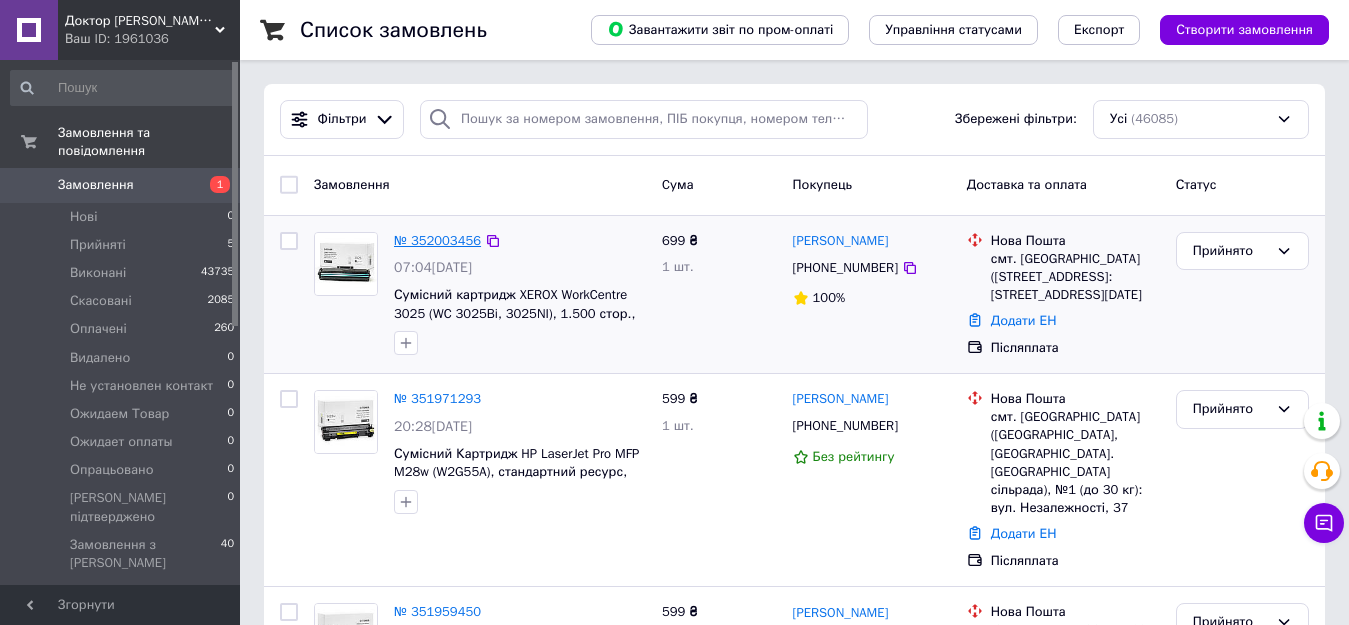scroll, scrollTop: 333, scrollLeft: 0, axis: vertical 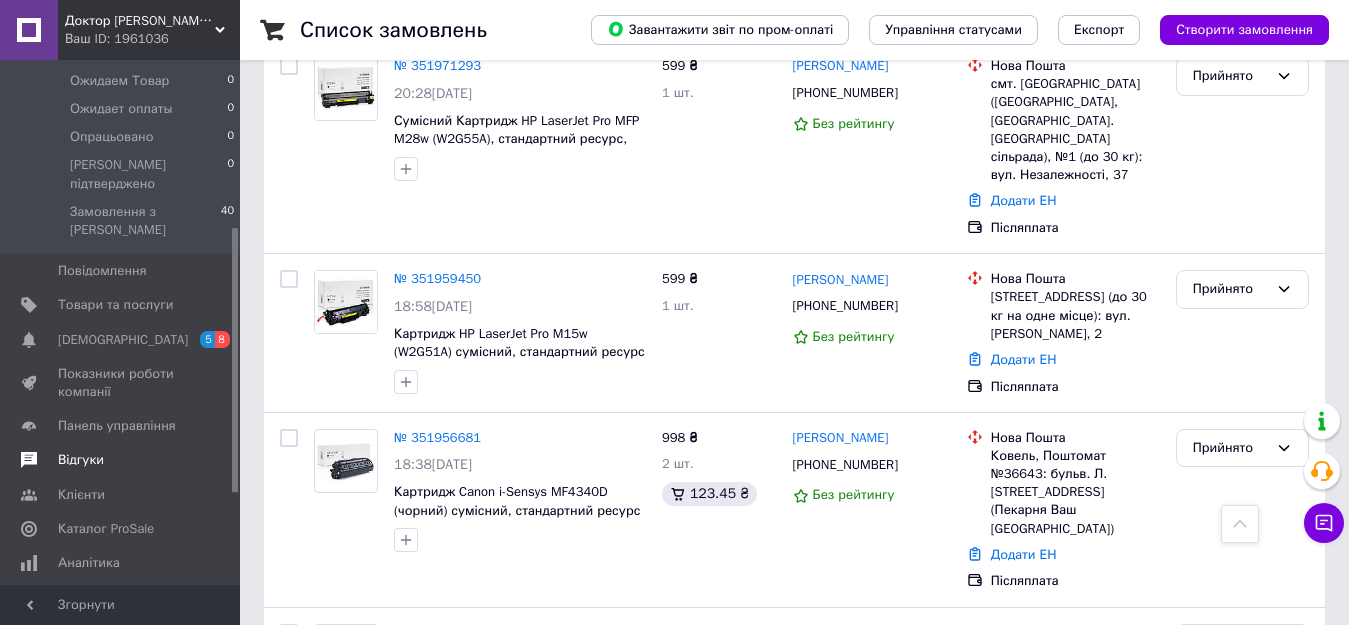 click on "Відгуки" at bounding box center (81, 460) 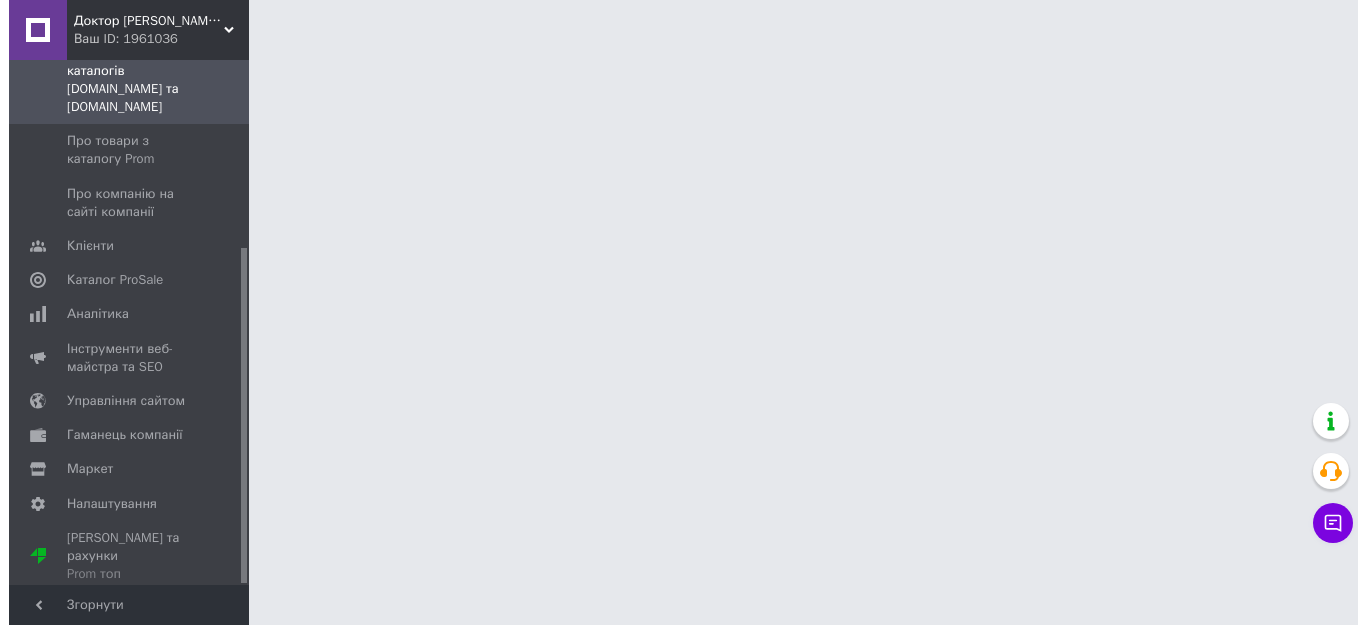 scroll, scrollTop: 0, scrollLeft: 0, axis: both 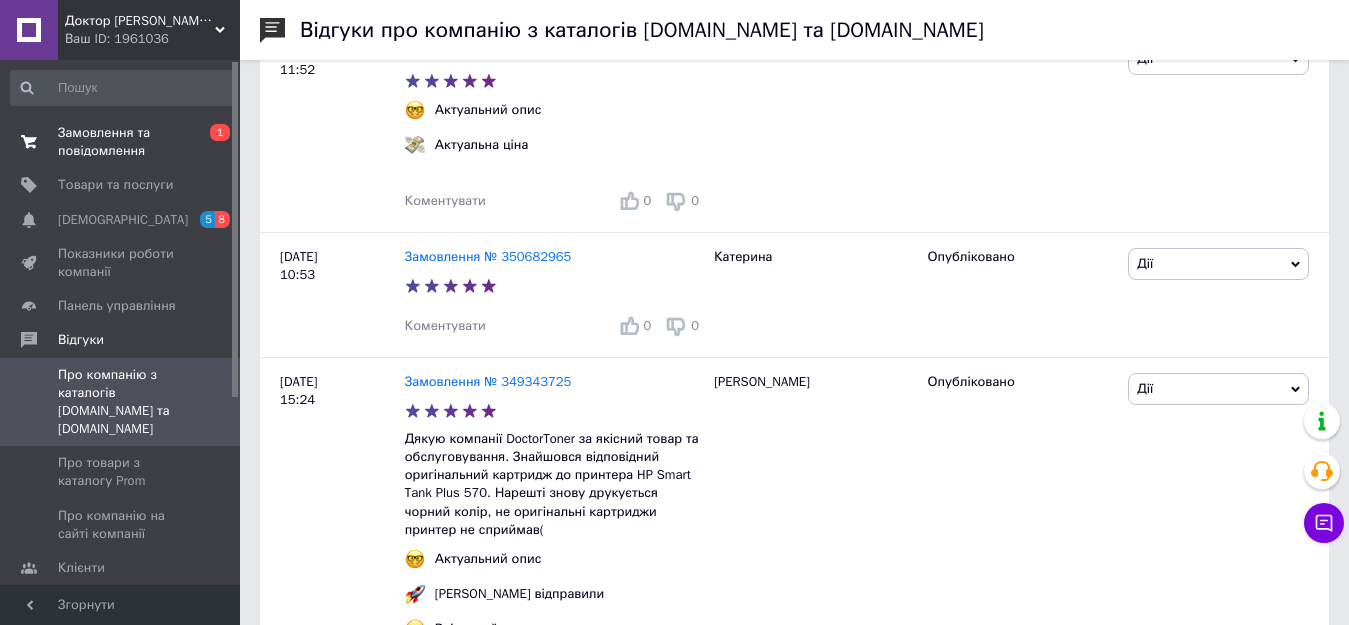 click on "Замовлення та повідомлення" at bounding box center [121, 142] 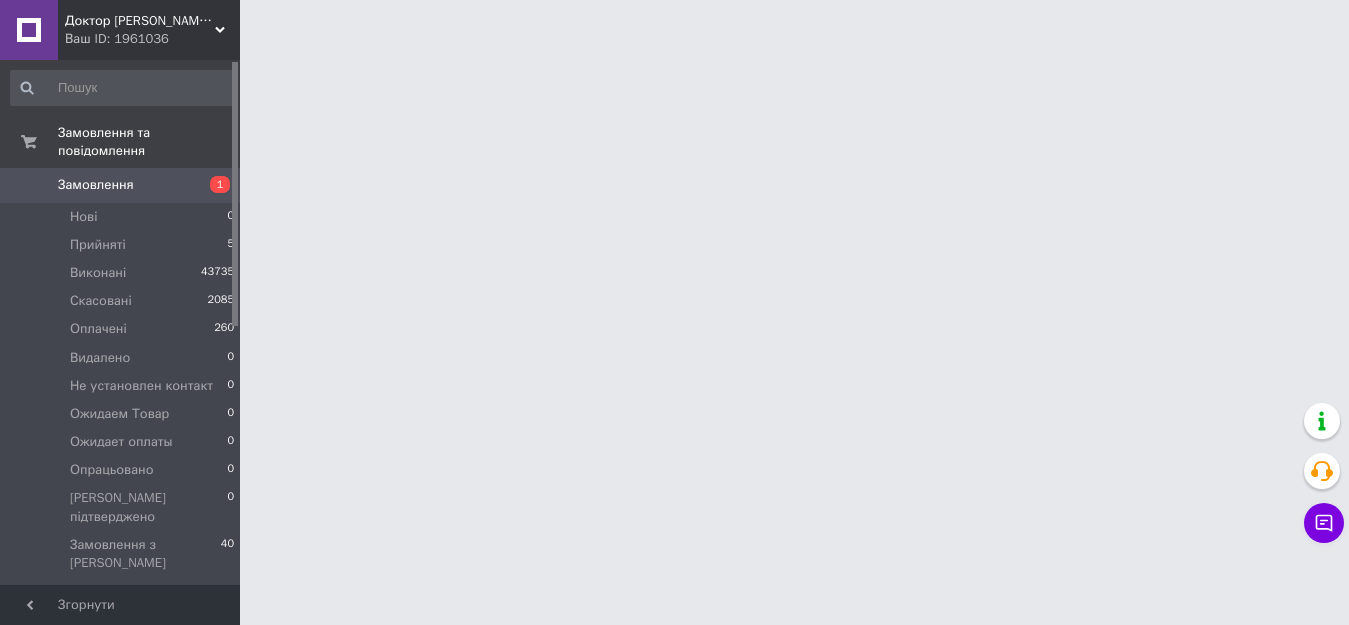 scroll, scrollTop: 0, scrollLeft: 0, axis: both 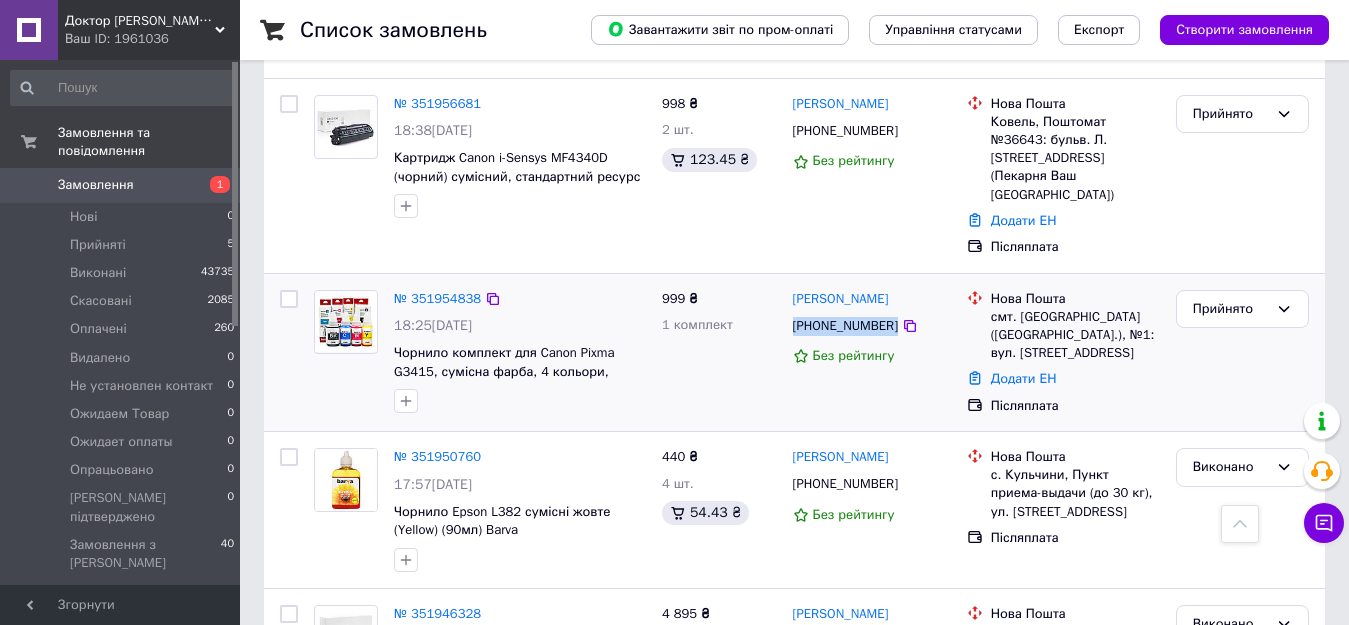 drag, startPoint x: 890, startPoint y: 240, endPoint x: 793, endPoint y: 261, distance: 99.24717 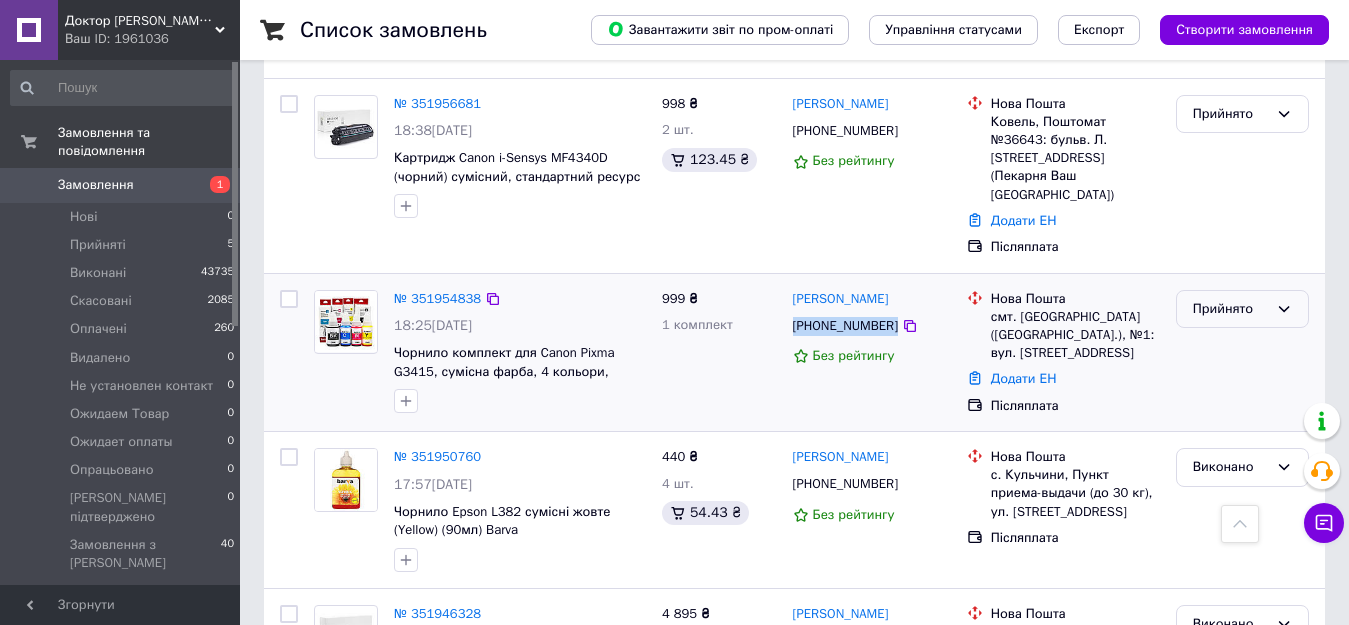 click on "Прийнято" at bounding box center [1230, 309] 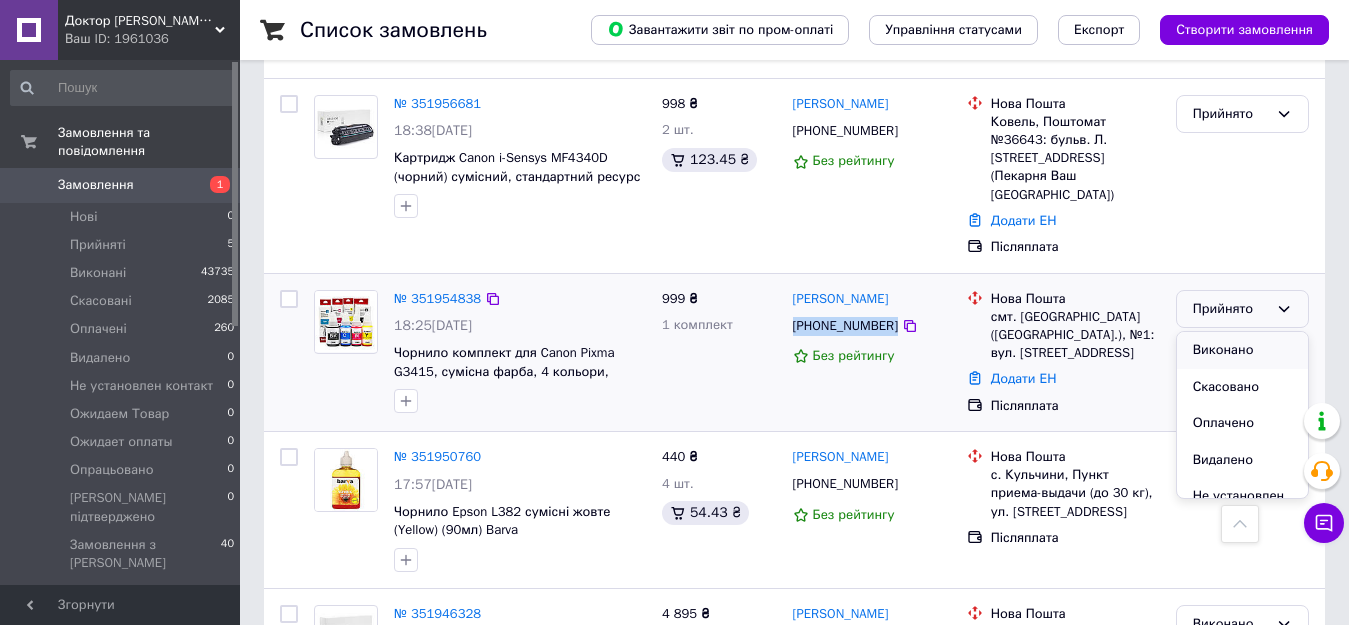 click on "Виконано" at bounding box center (1242, 350) 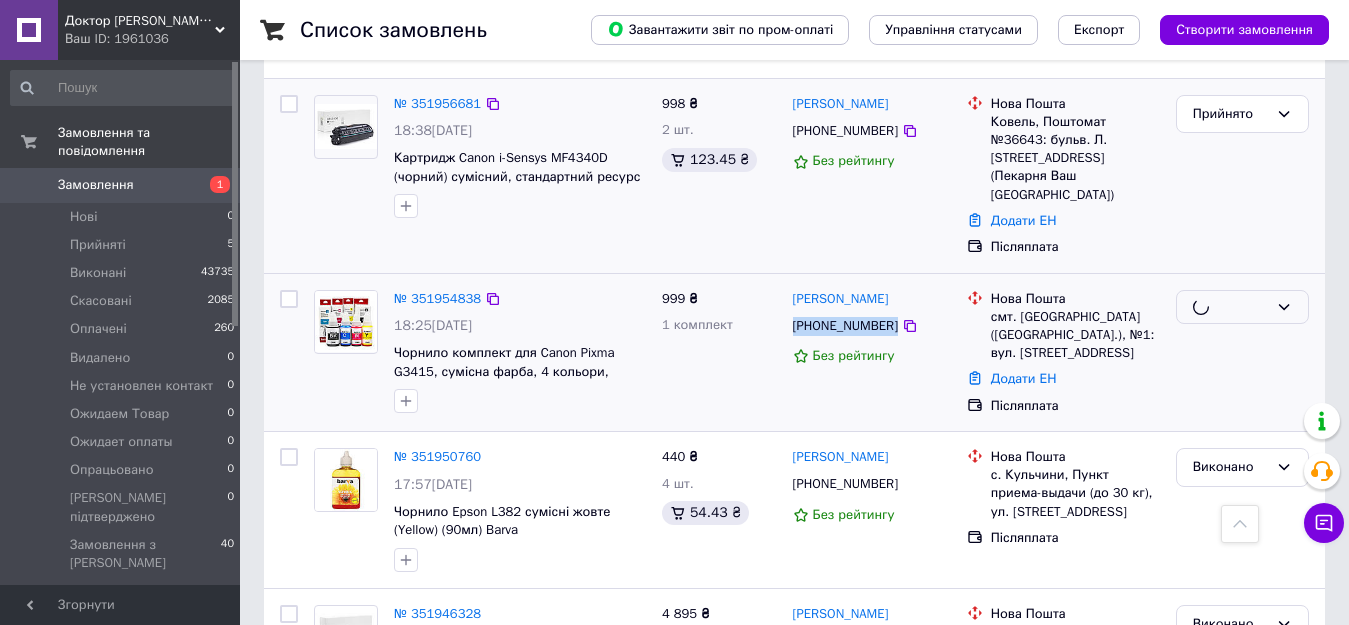 scroll, scrollTop: 500, scrollLeft: 0, axis: vertical 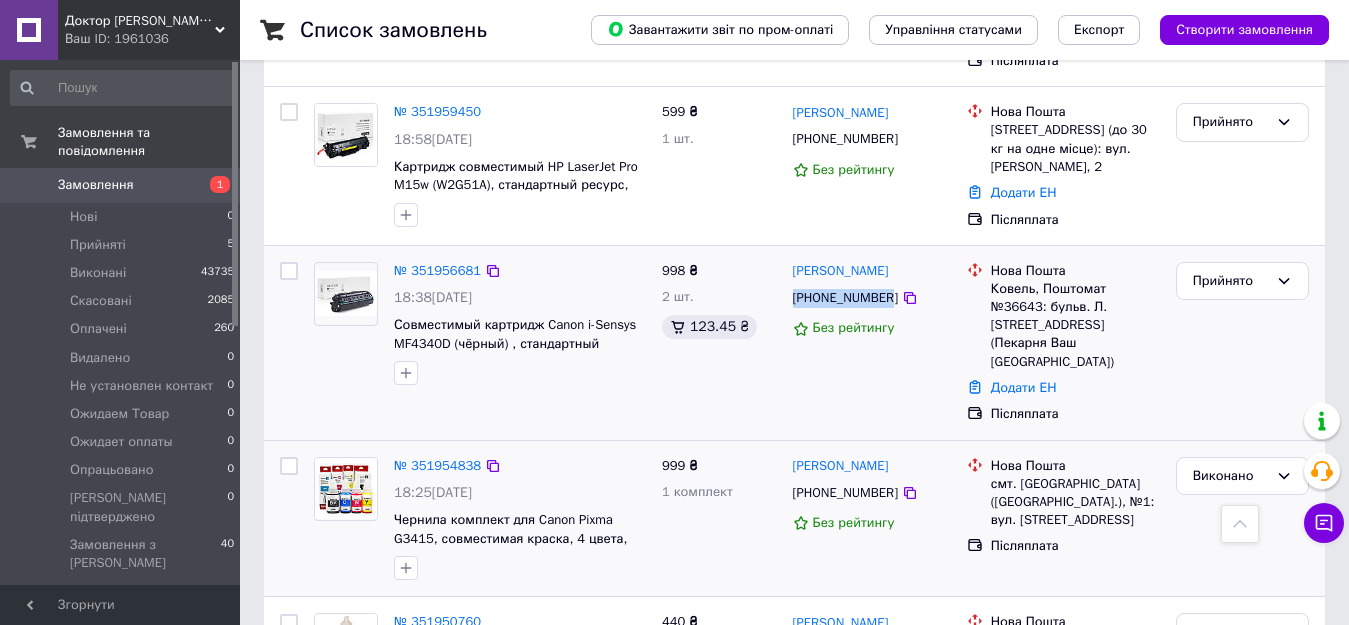 drag, startPoint x: 888, startPoint y: 248, endPoint x: 789, endPoint y: 269, distance: 101.20277 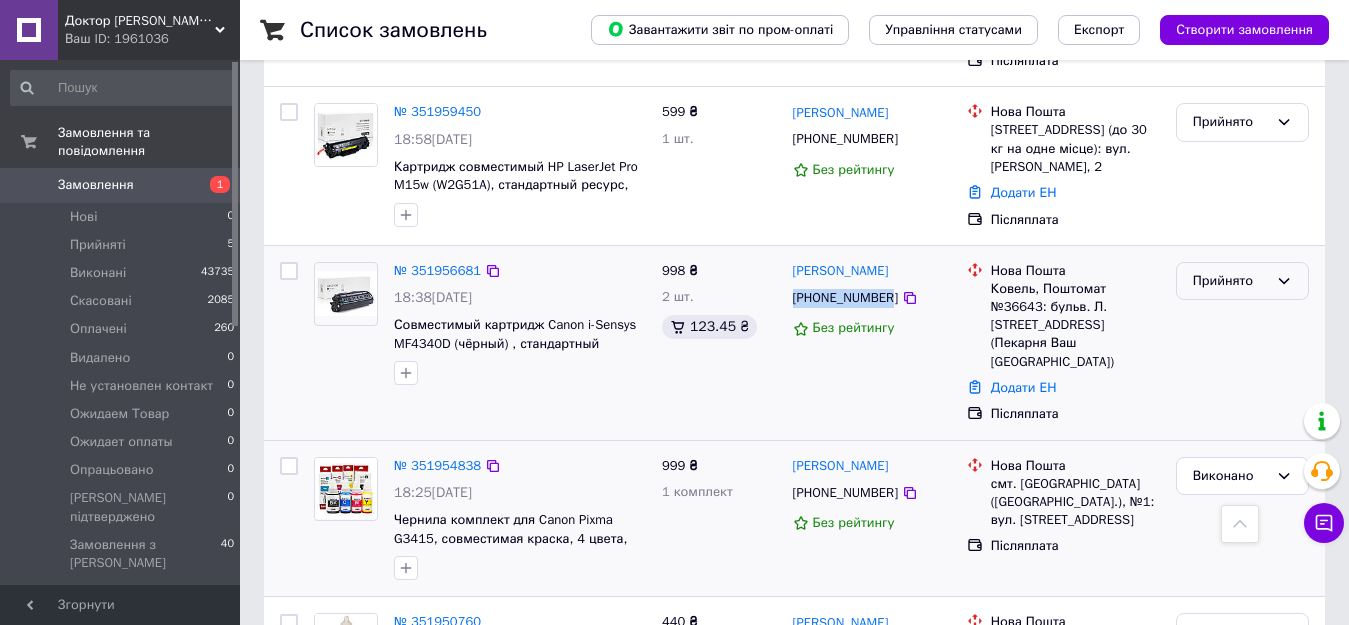 click on "Прийнято" at bounding box center [1230, 281] 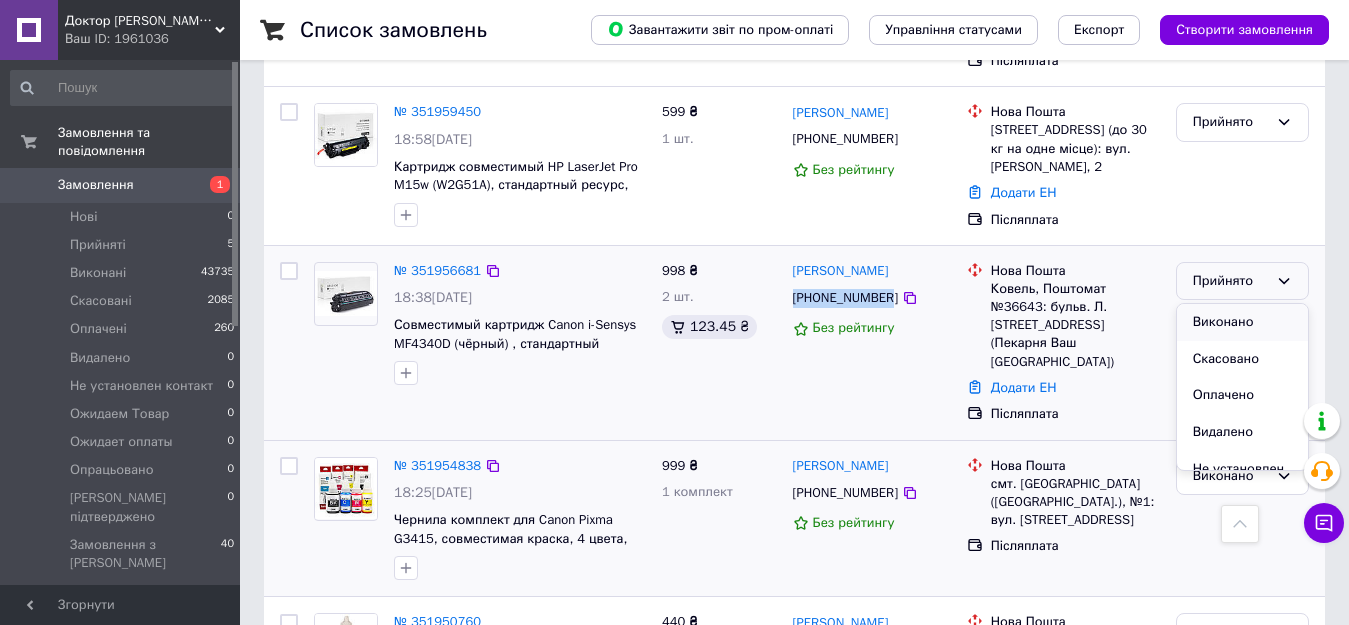 click on "Виконано" at bounding box center (1242, 322) 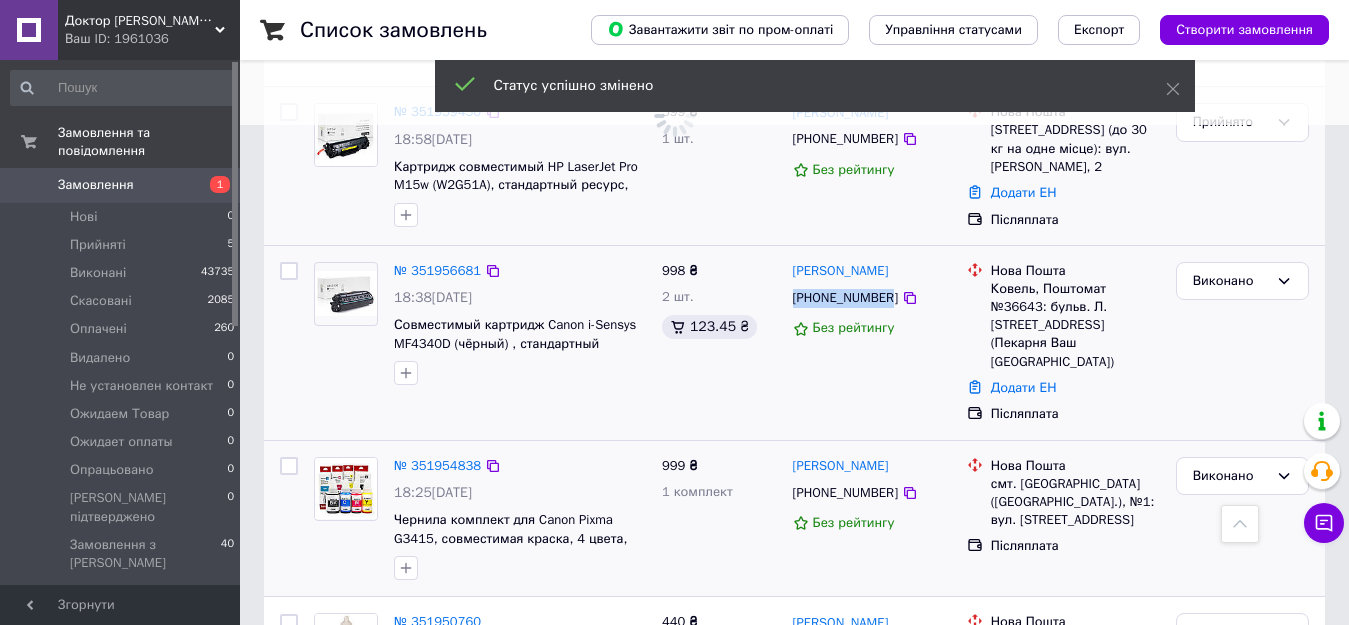 scroll, scrollTop: 333, scrollLeft: 0, axis: vertical 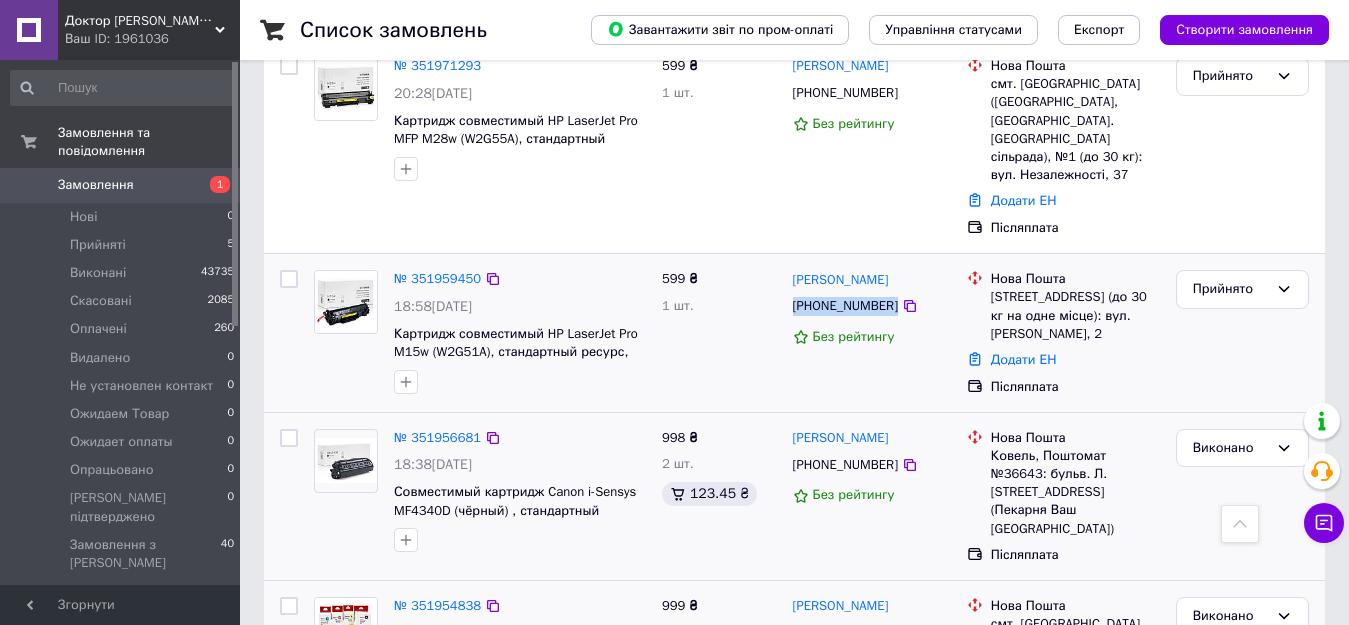 drag, startPoint x: 890, startPoint y: 259, endPoint x: 788, endPoint y: 270, distance: 102.59142 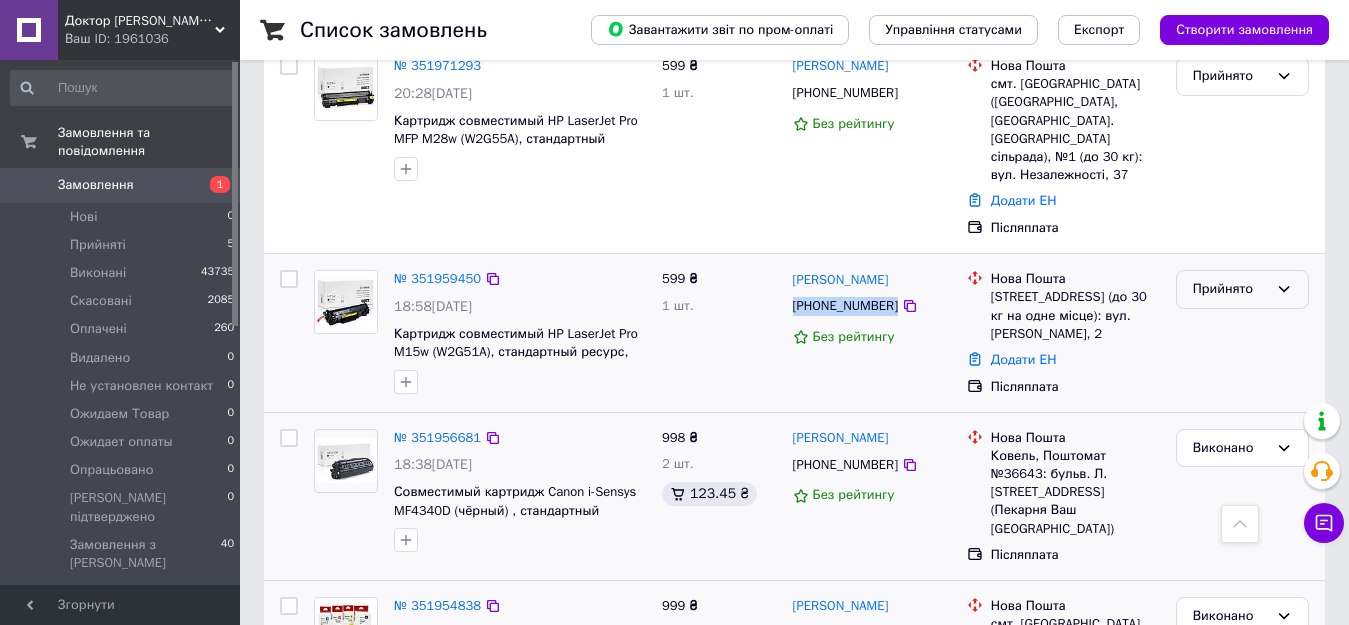 click on "Прийнято" at bounding box center [1230, 289] 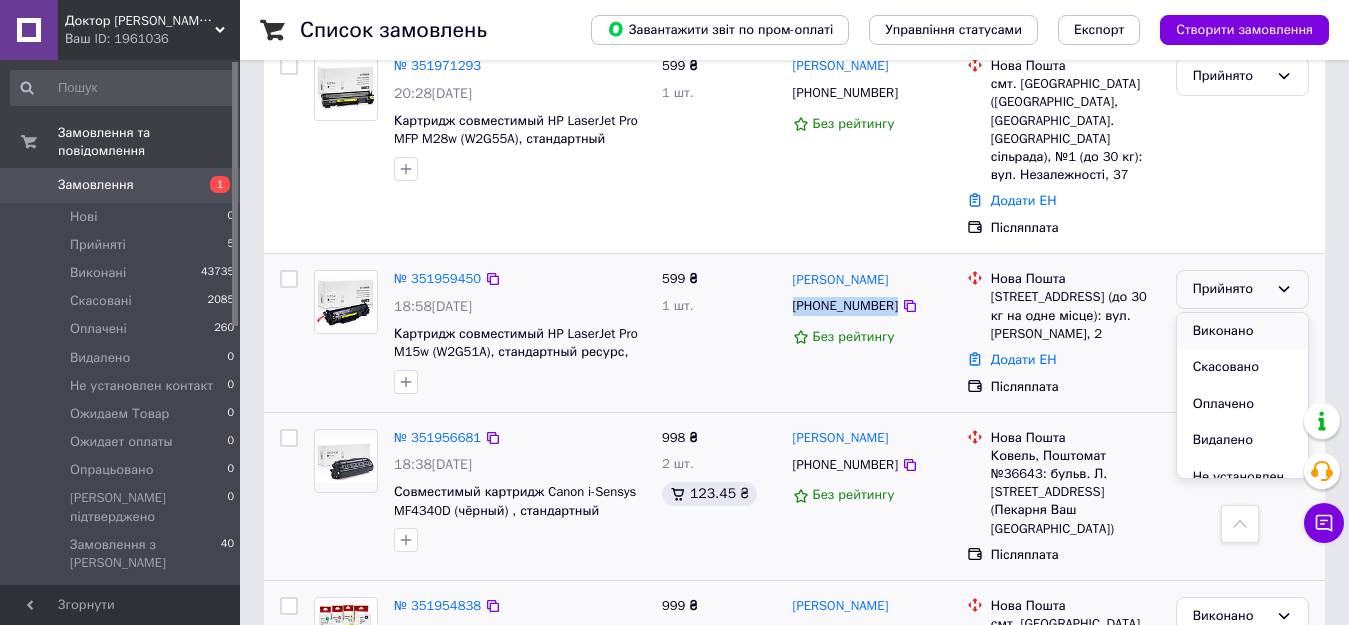 click on "Виконано" at bounding box center (1242, 331) 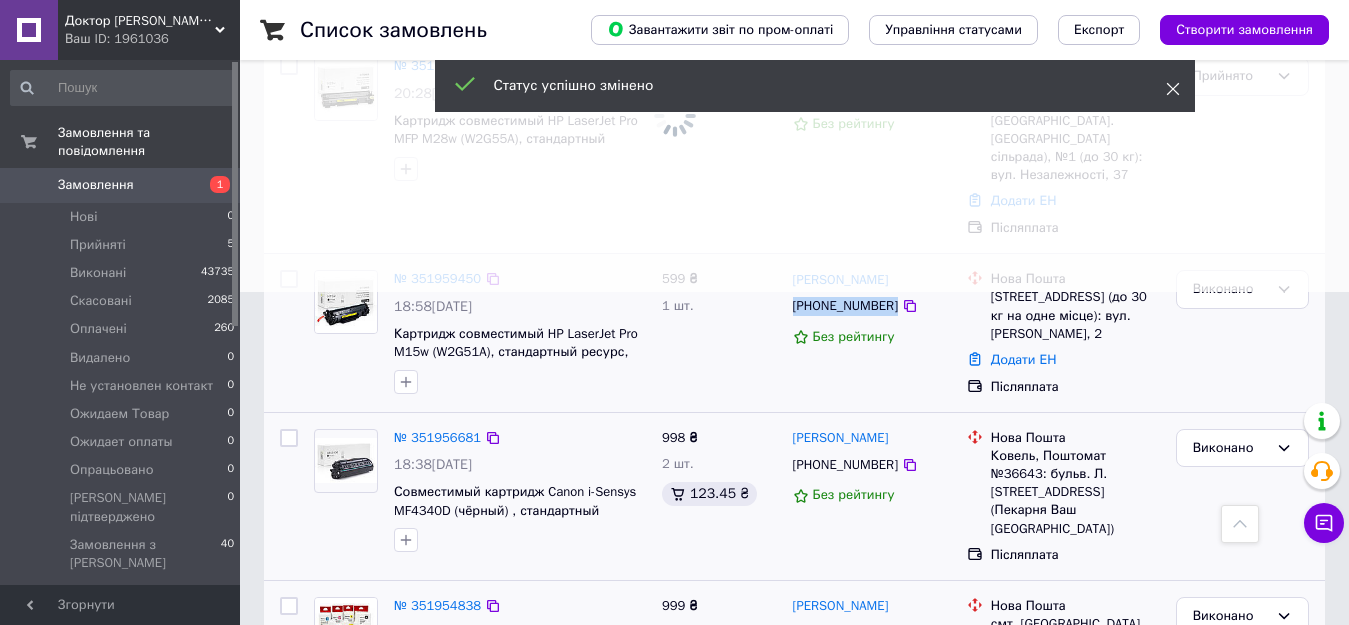 click 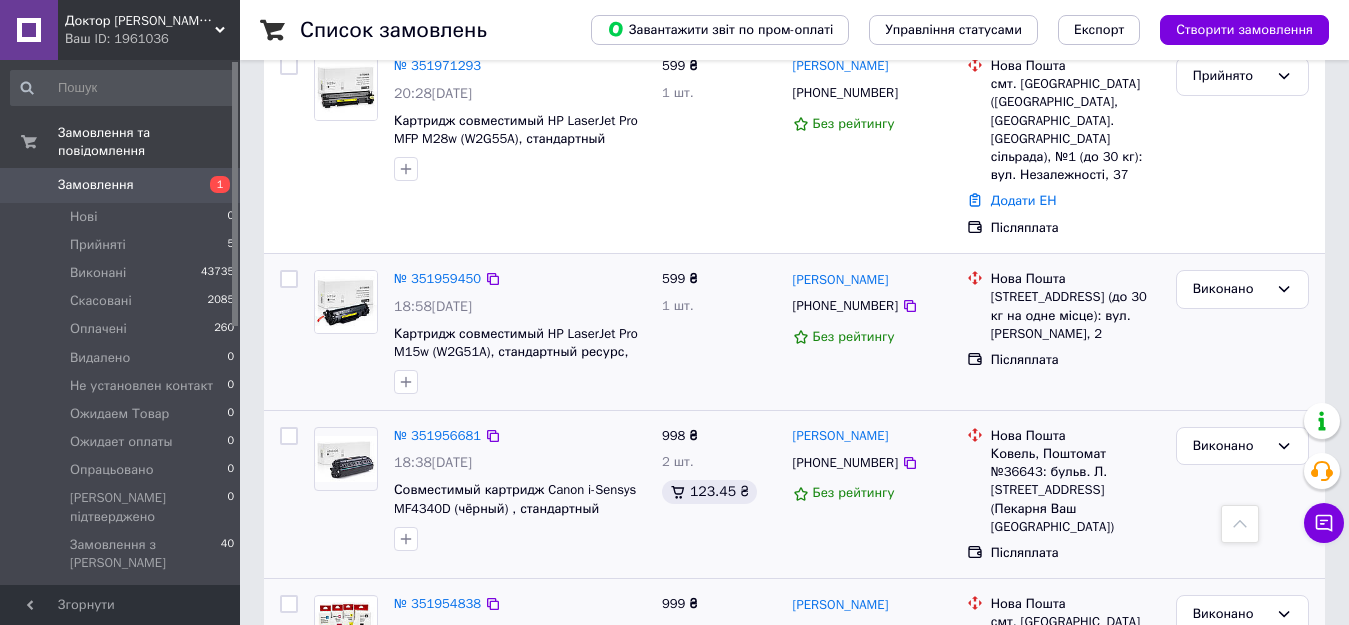 scroll, scrollTop: 167, scrollLeft: 0, axis: vertical 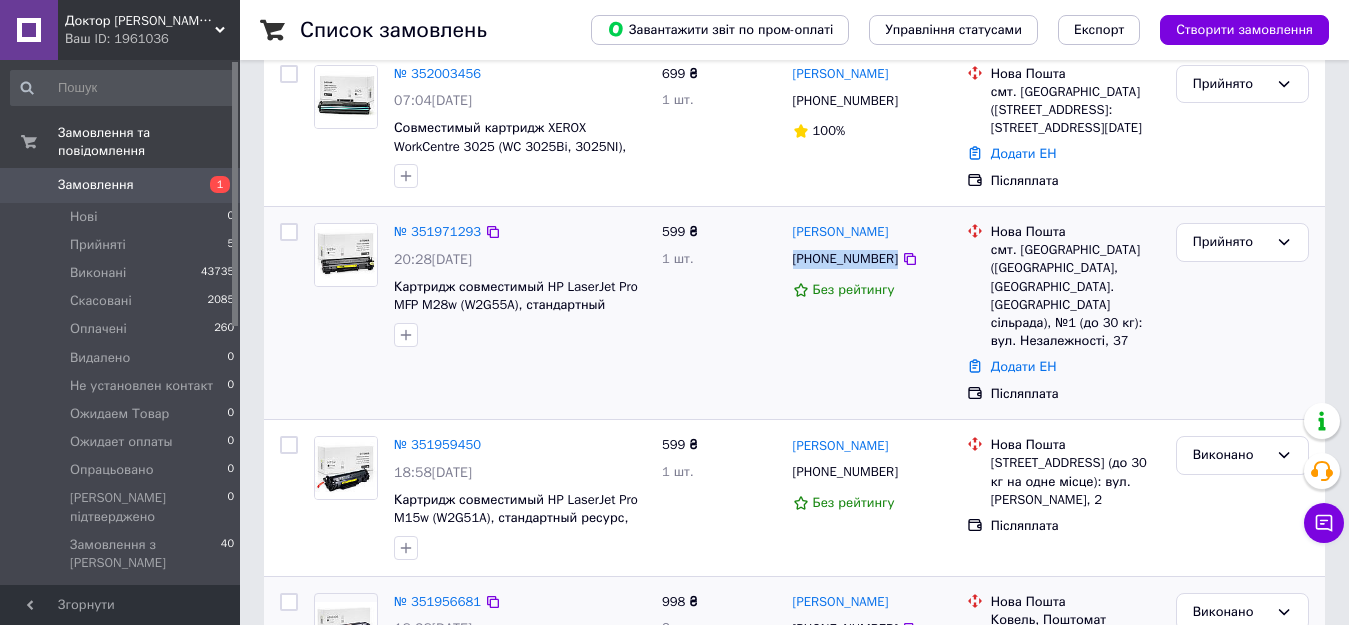 drag, startPoint x: 892, startPoint y: 247, endPoint x: 792, endPoint y: 267, distance: 101.98039 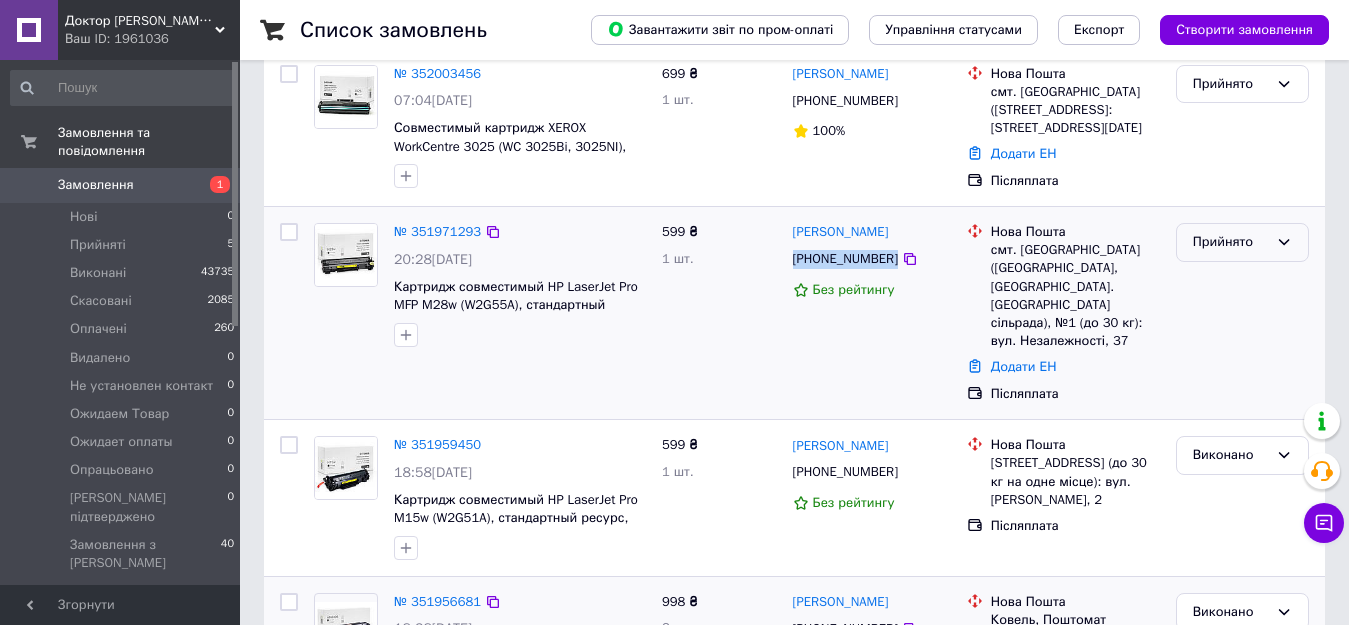 click on "Прийнято" at bounding box center [1230, 242] 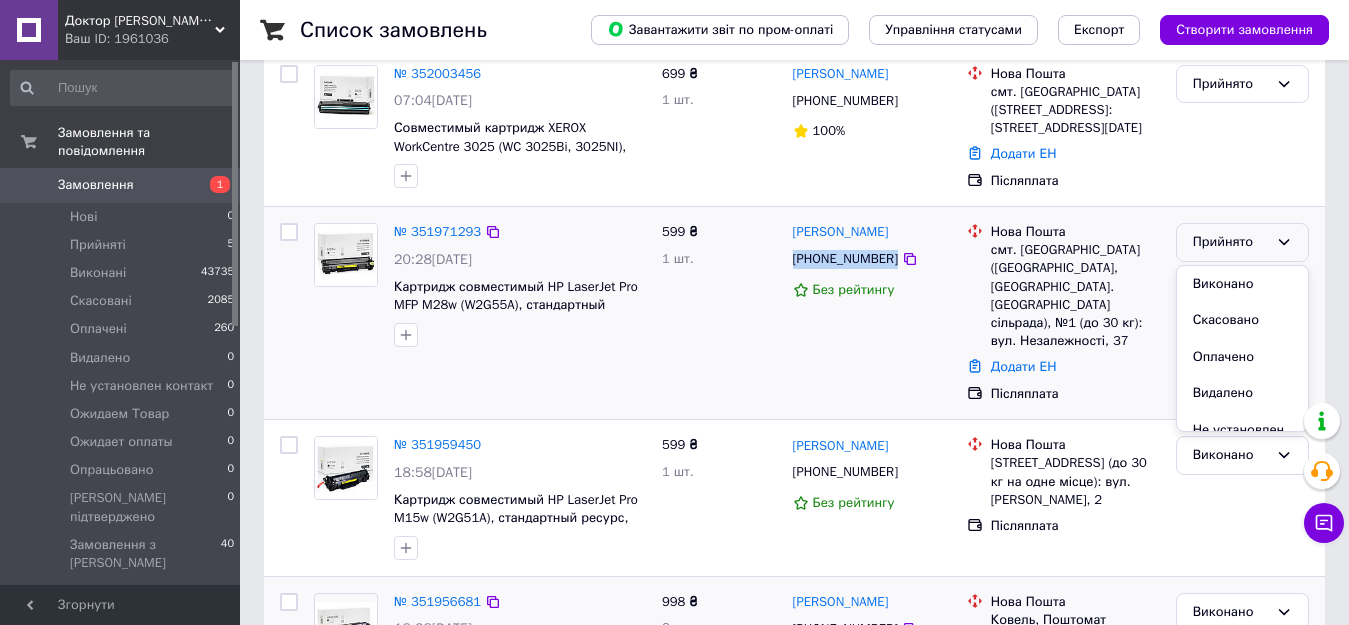 click on "Виконано" at bounding box center [1242, 284] 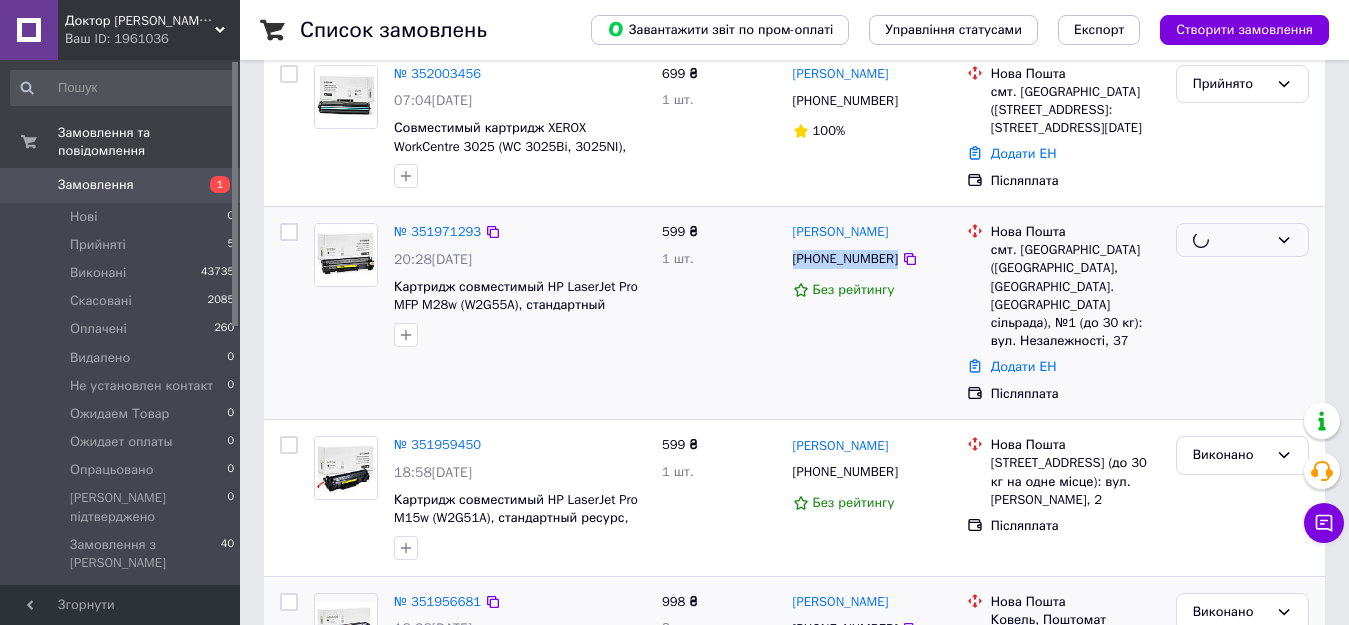 scroll, scrollTop: 0, scrollLeft: 0, axis: both 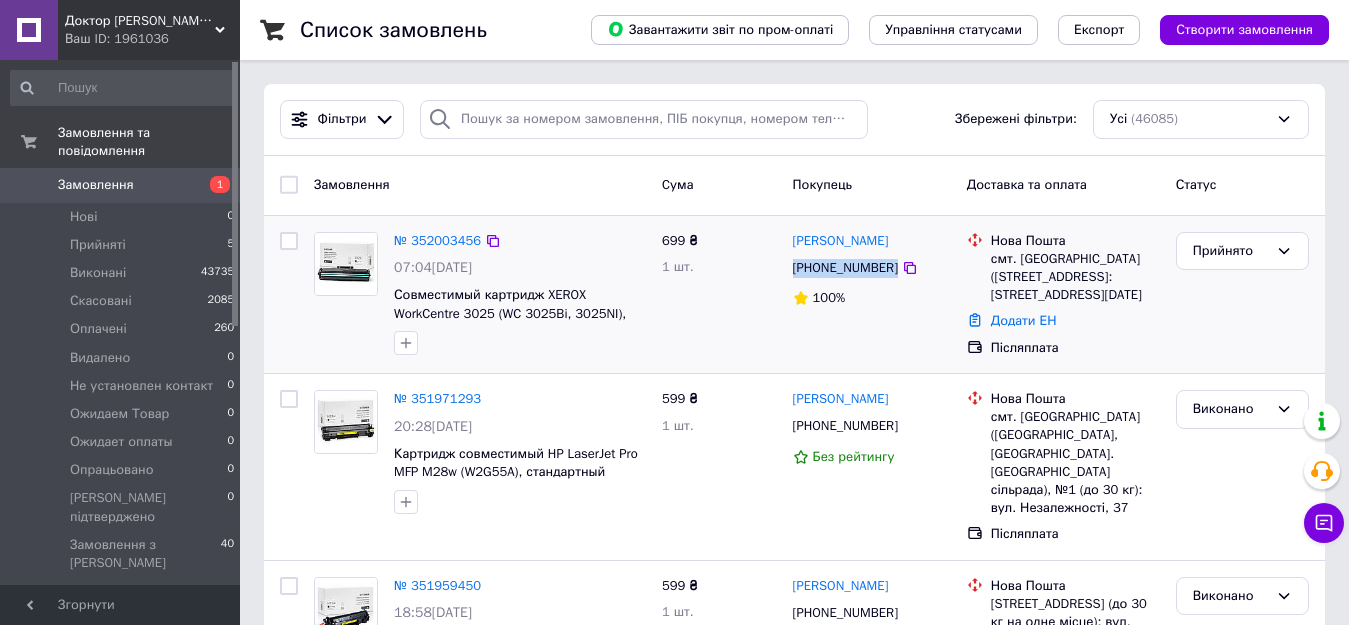 drag, startPoint x: 891, startPoint y: 254, endPoint x: 790, endPoint y: 275, distance: 103.16007 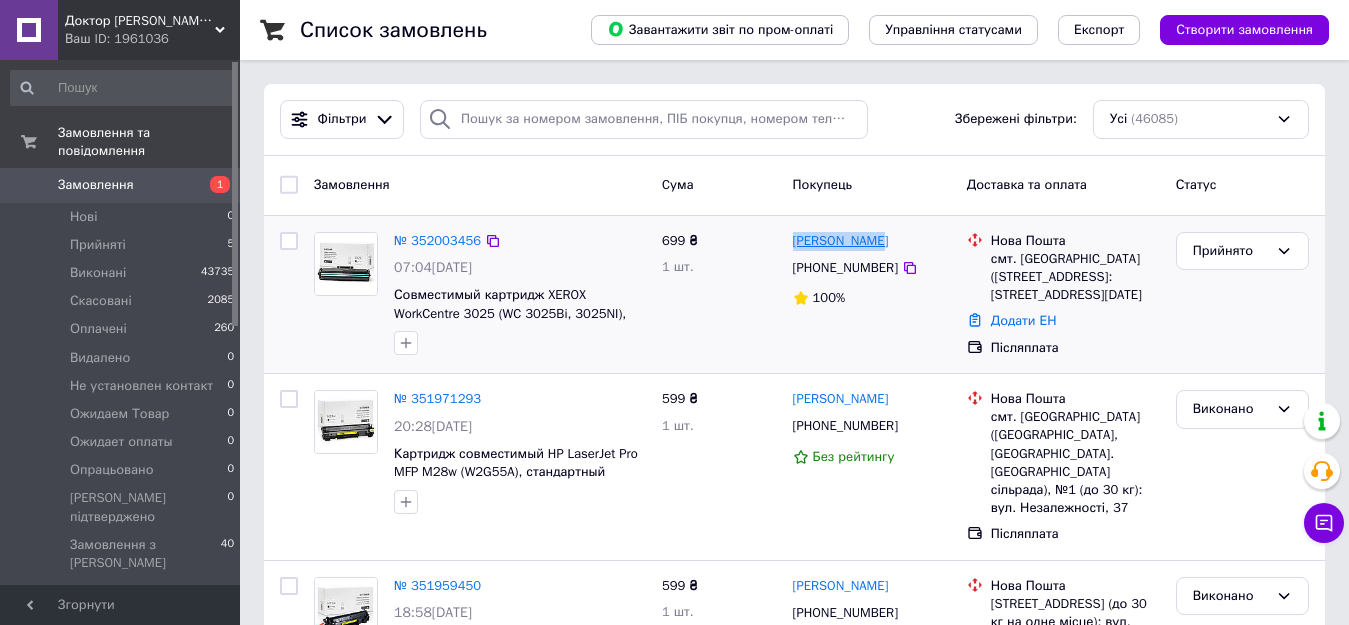 drag, startPoint x: 898, startPoint y: 238, endPoint x: 793, endPoint y: 239, distance: 105.00476 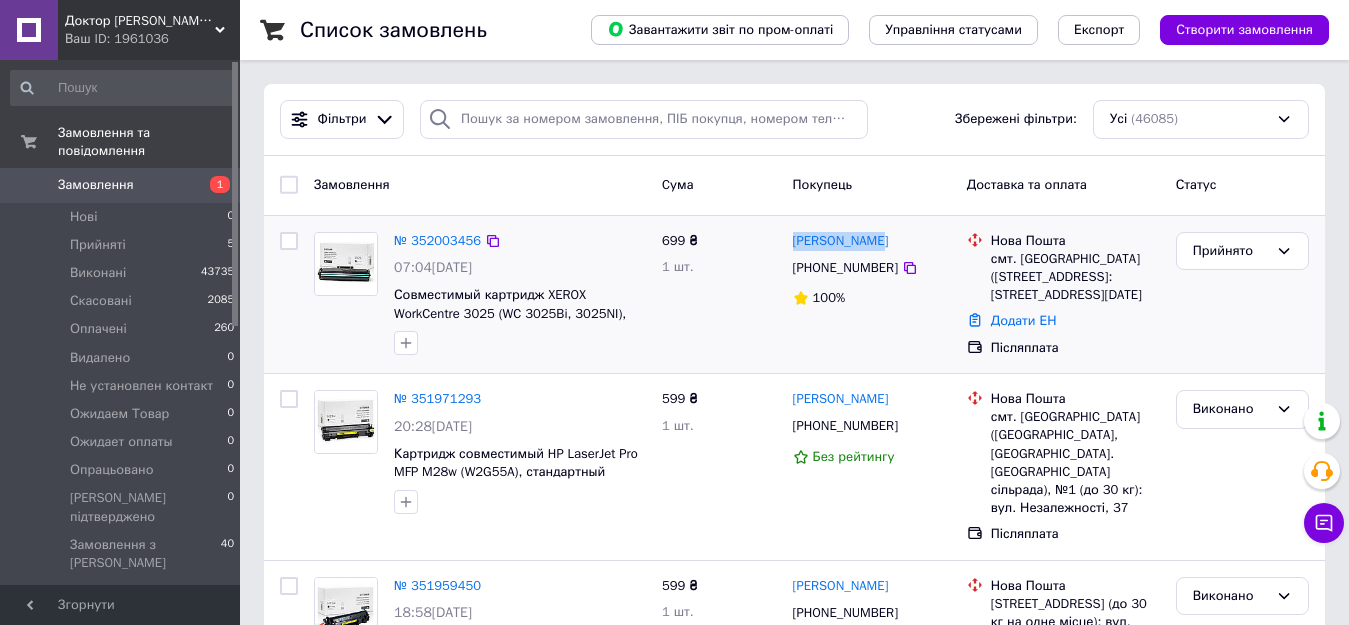 copy on "[PERSON_NAME]" 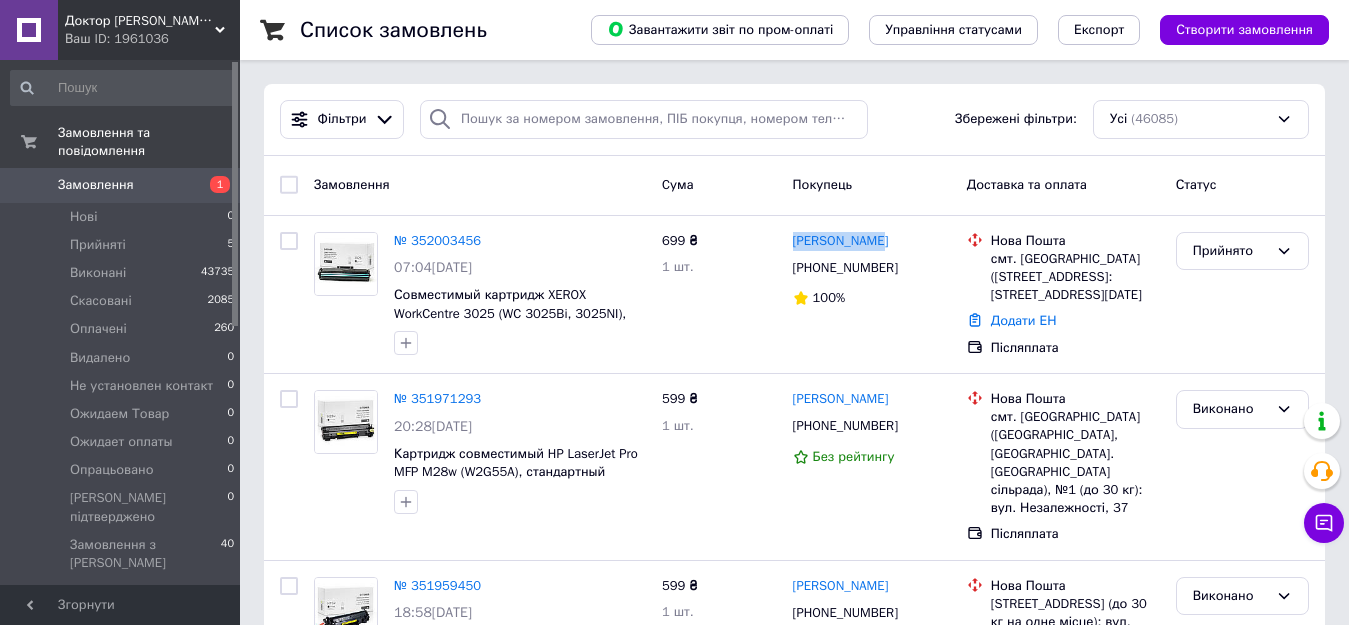 scroll, scrollTop: 167, scrollLeft: 0, axis: vertical 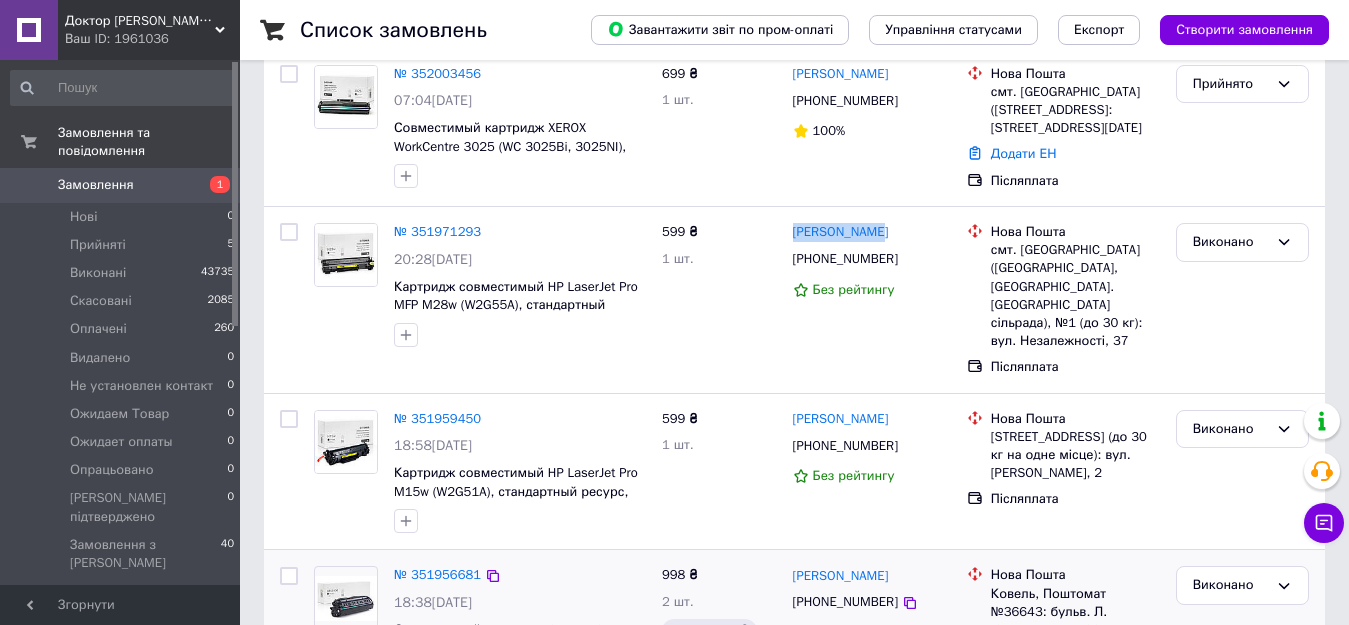 drag, startPoint x: 874, startPoint y: 232, endPoint x: 785, endPoint y: 232, distance: 89 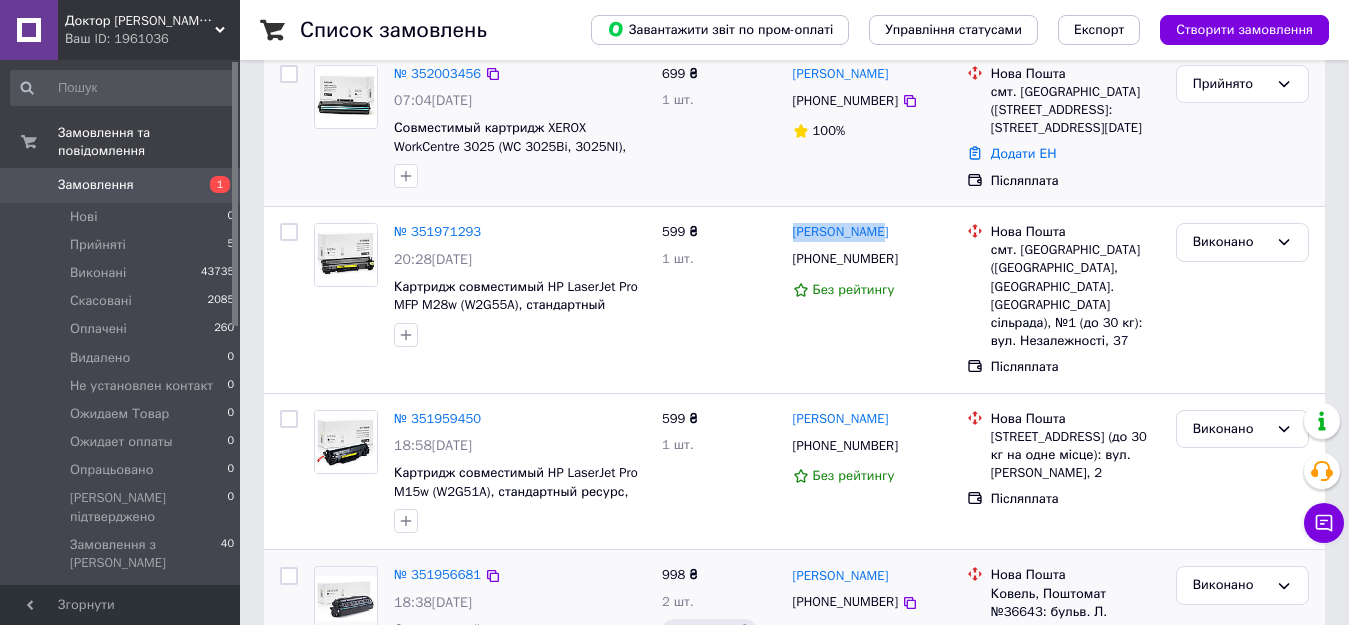 copy on "[PERSON_NAME]" 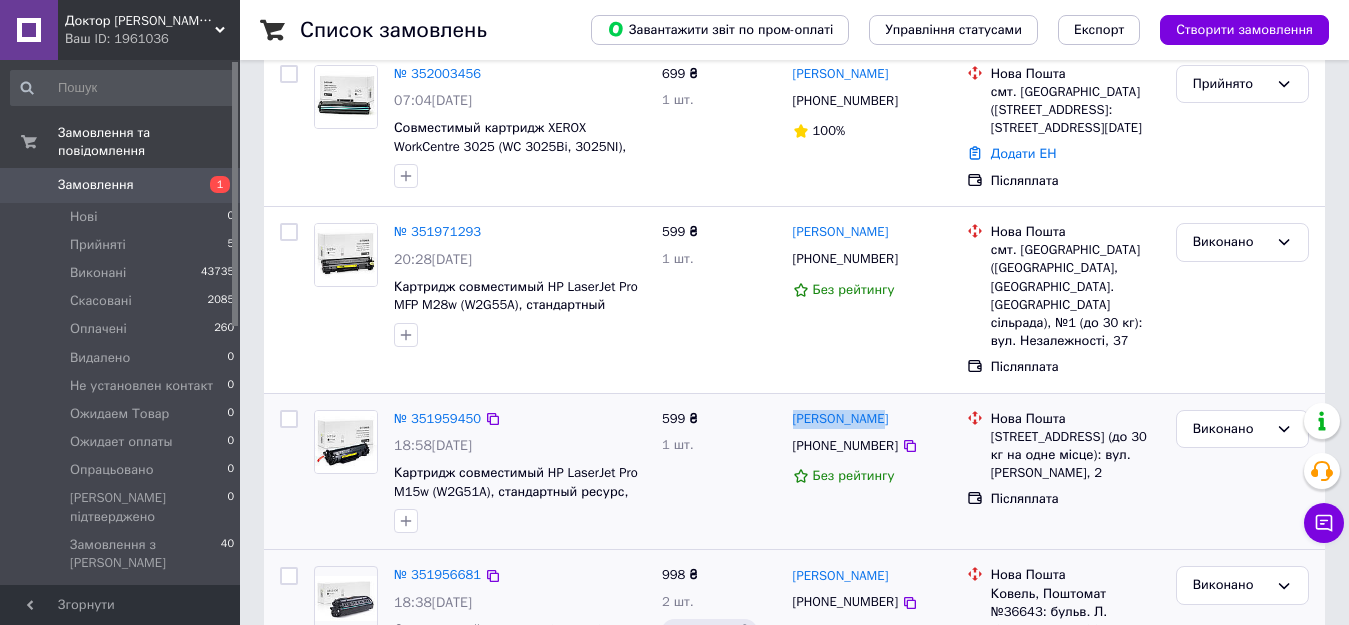 drag, startPoint x: 835, startPoint y: 386, endPoint x: 789, endPoint y: 390, distance: 46.173584 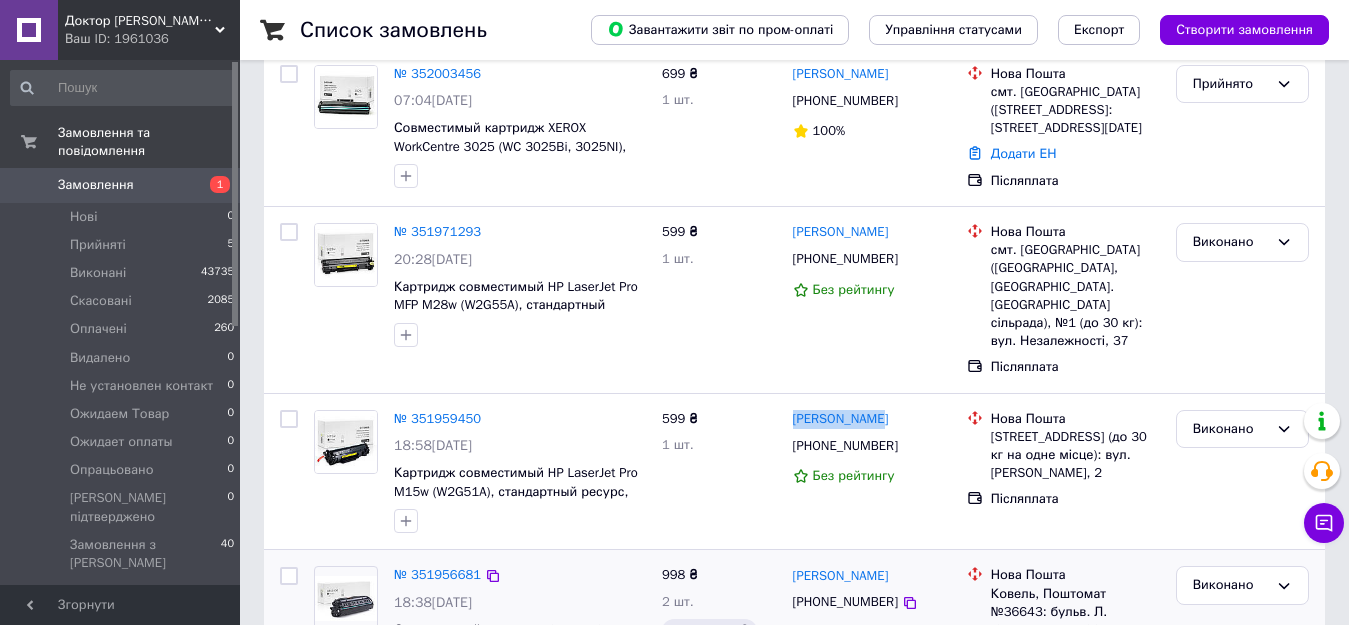 copy on "[PERSON_NAME]" 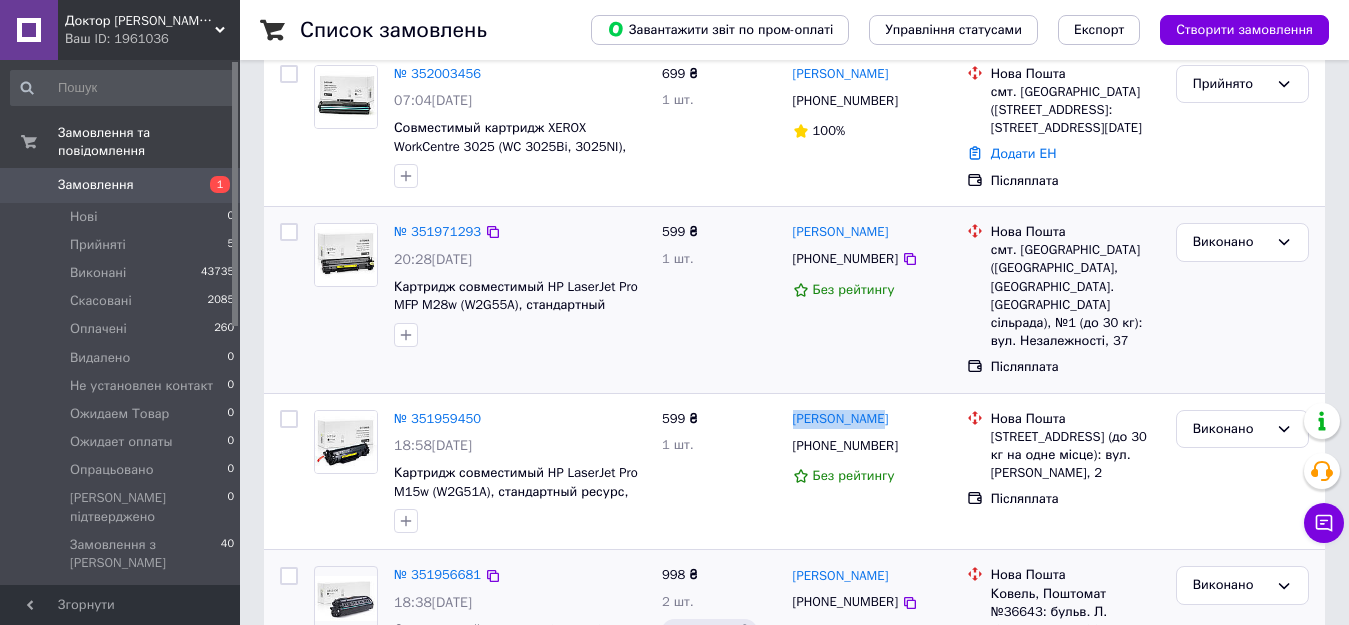 scroll, scrollTop: 333, scrollLeft: 0, axis: vertical 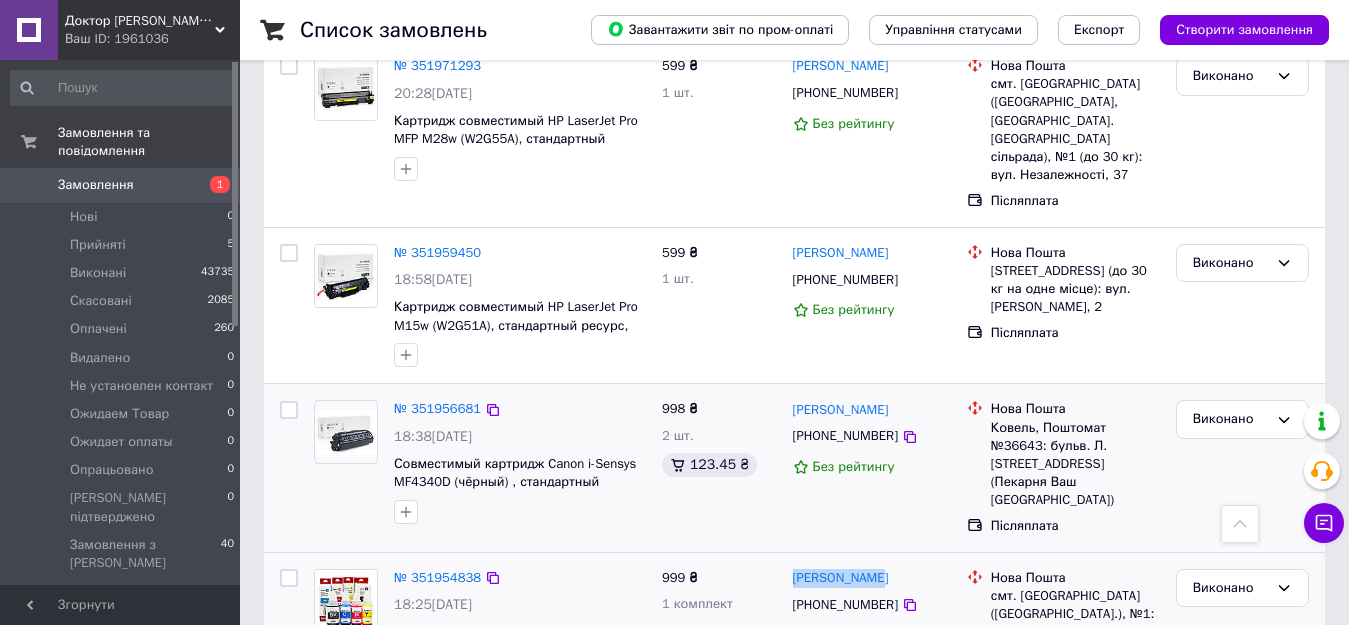 drag, startPoint x: 898, startPoint y: 542, endPoint x: 791, endPoint y: 538, distance: 107.07474 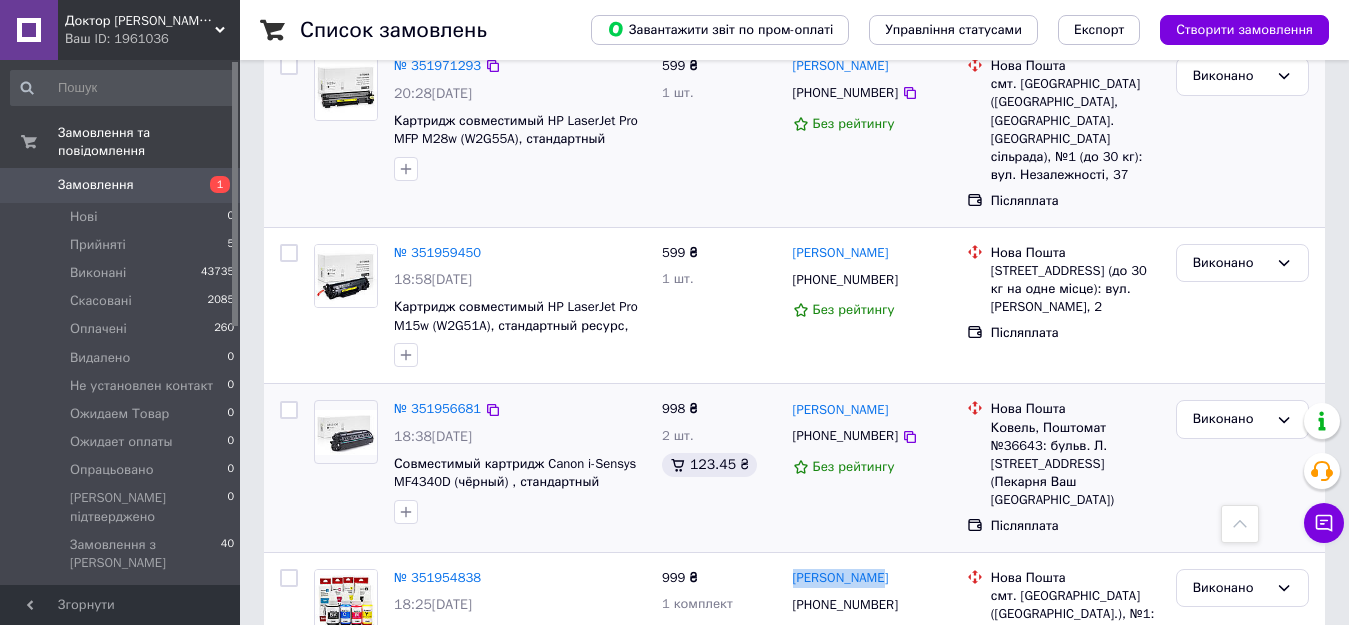 scroll, scrollTop: 0, scrollLeft: 0, axis: both 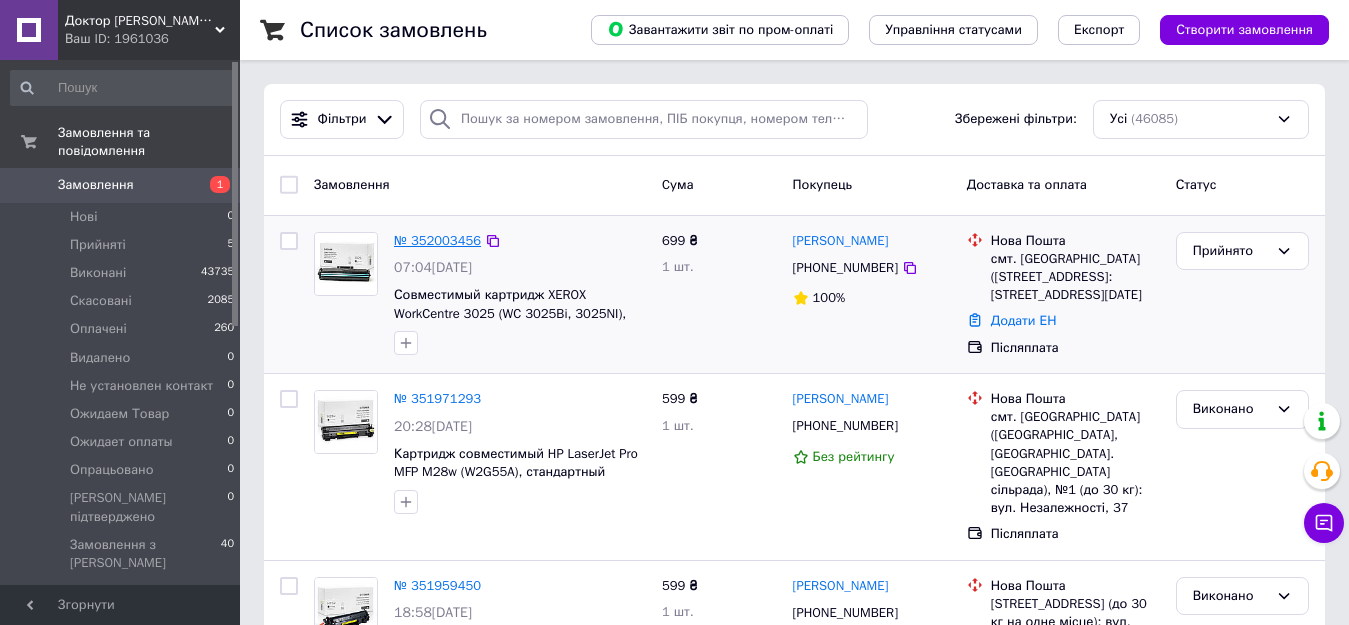 click on "№ 352003456" at bounding box center [437, 240] 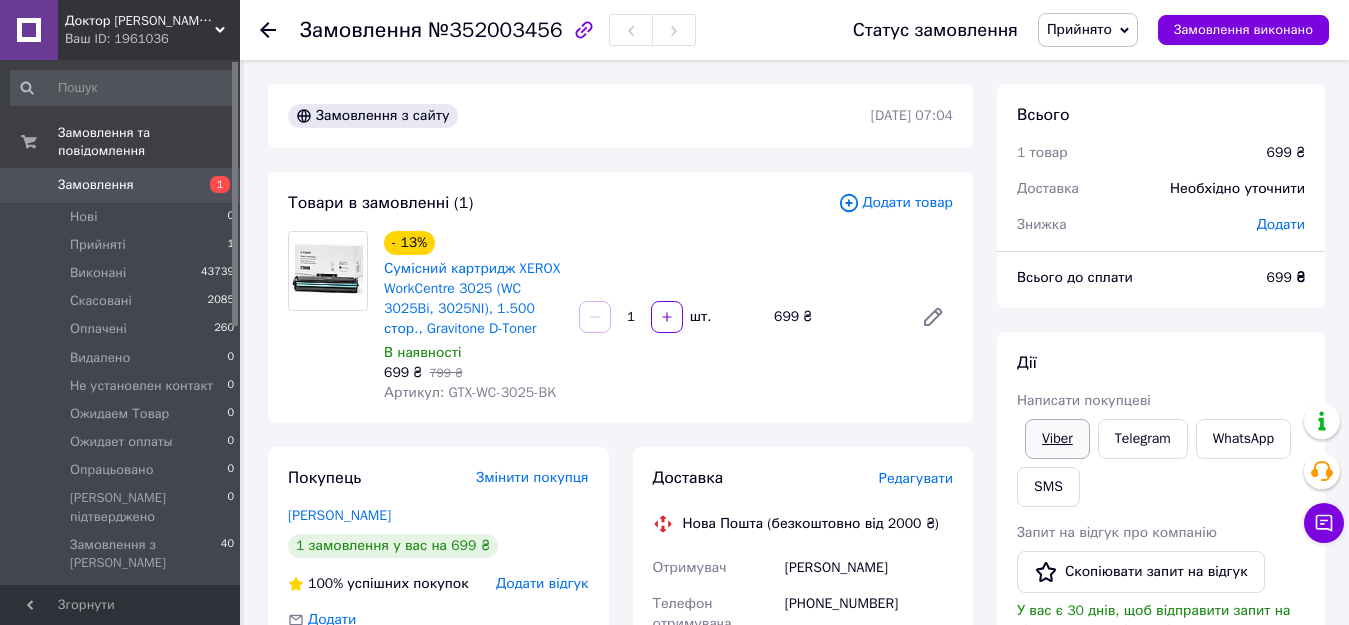 click on "Viber" at bounding box center (1057, 439) 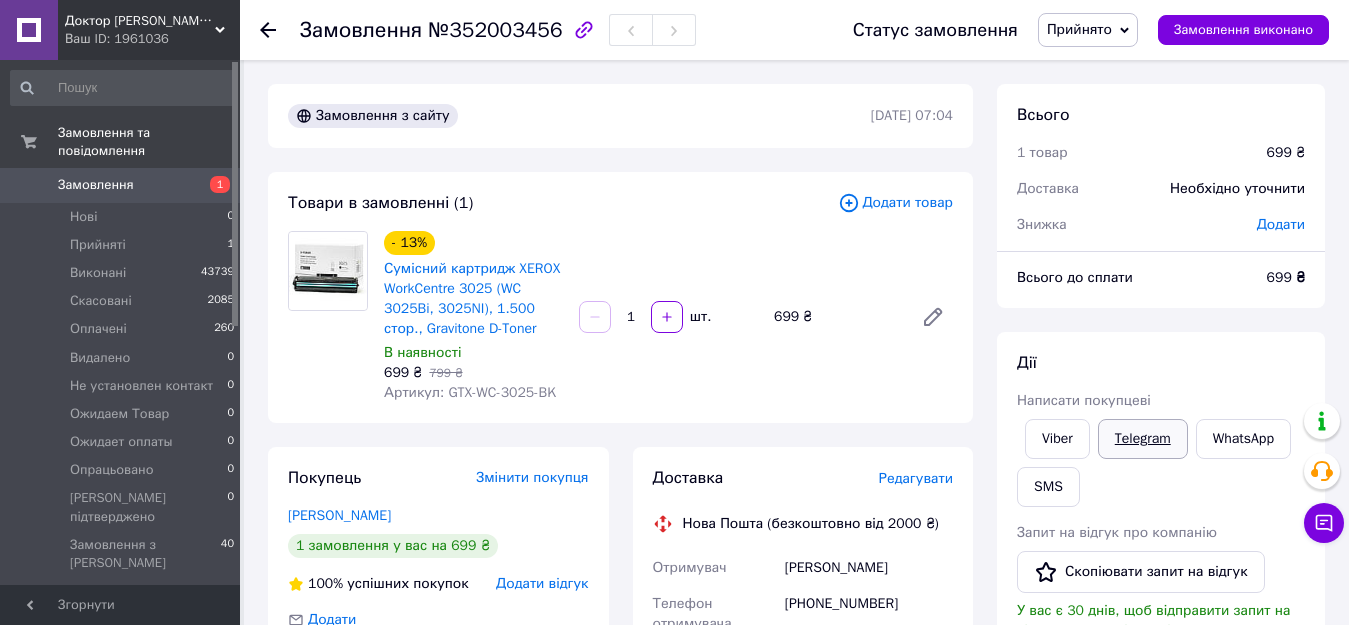 click on "Telegram" at bounding box center [1143, 439] 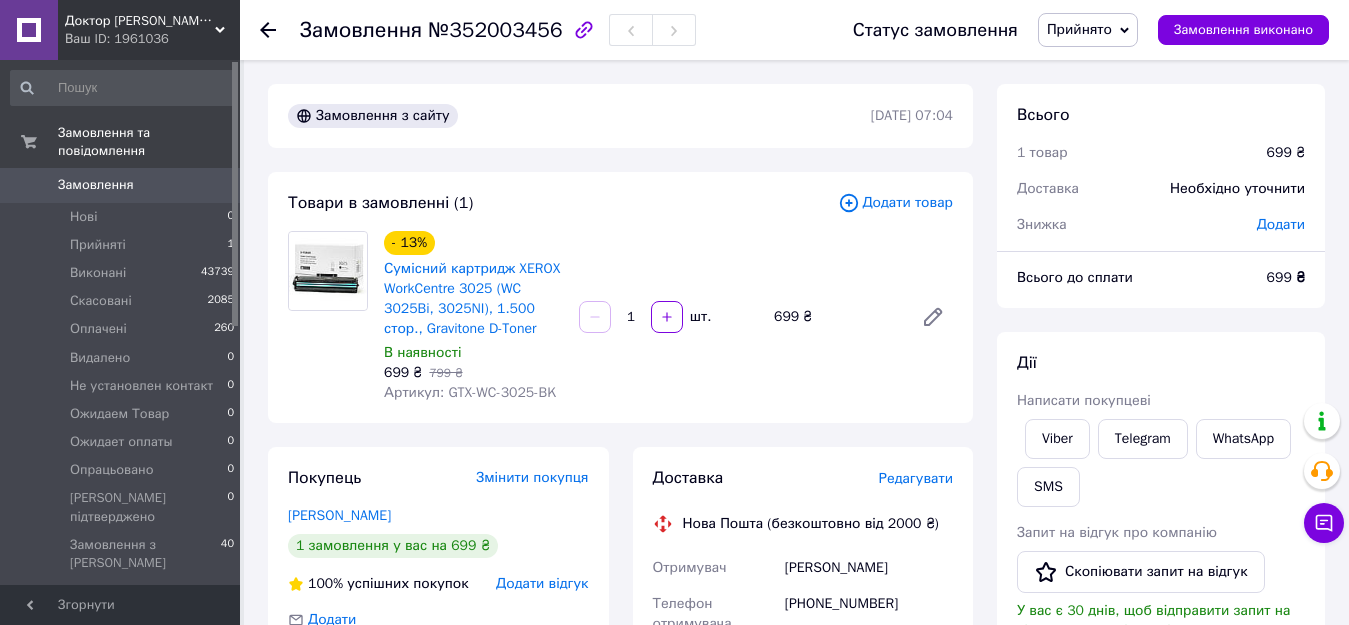 scroll, scrollTop: 167, scrollLeft: 0, axis: vertical 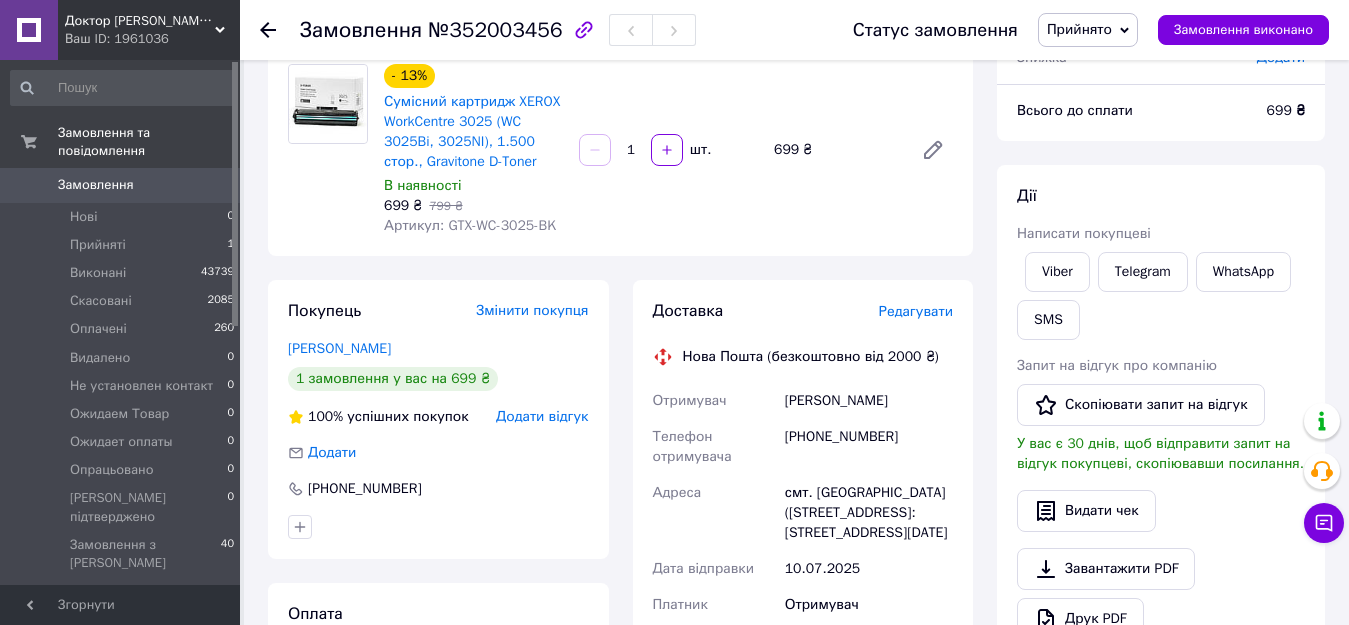 click on "Прийнято" at bounding box center (1088, 30) 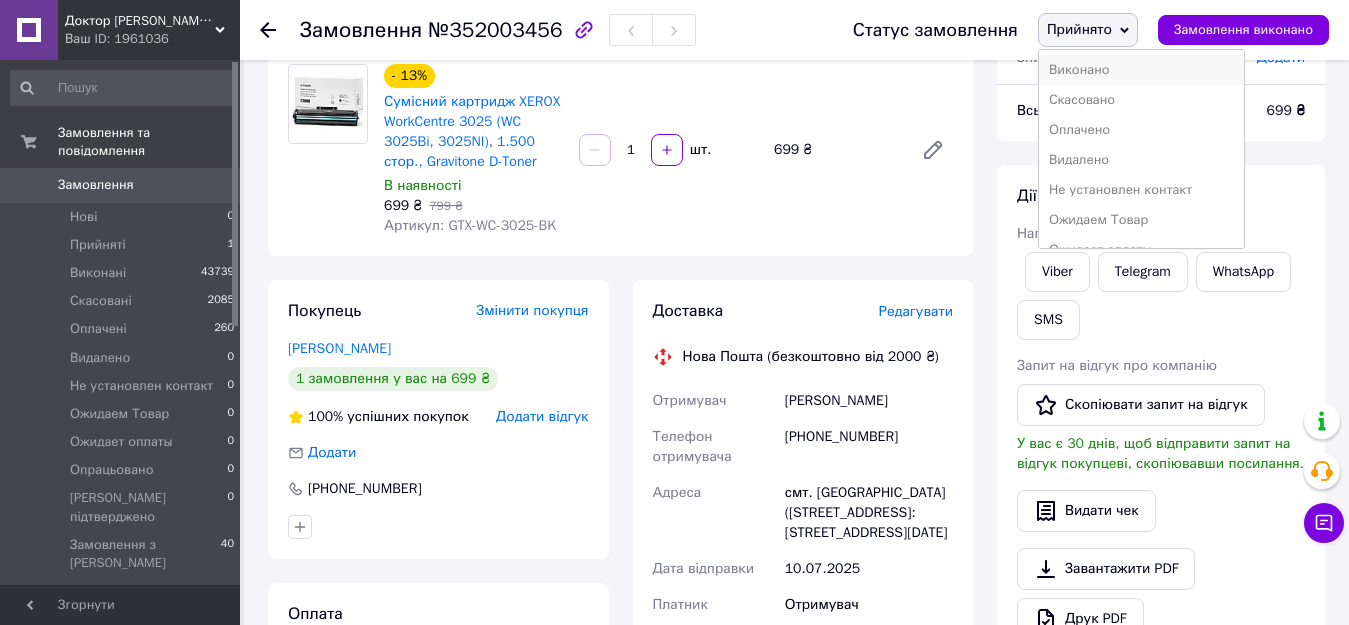 click on "Виконано" at bounding box center (1141, 70) 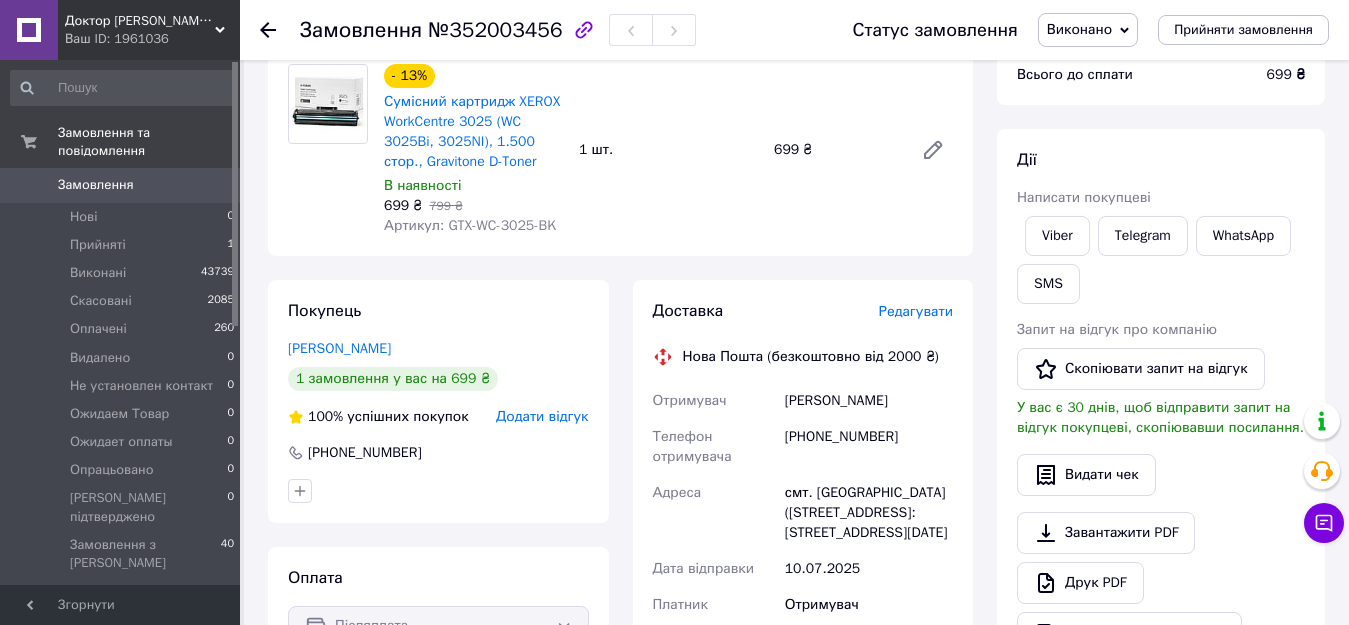 click on "Замовлення" at bounding box center (121, 185) 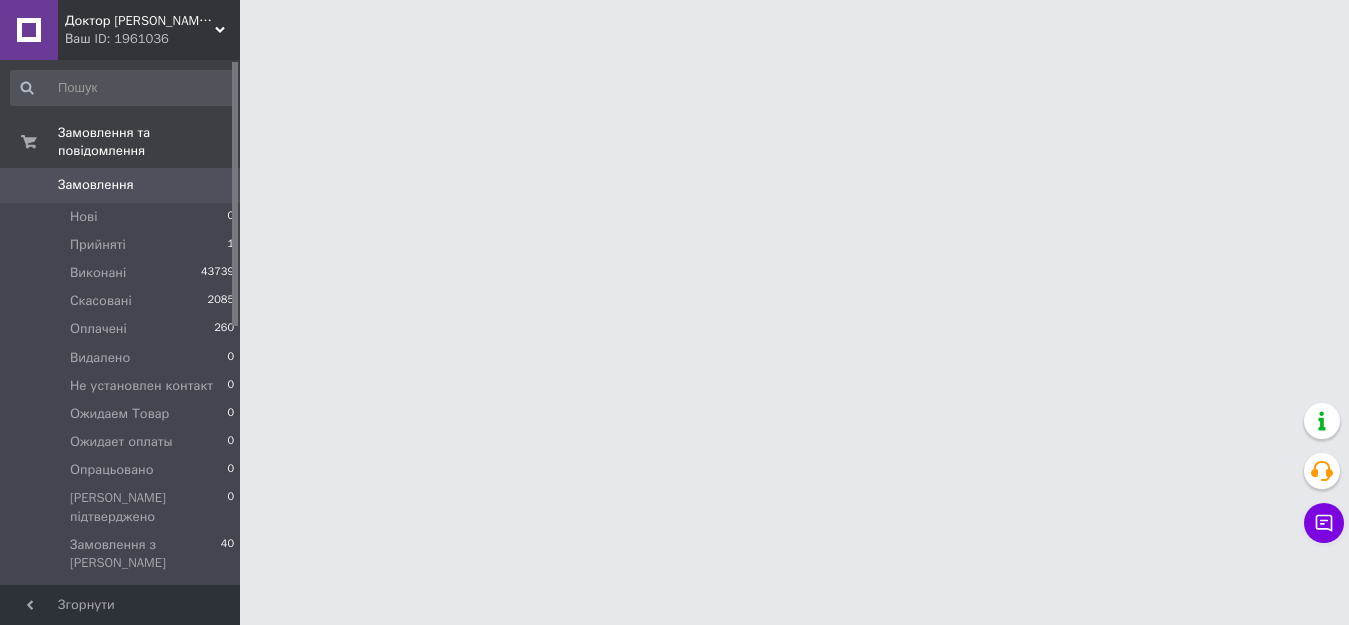 scroll, scrollTop: 0, scrollLeft: 0, axis: both 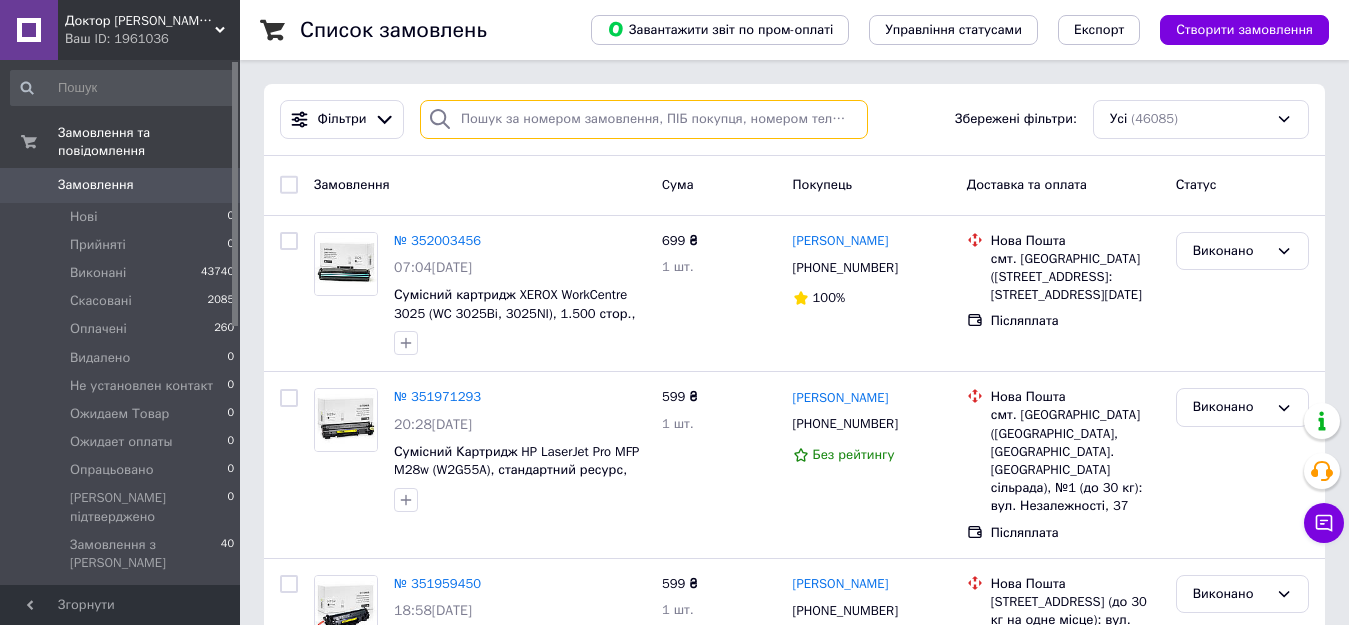 click at bounding box center [644, 119] 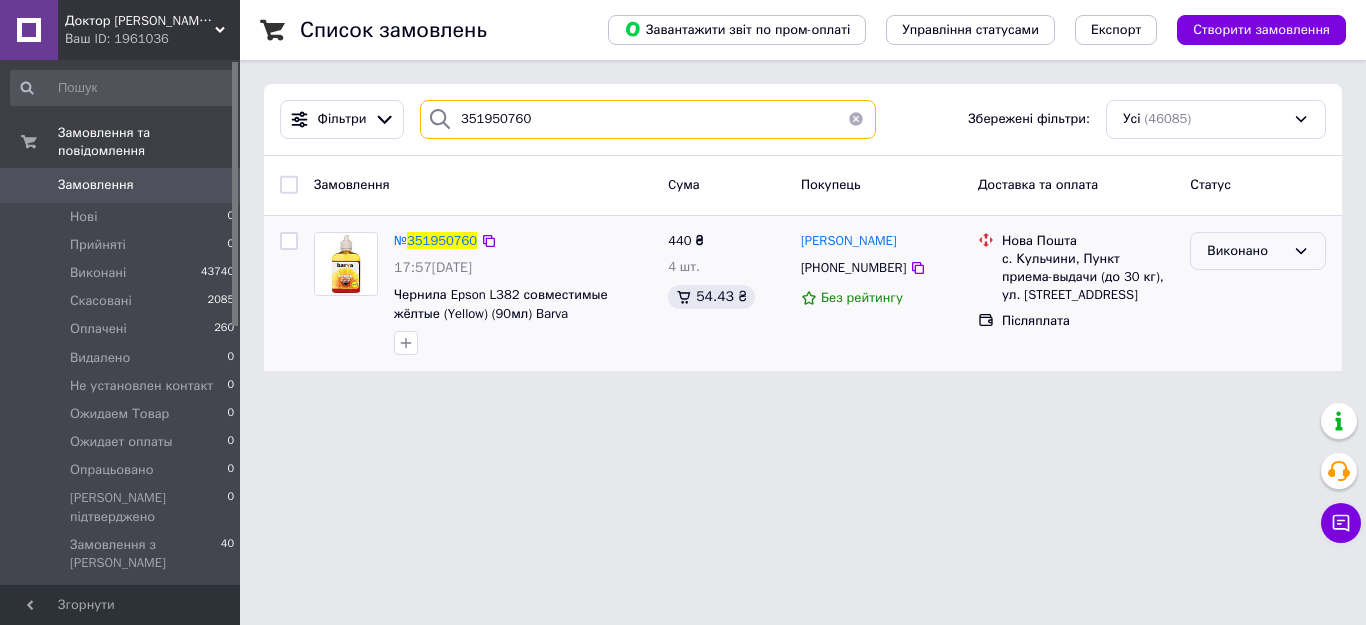 type on "351950760" 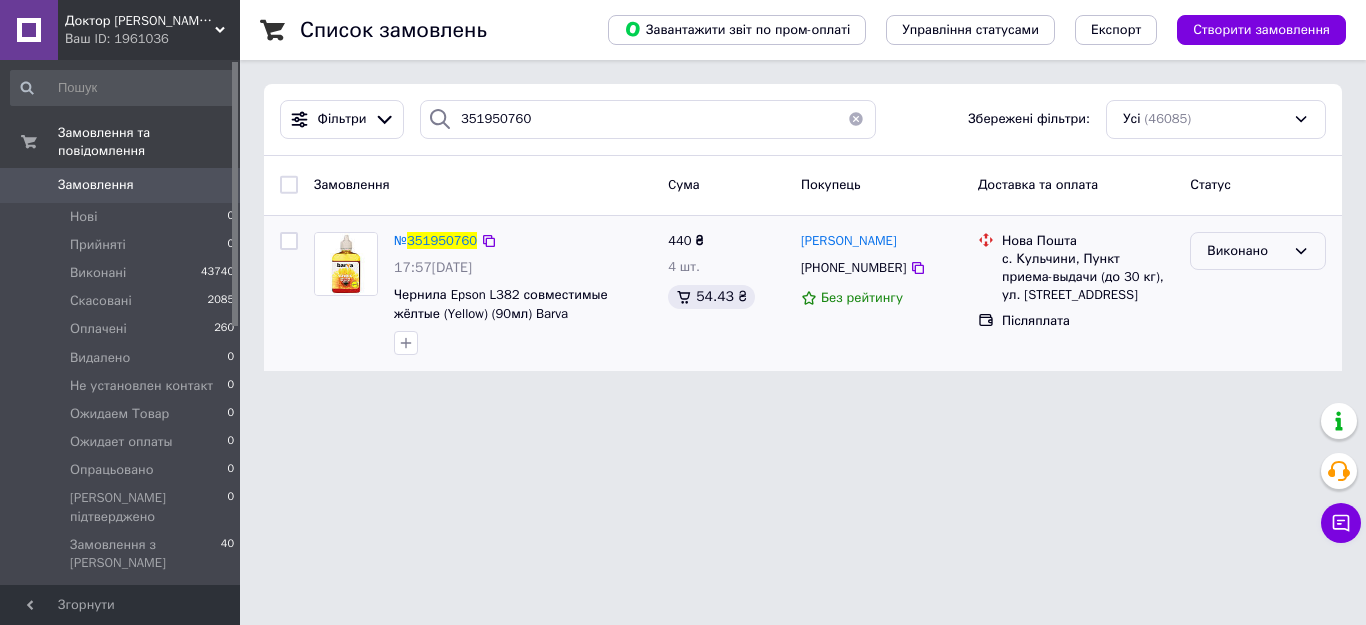 click on "Виконано" at bounding box center (1246, 251) 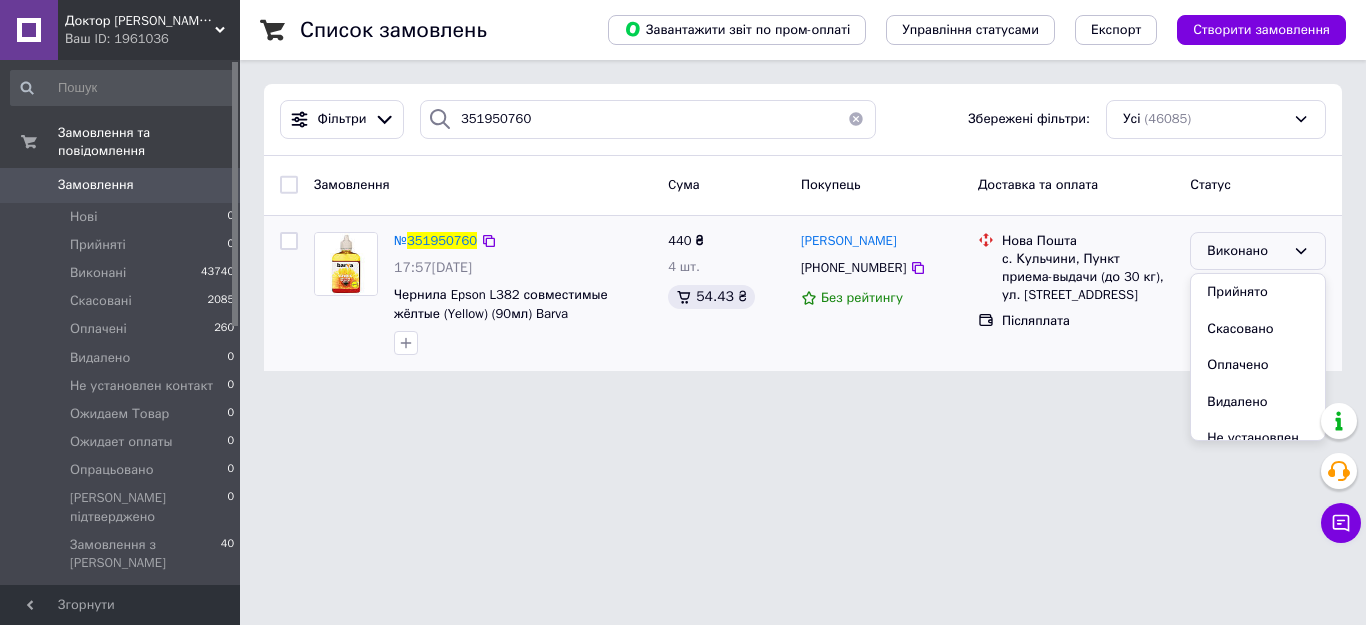 click on "Прийнято" at bounding box center (1258, 292) 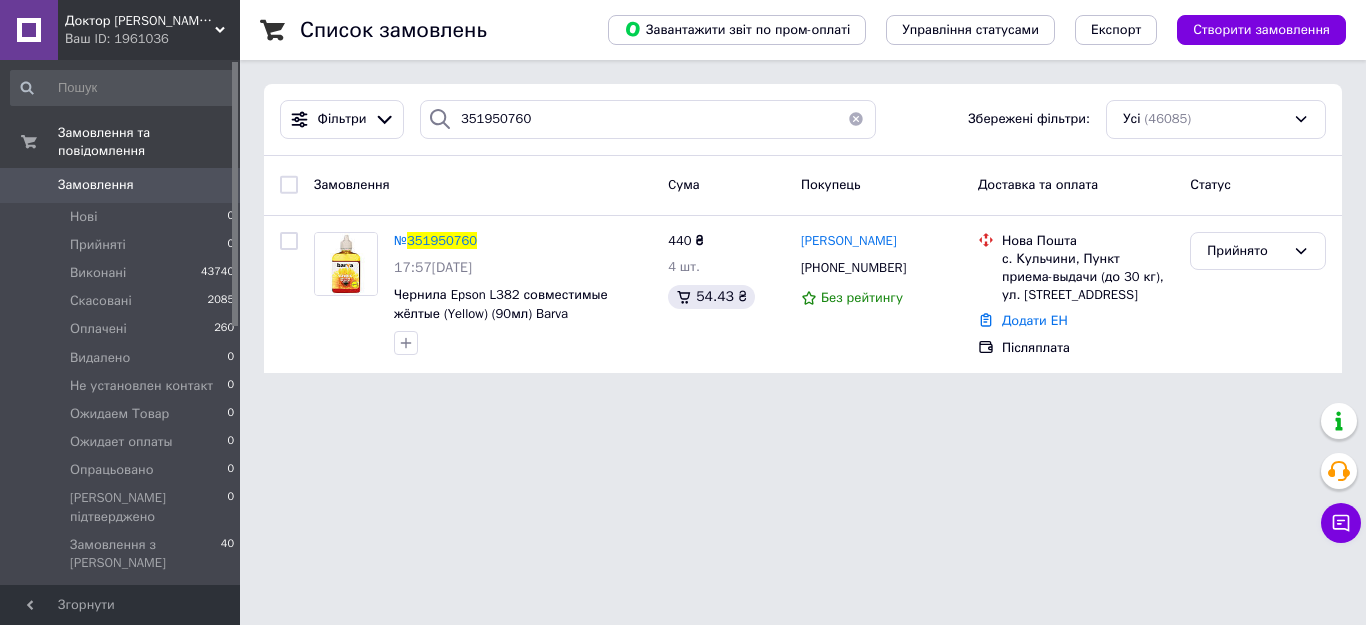 click on "351950760" at bounding box center [442, 240] 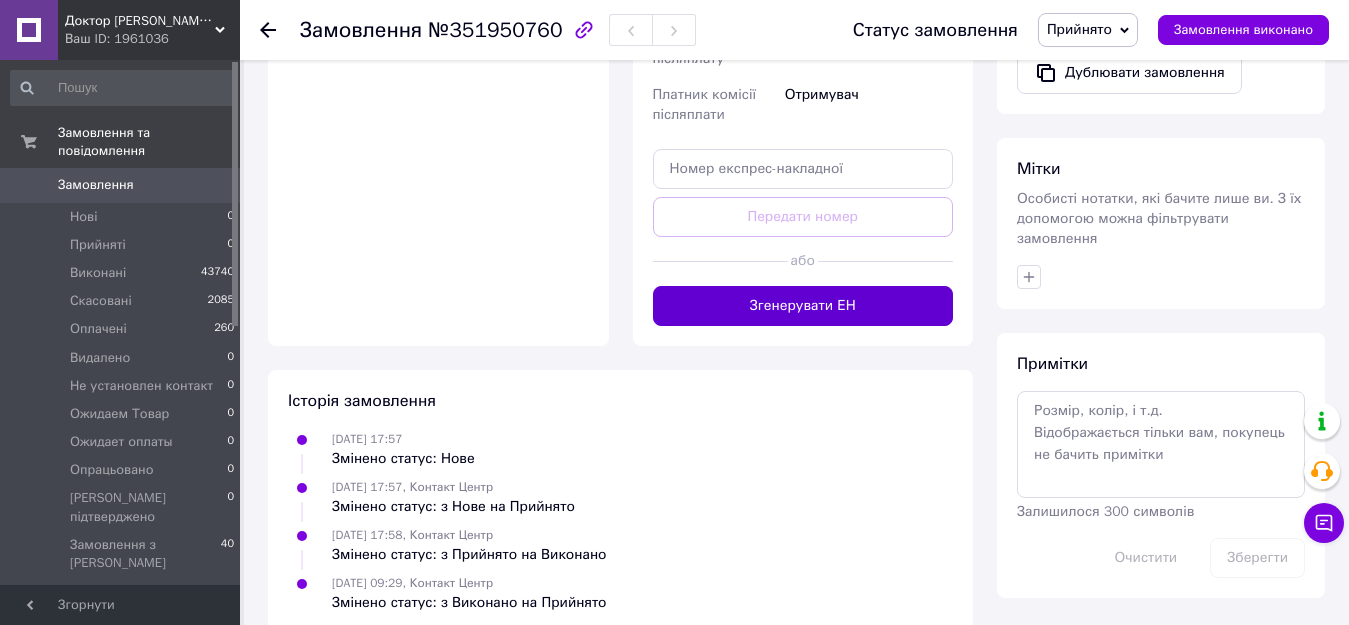 click on "Згенерувати ЕН" at bounding box center [803, 306] 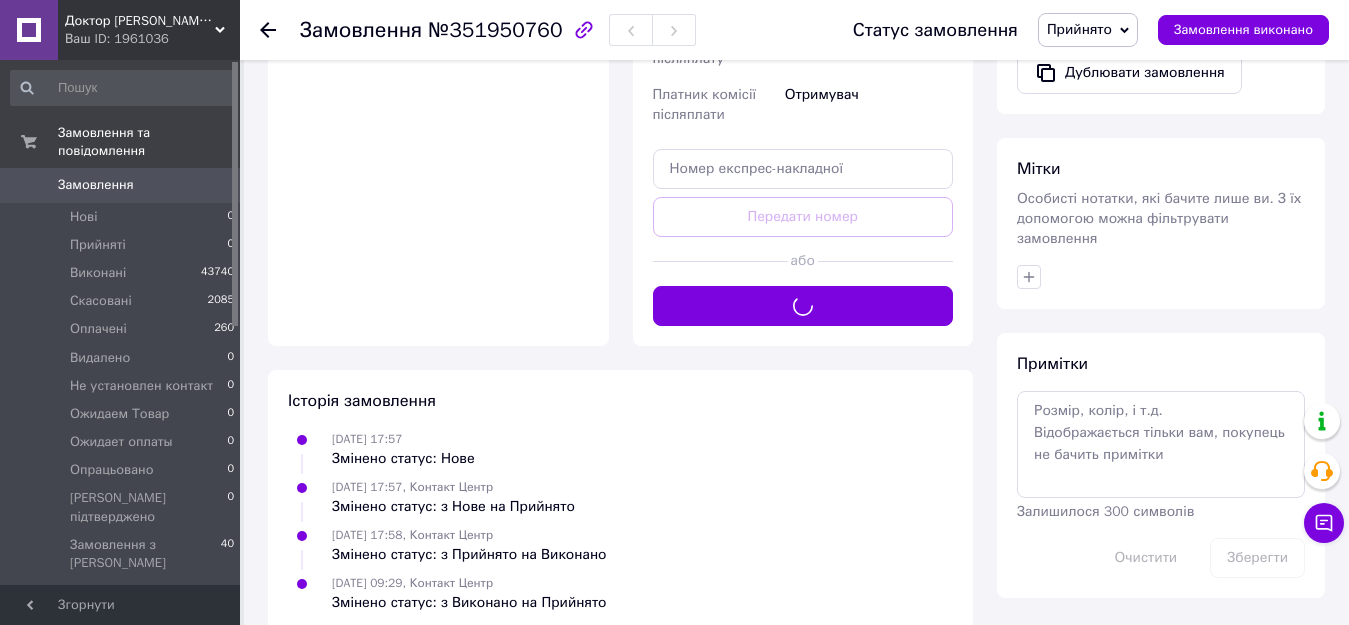 scroll, scrollTop: 500, scrollLeft: 0, axis: vertical 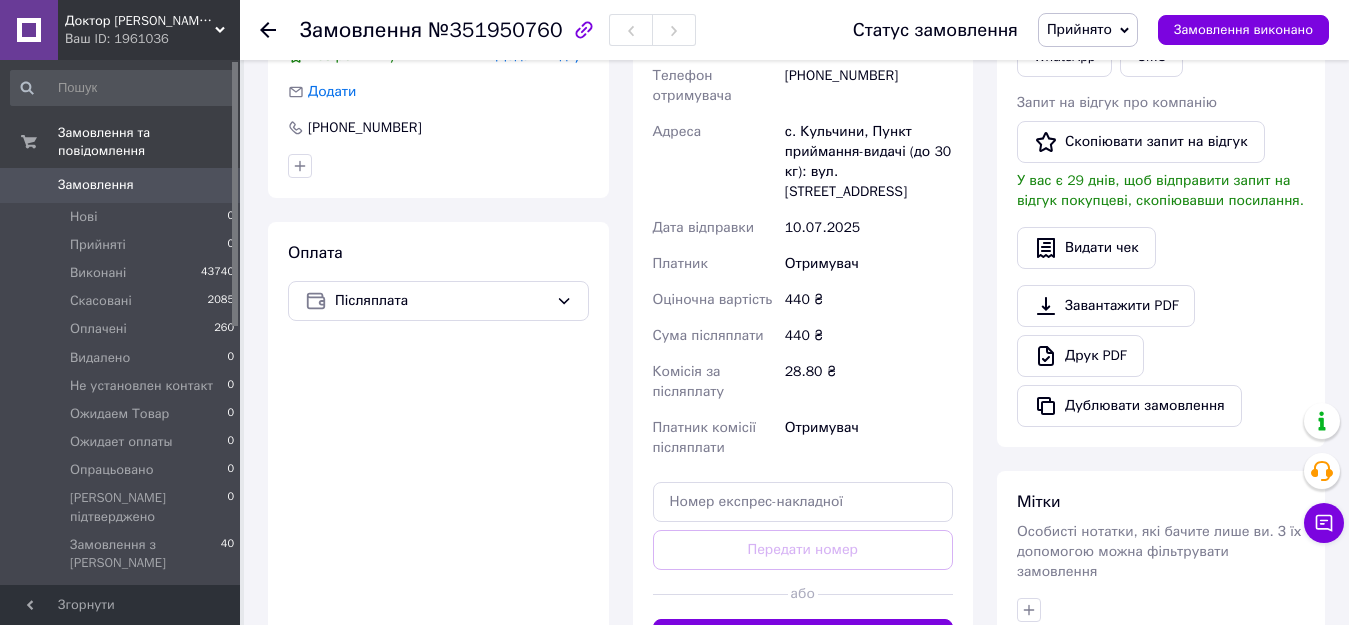 click on "Прийнято" at bounding box center (1079, 29) 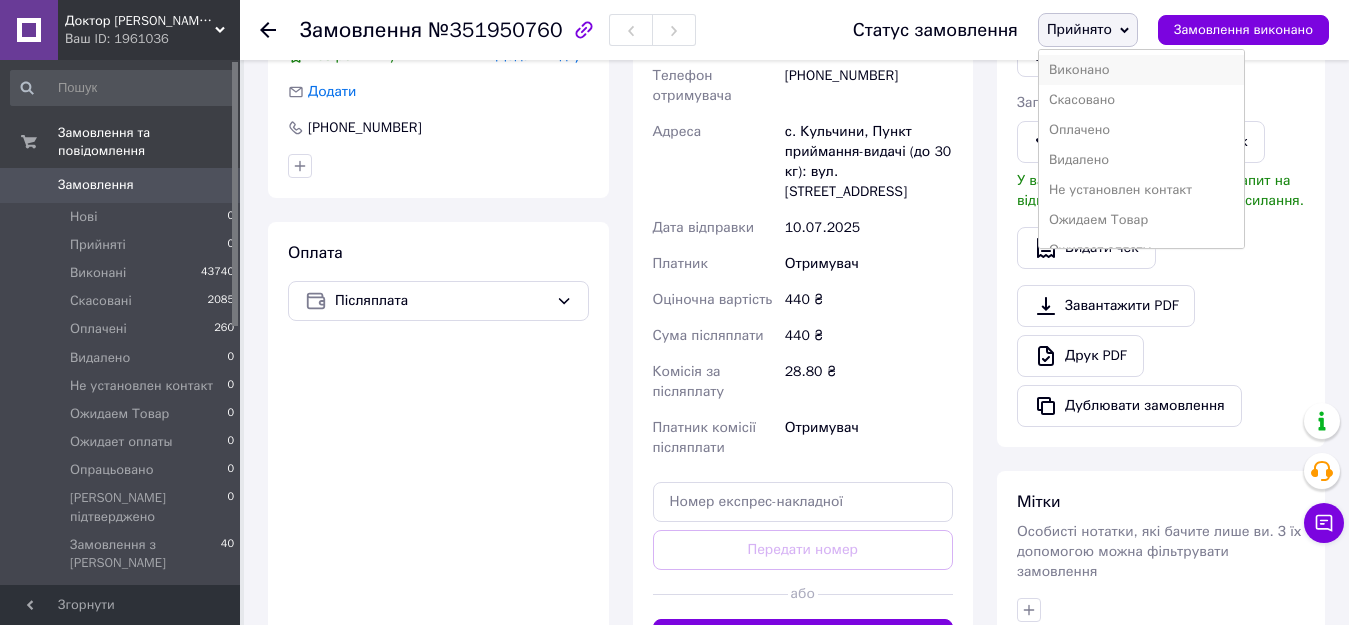 click on "Виконано" at bounding box center [1141, 70] 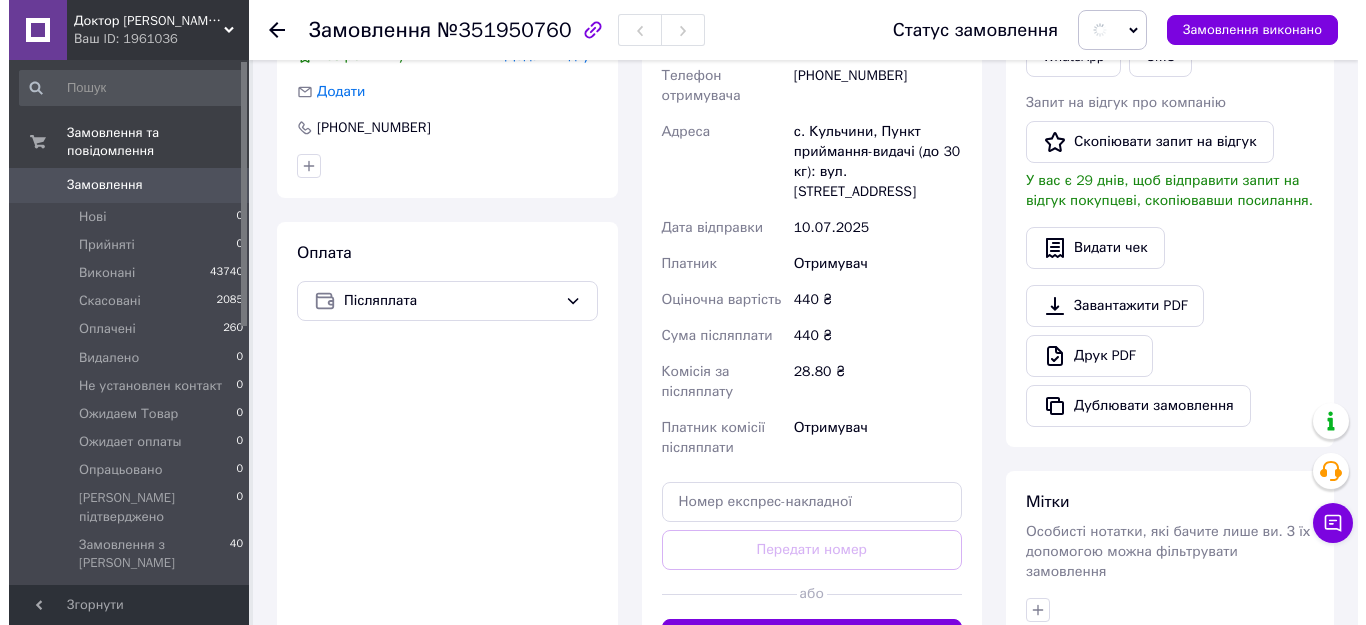 scroll, scrollTop: 333, scrollLeft: 0, axis: vertical 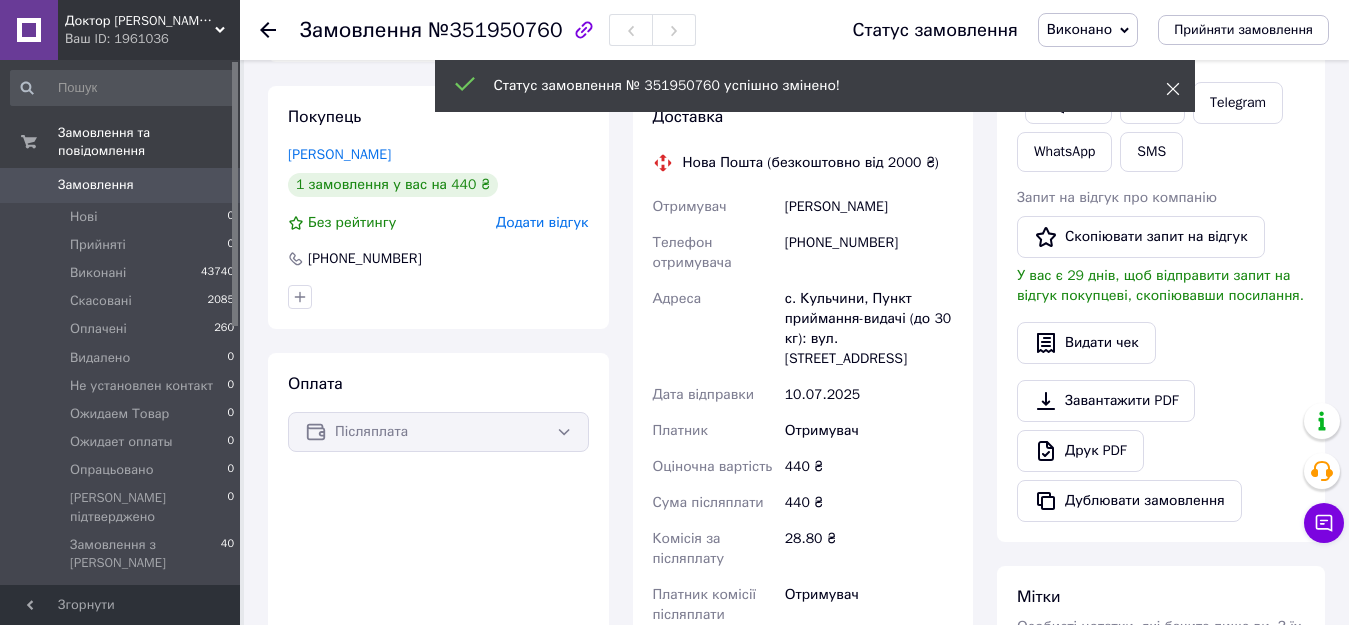 click 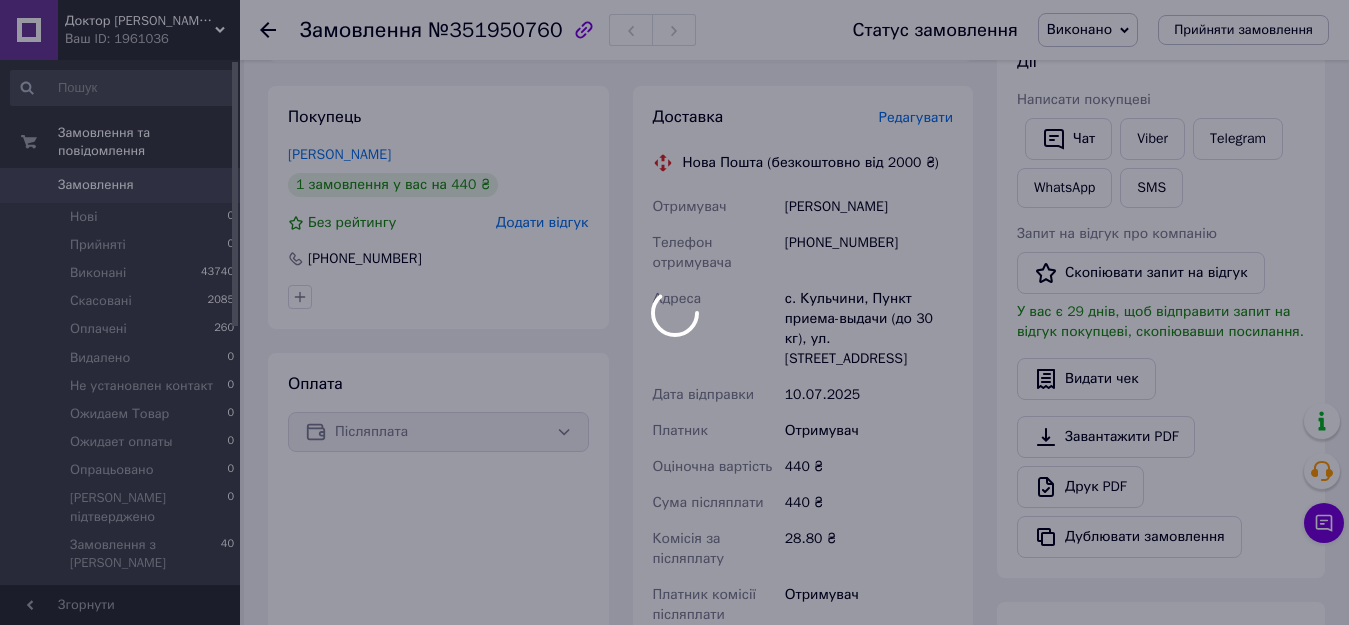 click at bounding box center (674, 312) 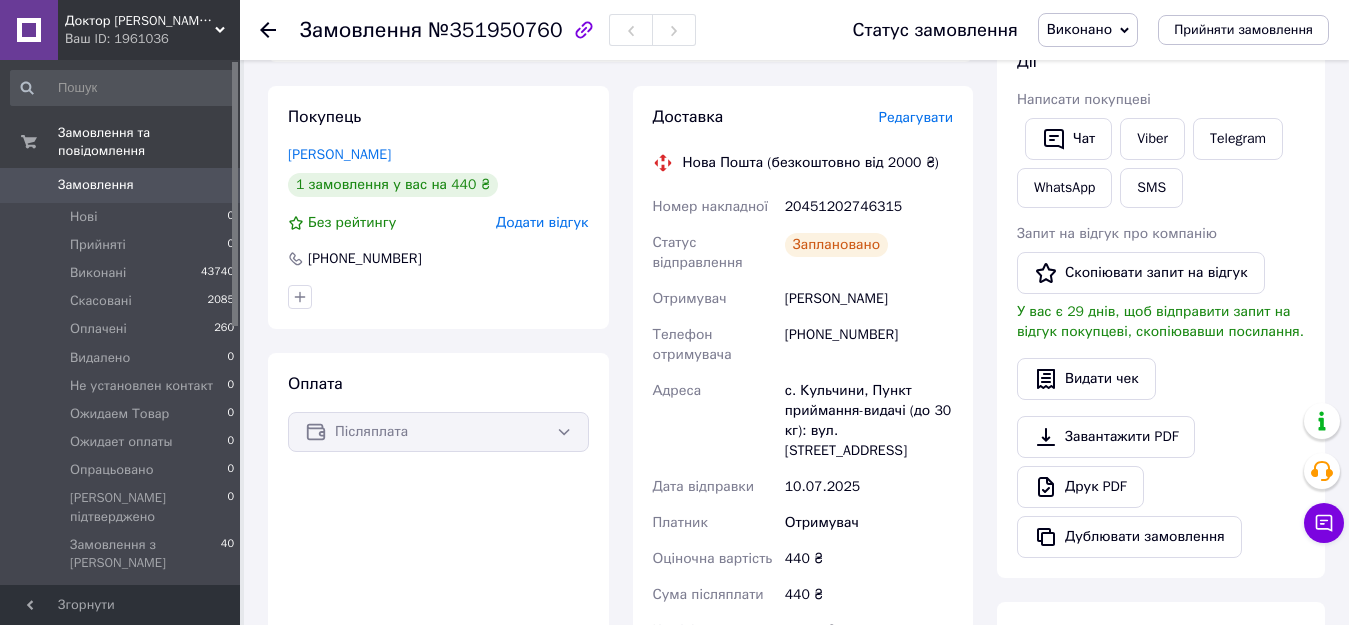 click on "20451202746315" at bounding box center (869, 207) 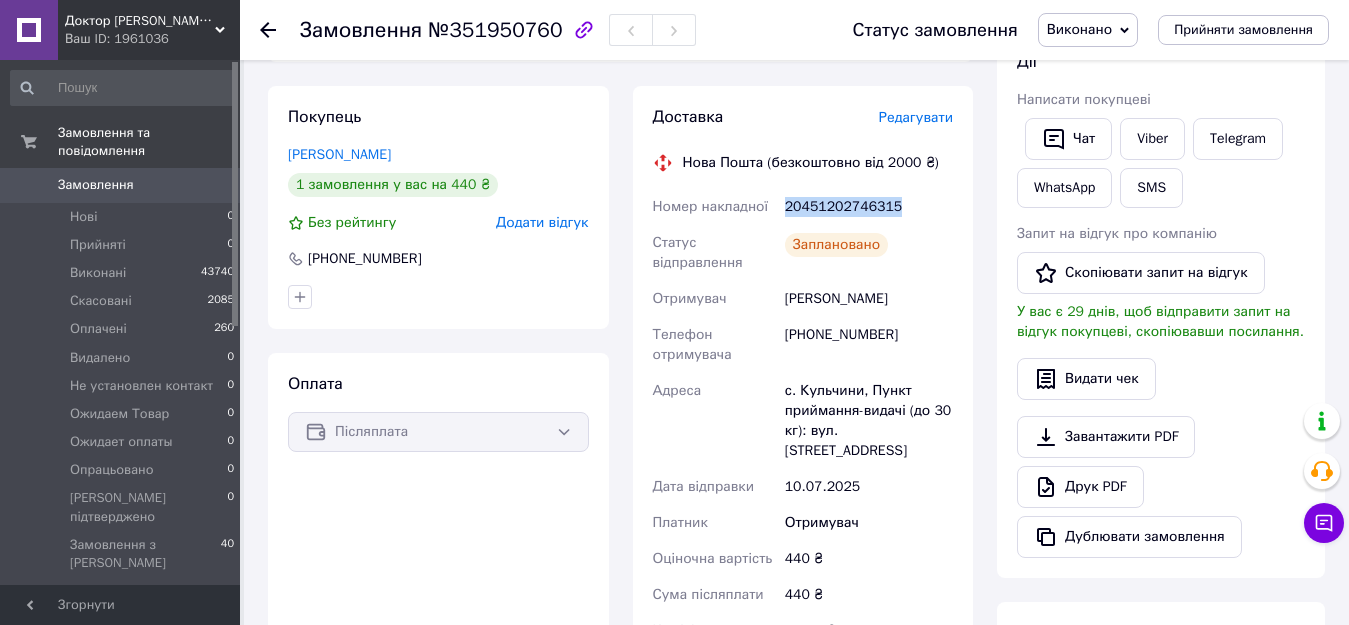 click on "20451202746315" at bounding box center [869, 207] 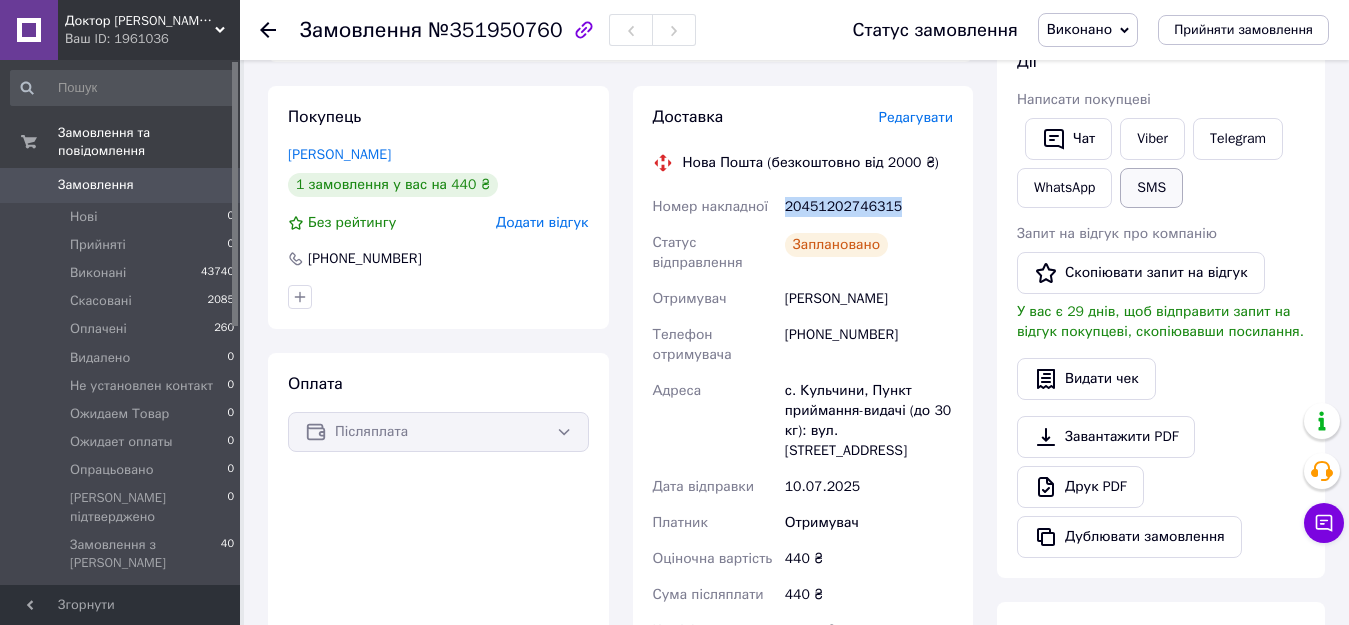 click on "SMS" at bounding box center [1151, 188] 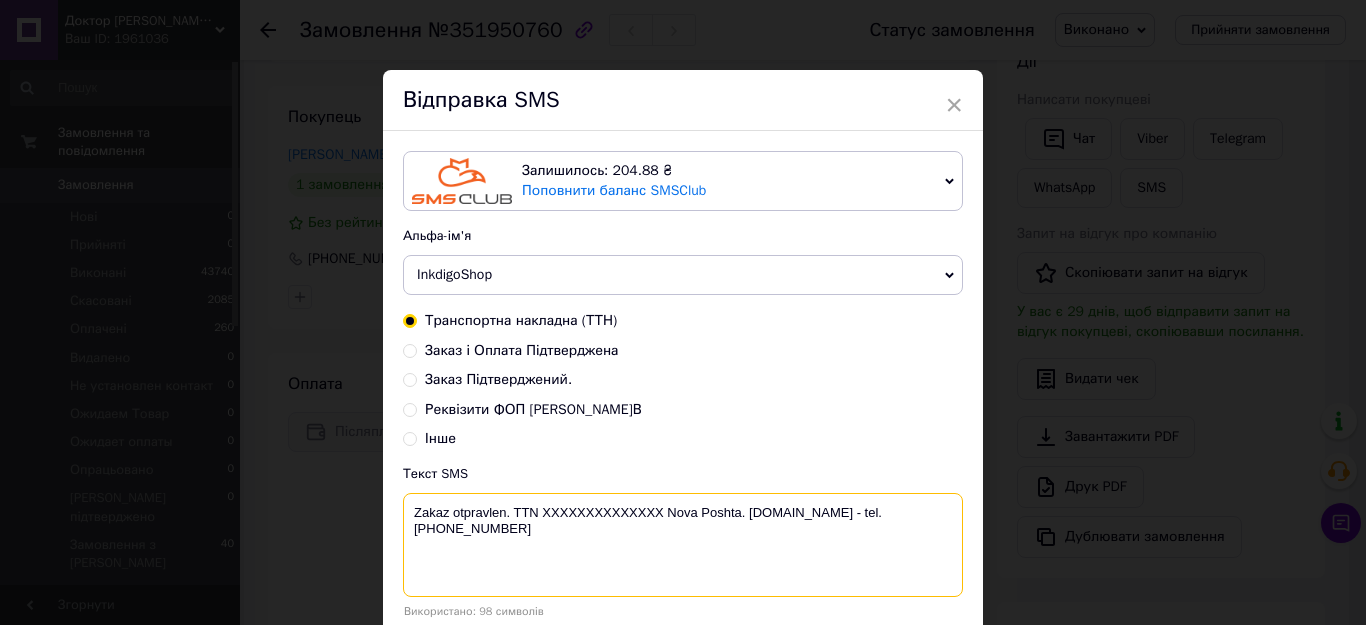 click on "Zakaz otpravlen. TTN XXXXXXXXXXXXXX Nova Poshta. [DOMAIN_NAME] - tel. [PHONE_NUMBER]" at bounding box center [683, 545] 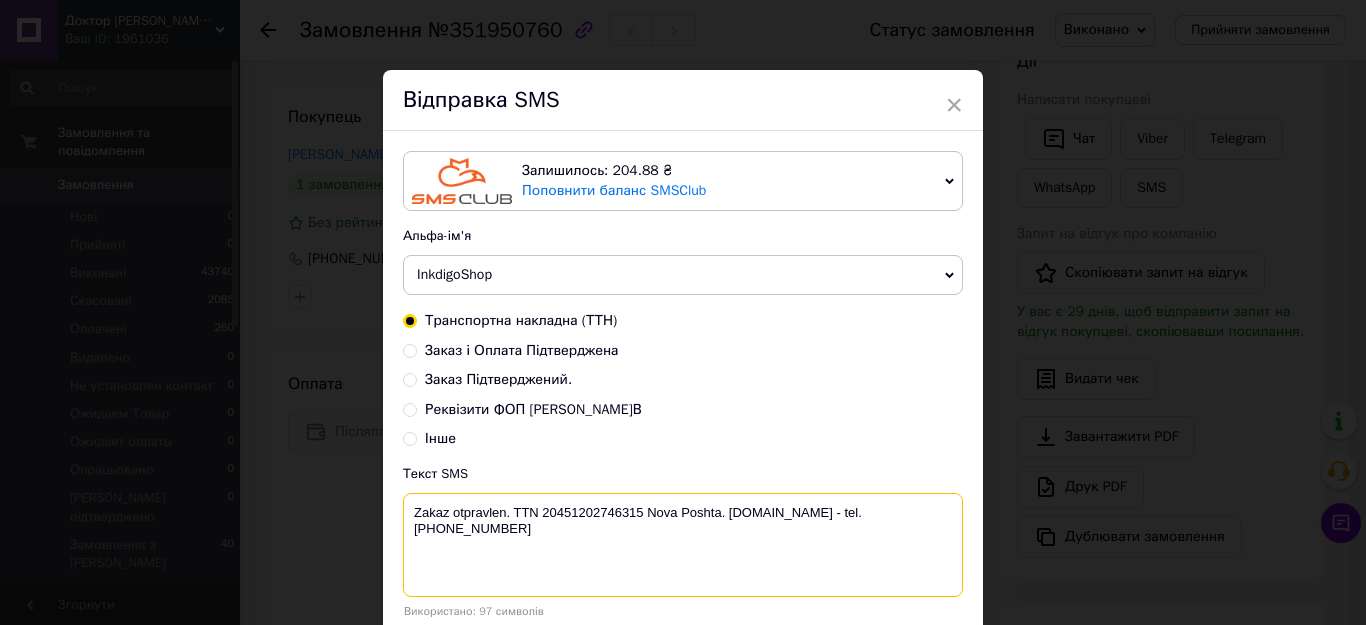 scroll, scrollTop: 142, scrollLeft: 0, axis: vertical 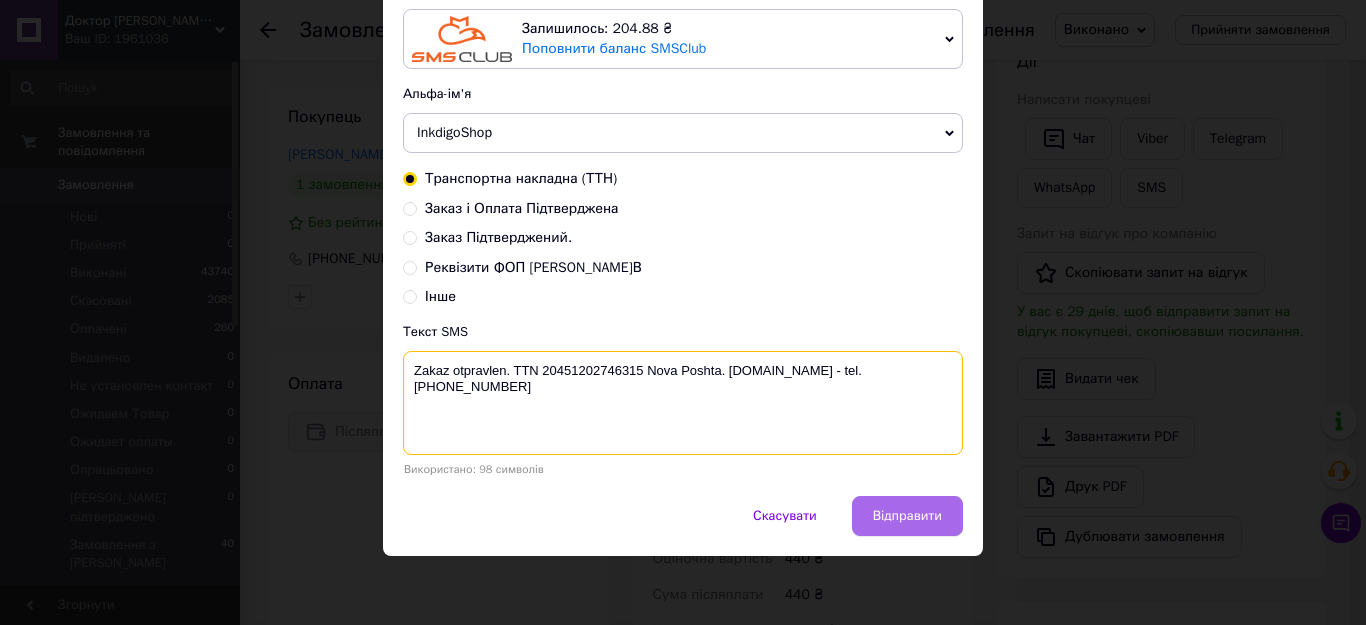 type on "Zakaz otpravlen. TTN 20451202746315 Nova Poshta. www.DoktorToner.com.ua - tel. +38 (096) 069 64 66" 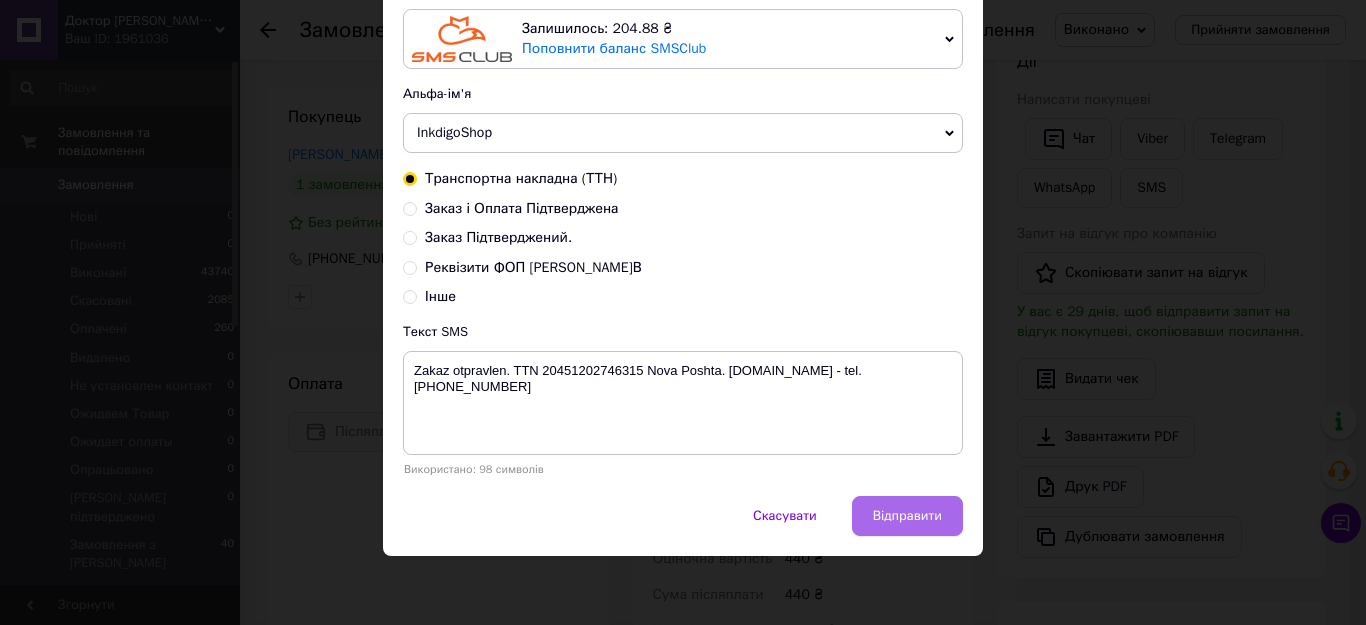 click on "Відправити" at bounding box center [907, 516] 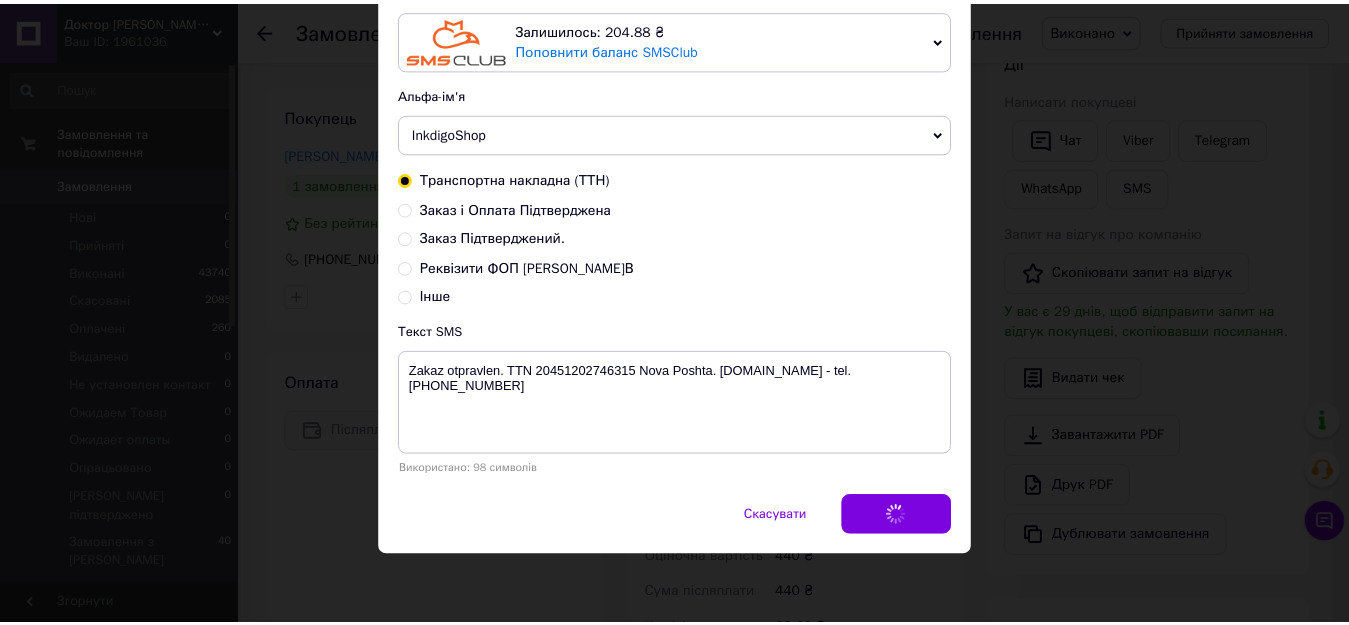 scroll, scrollTop: 0, scrollLeft: 0, axis: both 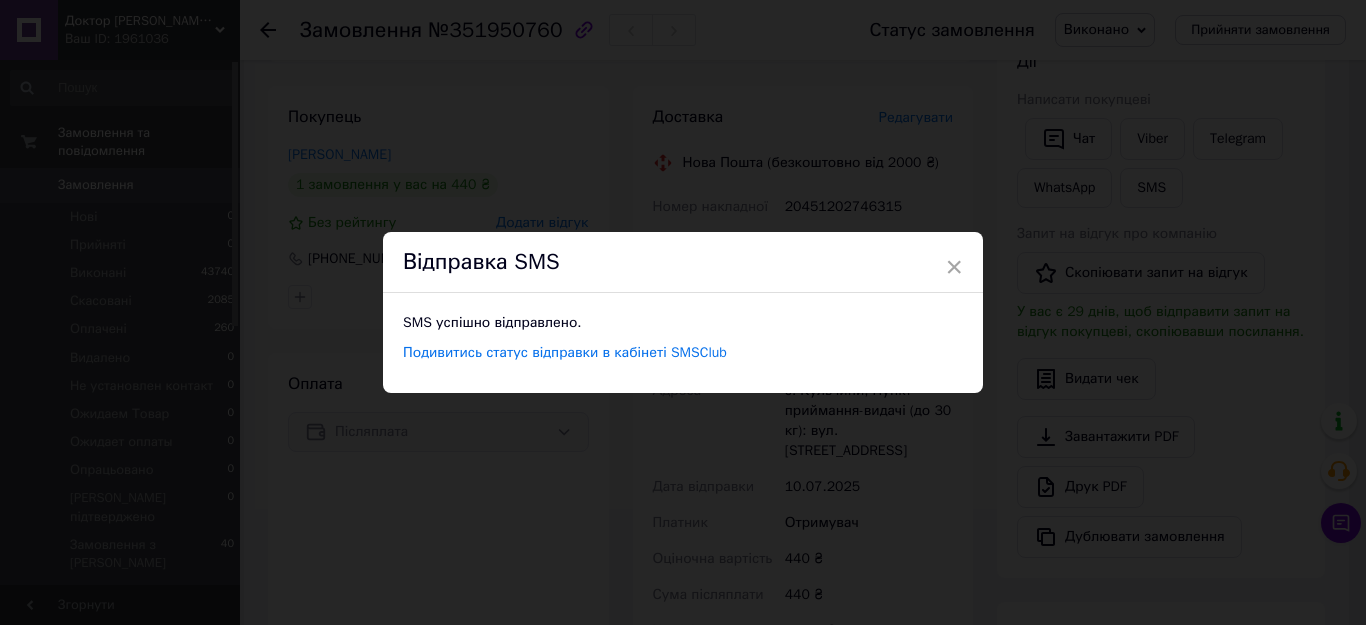 click on "× Відправка SMS SMS успішно відправлено. Подивитись статус відправки в кабінеті SMSClub" at bounding box center [683, 312] 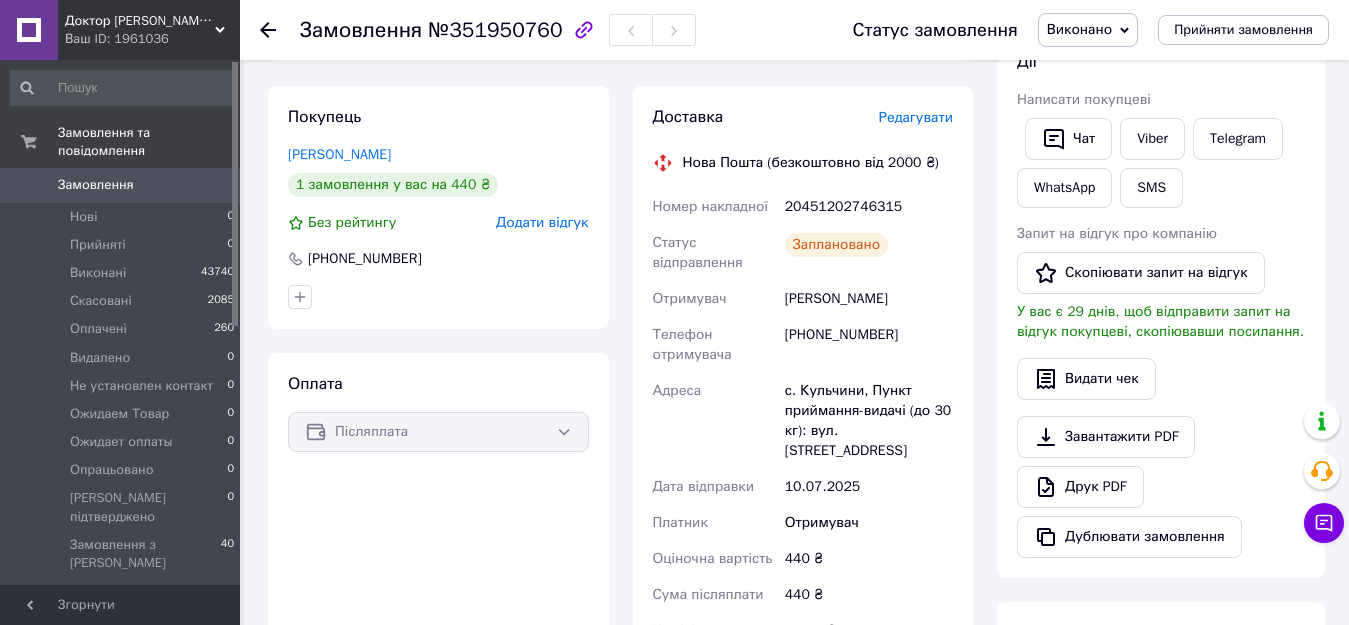 click on "Замовлення" at bounding box center (121, 185) 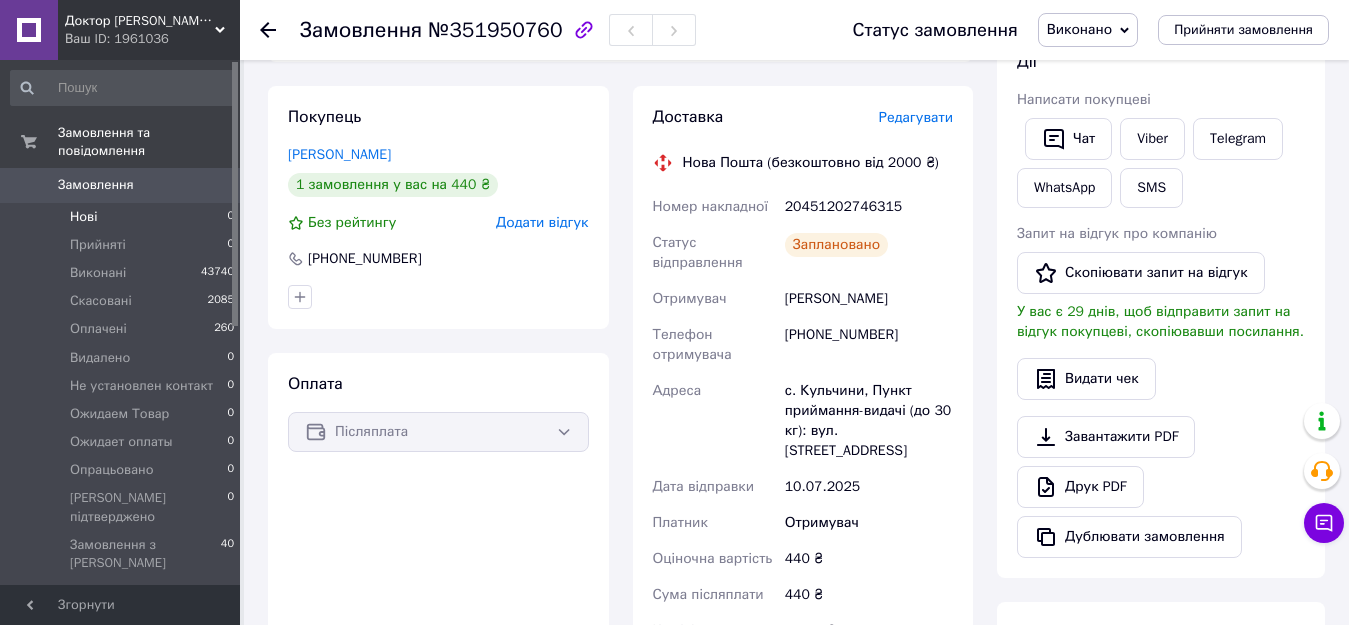 scroll, scrollTop: 0, scrollLeft: 0, axis: both 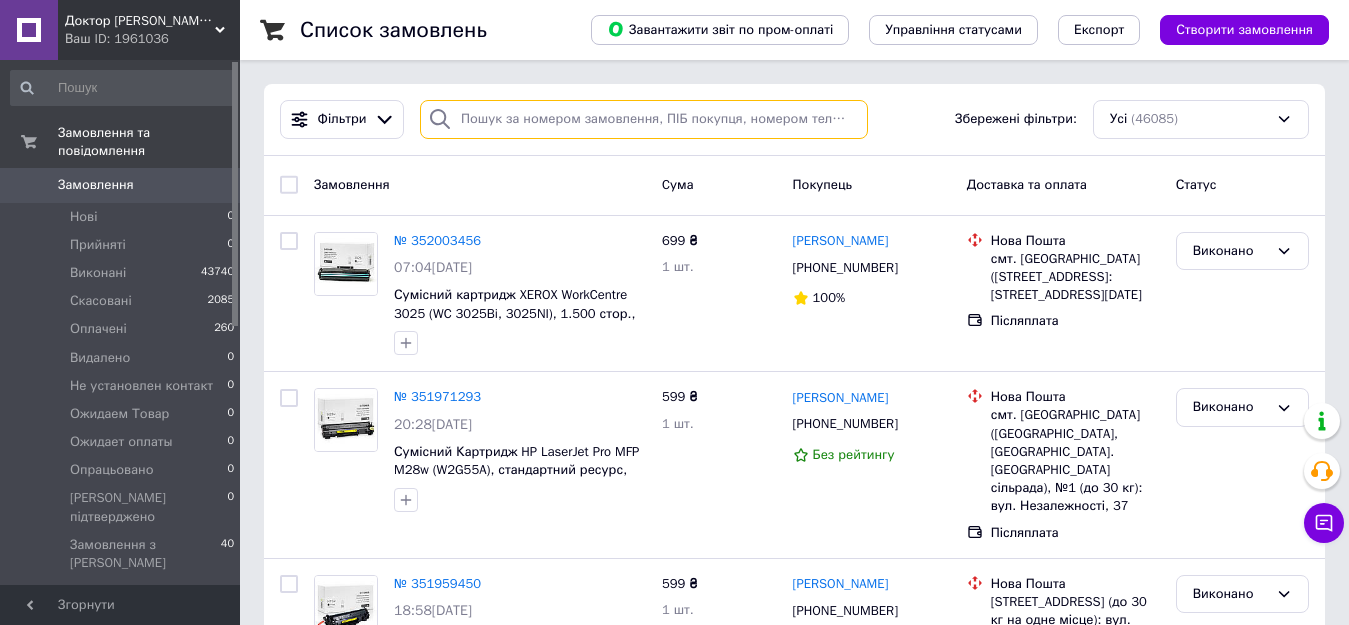 click at bounding box center [644, 119] 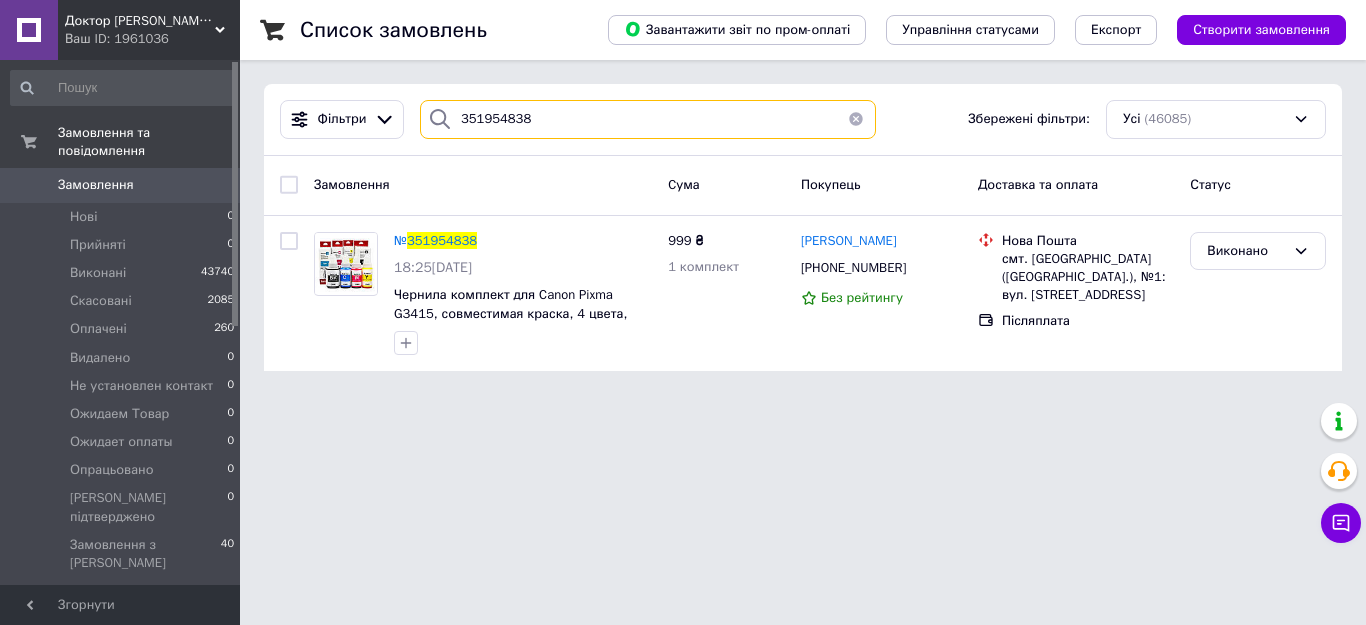 type on "351954838" 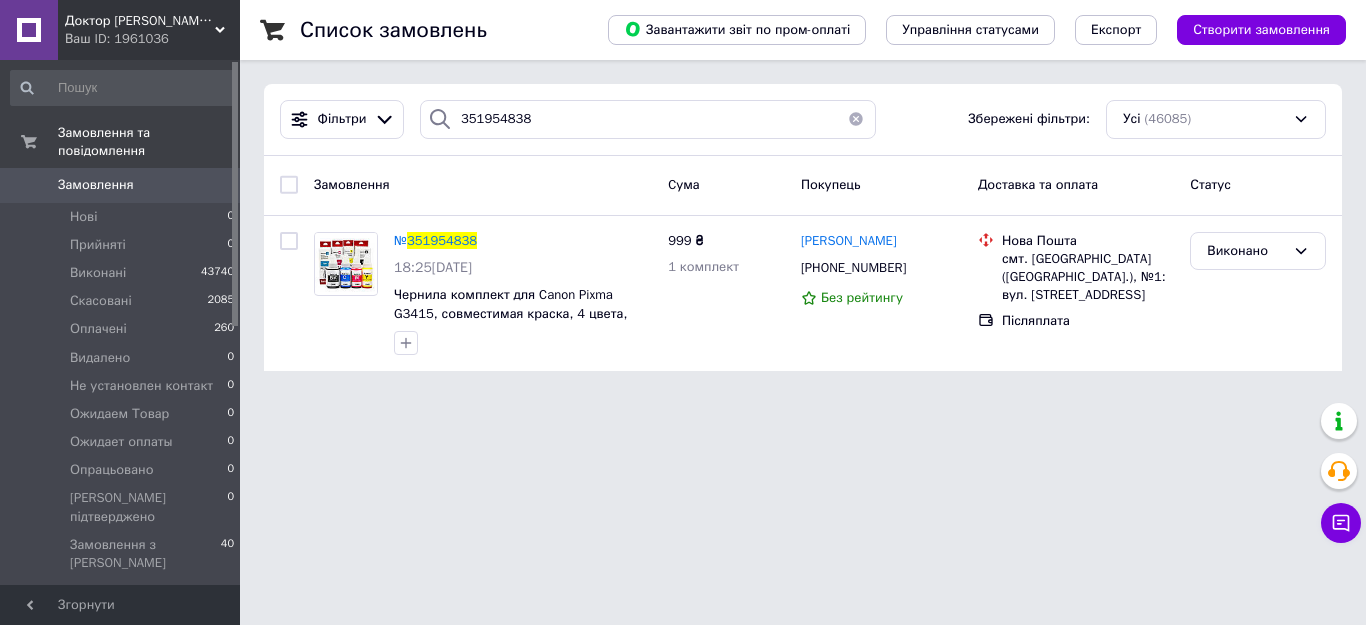 click on "Виконано" at bounding box center [1258, 251] 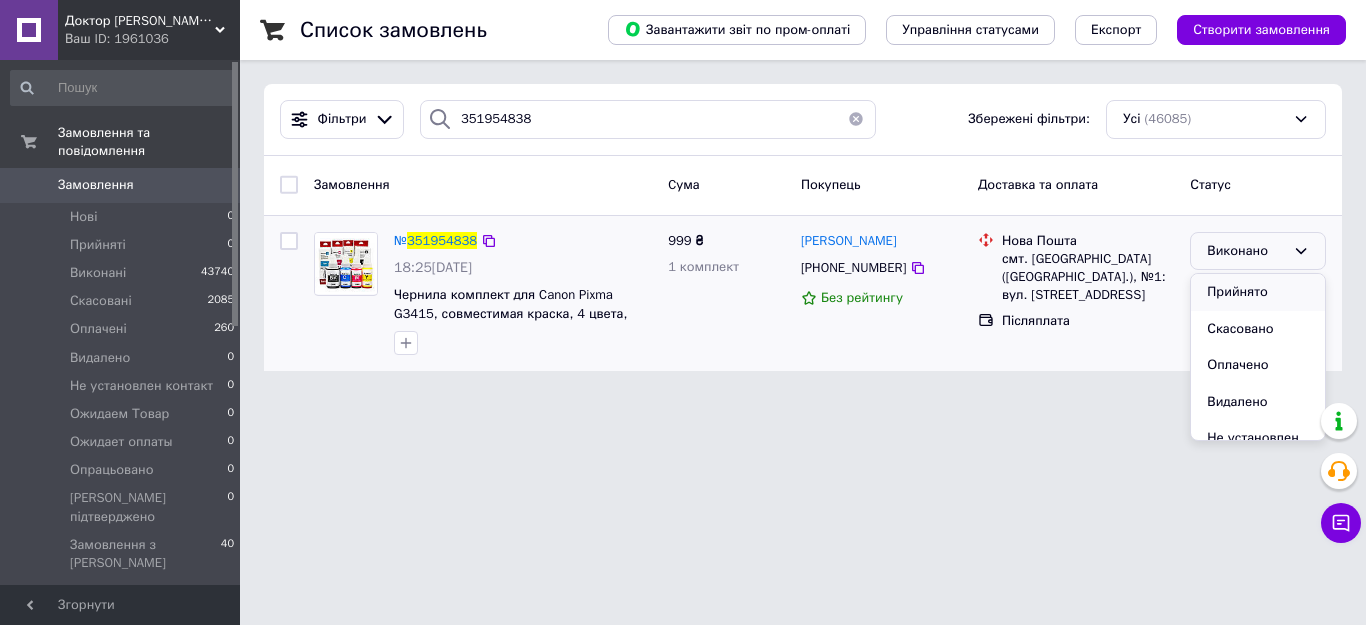 click on "Прийнято" at bounding box center [1258, 292] 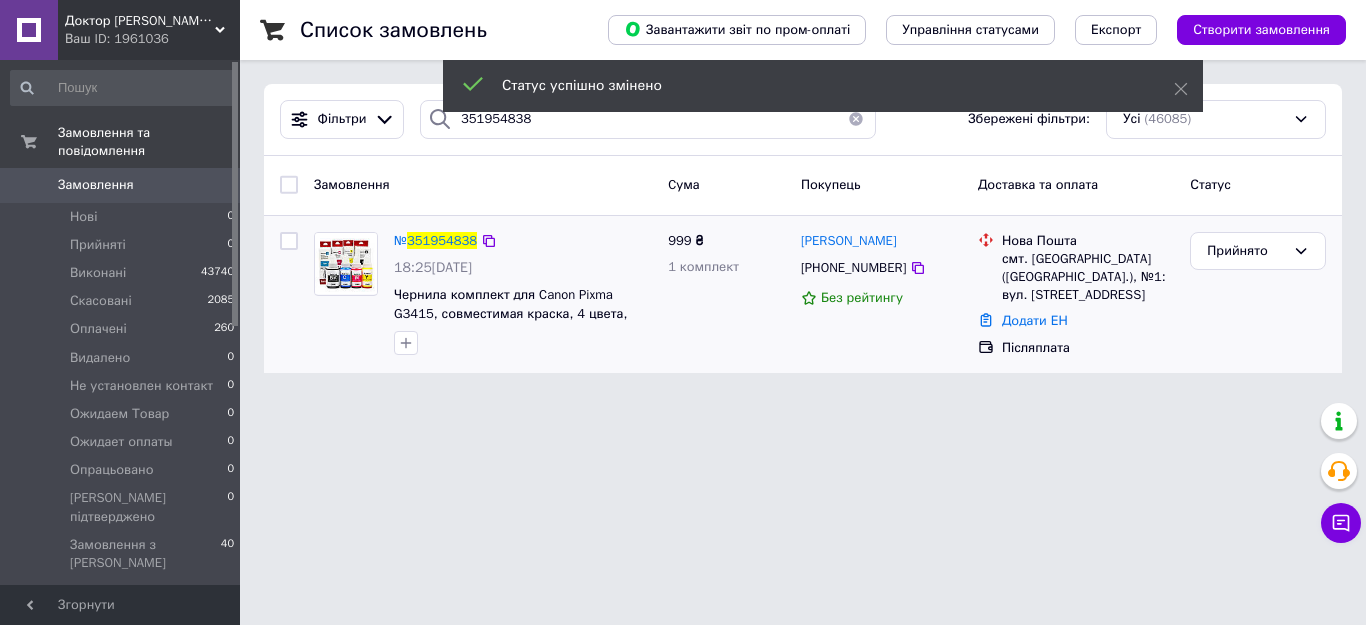 click on "351954838" at bounding box center [442, 240] 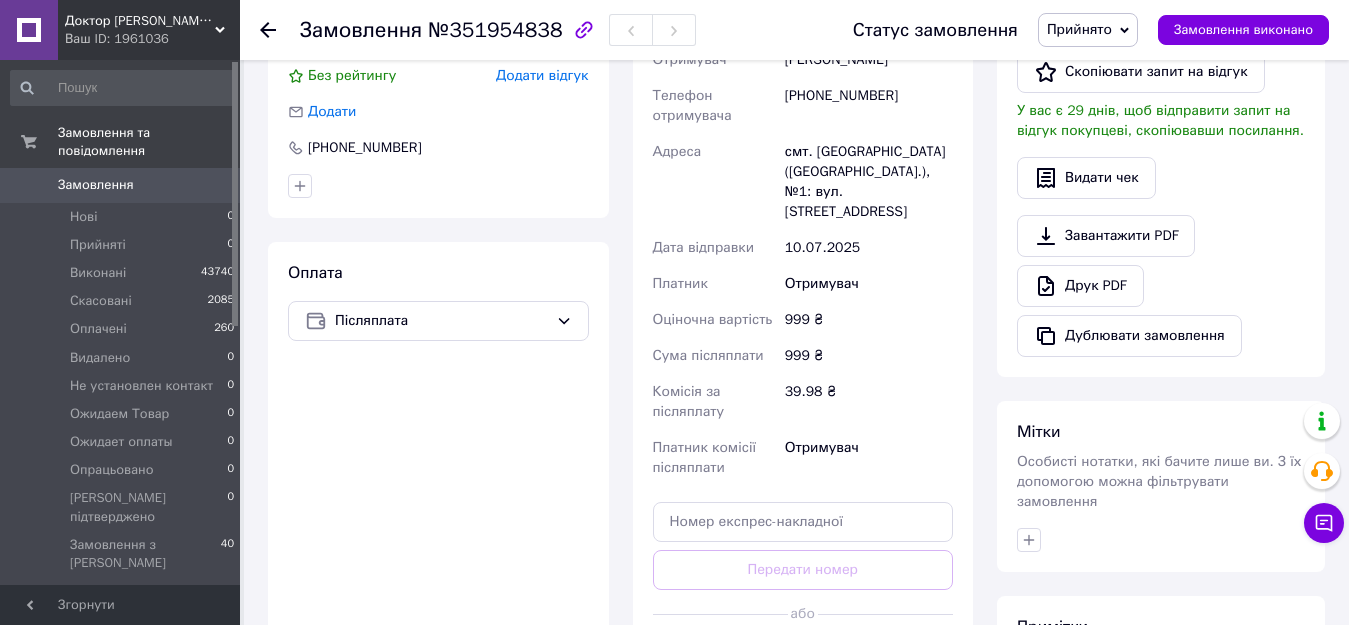 scroll, scrollTop: 833, scrollLeft: 0, axis: vertical 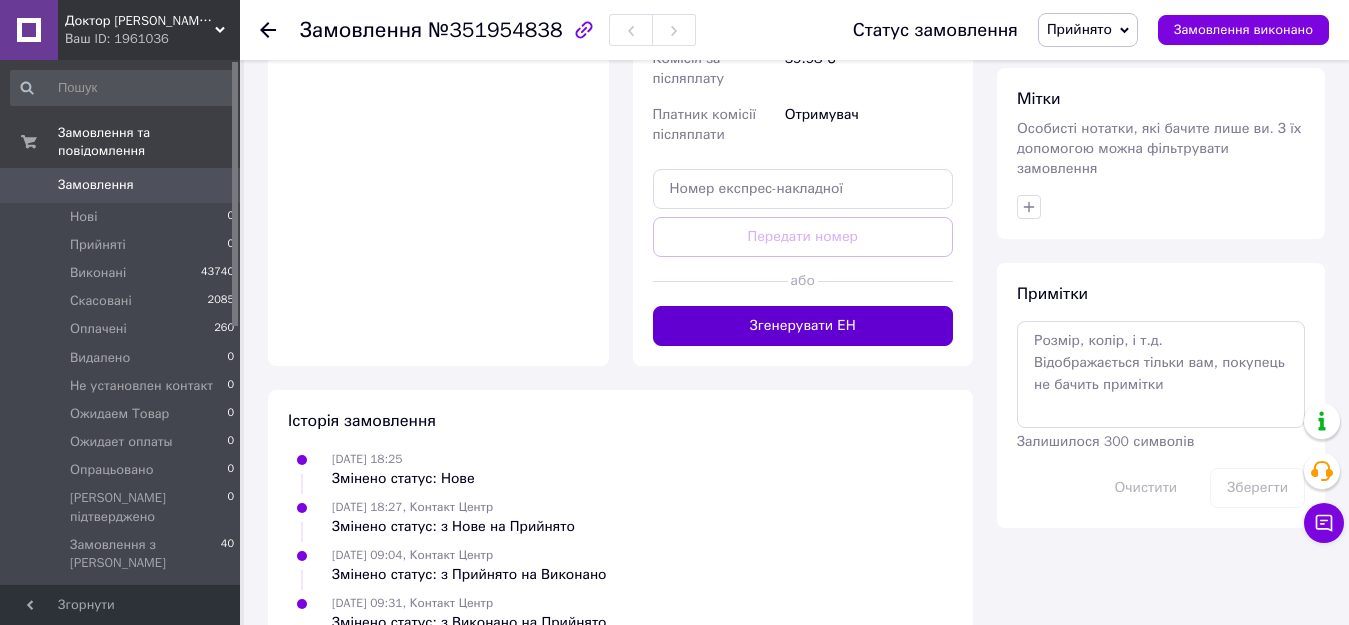 click on "Згенерувати ЕН" at bounding box center [803, 326] 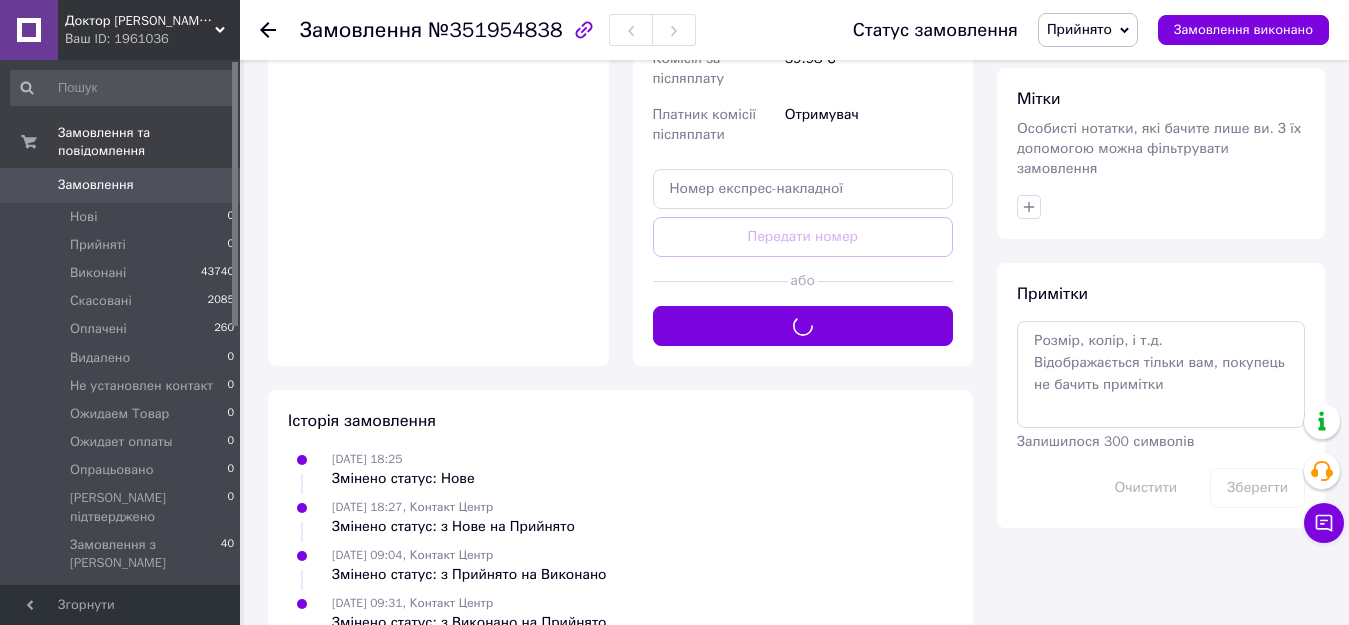scroll, scrollTop: 500, scrollLeft: 0, axis: vertical 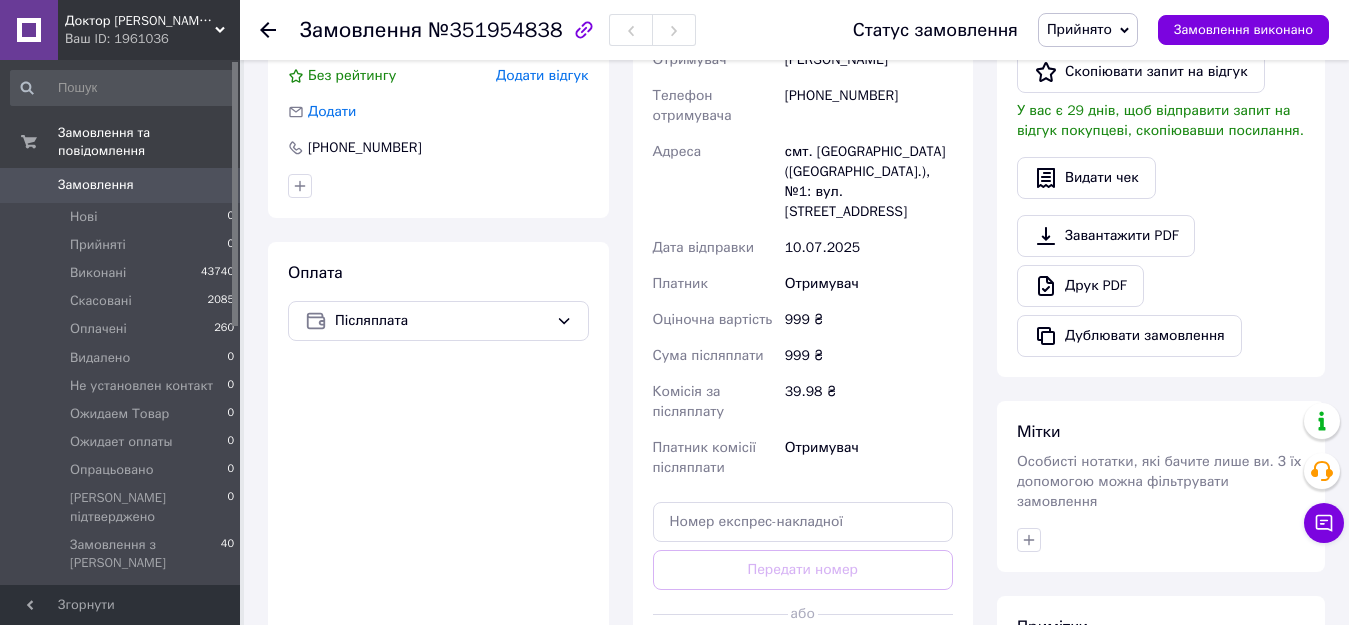 click on "Прийнято" at bounding box center [1079, 29] 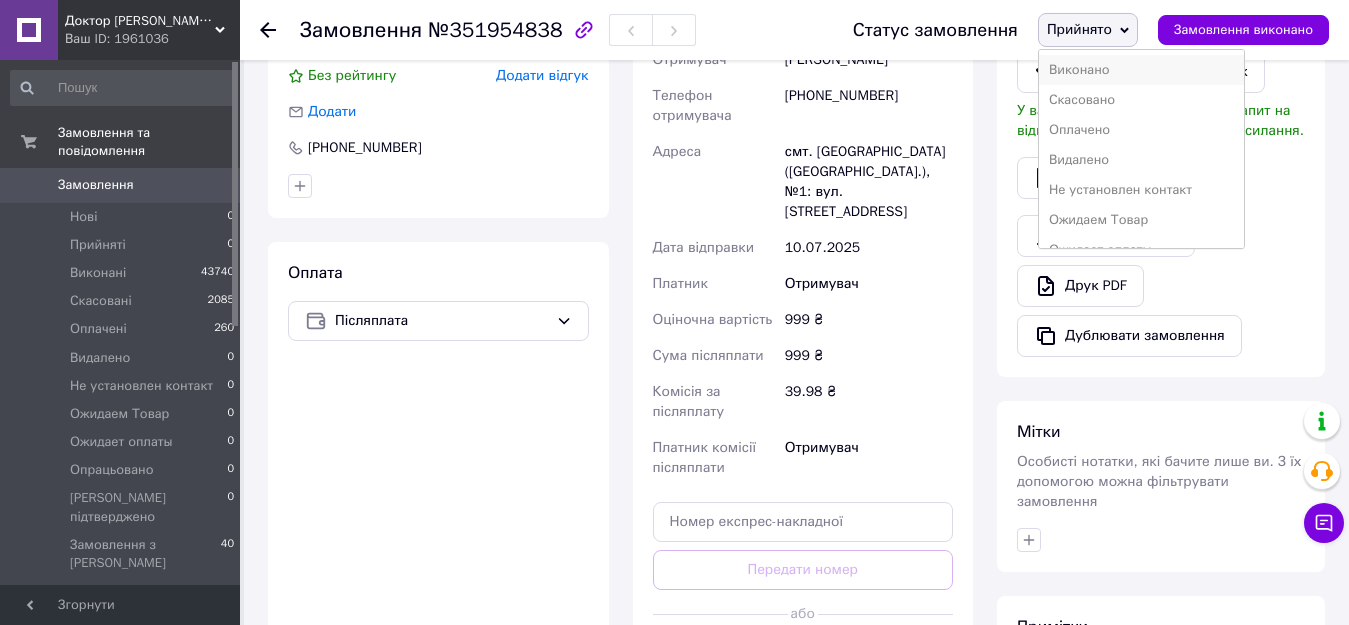 click on "Виконано" at bounding box center [1141, 70] 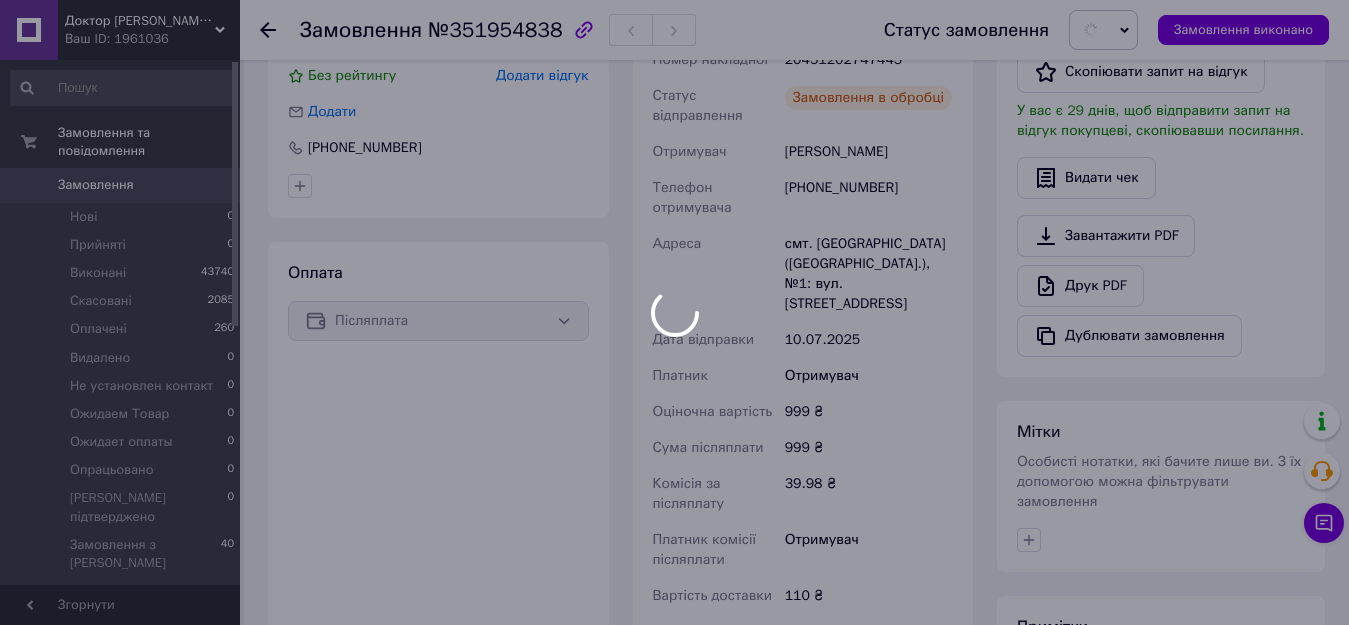 scroll, scrollTop: 333, scrollLeft: 0, axis: vertical 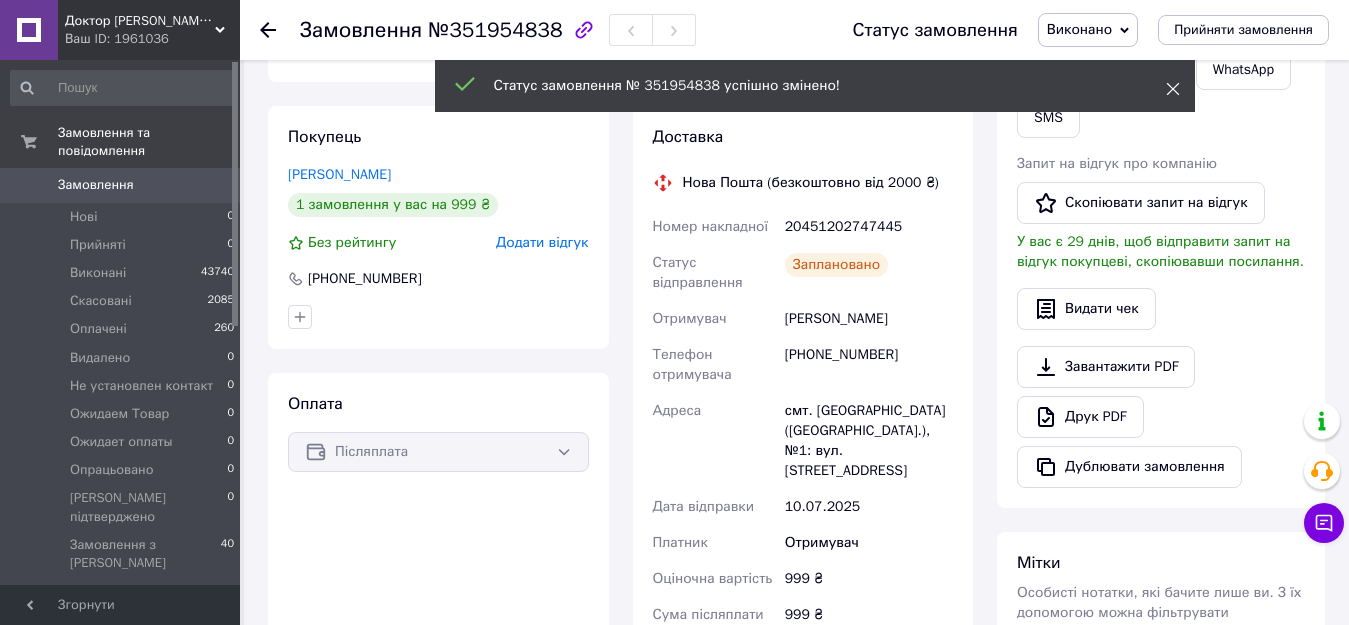 click 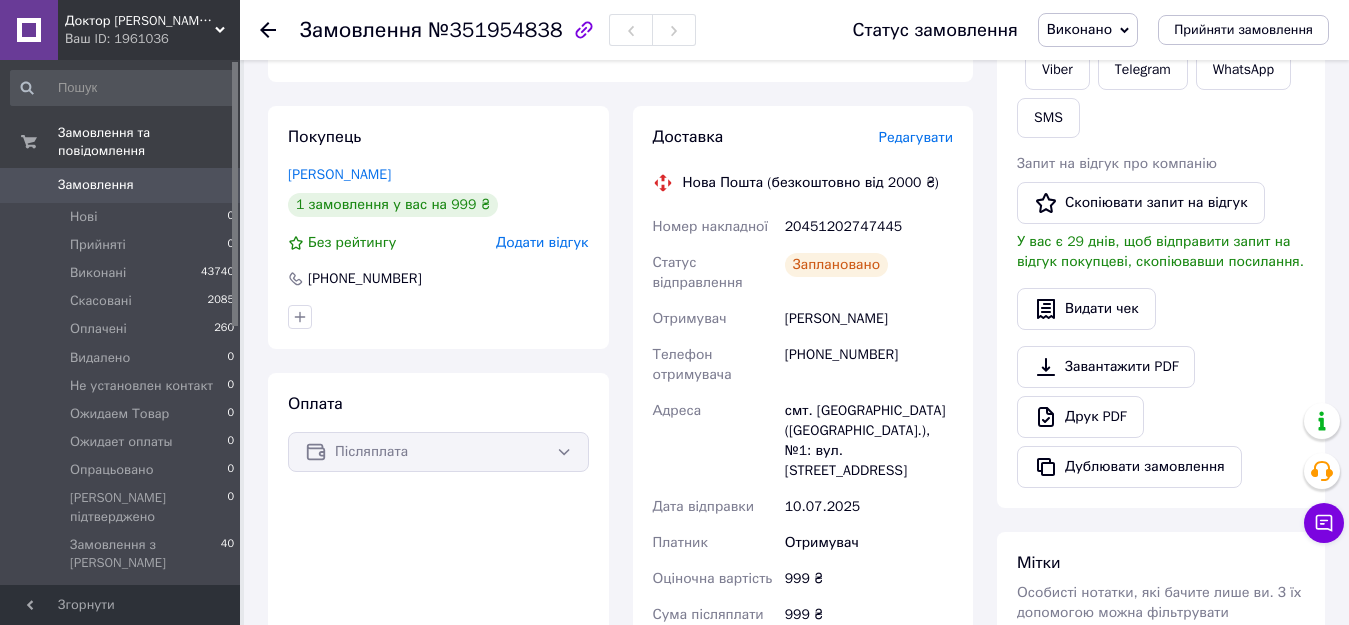 click on "20451202747445" at bounding box center [869, 227] 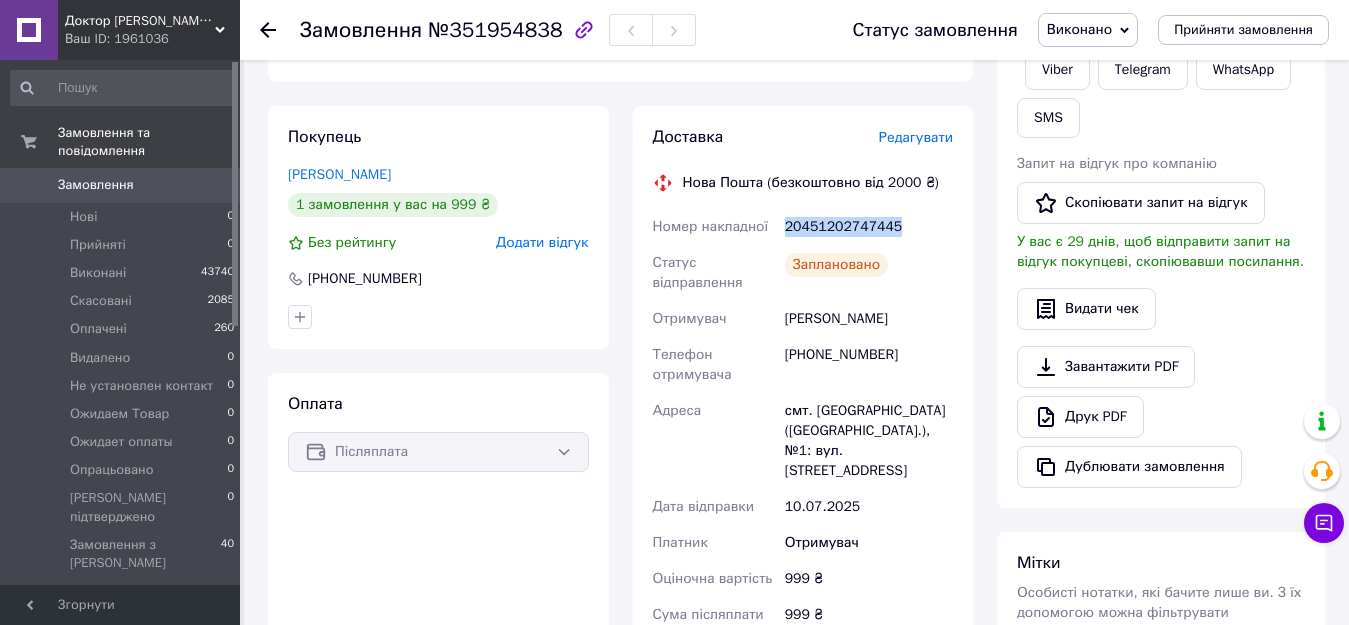 click on "20451202747445" at bounding box center (869, 227) 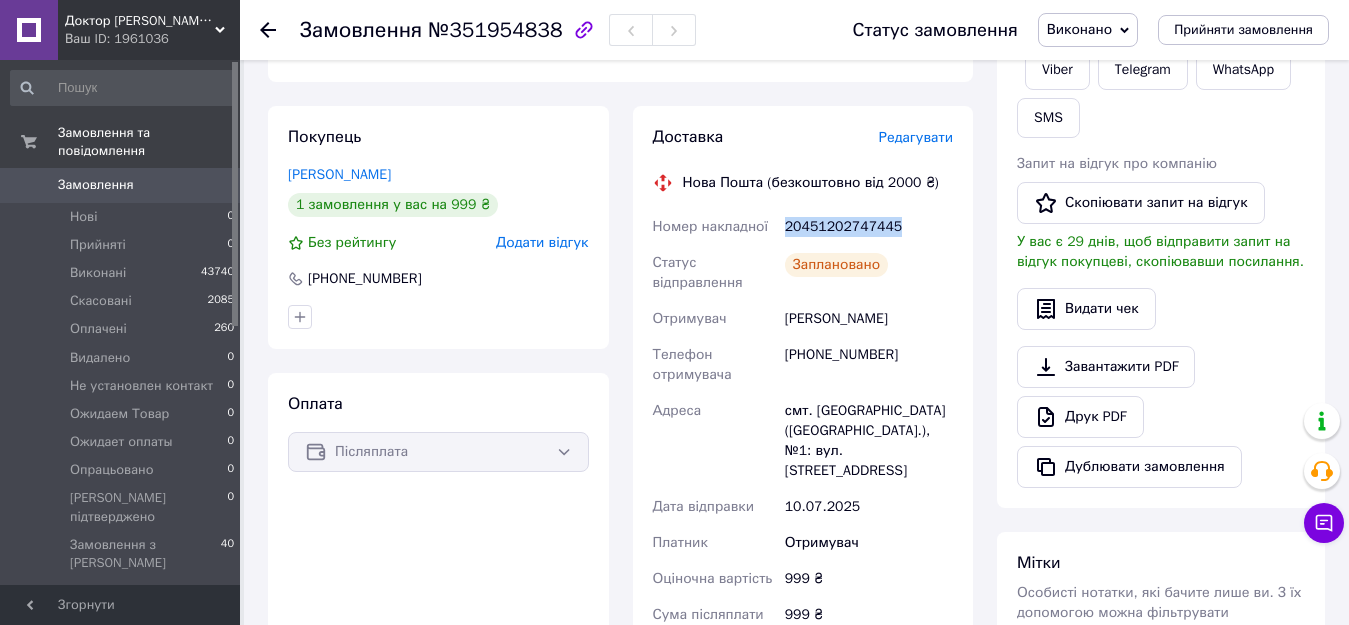 copy on "20451202747445" 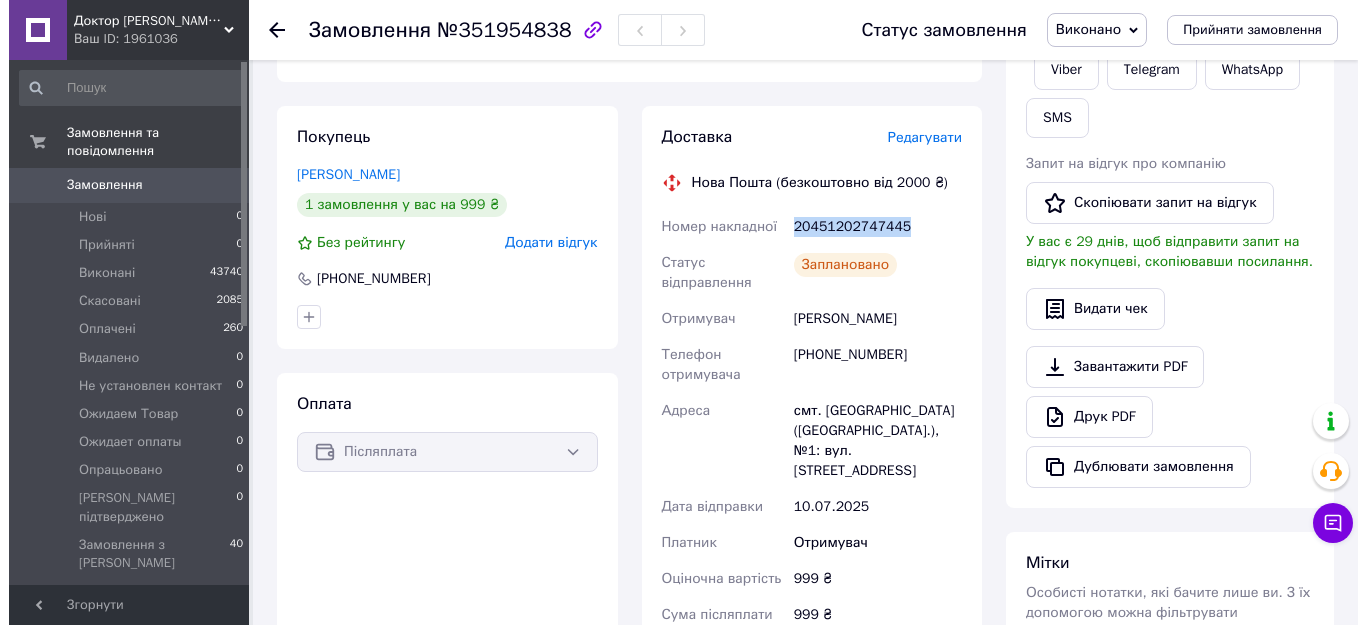 scroll, scrollTop: 167, scrollLeft: 0, axis: vertical 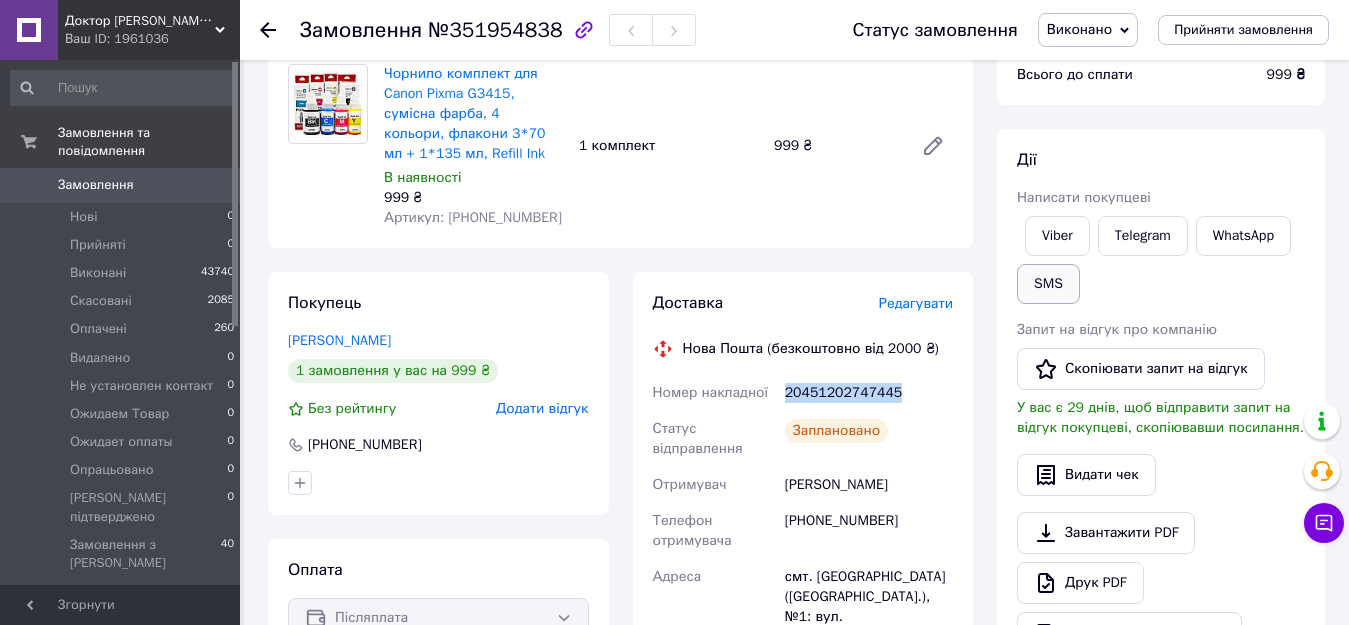 click on "SMS" at bounding box center (1048, 284) 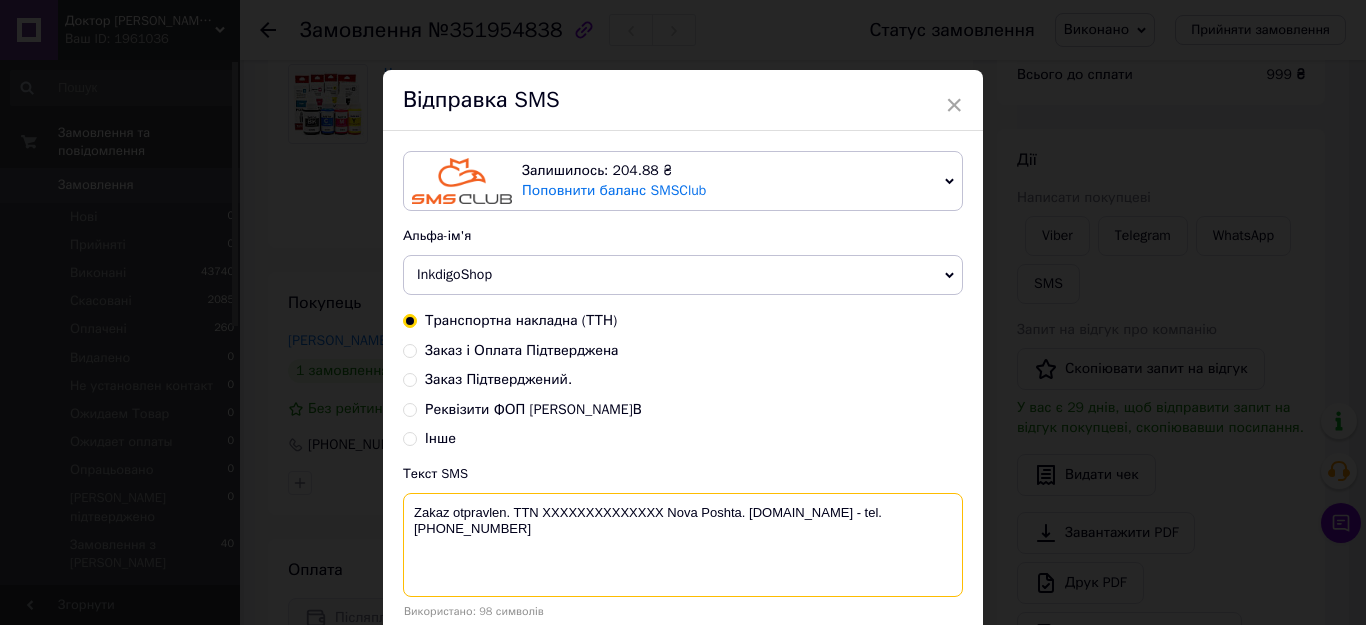 click on "Zakaz otpravlen. TTN XXXXXXXXXXXXXX Nova Poshta. www.DoktorToner.com.ua - tel. +38 (096) 069 64 66" at bounding box center [683, 545] 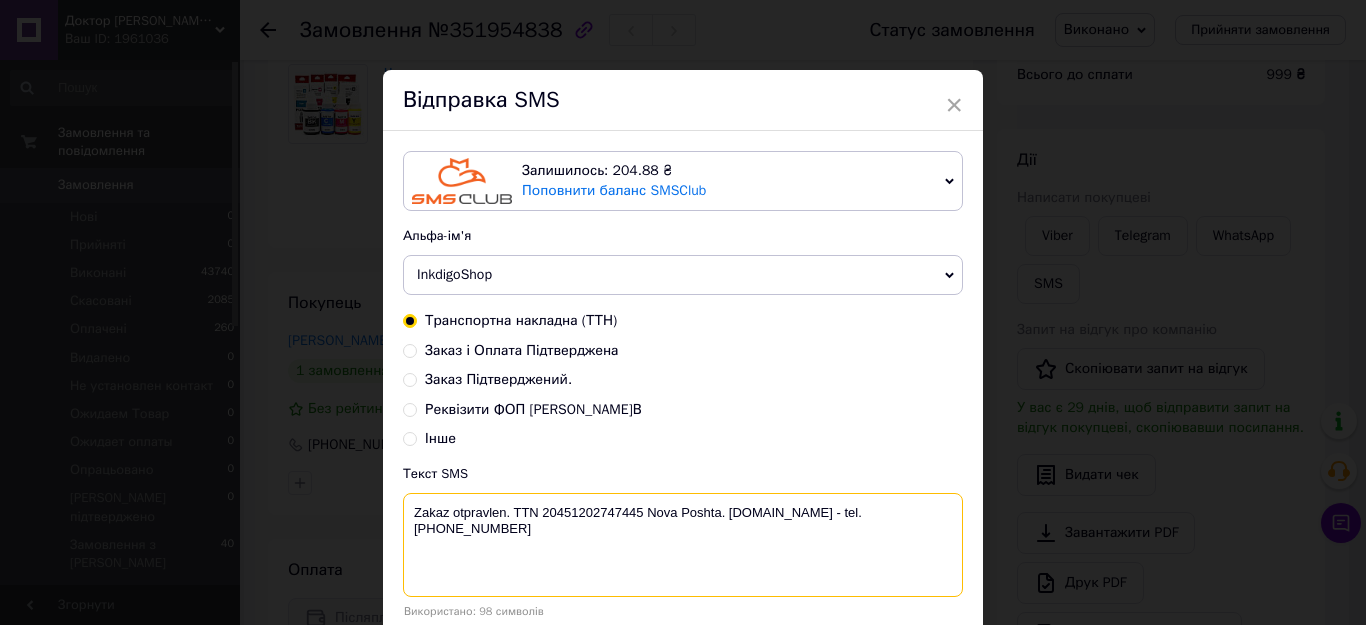 scroll, scrollTop: 142, scrollLeft: 0, axis: vertical 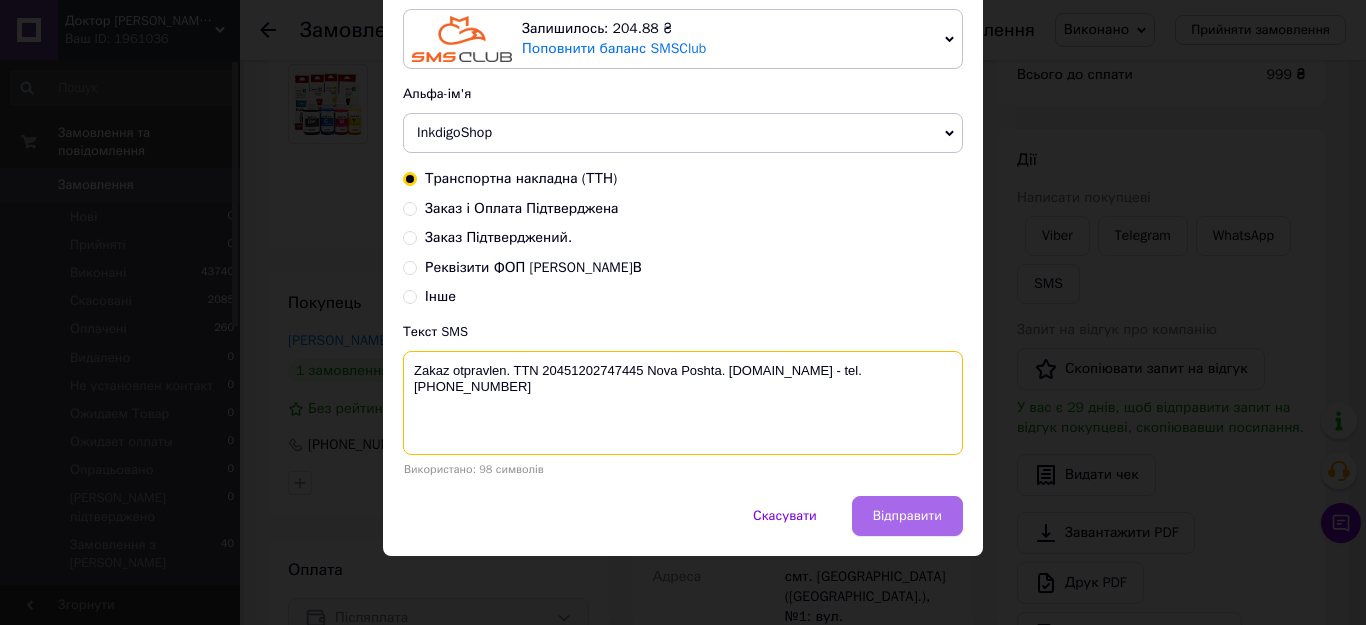type on "Zakaz otpravlen. TTN 20451202747445 Nova Poshta. www.DoktorToner.com.ua - tel. +38 (096) 069 64 66" 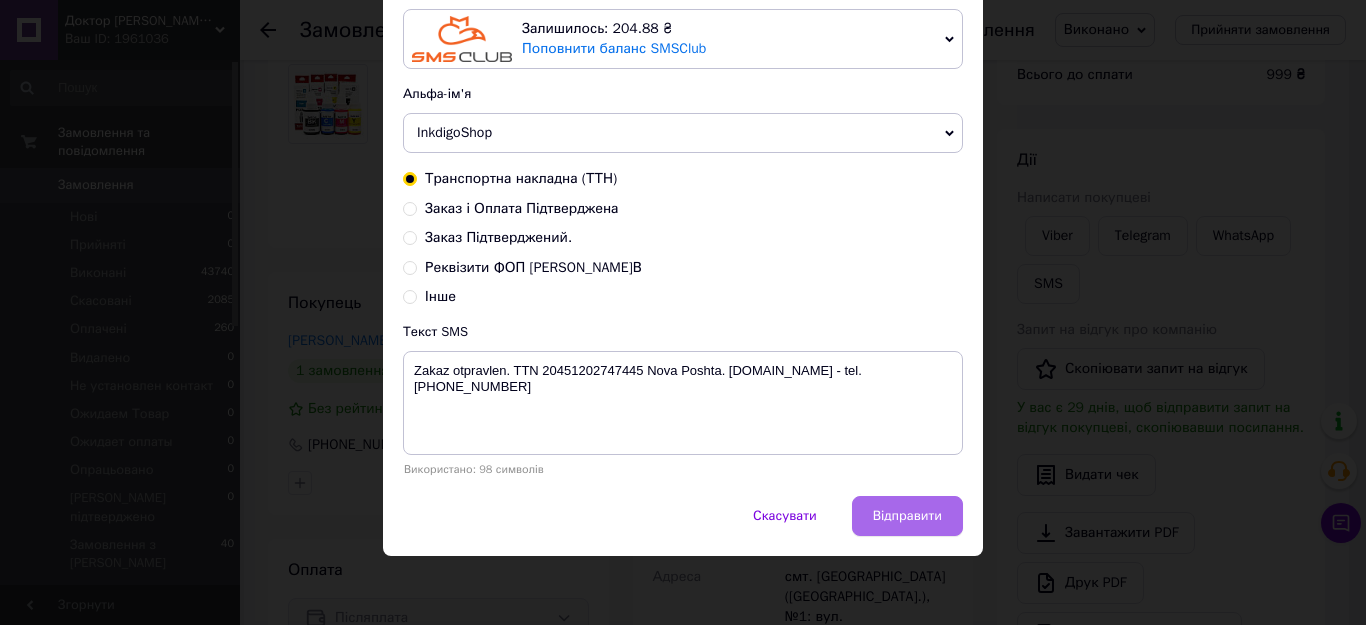 click on "Відправити" at bounding box center [907, 516] 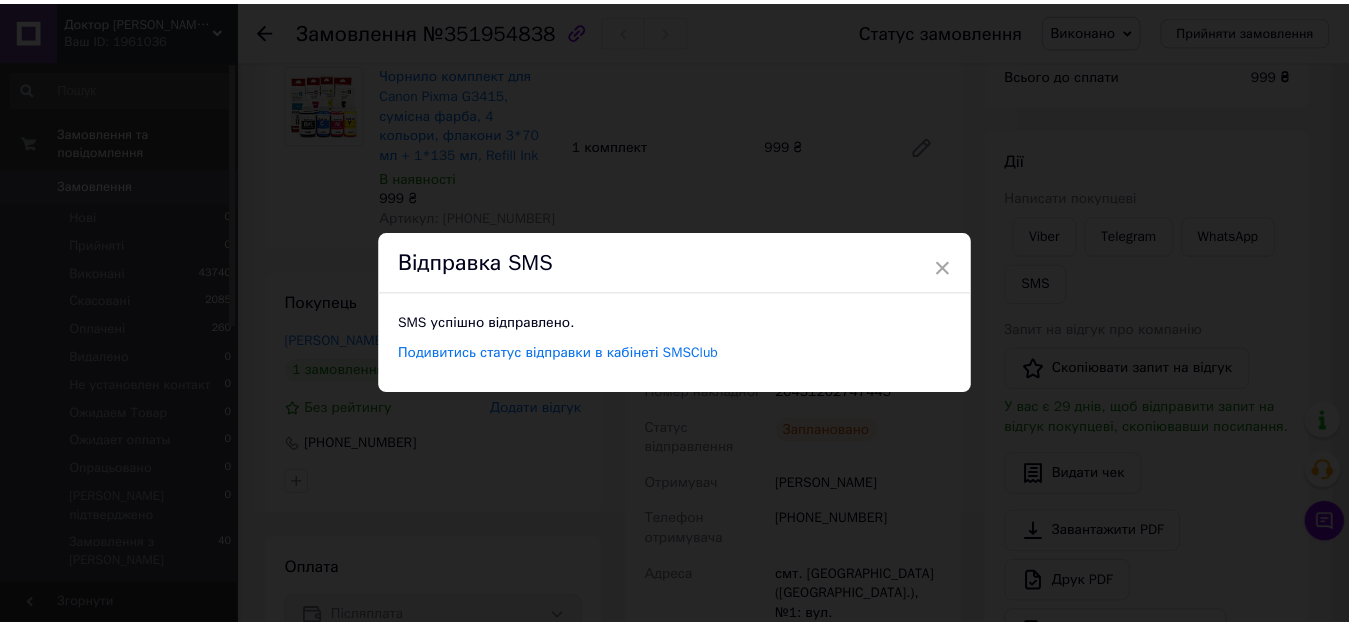 scroll, scrollTop: 0, scrollLeft: 0, axis: both 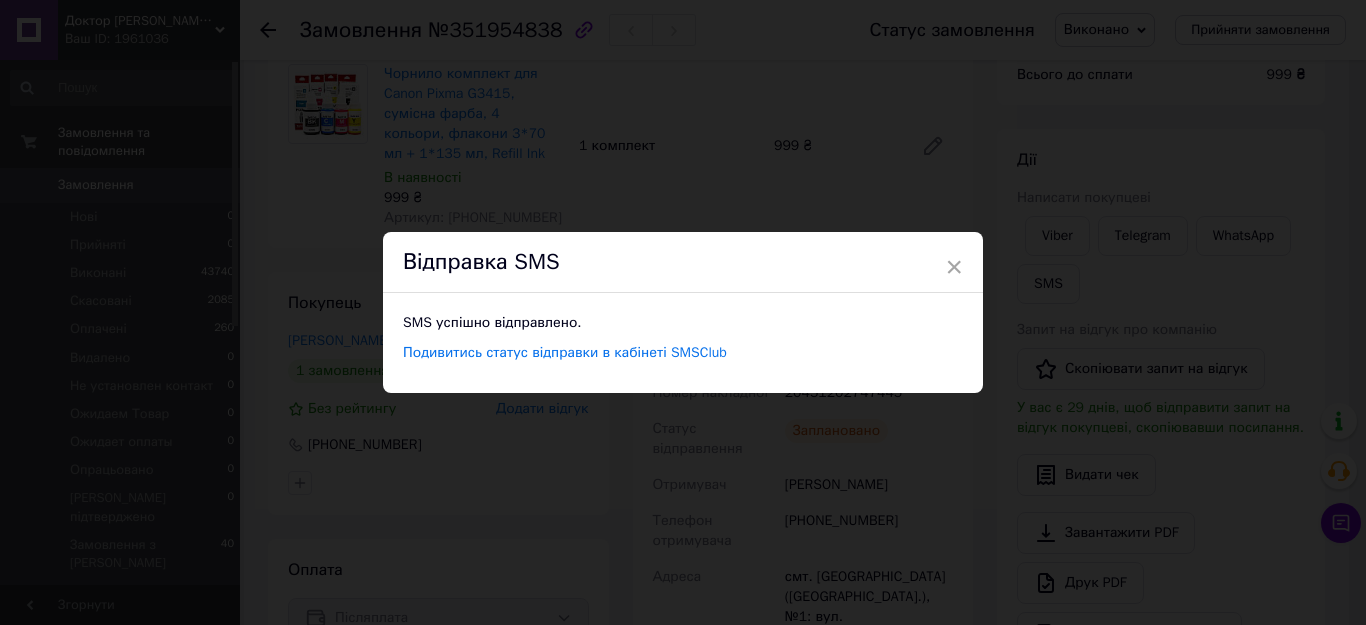 click on "× Відправка SMS SMS успішно відправлено. Подивитись статус відправки в кабінеті SMSClub" at bounding box center [683, 312] 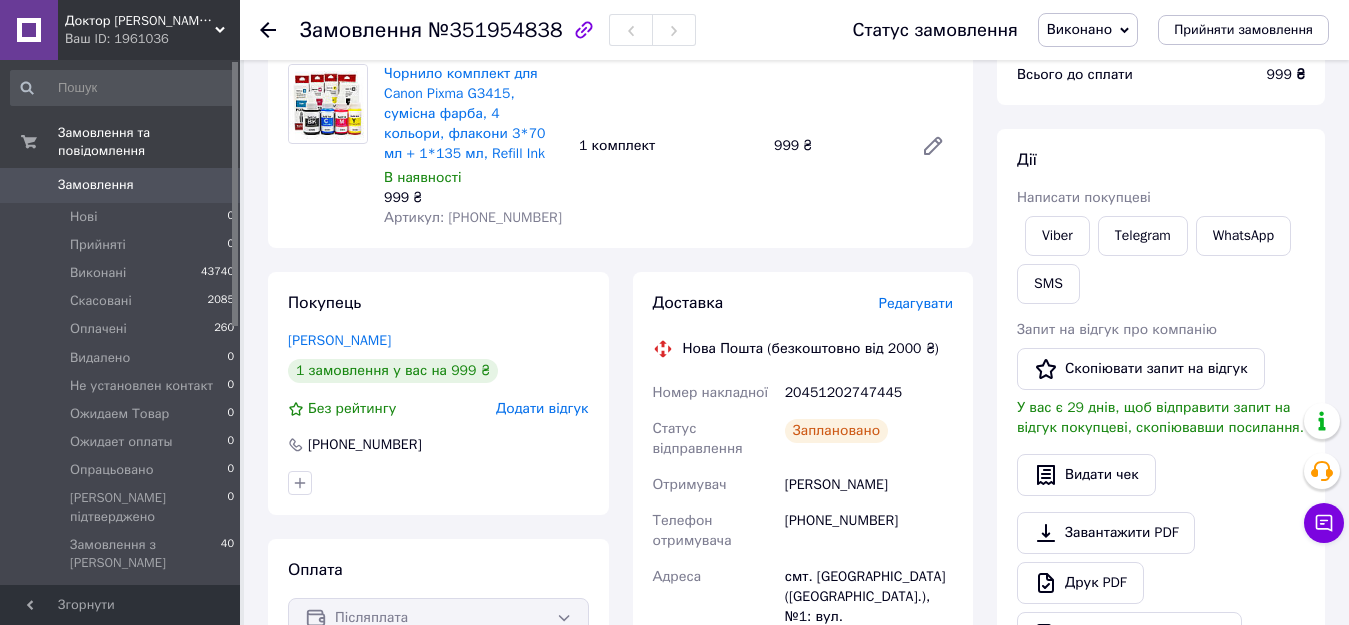 click on "0" at bounding box center (212, 185) 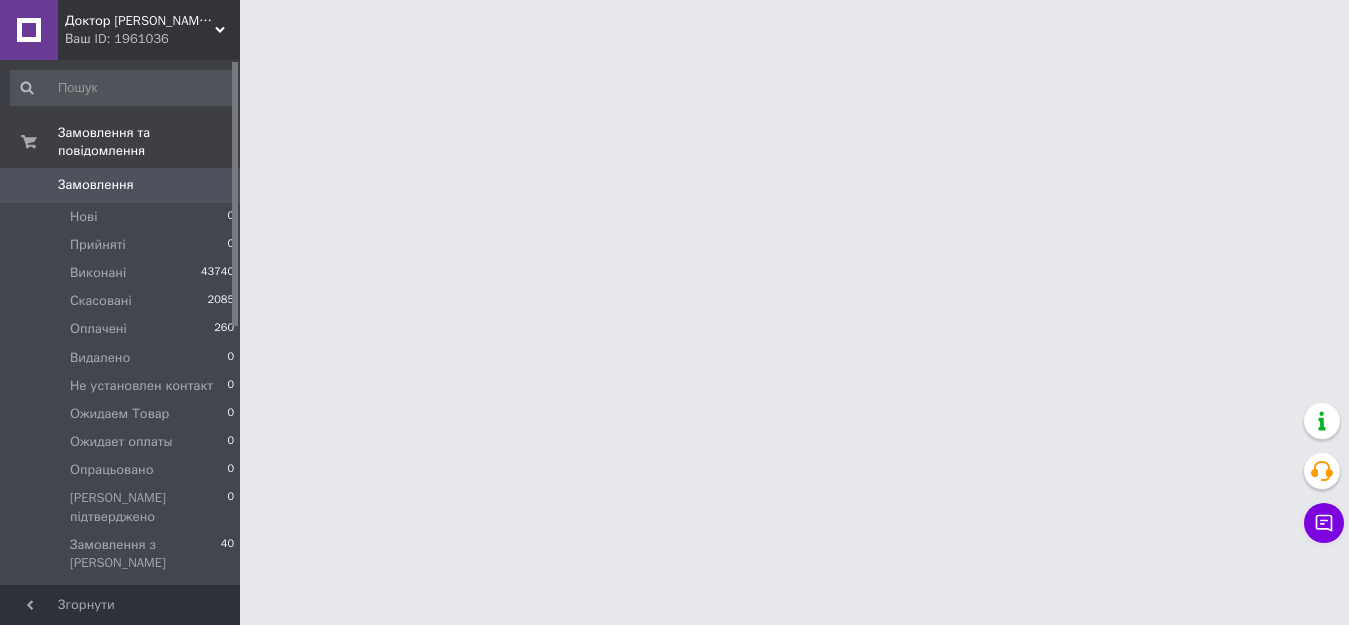scroll, scrollTop: 0, scrollLeft: 0, axis: both 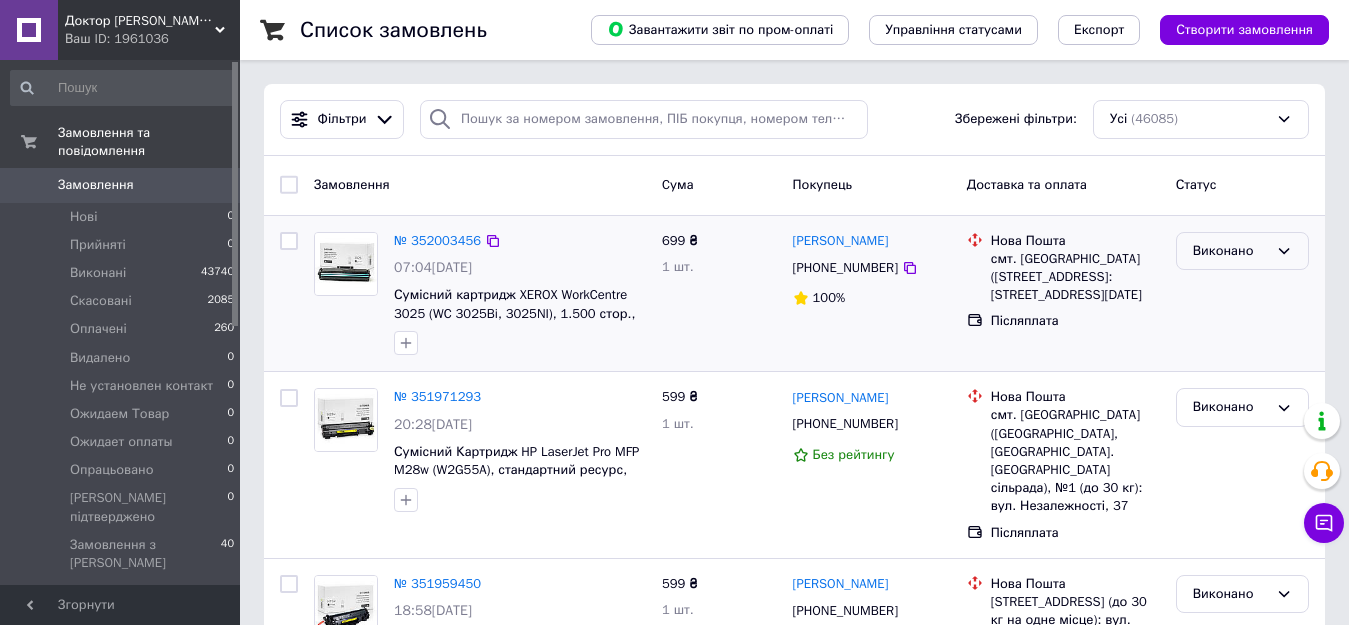 click on "Виконано" at bounding box center [1230, 251] 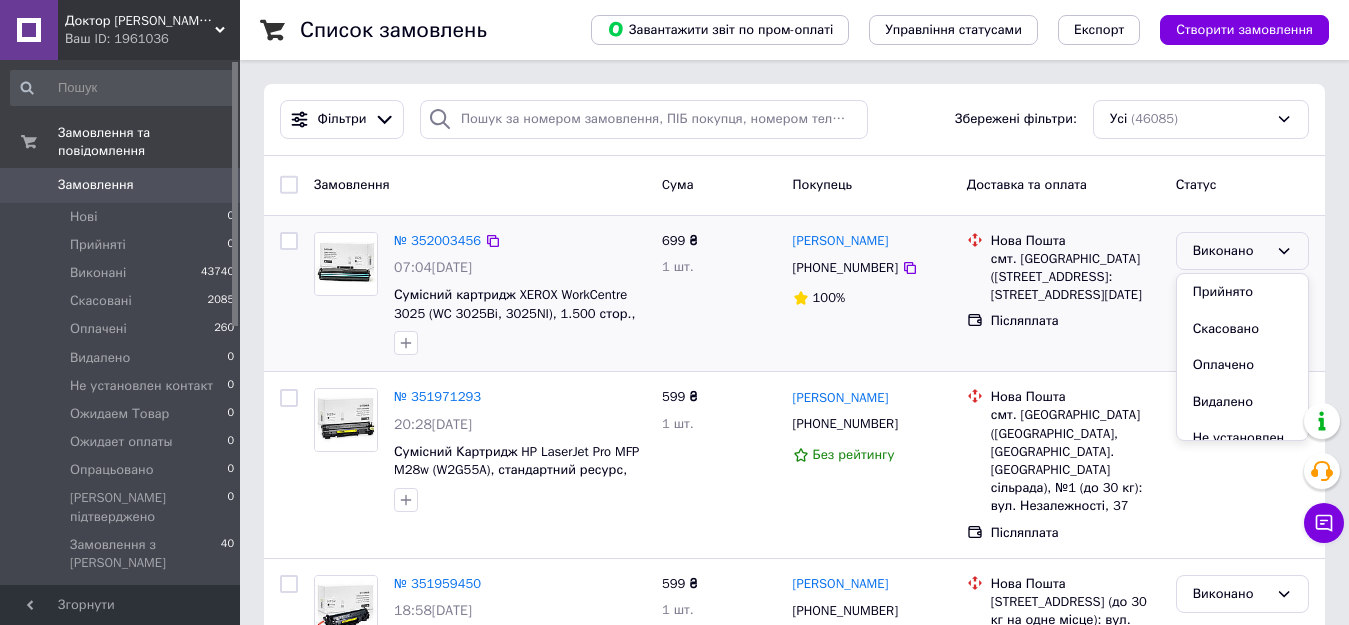 click on "Прийнято" at bounding box center [1242, 292] 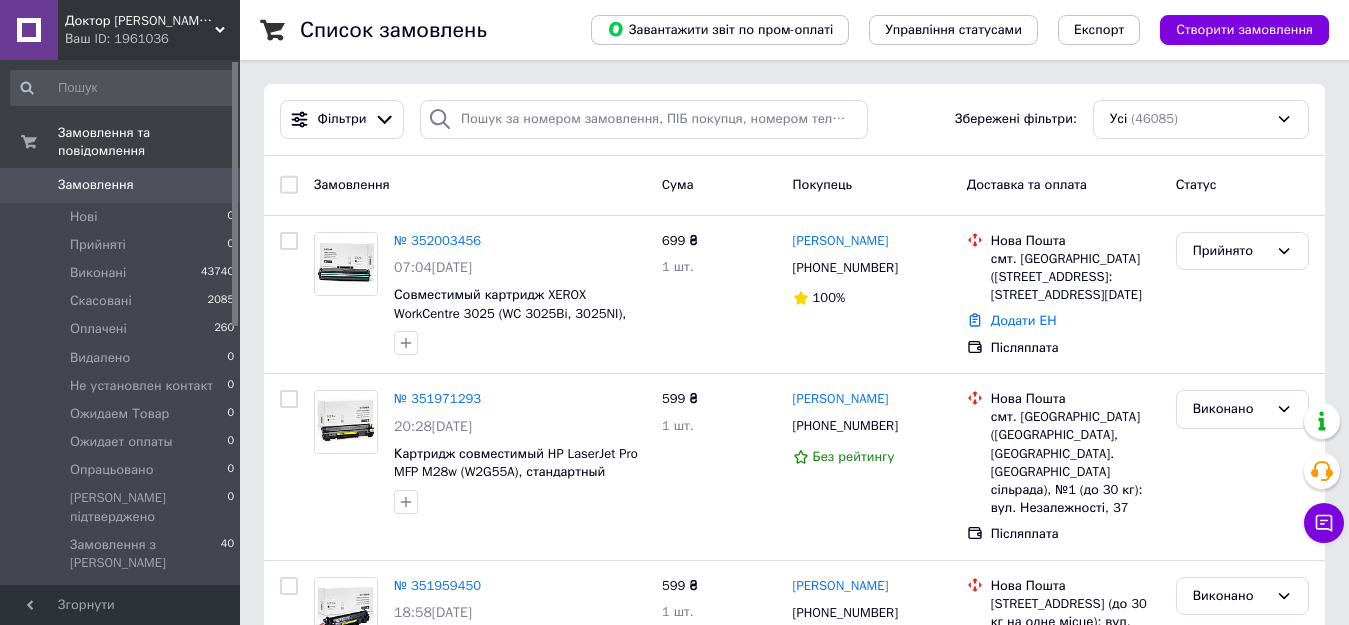 click on "№ 352003456" at bounding box center (437, 240) 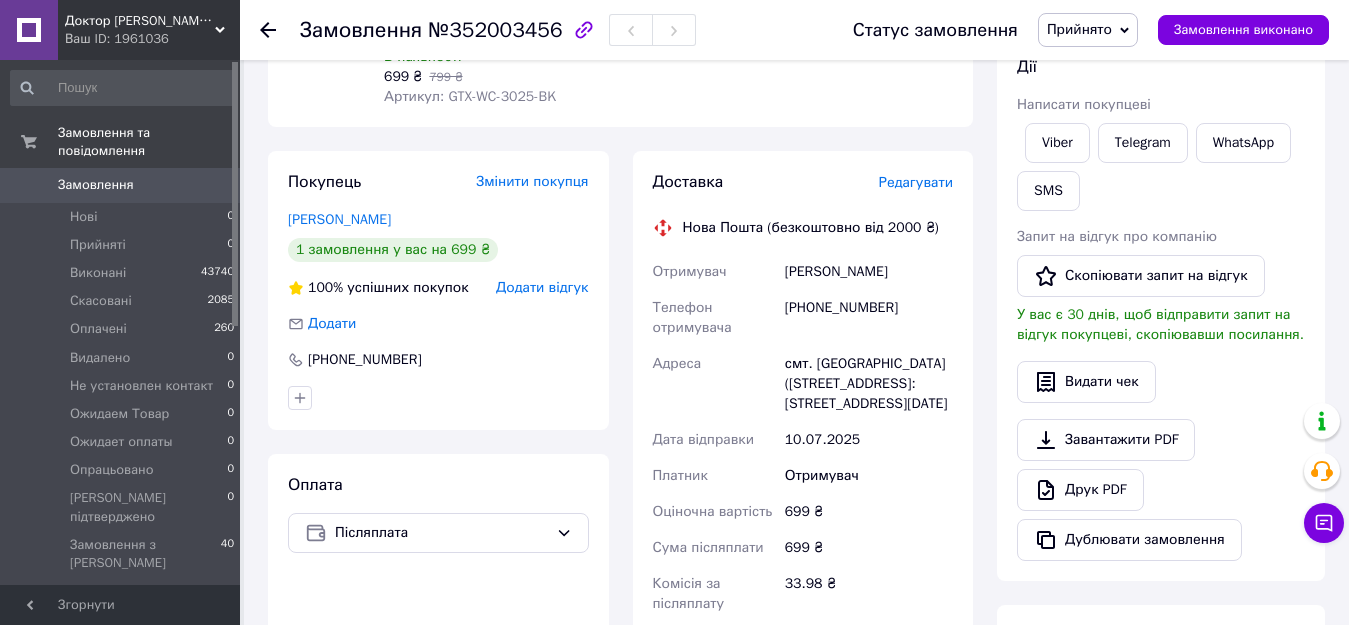 scroll, scrollTop: 845, scrollLeft: 0, axis: vertical 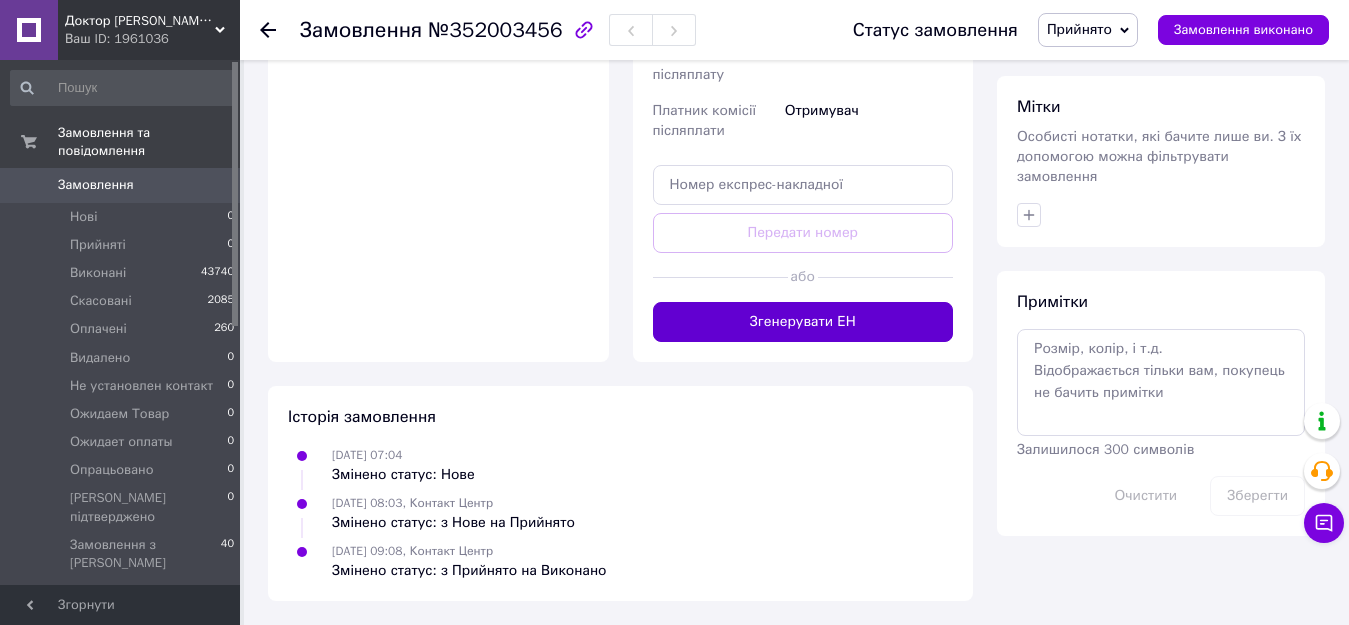 click on "Згенерувати ЕН" at bounding box center (803, 322) 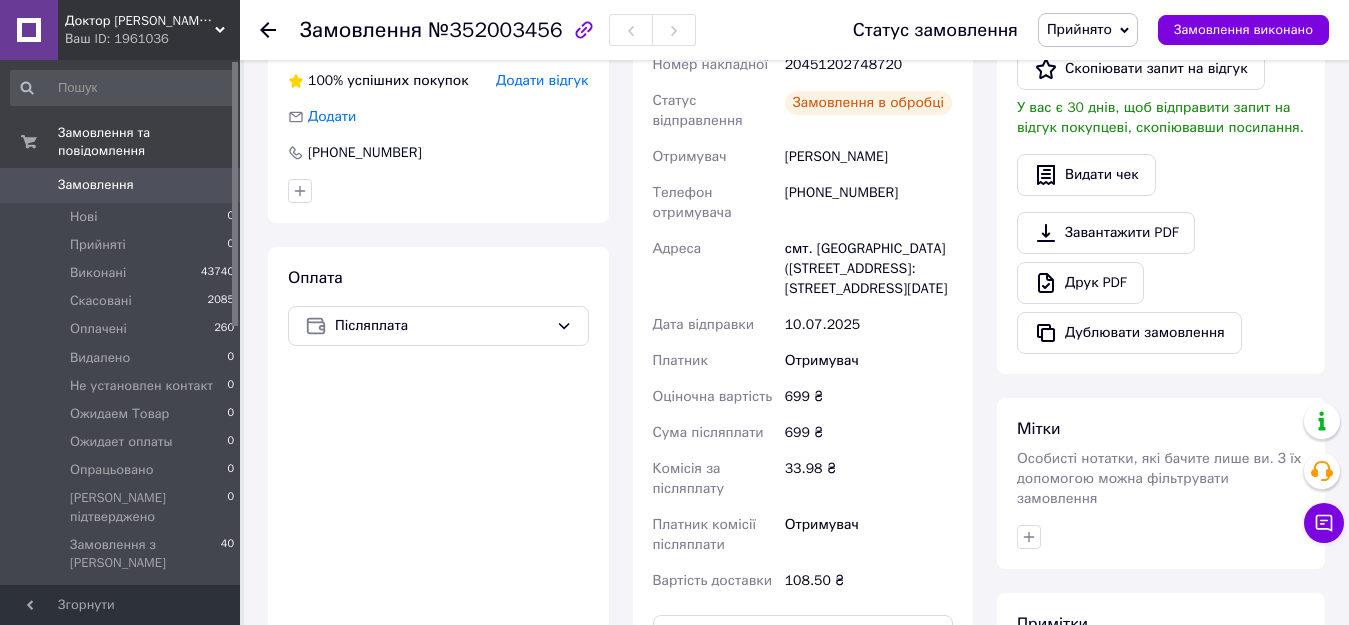 scroll, scrollTop: 336, scrollLeft: 0, axis: vertical 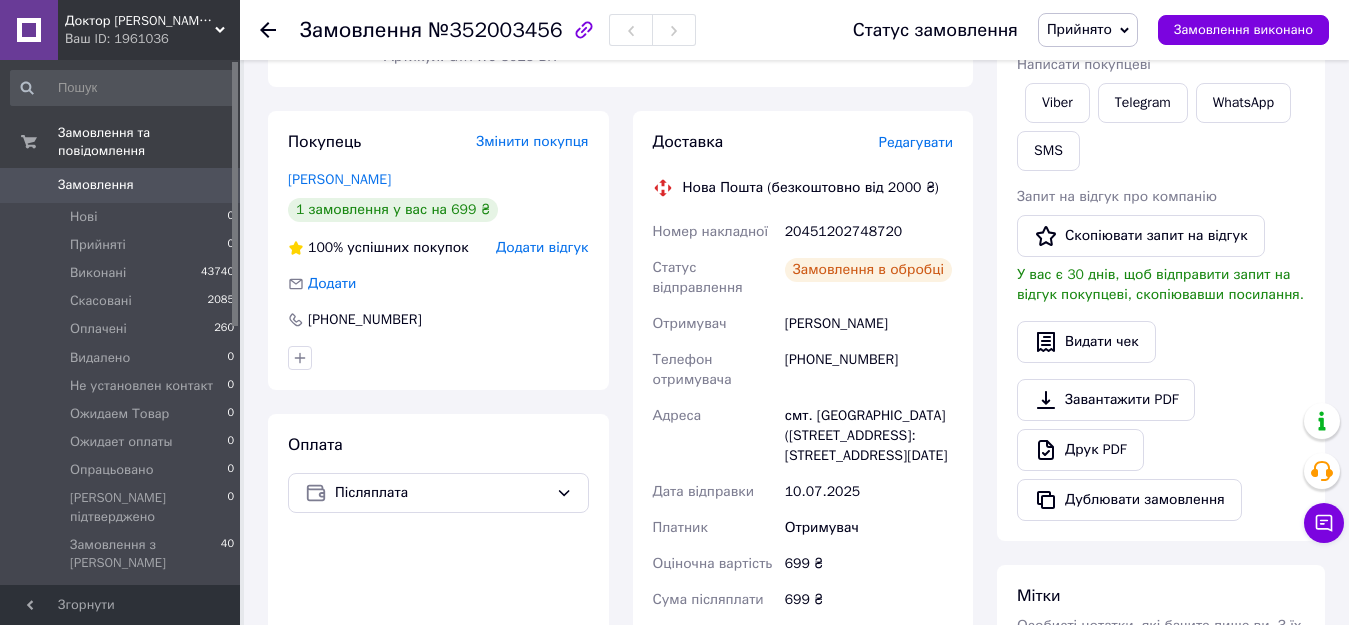 click on "20451202748720" at bounding box center (869, 232) 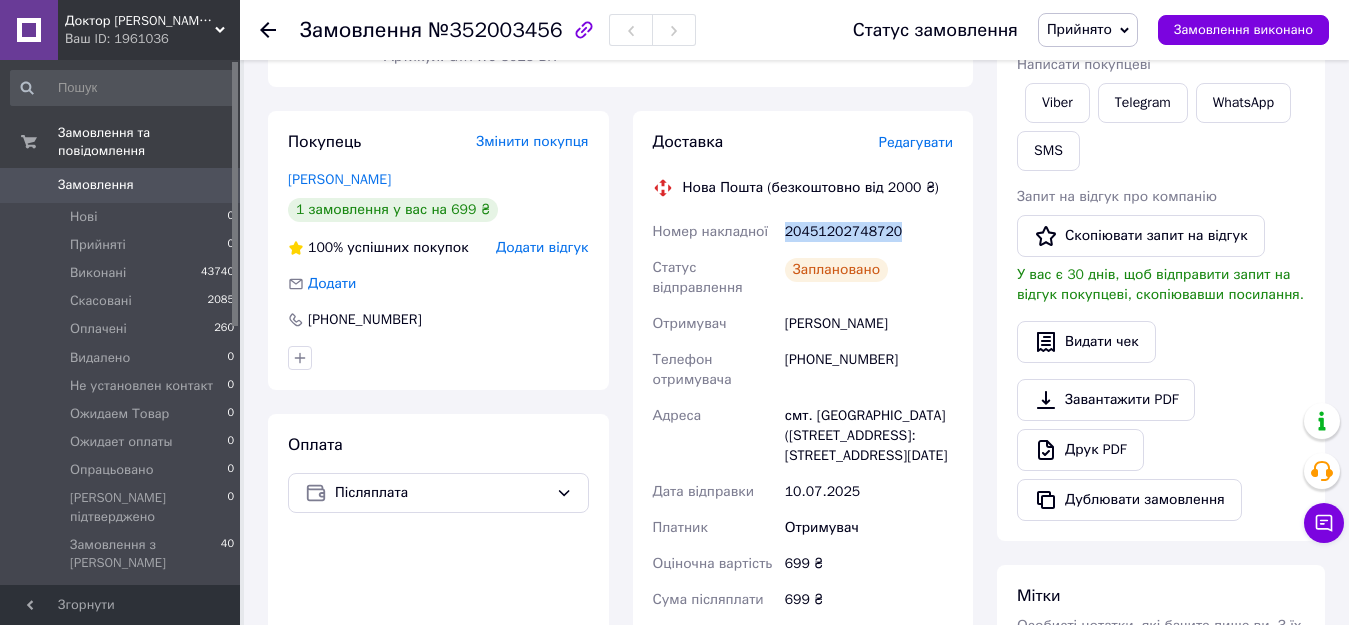 click on "20451202748720" at bounding box center [869, 232] 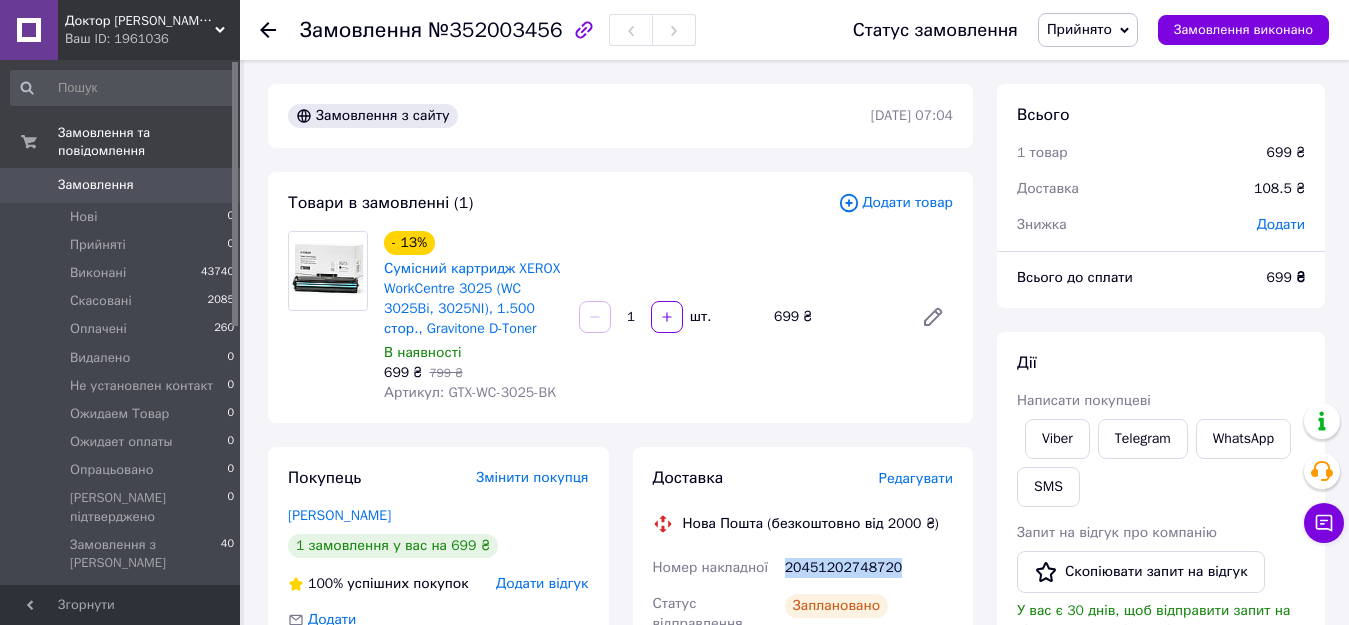 click on "Прийнято" at bounding box center (1079, 29) 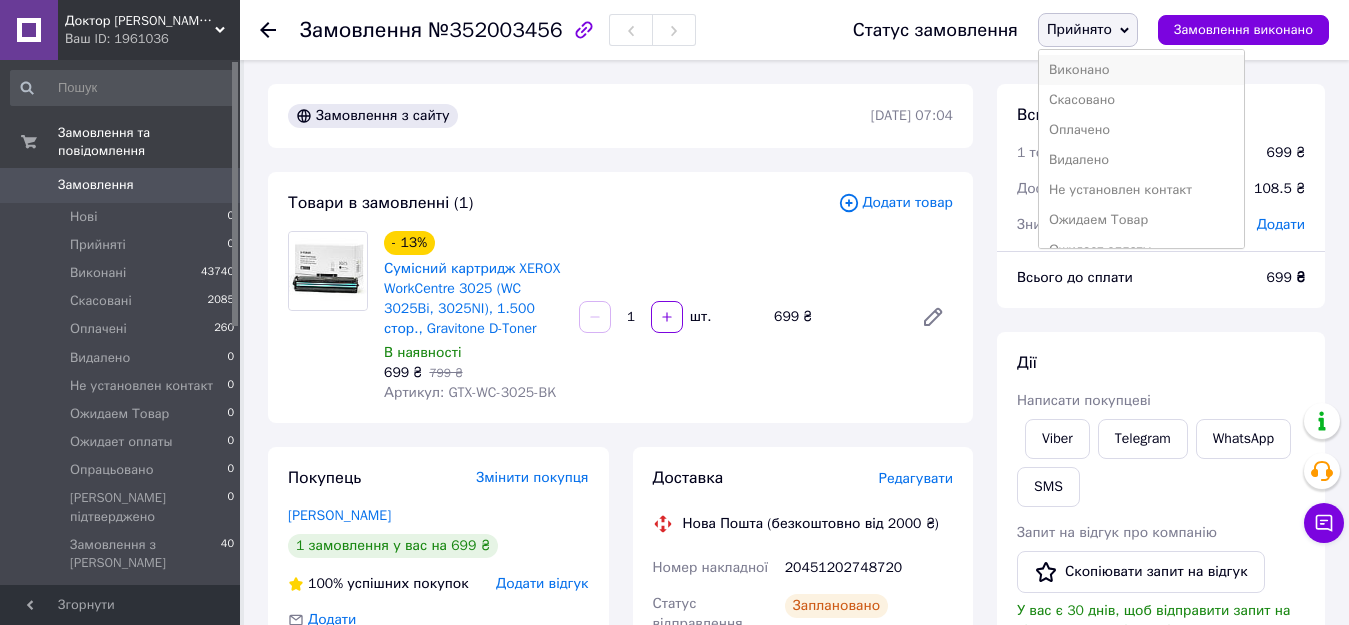 click on "Виконано" at bounding box center (1141, 70) 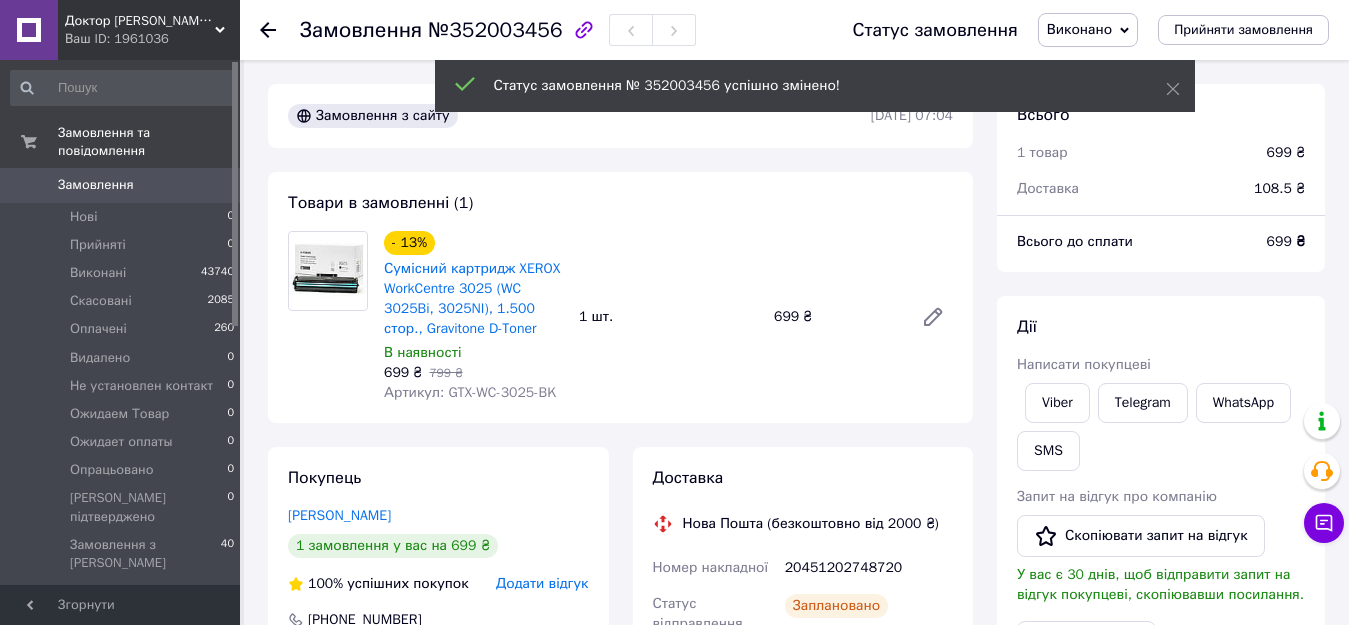 click on "0" at bounding box center [212, 185] 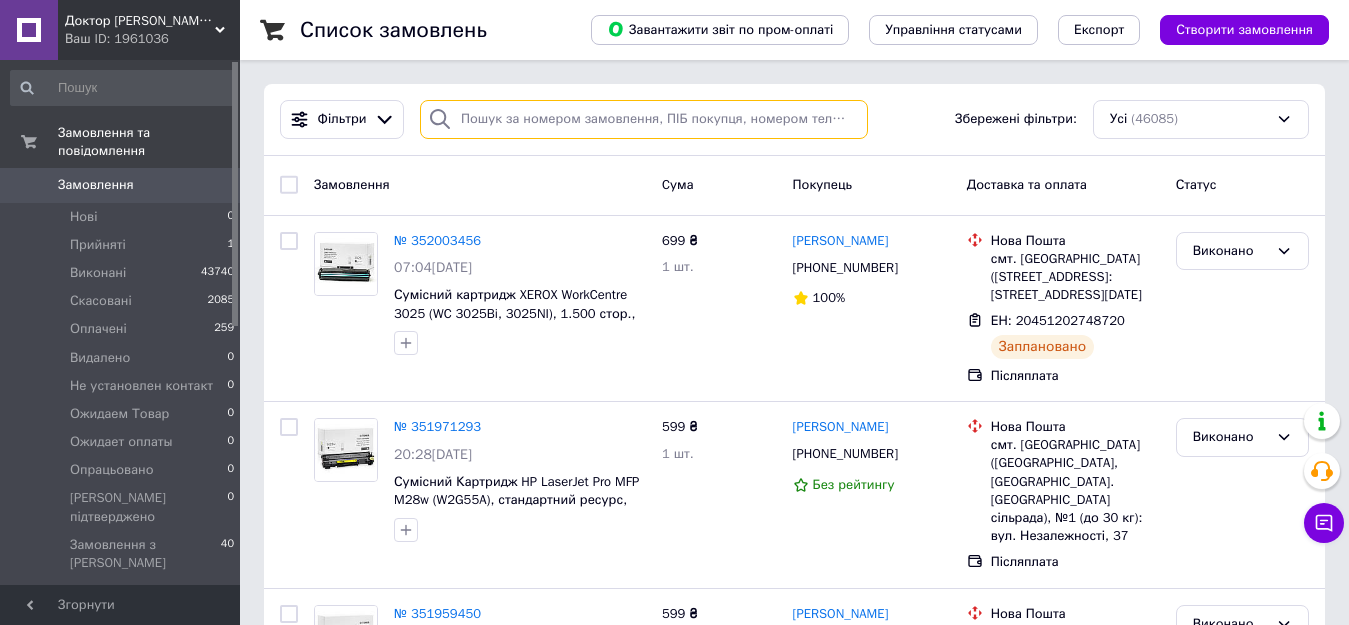 click at bounding box center [644, 119] 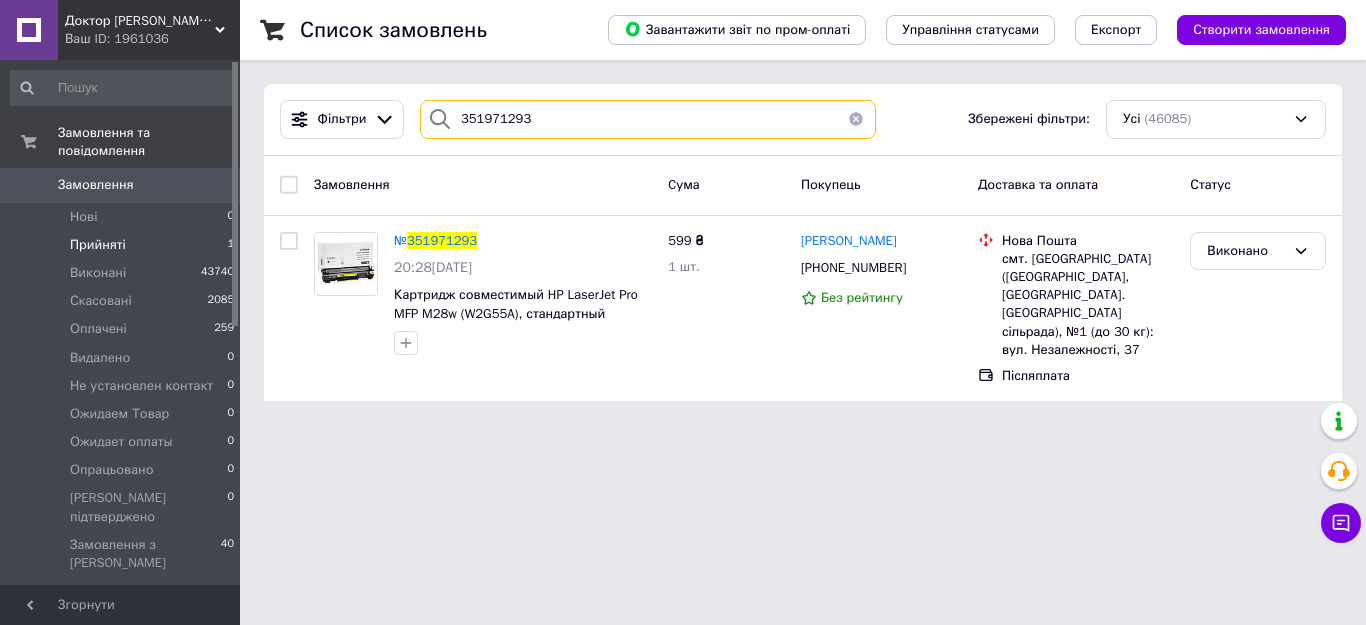 type on "351971293" 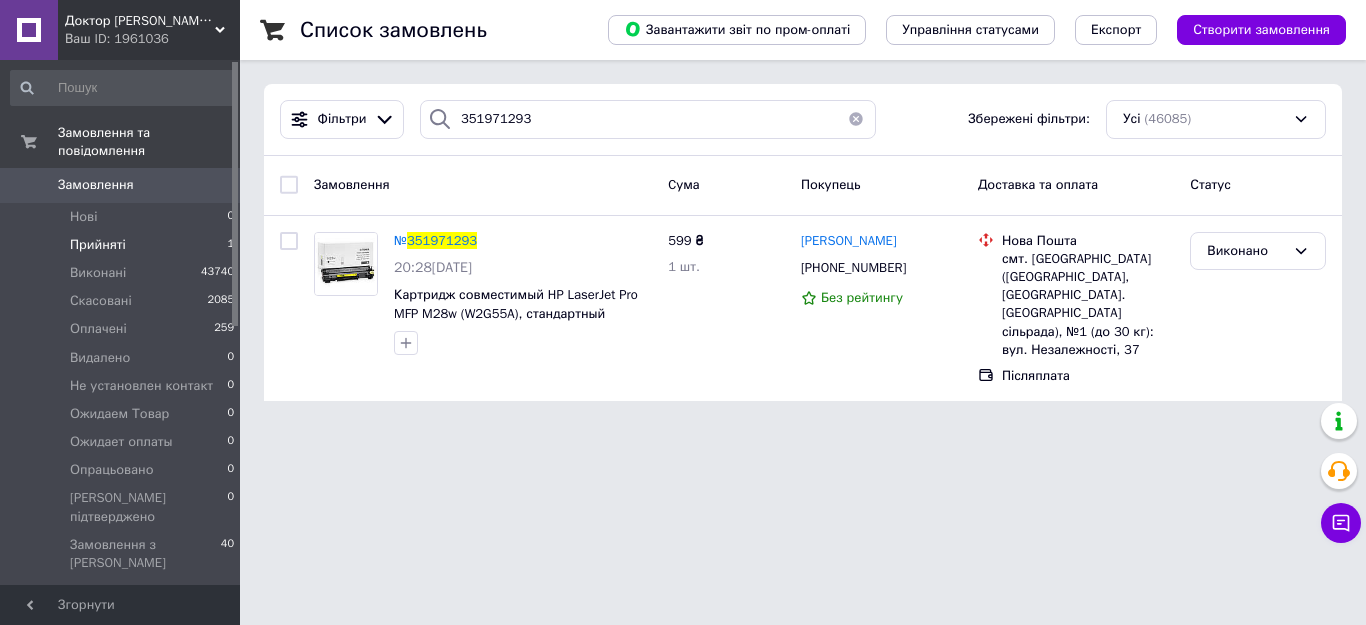 click on "Прийняті" at bounding box center (98, 245) 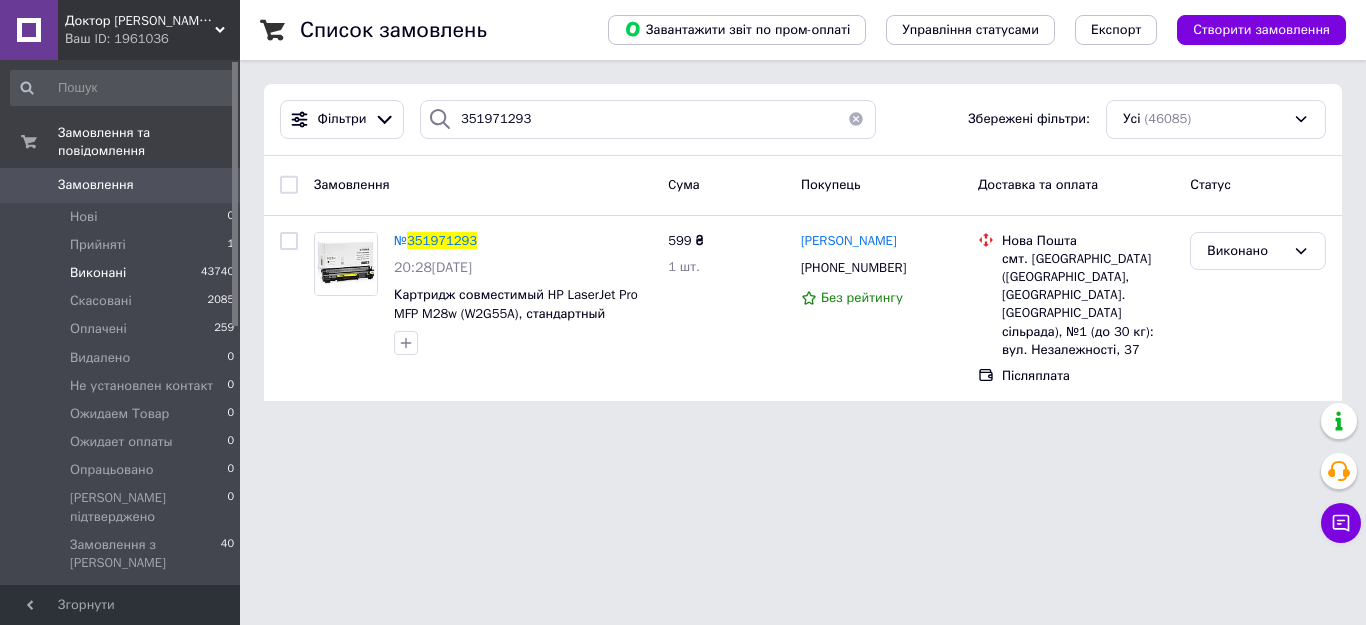 type 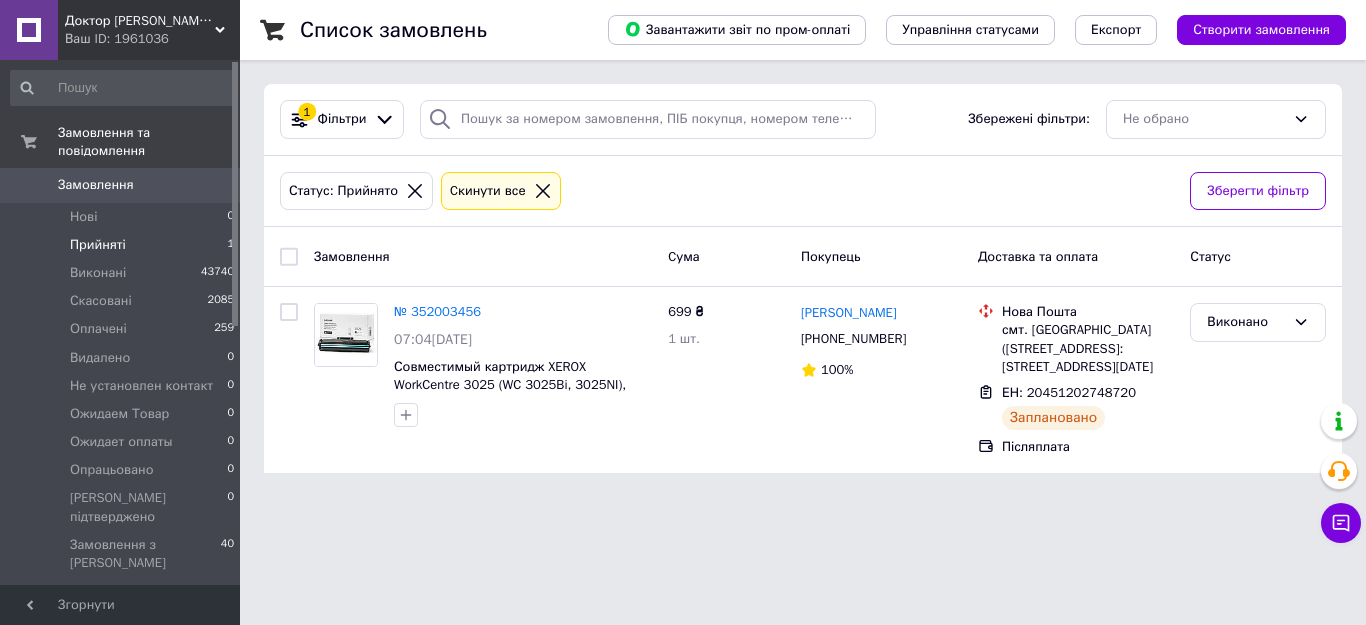 click on "Замовлення" at bounding box center (121, 185) 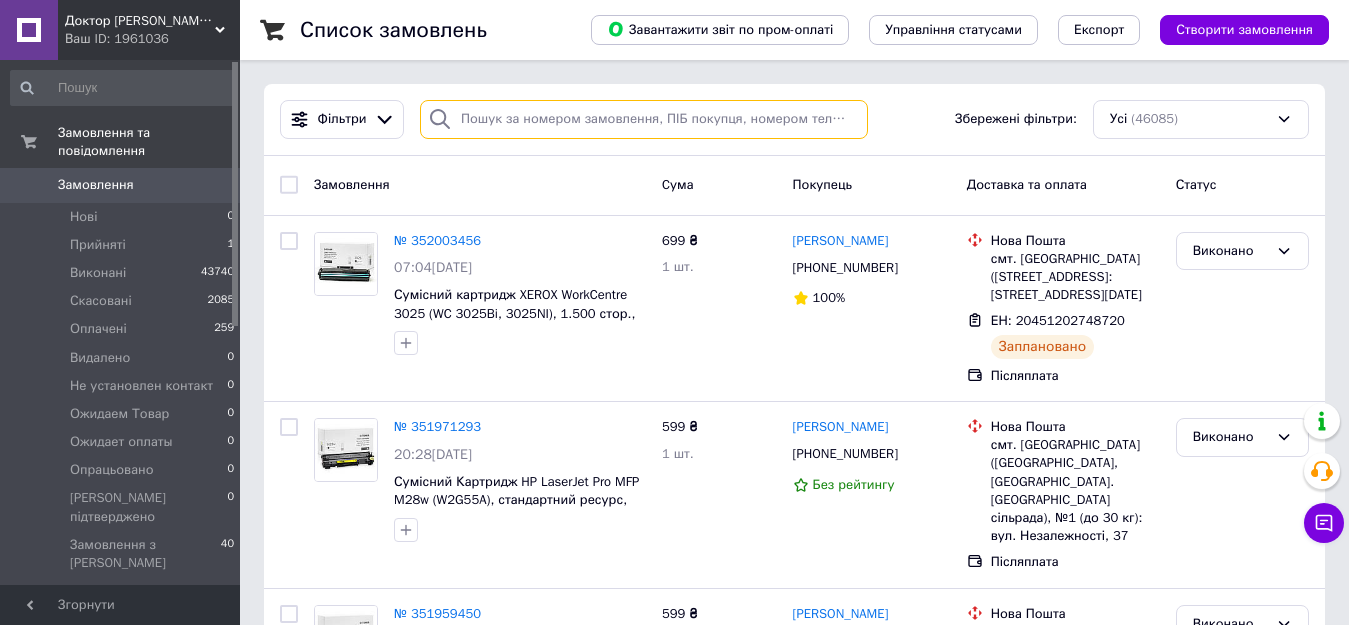 click at bounding box center [644, 119] 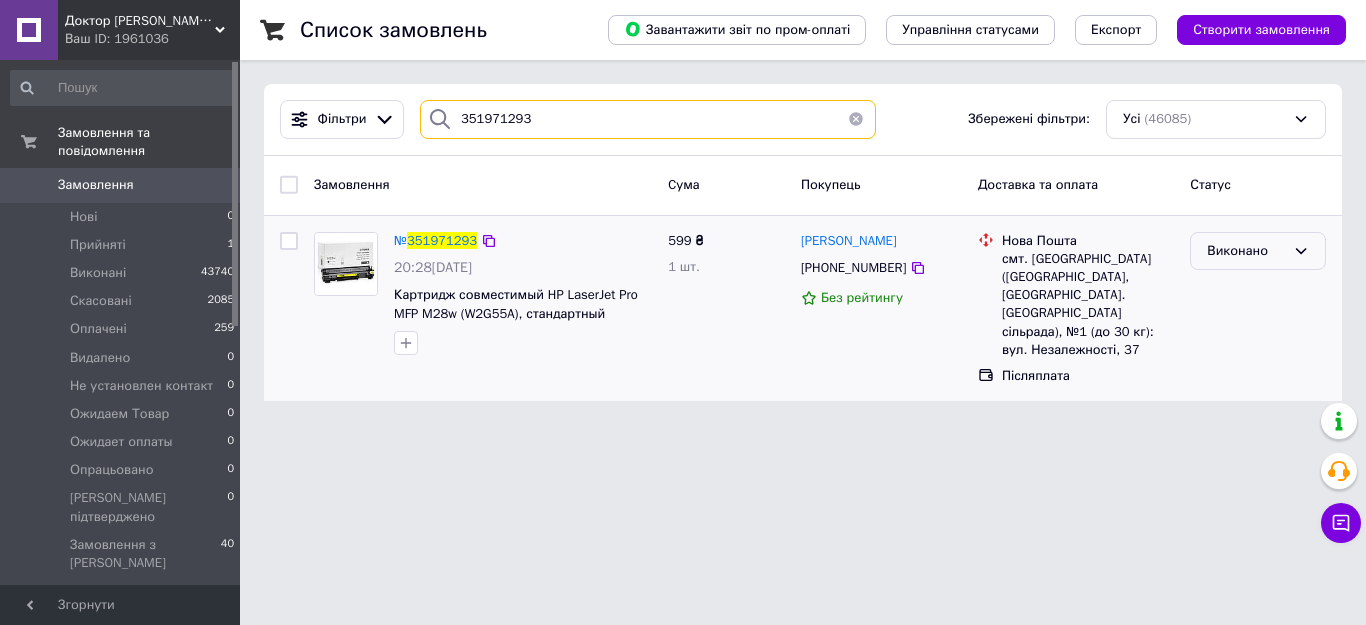 type on "351971293" 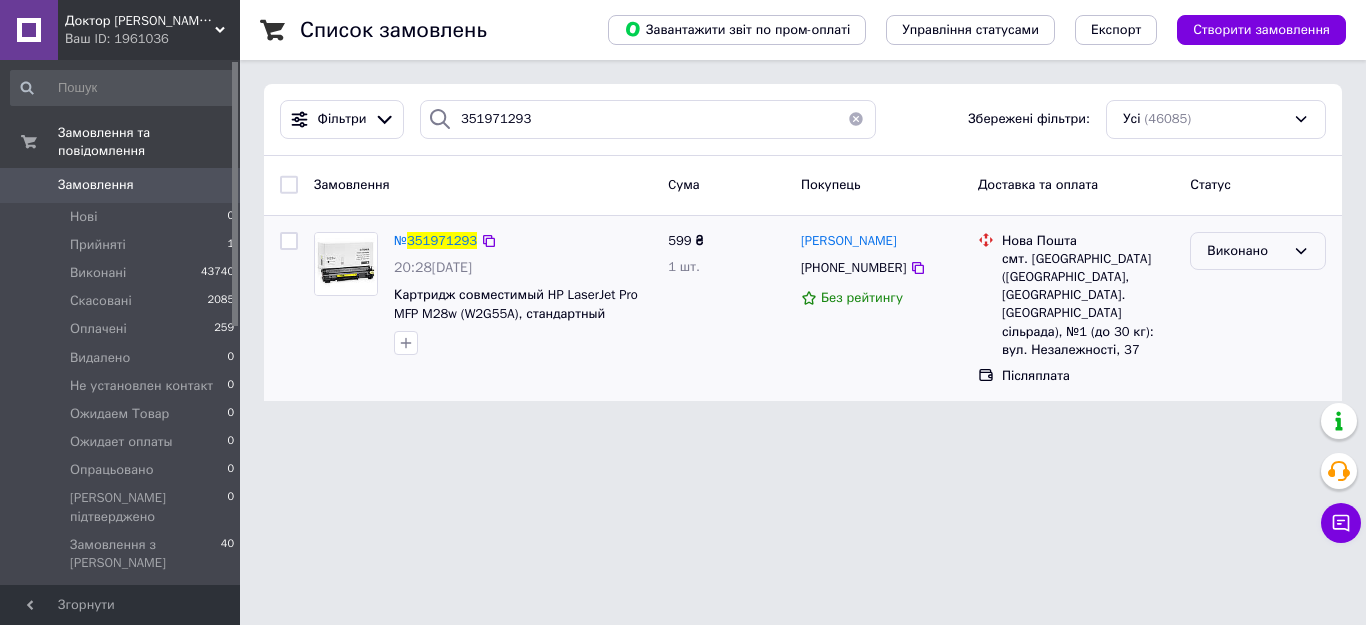click on "Виконано" at bounding box center (1246, 251) 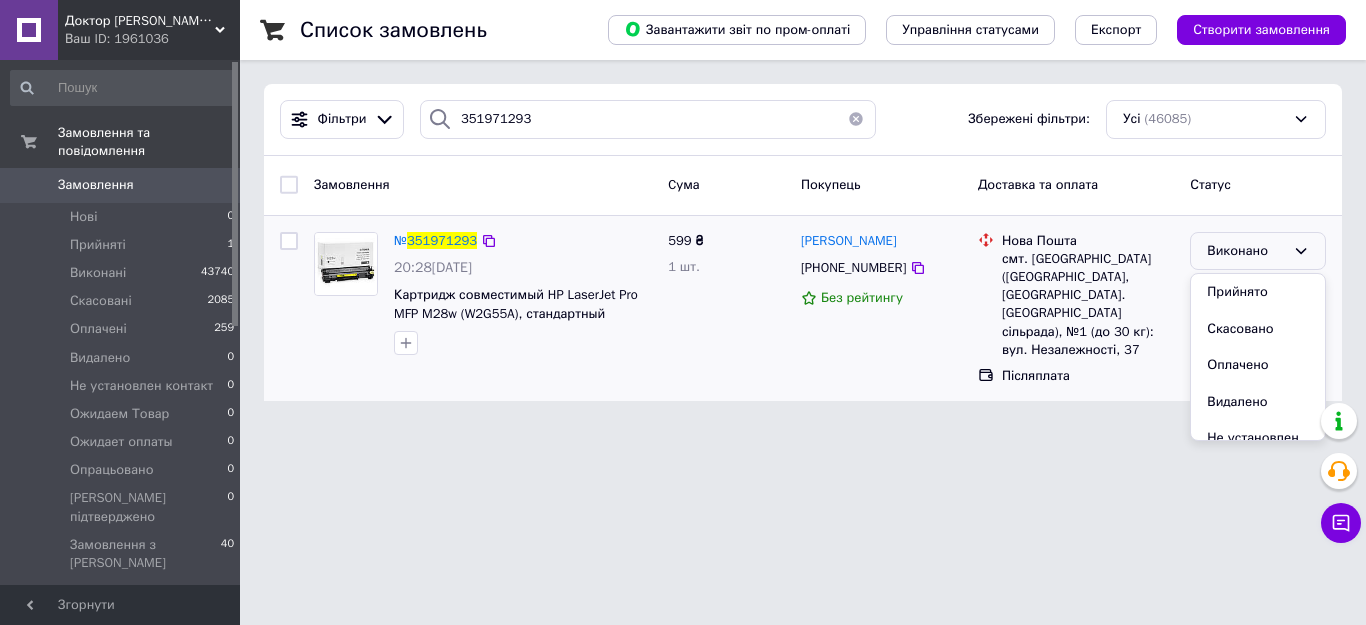 click on "Прийнято" at bounding box center (1258, 292) 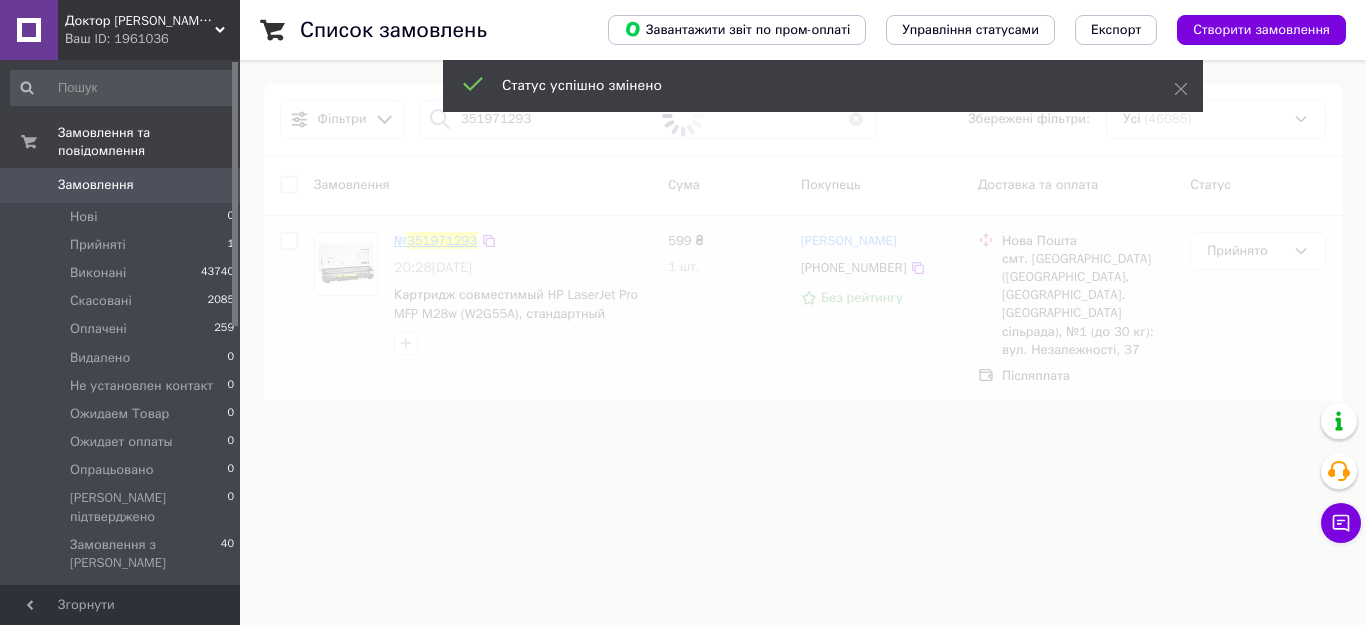 click at bounding box center [683, 312] 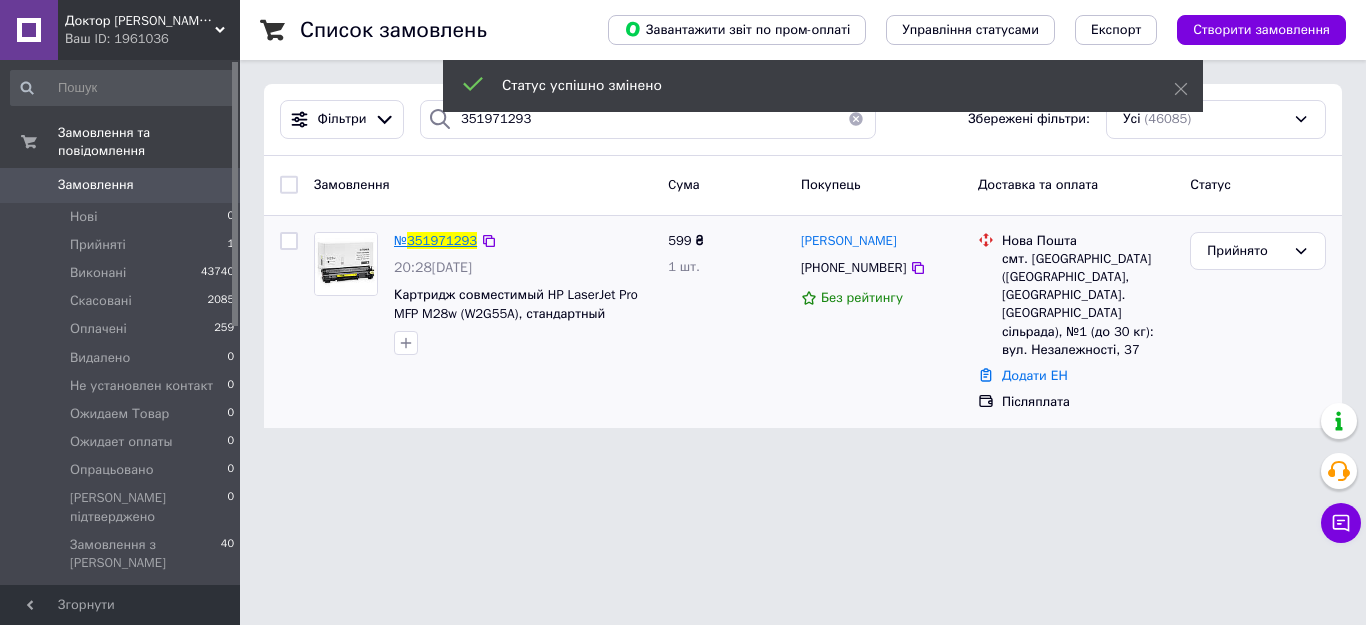click on "351971293" at bounding box center [442, 240] 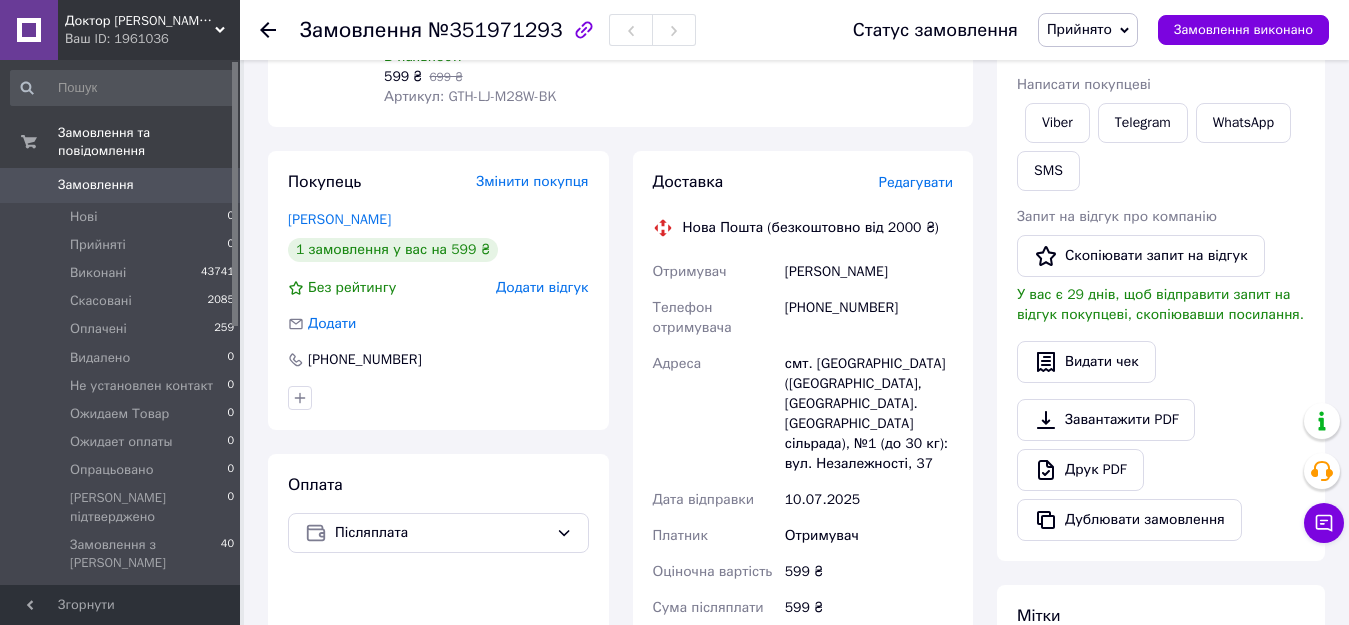 scroll, scrollTop: 649, scrollLeft: 0, axis: vertical 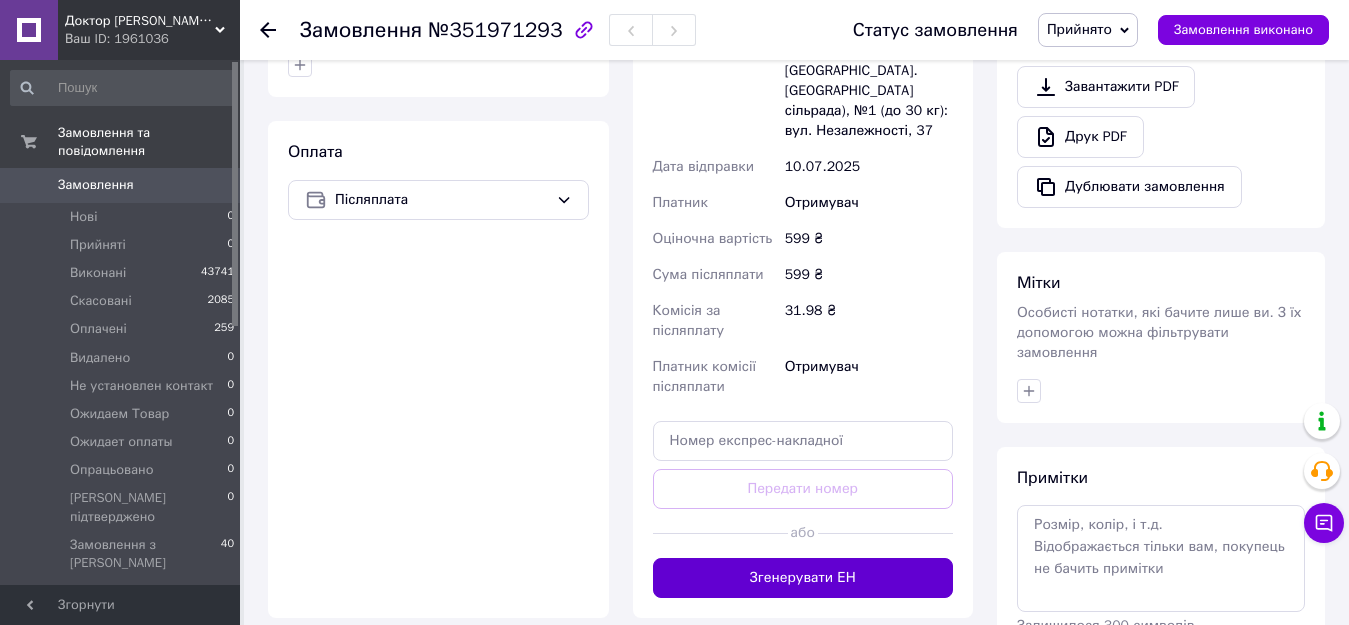 click on "Згенерувати ЕН" at bounding box center (803, 578) 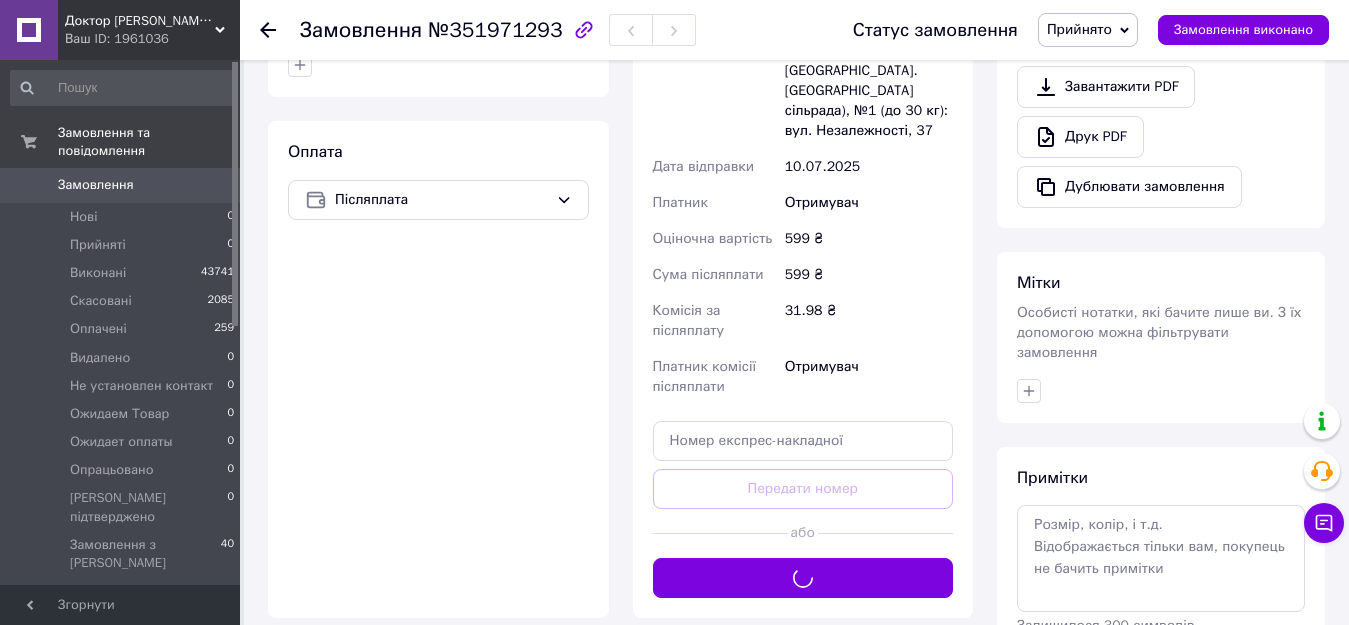 click on "Прийнято" at bounding box center (1079, 29) 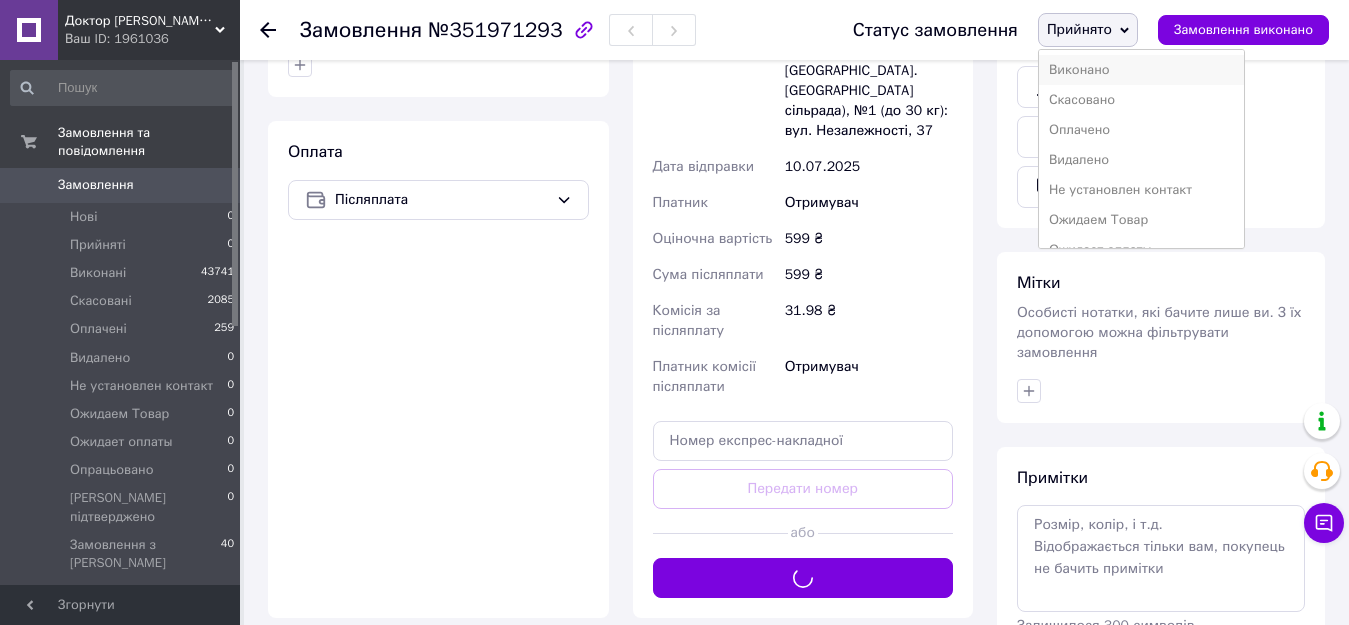 click on "Виконано" at bounding box center (1141, 70) 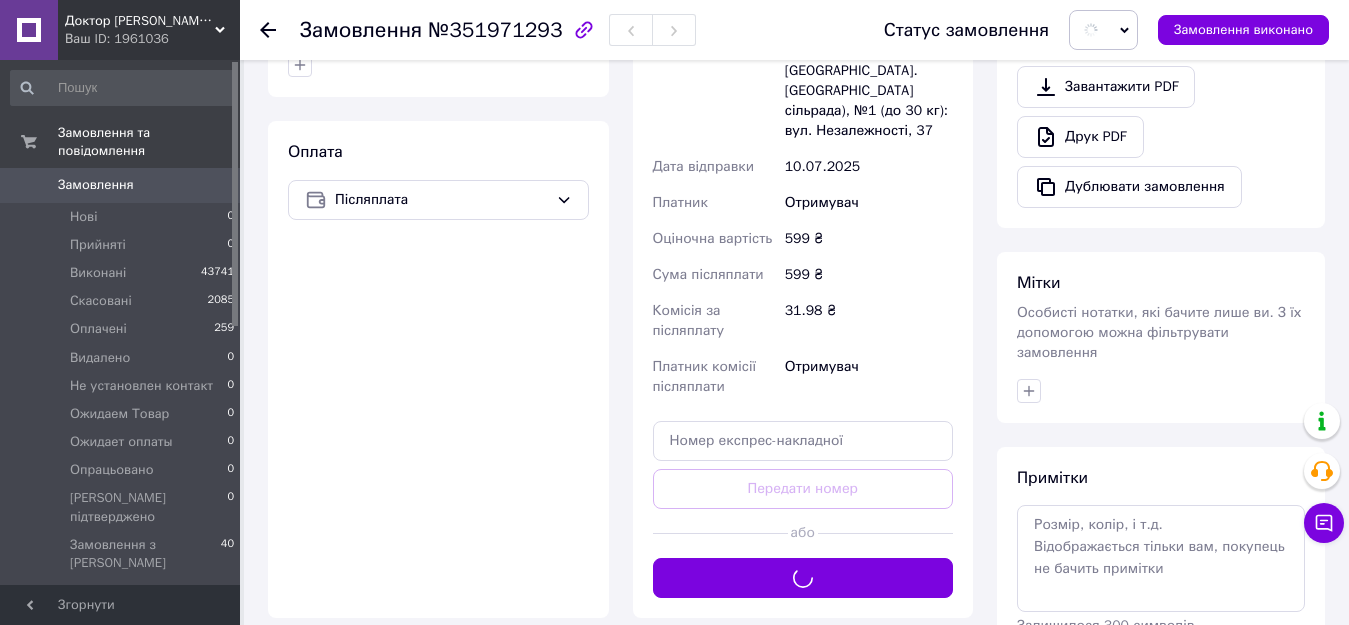 scroll, scrollTop: 316, scrollLeft: 0, axis: vertical 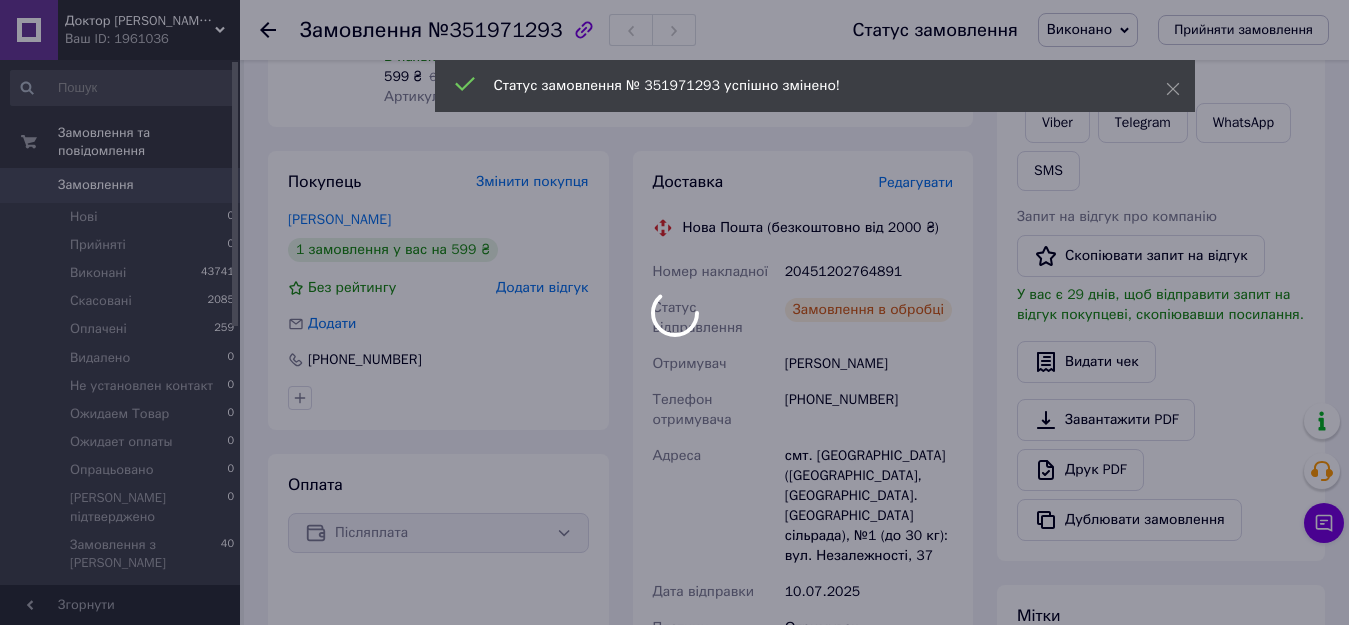 click at bounding box center (674, 312) 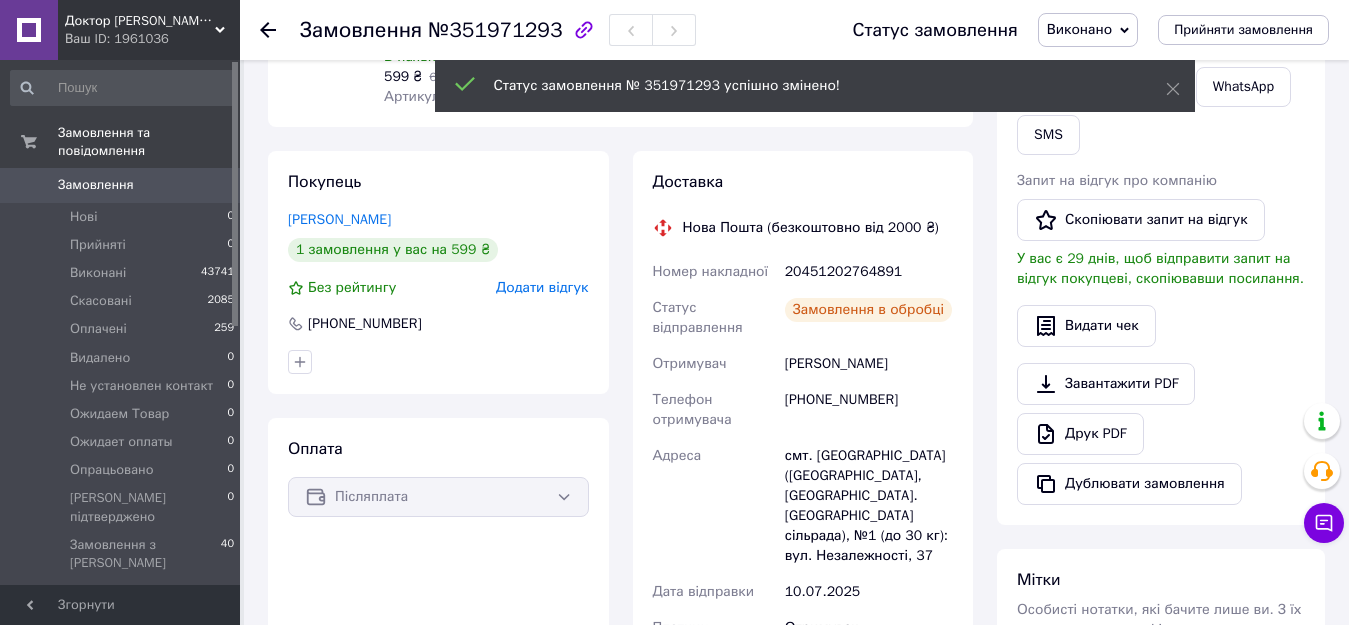 click on "20451202764891" at bounding box center (869, 272) 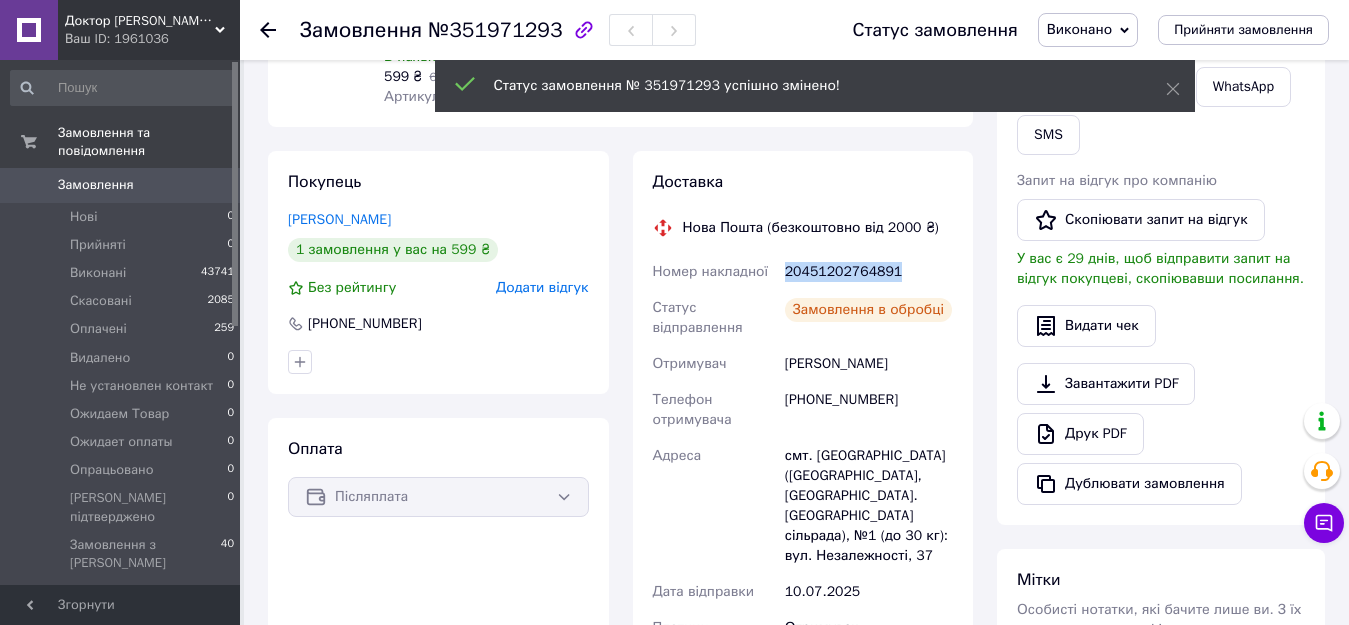 click on "20451202764891" at bounding box center [869, 272] 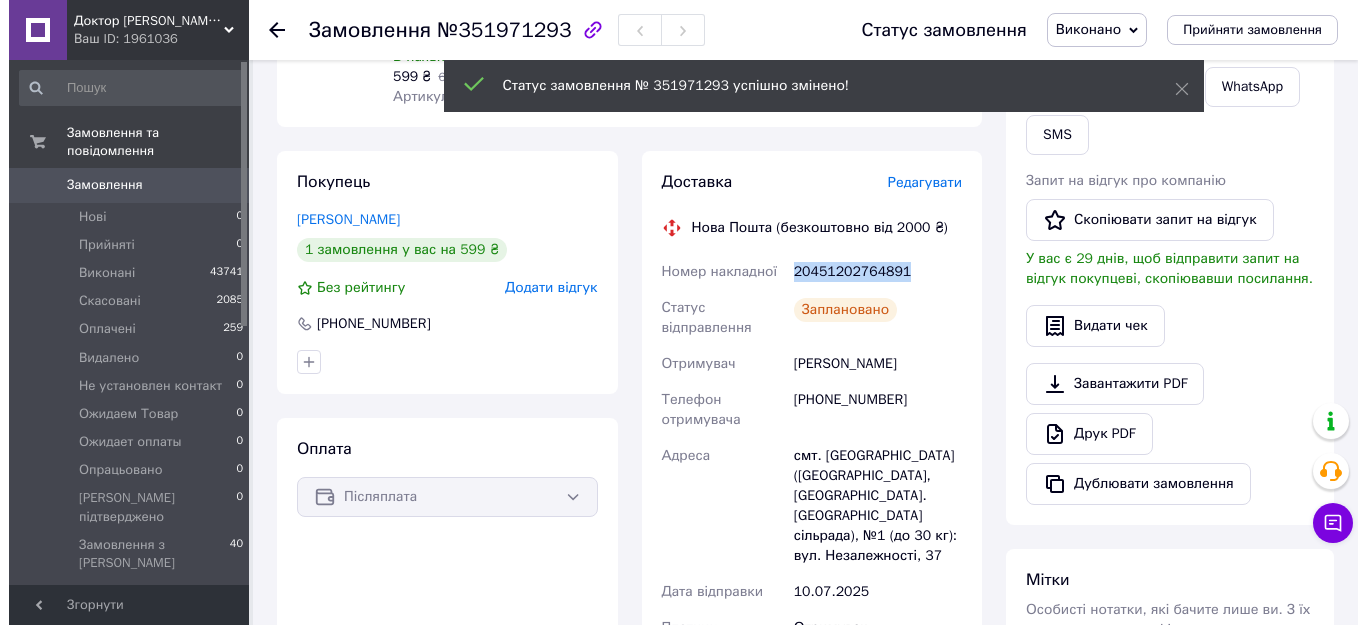 scroll, scrollTop: 0, scrollLeft: 0, axis: both 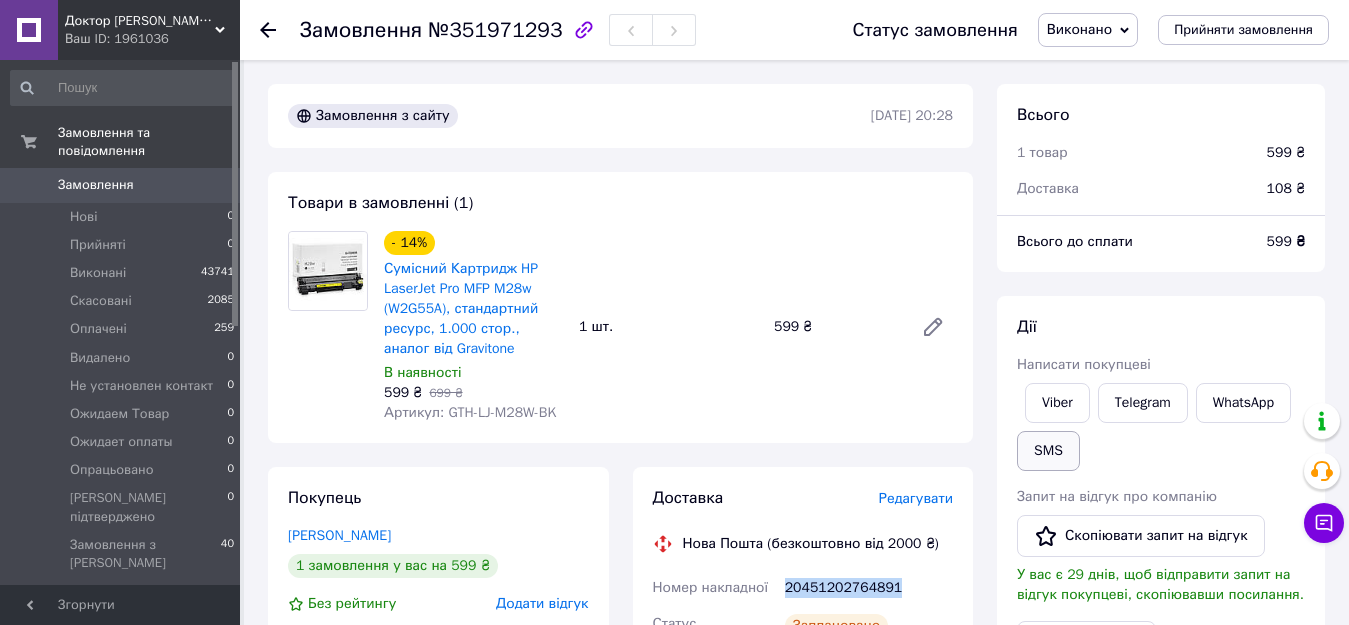 click on "SMS" at bounding box center (1048, 451) 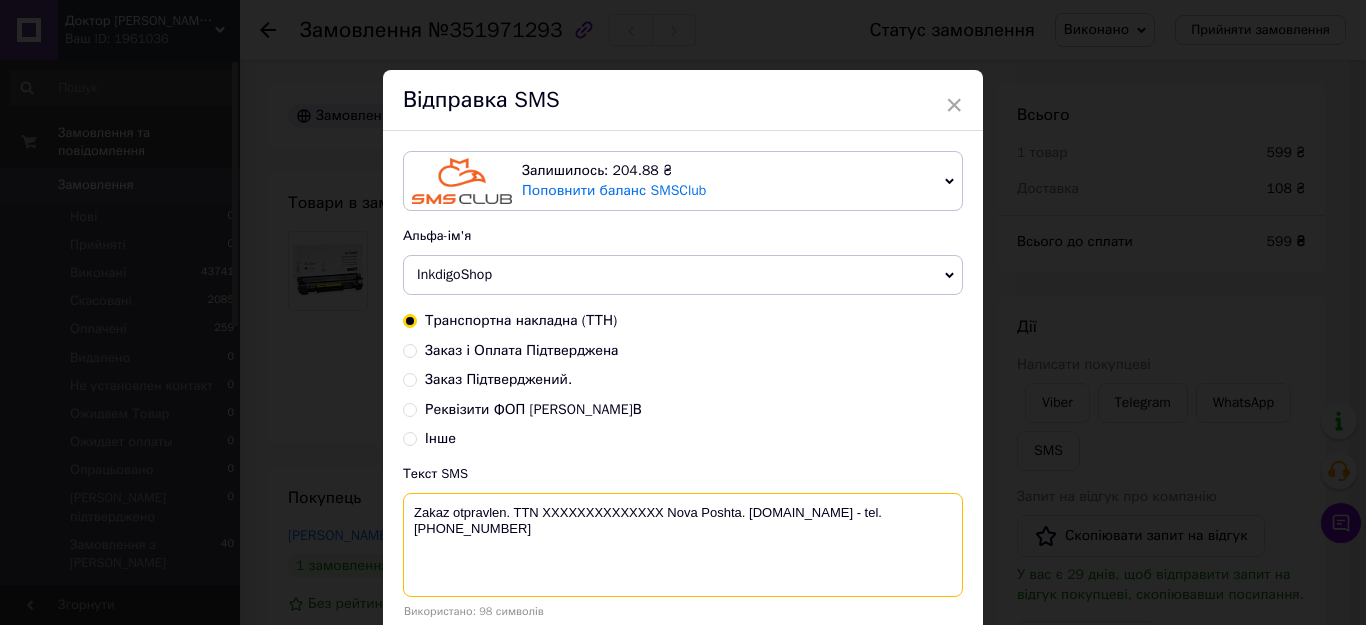 click on "Zakaz otpravlen. TTN XXXXXXXXXXXXXX Nova Poshta. [DOMAIN_NAME] - tel. [PHONE_NUMBER]" at bounding box center (683, 545) 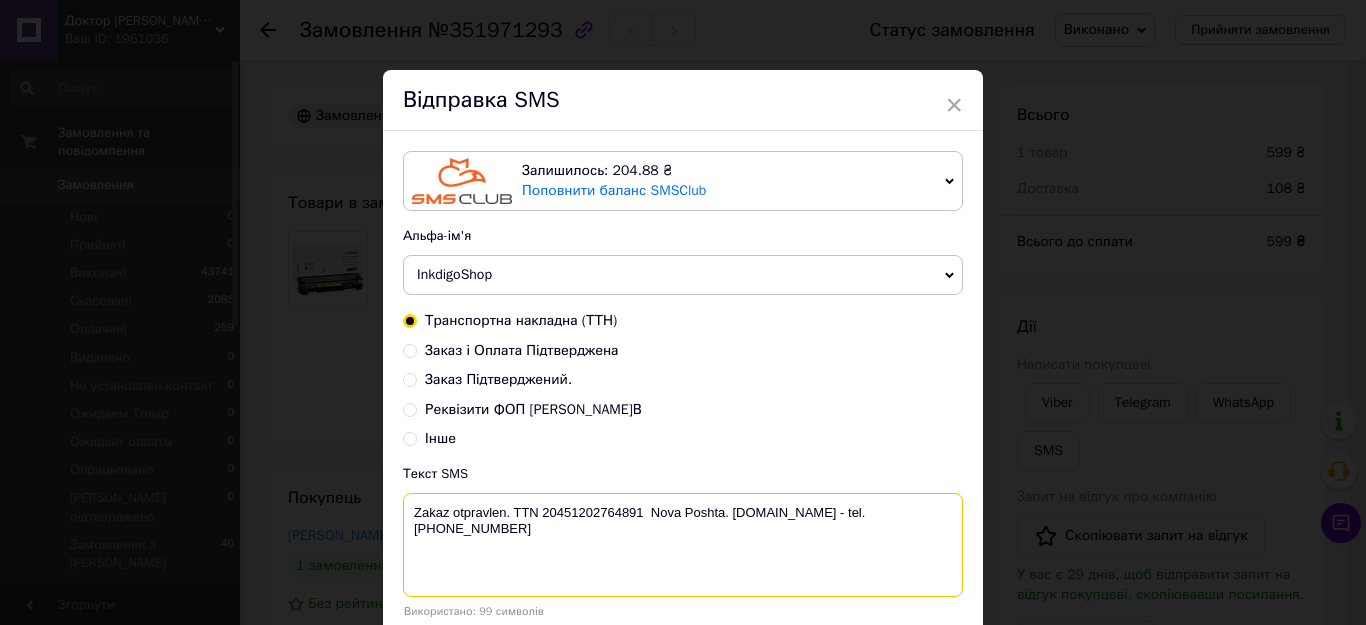scroll, scrollTop: 142, scrollLeft: 0, axis: vertical 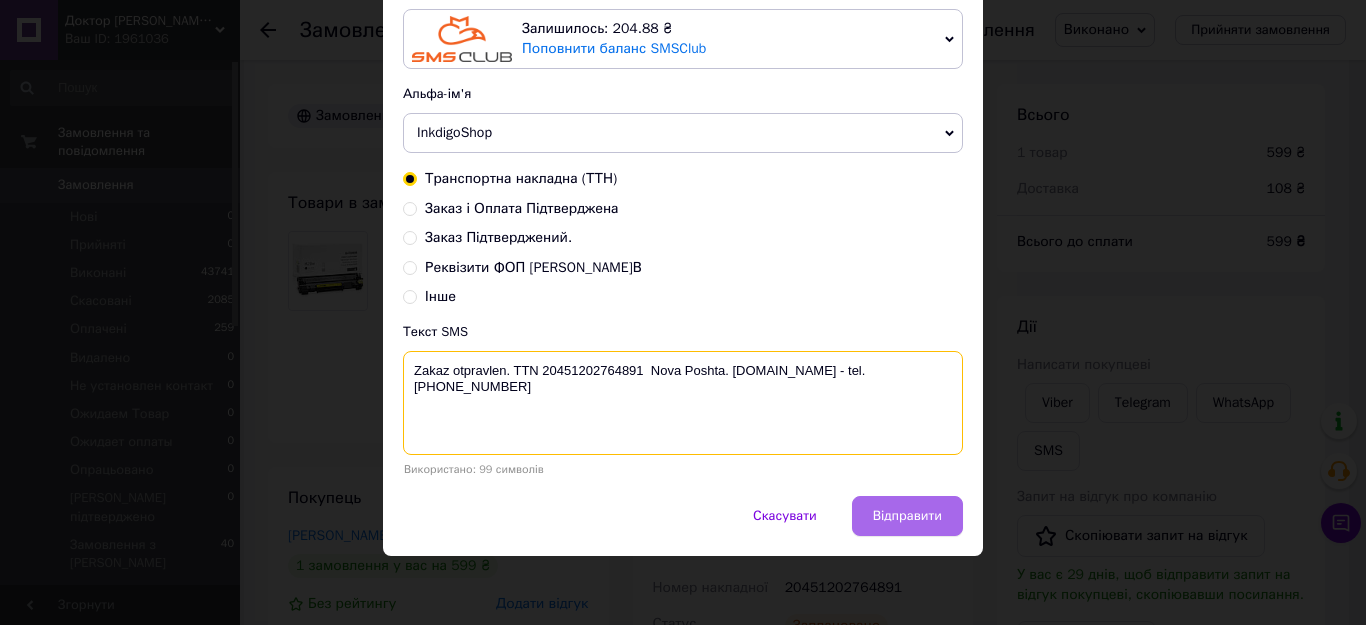type on "Zakaz otpravlen. TTN 20451202764891  Nova Poshta. www.DoktorToner.com.ua - tel. +38 (096) 069 64 66" 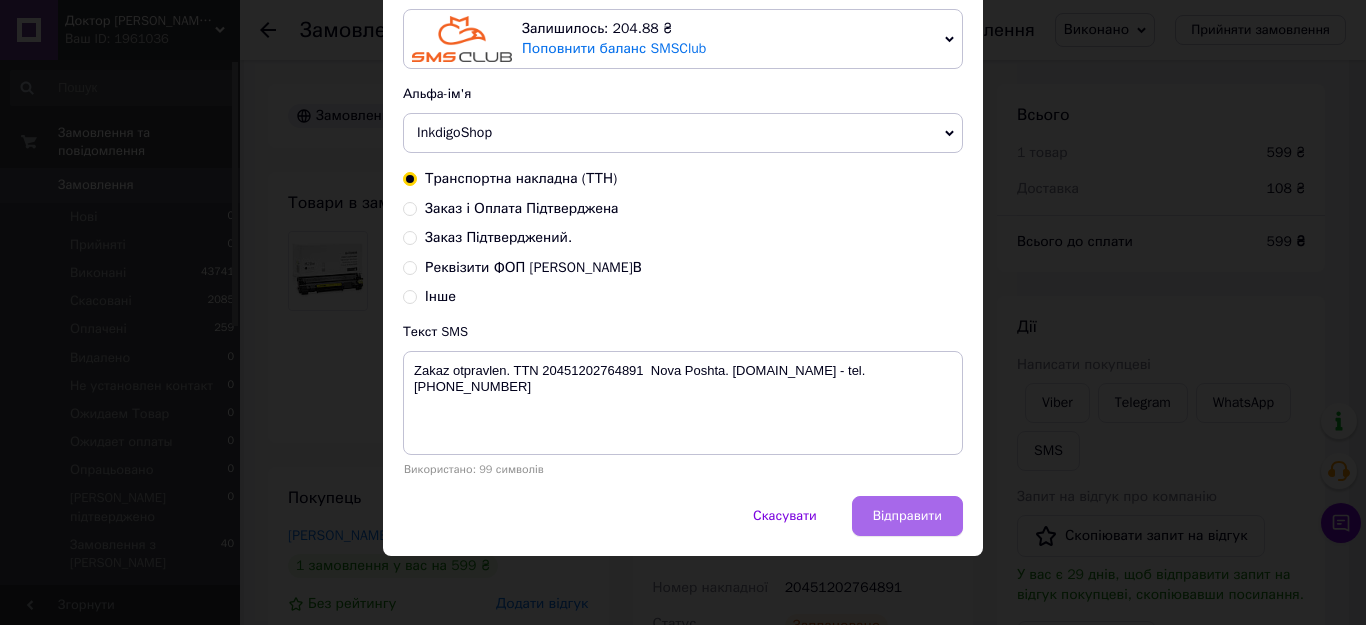 click on "Відправити" at bounding box center (907, 516) 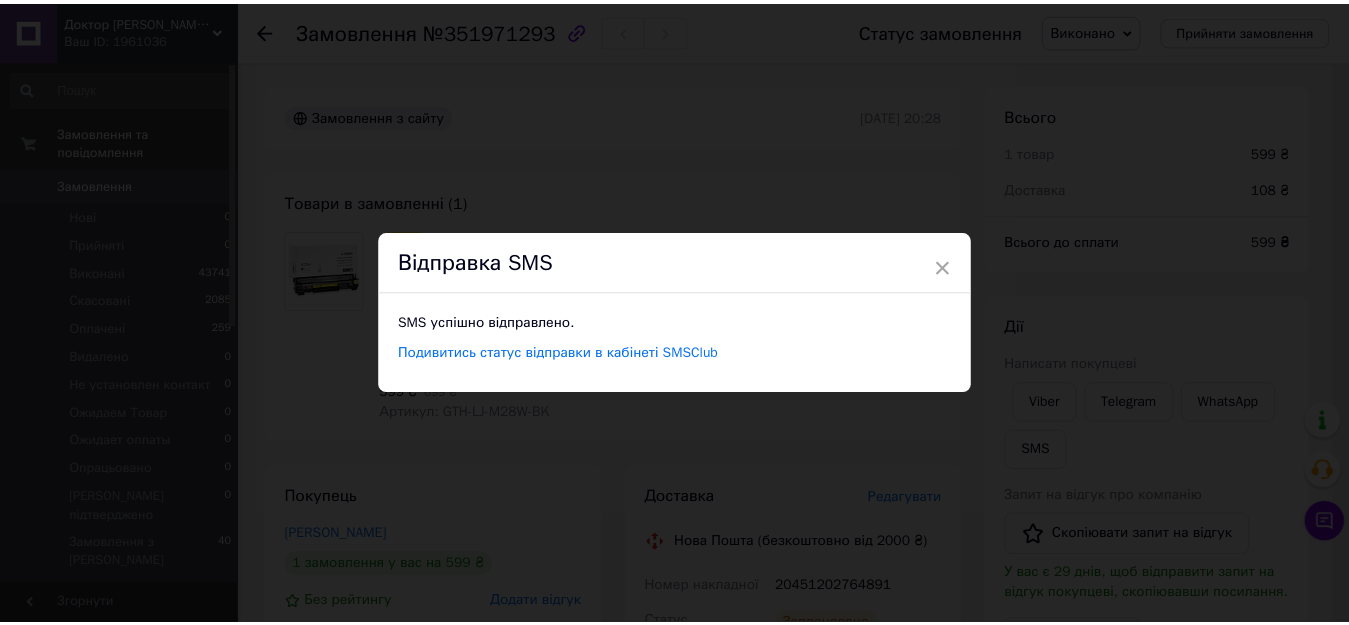 scroll, scrollTop: 0, scrollLeft: 0, axis: both 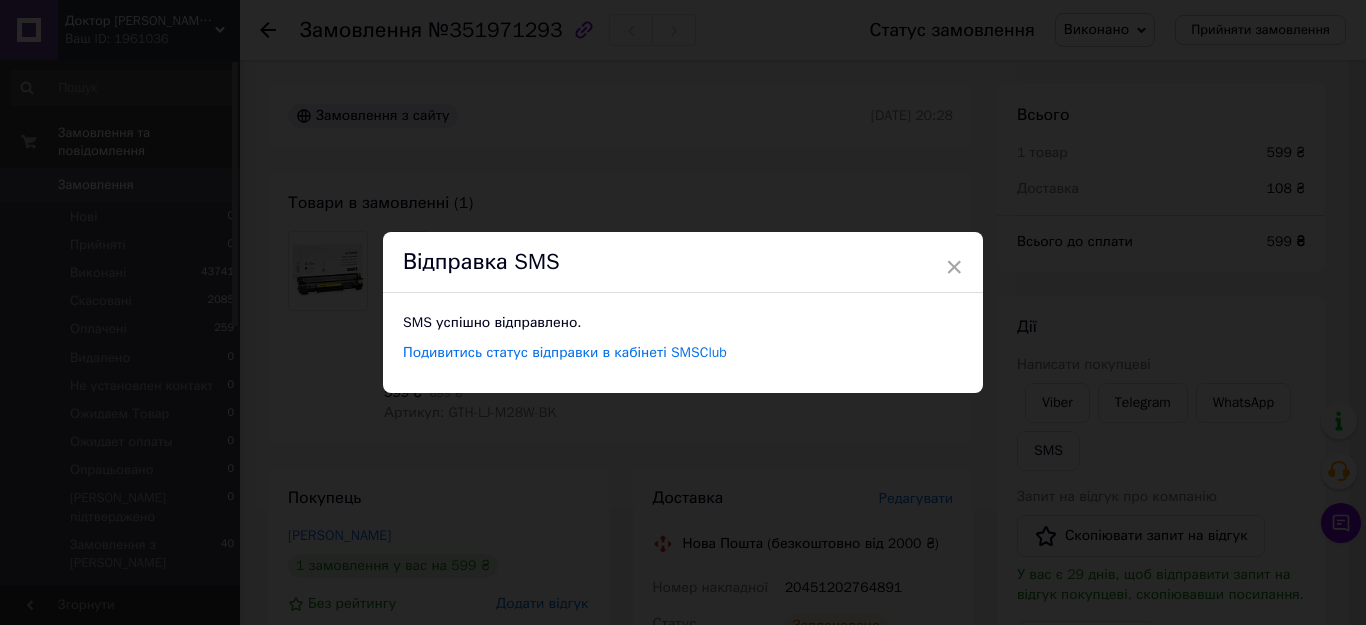 click on "× Відправка SMS SMS успішно відправлено. Подивитись статус відправки в кабінеті SMSClub" at bounding box center [683, 312] 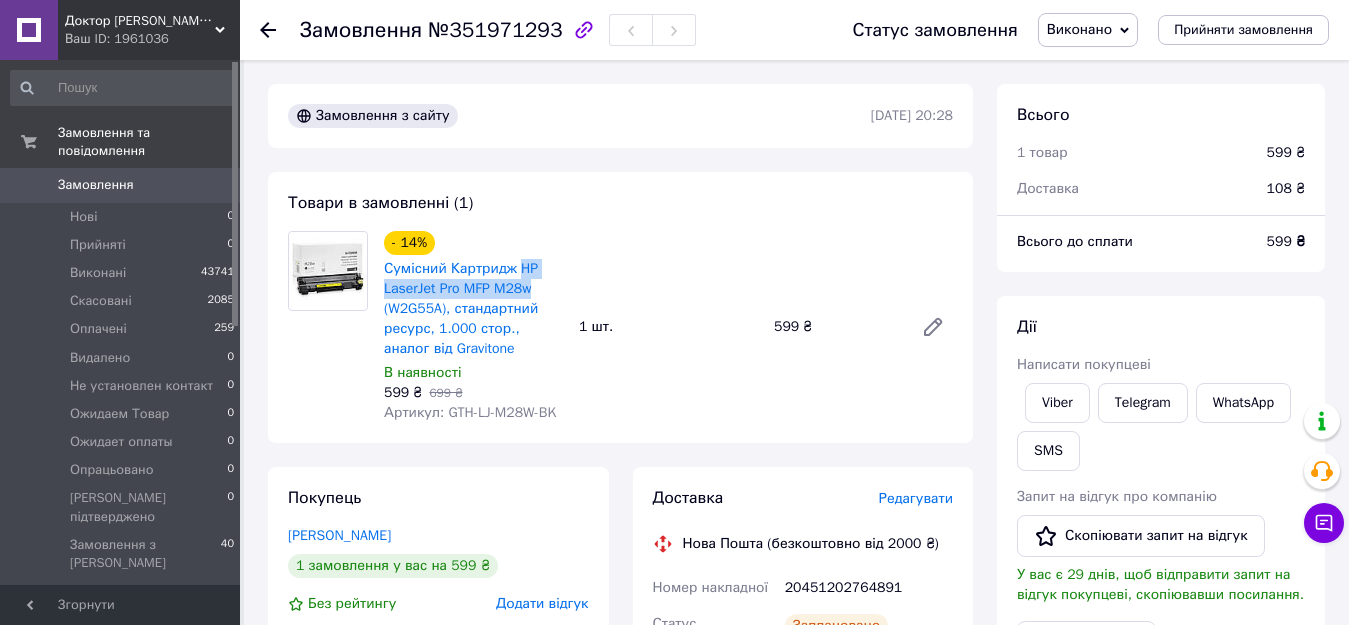 drag, startPoint x: 513, startPoint y: 255, endPoint x: 539, endPoint y: 279, distance: 35.383614 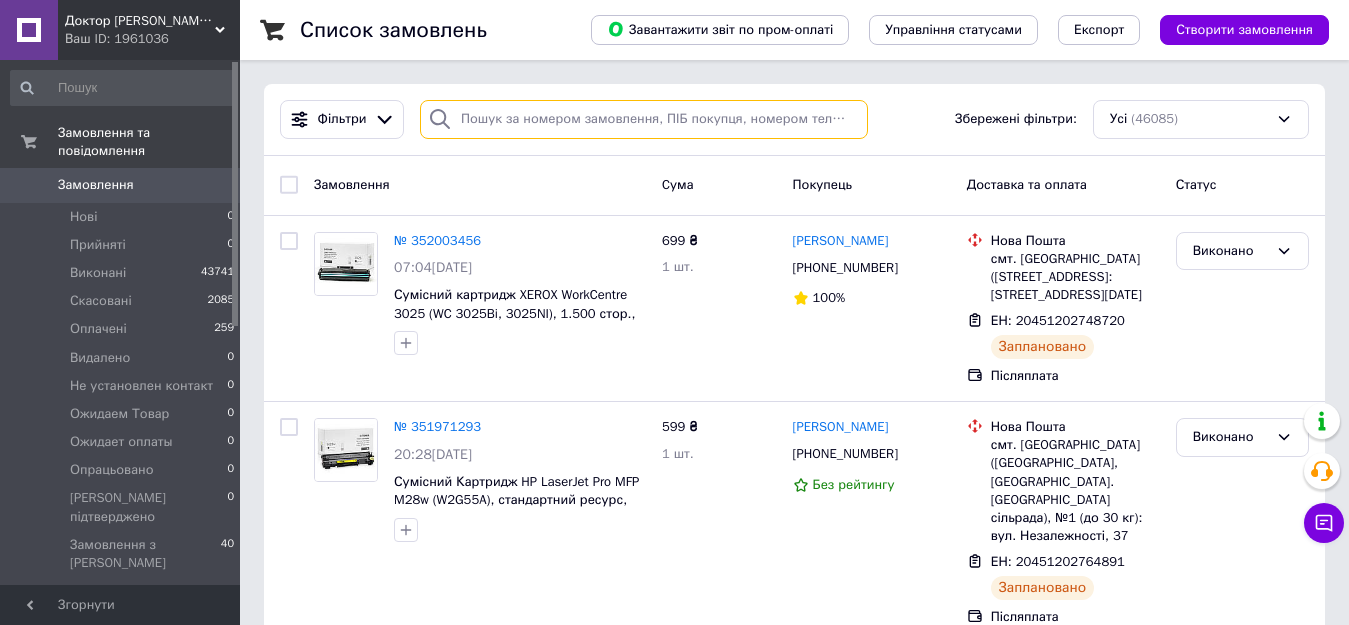click at bounding box center [644, 119] 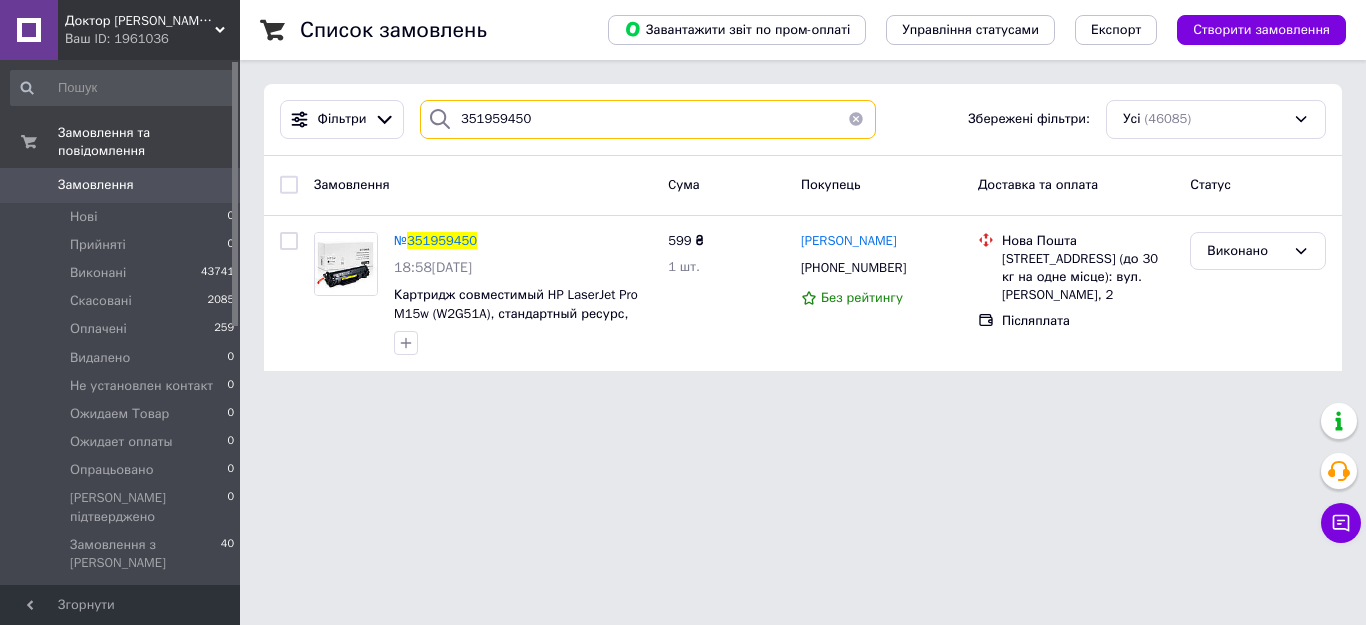 type on "351959450" 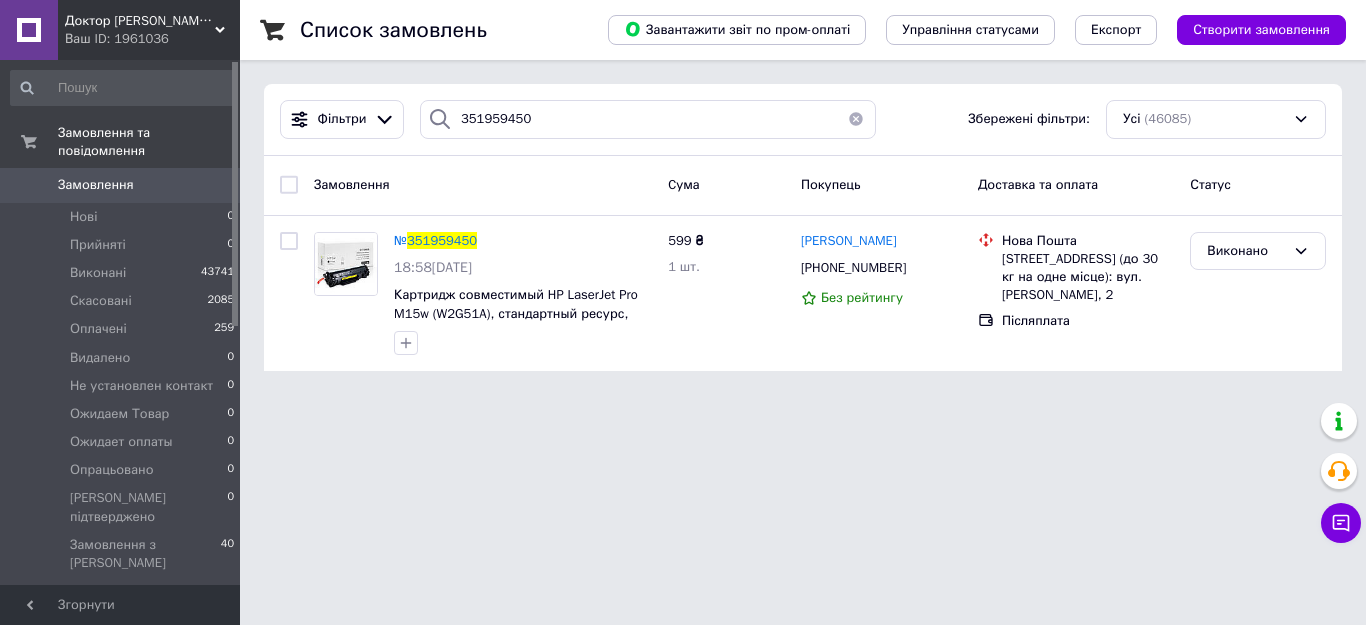 click on "Виконано" at bounding box center (1246, 251) 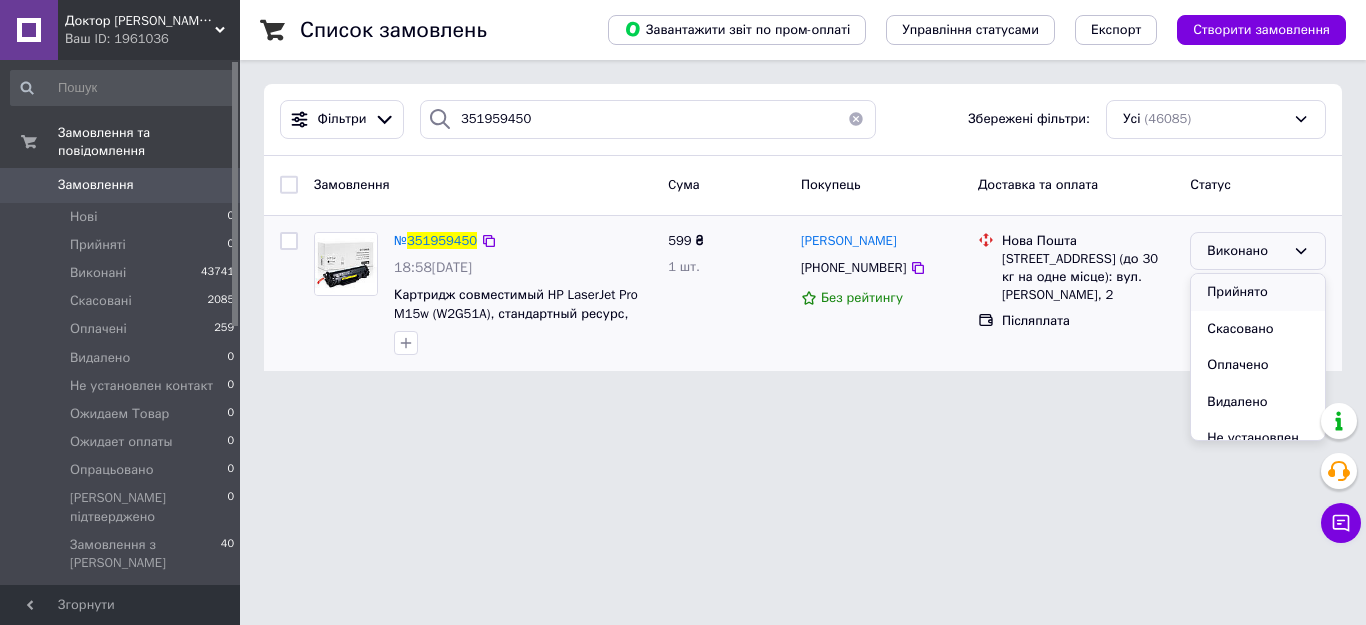 click on "Прийнято" at bounding box center (1258, 292) 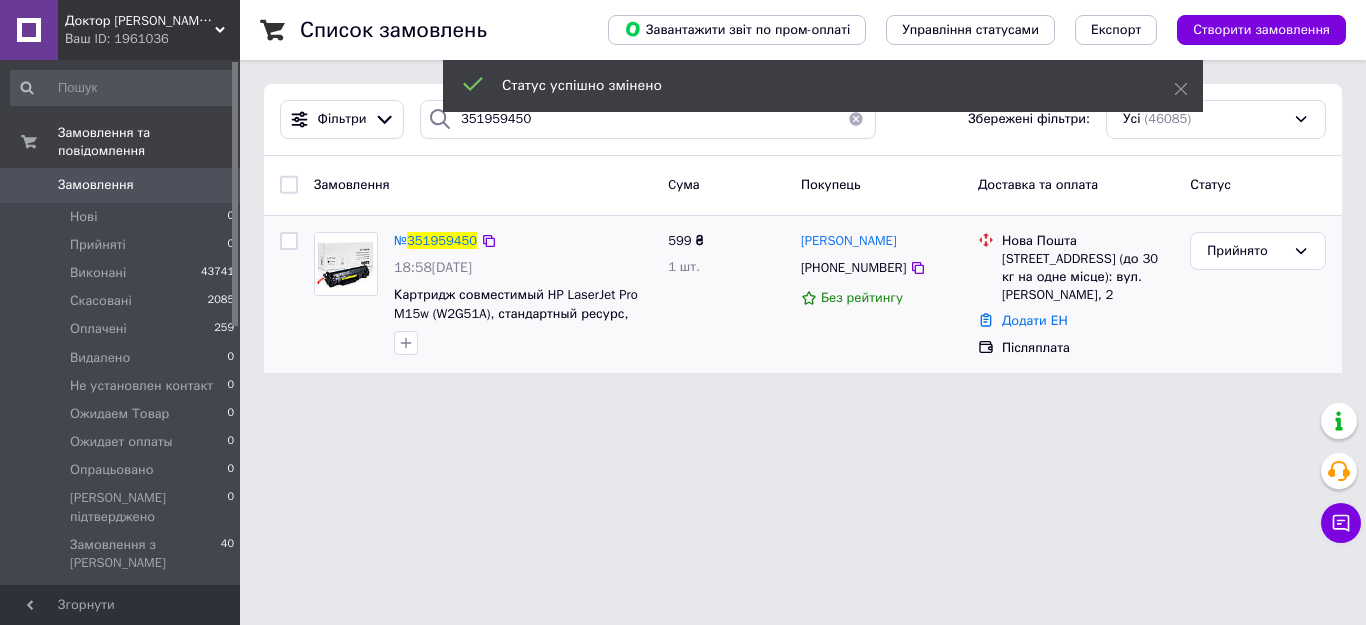 click on "351959450" at bounding box center (442, 240) 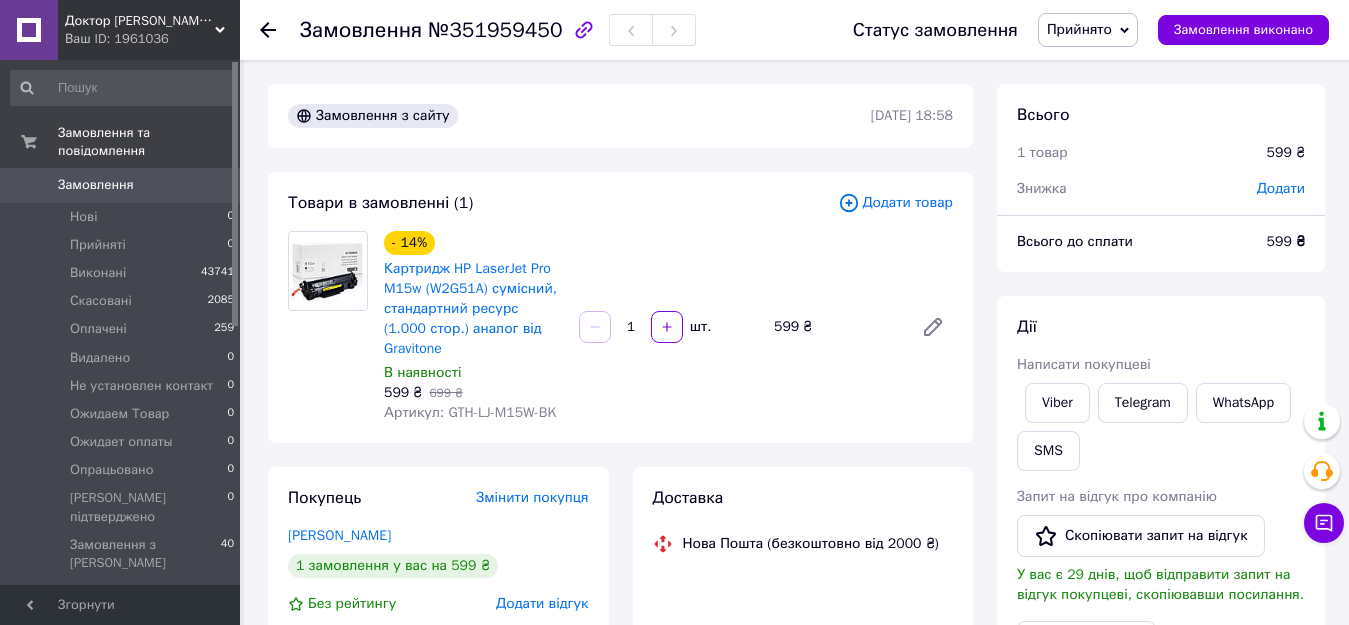 scroll, scrollTop: 667, scrollLeft: 0, axis: vertical 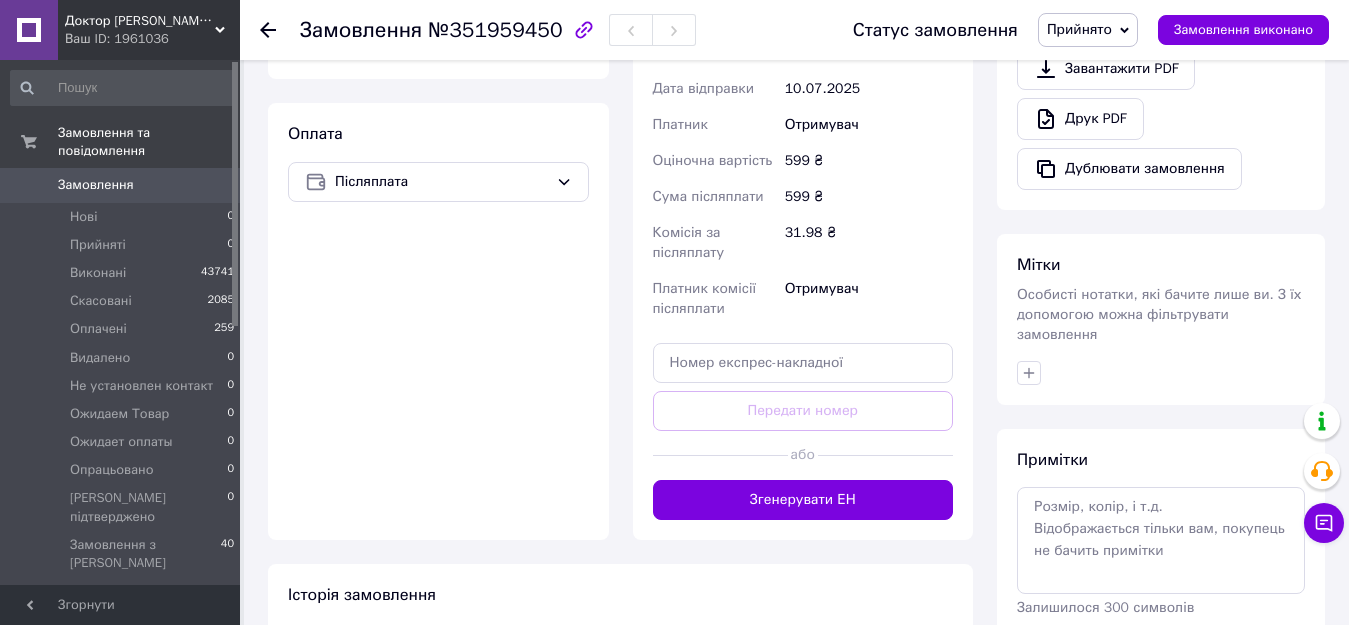 click on "Згенерувати ЕН" at bounding box center [803, 500] 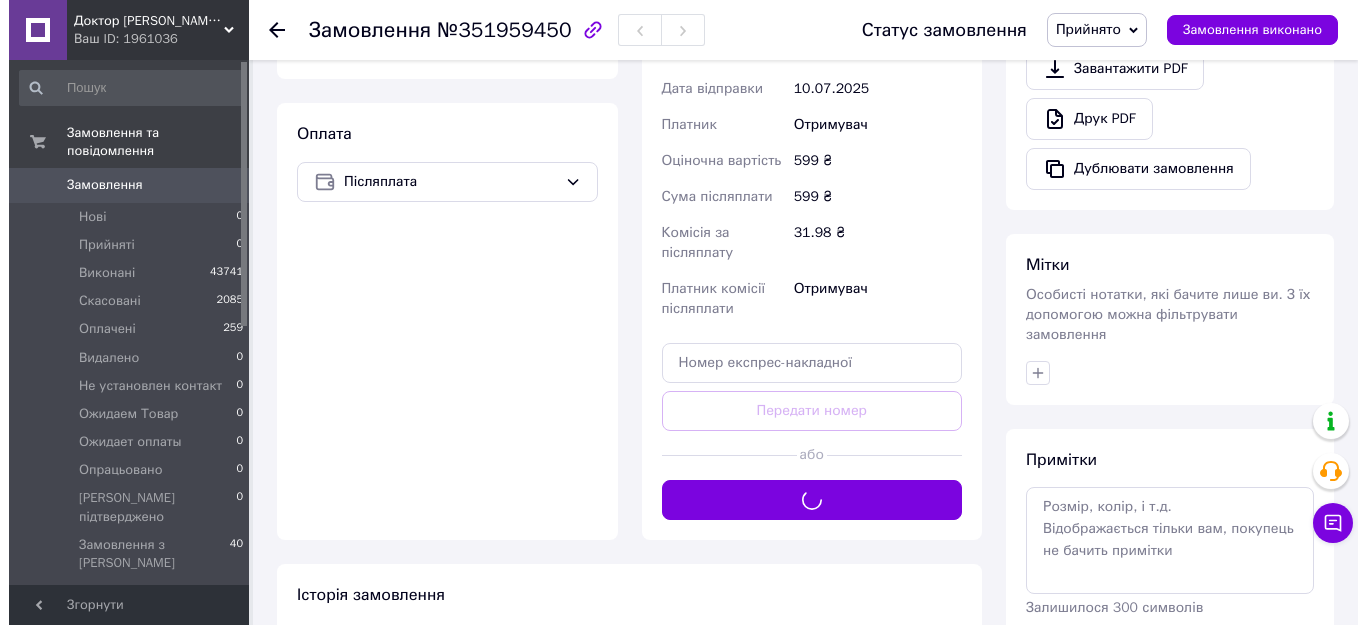 scroll, scrollTop: 333, scrollLeft: 0, axis: vertical 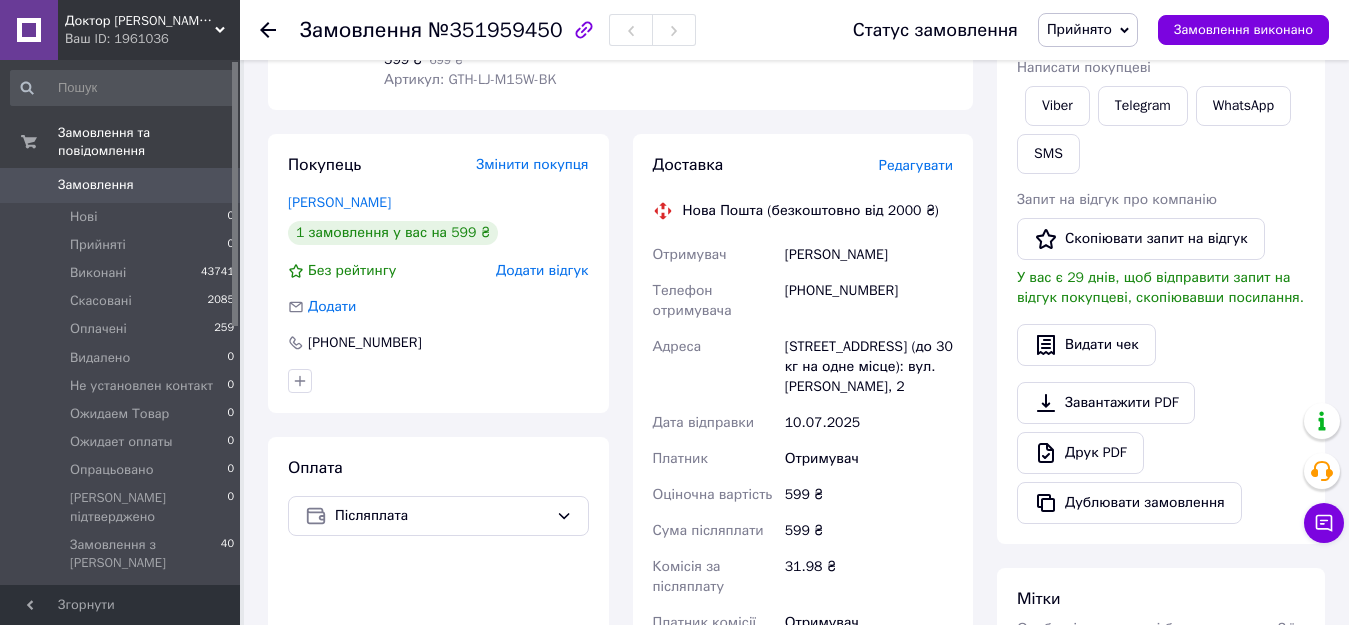 click on "Прийнято" at bounding box center [1079, 29] 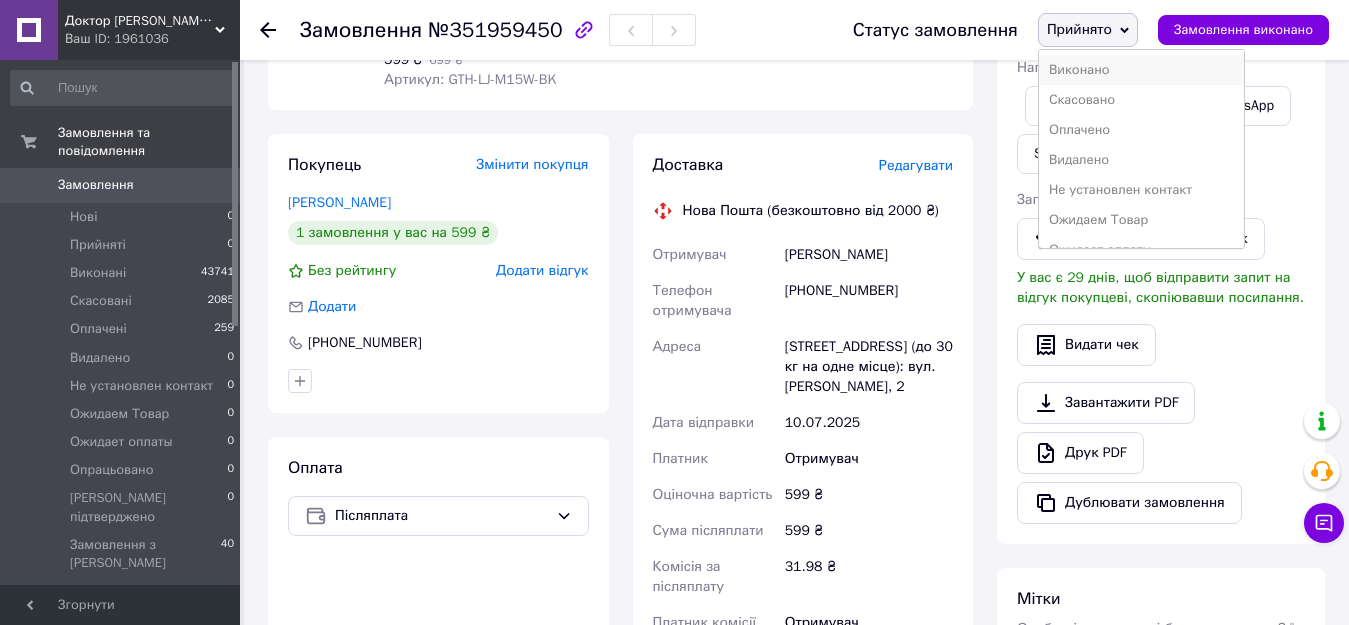 click on "Виконано" at bounding box center (1141, 70) 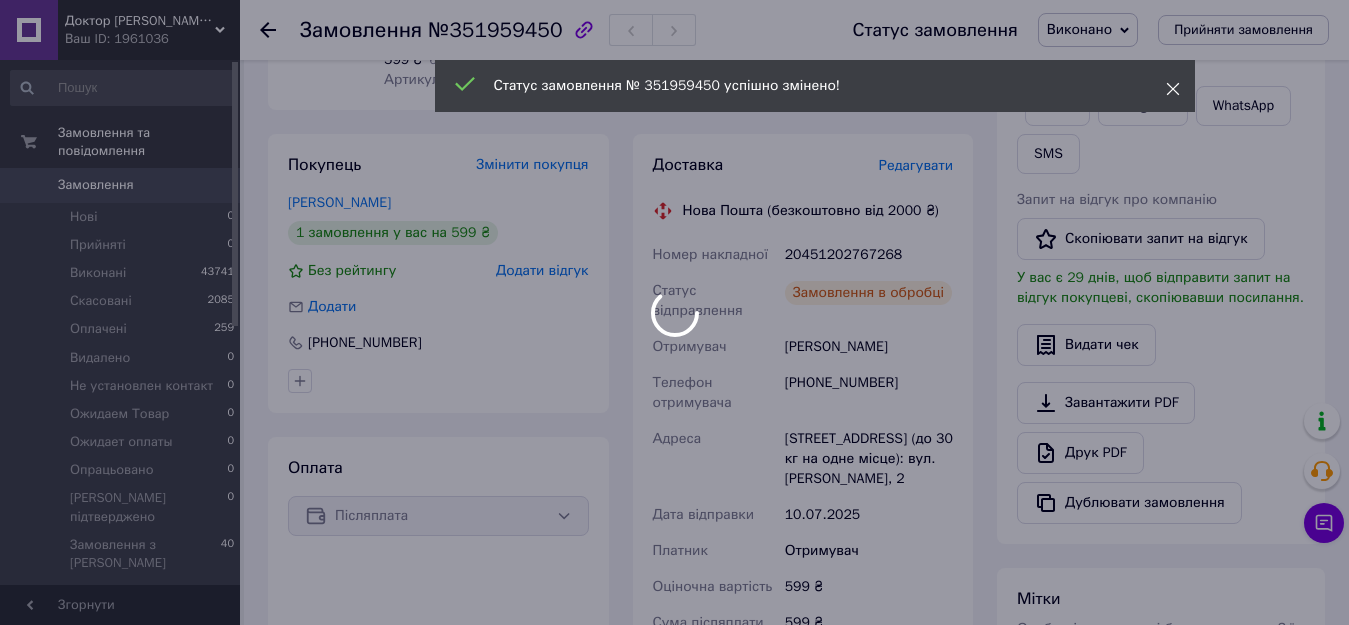 click 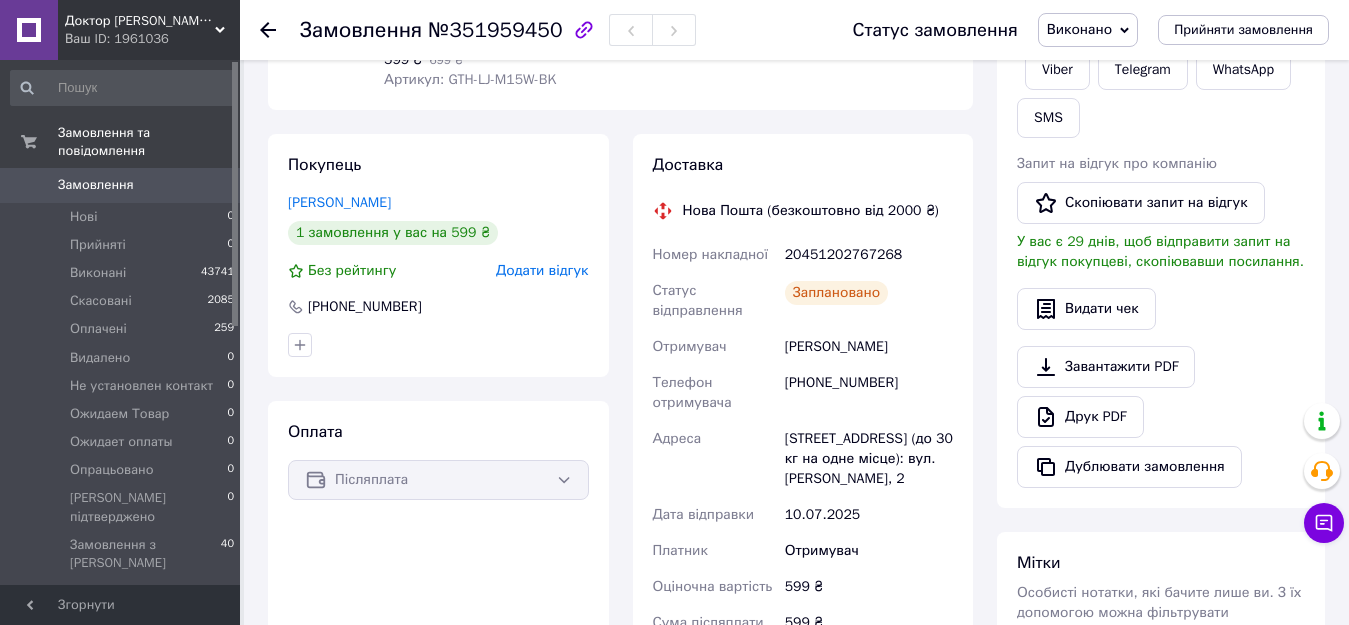 click on "20451202767268" at bounding box center [869, 255] 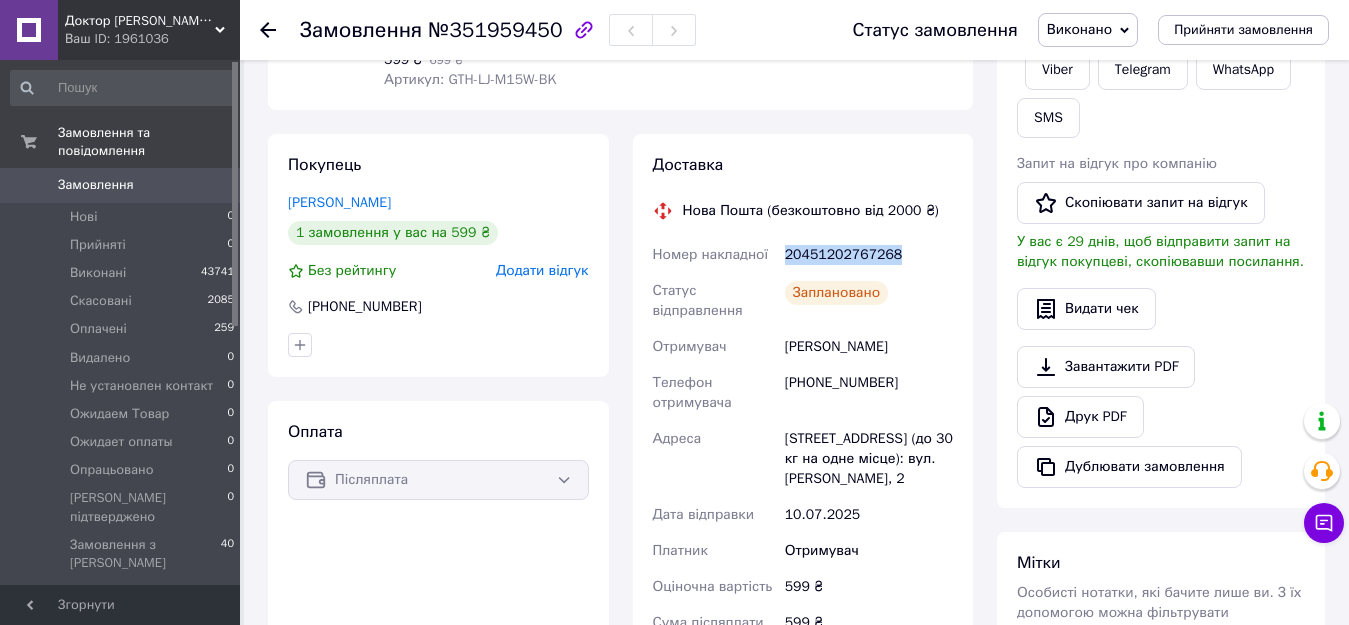 click on "20451202767268" at bounding box center [869, 255] 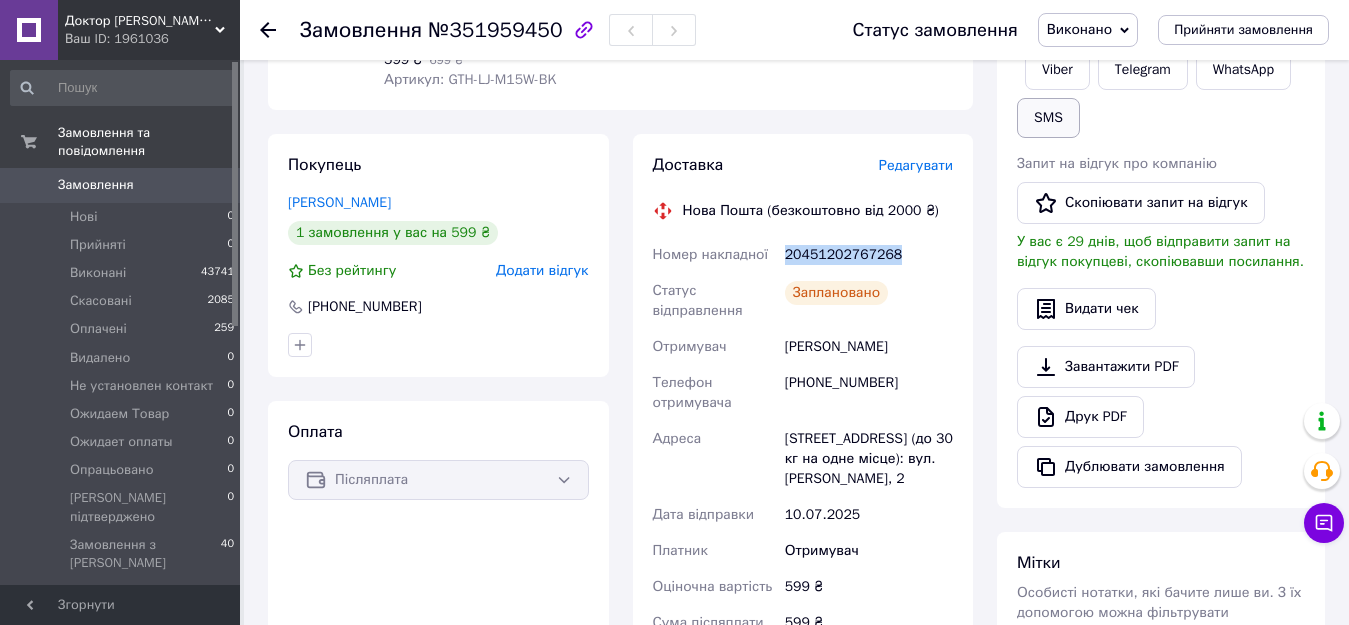 click on "SMS" at bounding box center [1048, 118] 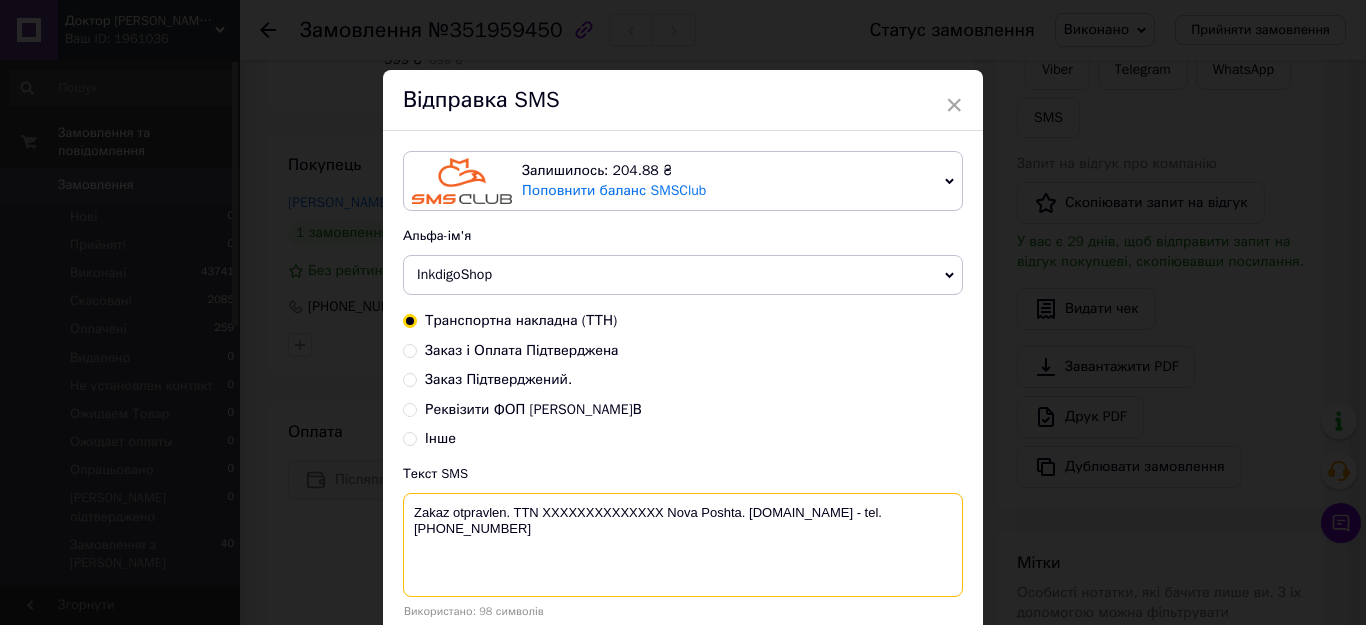 click on "Zakaz otpravlen. TTN XXXXXXXXXXXXXX Nova Poshta. [DOMAIN_NAME] - tel. [PHONE_NUMBER]" at bounding box center (683, 545) 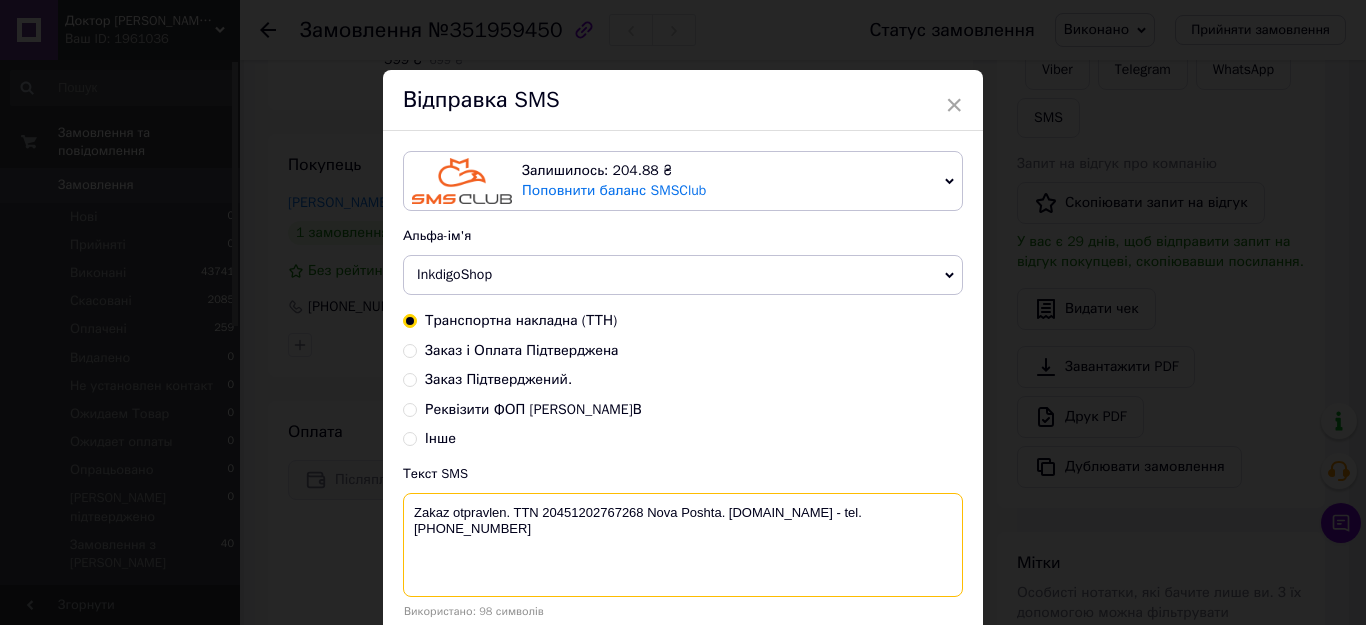 scroll, scrollTop: 142, scrollLeft: 0, axis: vertical 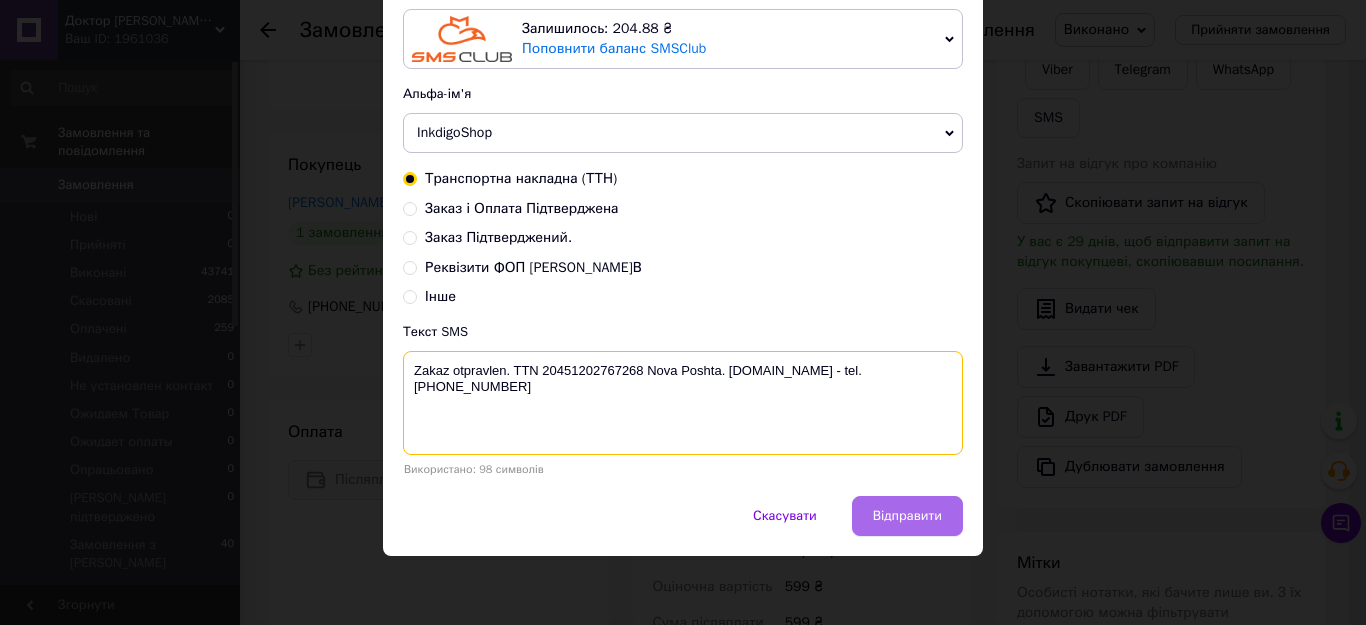 type on "Zakaz otpravlen. TTN 20451202767268 Nova Poshta. www.DoktorToner.com.ua - tel. +38 (096) 069 64 66" 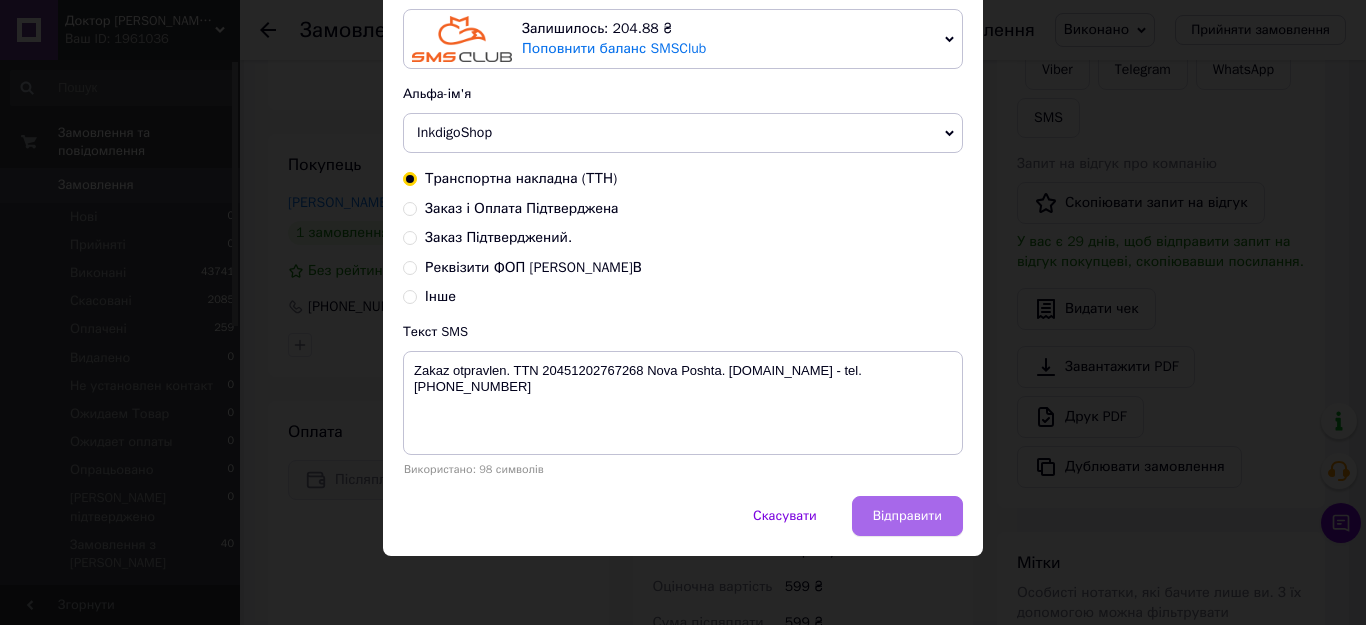 click on "Відправити" at bounding box center (907, 516) 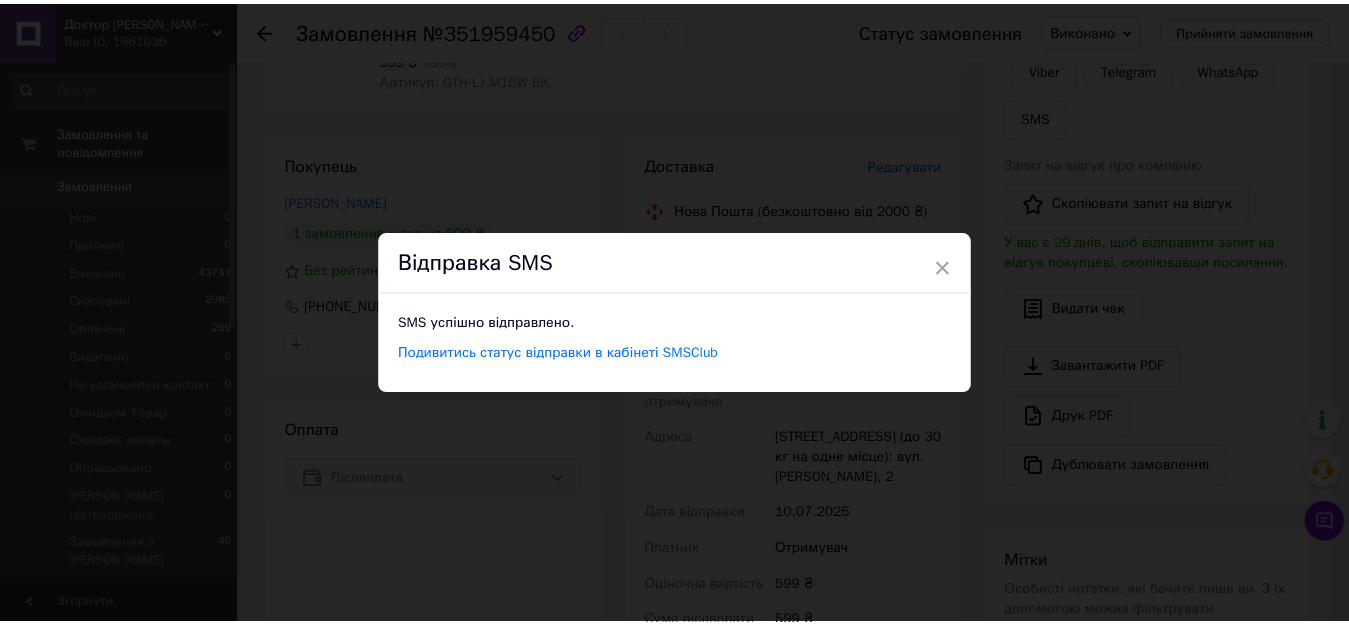 scroll, scrollTop: 0, scrollLeft: 0, axis: both 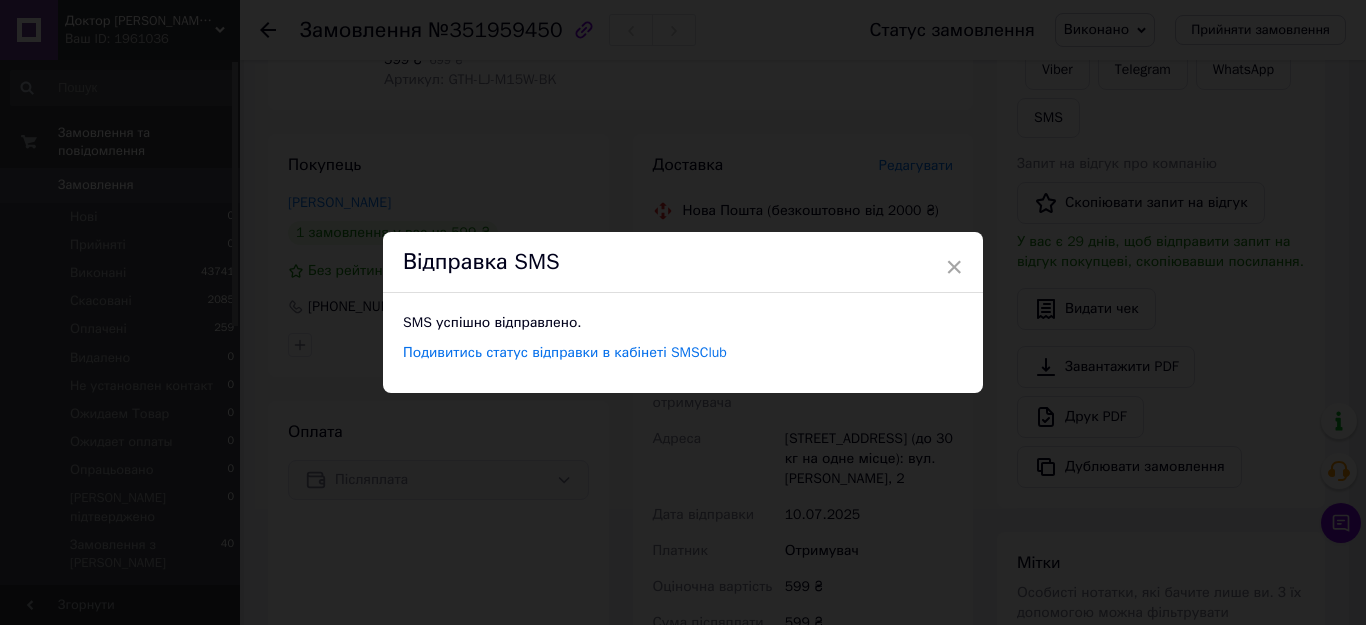 click on "× Відправка SMS SMS успішно відправлено. Подивитись статус відправки в кабінеті SMSClub" at bounding box center [683, 312] 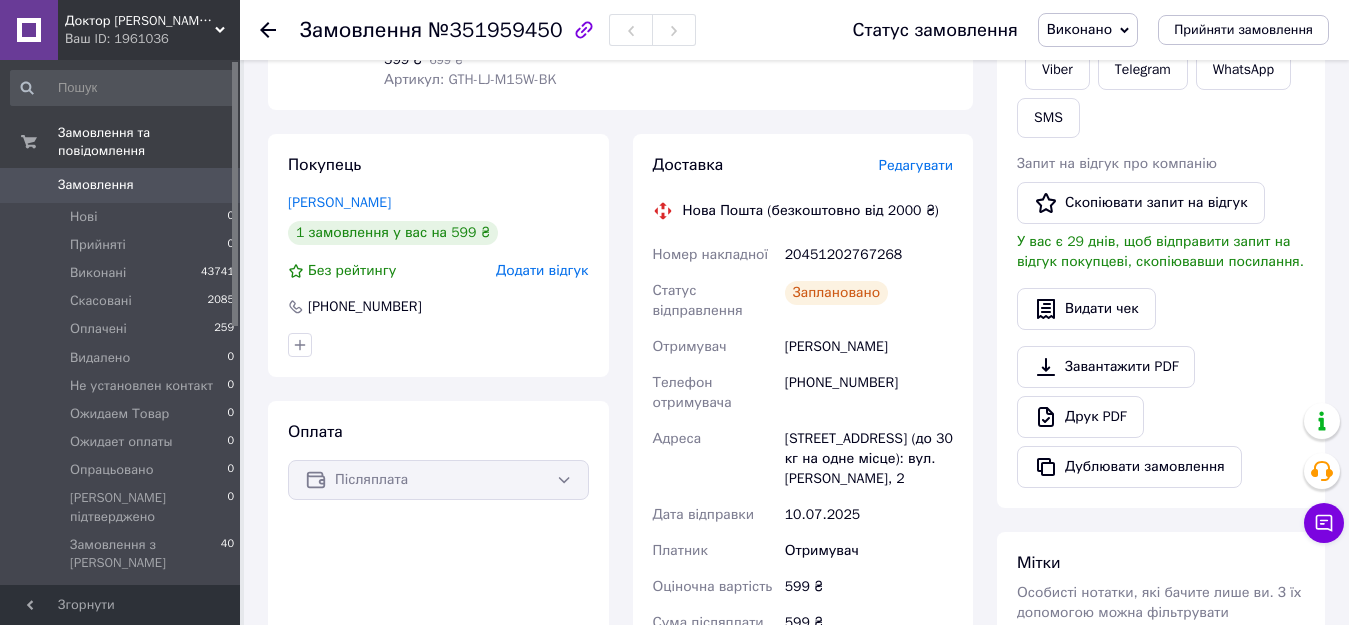 click on "0" at bounding box center (212, 185) 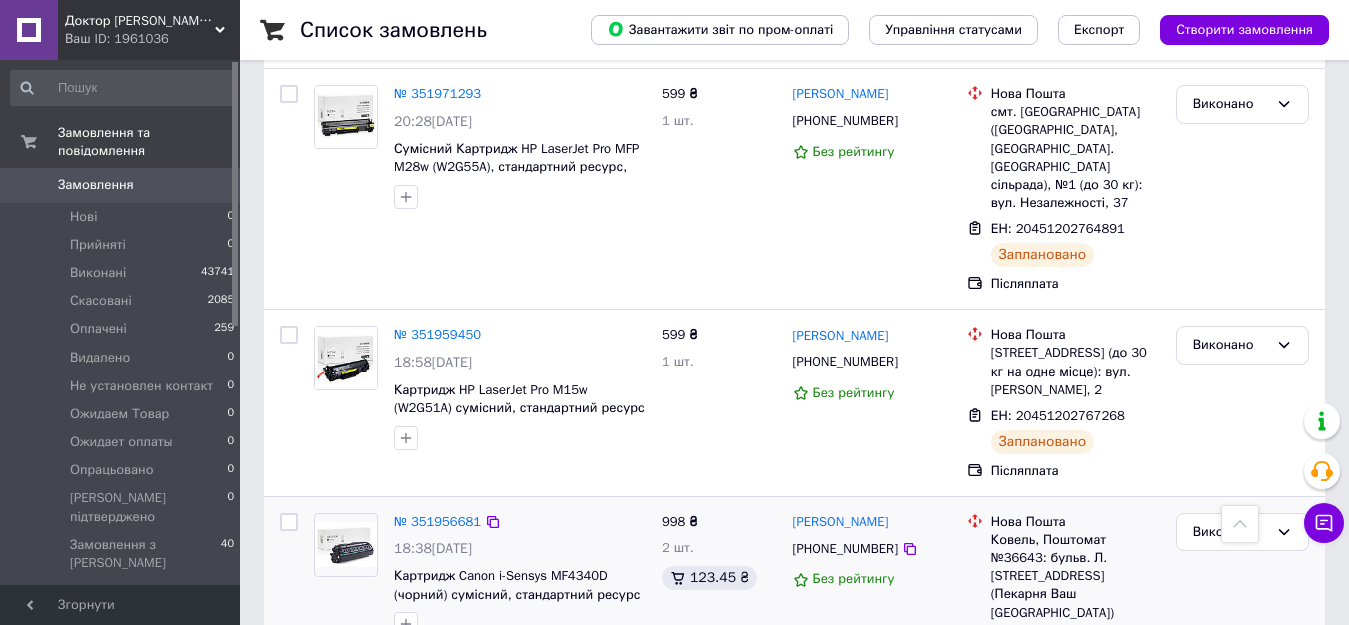 scroll, scrollTop: 500, scrollLeft: 0, axis: vertical 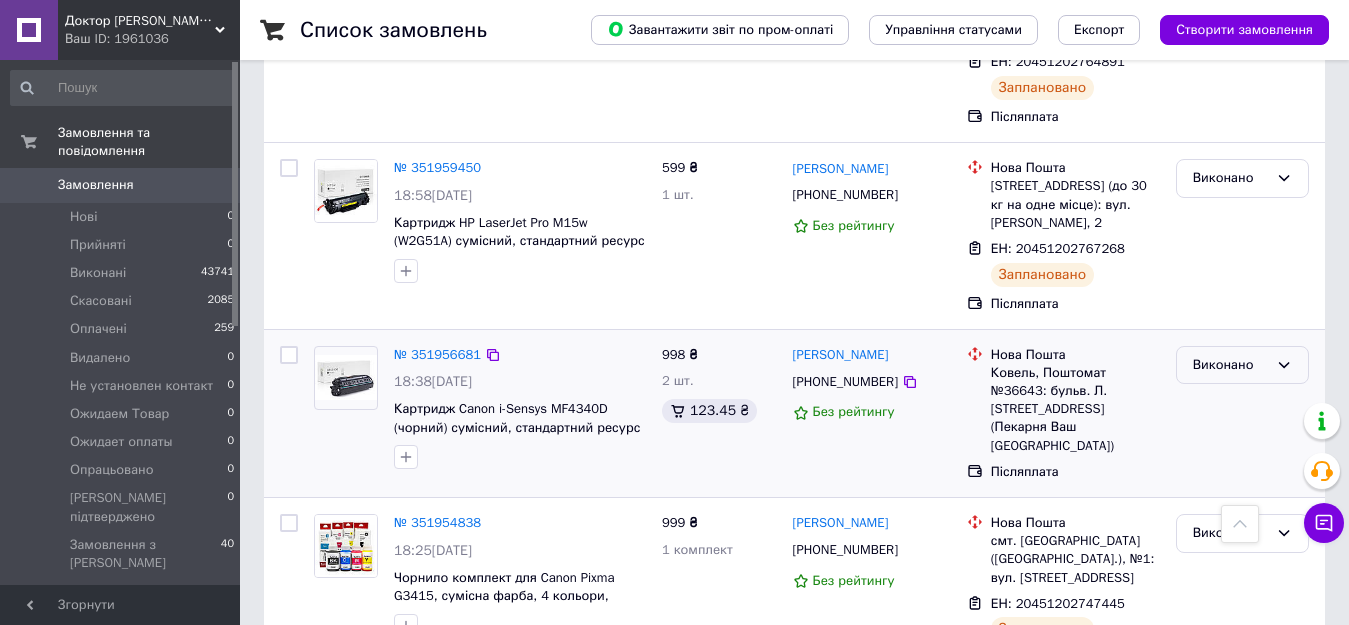 click on "Виконано" at bounding box center [1230, 365] 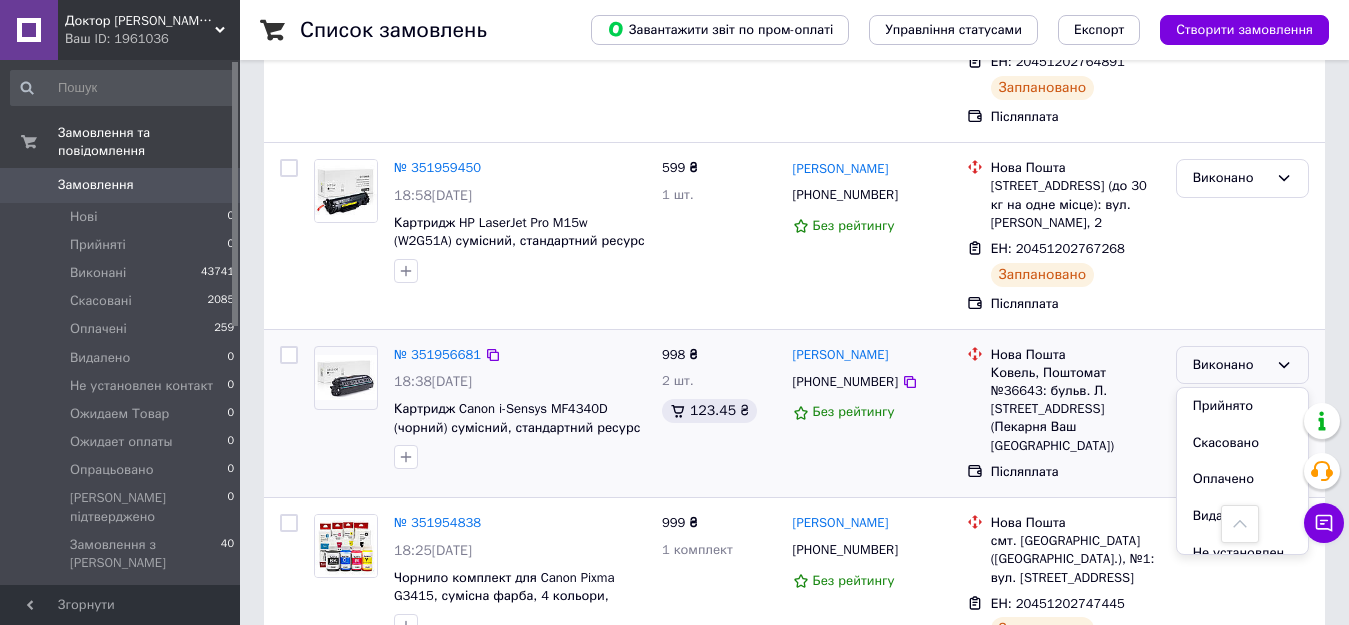 drag, startPoint x: 1218, startPoint y: 368, endPoint x: 834, endPoint y: 347, distance: 384.5738 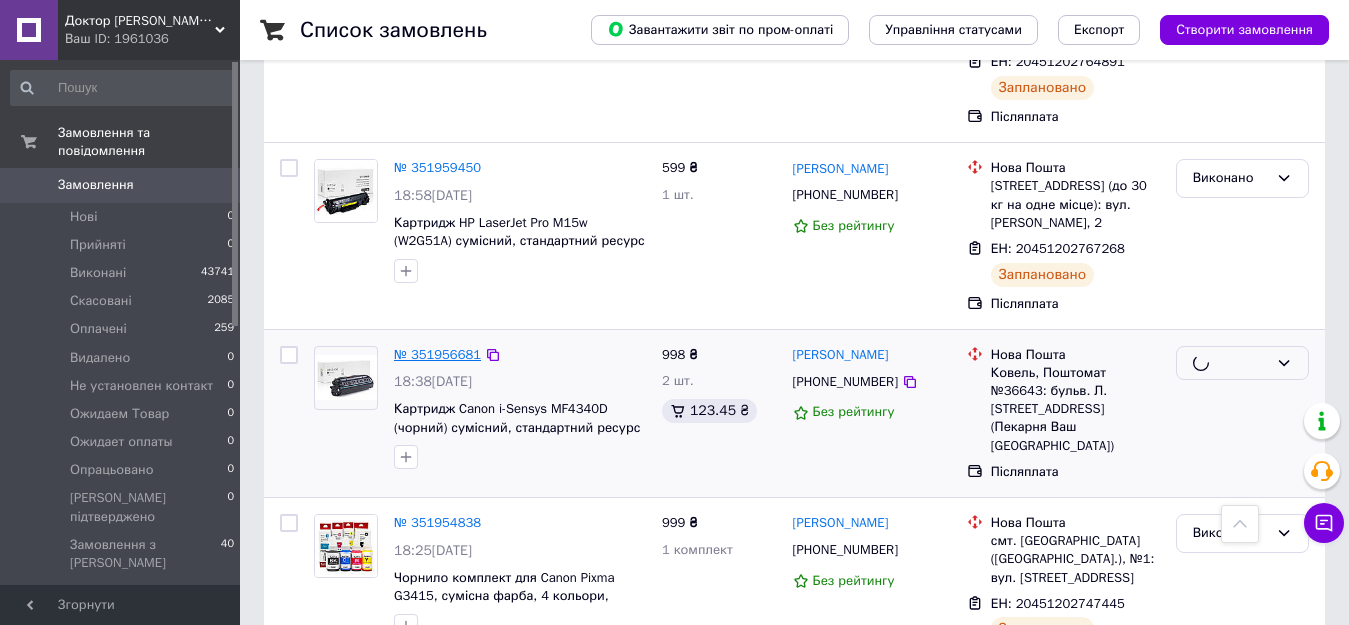 click on "№ 351956681" at bounding box center [437, 354] 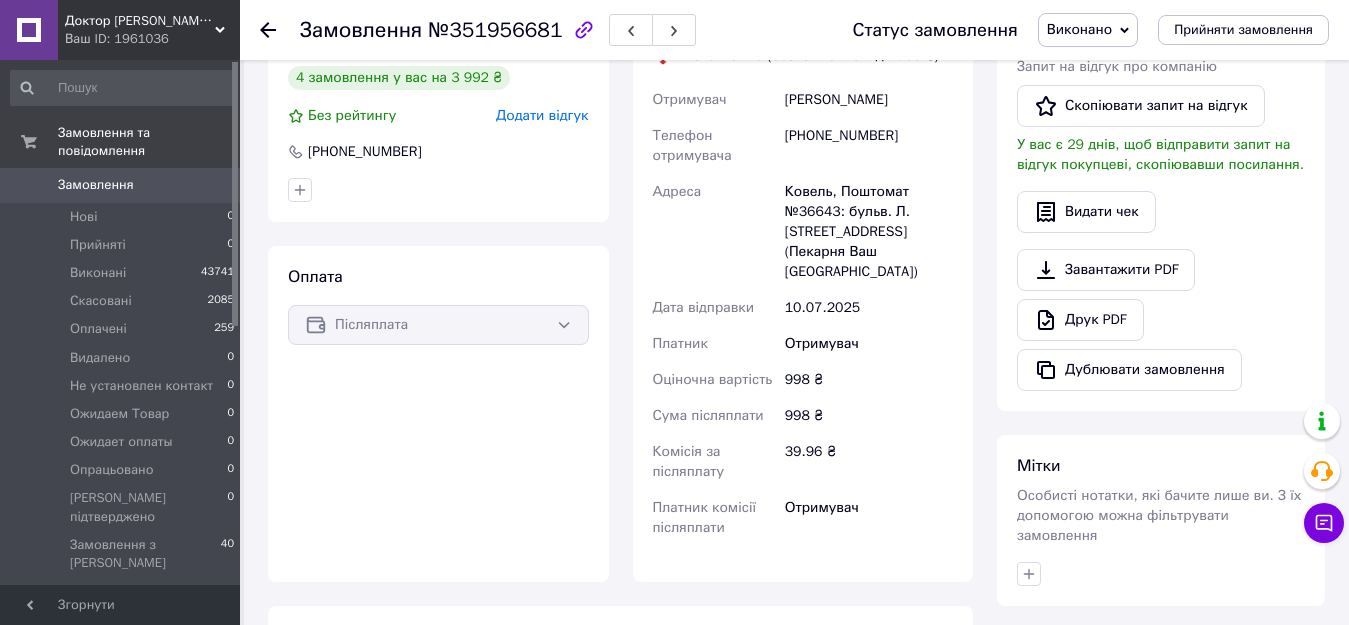 scroll, scrollTop: 0, scrollLeft: 0, axis: both 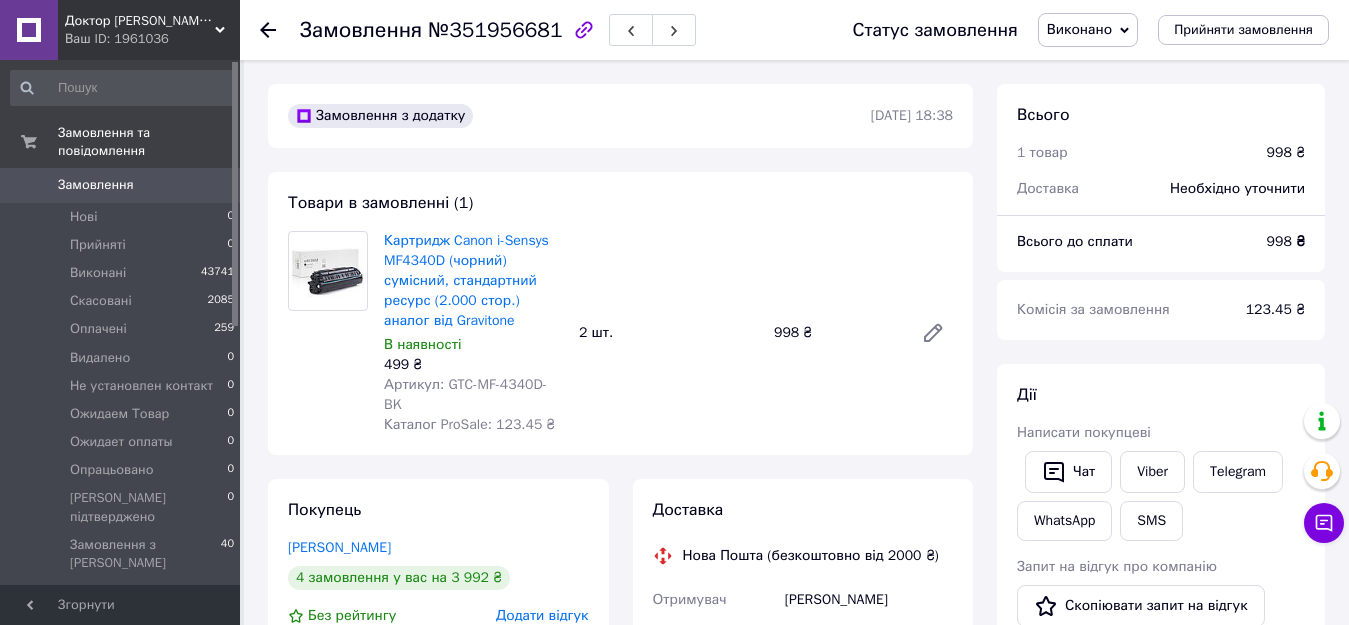 click on "Виконано" at bounding box center (1079, 29) 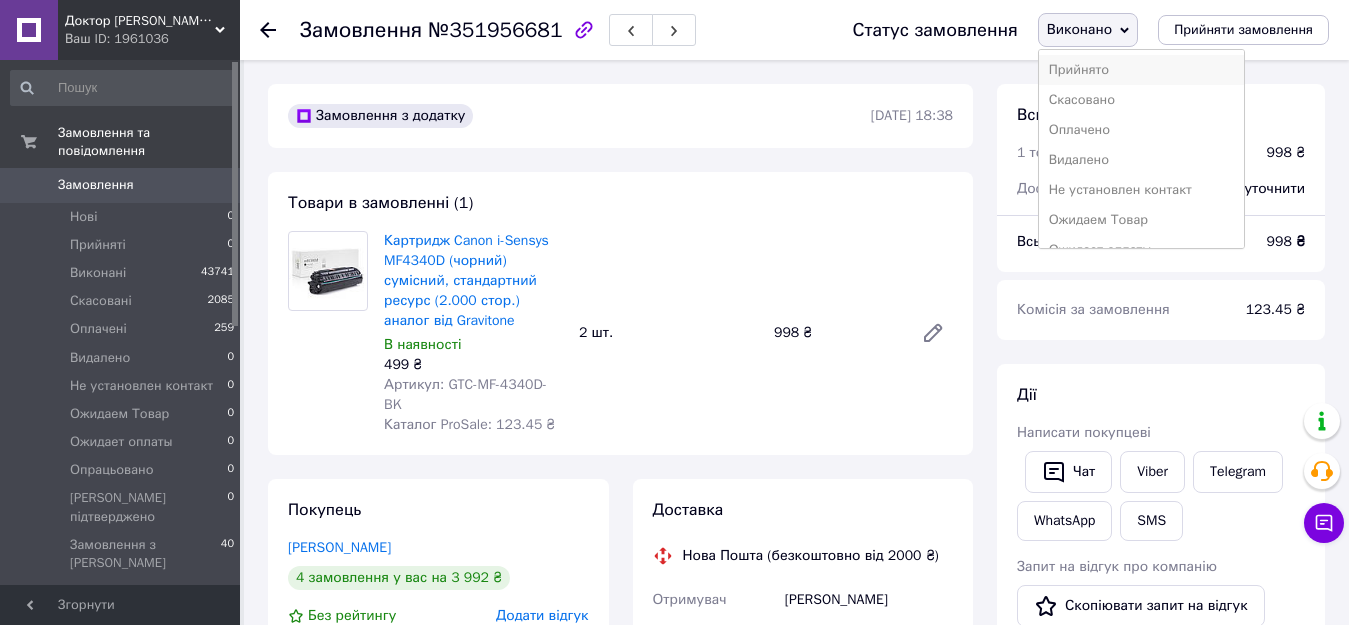 click on "Прийнято" at bounding box center [1141, 70] 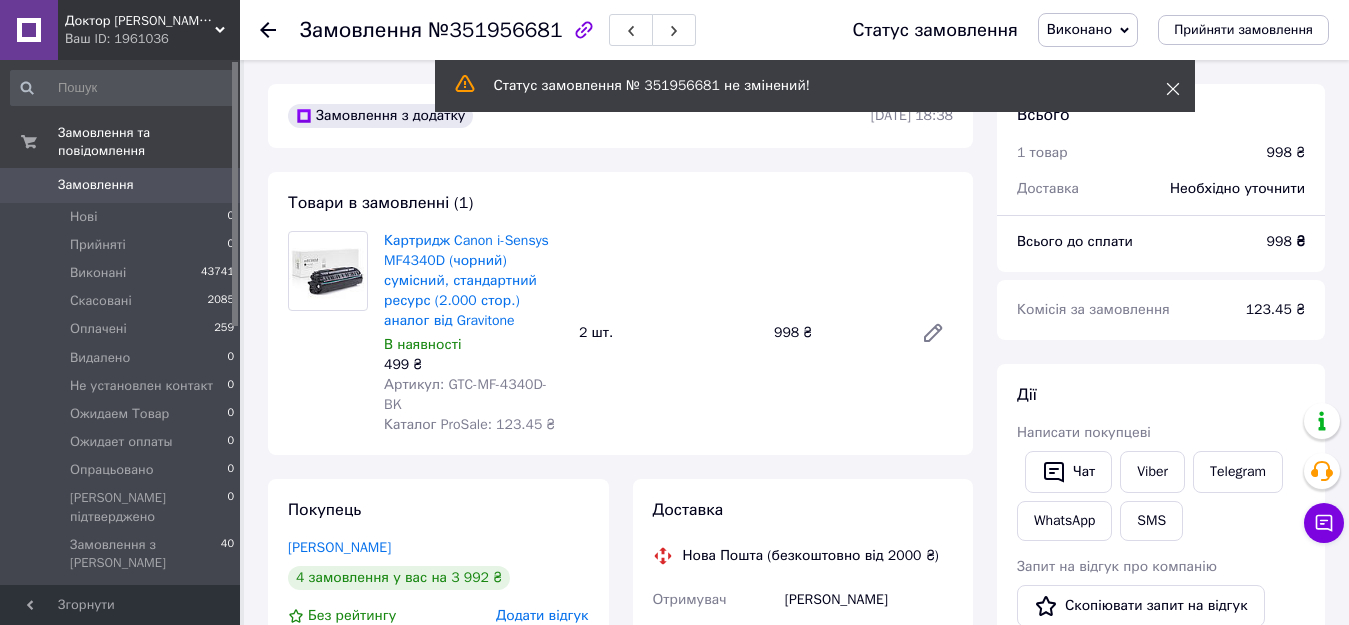 click 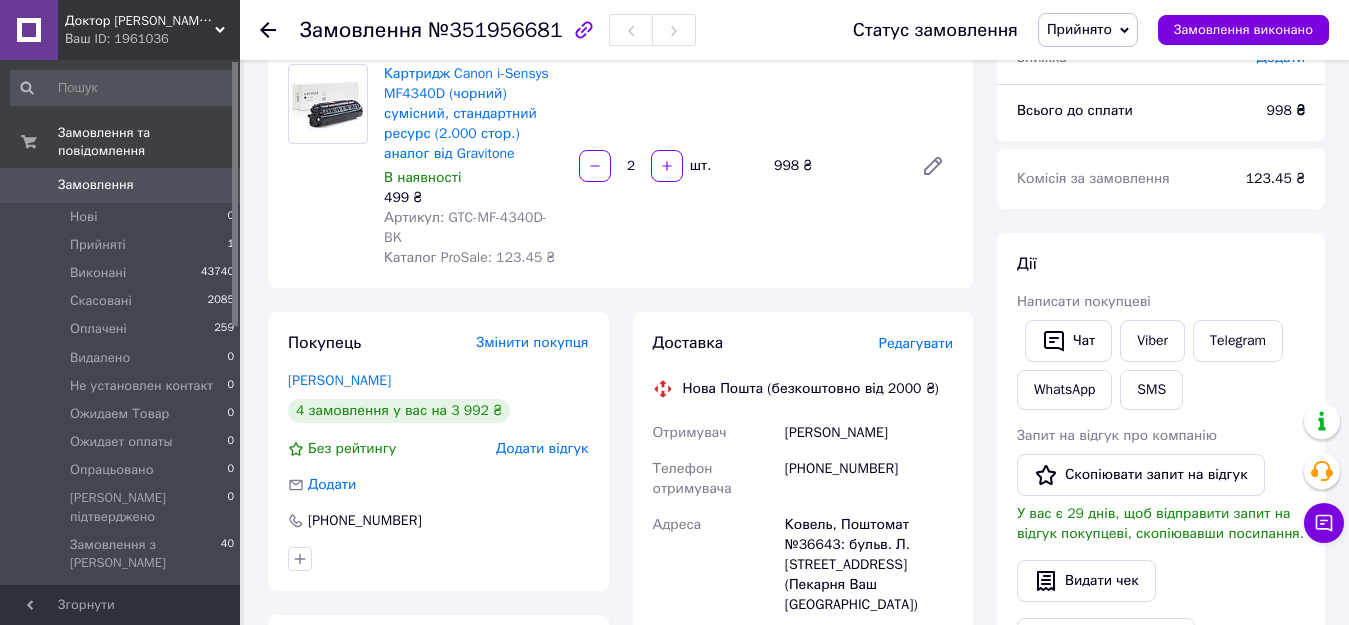 scroll, scrollTop: 667, scrollLeft: 0, axis: vertical 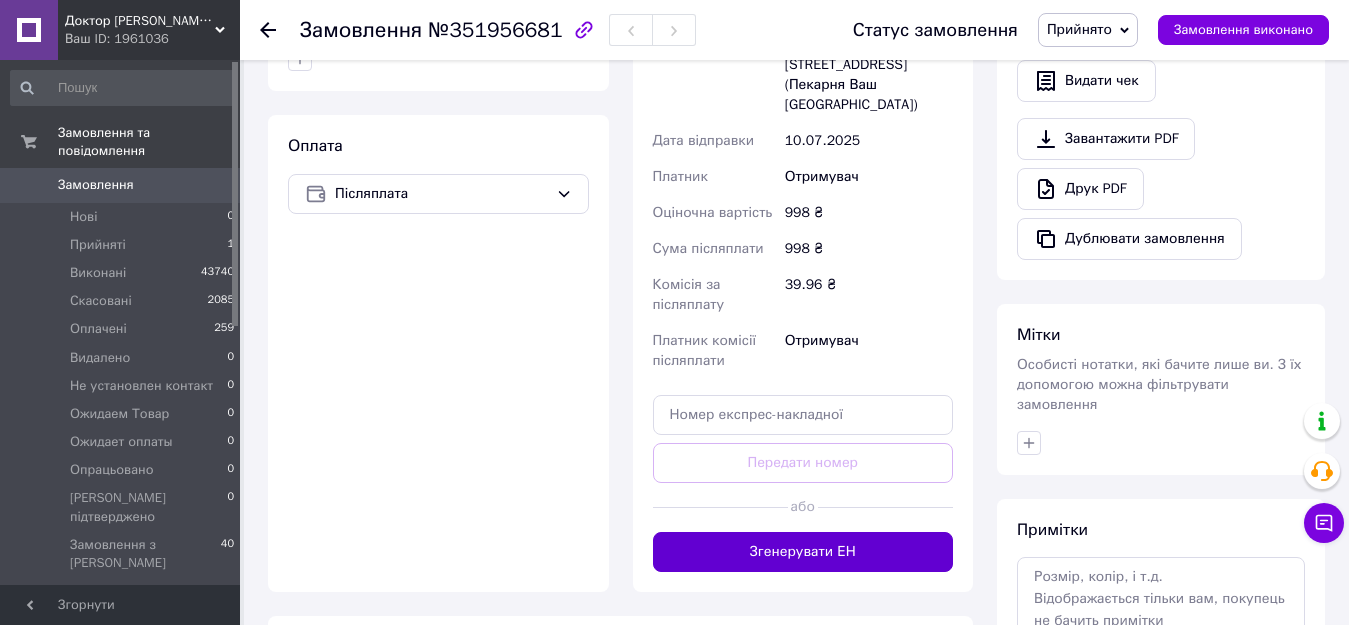 click on "Згенерувати ЕН" at bounding box center [803, 552] 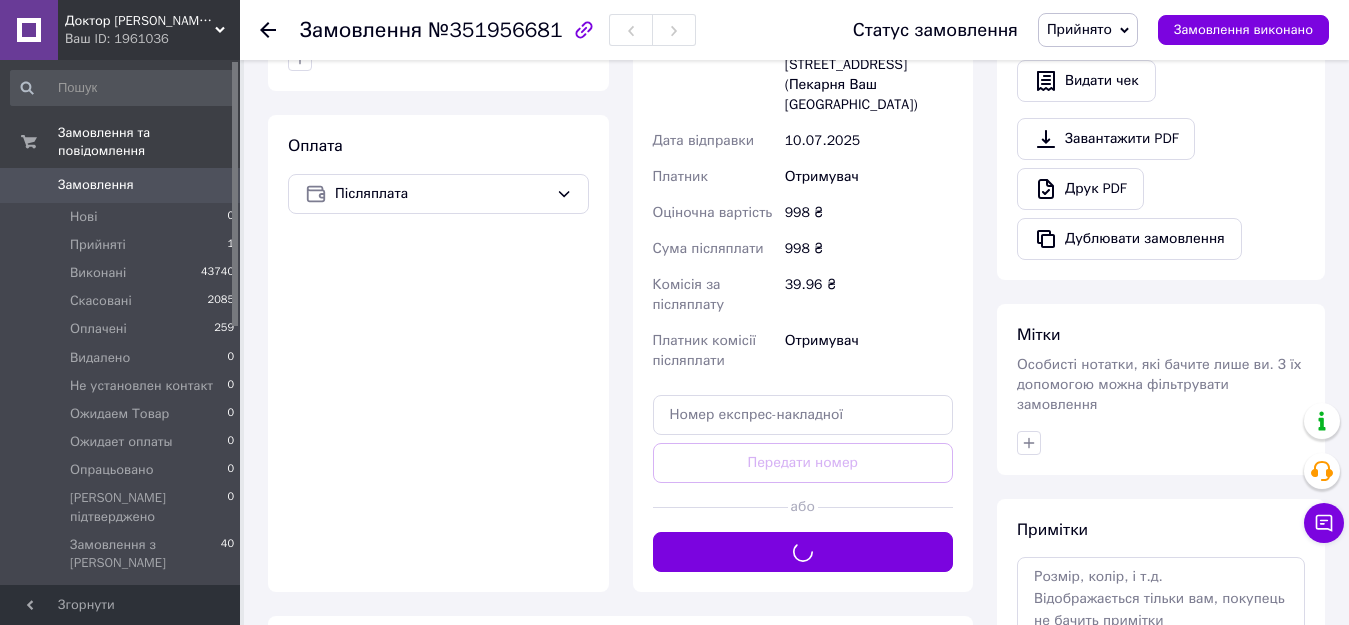 drag, startPoint x: 1102, startPoint y: 38, endPoint x: 1118, endPoint y: 56, distance: 24.083189 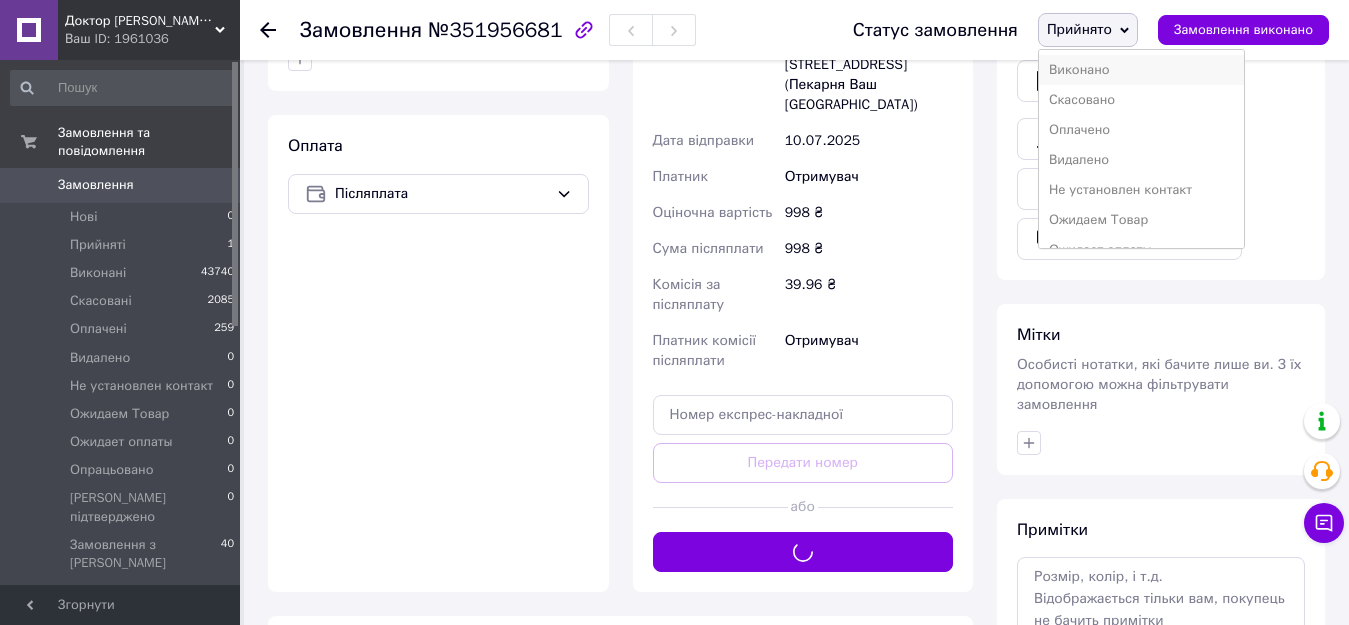 click on "Виконано" at bounding box center (1141, 70) 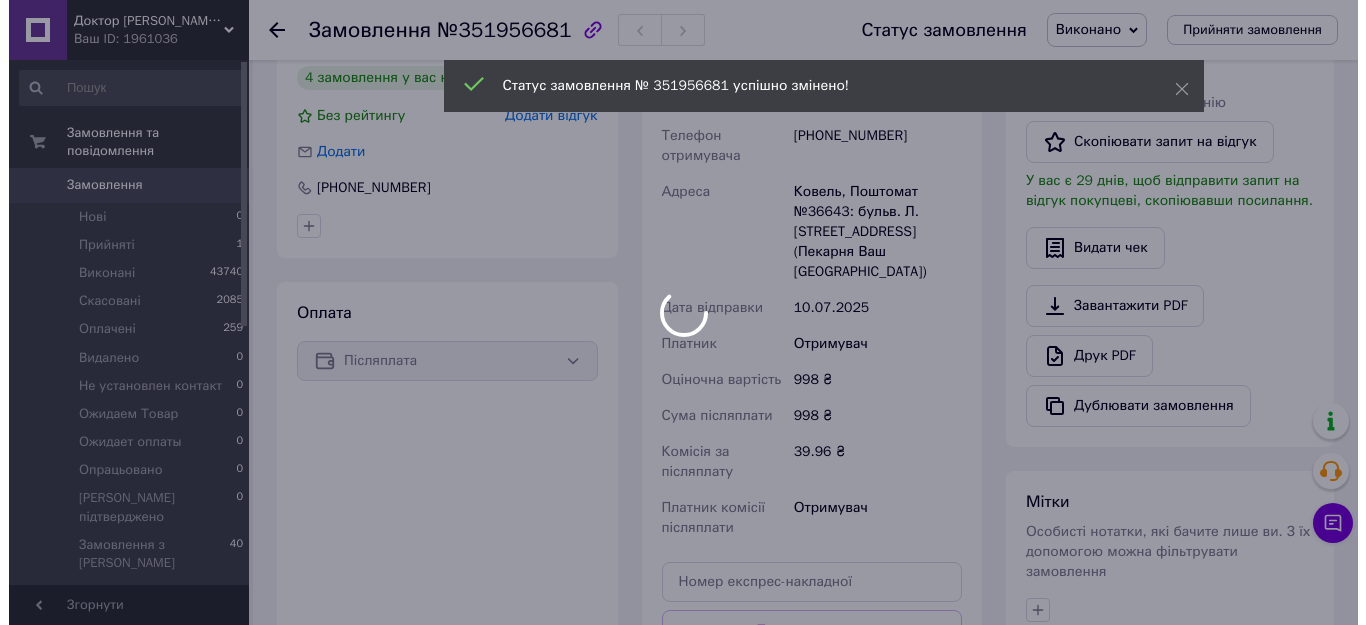 scroll, scrollTop: 167, scrollLeft: 0, axis: vertical 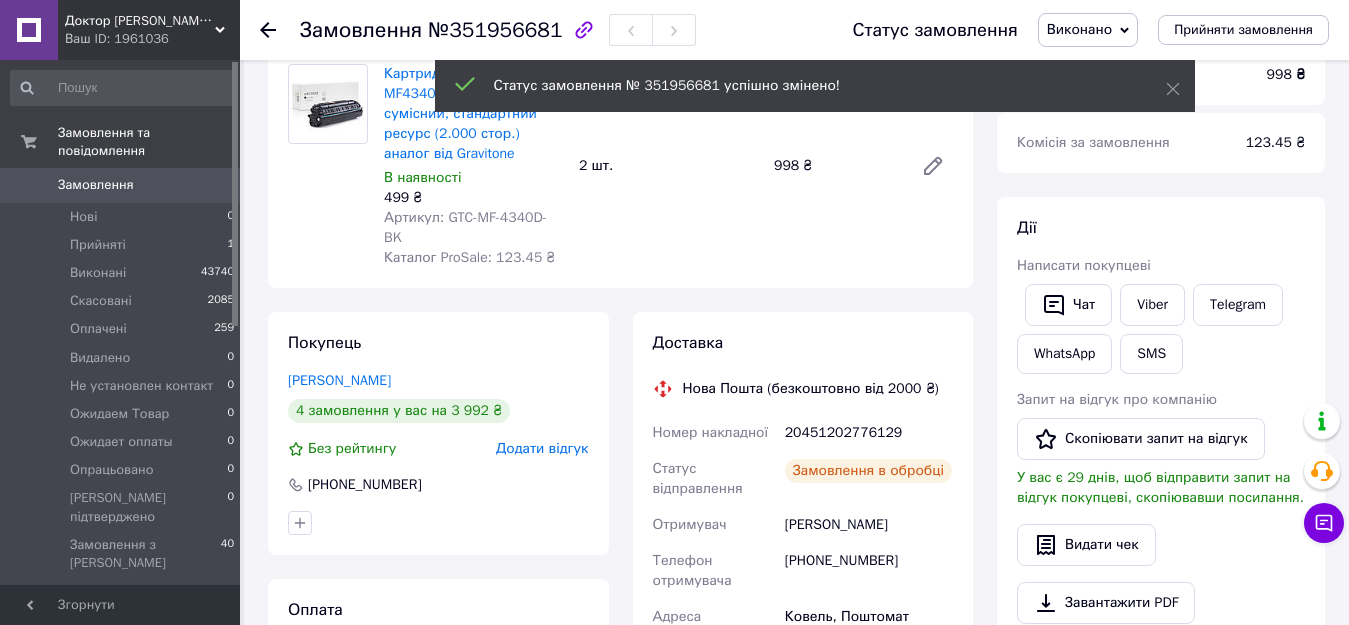 click on "20451202776129" at bounding box center [869, 433] 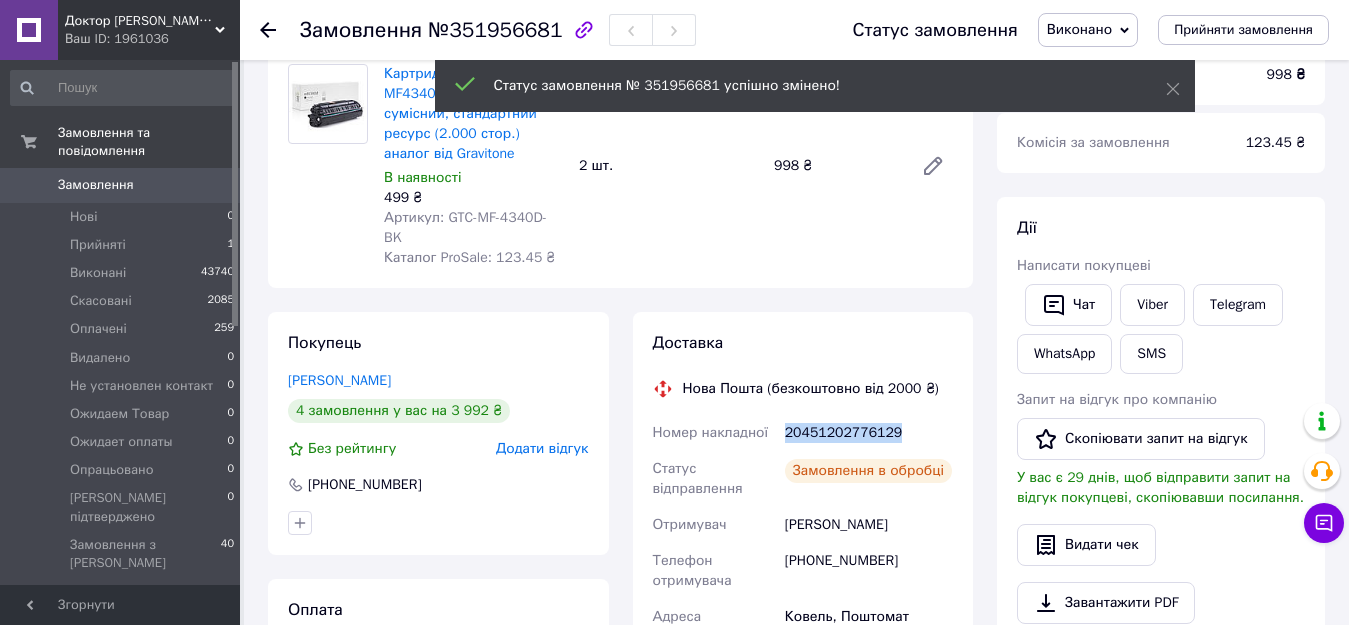 click on "20451202776129" at bounding box center [869, 433] 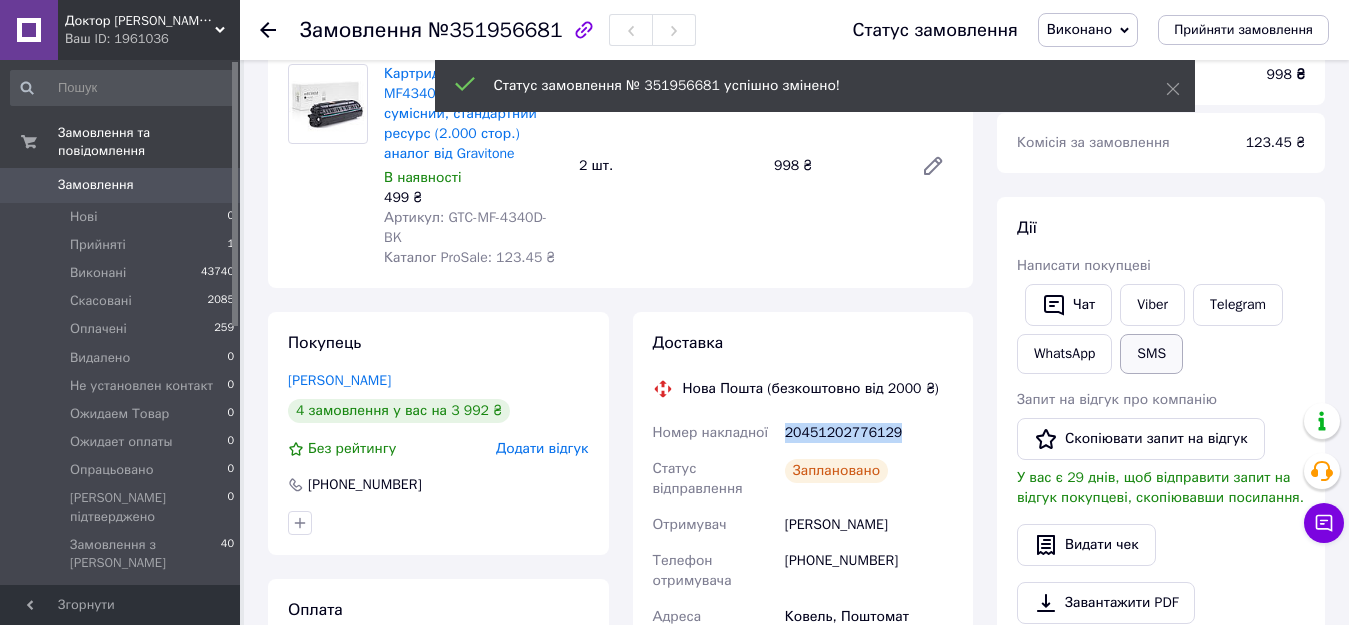 click on "SMS" at bounding box center [1151, 354] 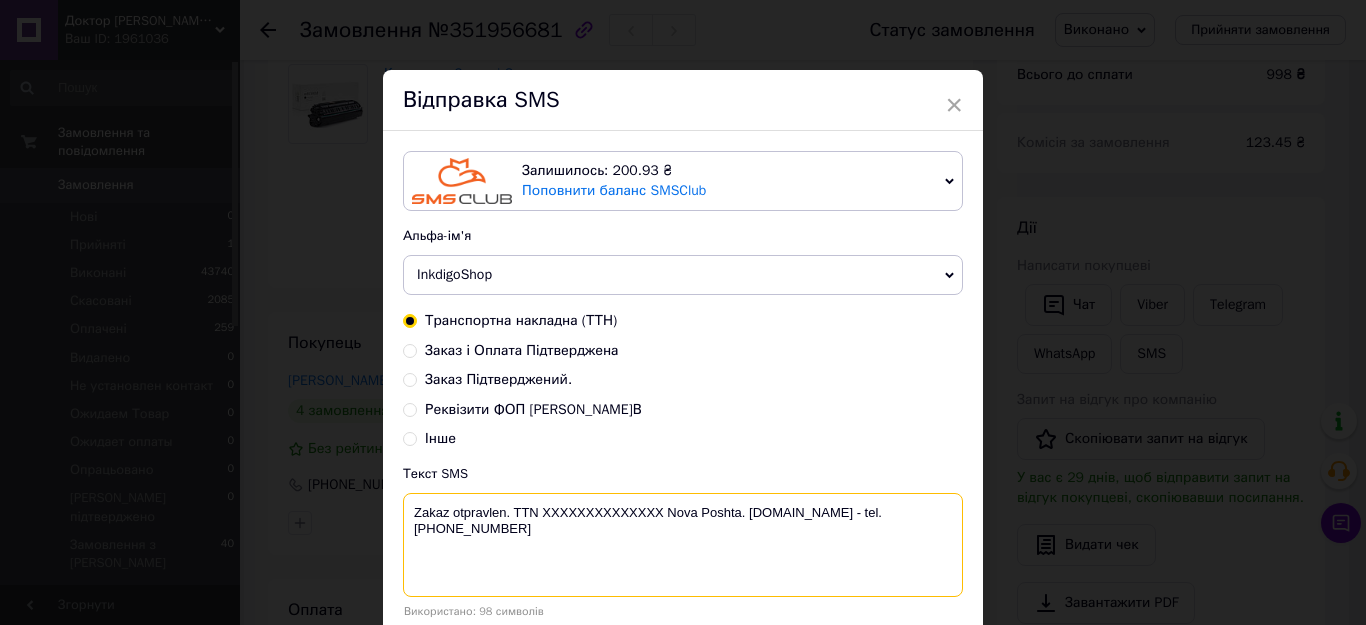 click on "Zakaz otpravlen. TTN XXXXXXXXXXXXXX Nova Poshta. [DOMAIN_NAME] - tel. [PHONE_NUMBER]" at bounding box center [683, 545] 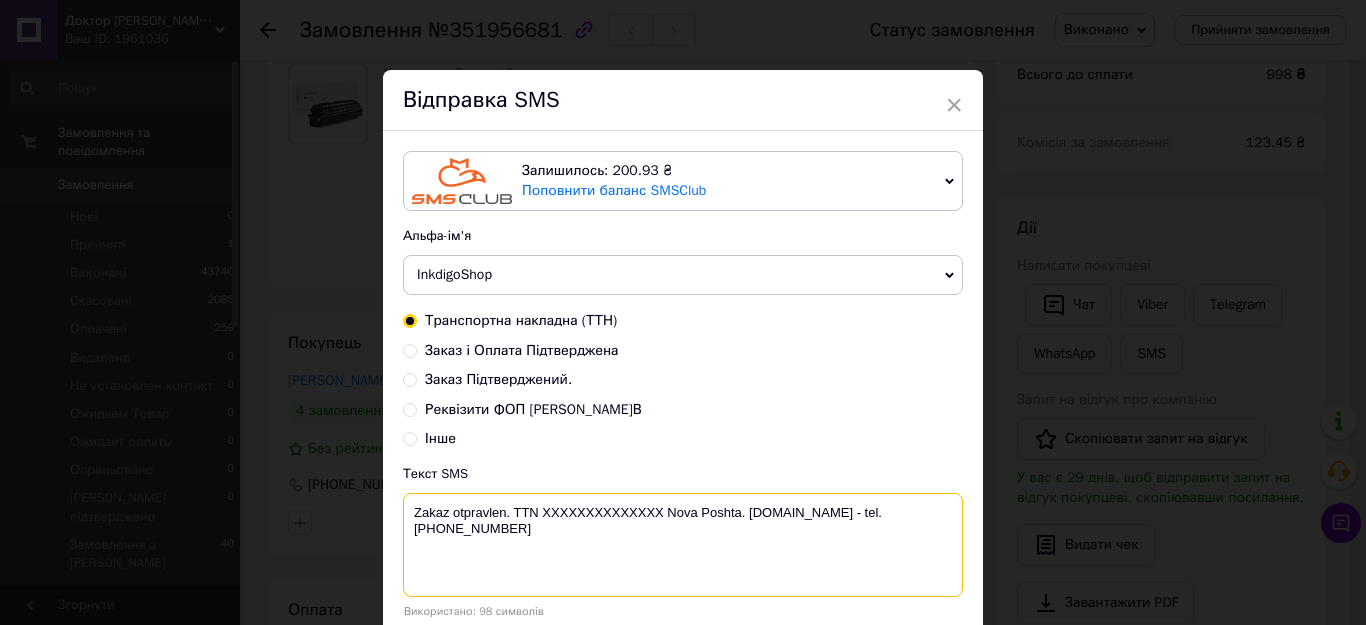 click on "Zakaz otpravlen. TTN XXXXXXXXXXXXXX Nova Poshta. [DOMAIN_NAME] - tel. [PHONE_NUMBER]" at bounding box center (683, 545) 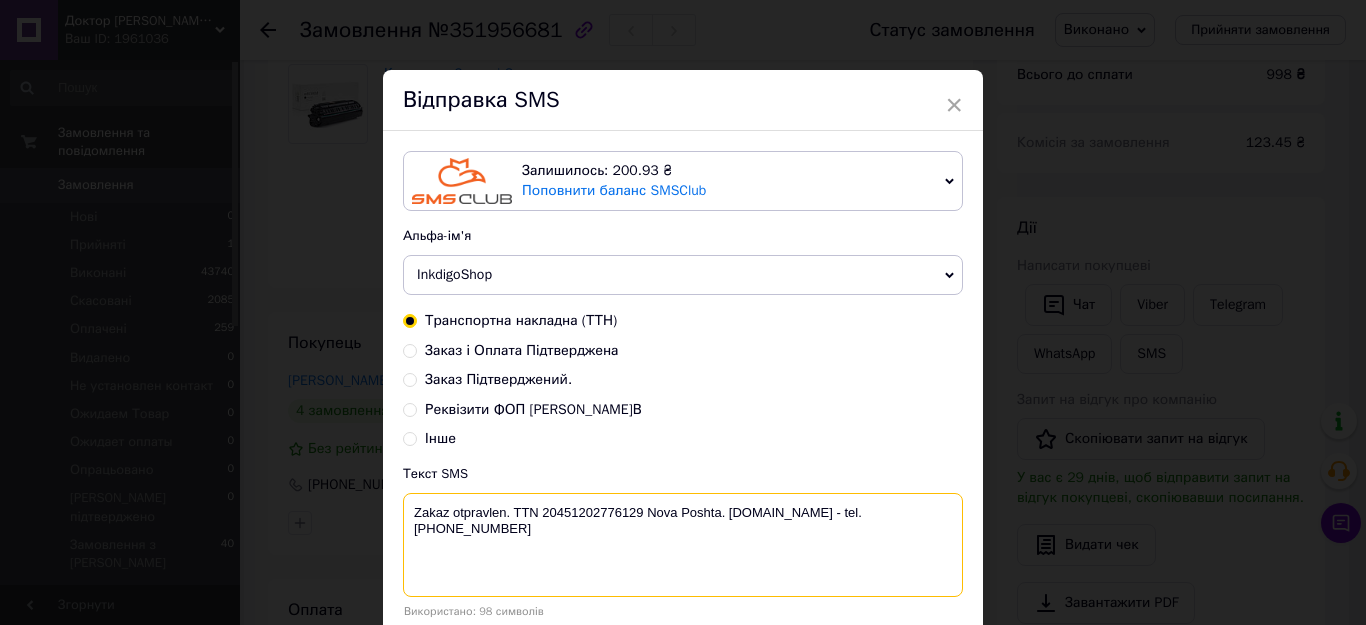scroll, scrollTop: 142, scrollLeft: 0, axis: vertical 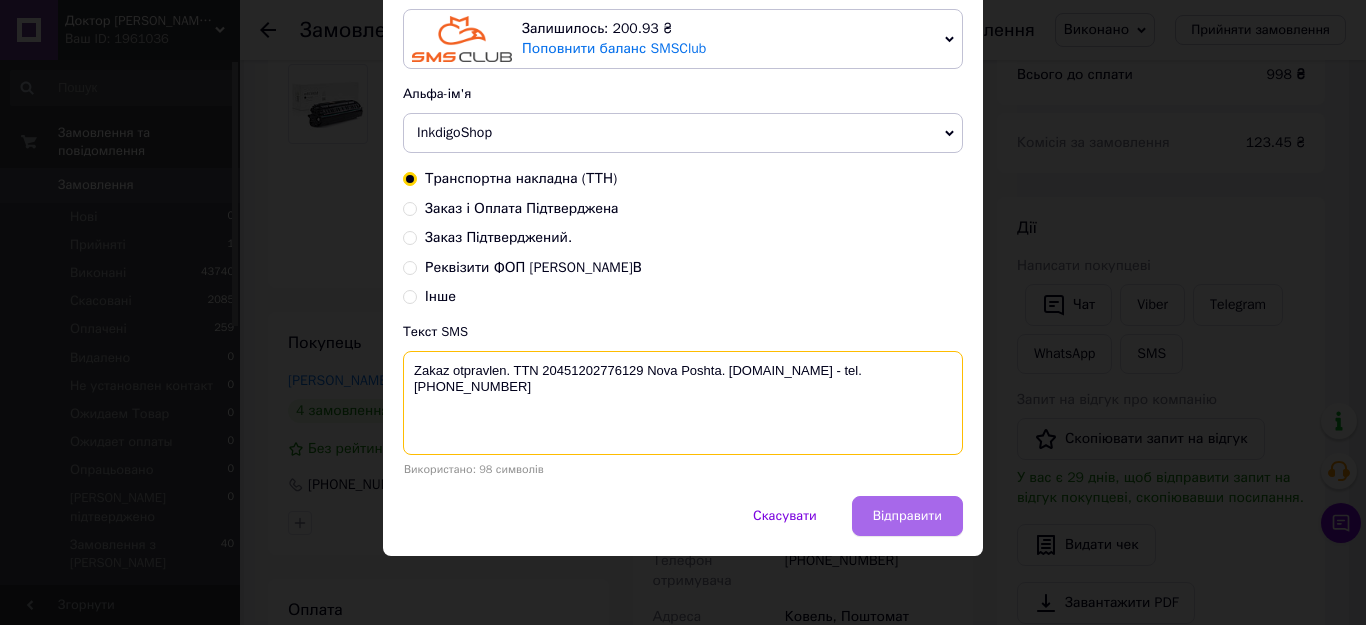 type on "Zakaz otpravlen. TTN 20451202776129 Nova Poshta. www.DoktorToner.com.ua - tel. +38 (096) 069 64 66" 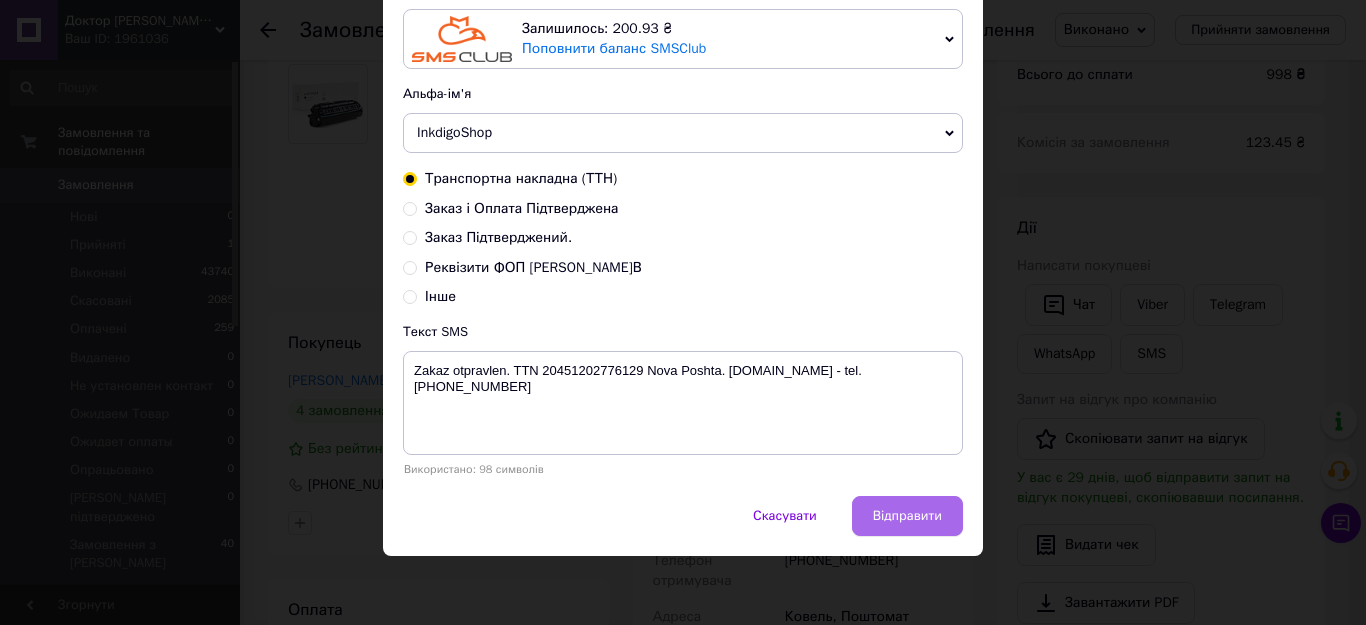 click on "Відправити" at bounding box center [907, 516] 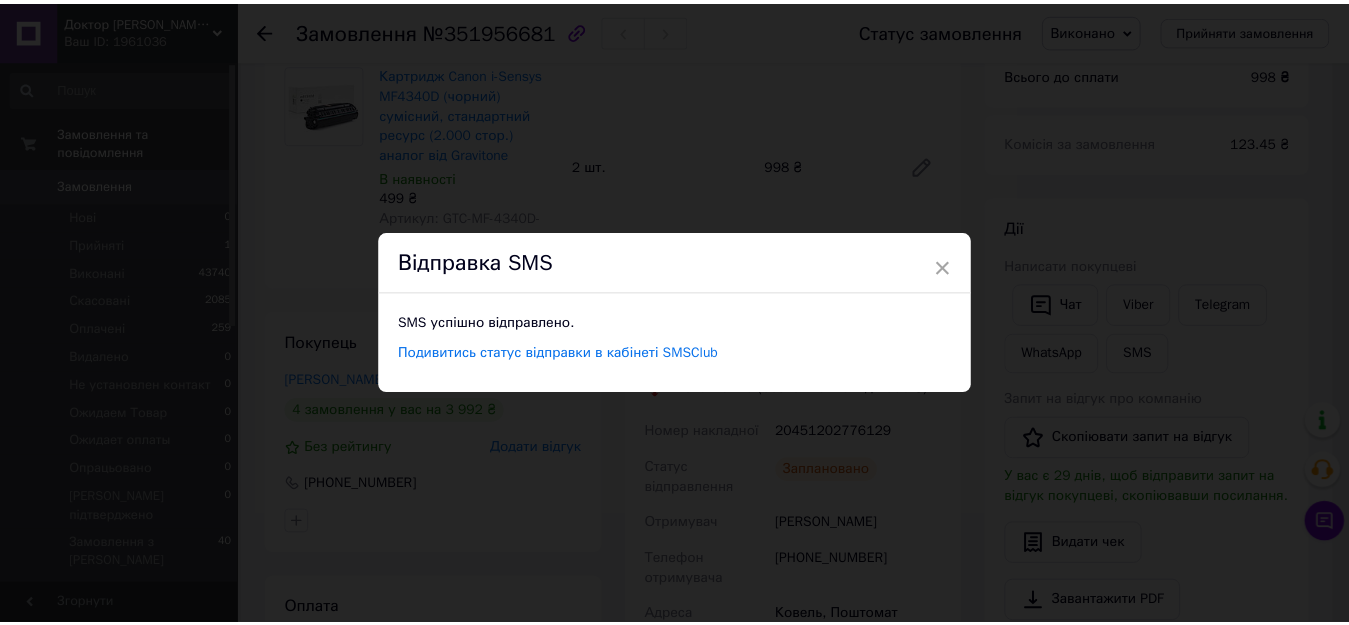 scroll, scrollTop: 0, scrollLeft: 0, axis: both 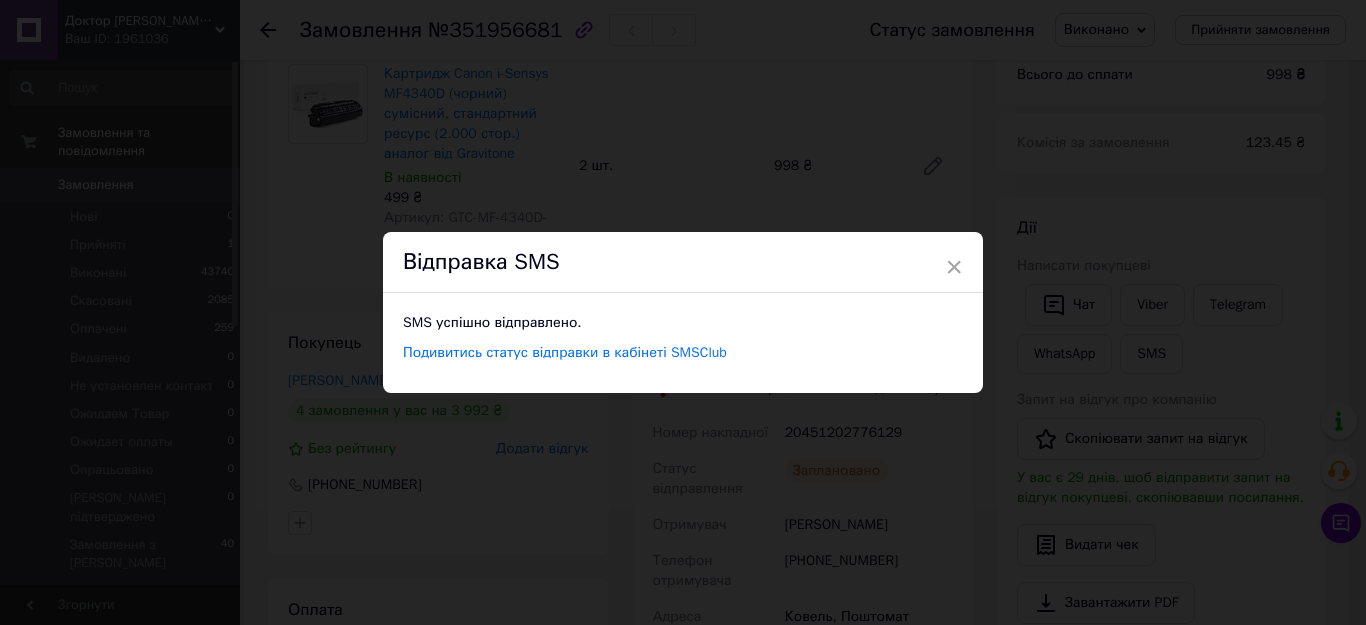 click on "× Відправка SMS SMS успішно відправлено. Подивитись статус відправки в кабінеті SMSClub" at bounding box center (683, 312) 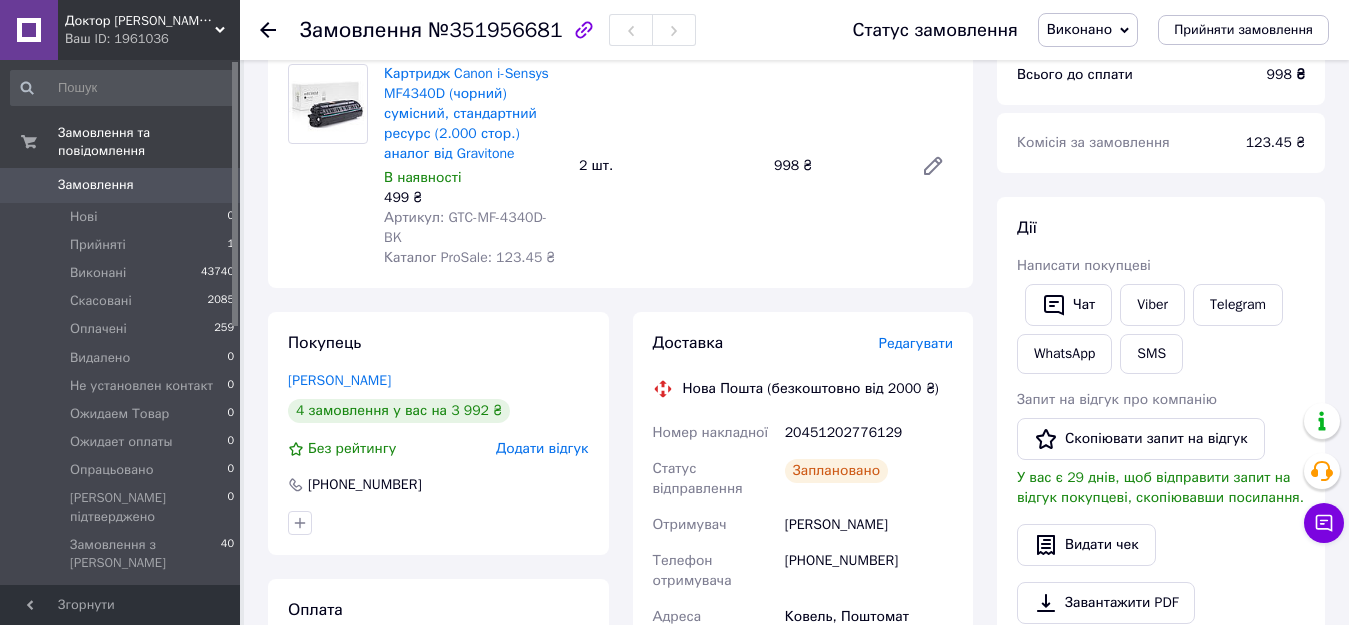 scroll, scrollTop: 0, scrollLeft: 0, axis: both 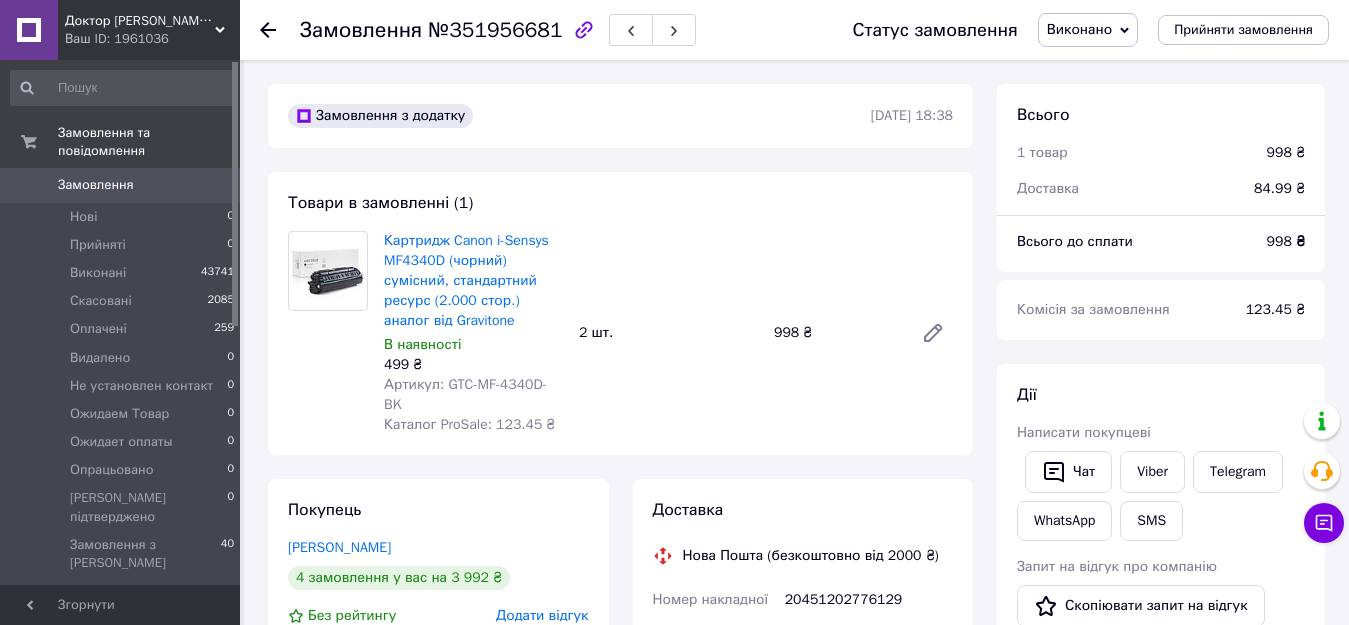 click on "Замовлення" at bounding box center (121, 185) 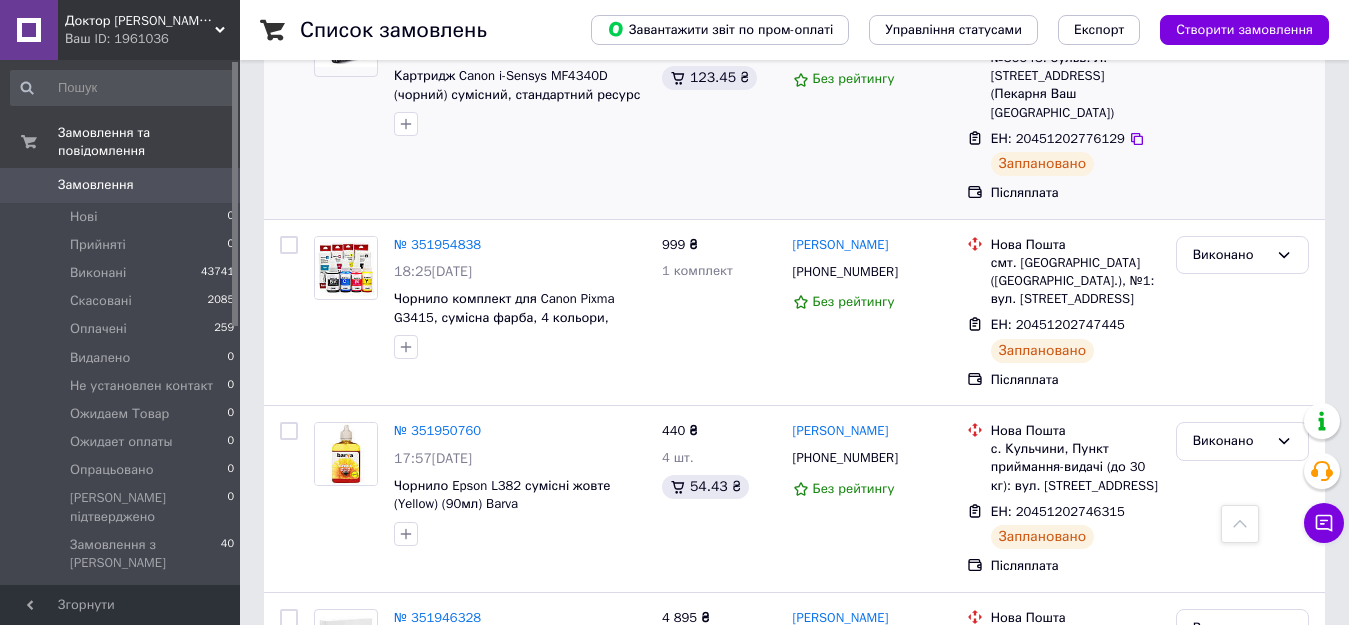 scroll, scrollTop: 1000, scrollLeft: 0, axis: vertical 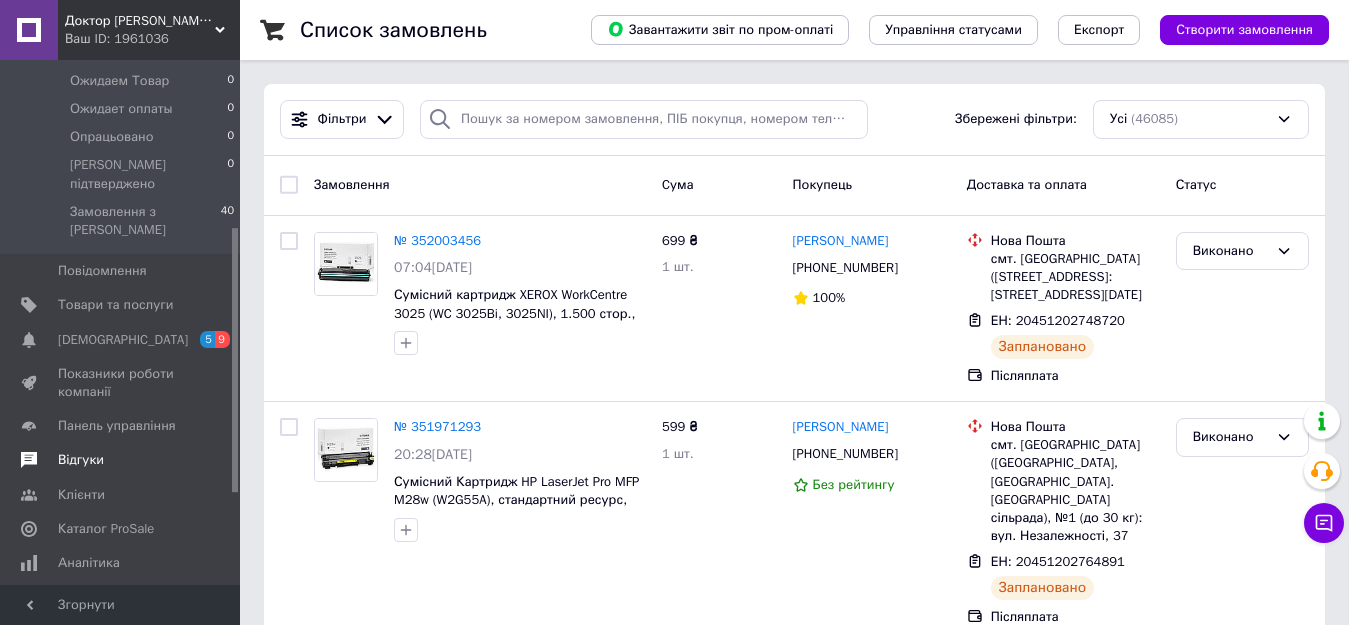click on "Відгуки" at bounding box center [81, 460] 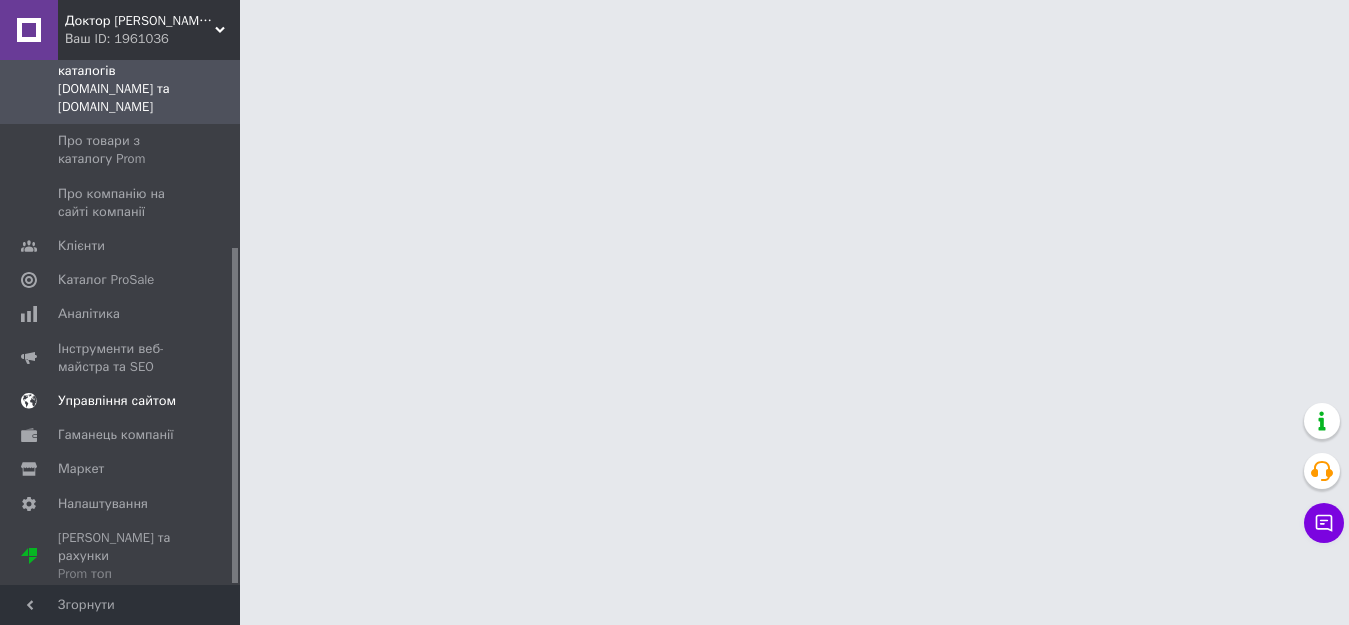 scroll, scrollTop: 292, scrollLeft: 0, axis: vertical 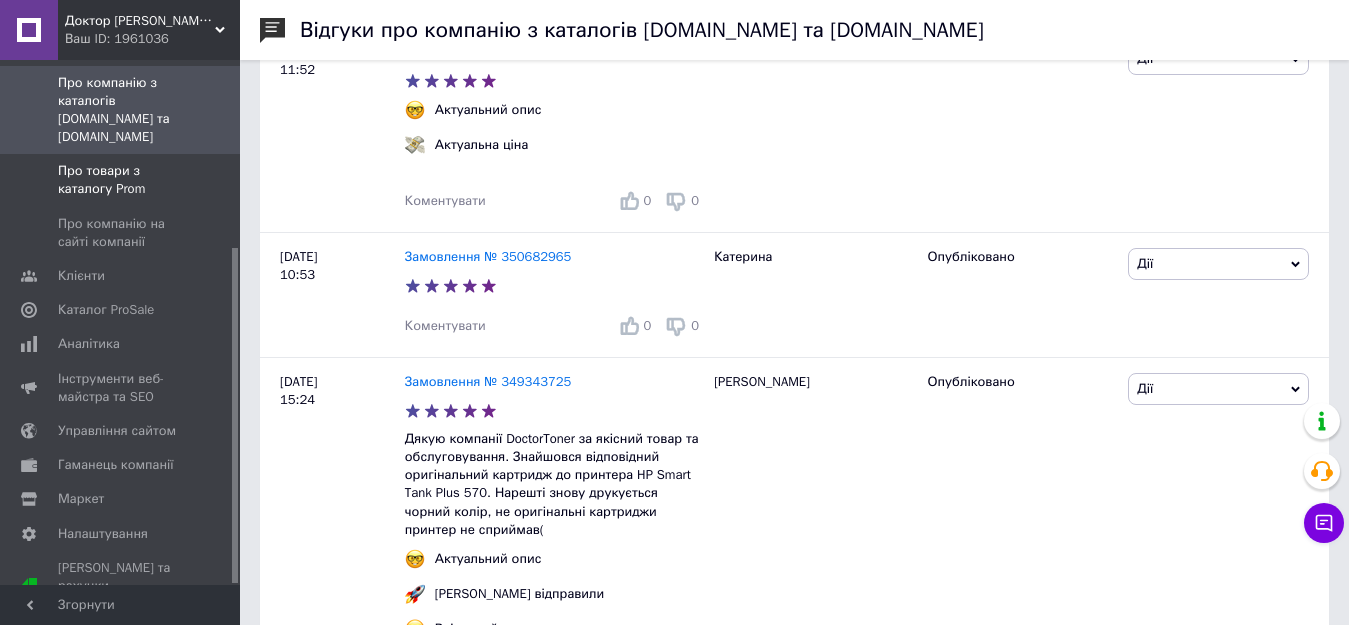 click on "Про товари з каталогу Prom" at bounding box center (121, 180) 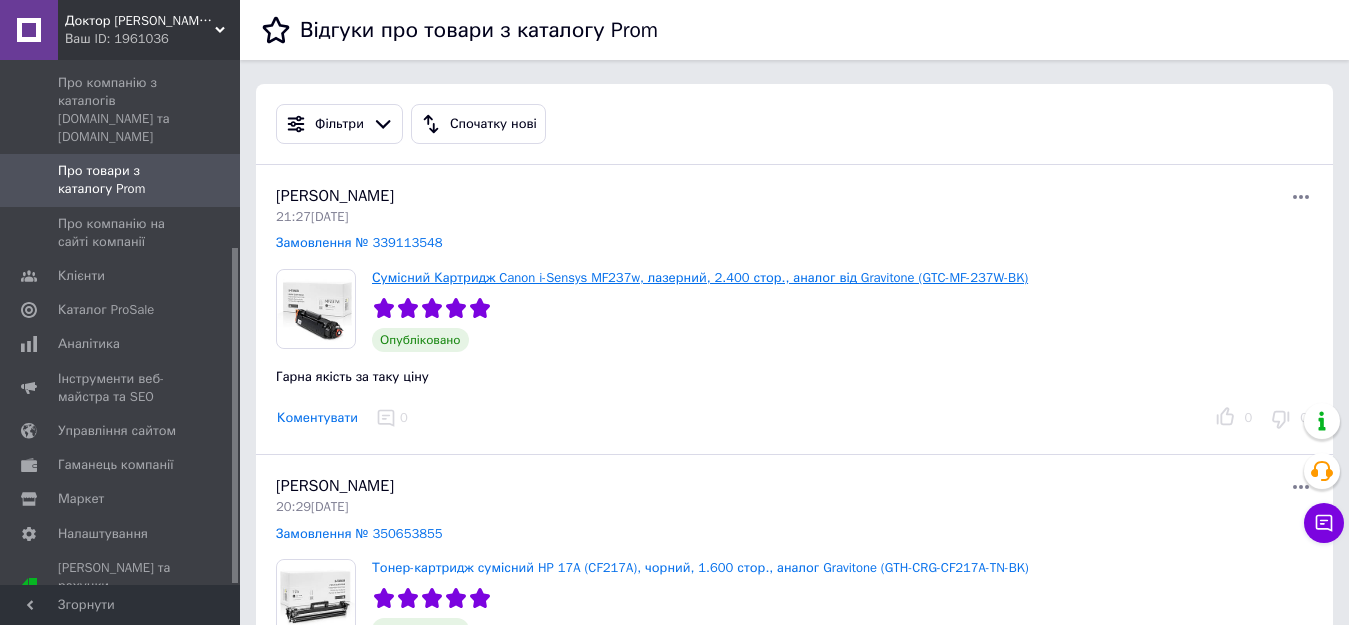 scroll, scrollTop: 167, scrollLeft: 0, axis: vertical 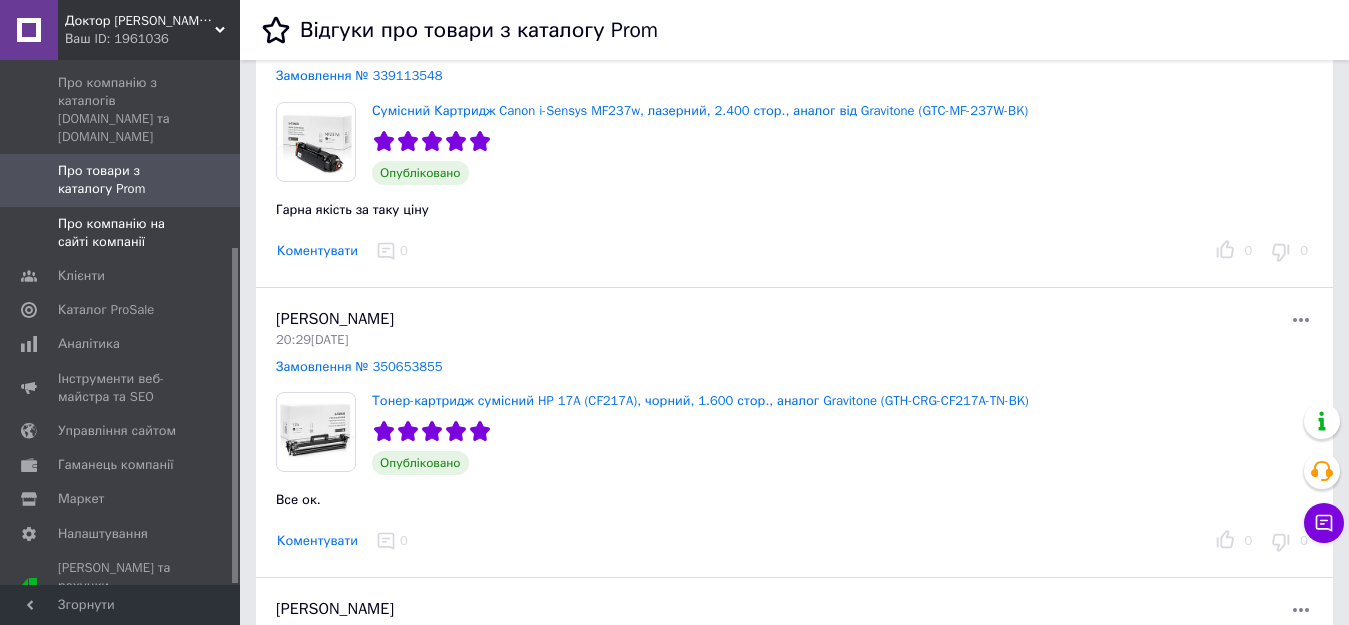 click on "Про компанію на сайті компанії" at bounding box center [121, 233] 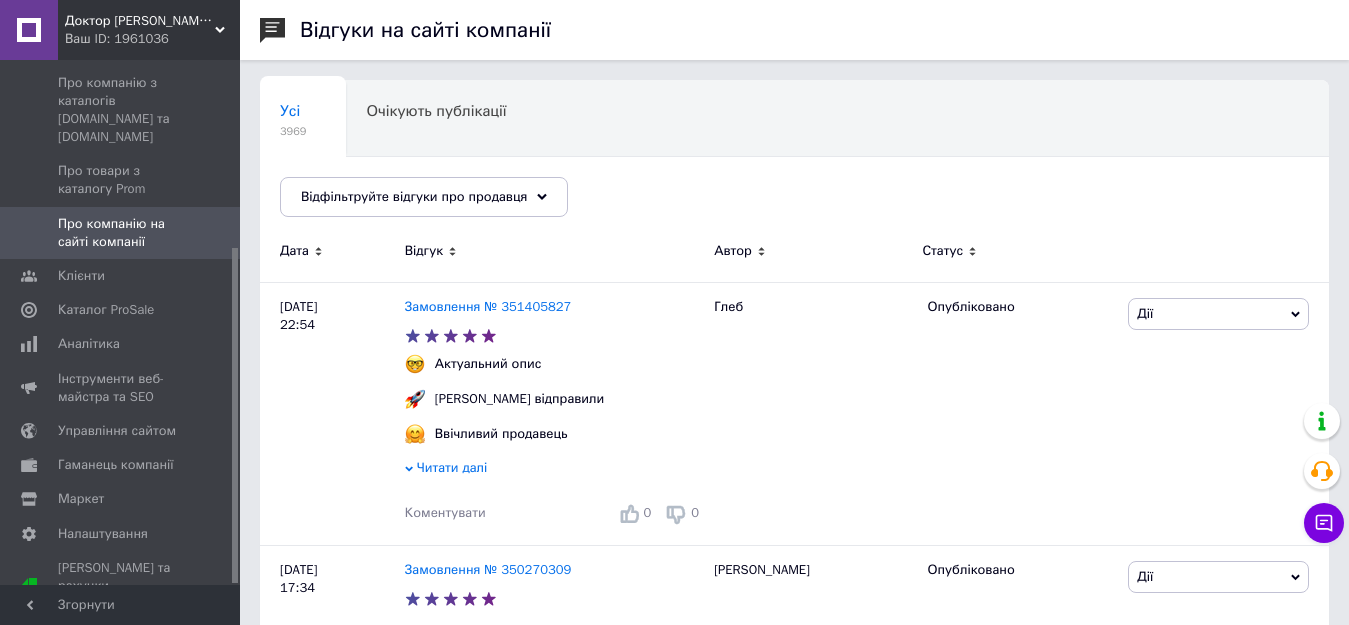 scroll, scrollTop: 500, scrollLeft: 0, axis: vertical 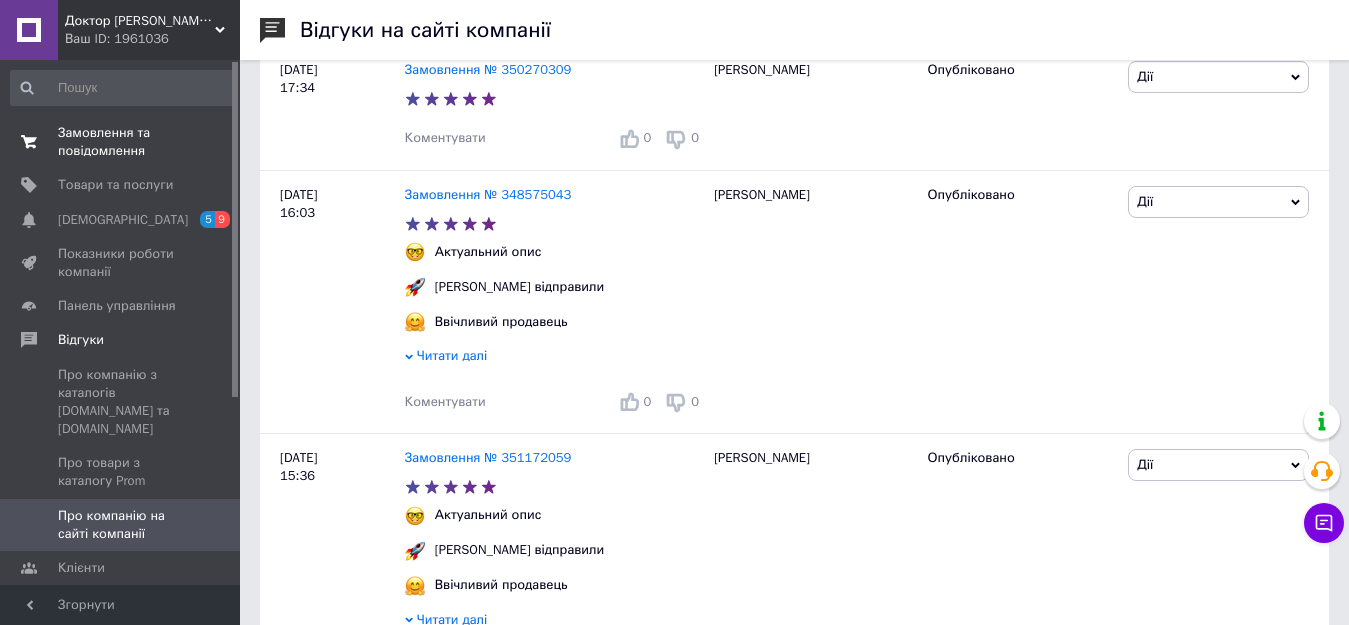click on "Замовлення та повідомлення" at bounding box center [121, 142] 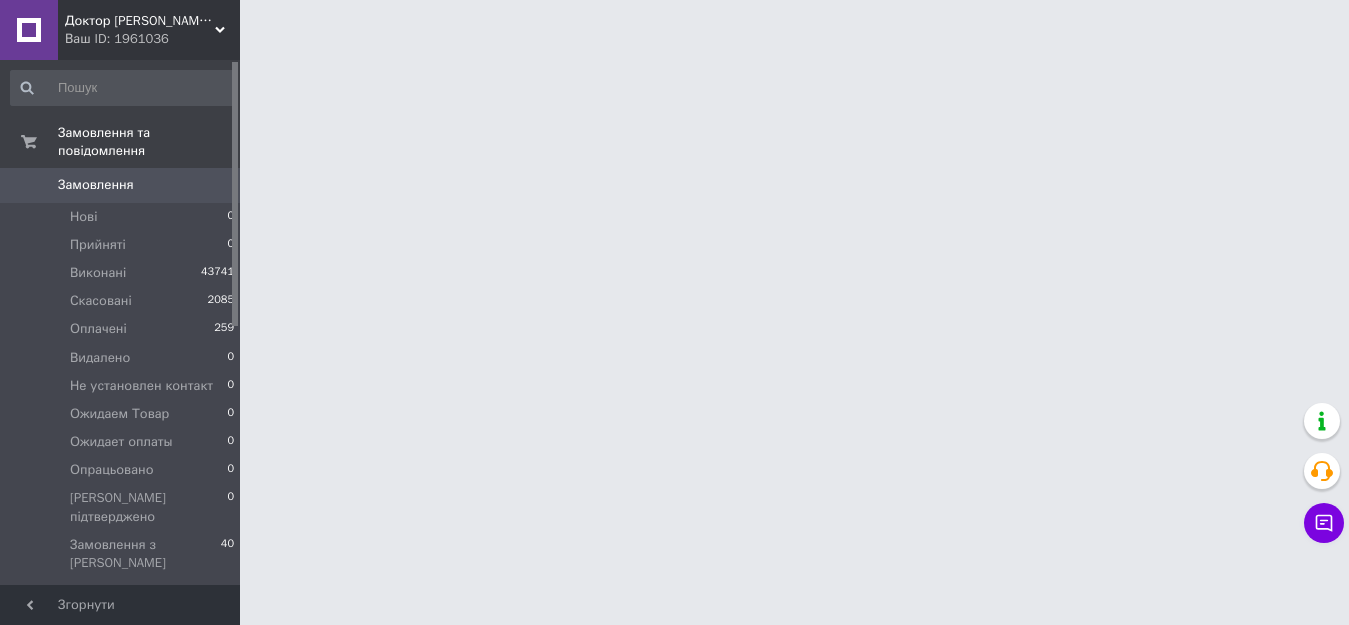 scroll, scrollTop: 0, scrollLeft: 0, axis: both 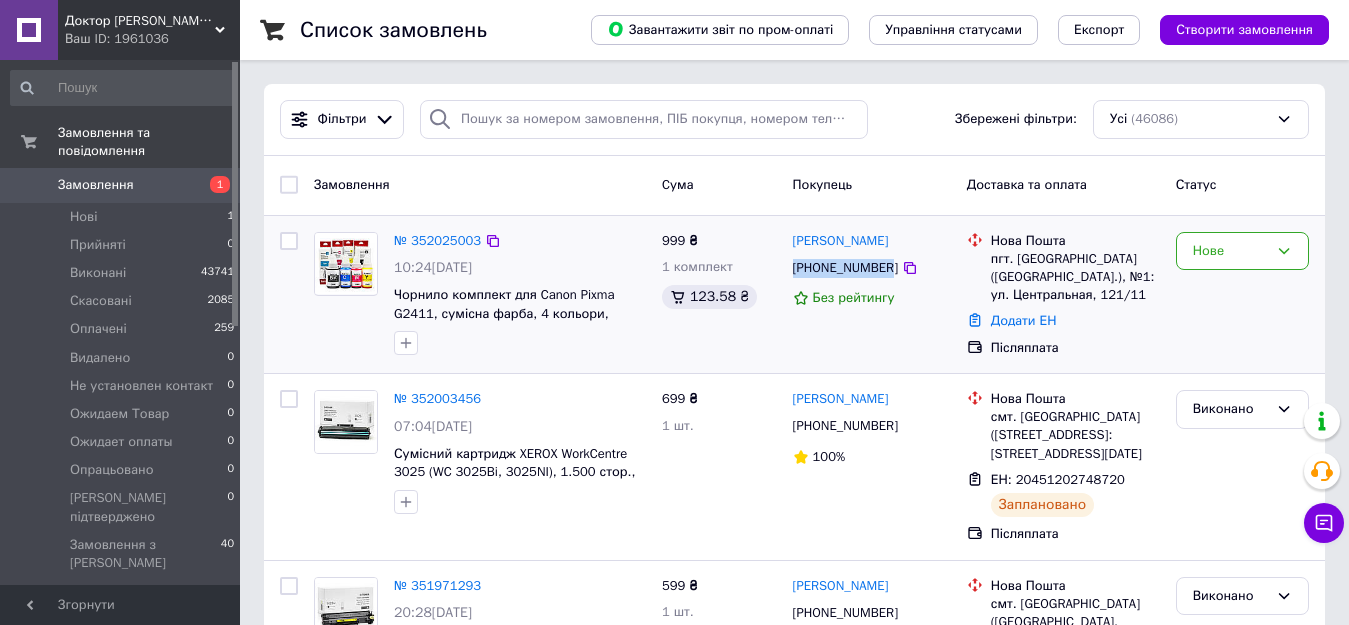 drag, startPoint x: 889, startPoint y: 254, endPoint x: 786, endPoint y: 274, distance: 104.92378 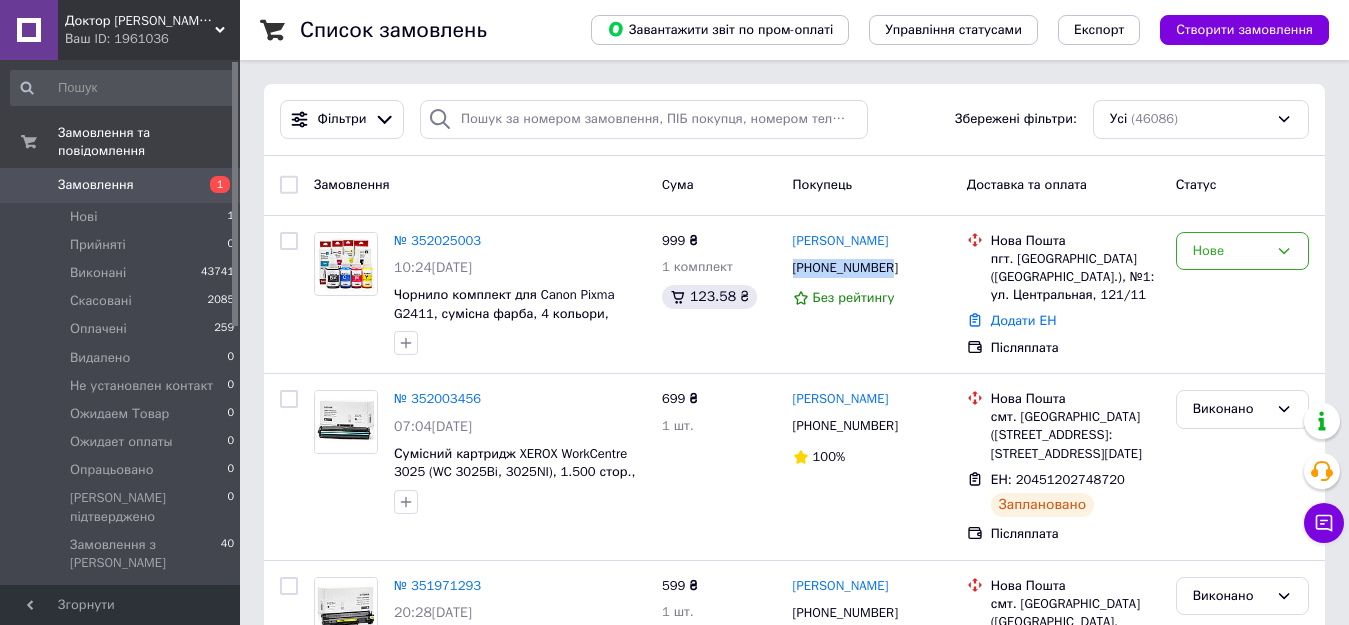 click on "[PERSON_NAME]" at bounding box center (841, 241) 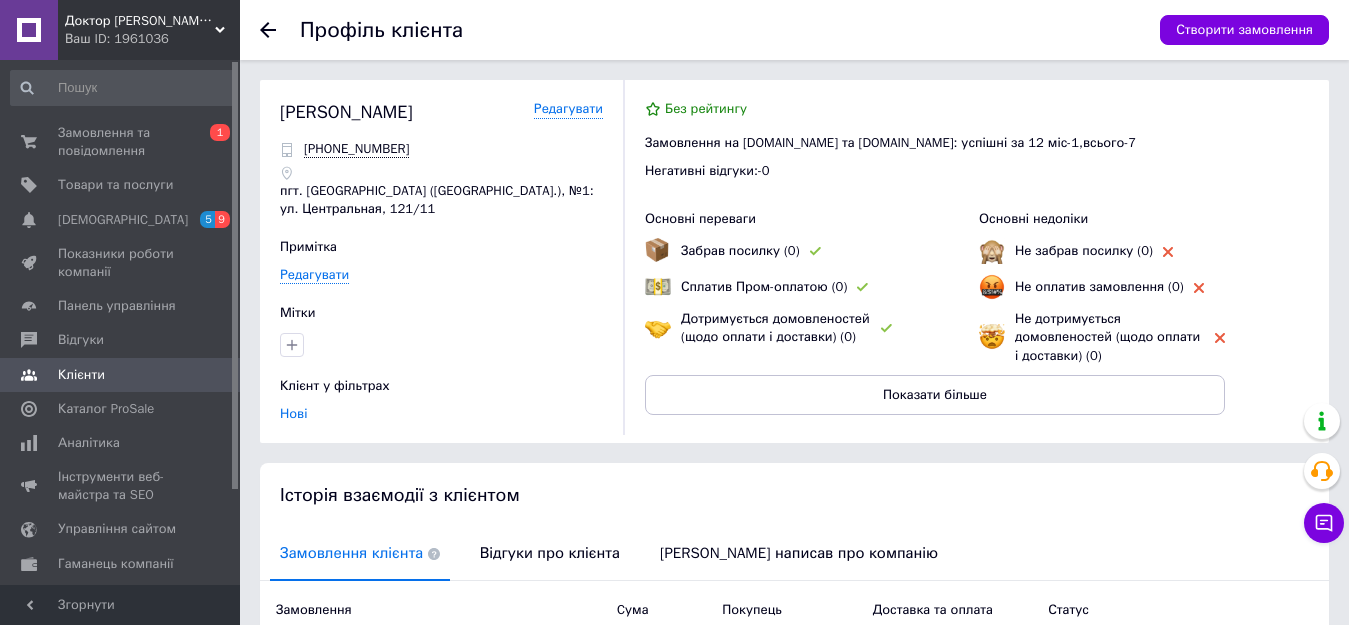 scroll, scrollTop: 271, scrollLeft: 0, axis: vertical 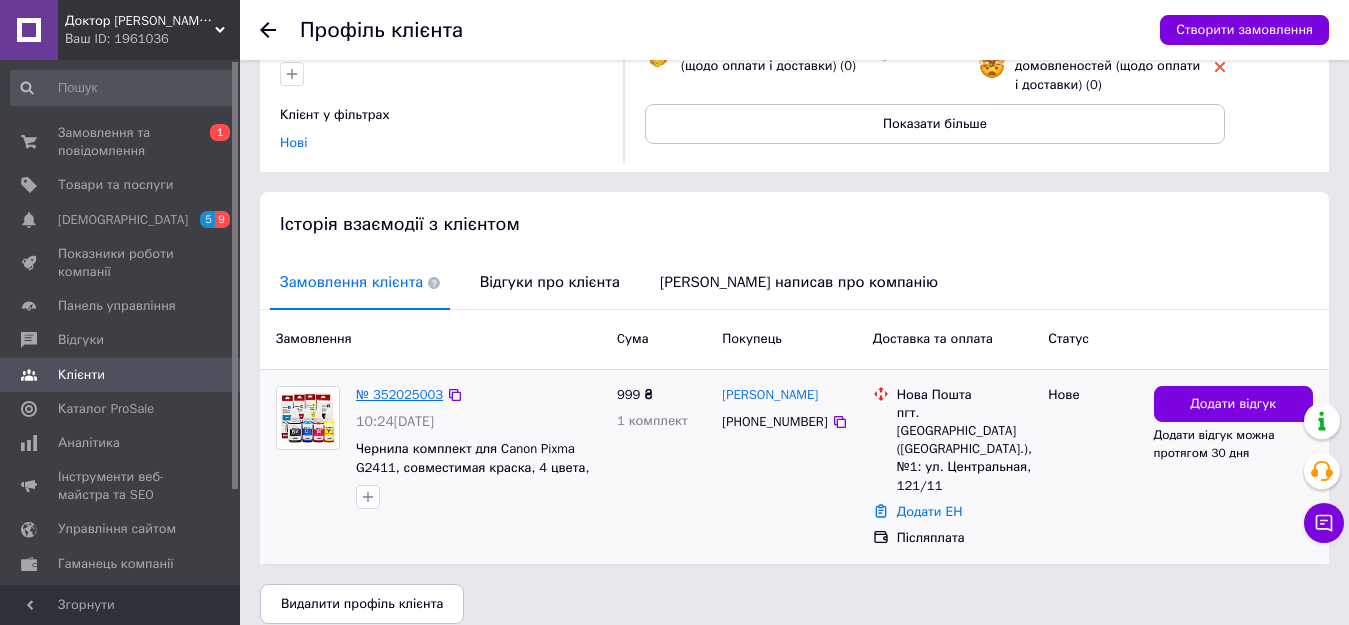 click on "№ 352025003" at bounding box center [399, 394] 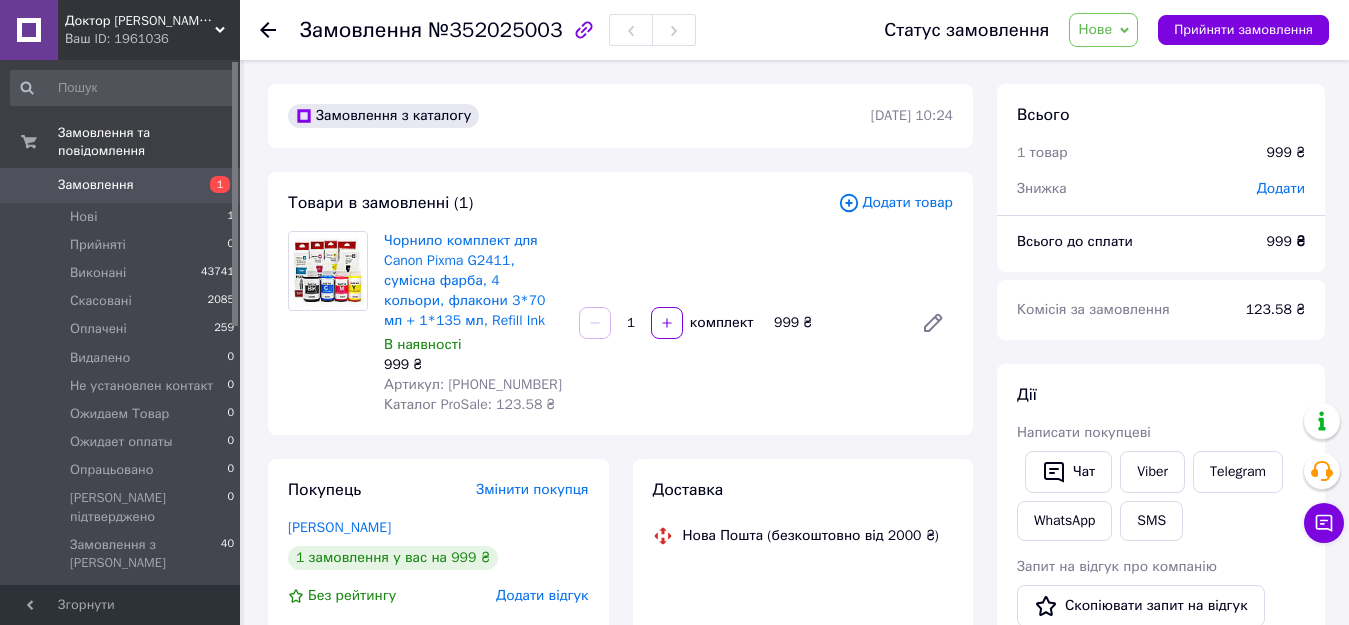 click on "Нове" at bounding box center (1095, 29) 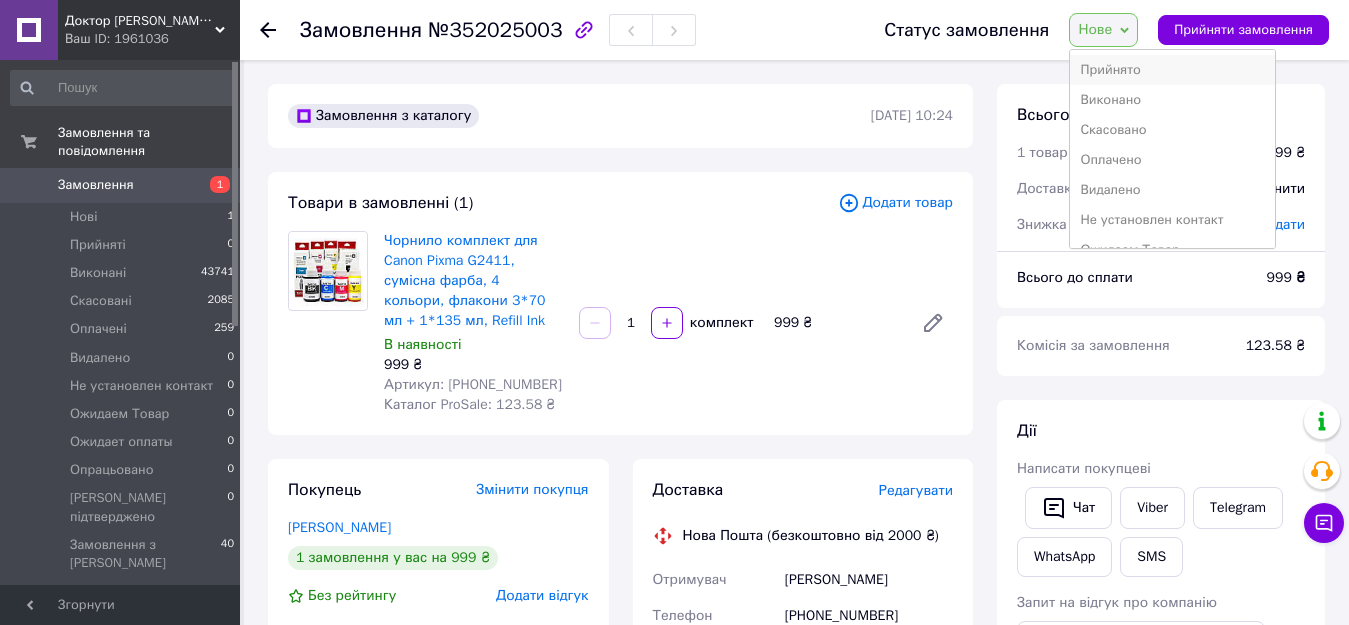 click on "Прийнято" at bounding box center (1172, 70) 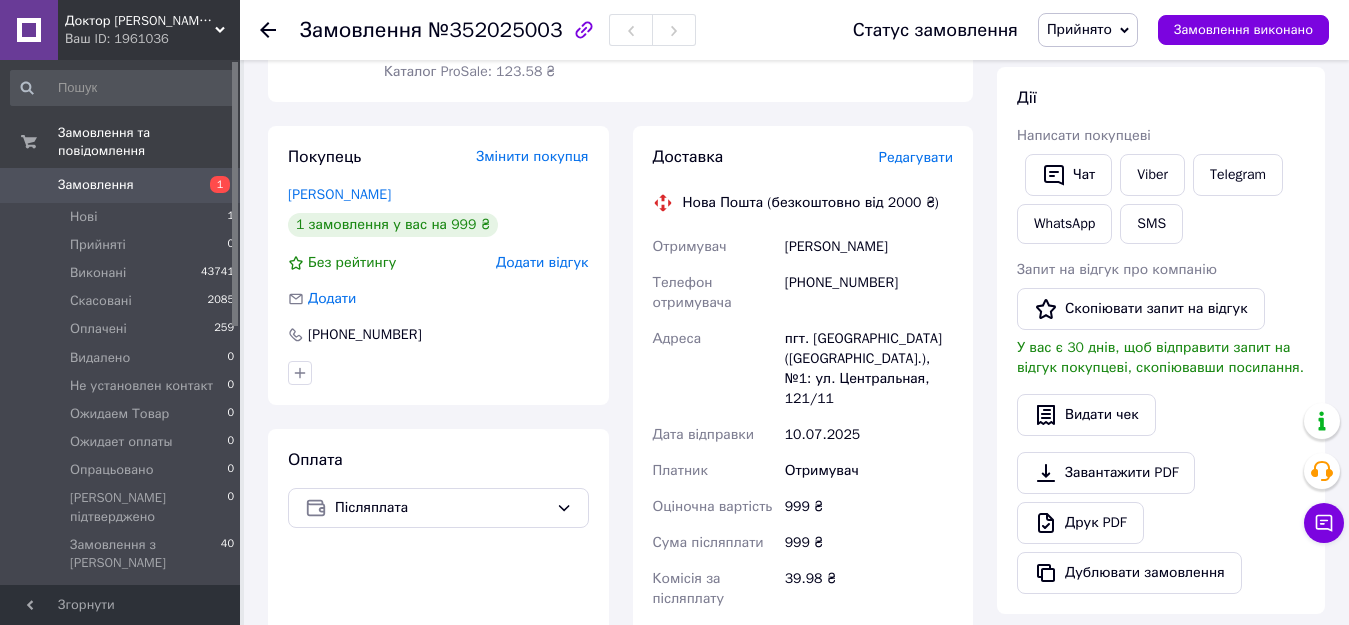 scroll, scrollTop: 810, scrollLeft: 0, axis: vertical 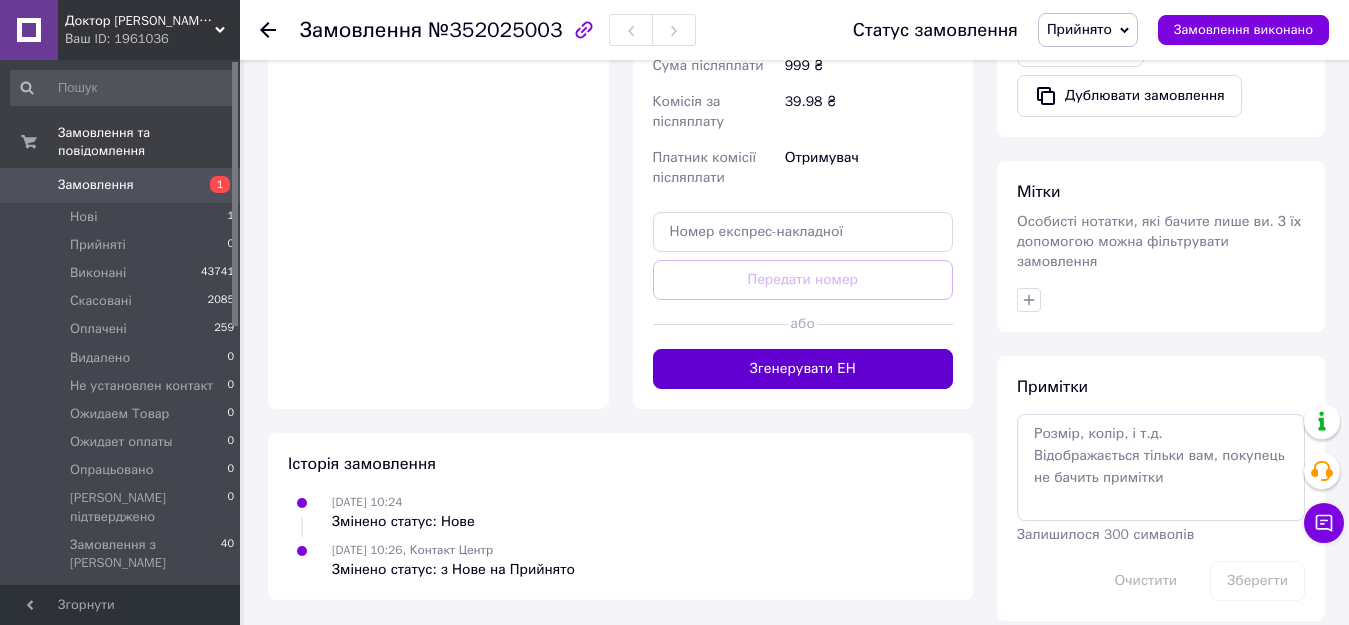 click on "Згенерувати ЕН" at bounding box center [803, 369] 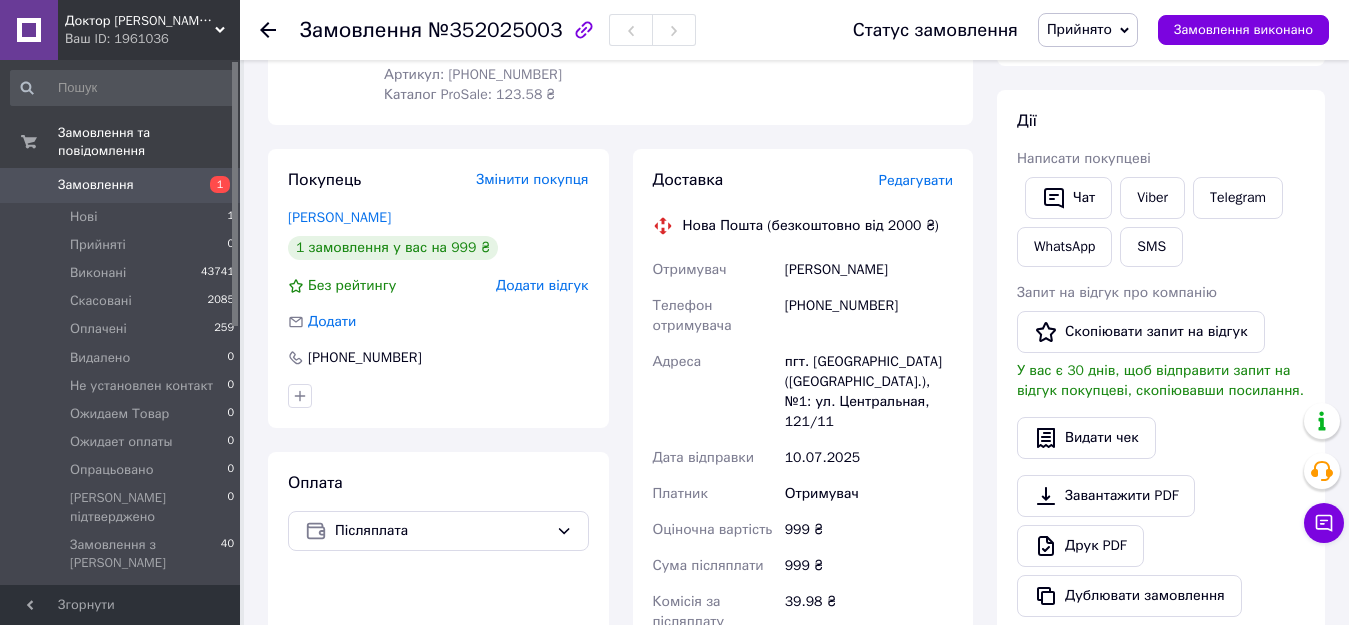 scroll, scrollTop: 0, scrollLeft: 0, axis: both 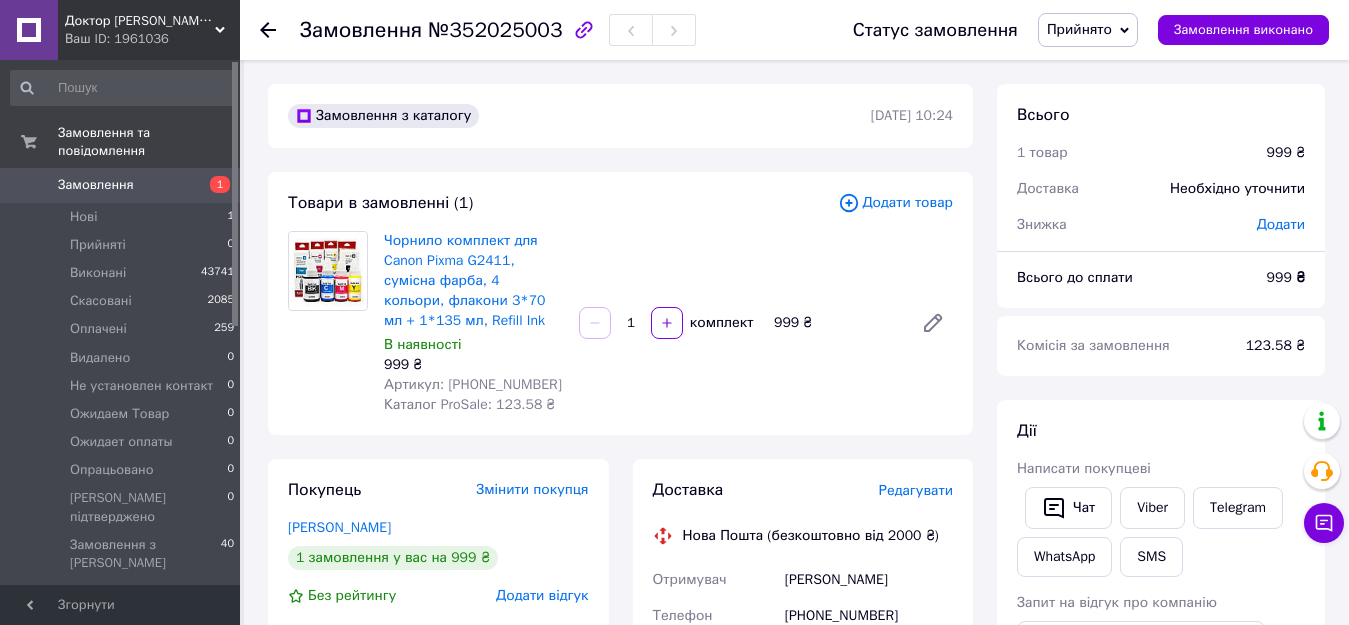 click on "Прийнято" at bounding box center (1088, 30) 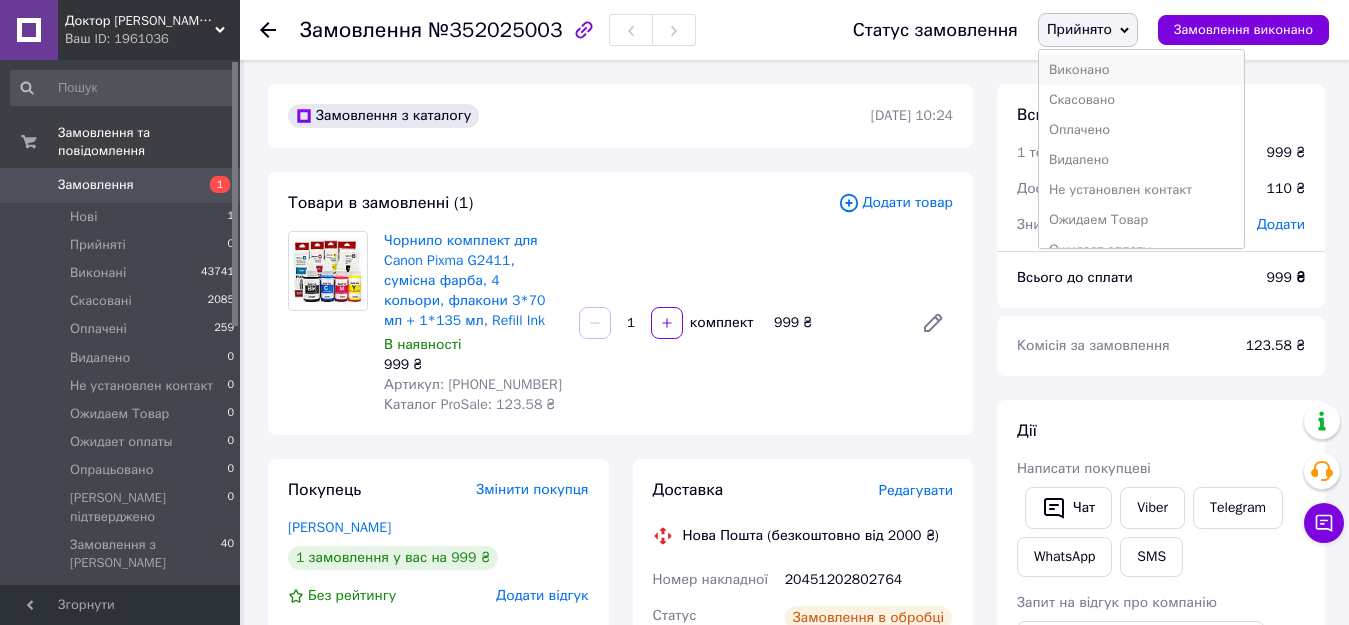 click on "Виконано" at bounding box center [1141, 70] 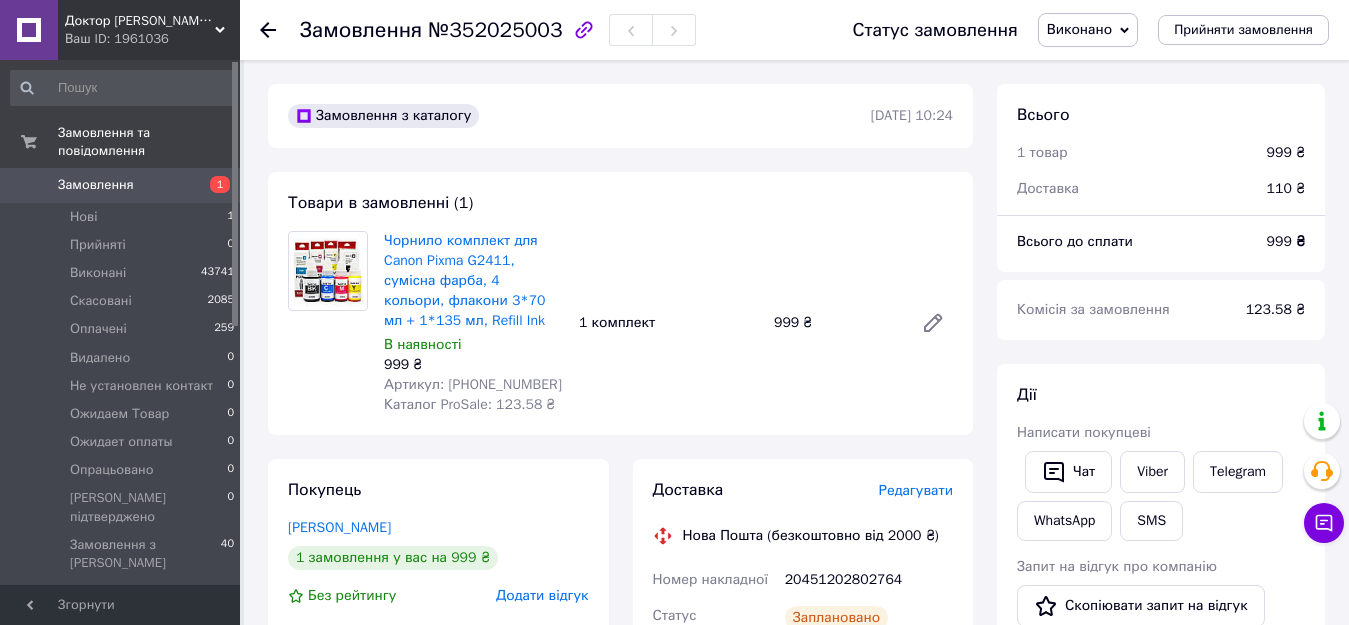 scroll, scrollTop: 167, scrollLeft: 0, axis: vertical 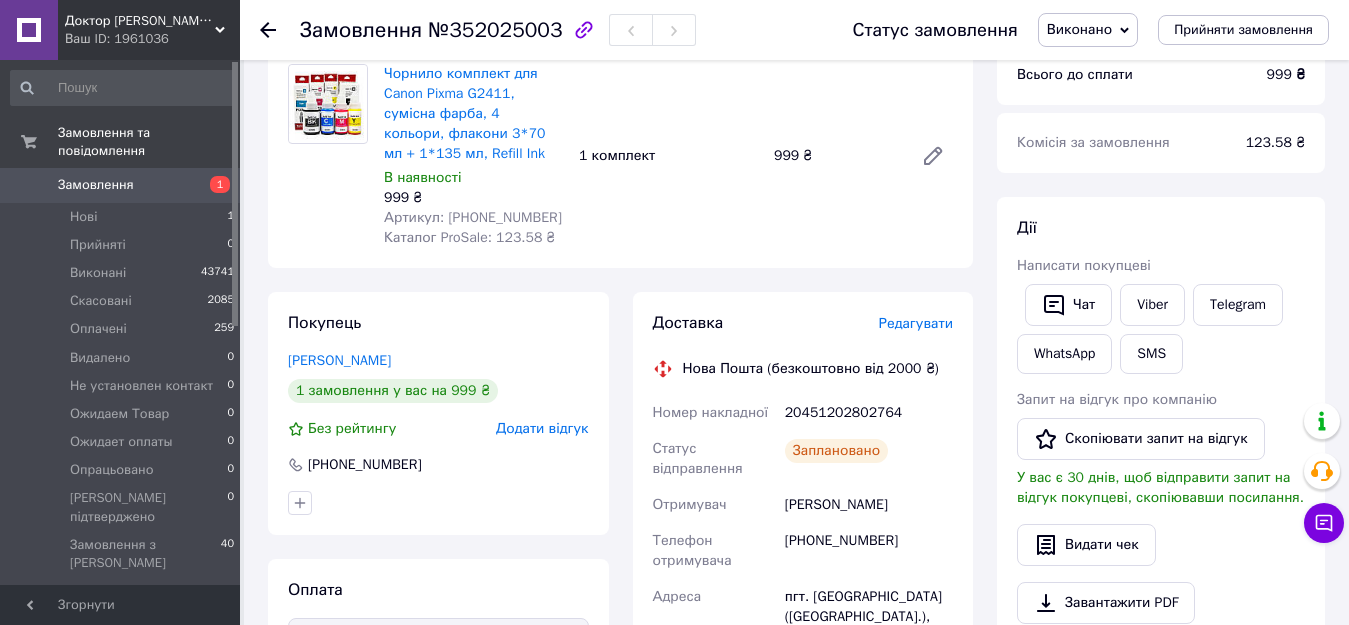 click on "20451202802764" at bounding box center (869, 413) 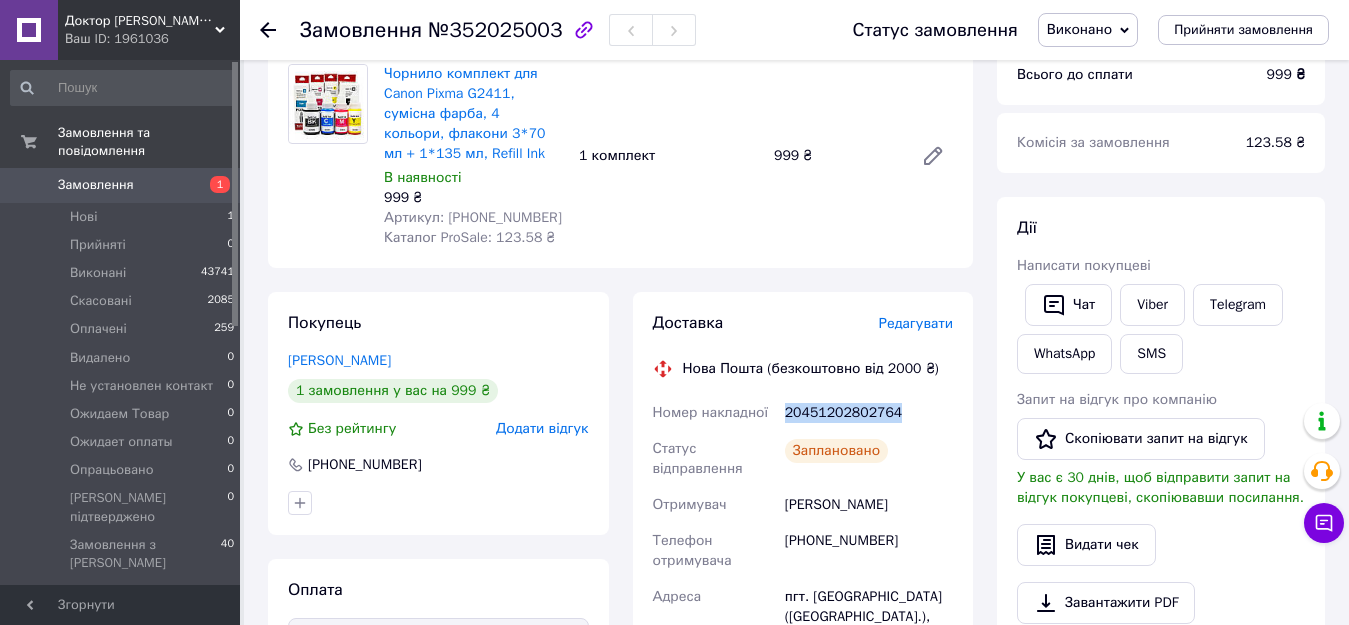 click on "20451202802764" at bounding box center [869, 413] 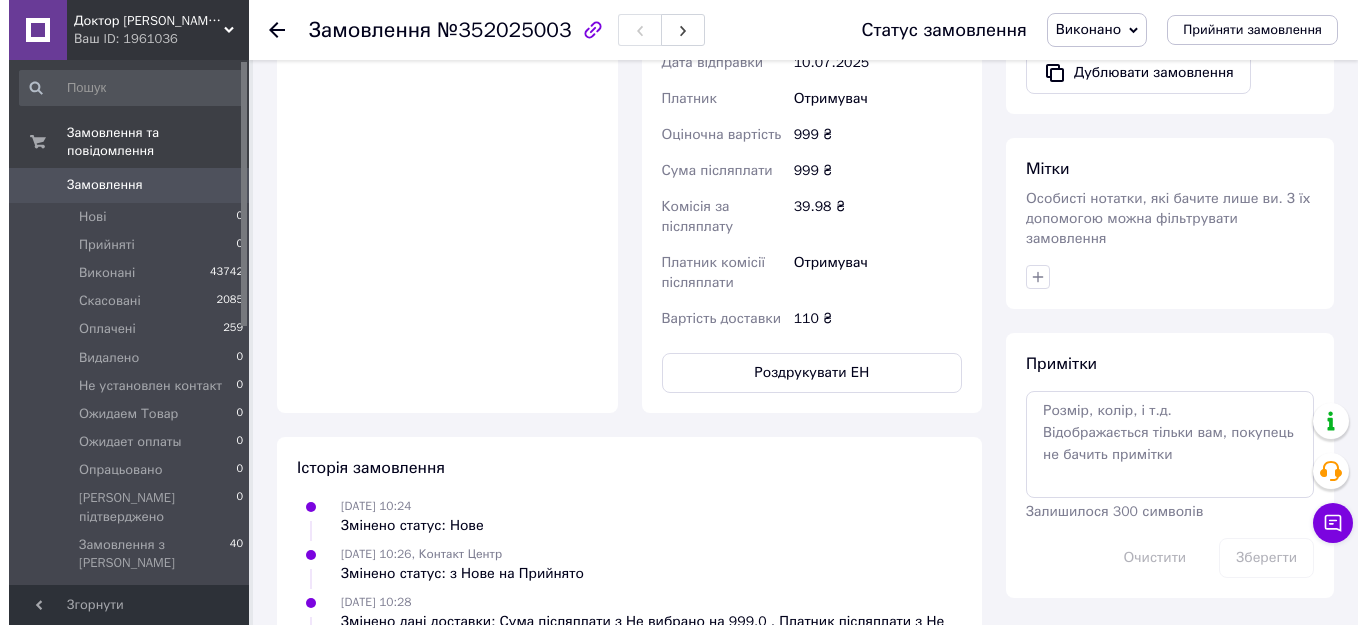 scroll, scrollTop: 297, scrollLeft: 0, axis: vertical 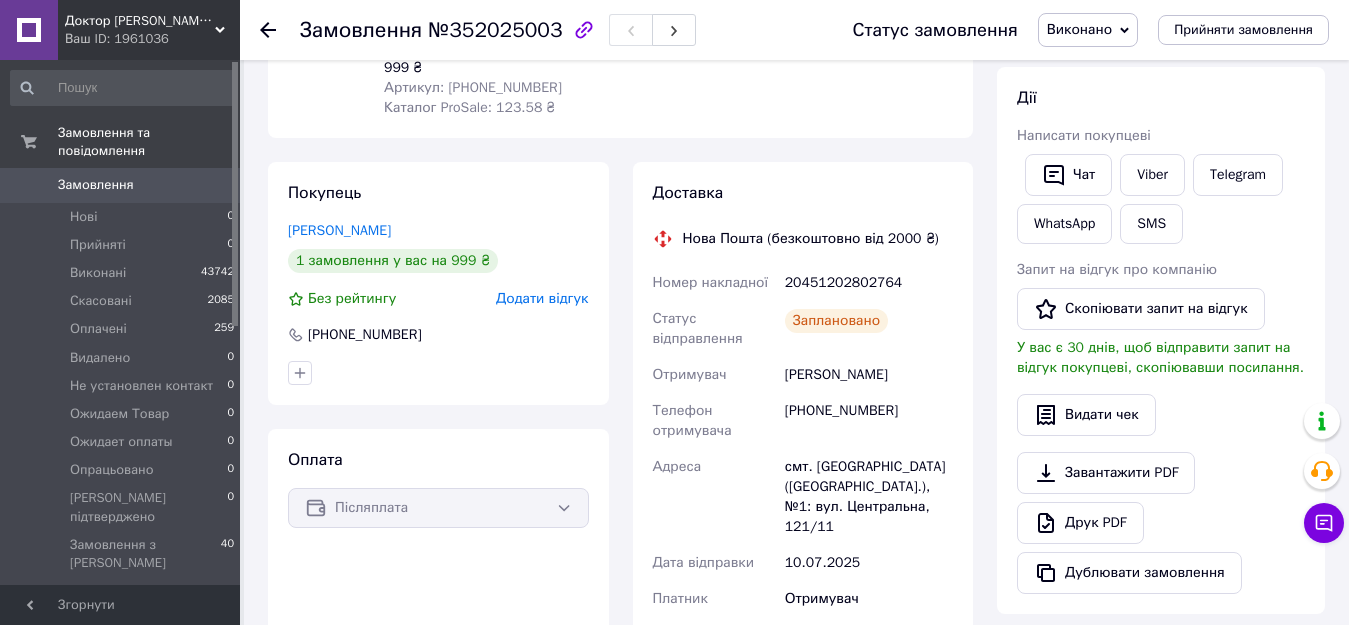 click on "20451202802764" at bounding box center [869, 283] 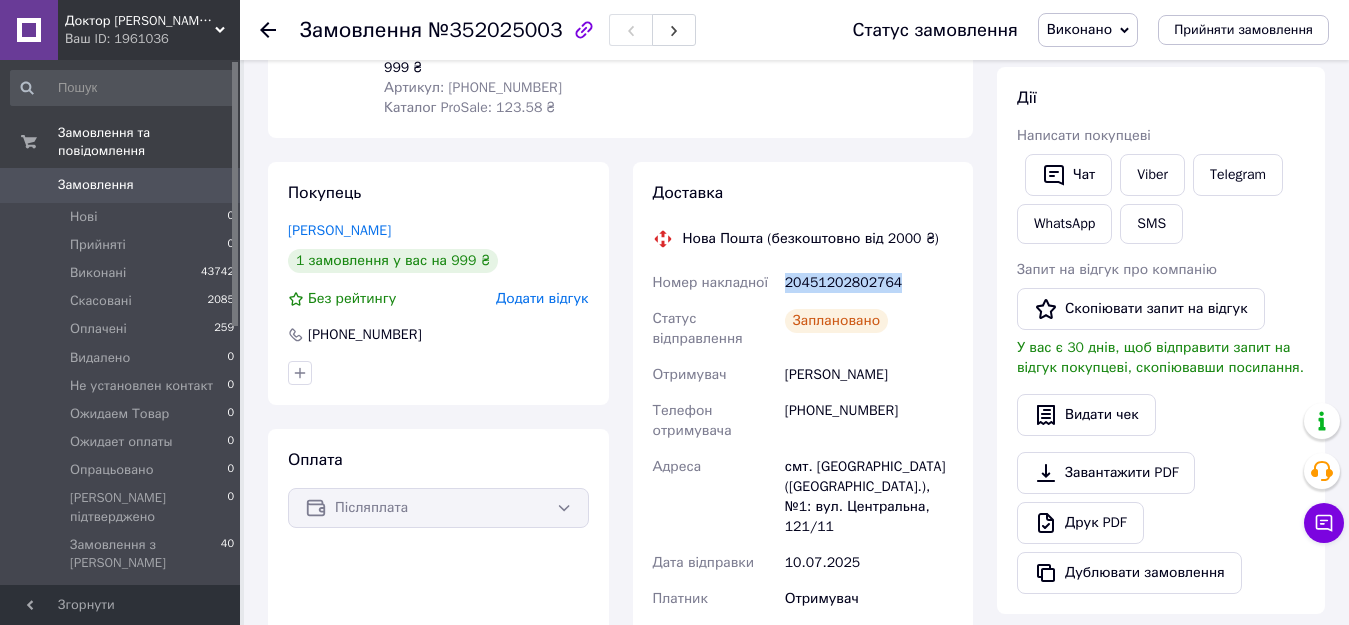 click on "20451202802764" at bounding box center (869, 283) 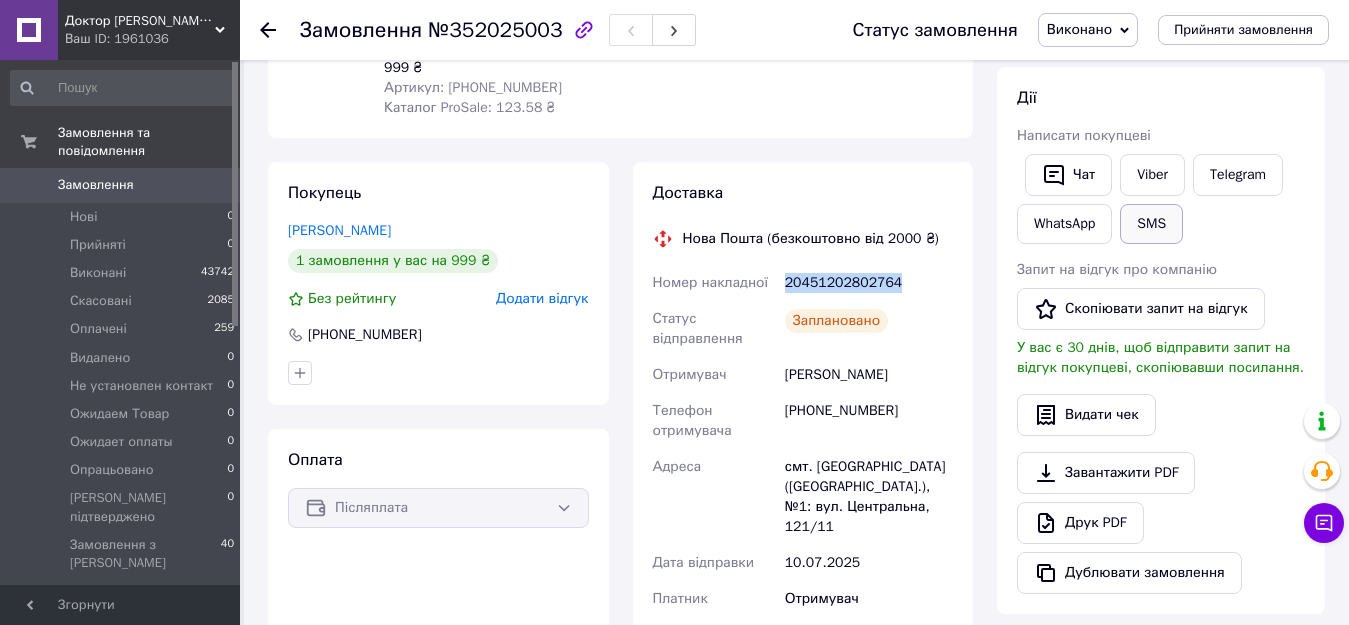 click on "SMS" at bounding box center (1151, 224) 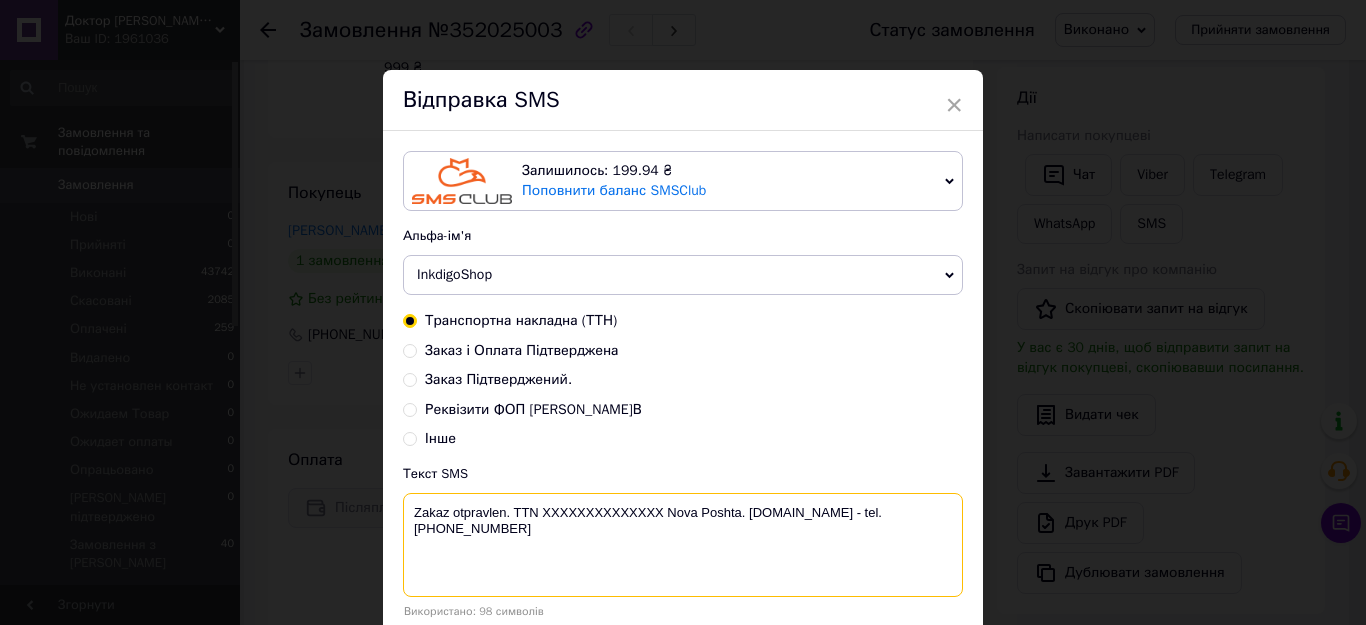 click on "Zakaz otpravlen. TTN XXXXXXXXXXXXXX Nova Poshta. [DOMAIN_NAME] - tel. [PHONE_NUMBER]" at bounding box center (683, 545) 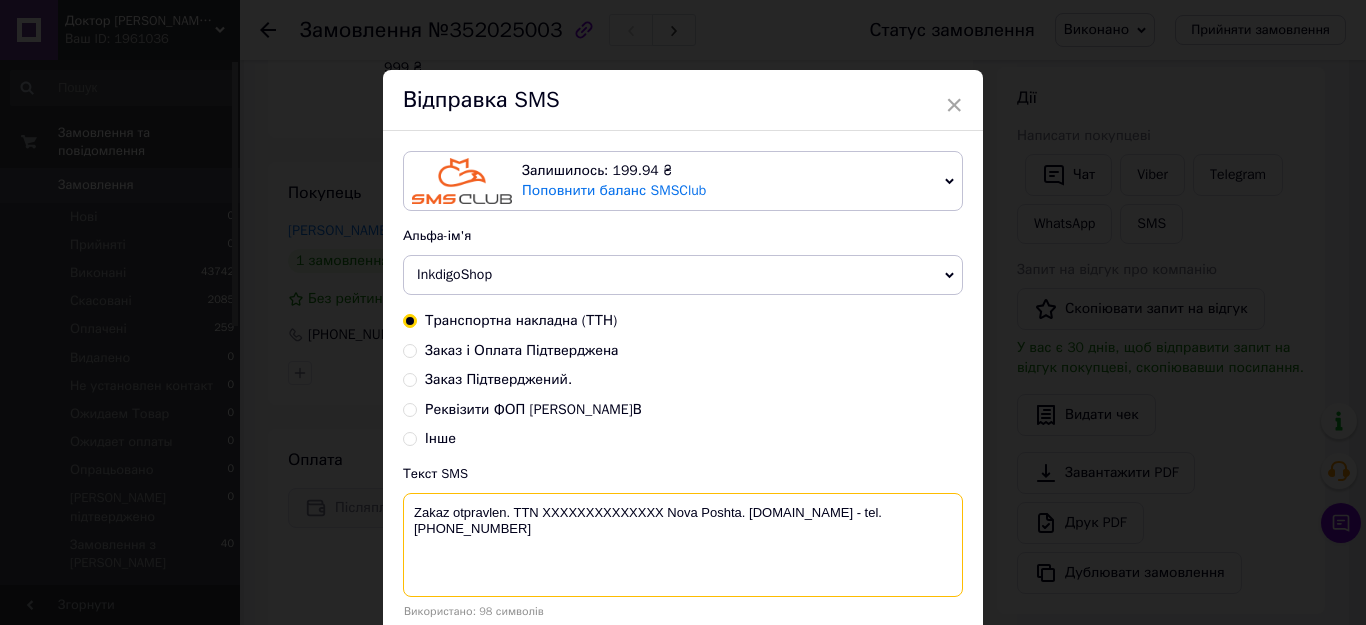 click on "Zakaz otpravlen. TTN XXXXXXXXXXXXXX Nova Poshta. [DOMAIN_NAME] - tel. [PHONE_NUMBER]" at bounding box center (683, 545) 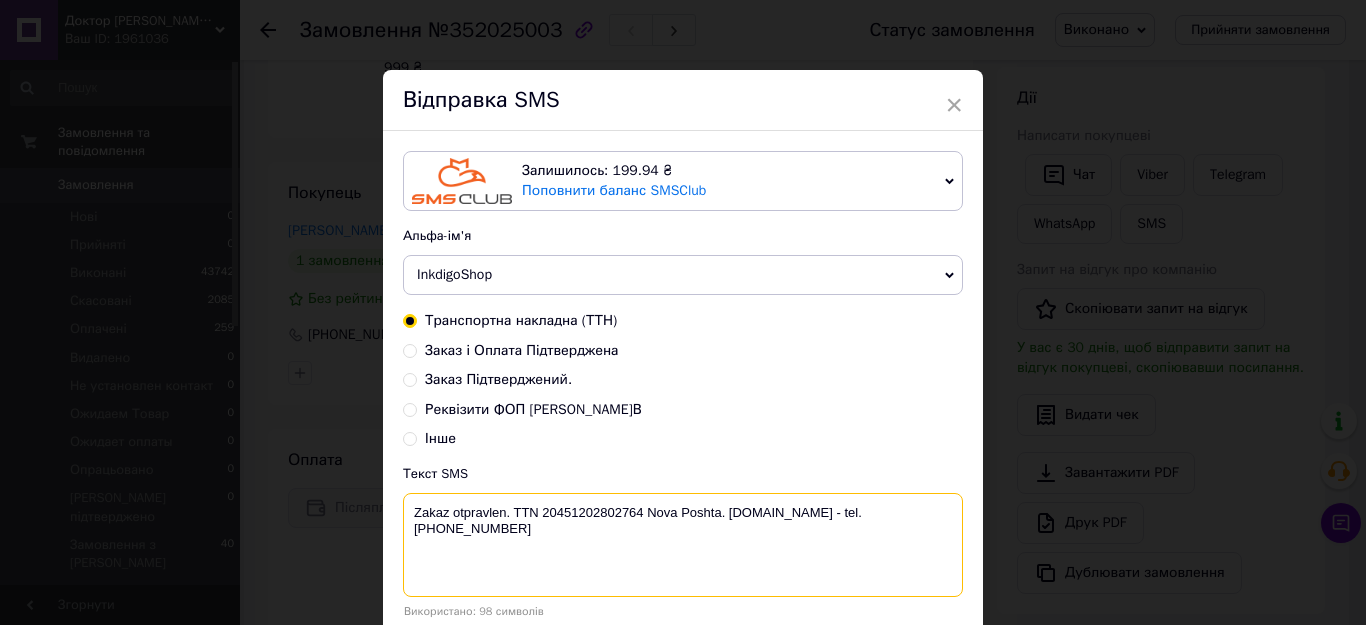 scroll, scrollTop: 142, scrollLeft: 0, axis: vertical 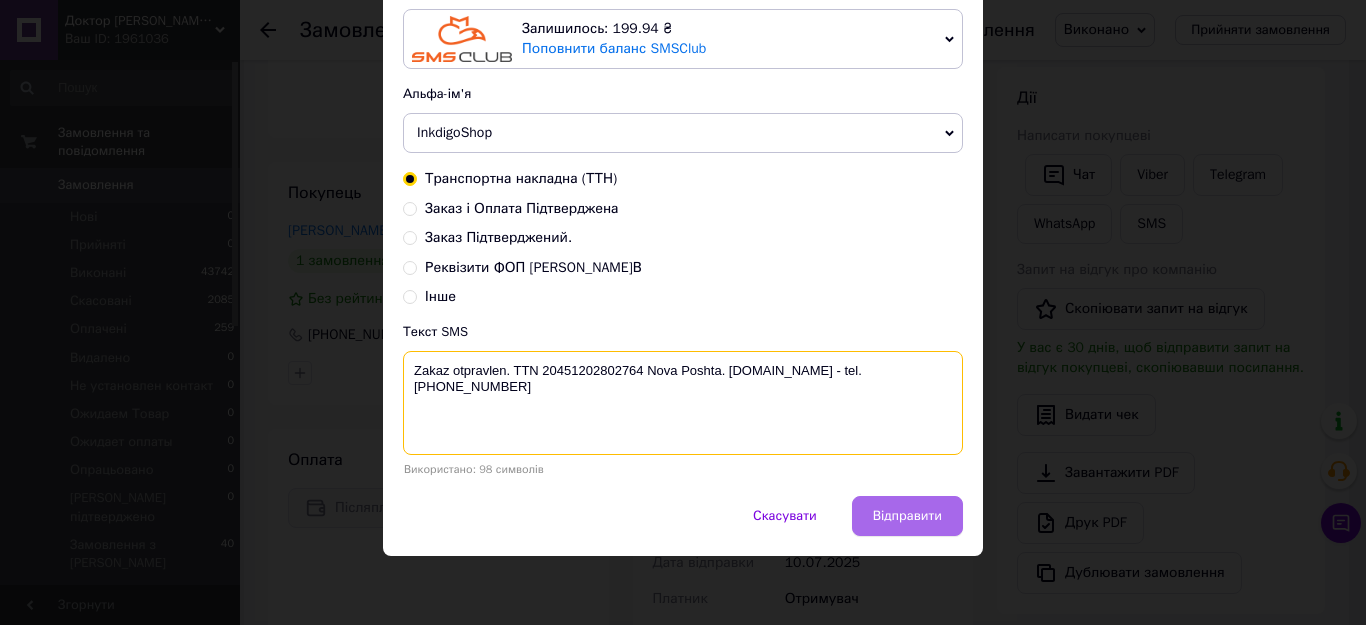 type on "Zakaz otpravlen. TTN 20451202802764 Nova Poshta. [DOMAIN_NAME] - tel. [PHONE_NUMBER]" 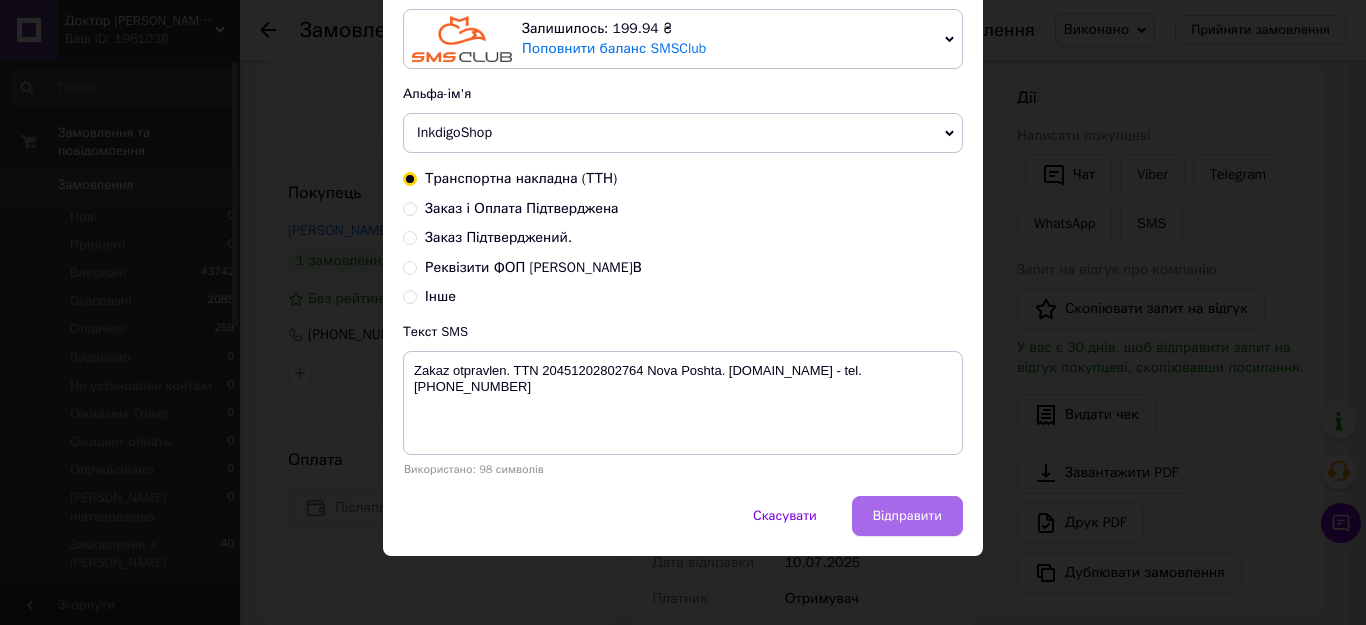 click on "Відправити" at bounding box center (907, 516) 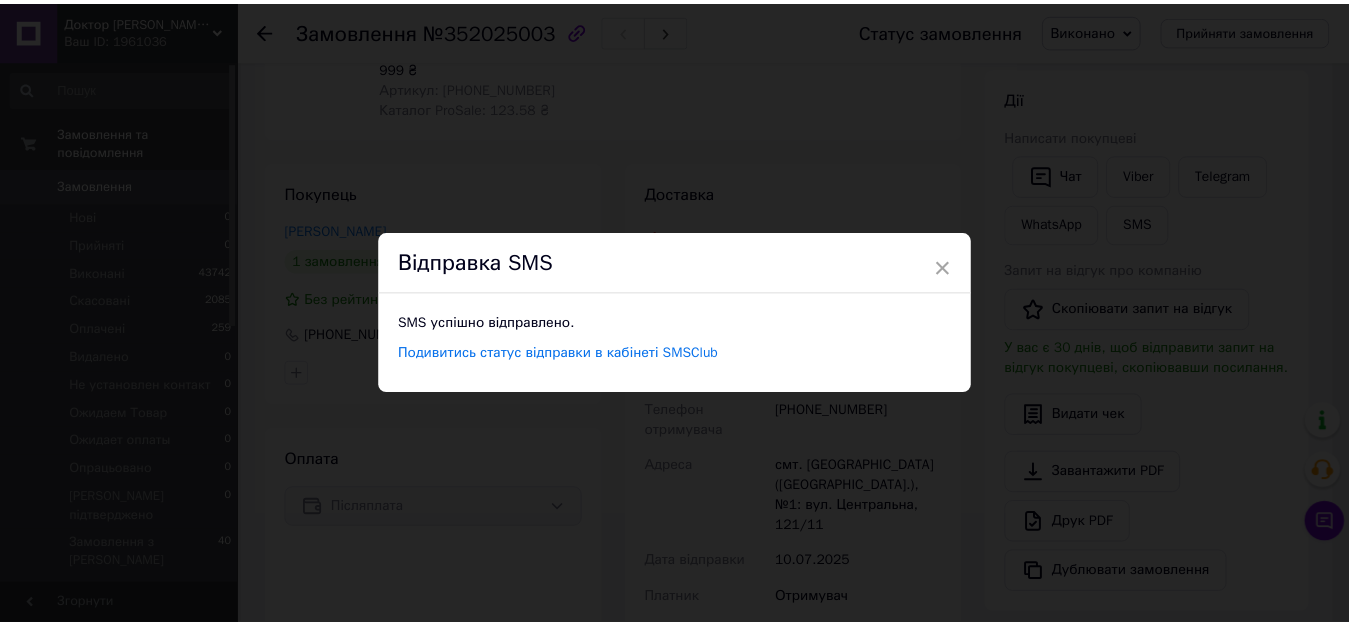 scroll, scrollTop: 0, scrollLeft: 0, axis: both 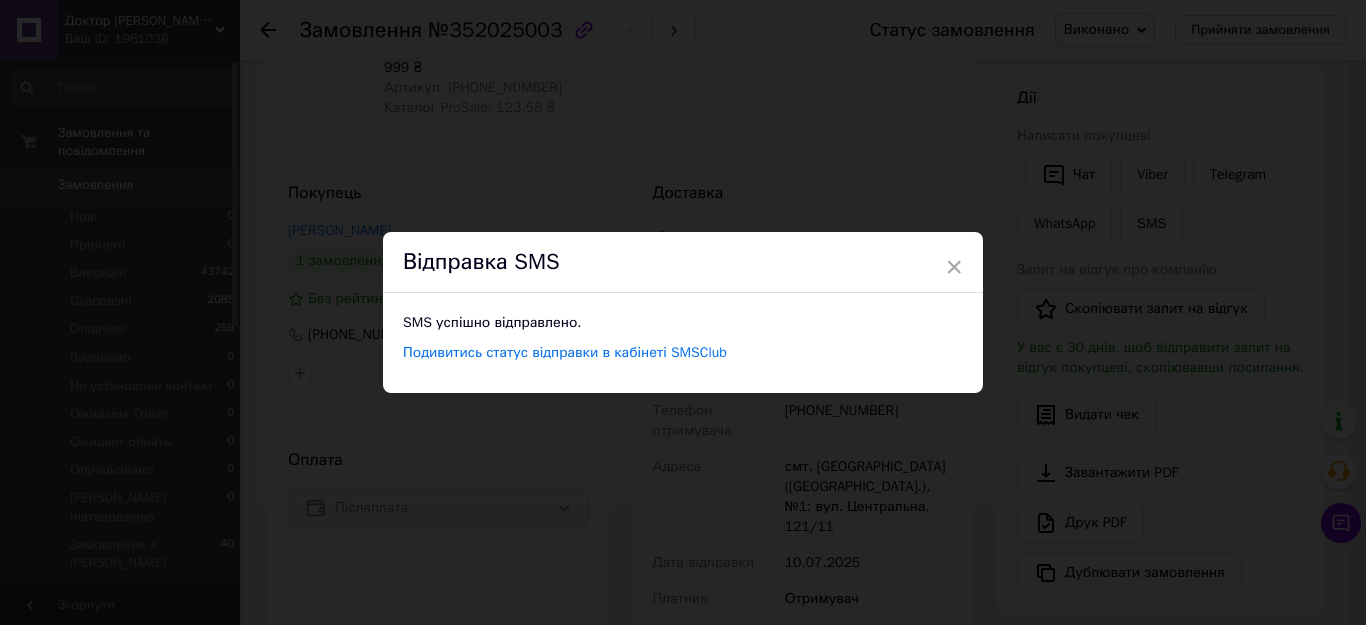 click on "× Відправка SMS SMS успішно відправлено. Подивитись статус відправки в кабінеті SMSClub" at bounding box center [683, 312] 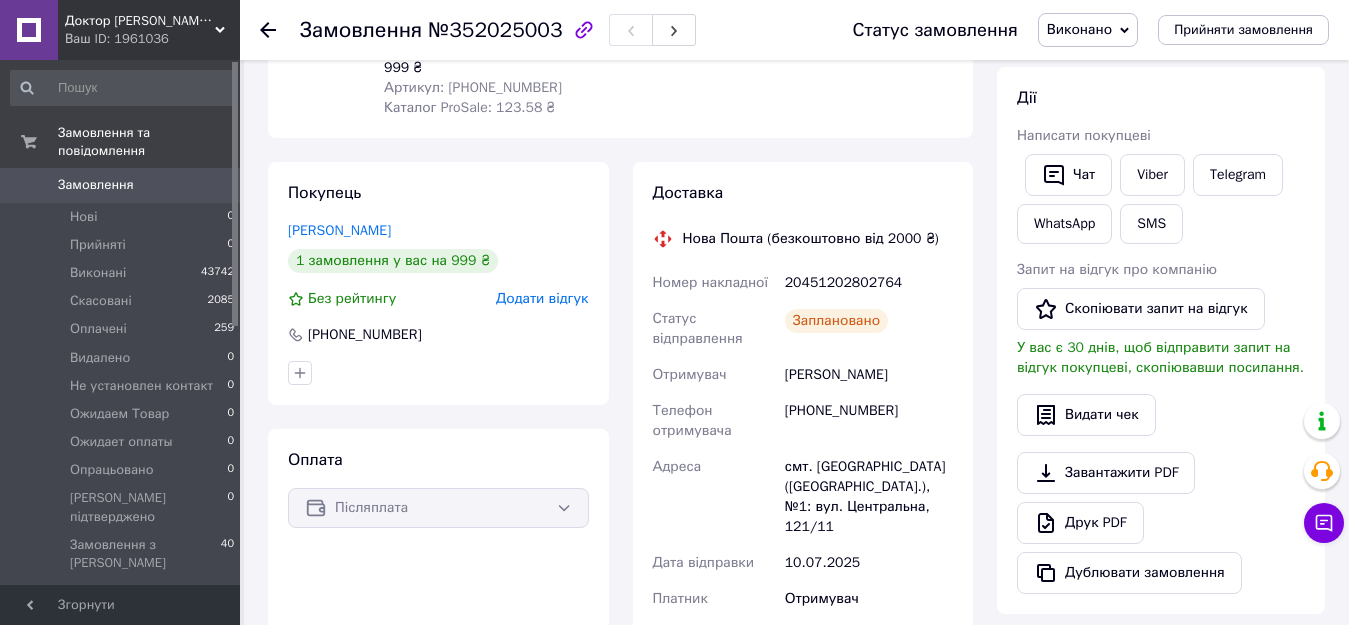 click on "0" at bounding box center (212, 185) 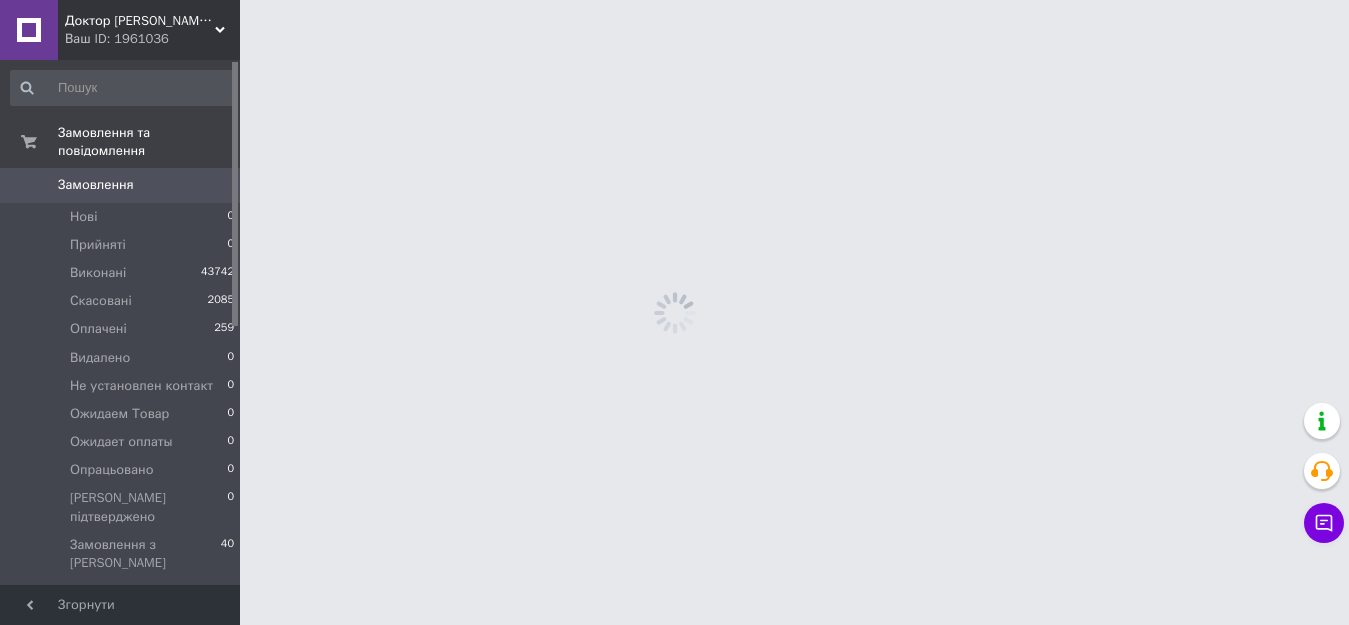 scroll, scrollTop: 0, scrollLeft: 0, axis: both 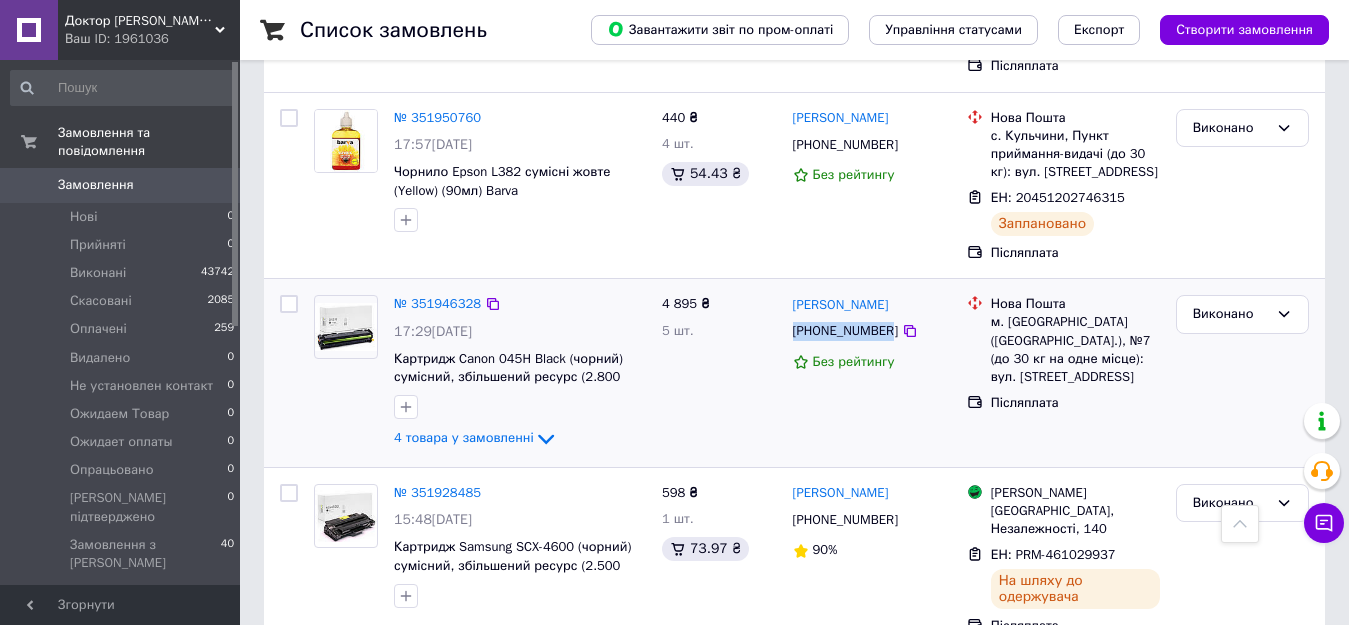 drag, startPoint x: 884, startPoint y: 265, endPoint x: 794, endPoint y: 287, distance: 92.64988 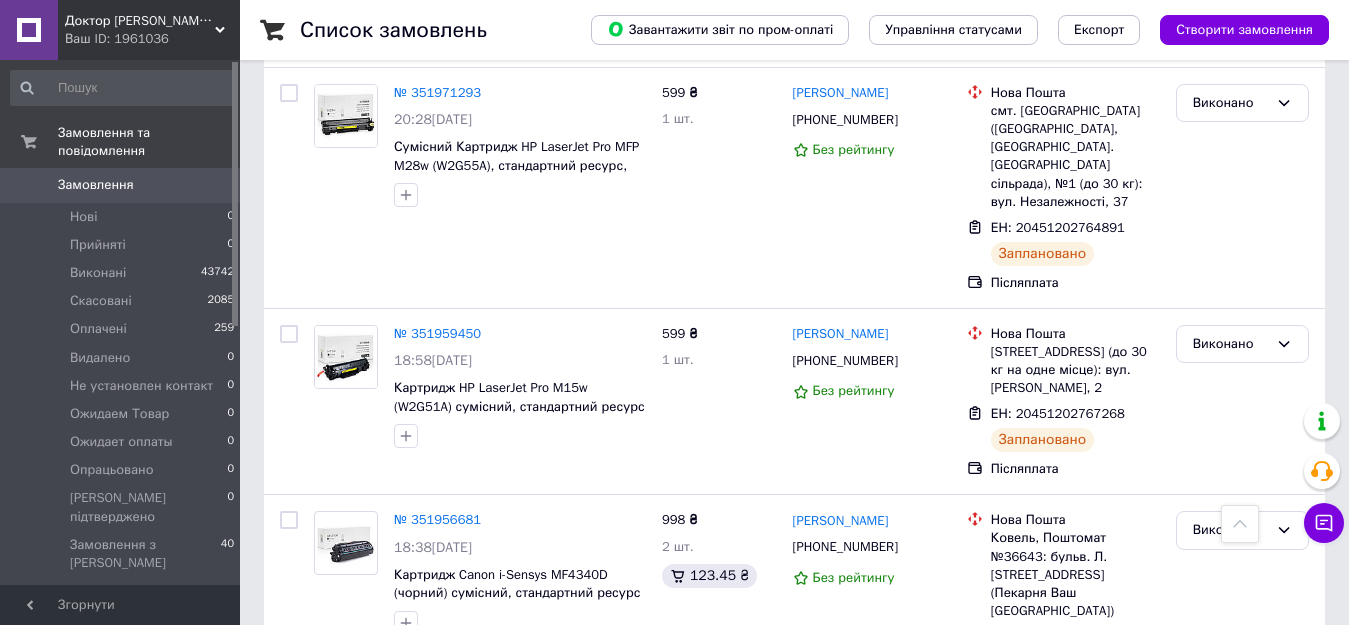 scroll, scrollTop: 31, scrollLeft: 0, axis: vertical 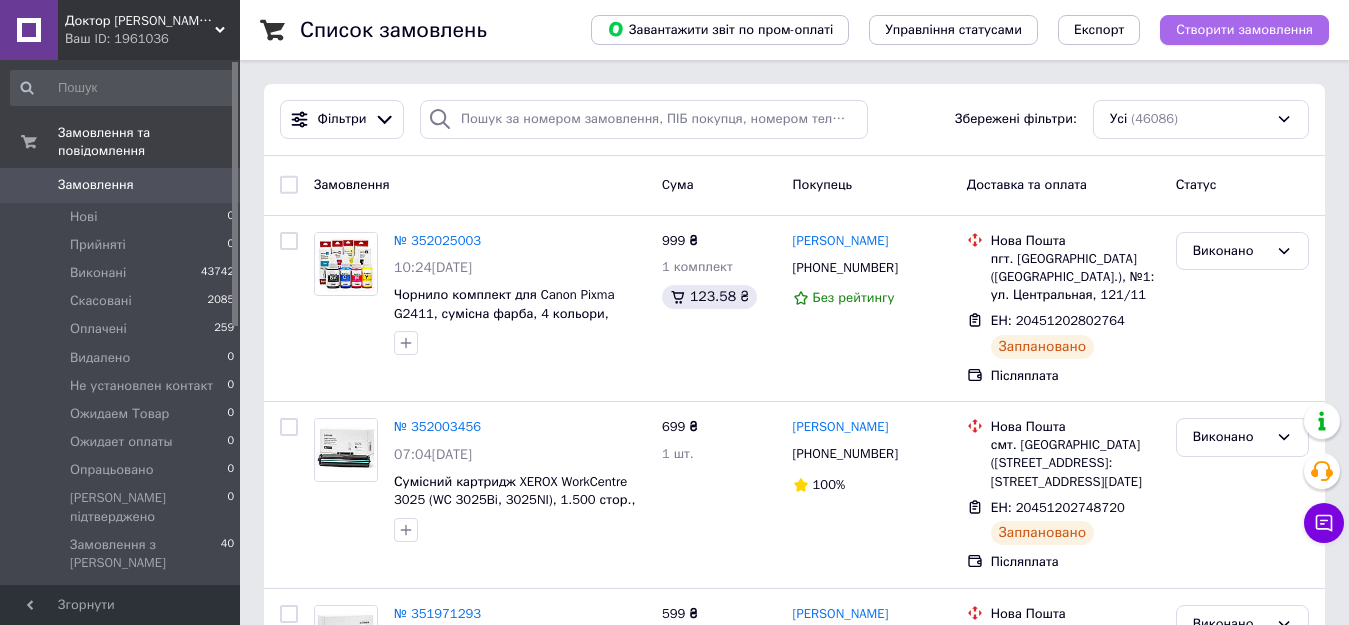 click on "Створити замовлення" at bounding box center (1244, 30) 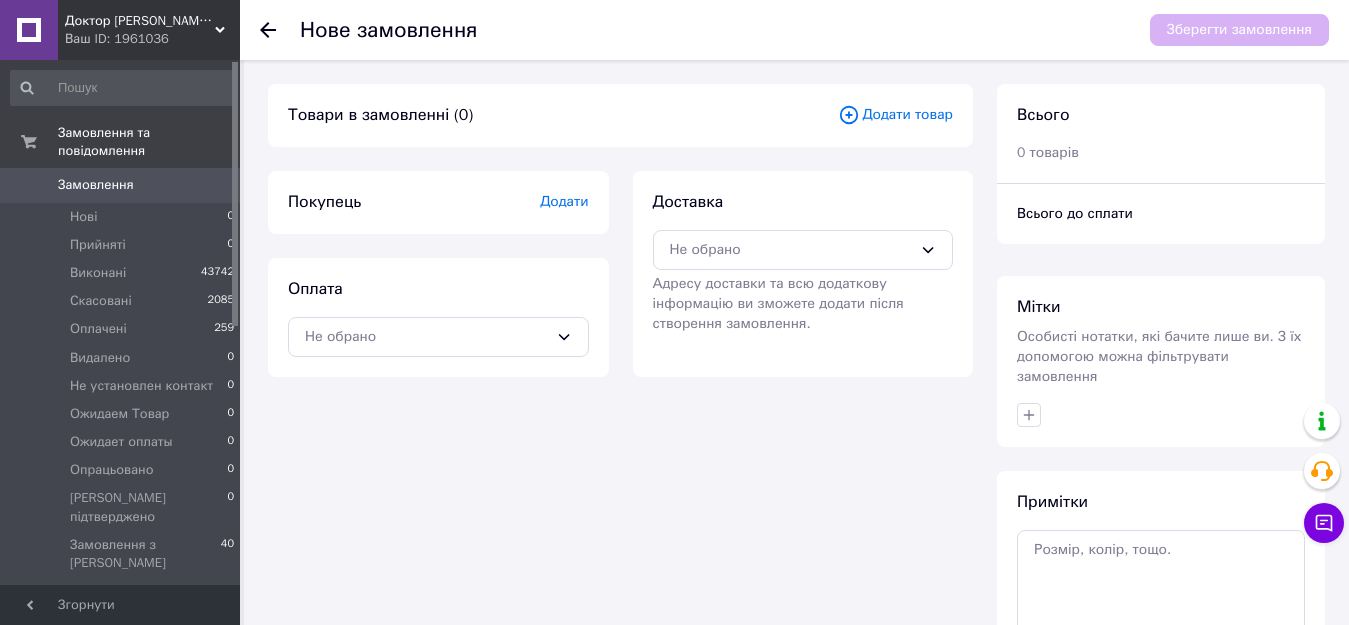 click on "Додати товар" at bounding box center (895, 115) 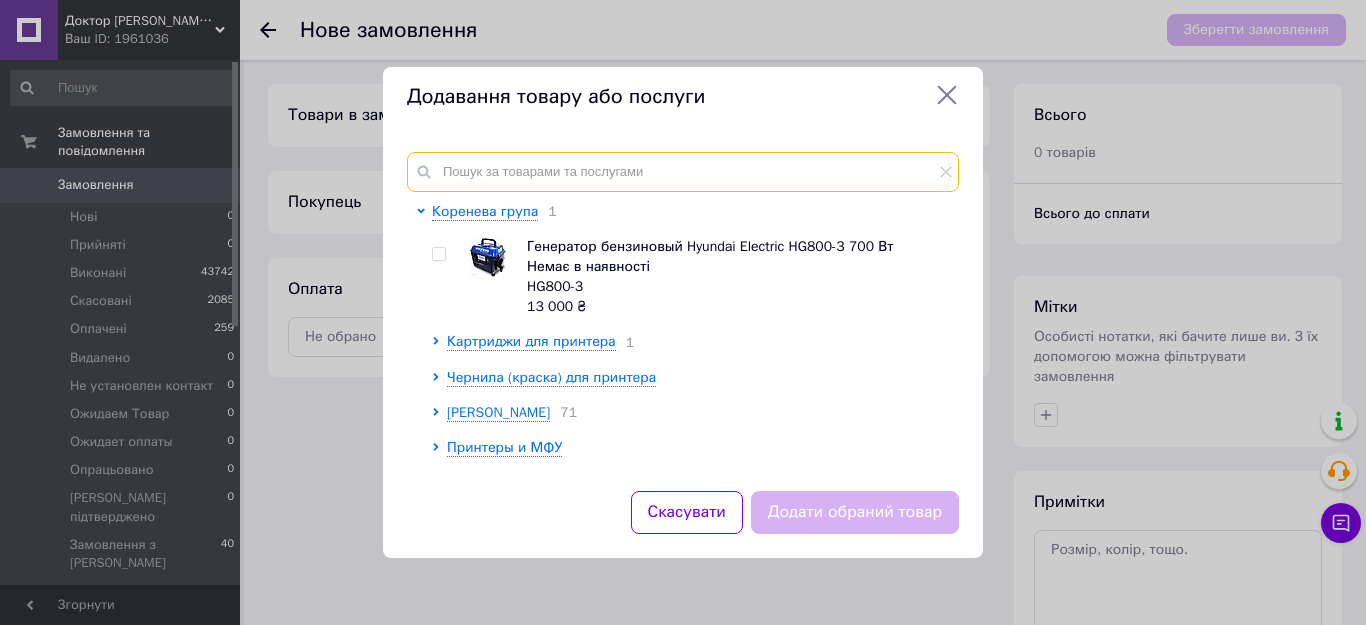 click at bounding box center [683, 172] 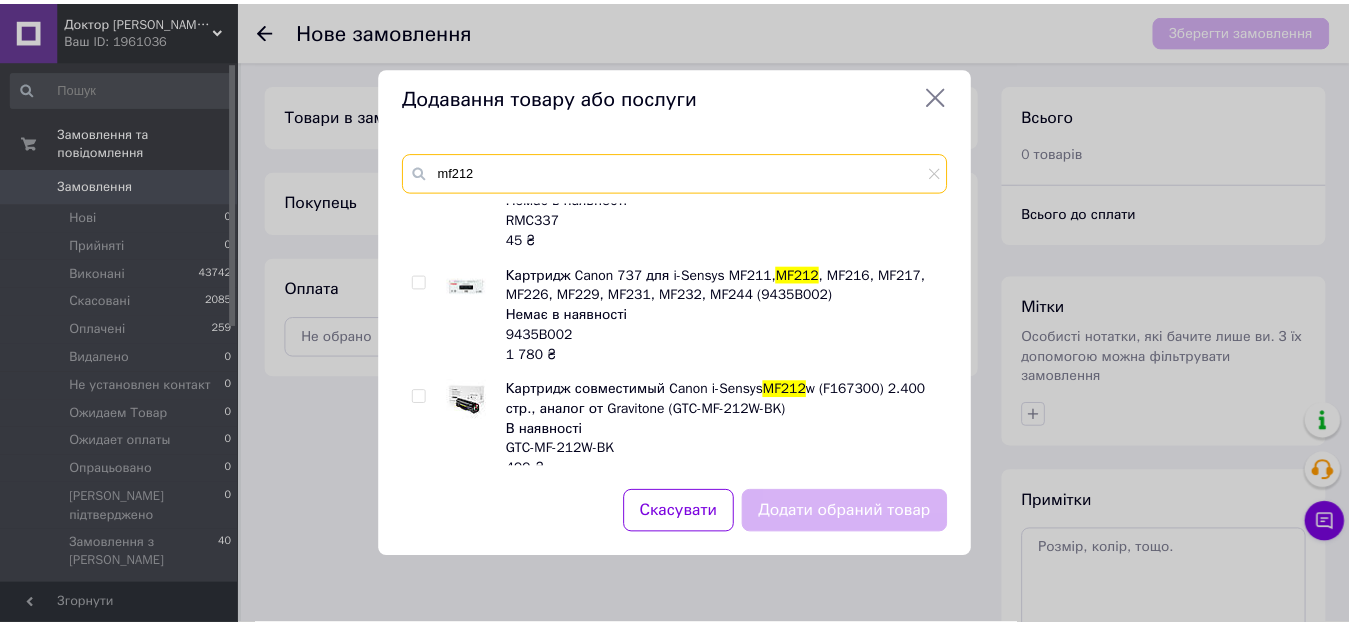 scroll, scrollTop: 180, scrollLeft: 0, axis: vertical 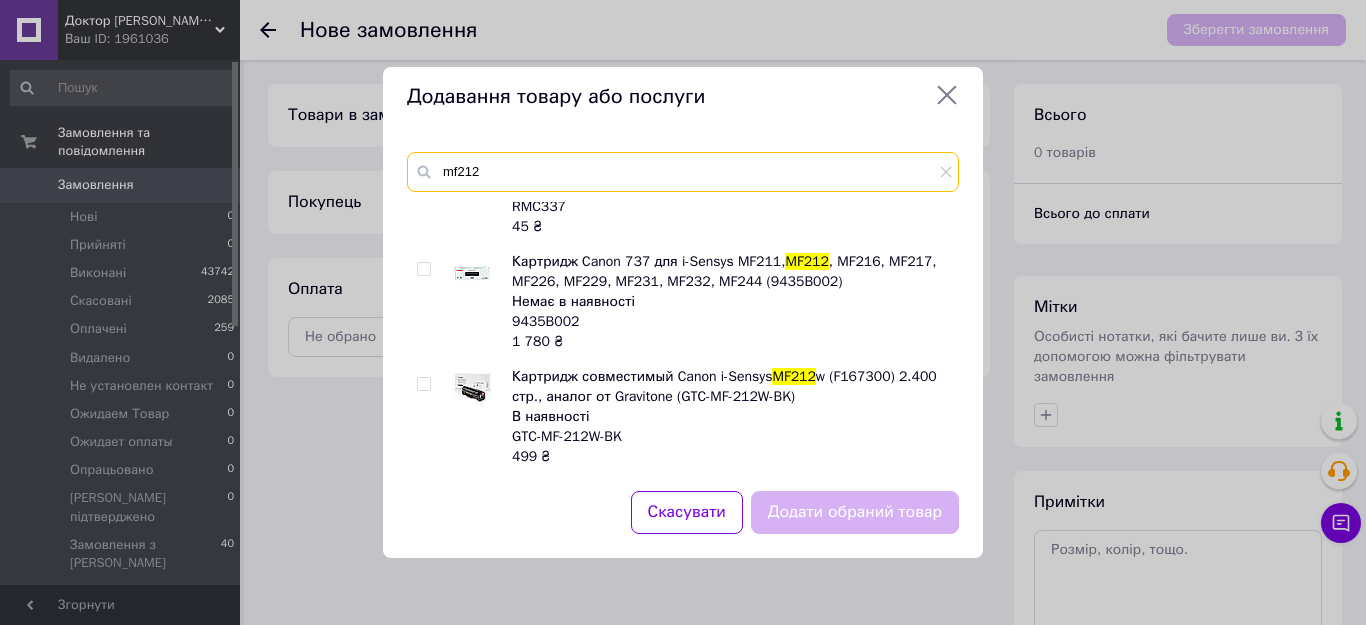 type on "mf212" 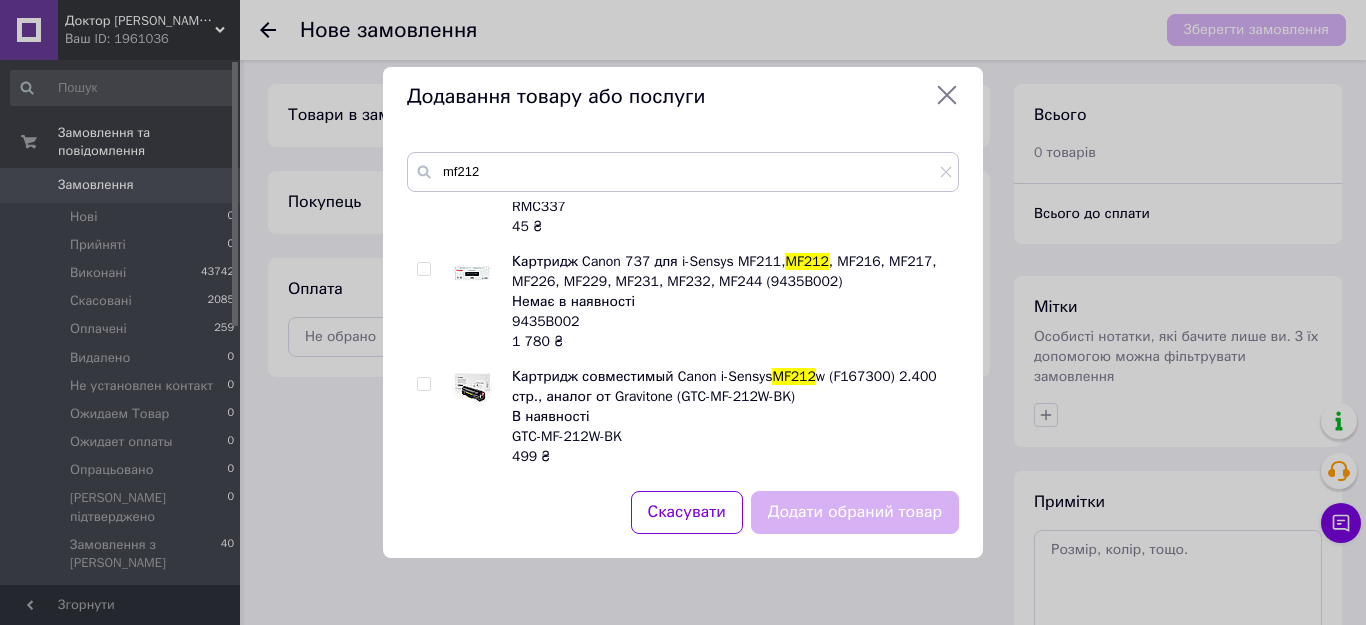 click at bounding box center [423, 384] 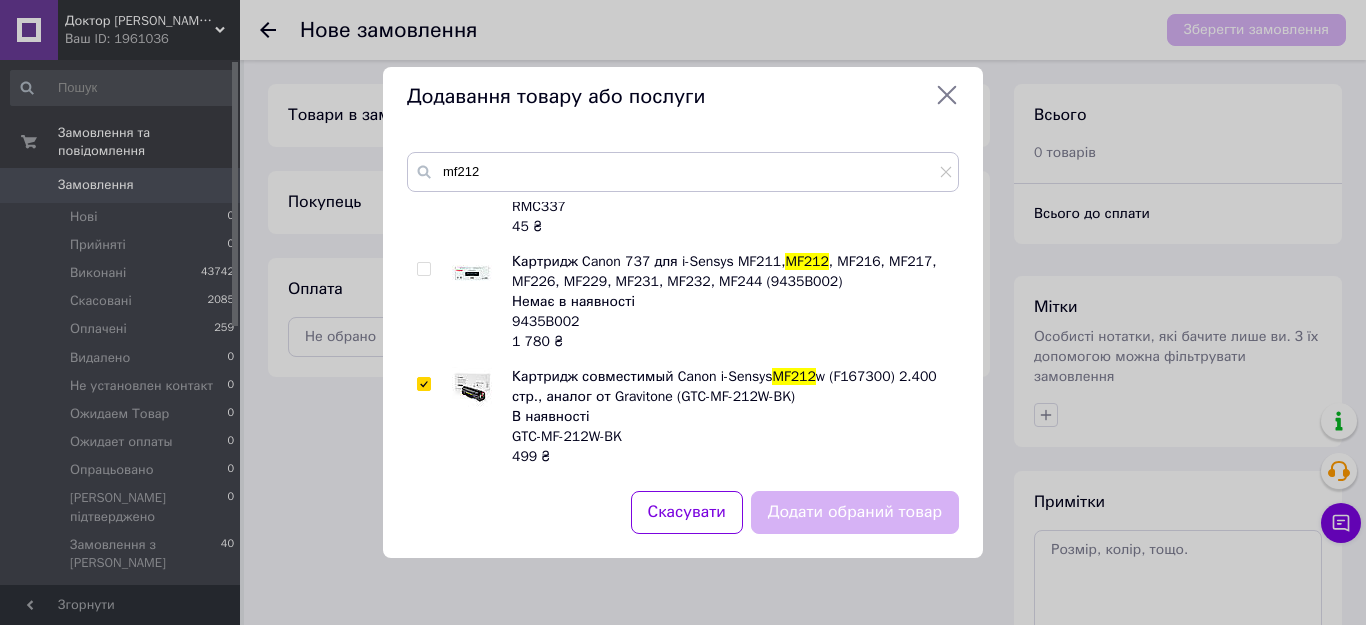 checkbox on "true" 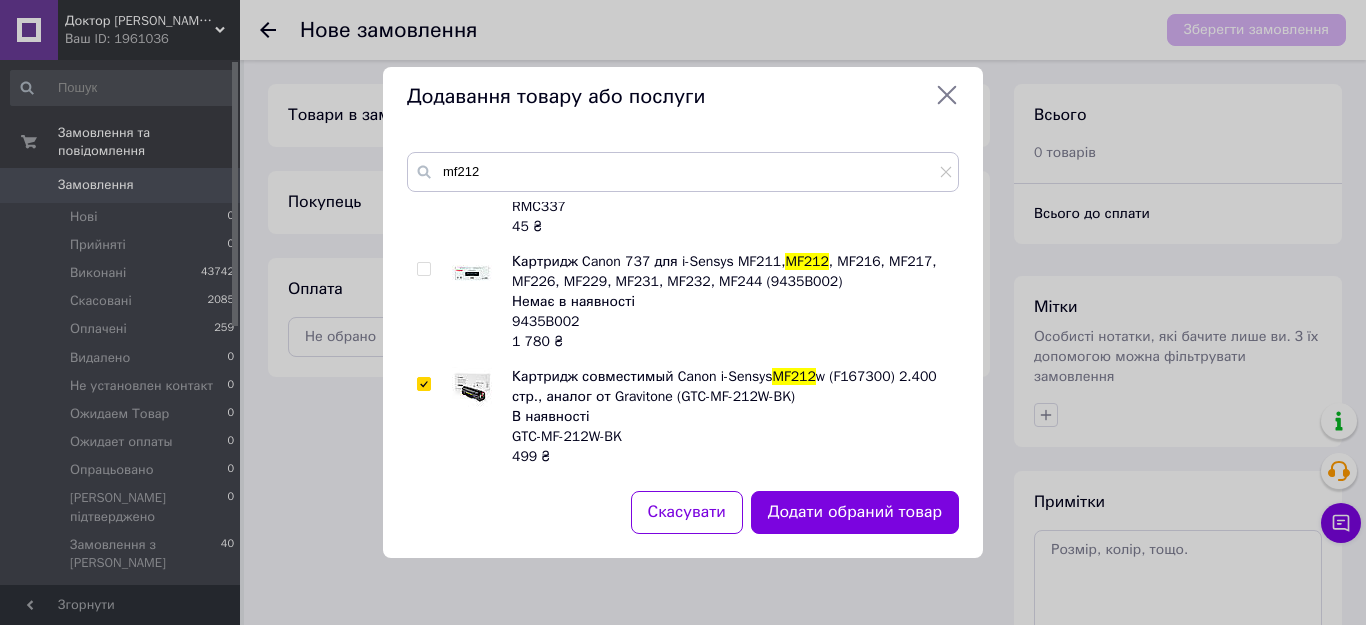 drag, startPoint x: 903, startPoint y: 525, endPoint x: 792, endPoint y: 528, distance: 111.040535 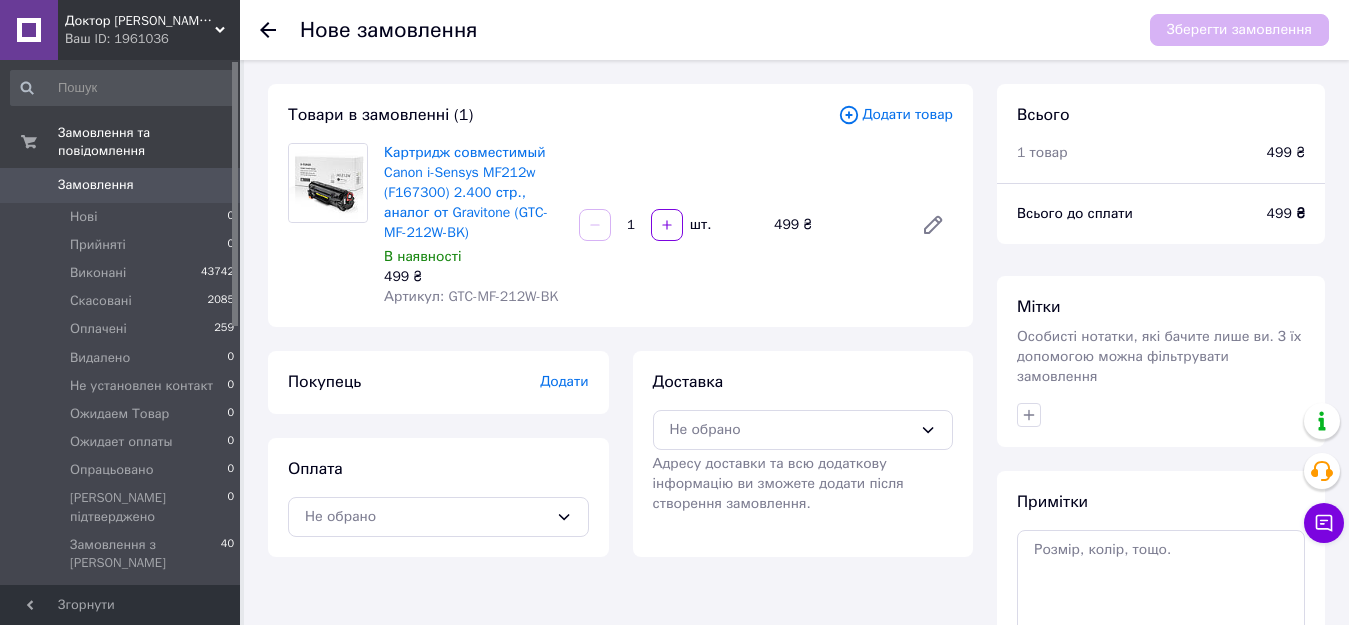 click on "Всього 1   товар 499 ₴" at bounding box center [1161, 133] 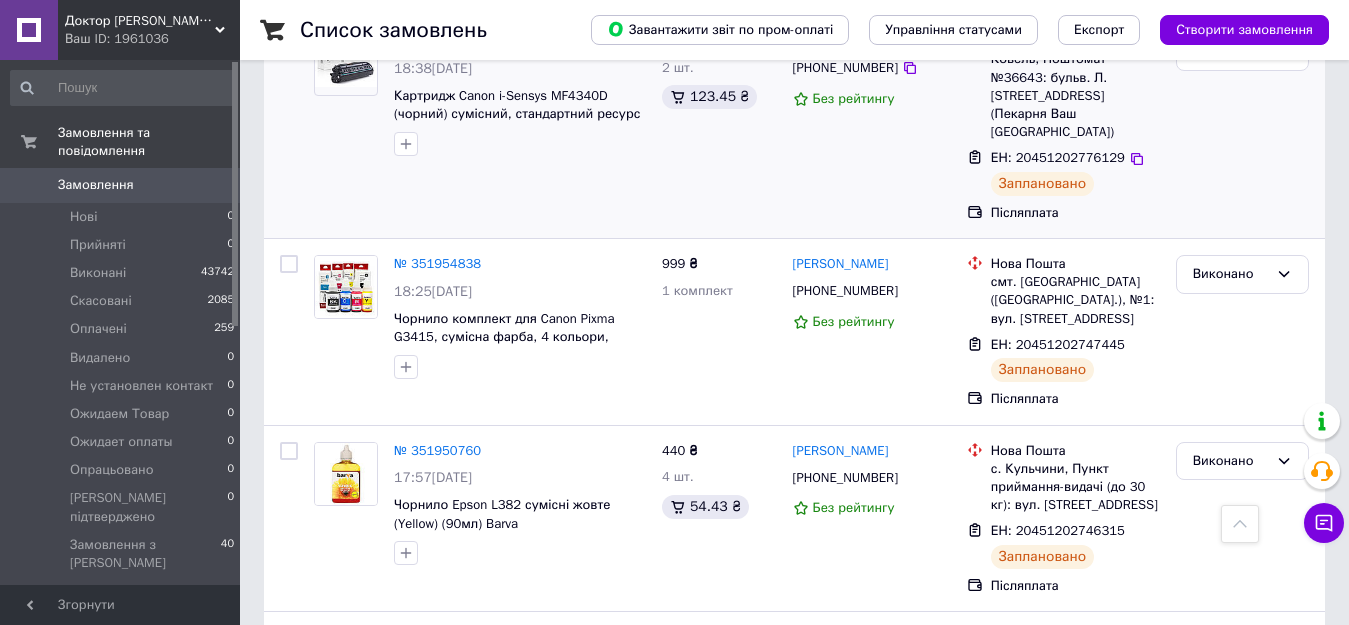scroll, scrollTop: 1167, scrollLeft: 0, axis: vertical 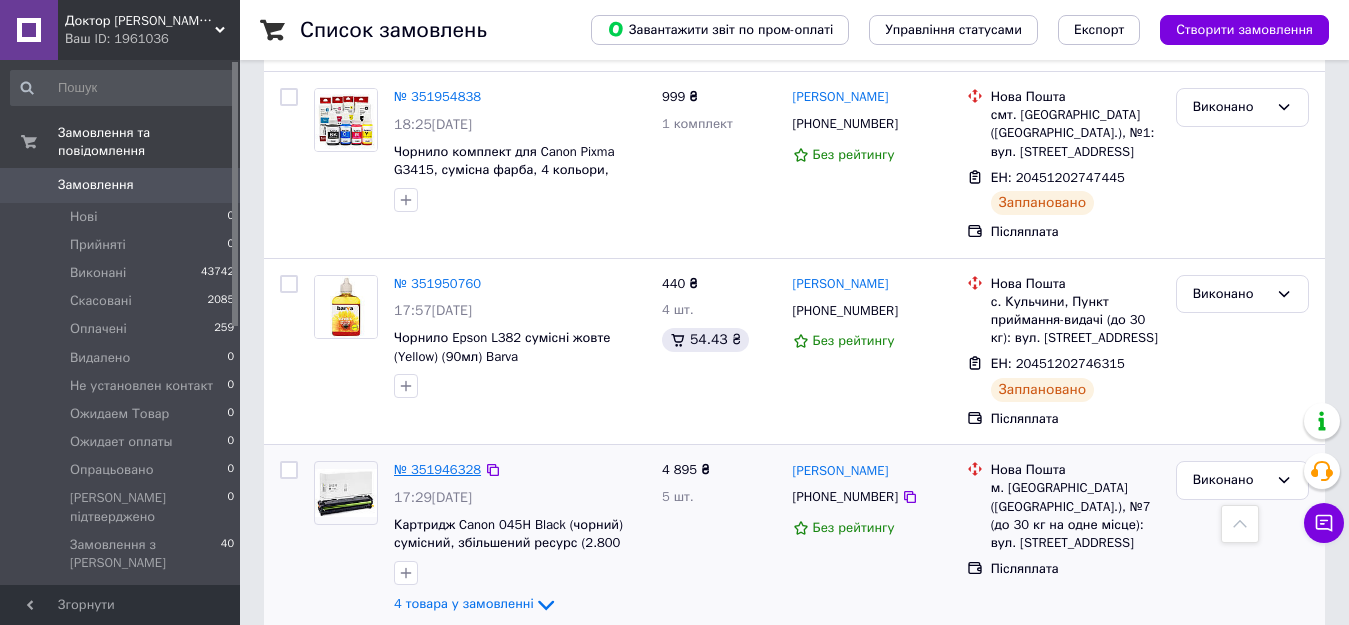 click on "№ 351946328" at bounding box center [437, 469] 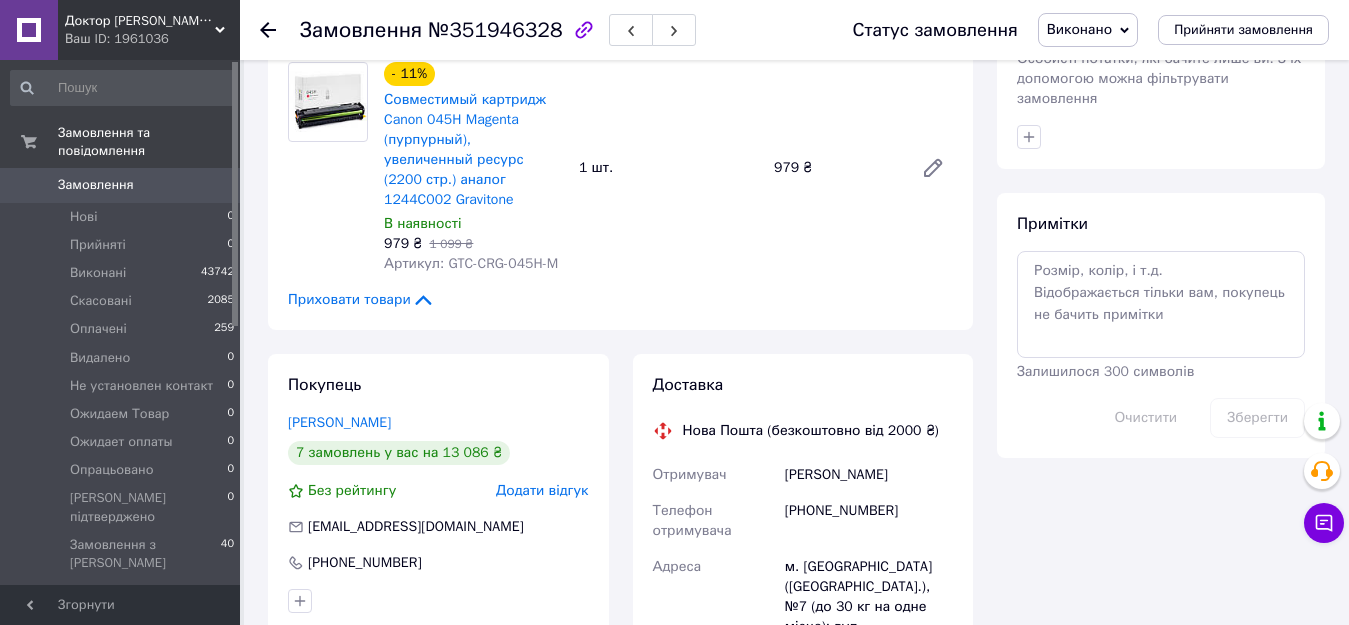 scroll, scrollTop: 1167, scrollLeft: 0, axis: vertical 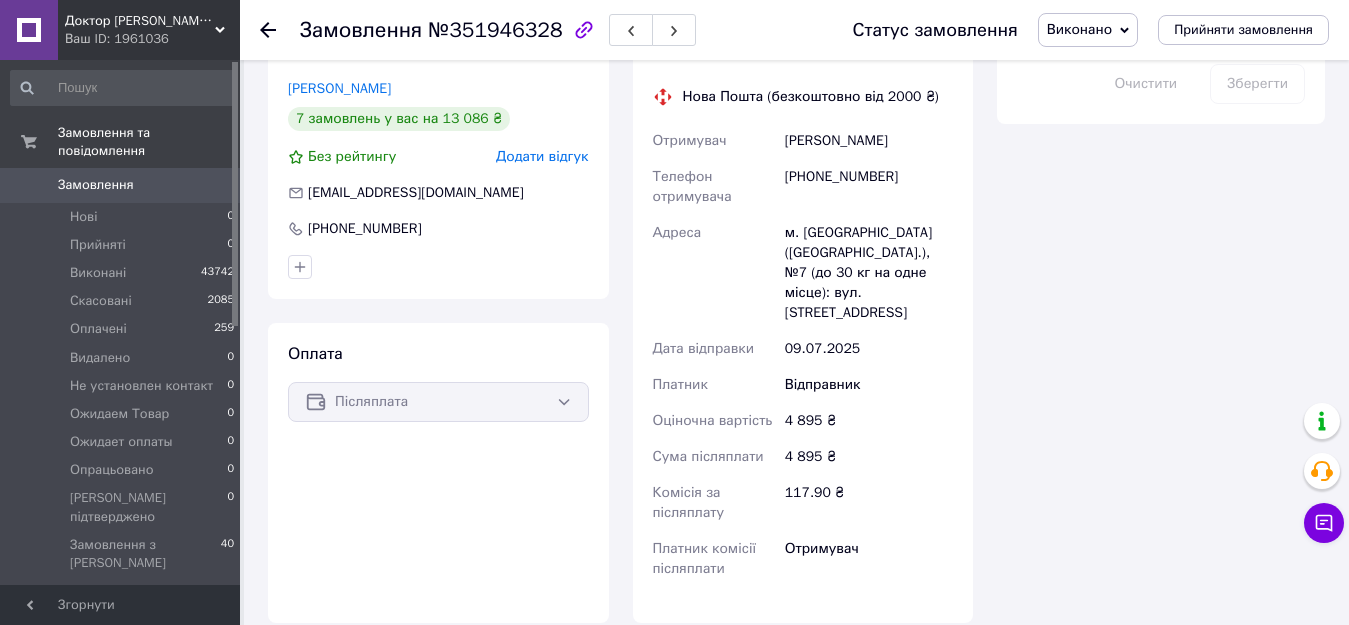 click on "Виконано" at bounding box center [1079, 29] 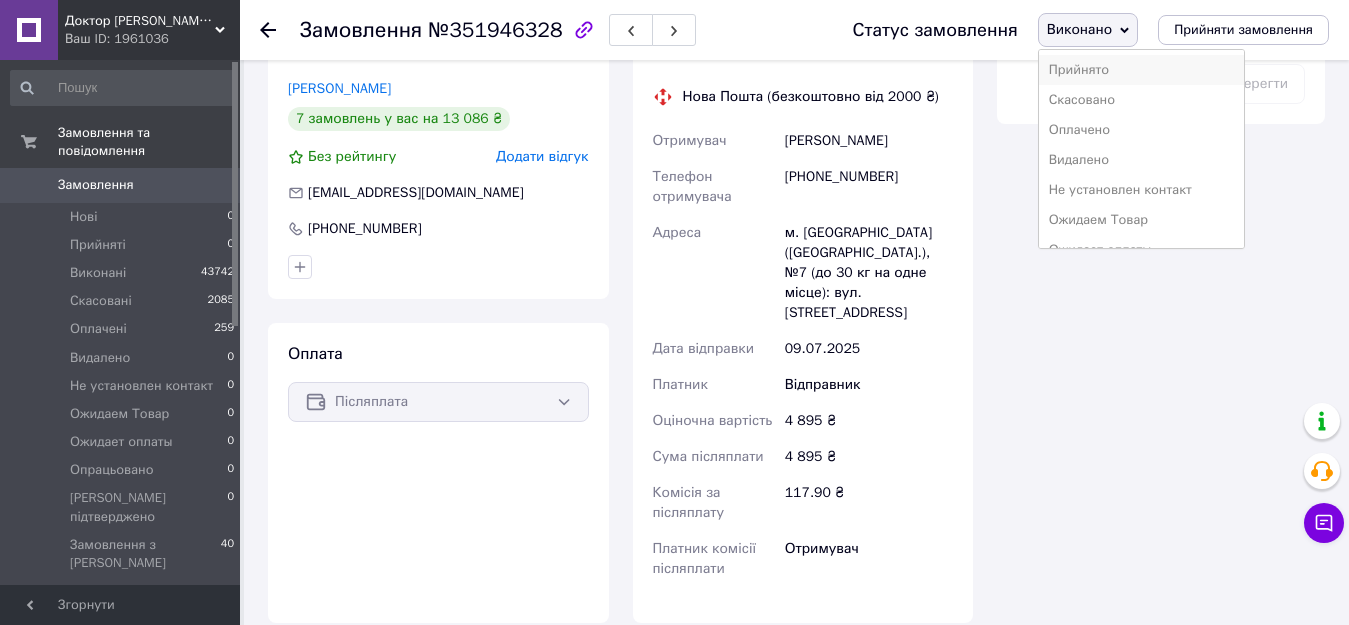 click on "Прийнято" at bounding box center (1141, 70) 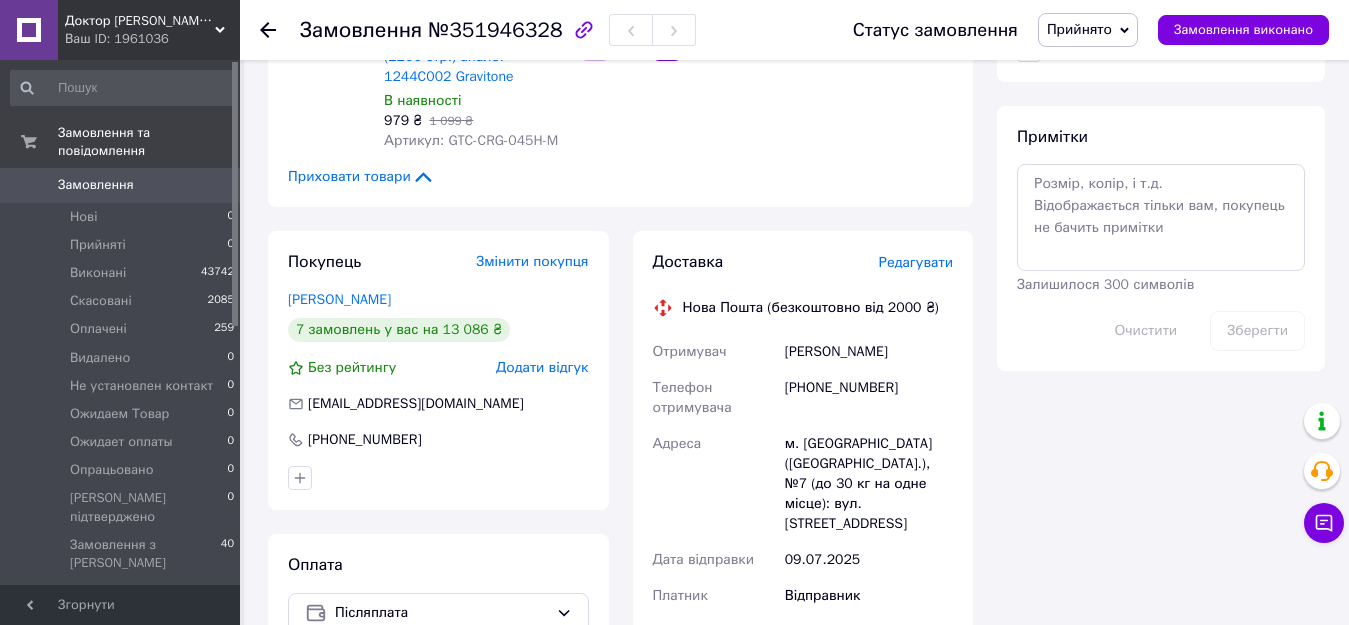 scroll, scrollTop: 1789, scrollLeft: 0, axis: vertical 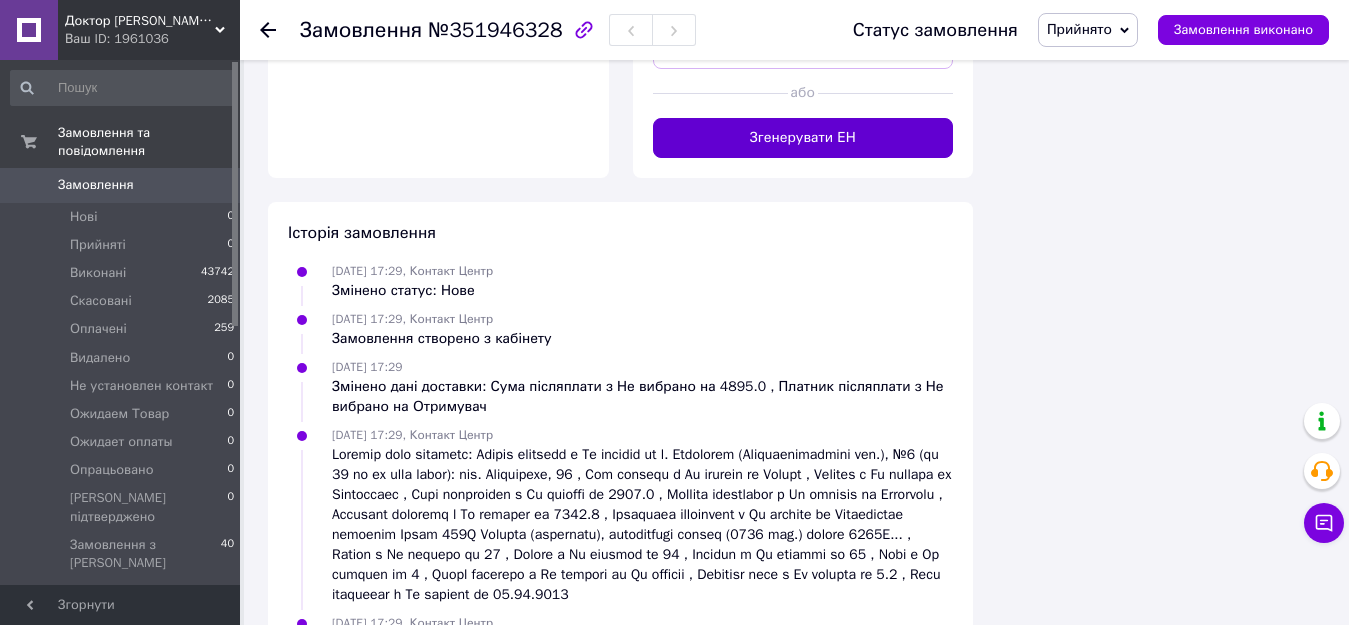 click on "Згенерувати ЕН" at bounding box center (803, 138) 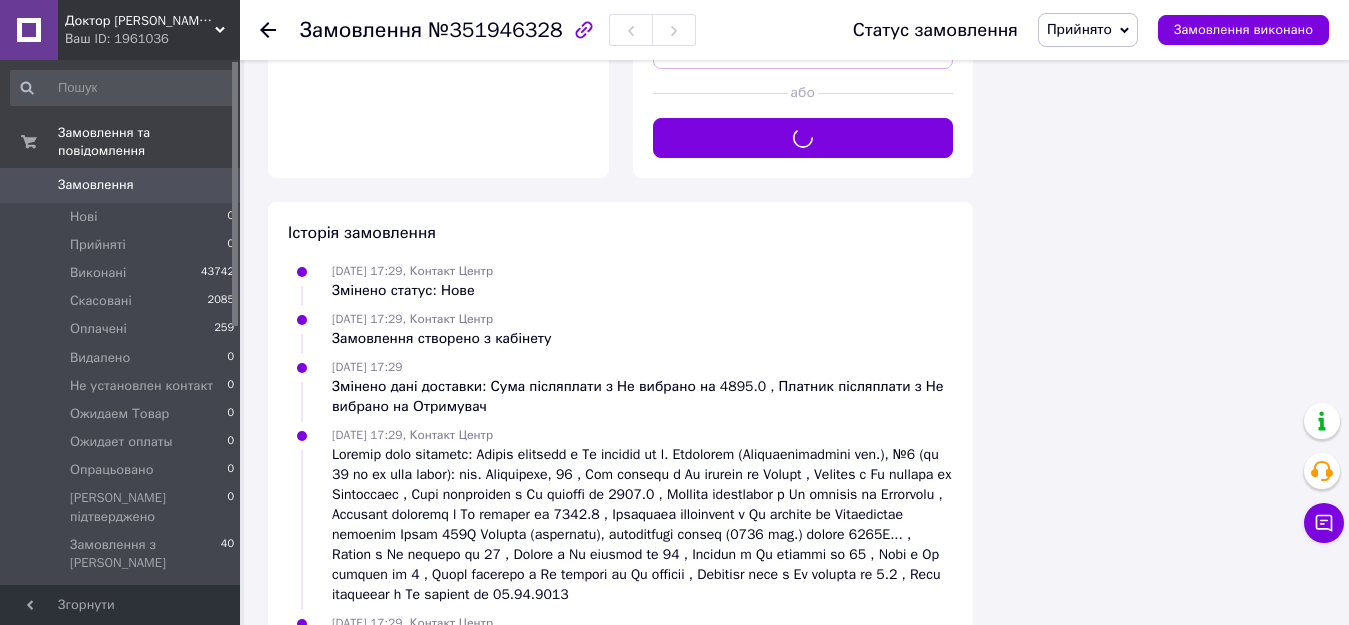 scroll, scrollTop: 1289, scrollLeft: 0, axis: vertical 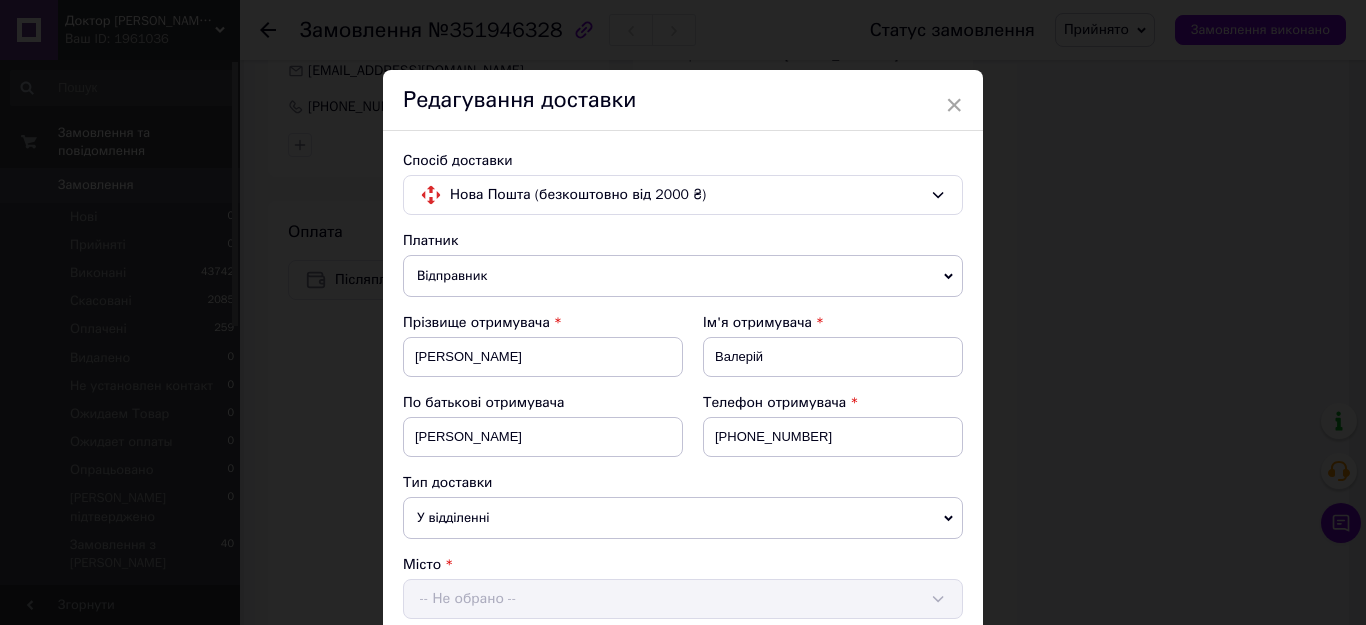 click on "× Редагування доставки Спосіб доставки Нова Пошта (безкоштовно від 2000 ₴) Платник Відправник Отримувач Прізвище отримувача [PERSON_NAME] отримувача [PERSON_NAME] батькові отримувача [PERSON_NAME] Телефон отримувача [PHONE_NUMBER] Тип доставки У відділенні Кур'єром В поштоматі Місто -- Не обрано -- Відділення -- Не обрано -- Місце відправки м. [GEOGRAPHIC_DATA] ([GEOGRAPHIC_DATA].): №1: вул. [GEOGRAPHIC_DATA], 248о Немає збігів. Спробуйте змінити умови пошуку Додати ще місце відправки Тип посилки Вантаж Документи Номер упаковки (не обов'язково) Оціночна вартість 4895 Дата відправки [DATE] < 2025 > < Июль" at bounding box center (683, 312) 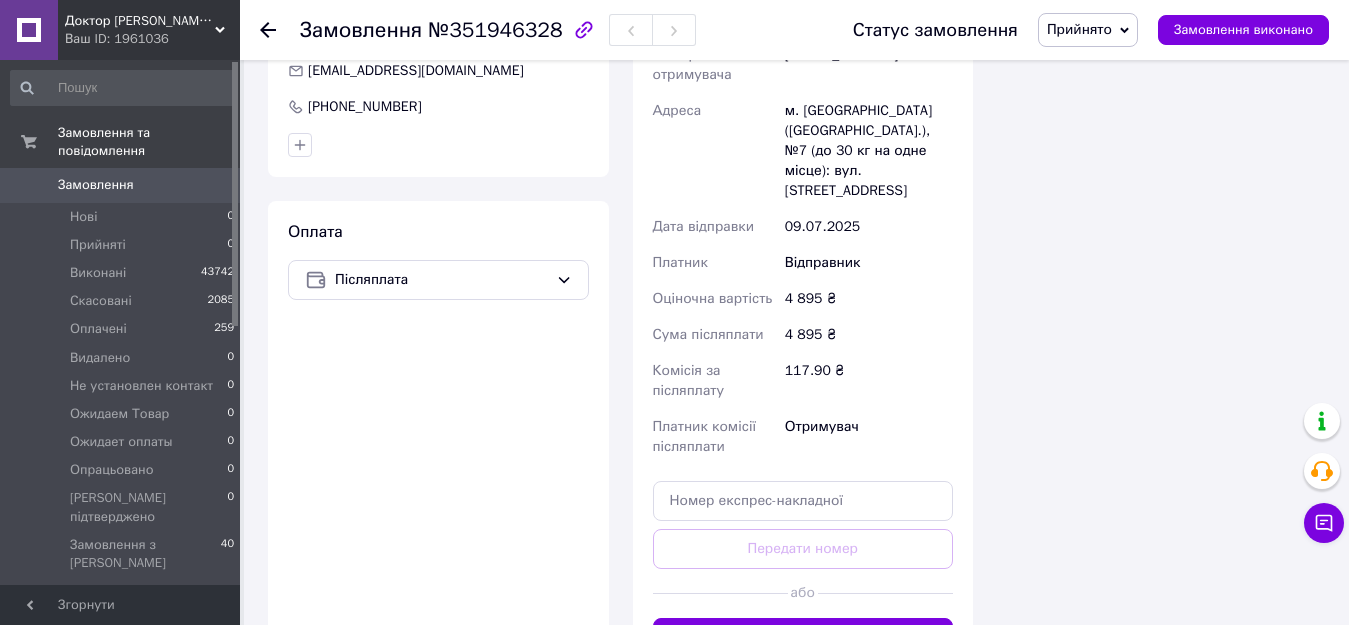 scroll, scrollTop: 1789, scrollLeft: 0, axis: vertical 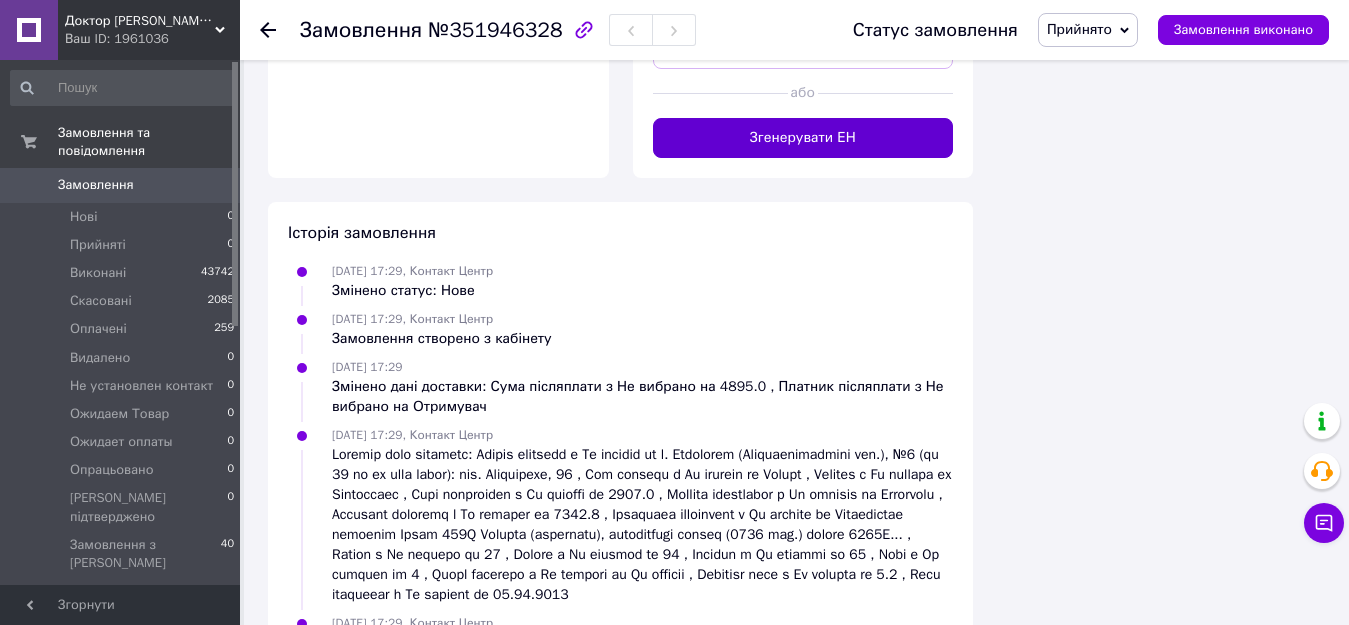 click on "Згенерувати ЕН" at bounding box center (803, 138) 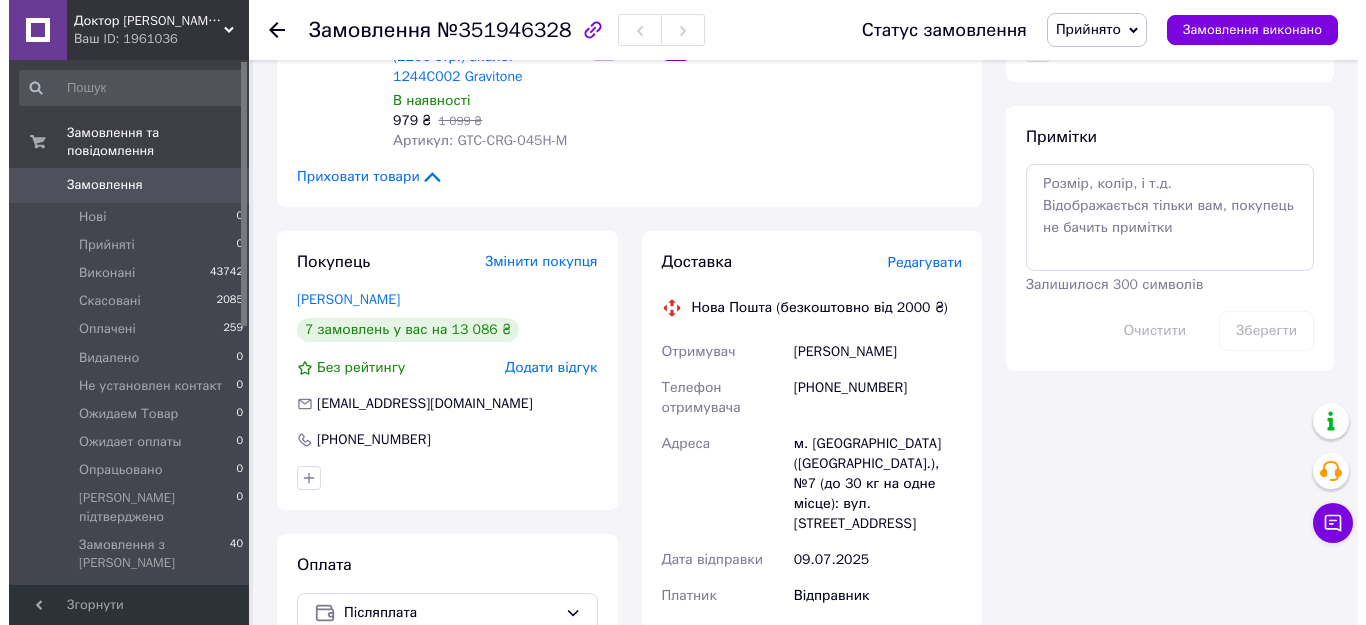 scroll, scrollTop: 289, scrollLeft: 0, axis: vertical 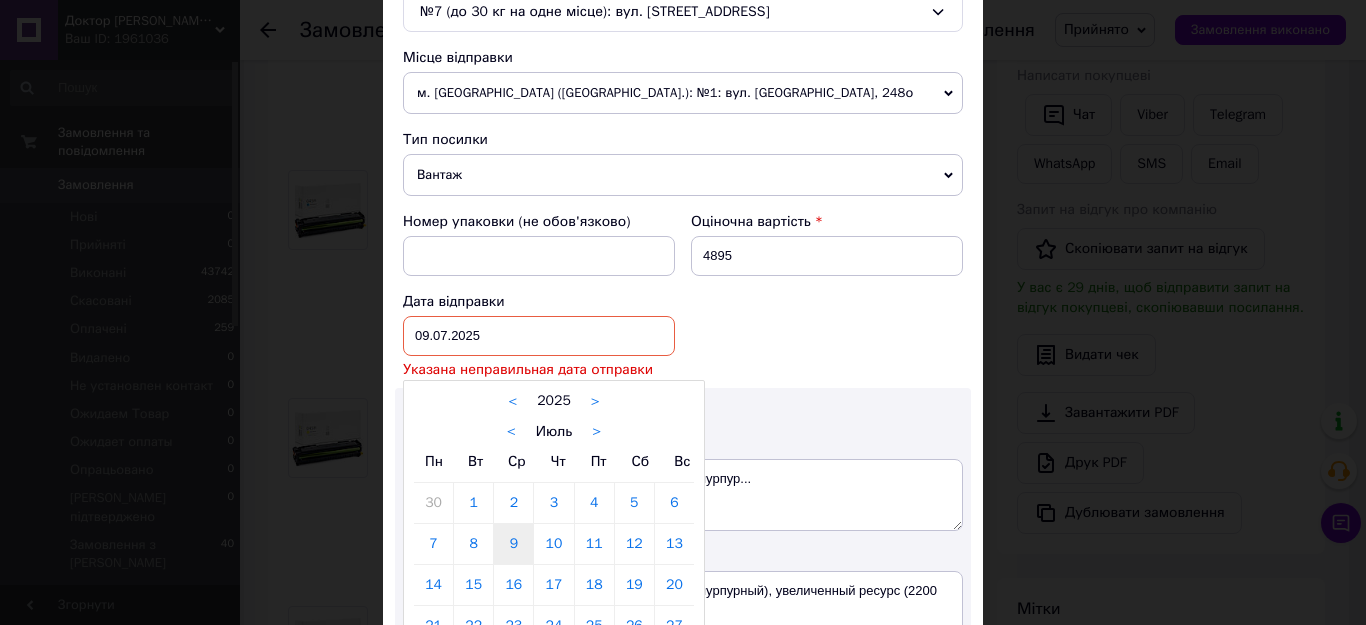 click on "[DATE] < 2025 > < Июль > Пн Вт Ср Чт Пт Сб Вс 30 1 2 3 4 5 6 7 8 9 10 11 12 13 14 15 16 17 18 19 20 21 22 23 24 25 26 27 28 29 30 31 1 2 3 4 5 6 7 8 9 10" at bounding box center [539, 336] 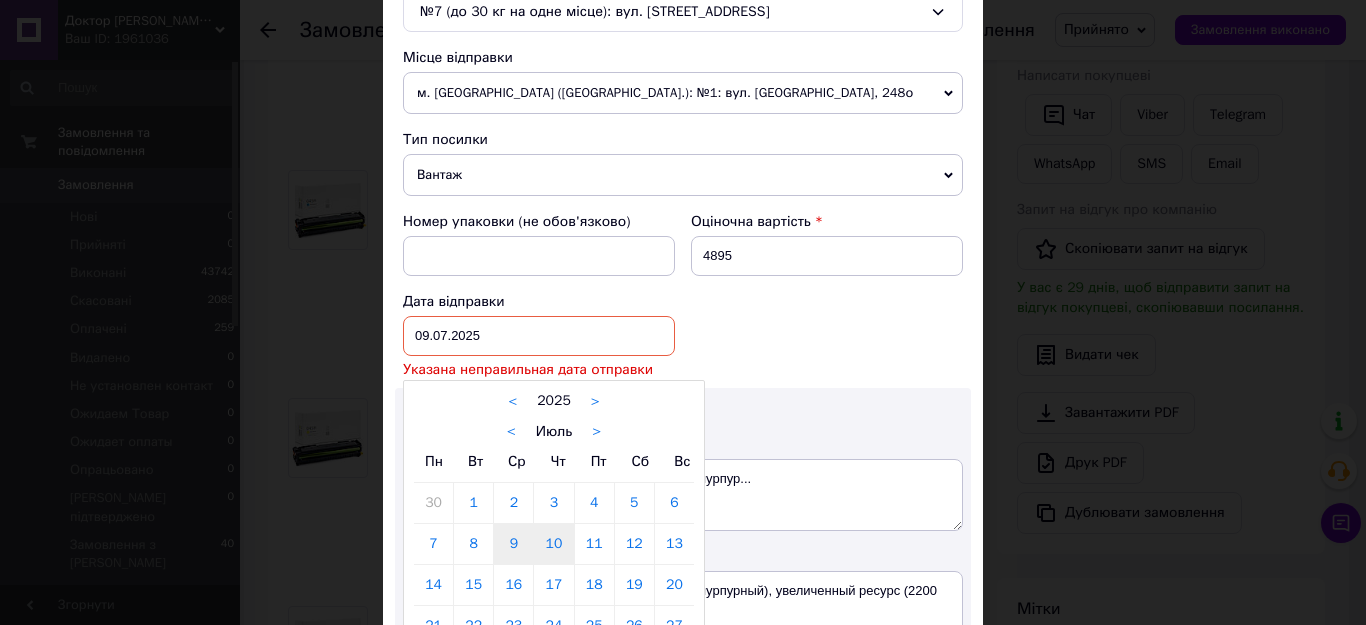 click on "10" at bounding box center (553, 544) 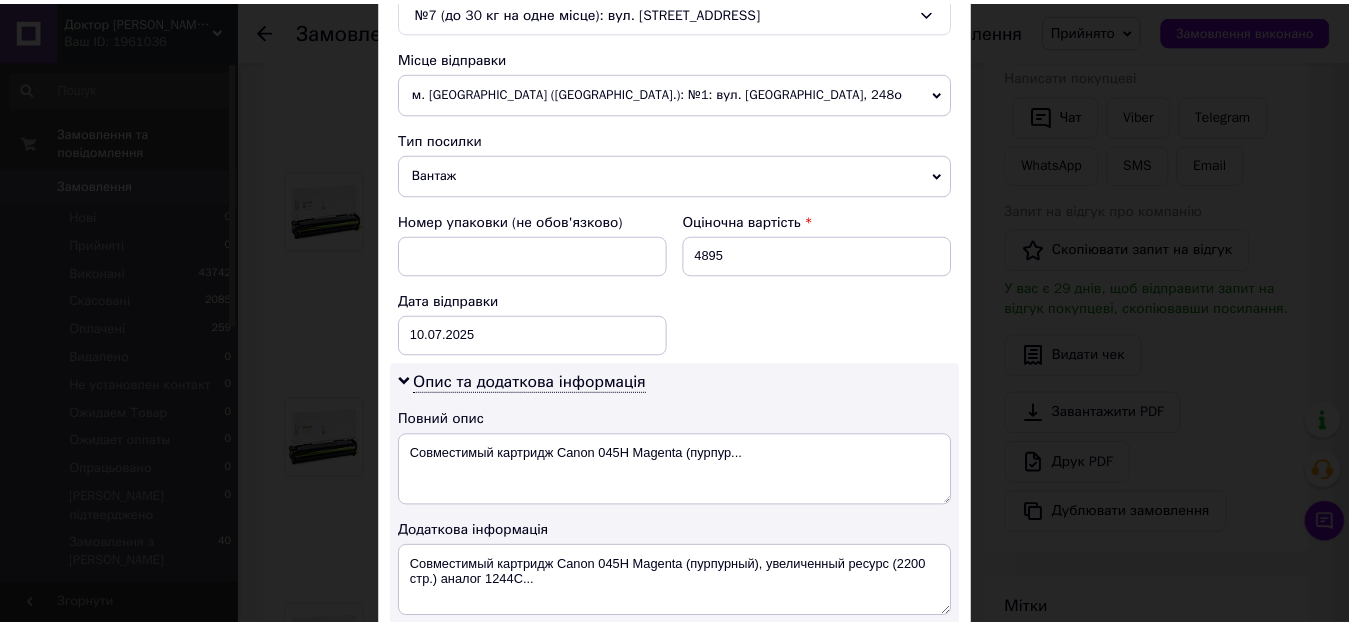 scroll, scrollTop: 1125, scrollLeft: 0, axis: vertical 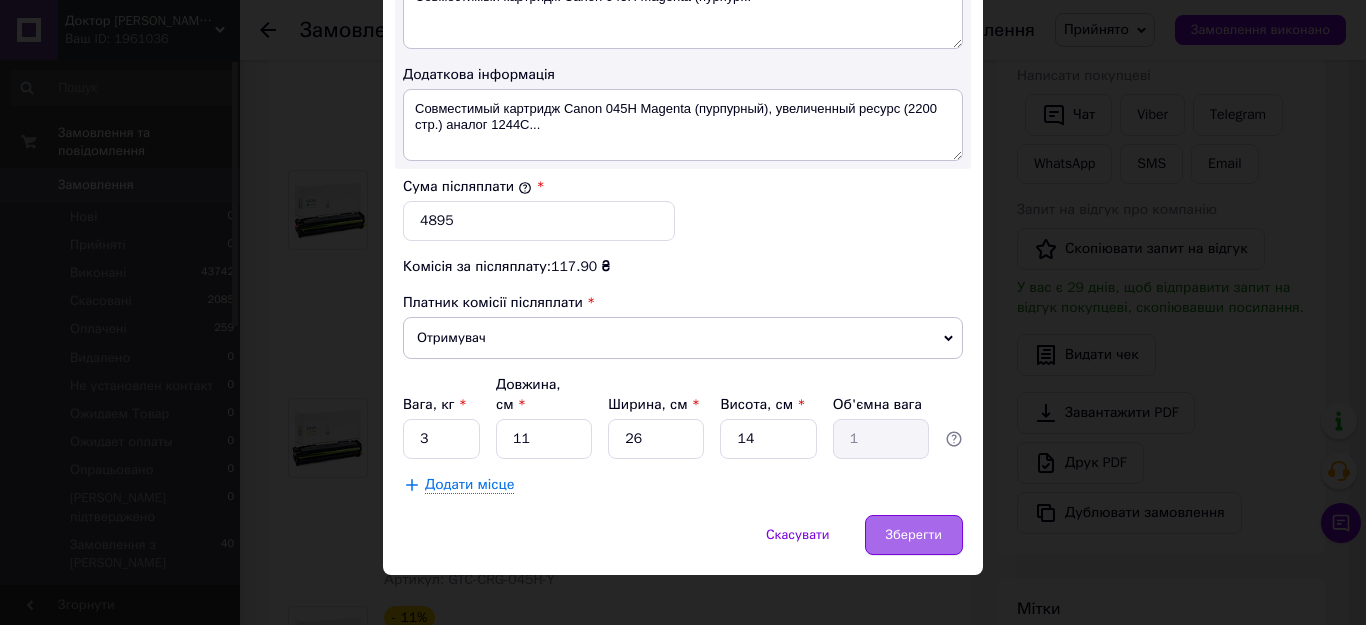 click on "Зберегти" at bounding box center (914, 535) 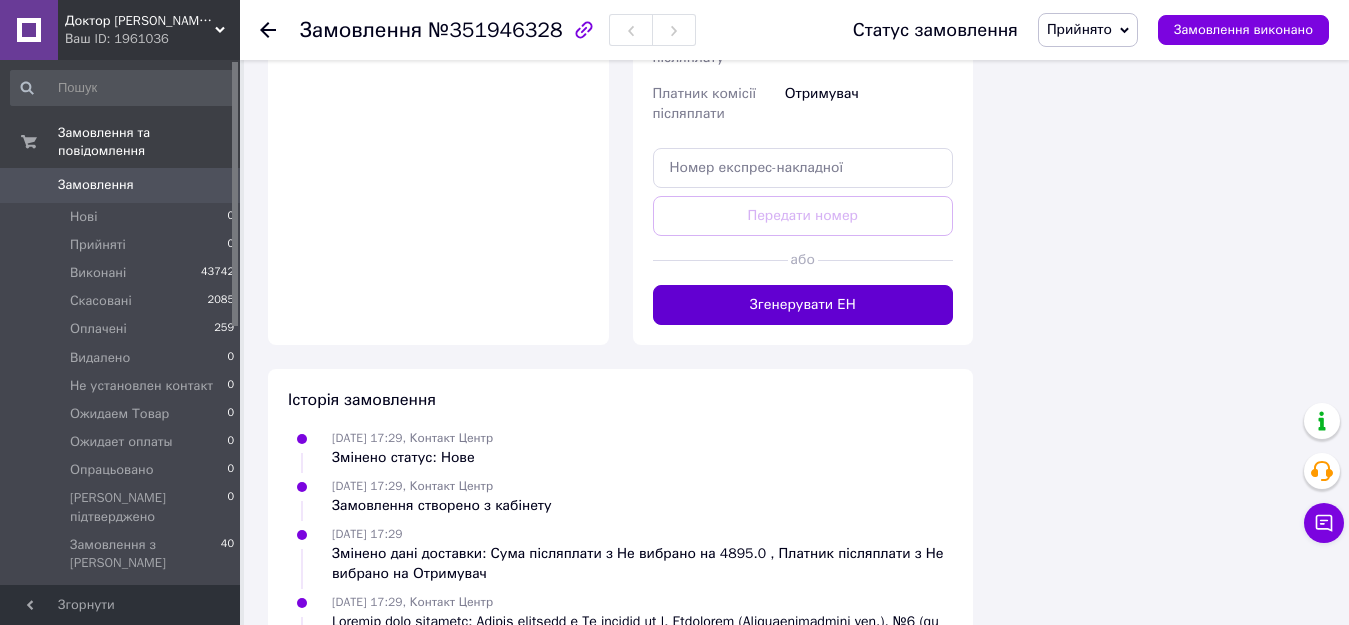 click on "Згенерувати ЕН" at bounding box center [803, 305] 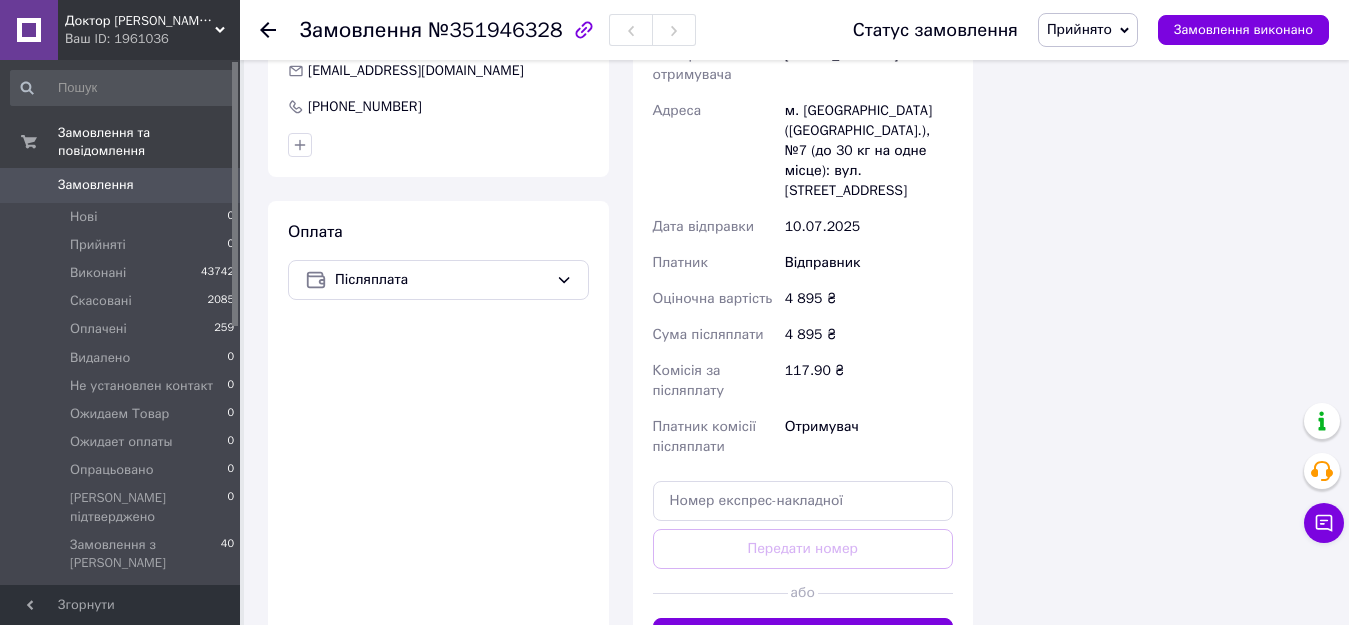 scroll, scrollTop: 1122, scrollLeft: 0, axis: vertical 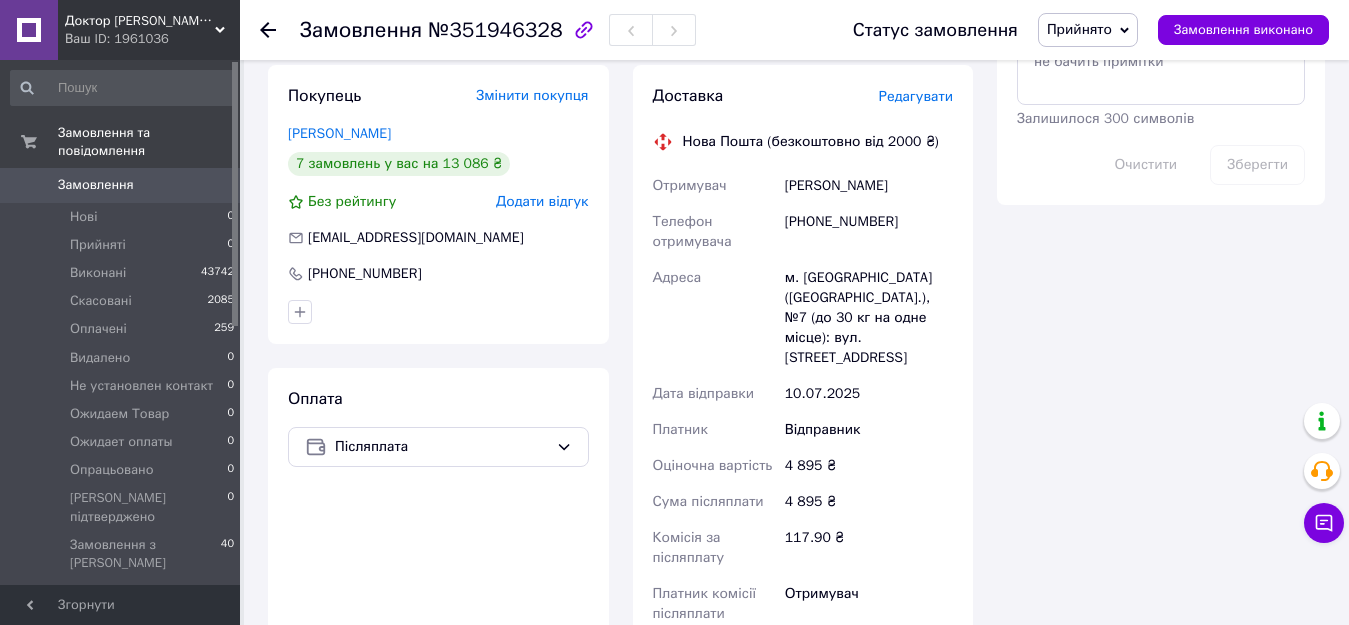 click on "Прийнято" at bounding box center (1079, 29) 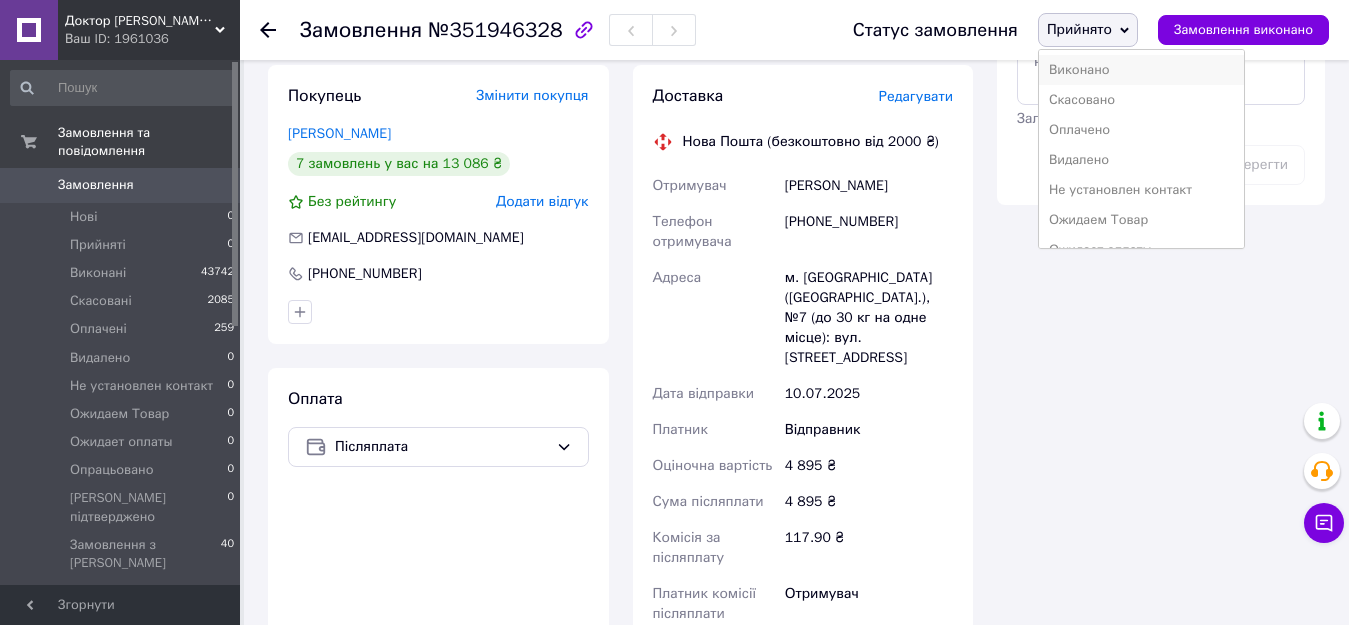 click on "Виконано" at bounding box center [1141, 70] 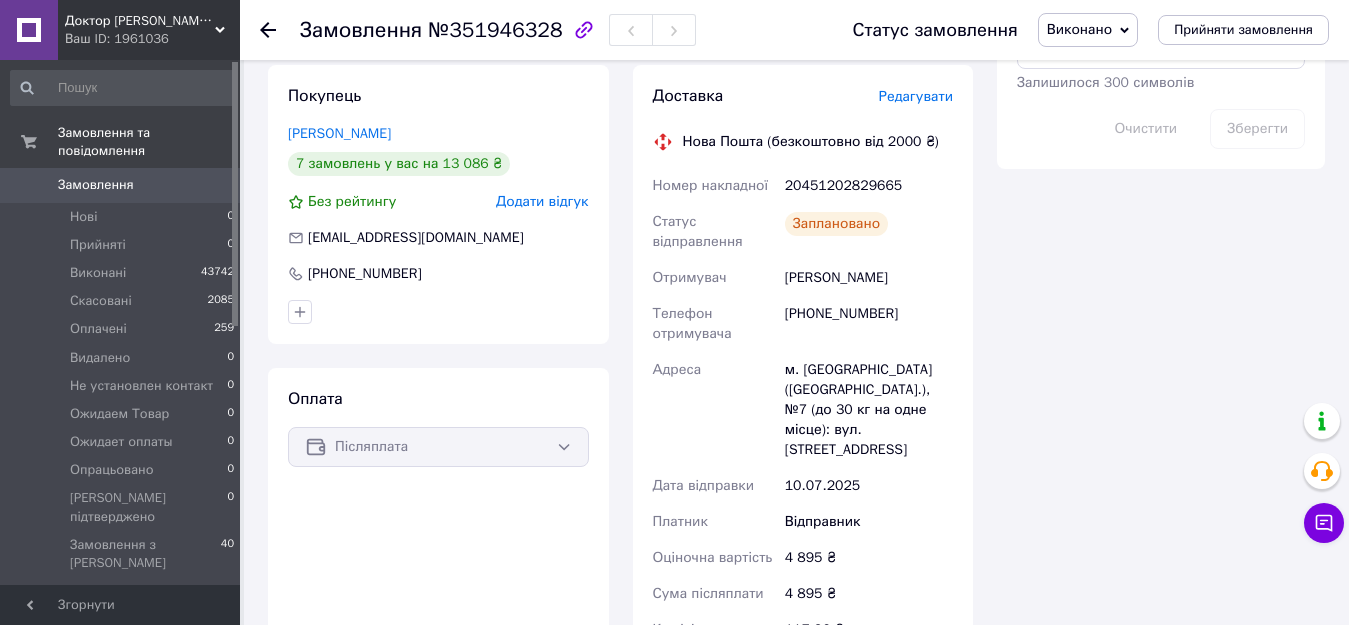 scroll, scrollTop: 789, scrollLeft: 0, axis: vertical 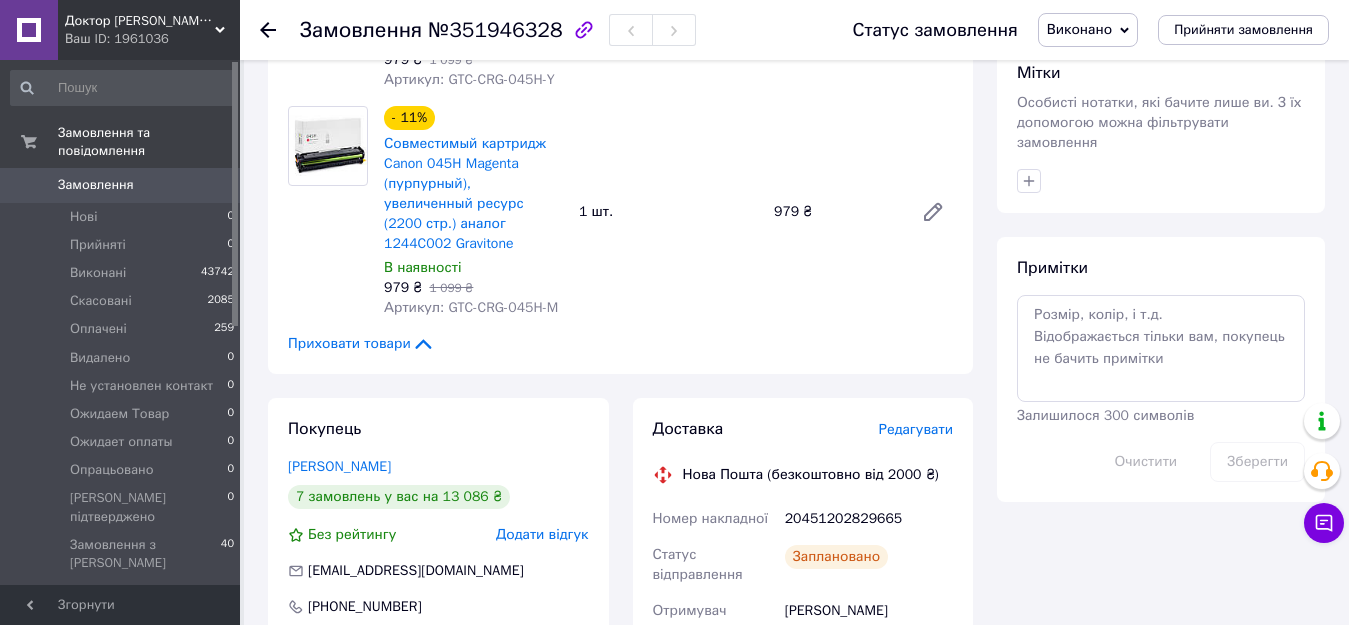 click on "20451202829665" at bounding box center (869, 519) 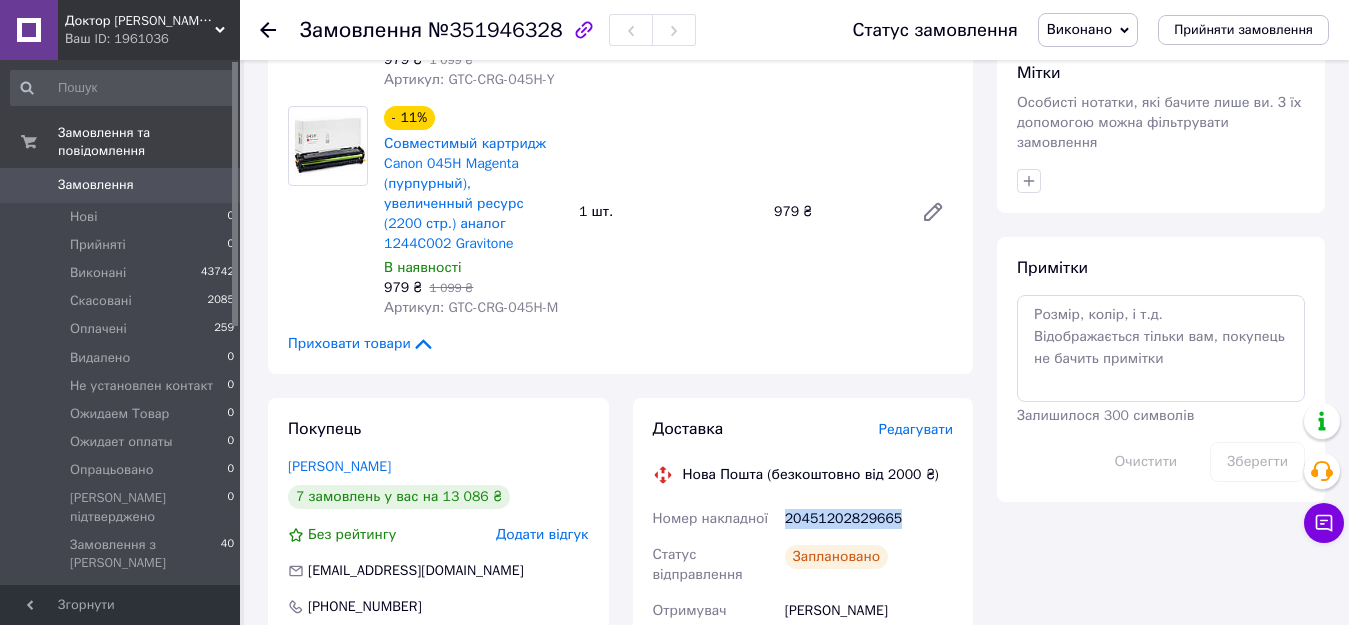 click on "20451202829665" at bounding box center (869, 519) 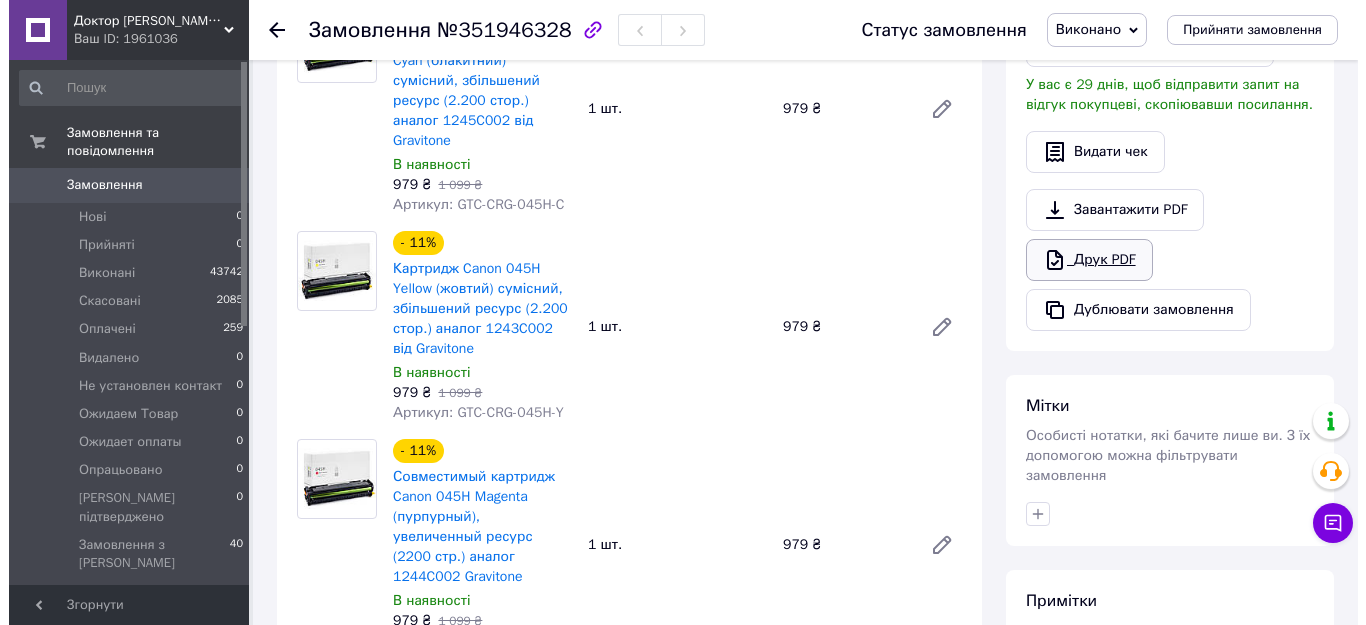 scroll, scrollTop: 289, scrollLeft: 0, axis: vertical 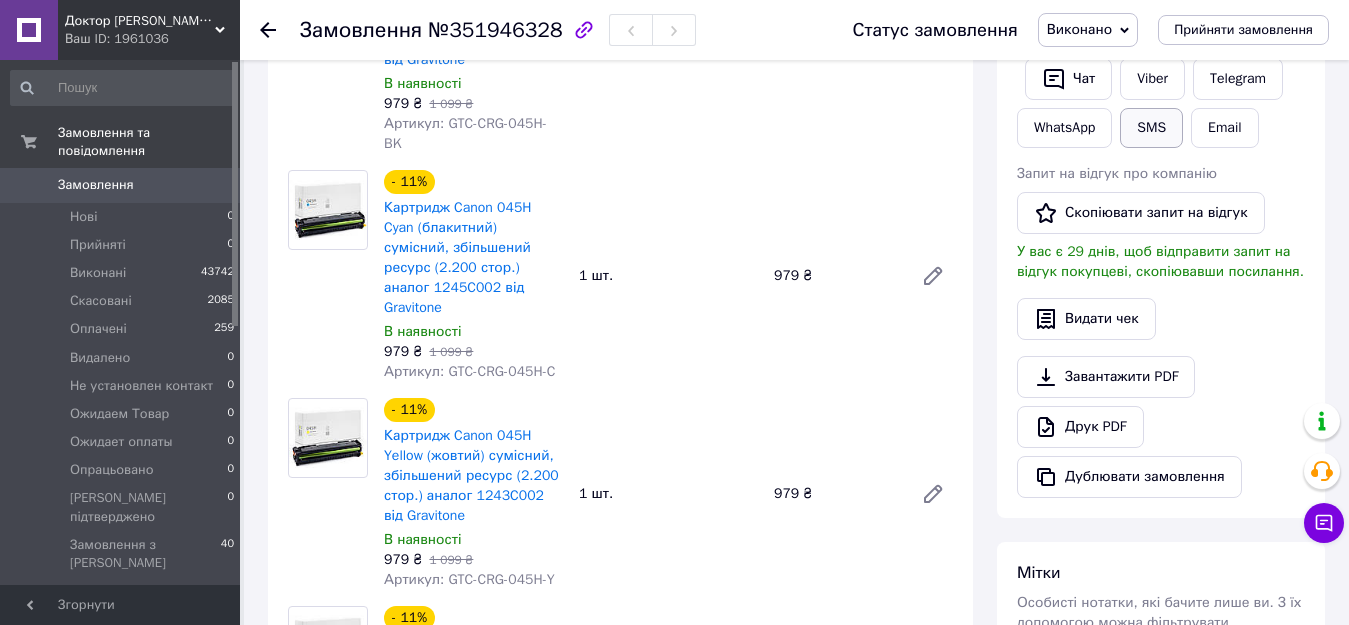 click on "SMS" at bounding box center (1151, 128) 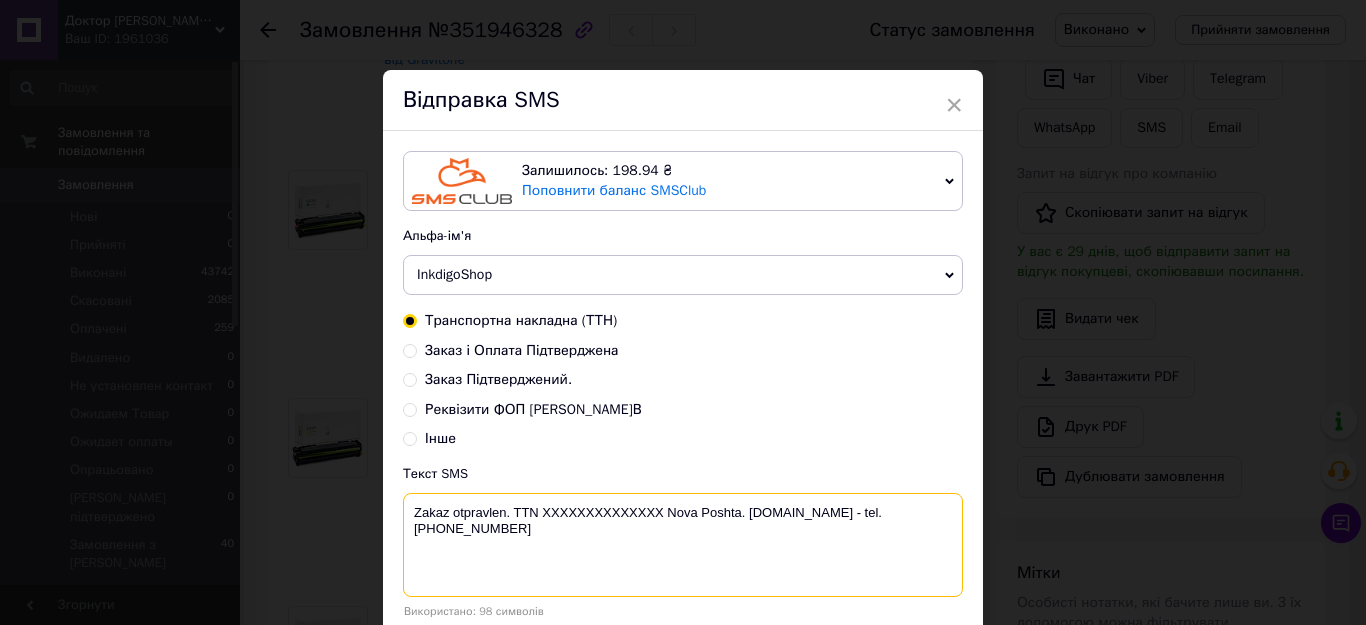 click on "Zakaz otpravlen. TTN XXXXXXXXXXXXXX Nova Poshta. www.DoktorToner.com.ua - tel. +38 (096) 069 64 66" at bounding box center (683, 545) 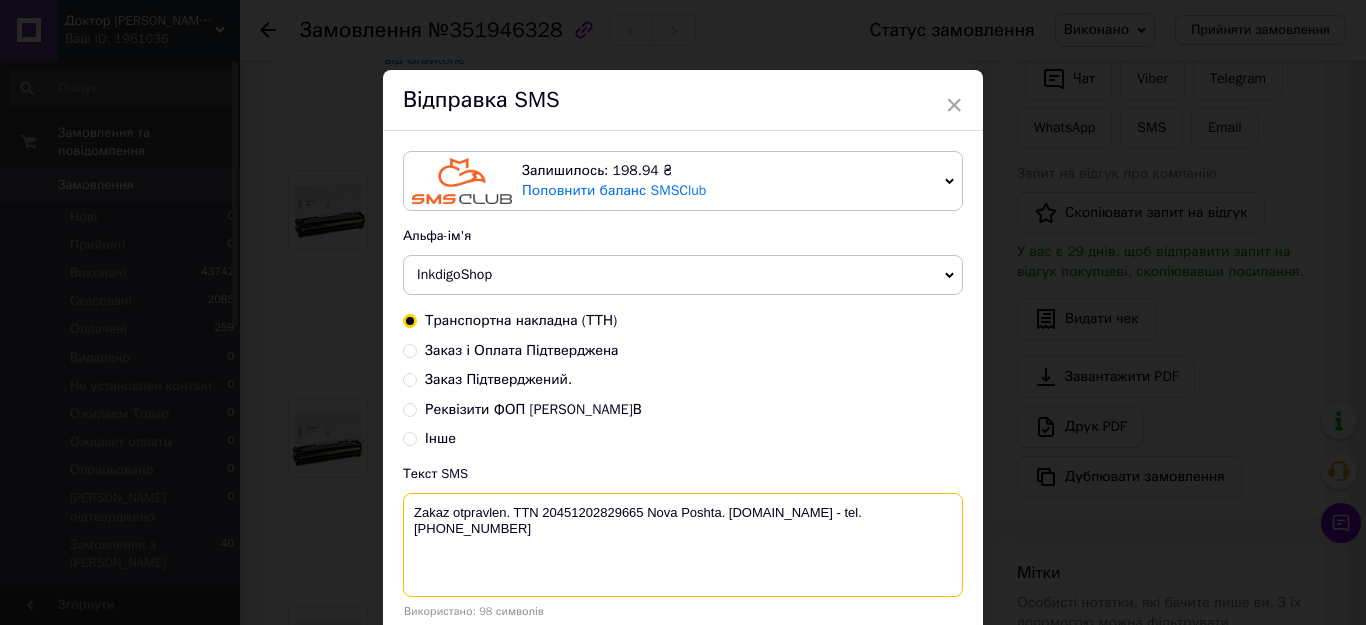 scroll, scrollTop: 142, scrollLeft: 0, axis: vertical 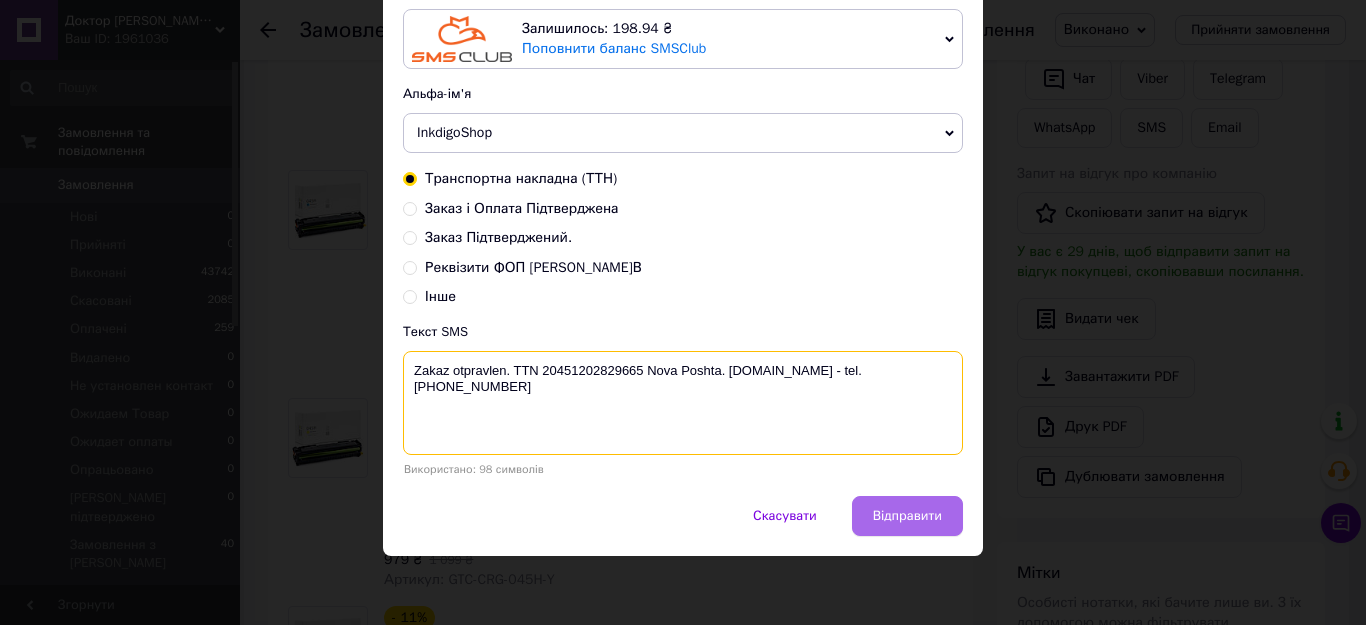 type on "Zakaz otpravlen. TTN 20451202829665 Nova Poshta. www.DoktorToner.com.ua - tel. +38 (096) 069 64 66" 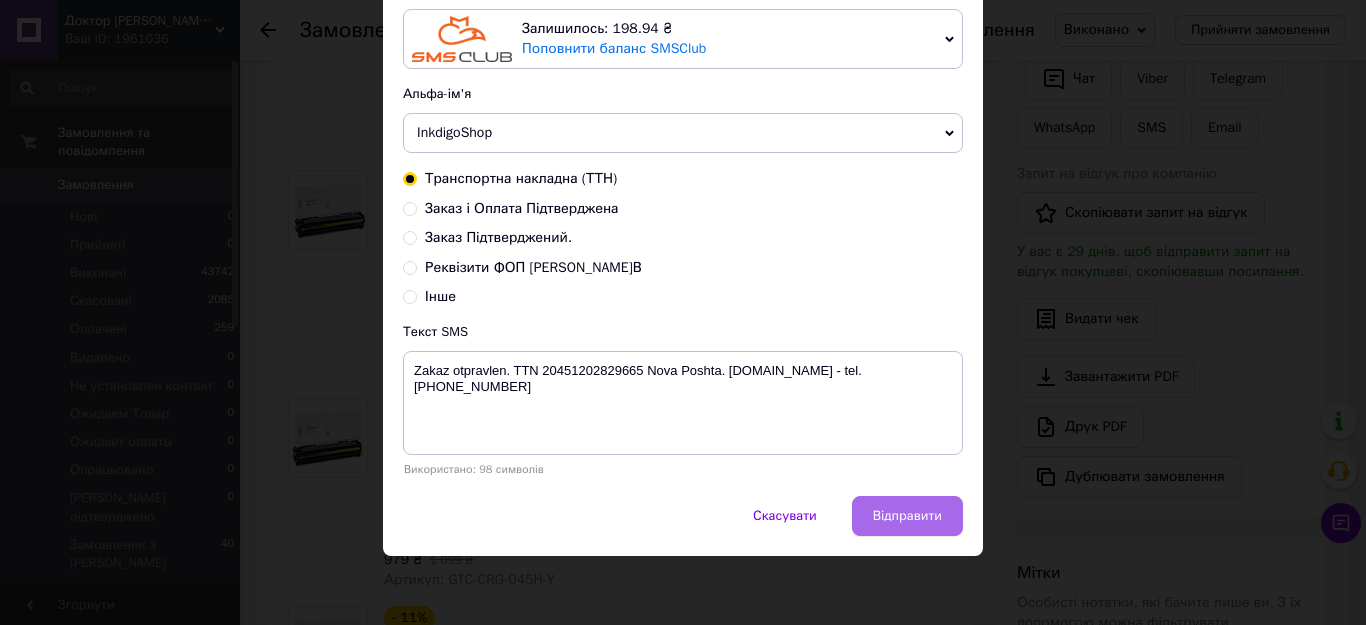 click on "Відправити" at bounding box center [907, 516] 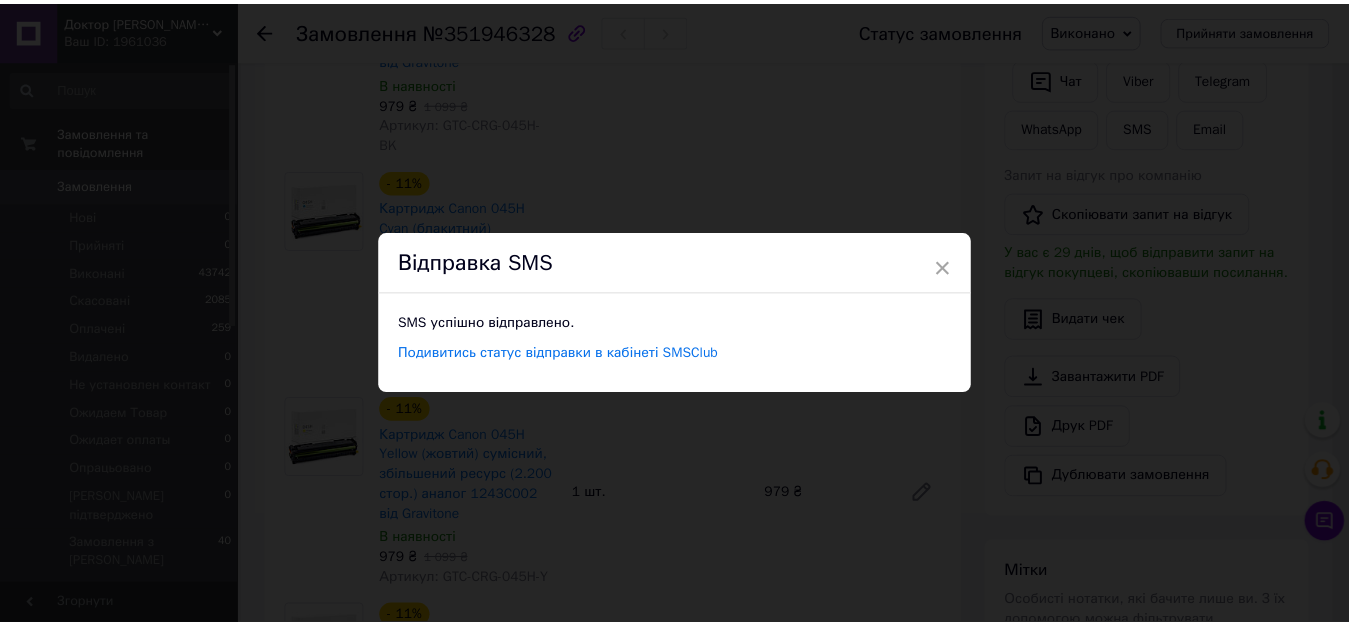 scroll, scrollTop: 0, scrollLeft: 0, axis: both 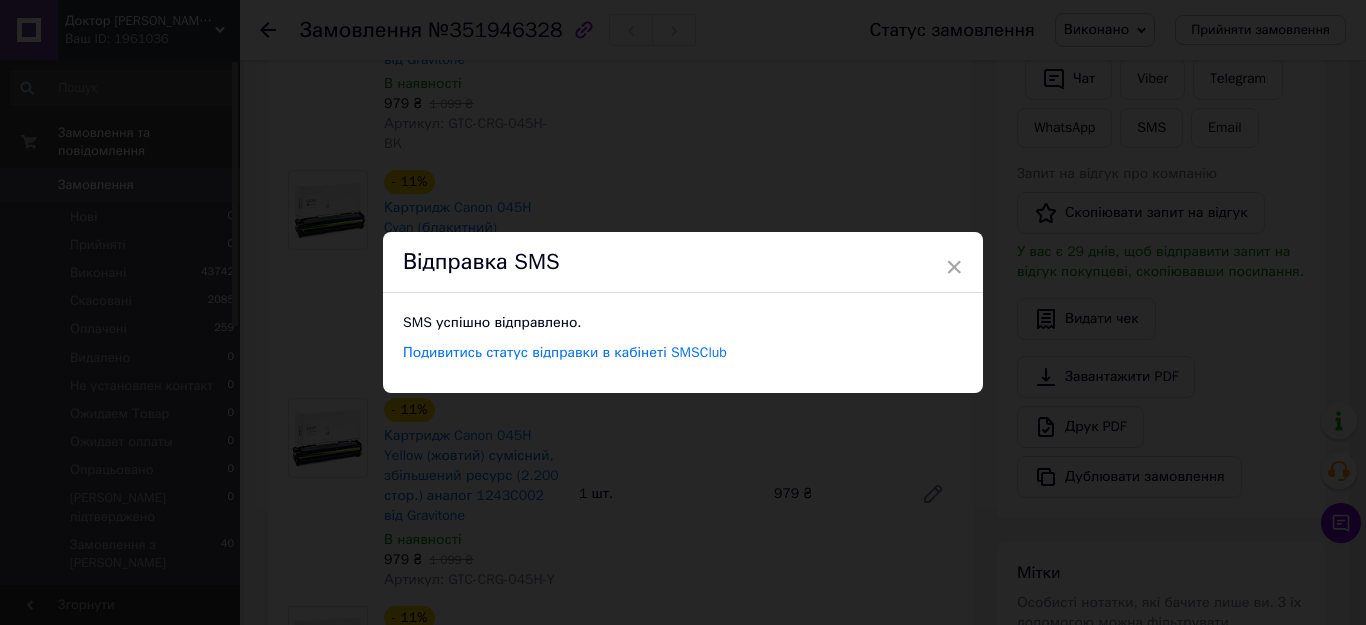 click on "× Відправка SMS SMS успішно відправлено. Подивитись статус відправки в кабінеті SMSClub" at bounding box center [683, 312] 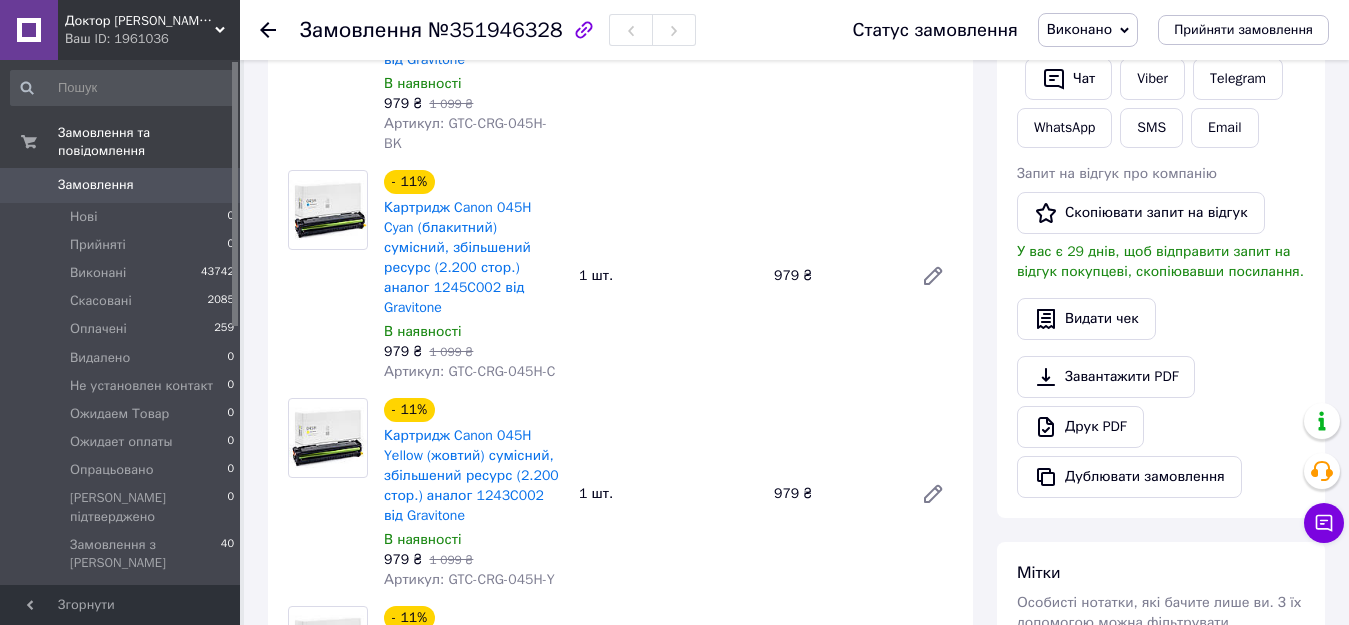 click on "0" at bounding box center [212, 185] 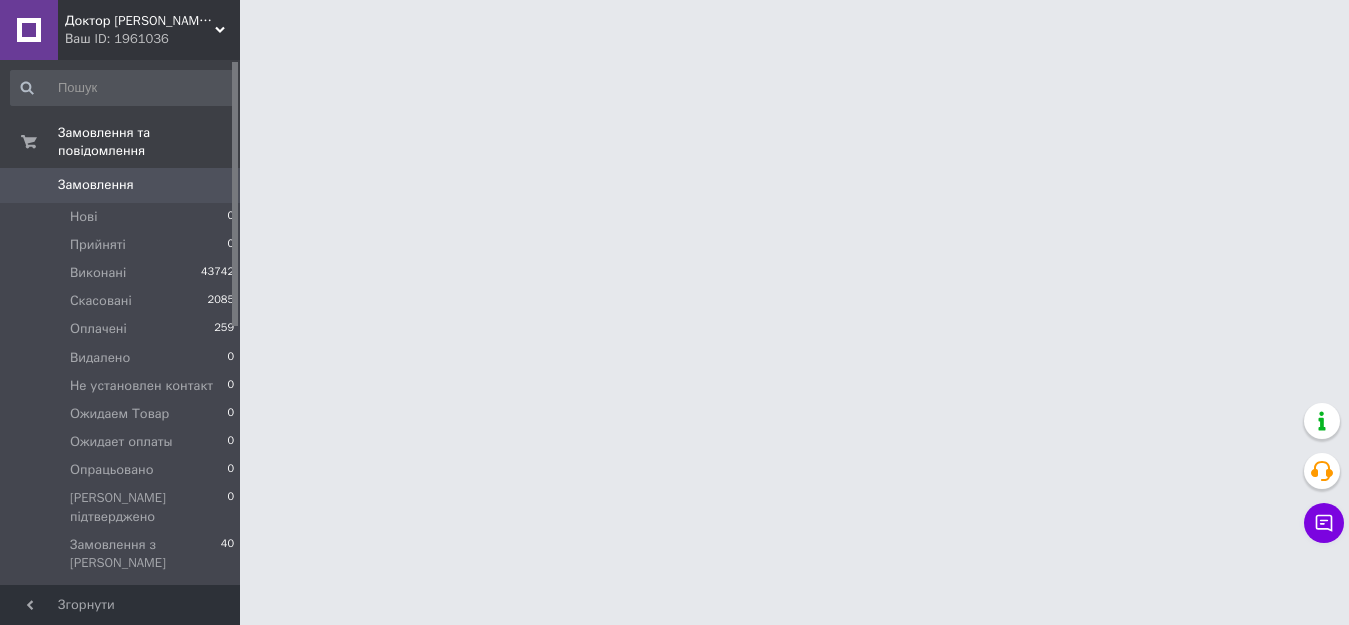 scroll, scrollTop: 0, scrollLeft: 0, axis: both 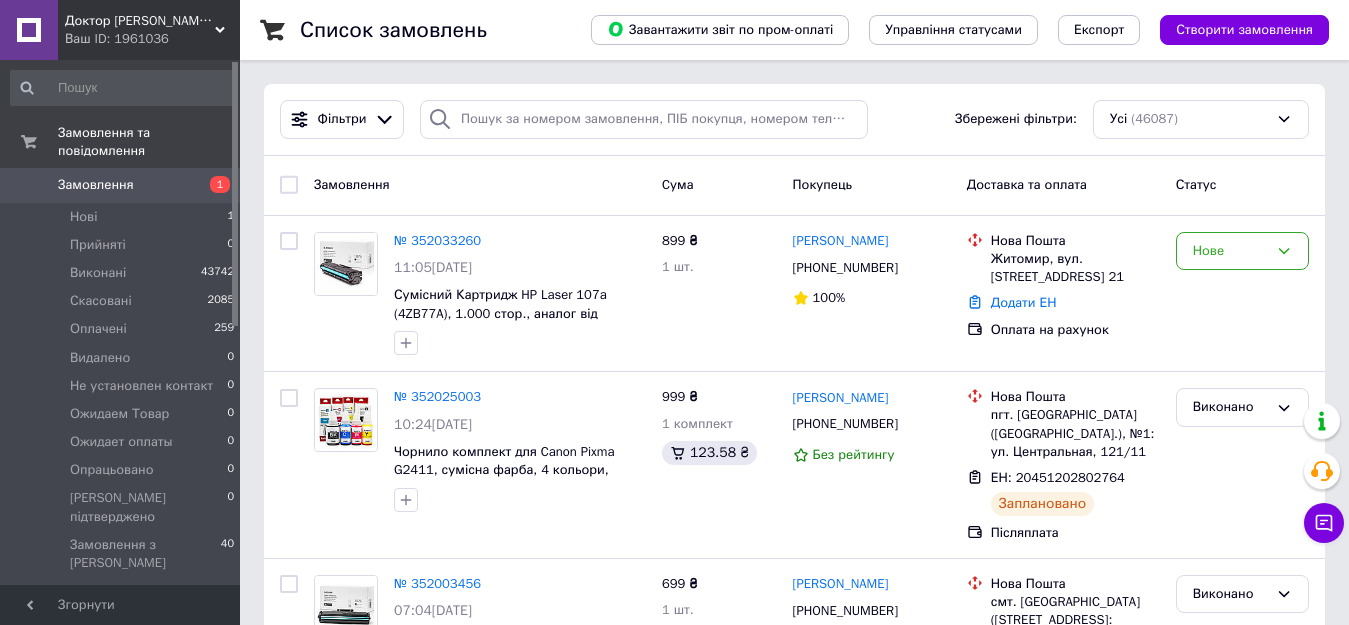 drag, startPoint x: 894, startPoint y: 248, endPoint x: 915, endPoint y: 261, distance: 24.698177 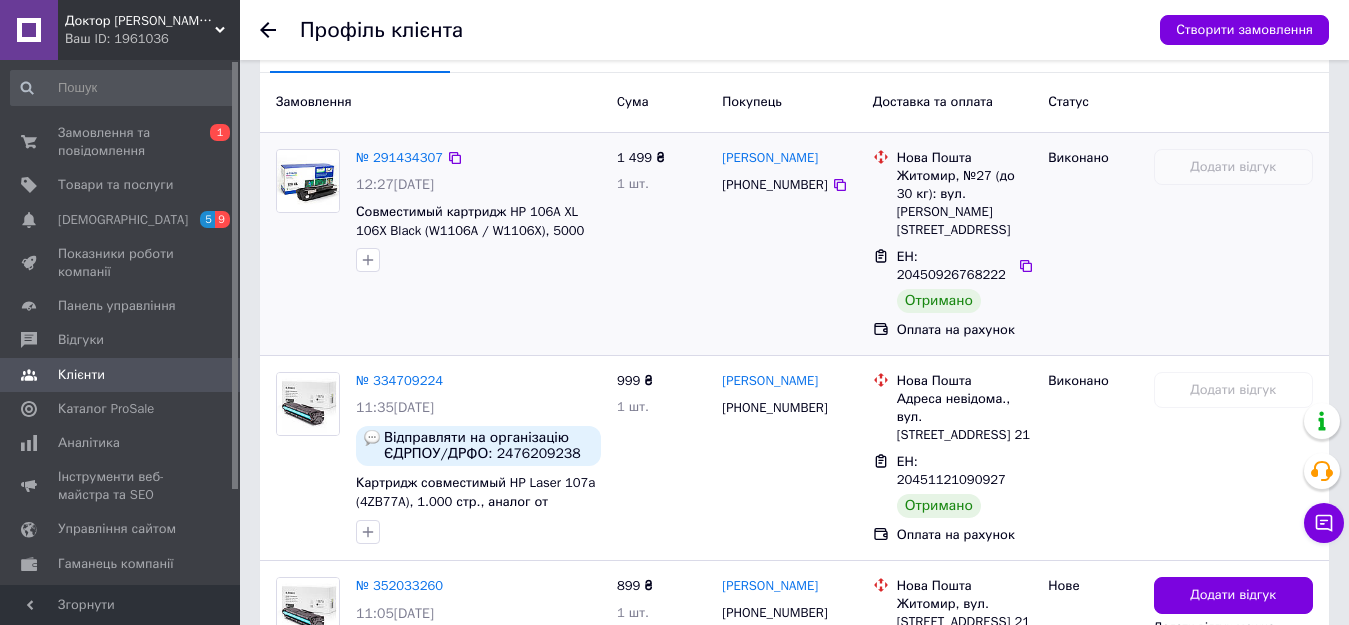 scroll, scrollTop: 673, scrollLeft: 0, axis: vertical 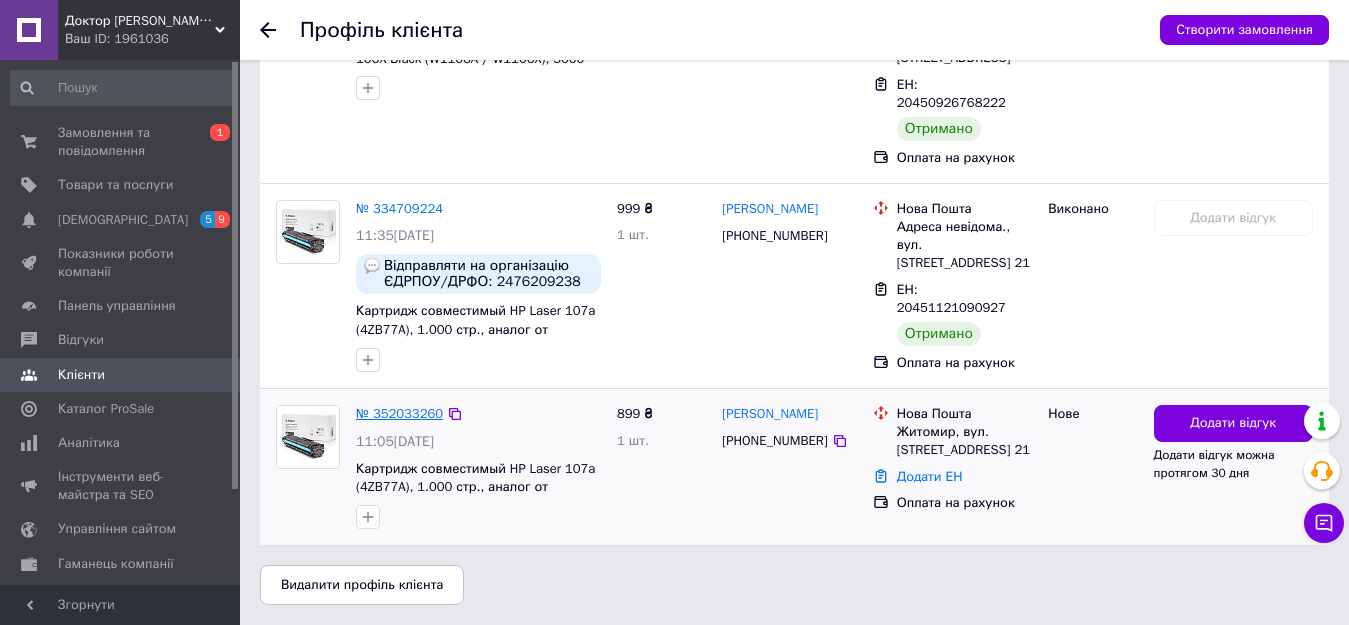 click on "№ 352033260" at bounding box center (399, 413) 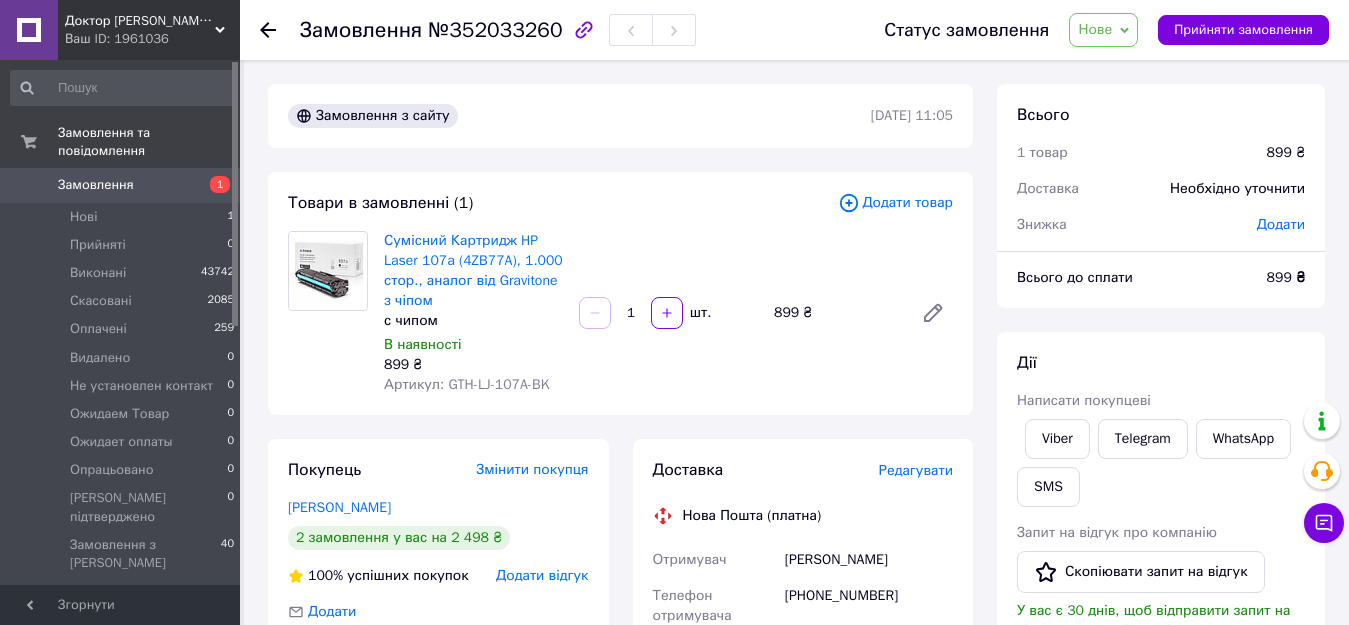 scroll, scrollTop: 167, scrollLeft: 0, axis: vertical 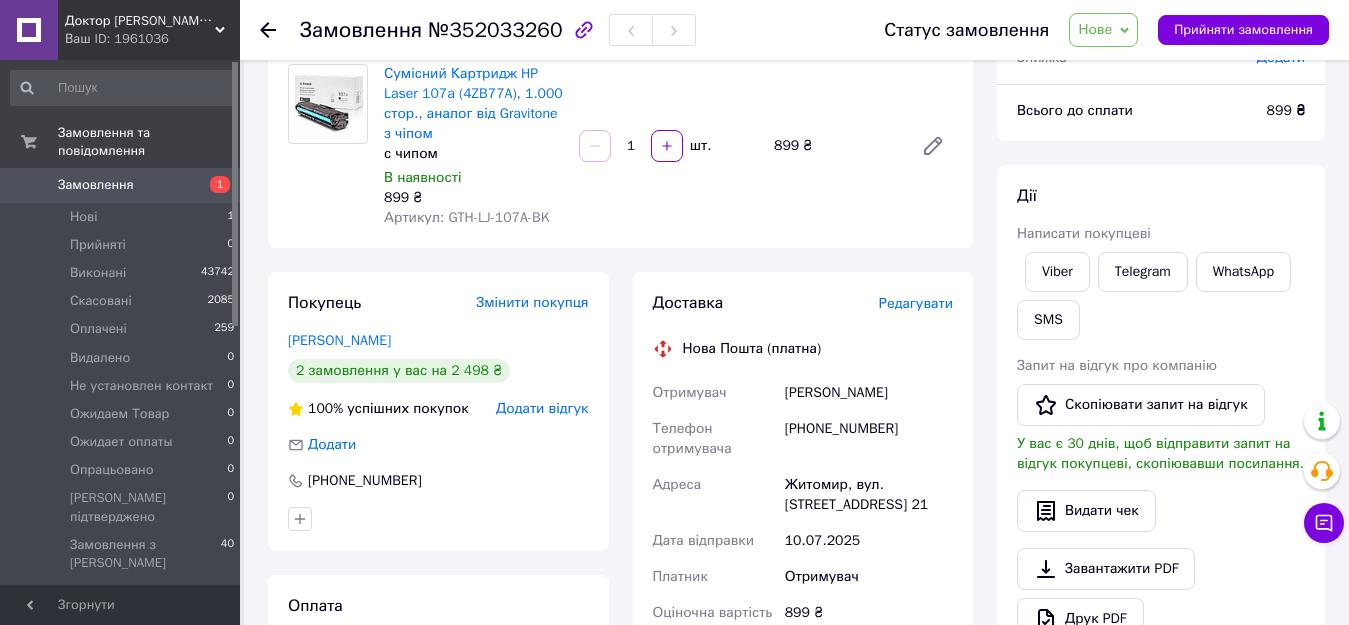click on "[PHONE_NUMBER]" at bounding box center [869, 439] 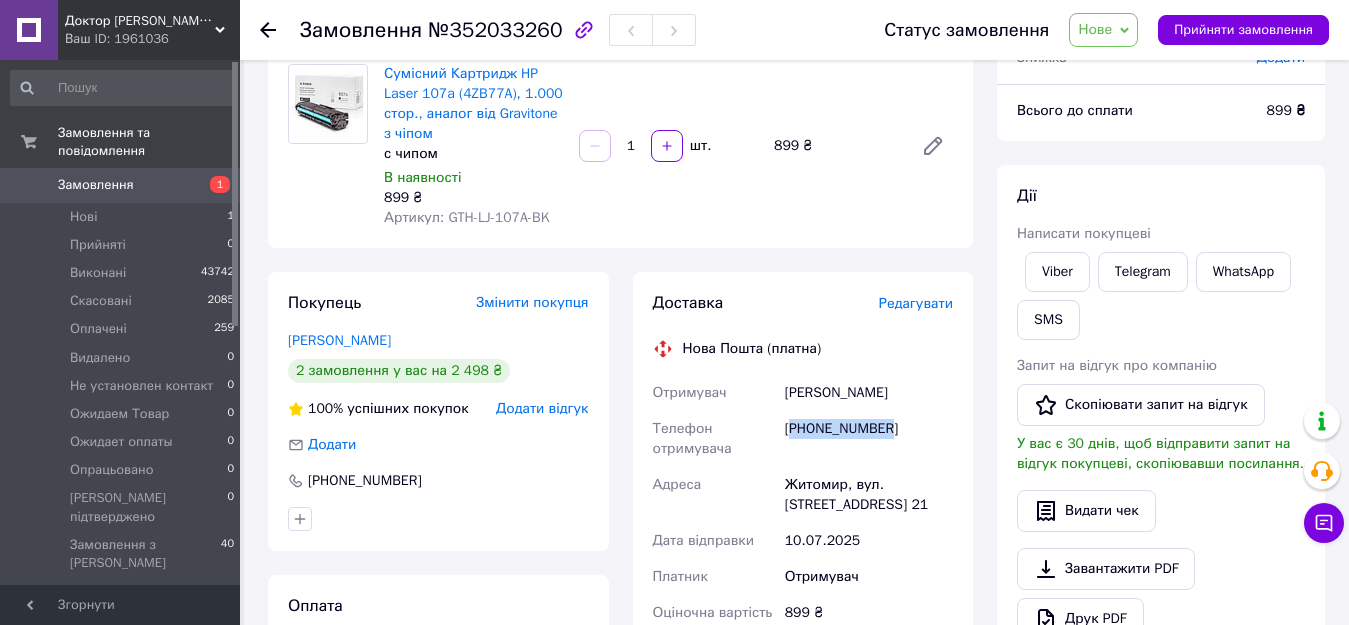 click on "[PHONE_NUMBER]" at bounding box center [869, 439] 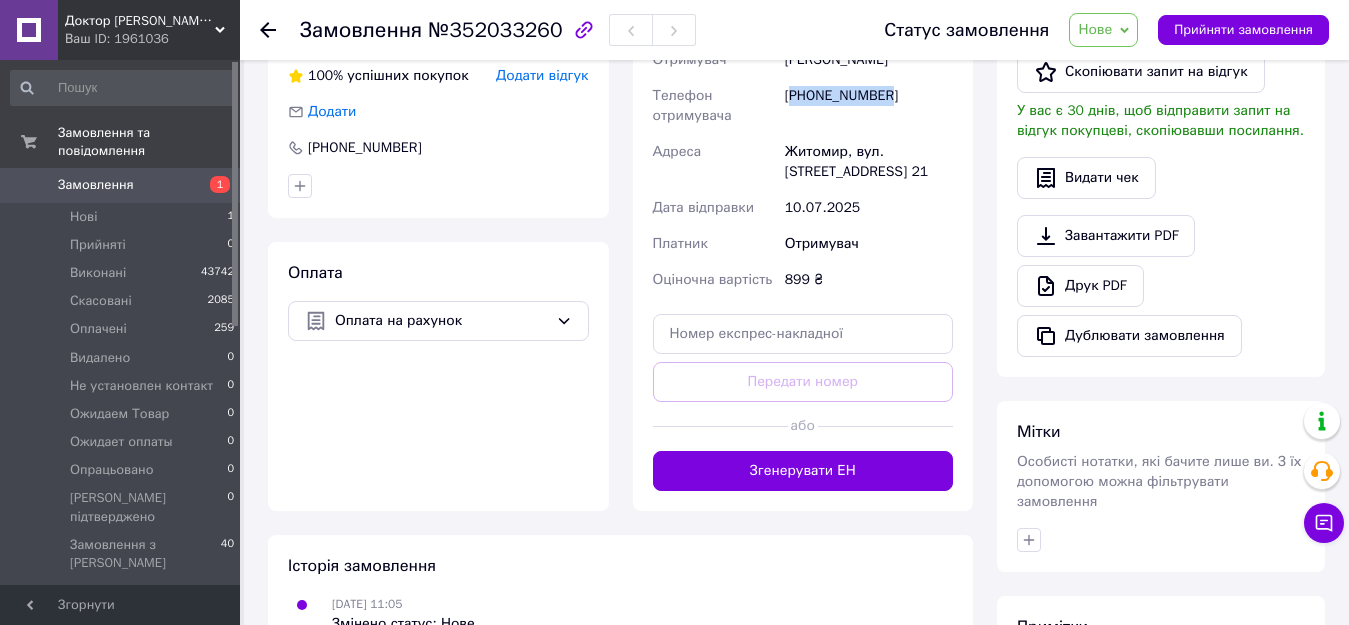 scroll, scrollTop: 167, scrollLeft: 0, axis: vertical 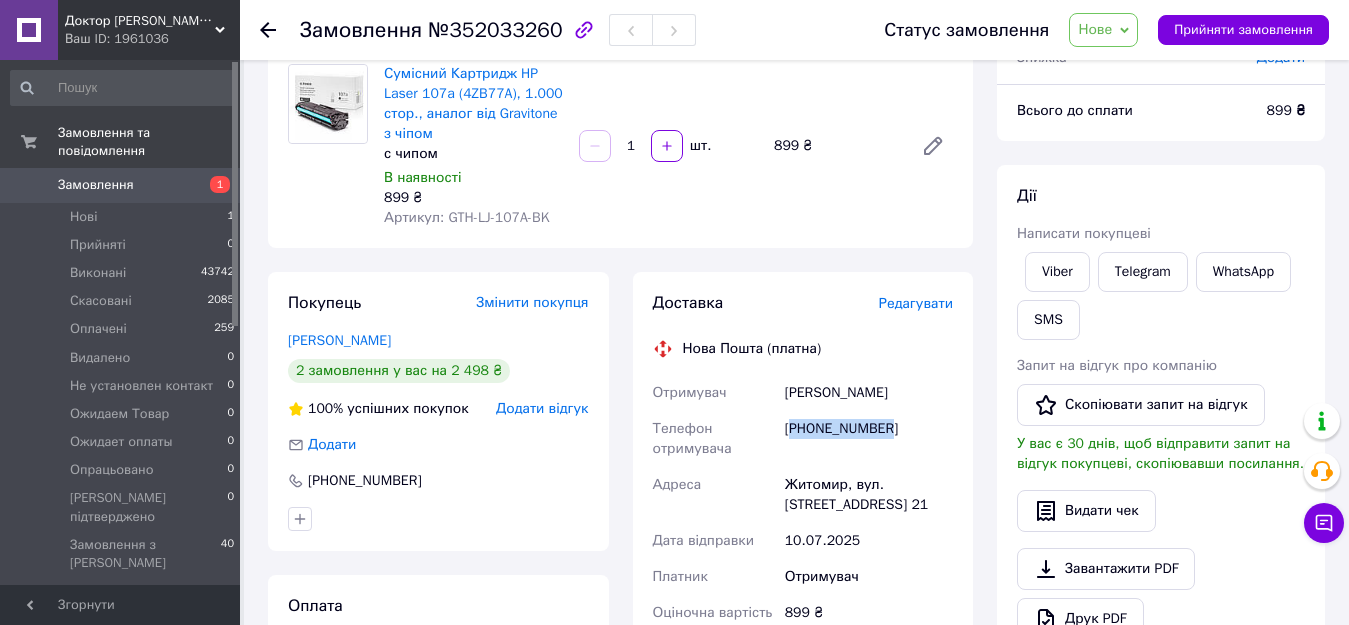 click on "Нове" at bounding box center (1103, 30) 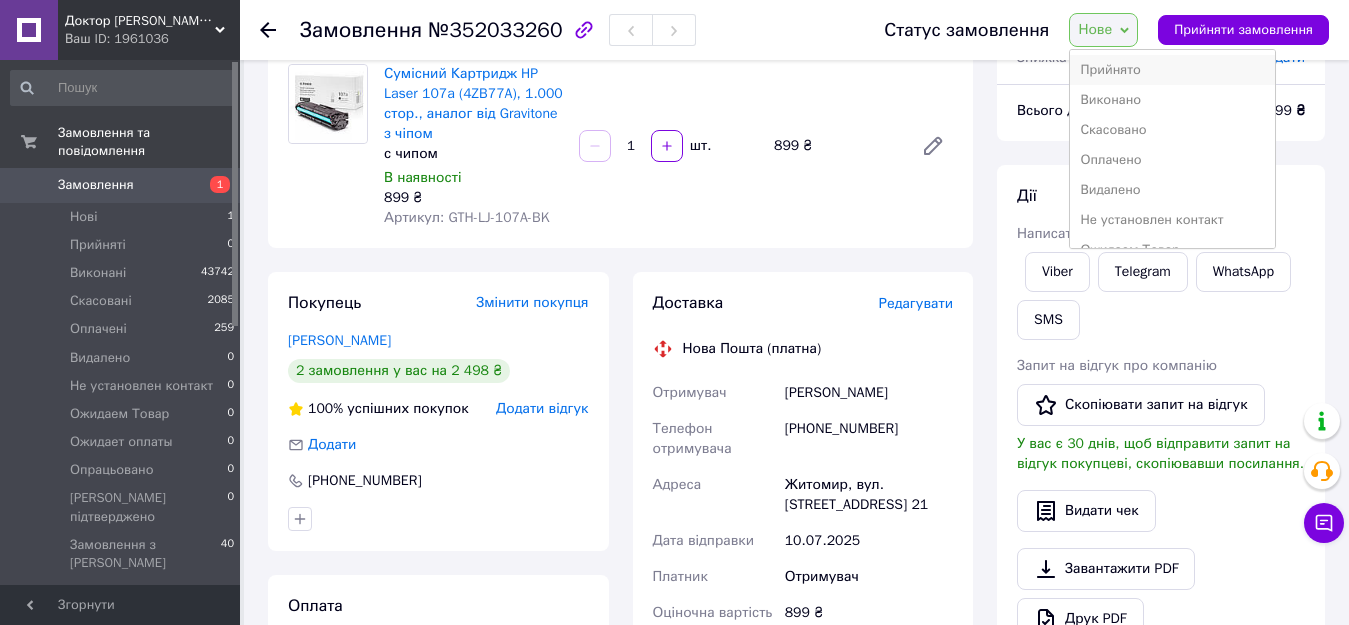 click on "Прийнято" at bounding box center (1172, 70) 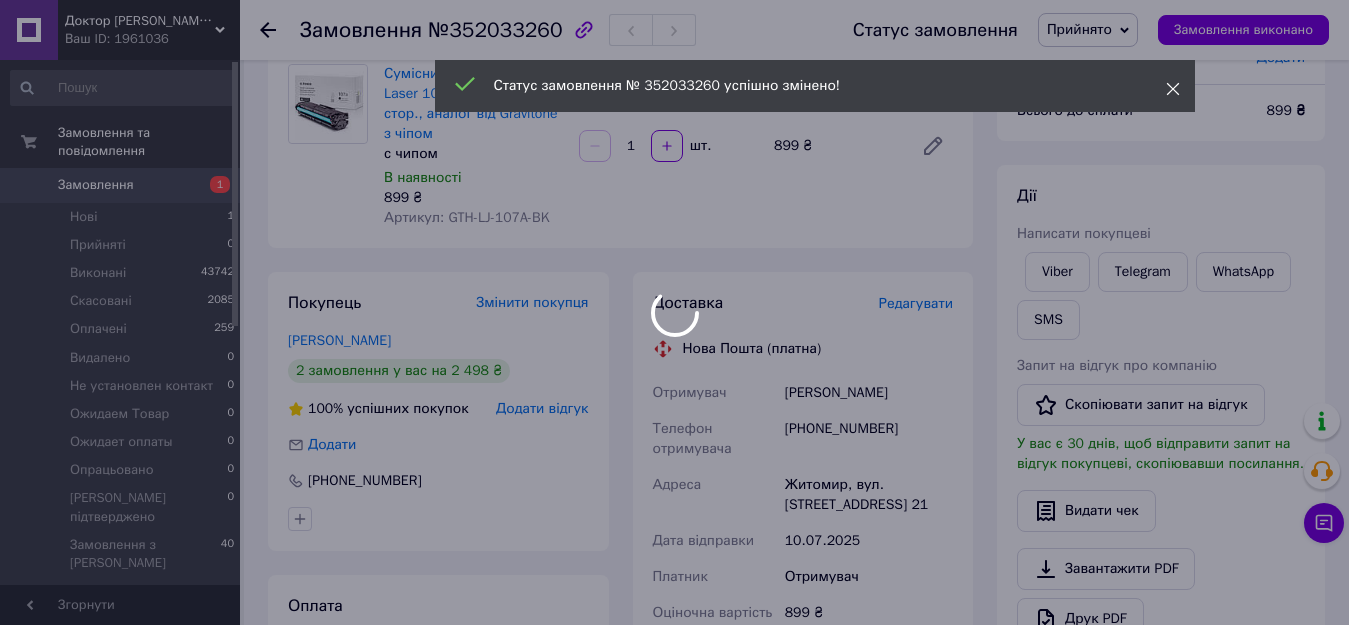click 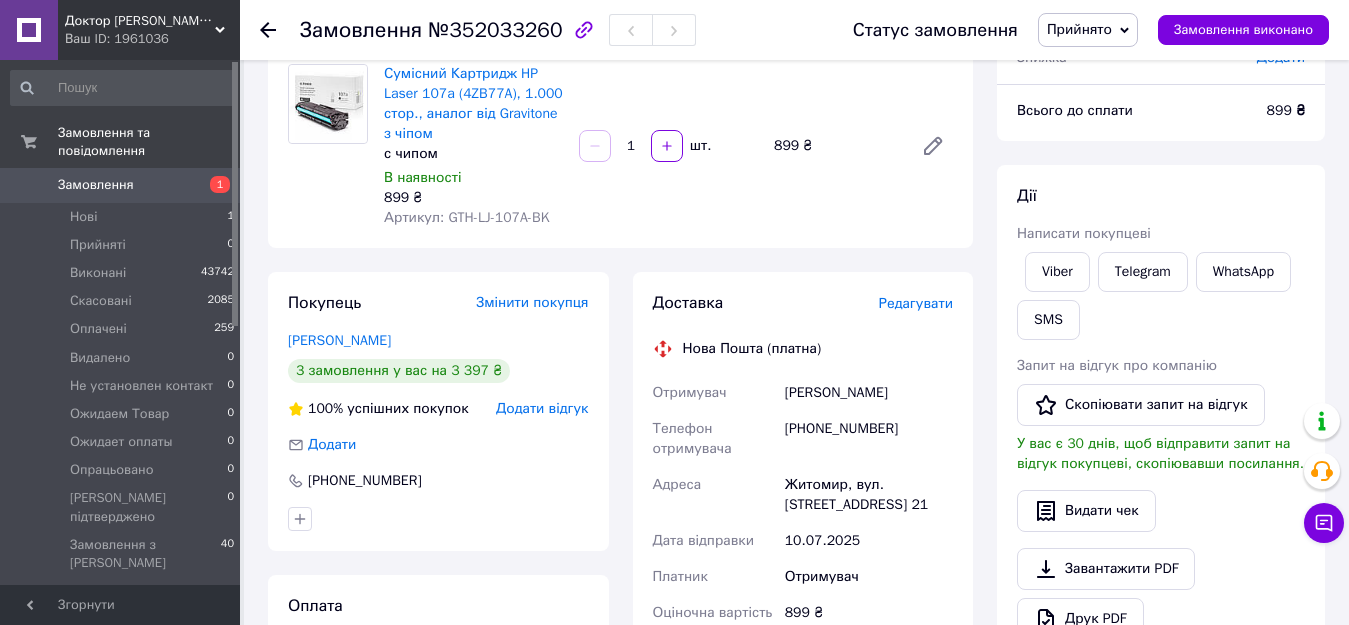 click on "Левківська Олександра" at bounding box center [339, 340] 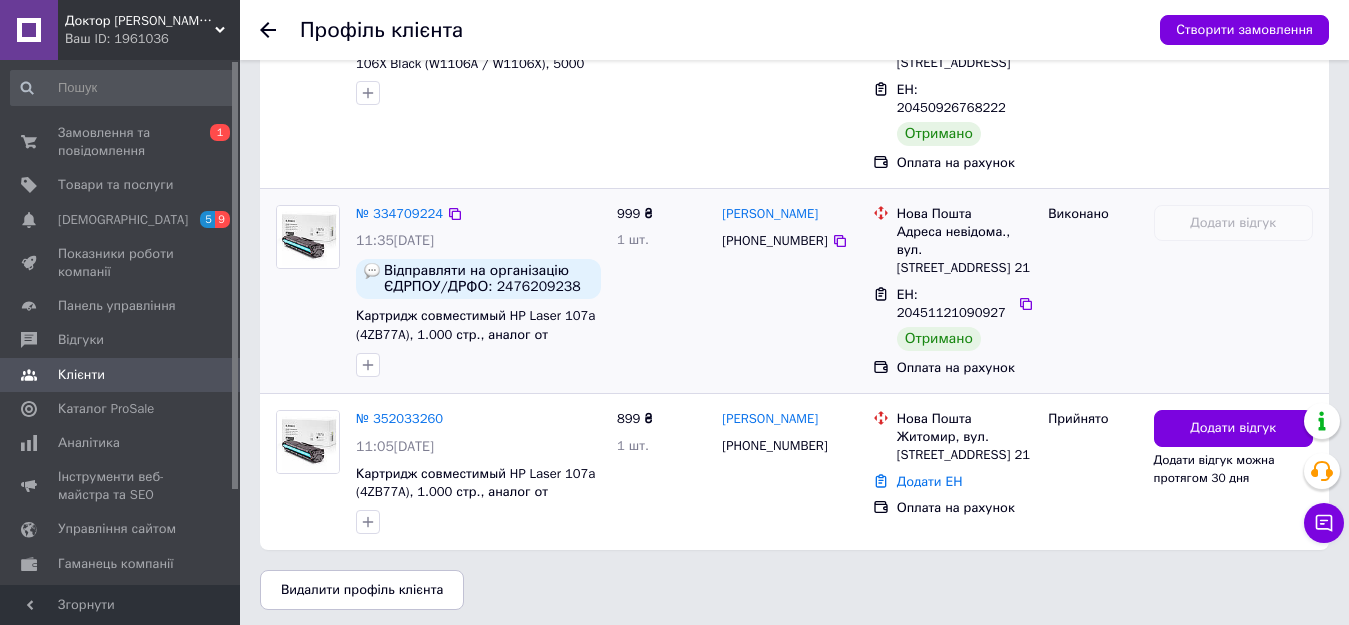 scroll, scrollTop: 673, scrollLeft: 0, axis: vertical 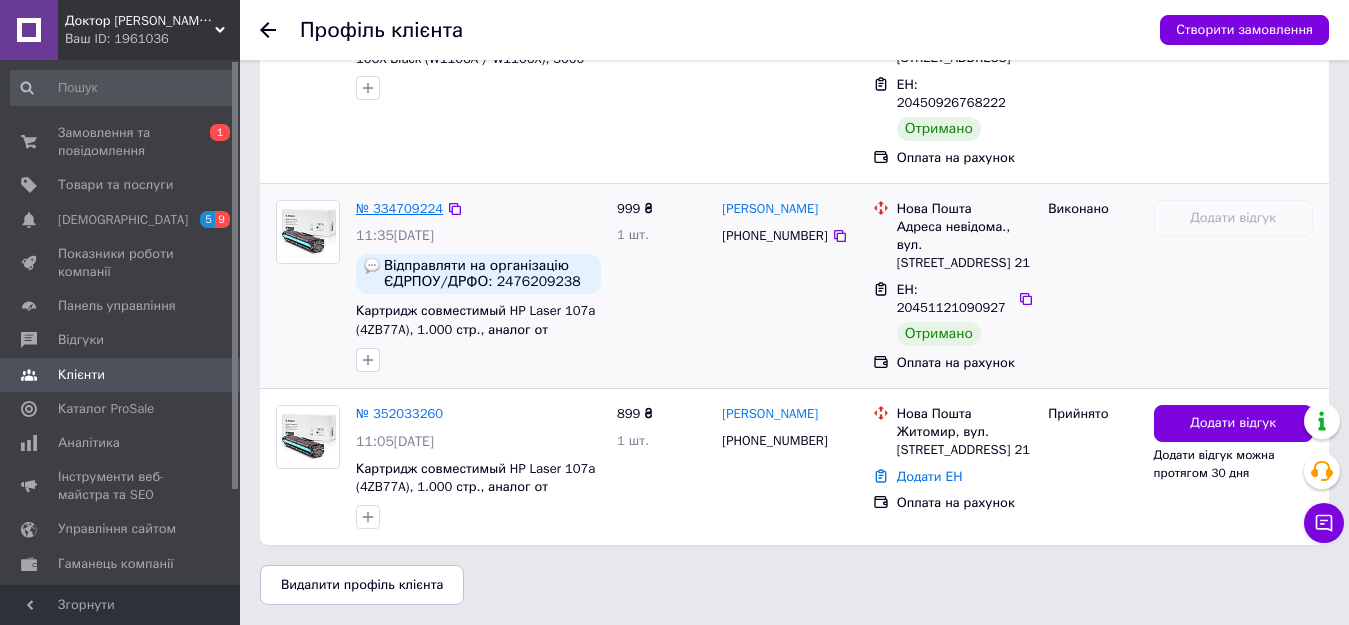 click on "№ 334709224" at bounding box center (399, 208) 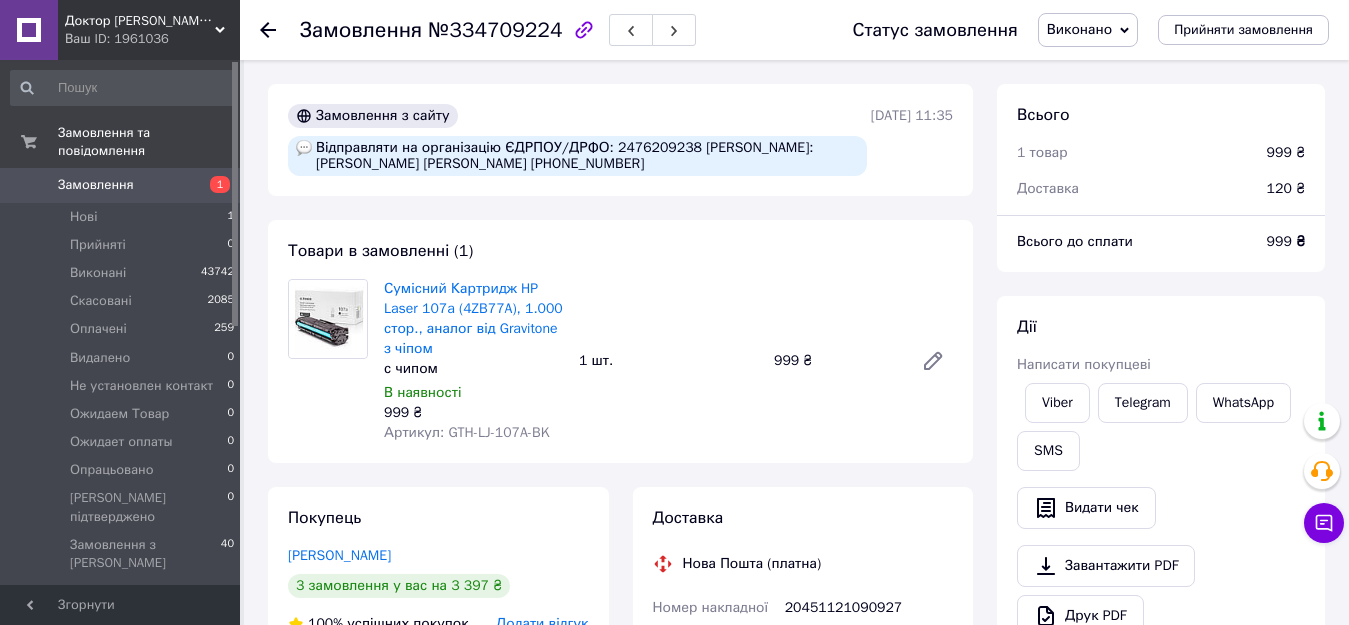 click on "1" at bounding box center (212, 185) 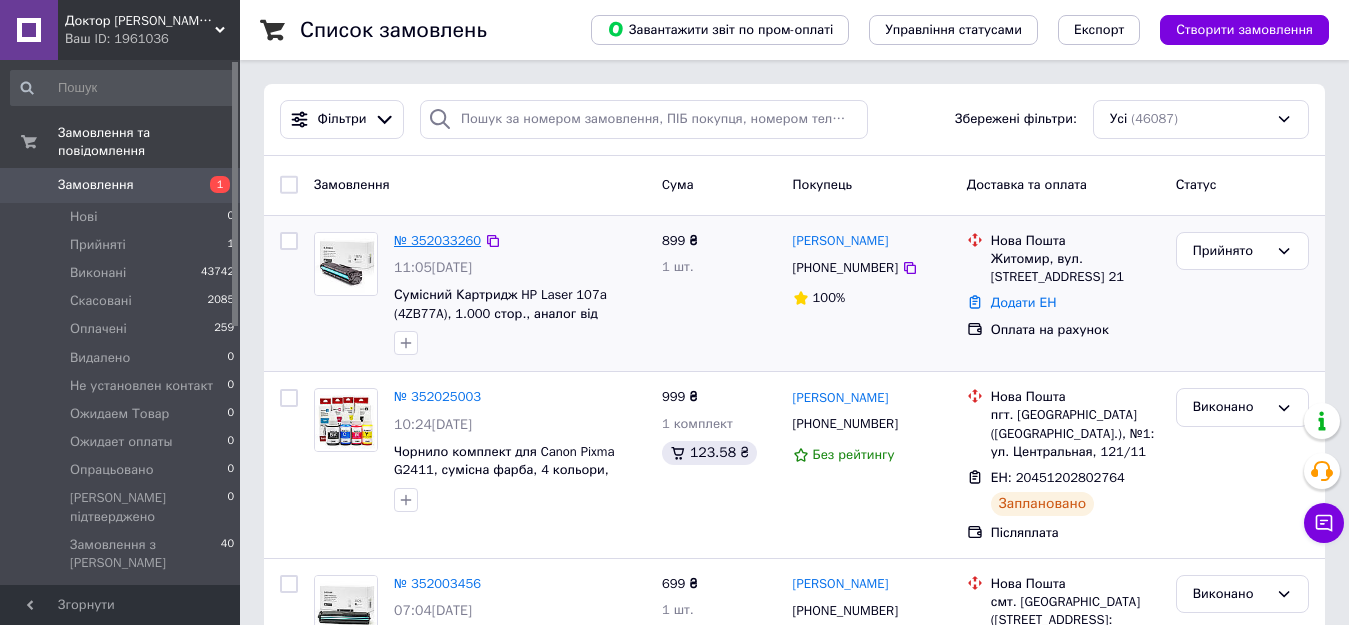 click on "№ 352033260" at bounding box center (437, 240) 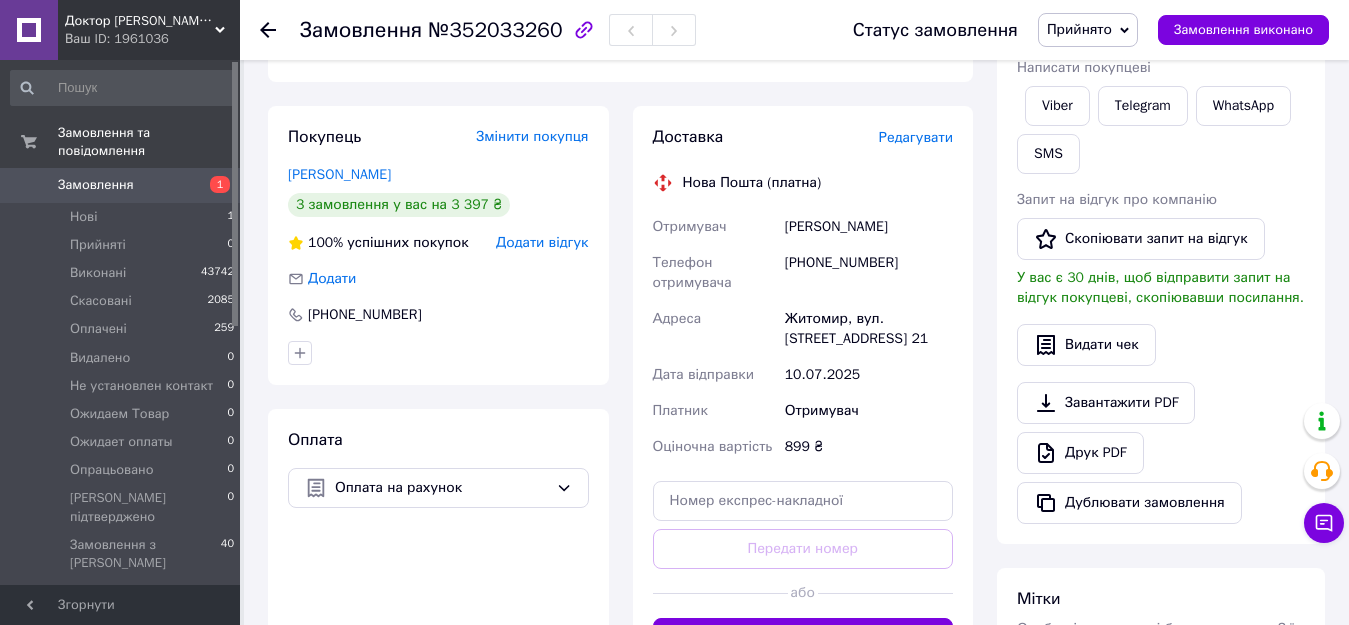 scroll, scrollTop: 667, scrollLeft: 0, axis: vertical 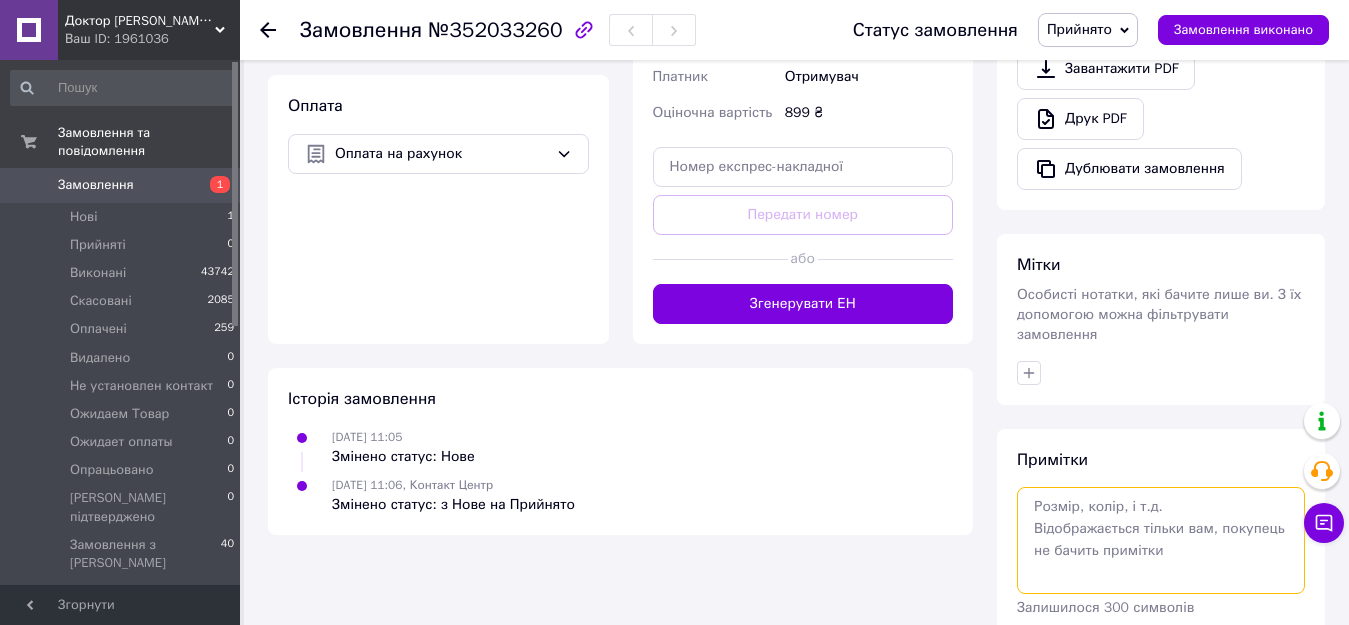 click at bounding box center (1161, 540) 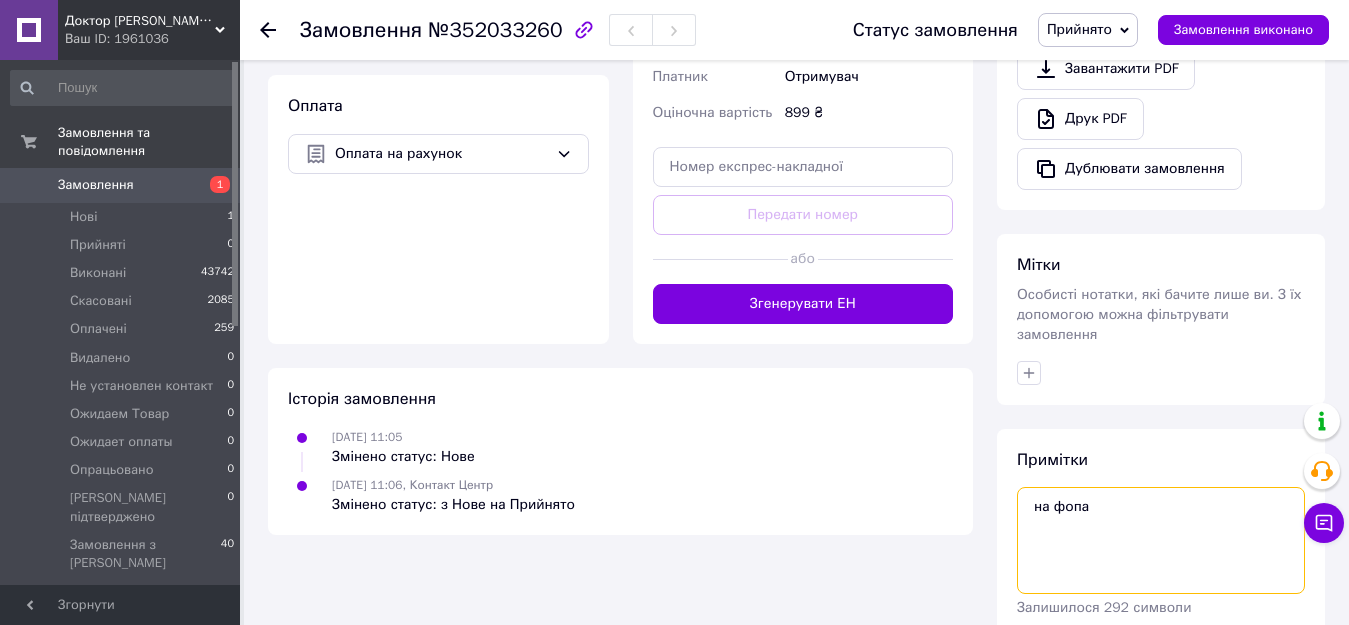 scroll, scrollTop: 0, scrollLeft: 0, axis: both 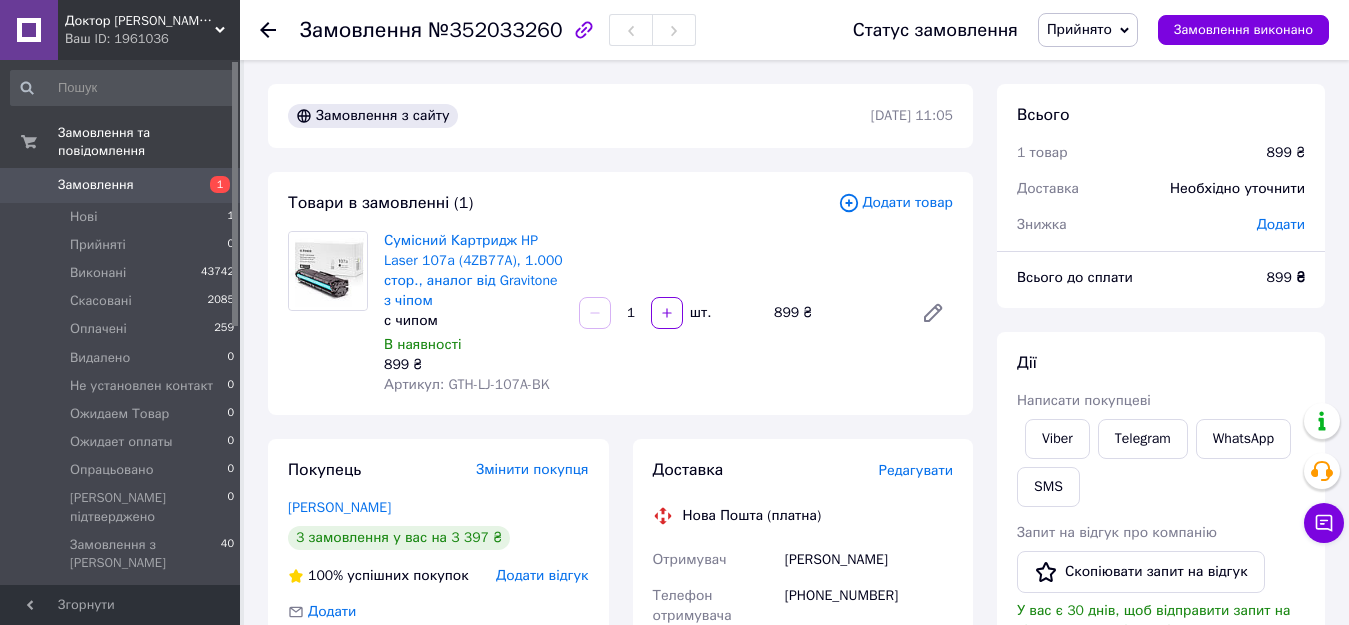 type on "на фопа" 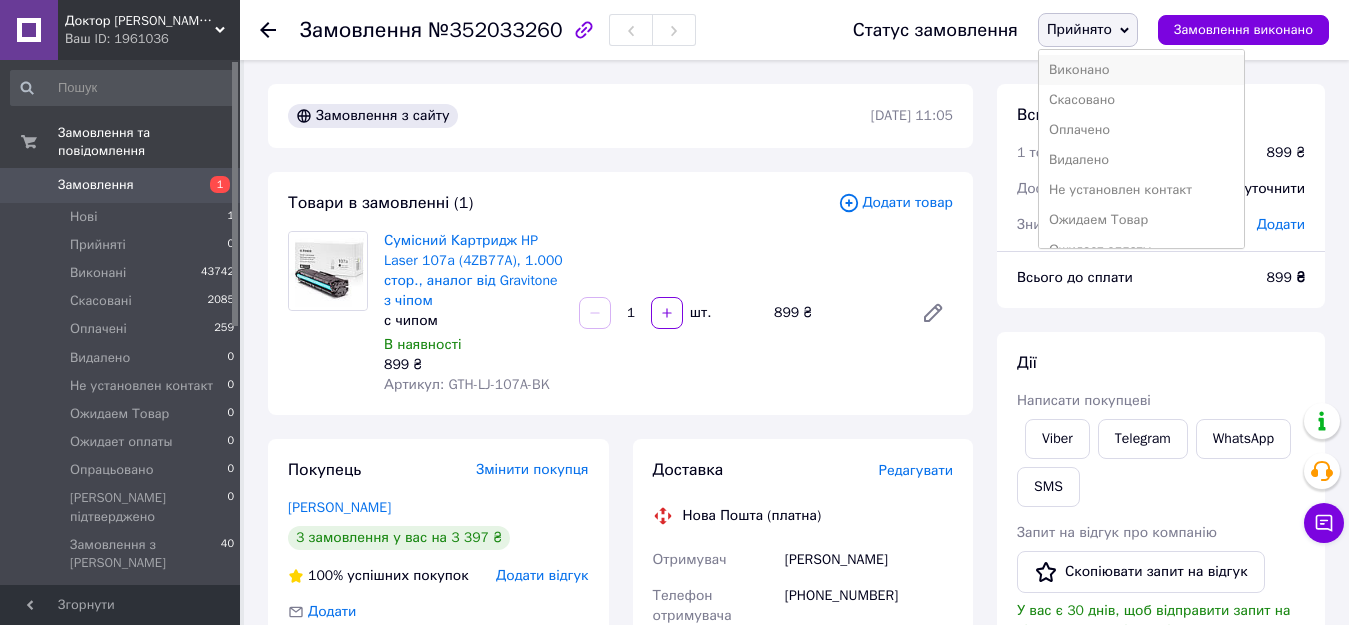 click on "Виконано" at bounding box center [1141, 70] 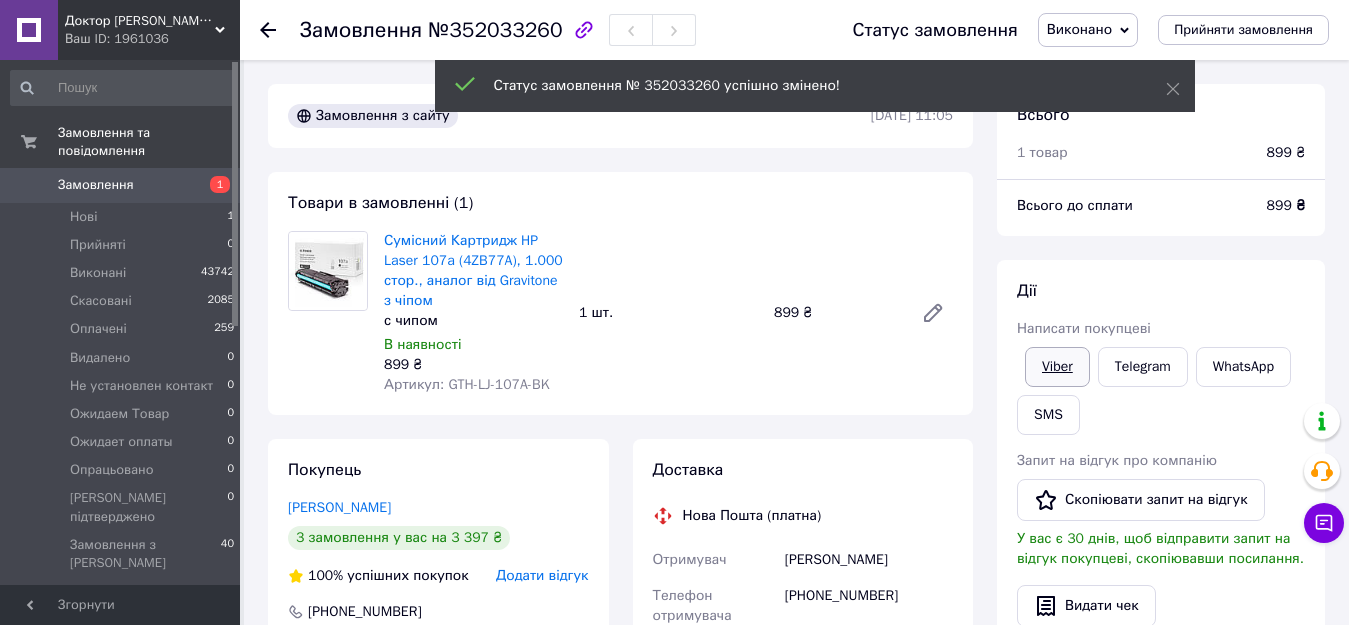 click on "Viber" at bounding box center (1057, 367) 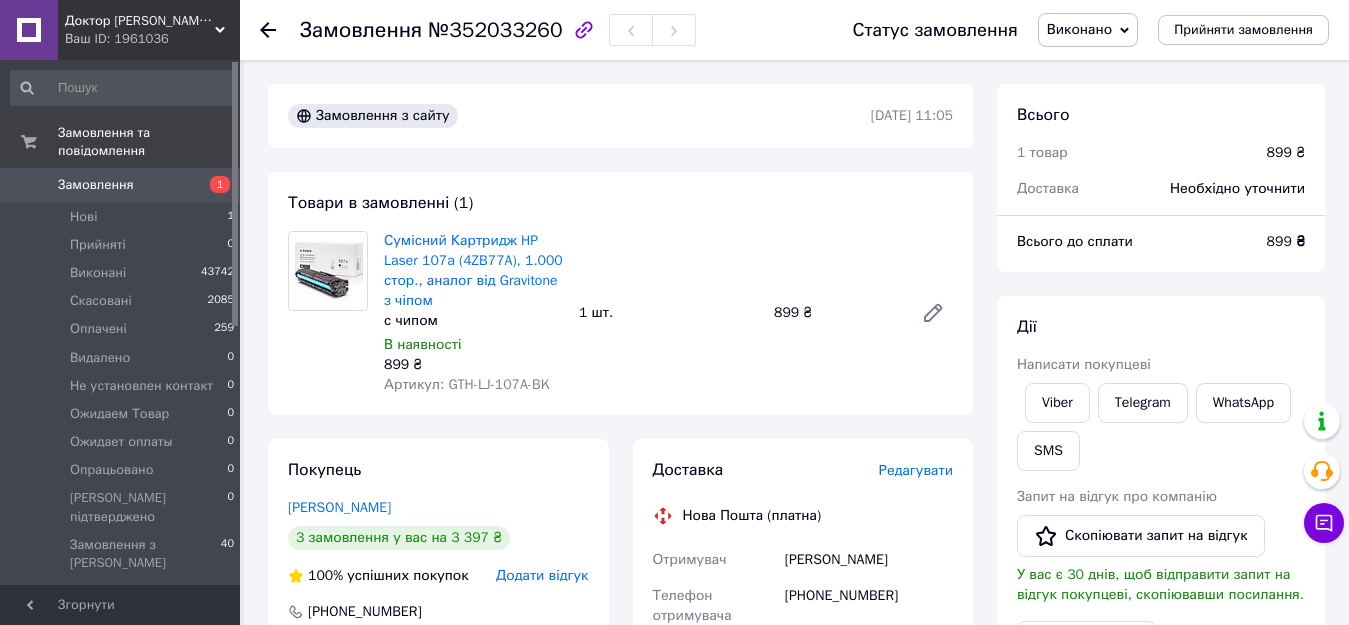 scroll, scrollTop: 333, scrollLeft: 0, axis: vertical 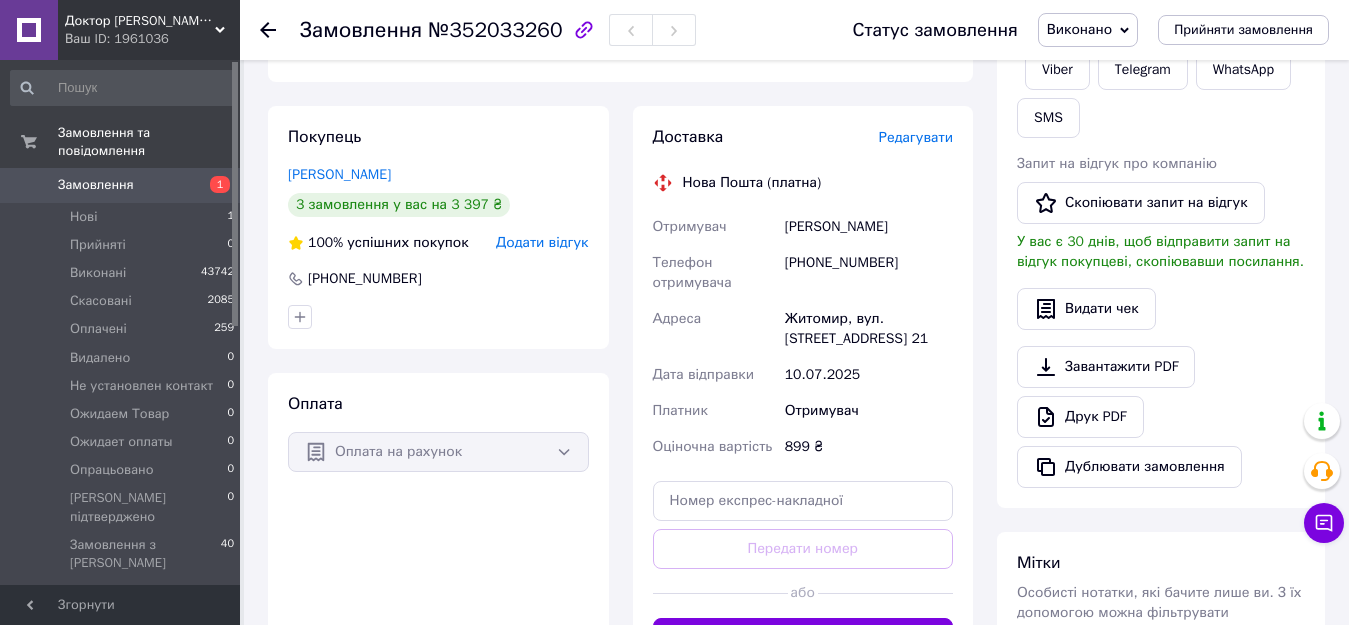 click on "Замовлення" at bounding box center [121, 185] 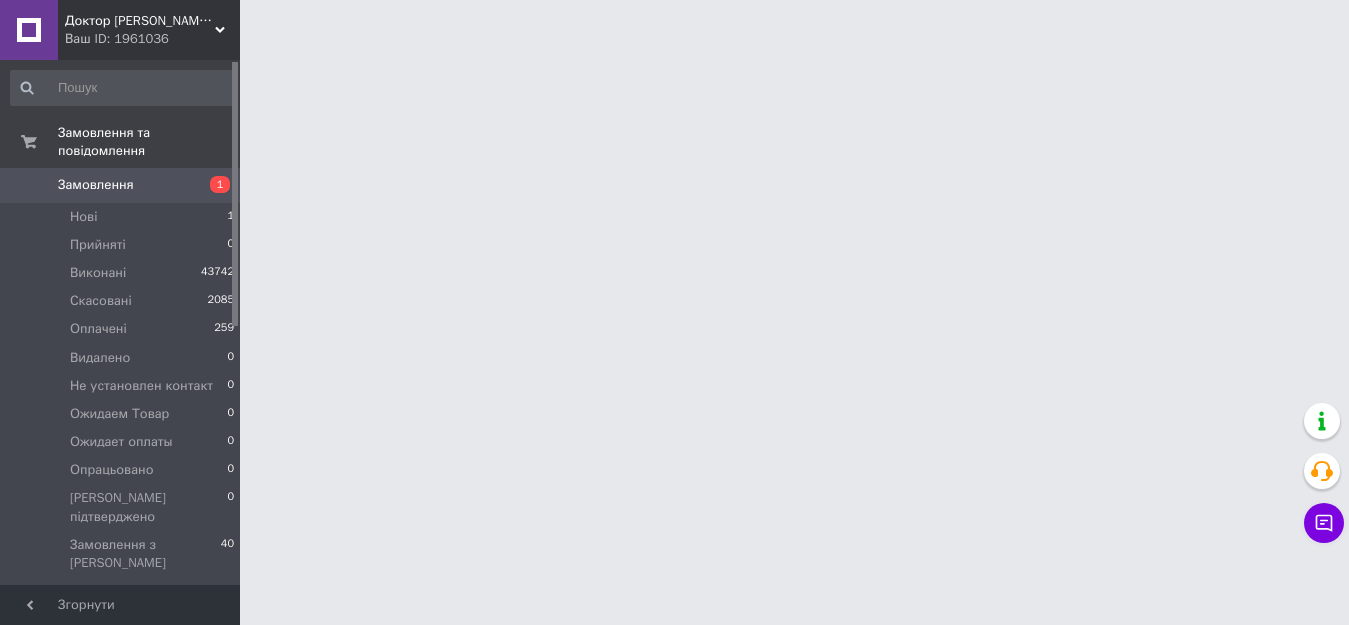 scroll, scrollTop: 0, scrollLeft: 0, axis: both 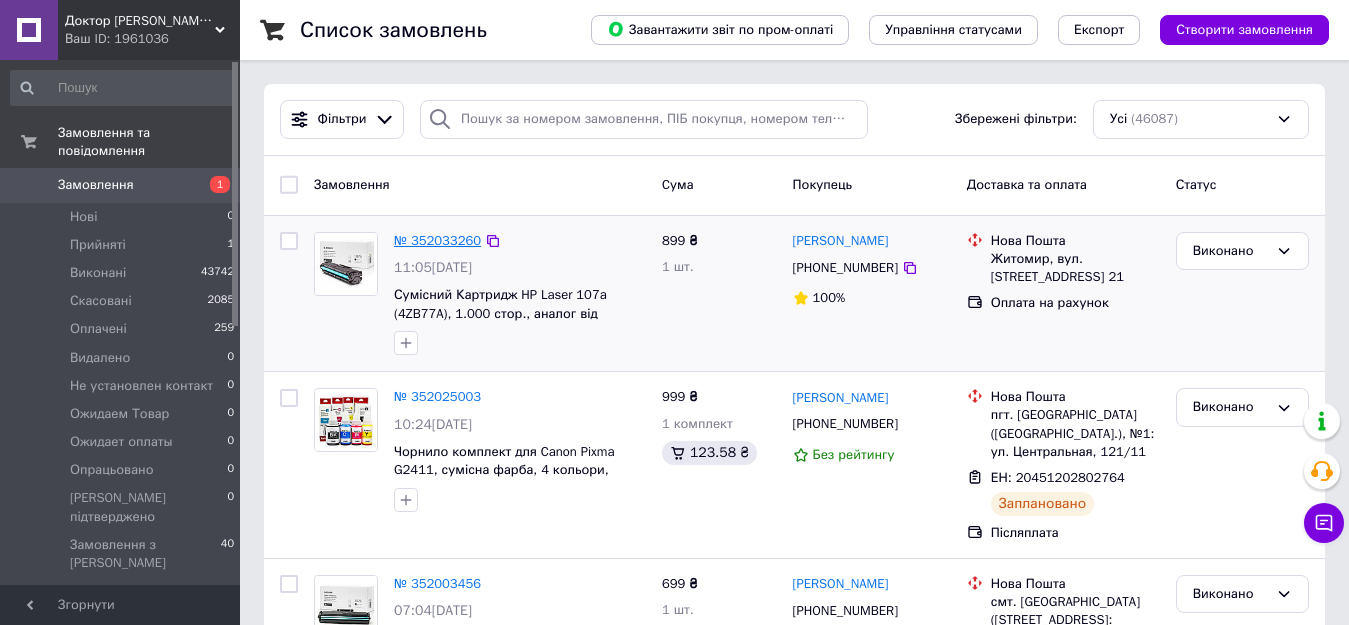 click on "№ 352033260" at bounding box center [437, 240] 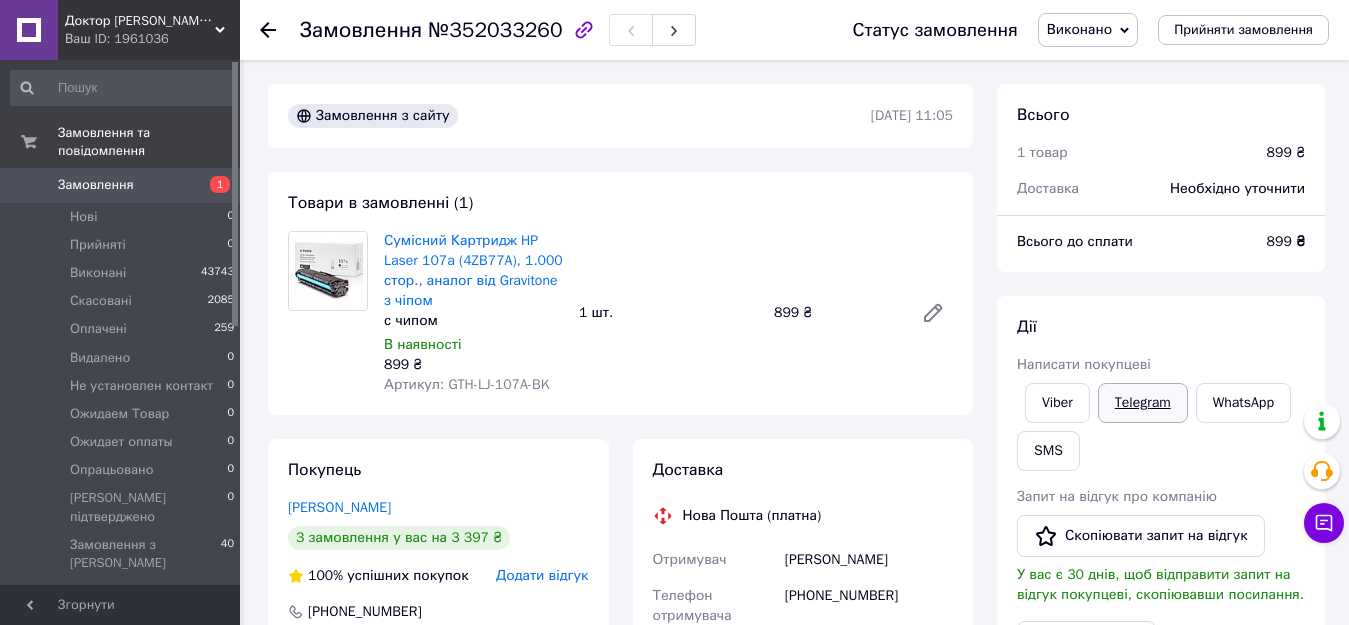 click on "Telegram" at bounding box center [1143, 403] 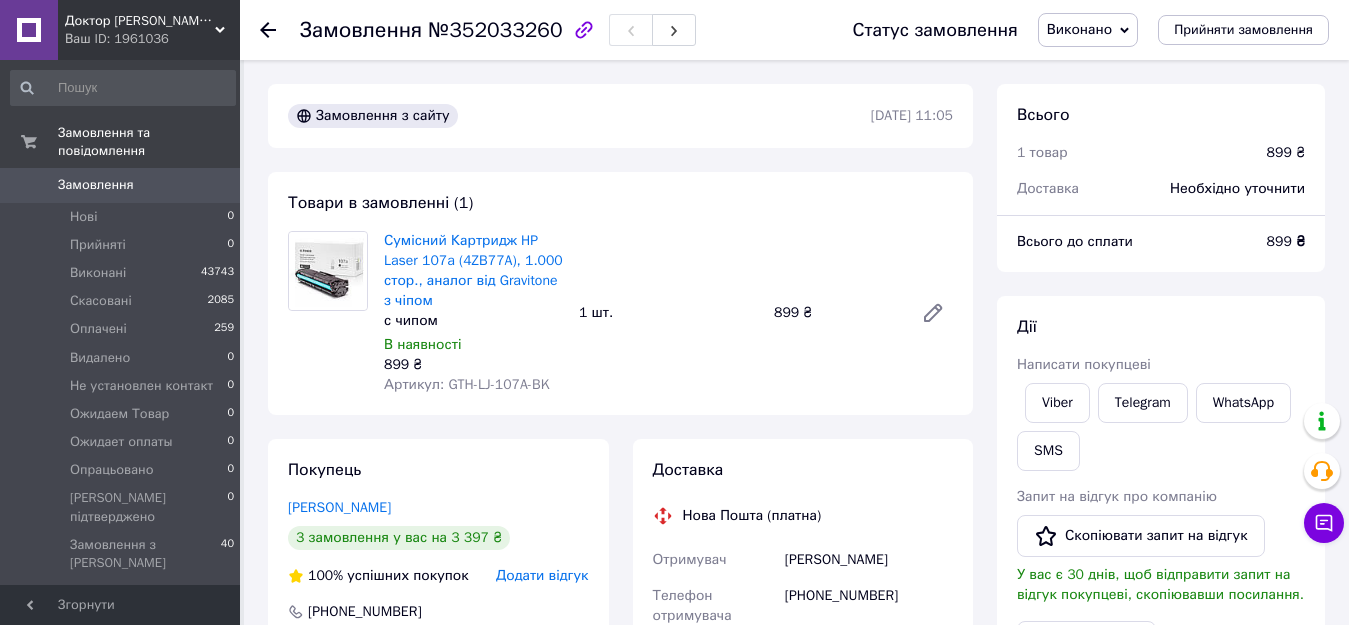 scroll, scrollTop: 0, scrollLeft: 0, axis: both 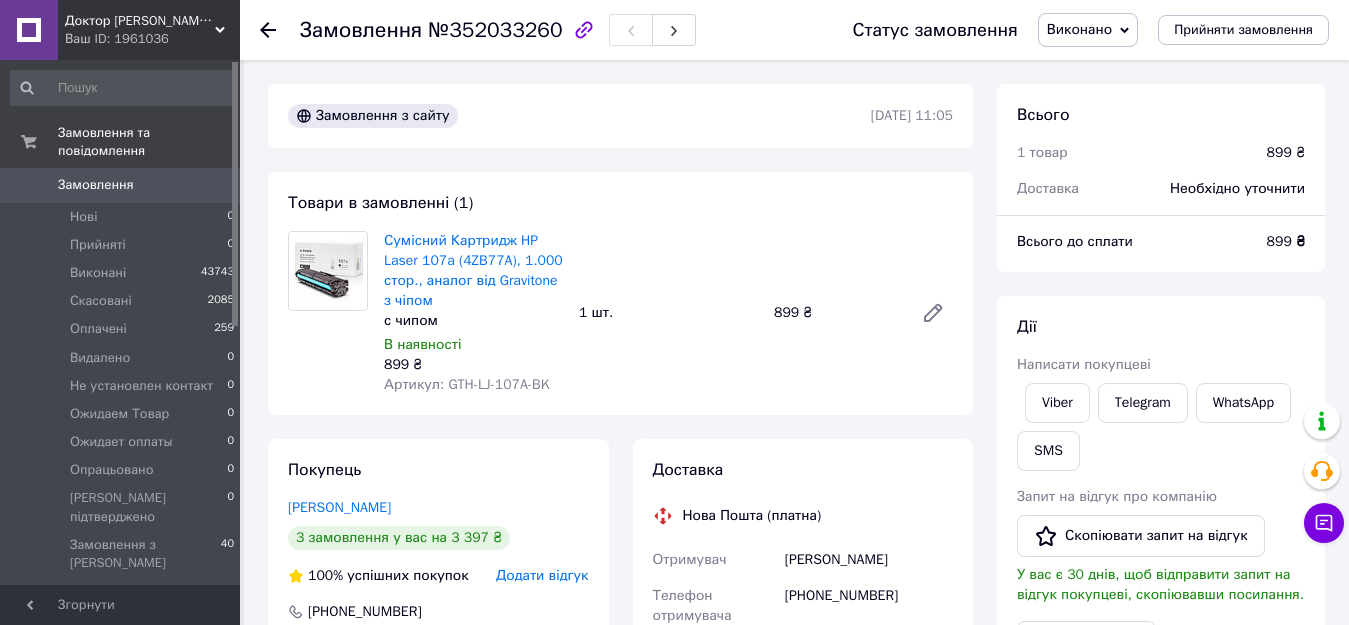 click on "Замовлення" at bounding box center (121, 185) 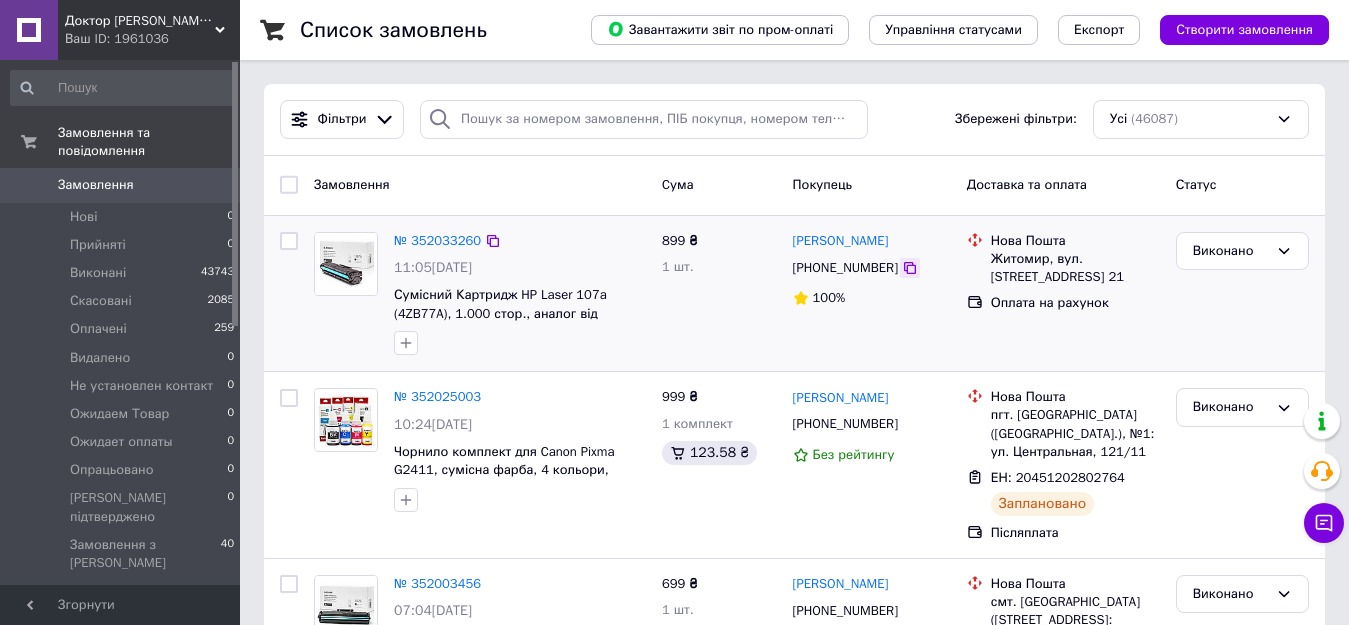 click 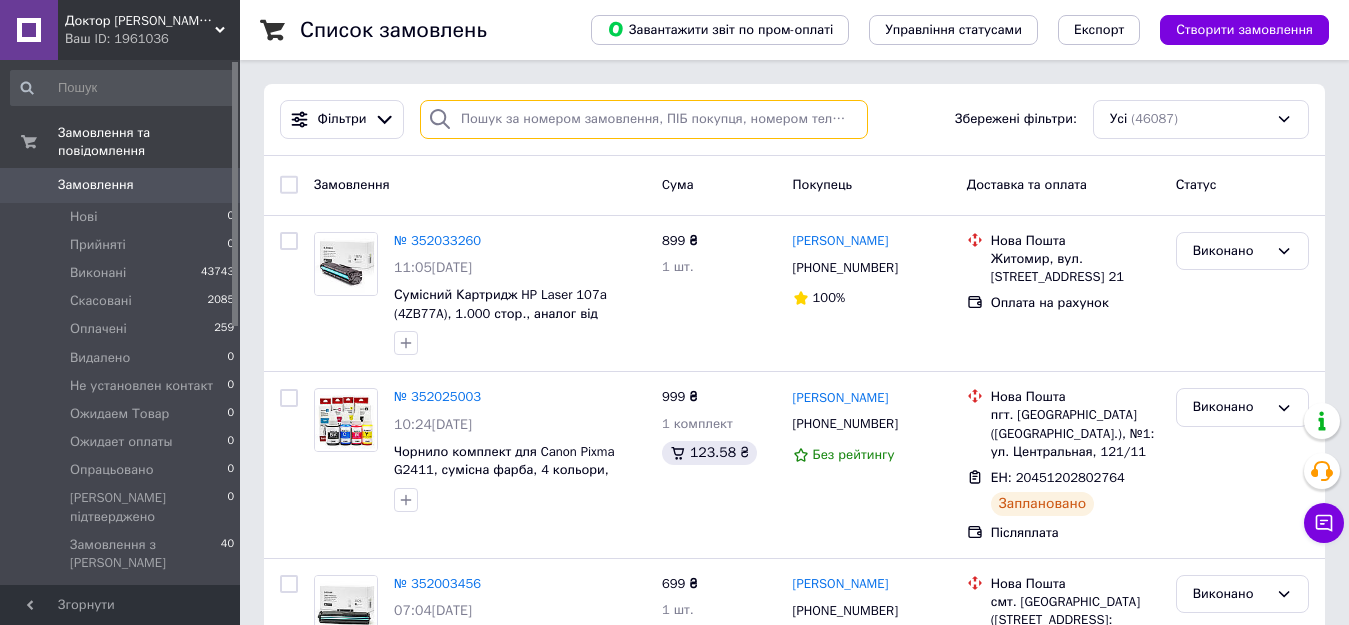 click at bounding box center (644, 119) 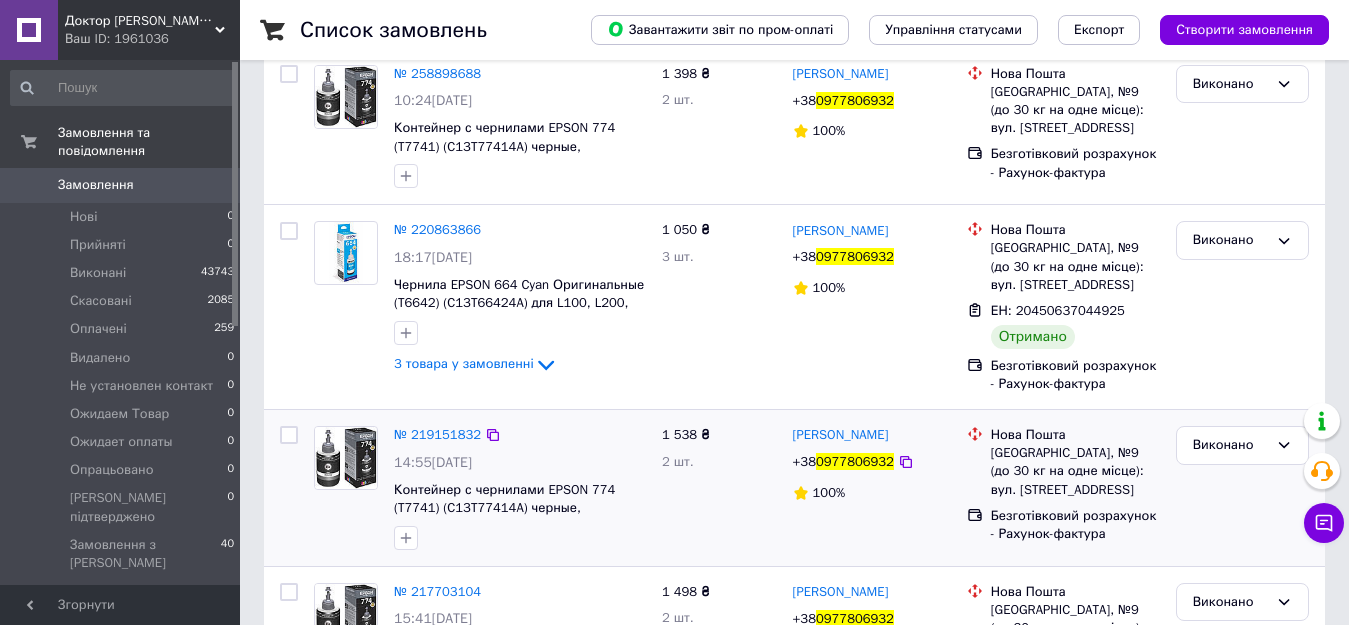 scroll, scrollTop: 493, scrollLeft: 0, axis: vertical 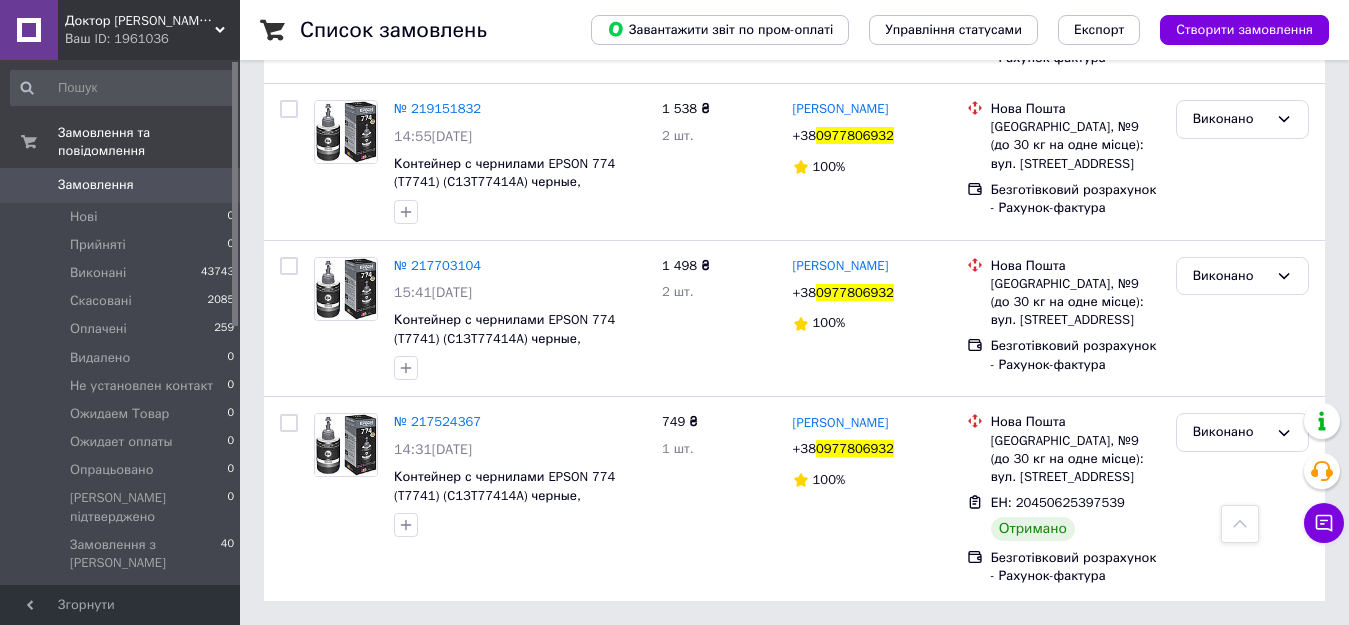 type on "0977806932" 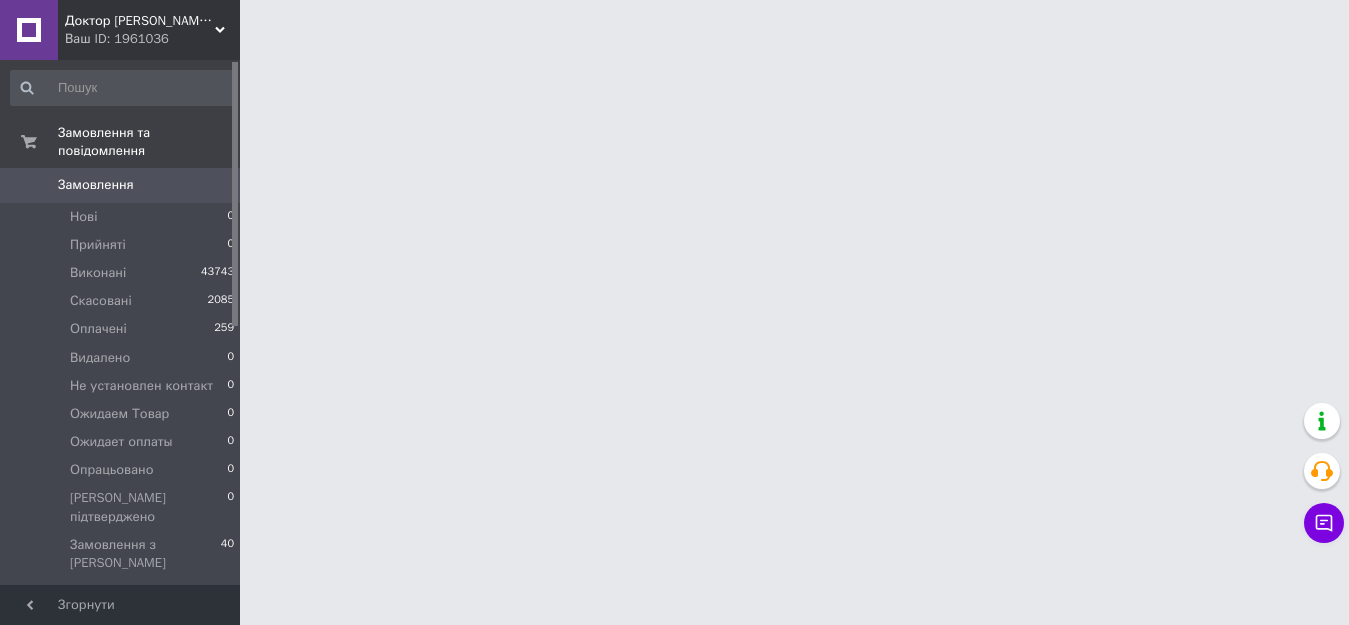 scroll, scrollTop: 0, scrollLeft: 0, axis: both 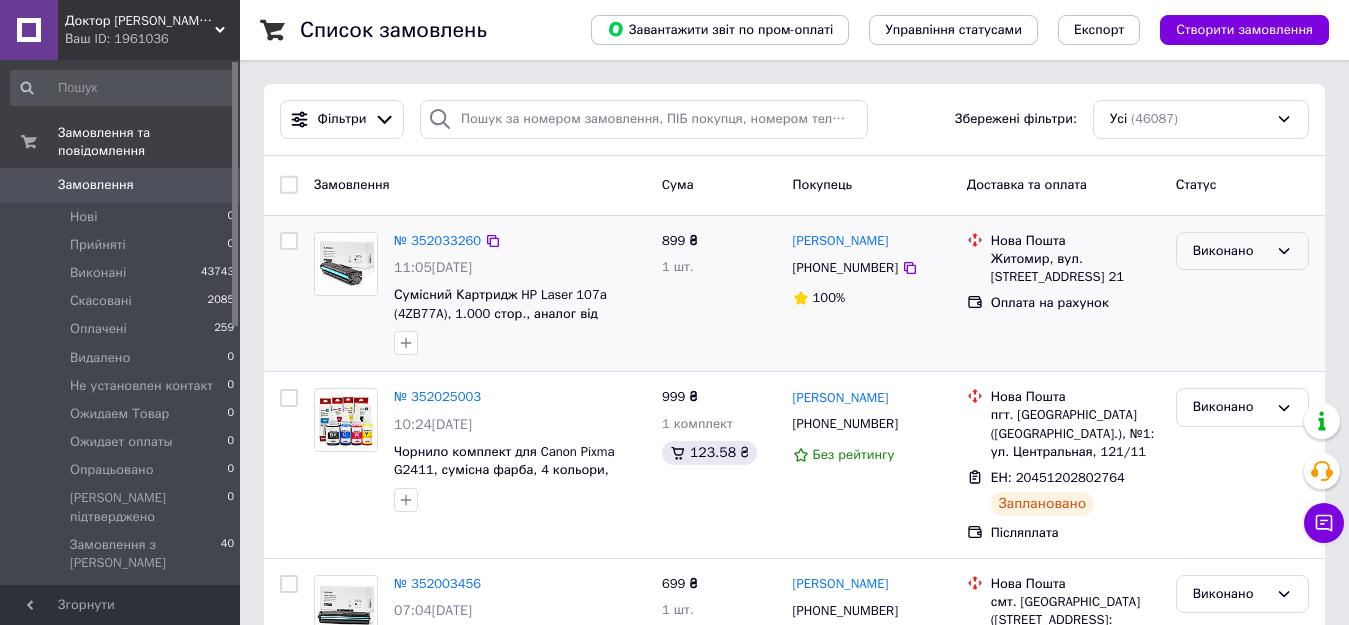 click on "Виконано" at bounding box center [1230, 251] 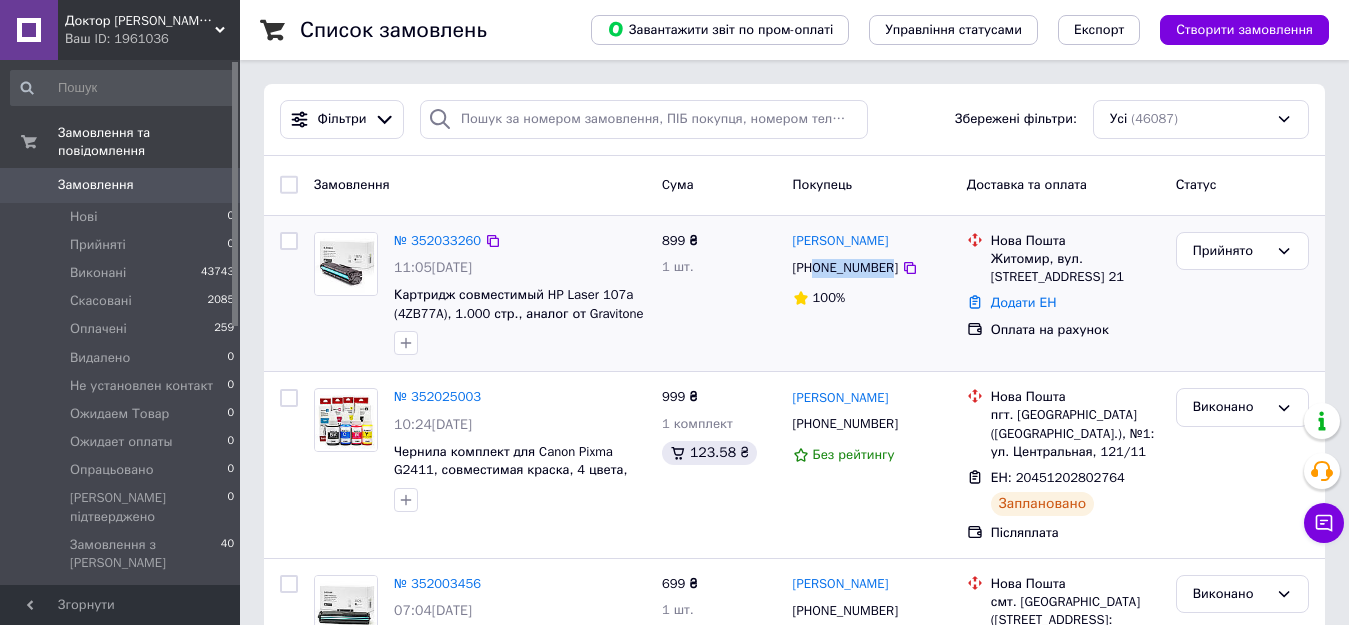 drag, startPoint x: 887, startPoint y: 257, endPoint x: 815, endPoint y: 270, distance: 73.1642 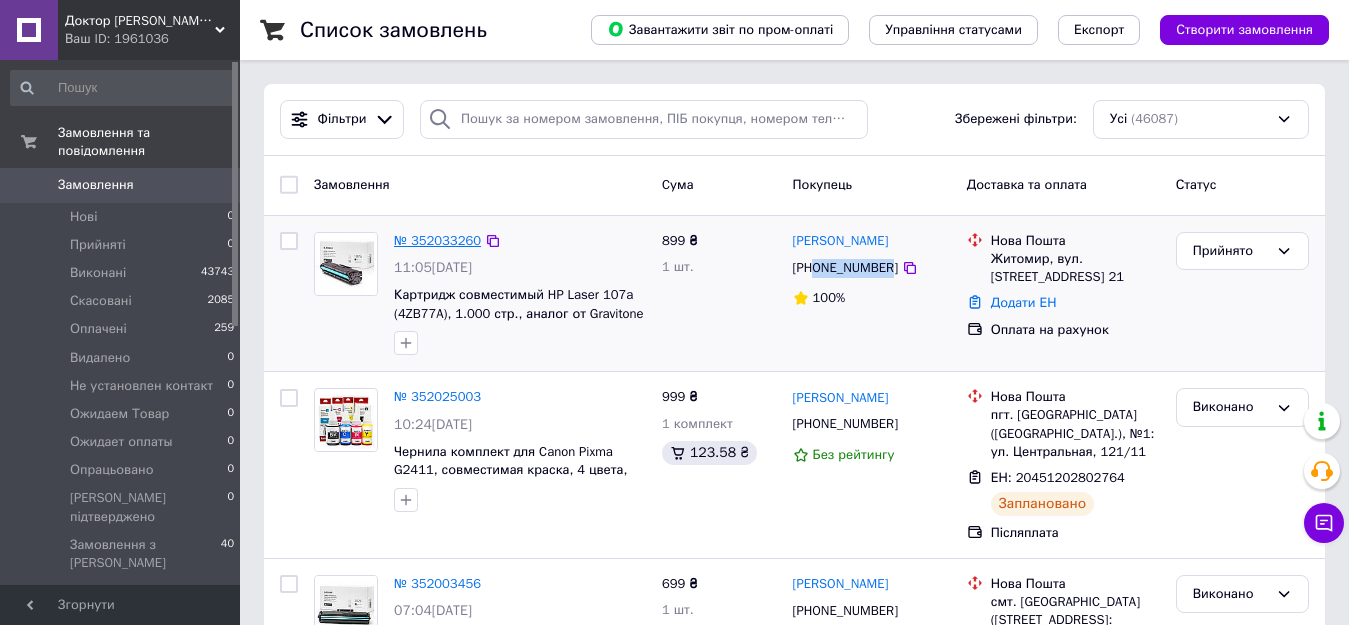 click on "№ 352033260" at bounding box center [437, 240] 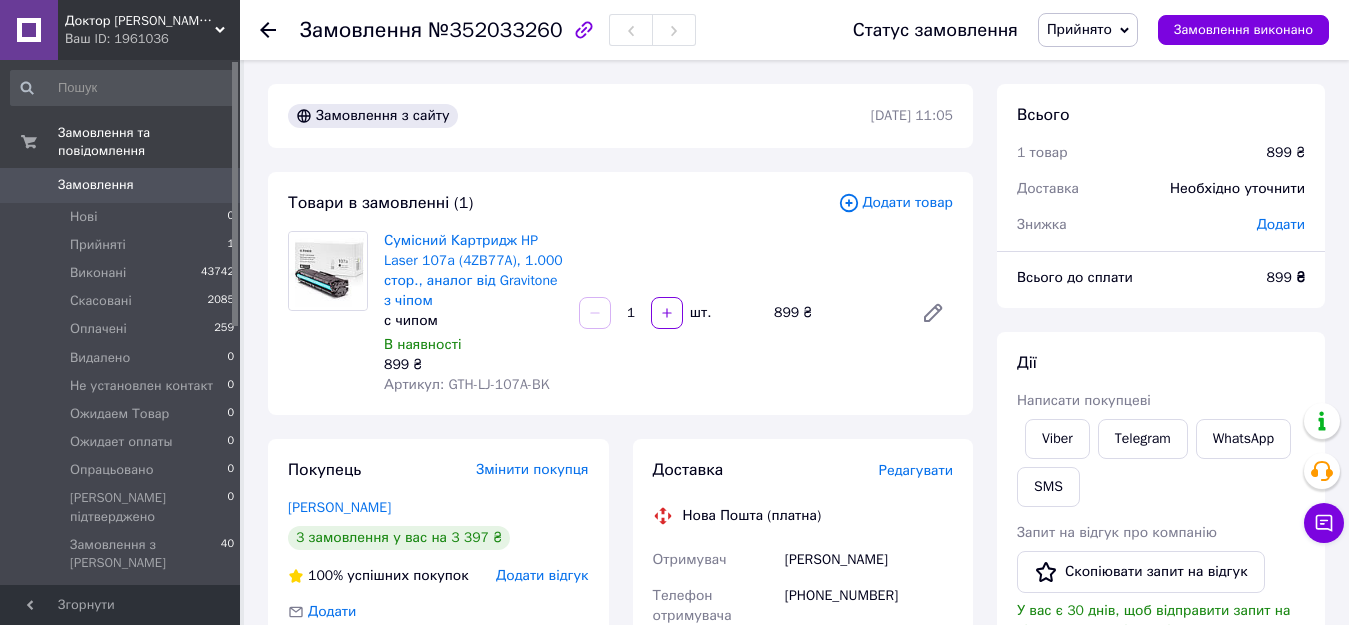 scroll, scrollTop: 333, scrollLeft: 0, axis: vertical 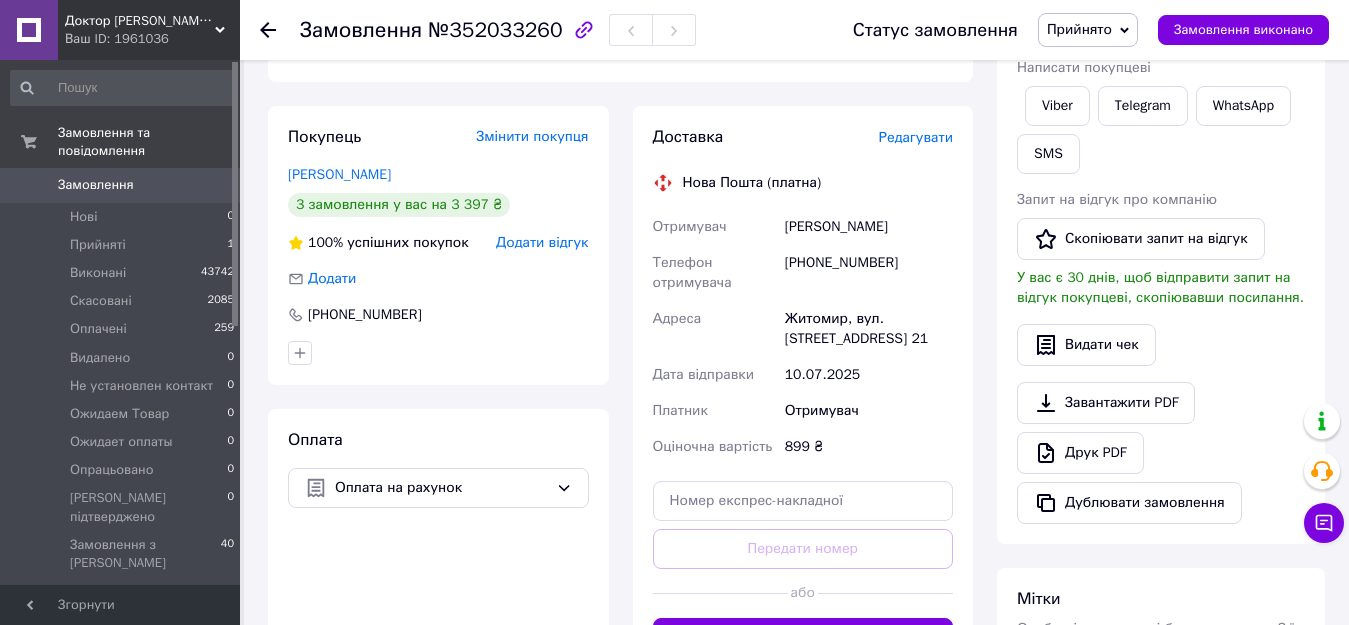click on "Житомир, вул. Велика Бердичівська, буд. 39, кв. 21" at bounding box center [869, 329] 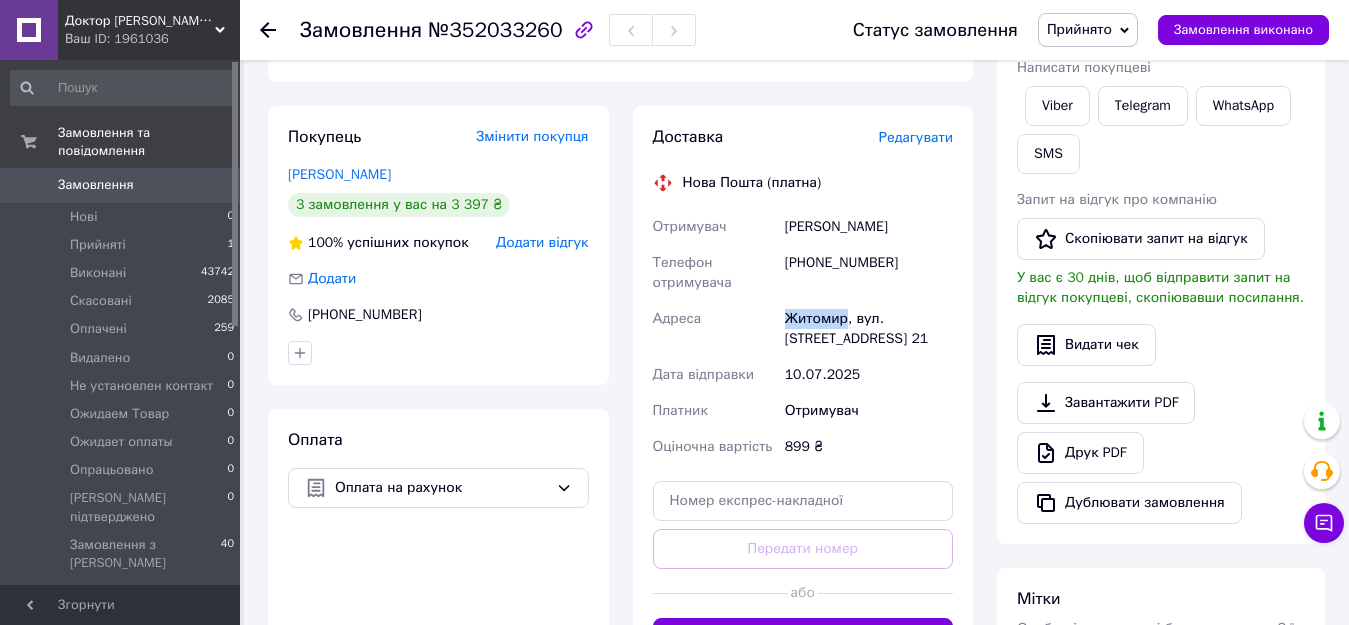 click on "Житомир, вул. Велика Бердичівська, буд. 39, кв. 21" at bounding box center [869, 329] 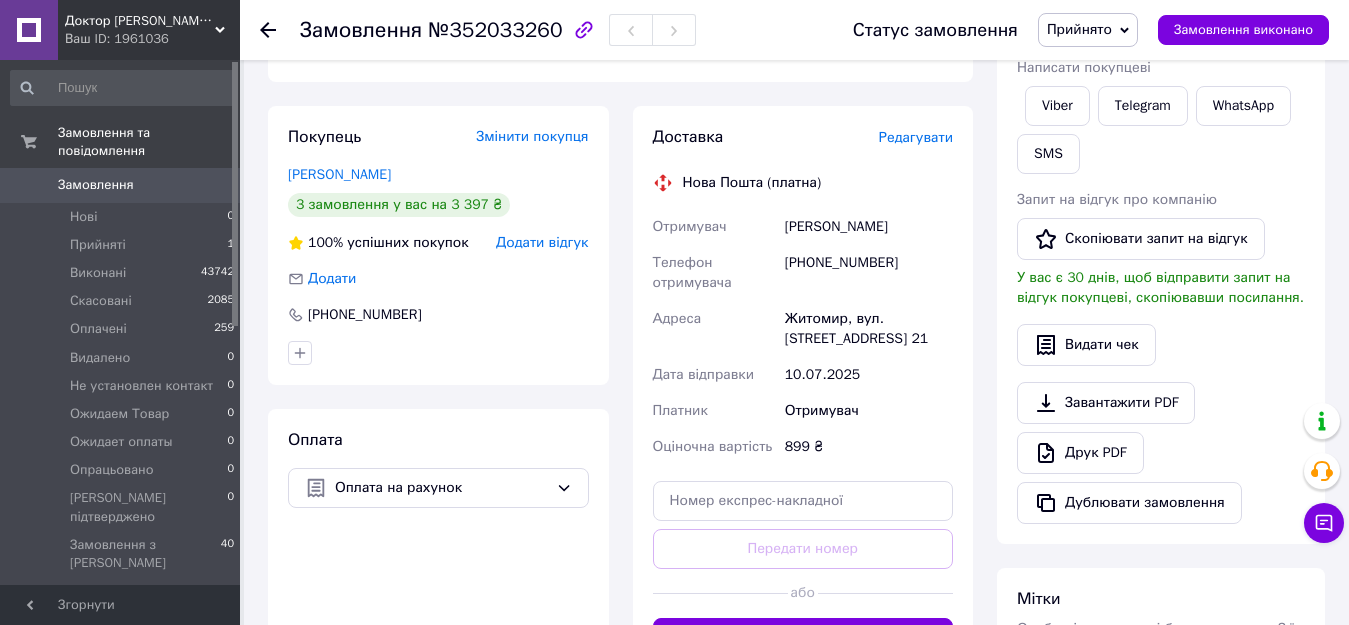 click on "Житомир, вул. Велика Бердичівська, буд. 39, кв. 21" at bounding box center (869, 329) 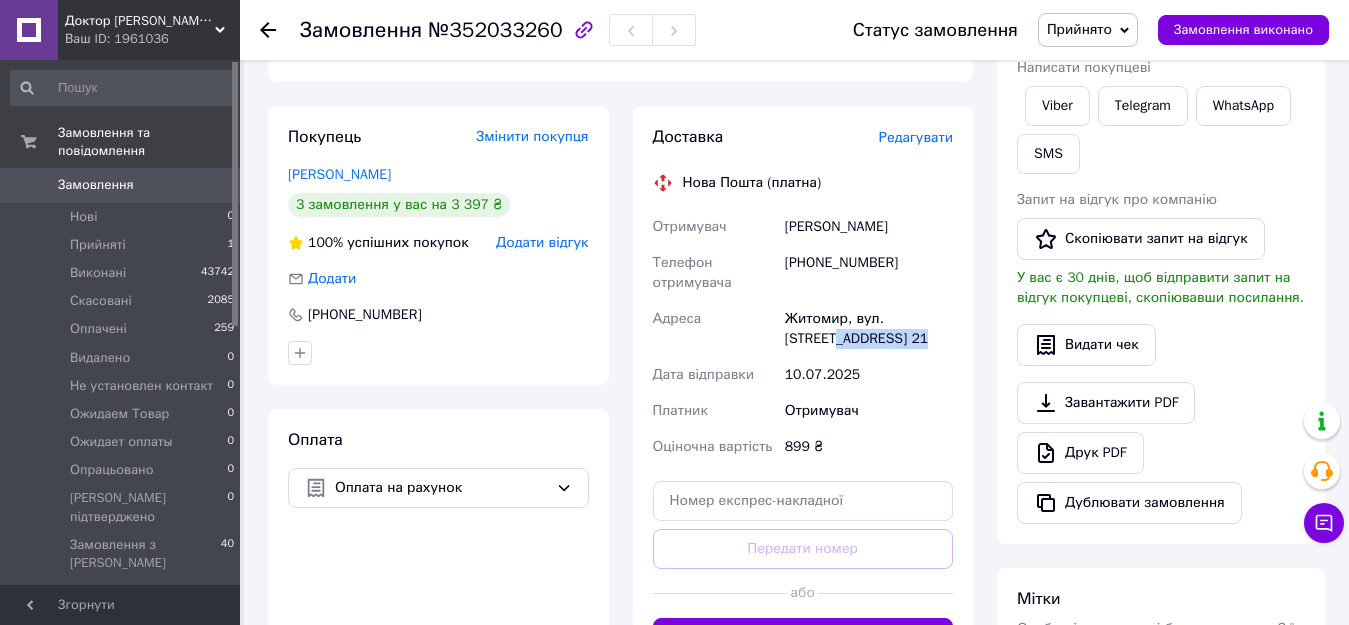 click on "Житомир, вул. Велика Бердичівська, буд. 39, кв. 21" at bounding box center [869, 329] 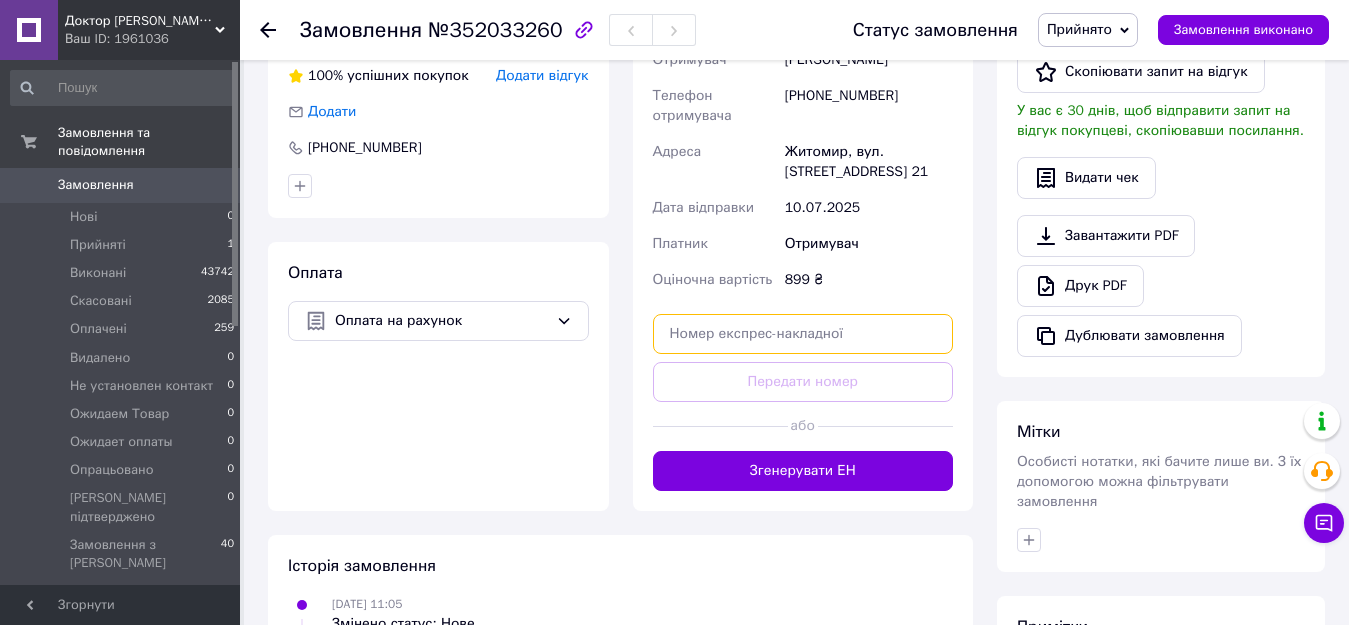 click at bounding box center (803, 334) 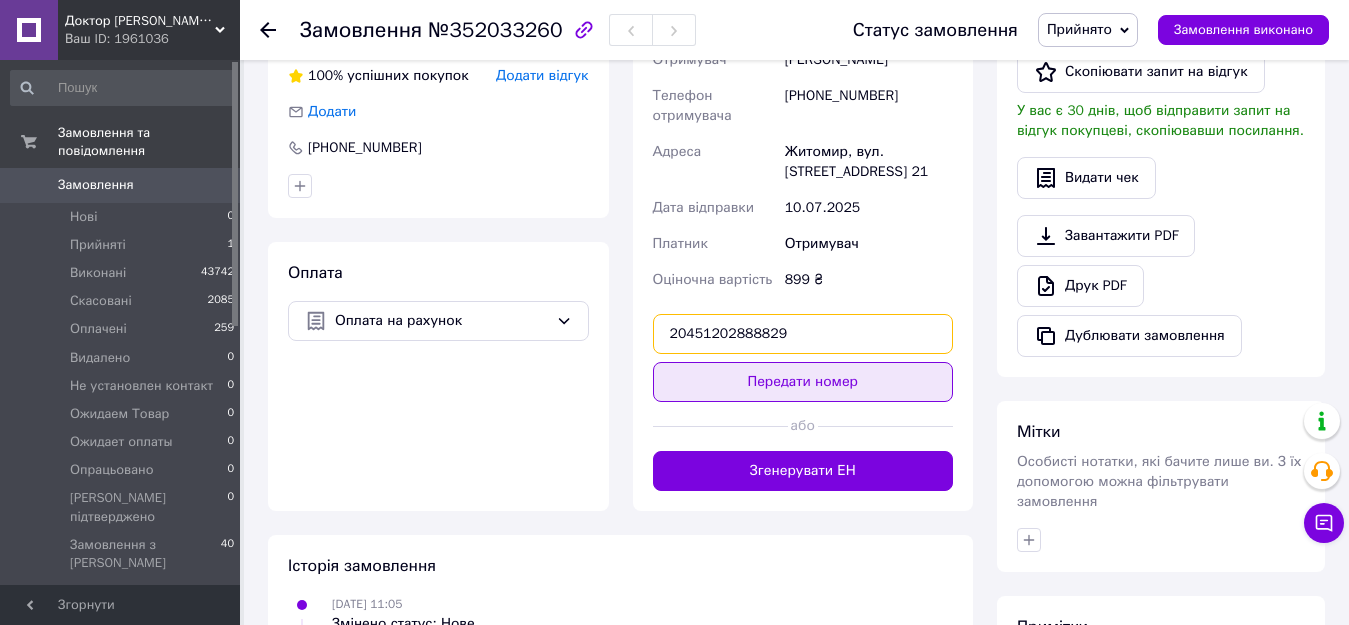 type on "20451202888829" 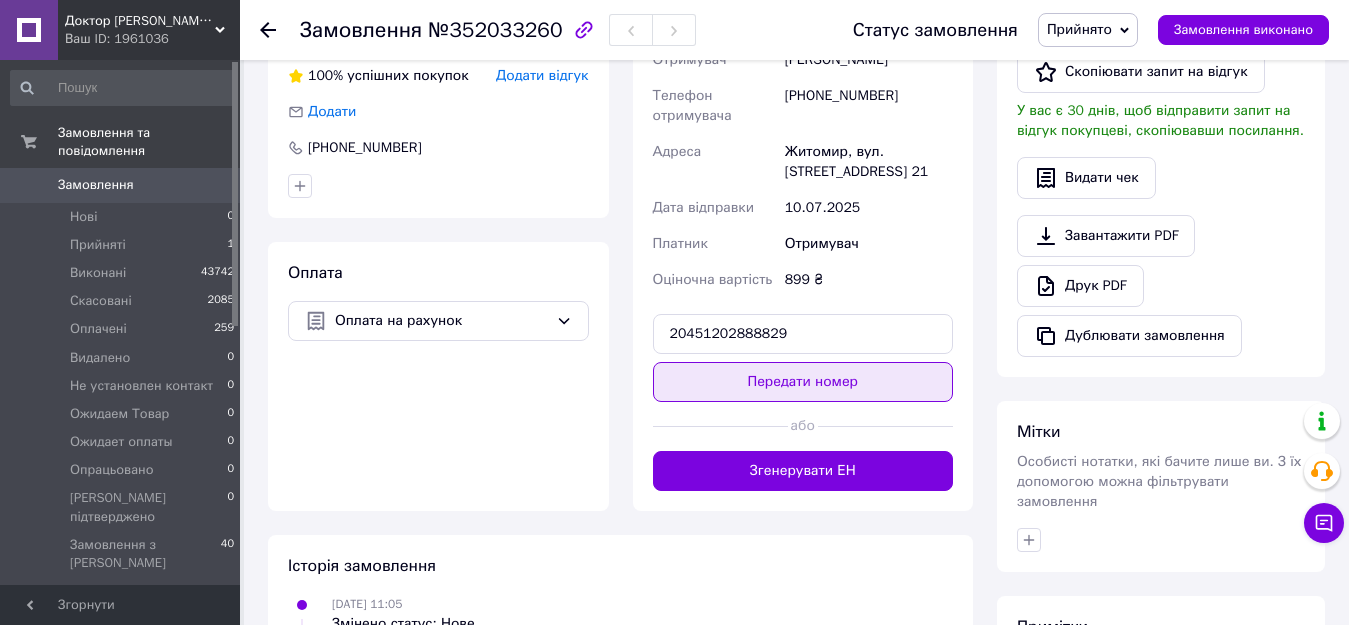 click on "Передати номер" at bounding box center (803, 382) 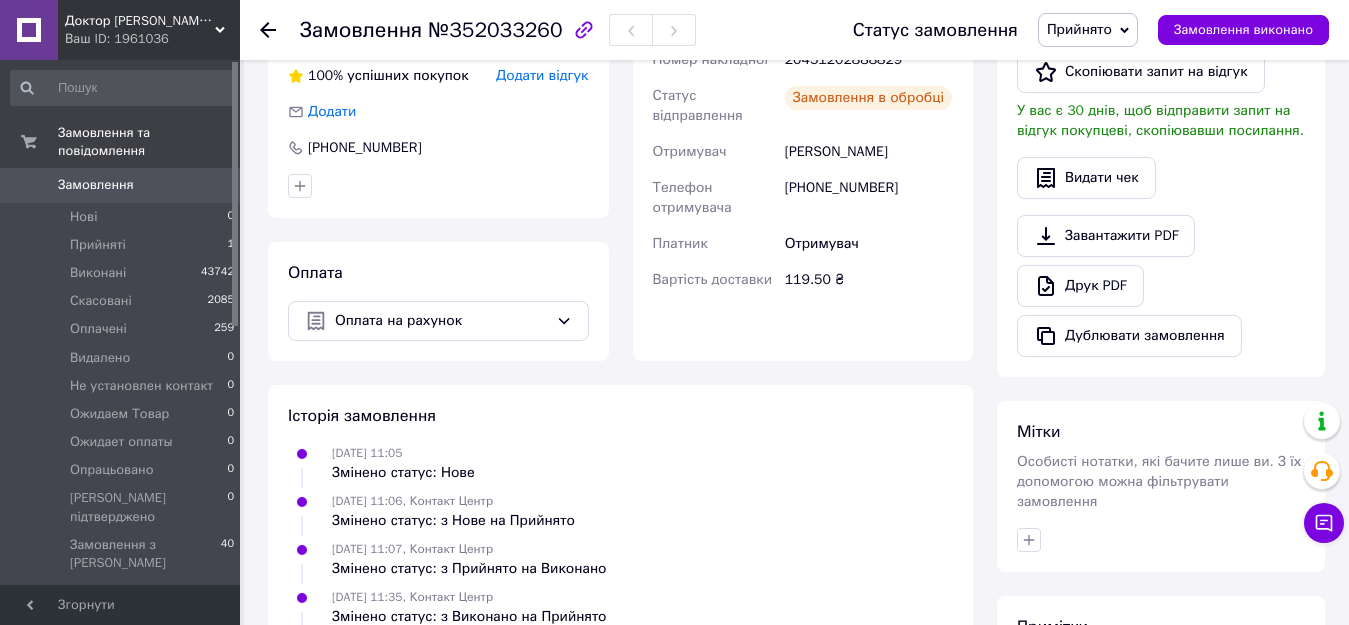 click on "Прийнято" at bounding box center [1088, 30] 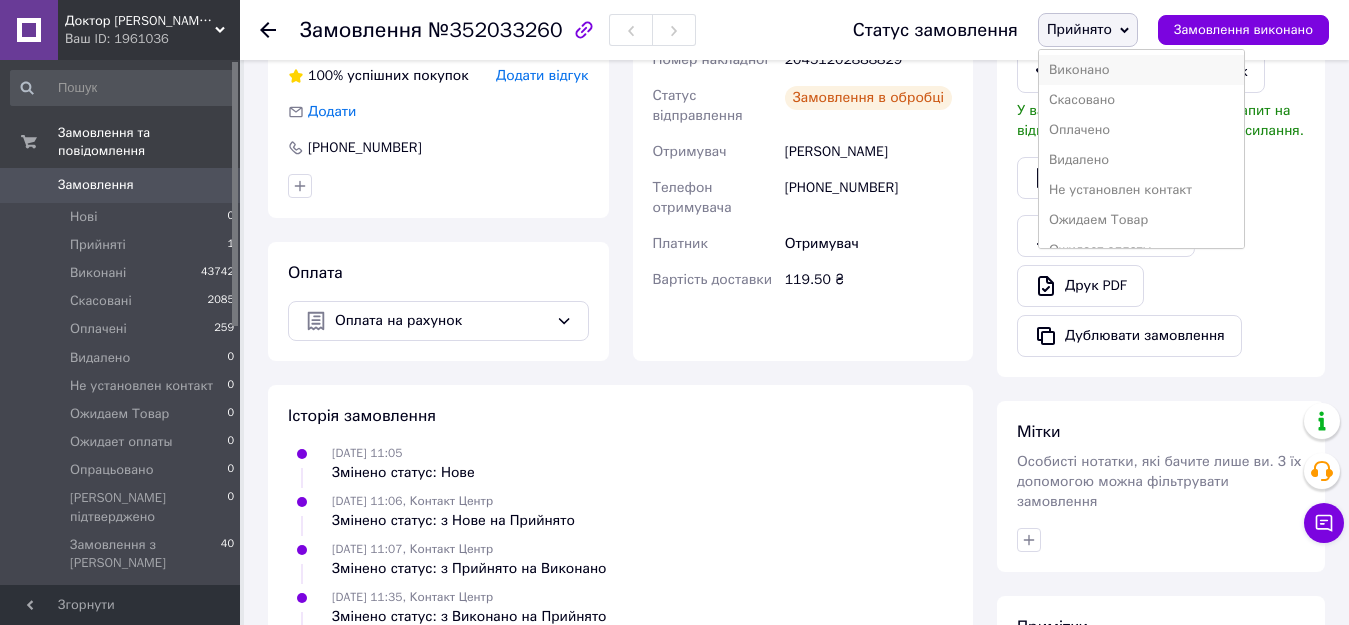 click on "Виконано" at bounding box center (1141, 70) 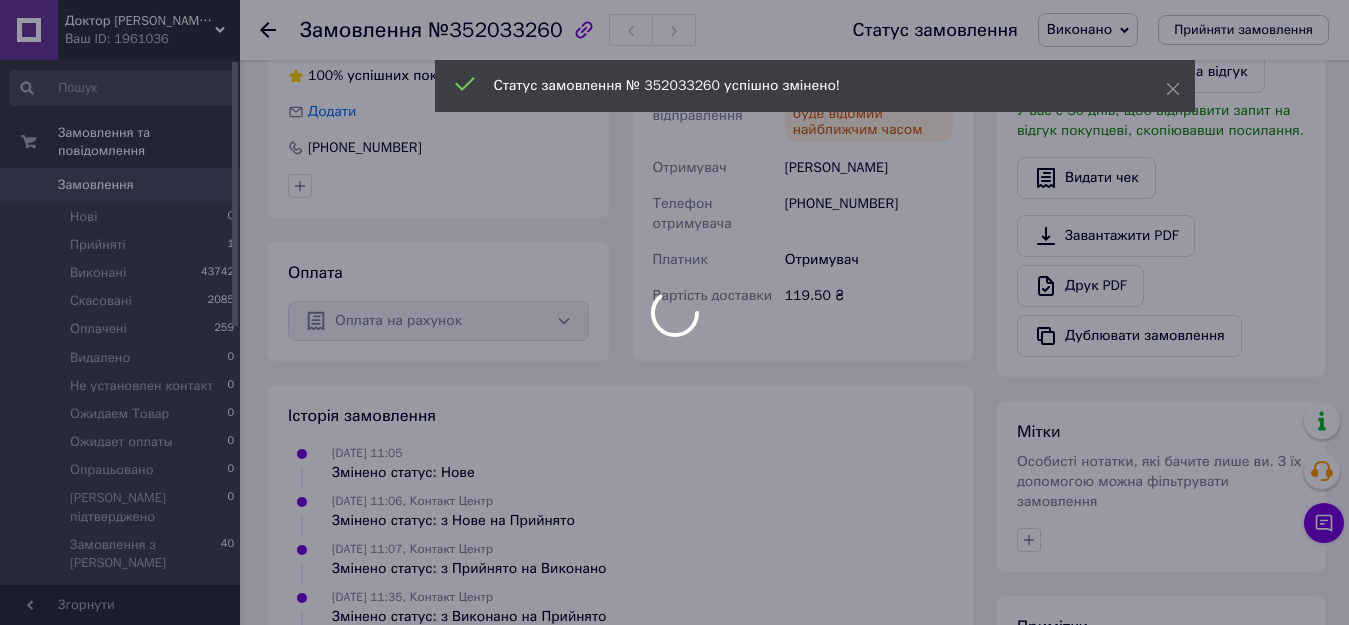 scroll, scrollTop: 167, scrollLeft: 0, axis: vertical 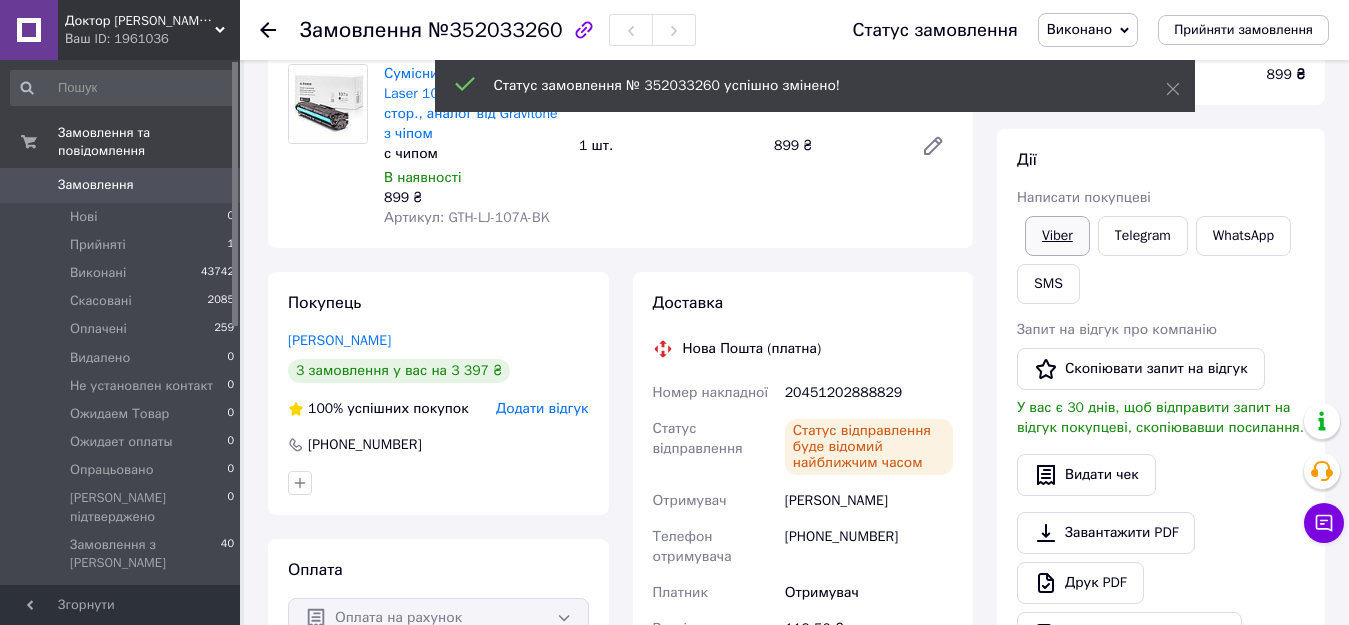 click on "Viber" at bounding box center [1057, 236] 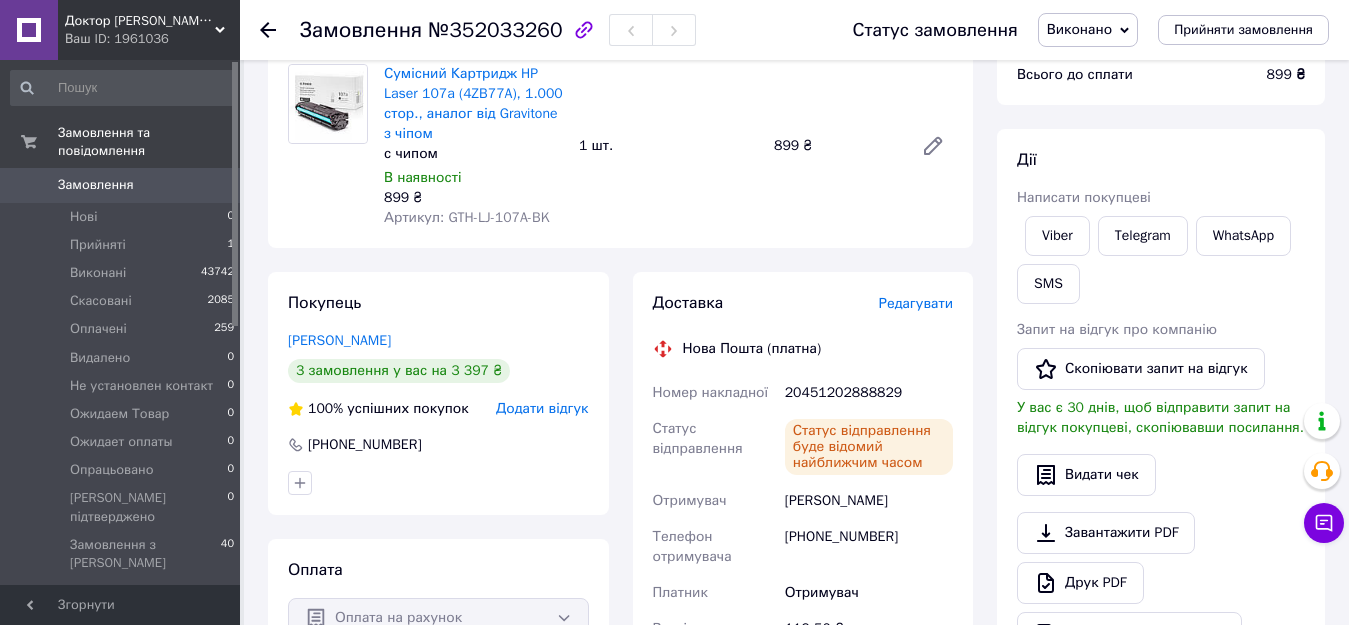 click on "Замовлення" at bounding box center (121, 185) 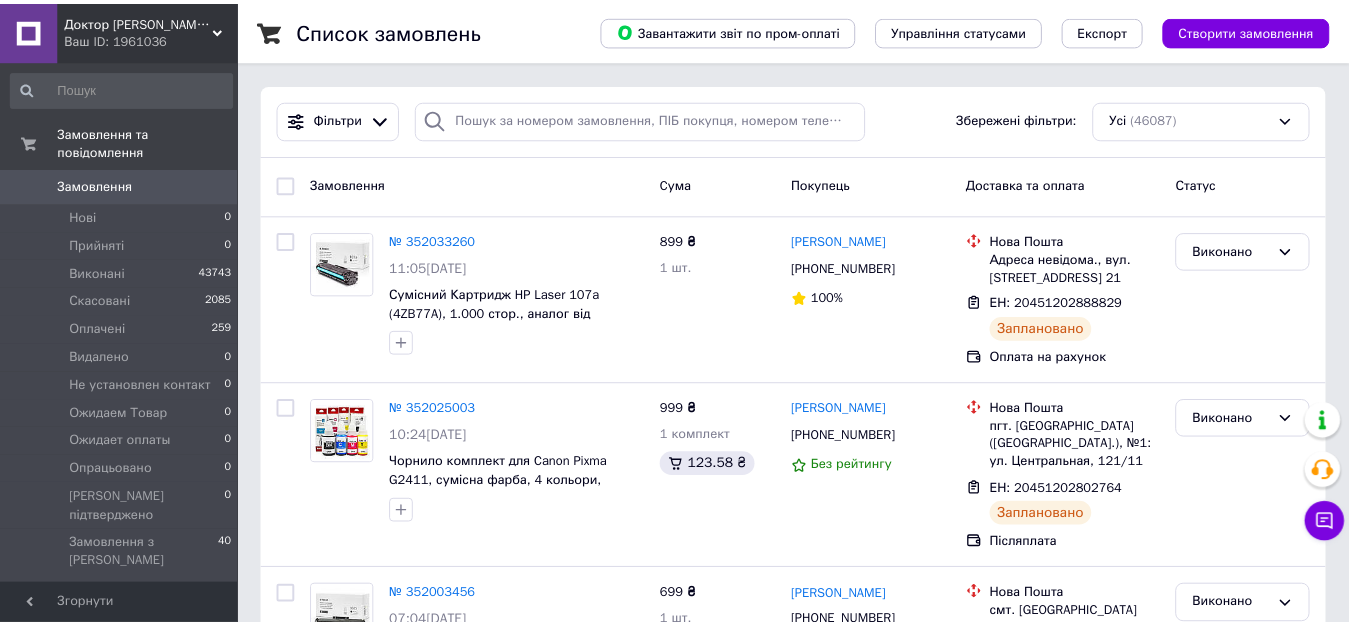 scroll, scrollTop: 0, scrollLeft: 0, axis: both 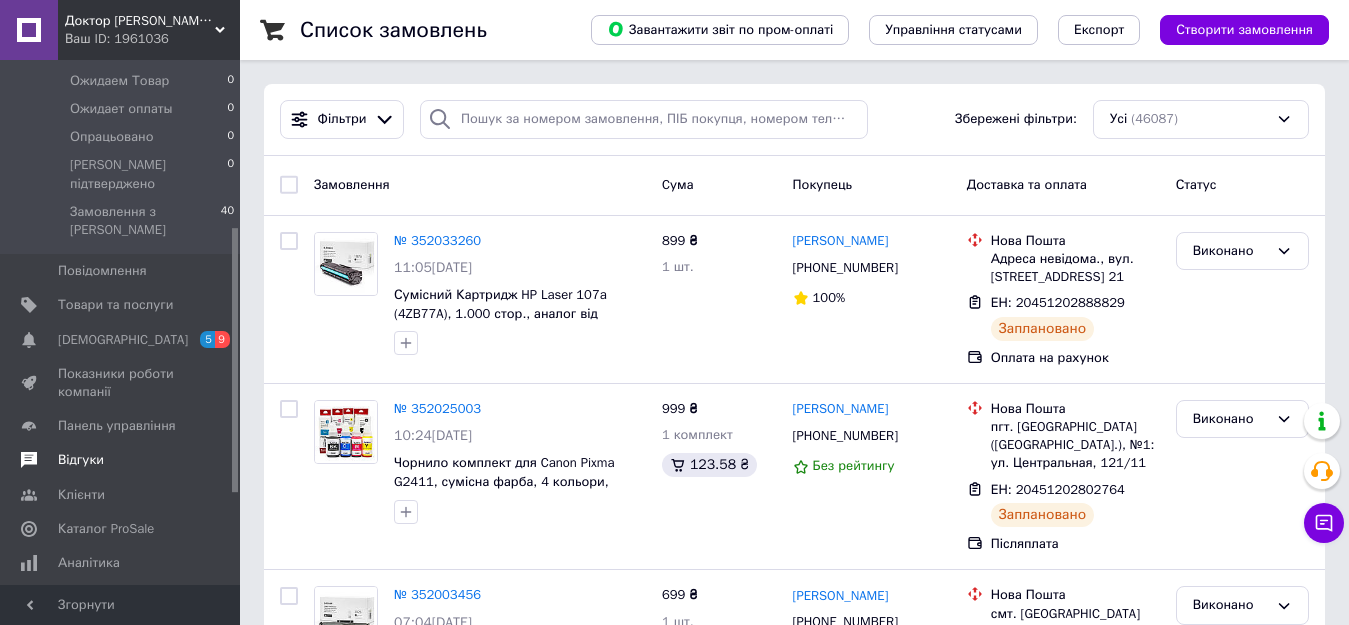 click on "Відгуки" at bounding box center (81, 460) 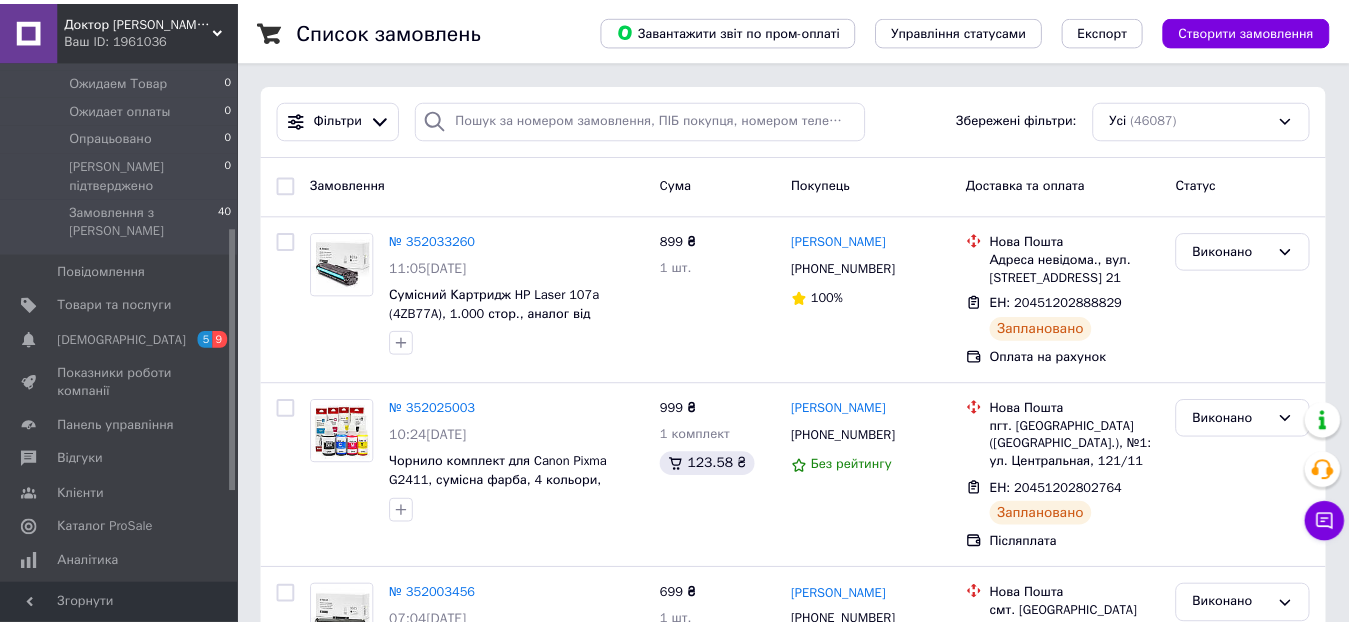 scroll, scrollTop: 292, scrollLeft: 0, axis: vertical 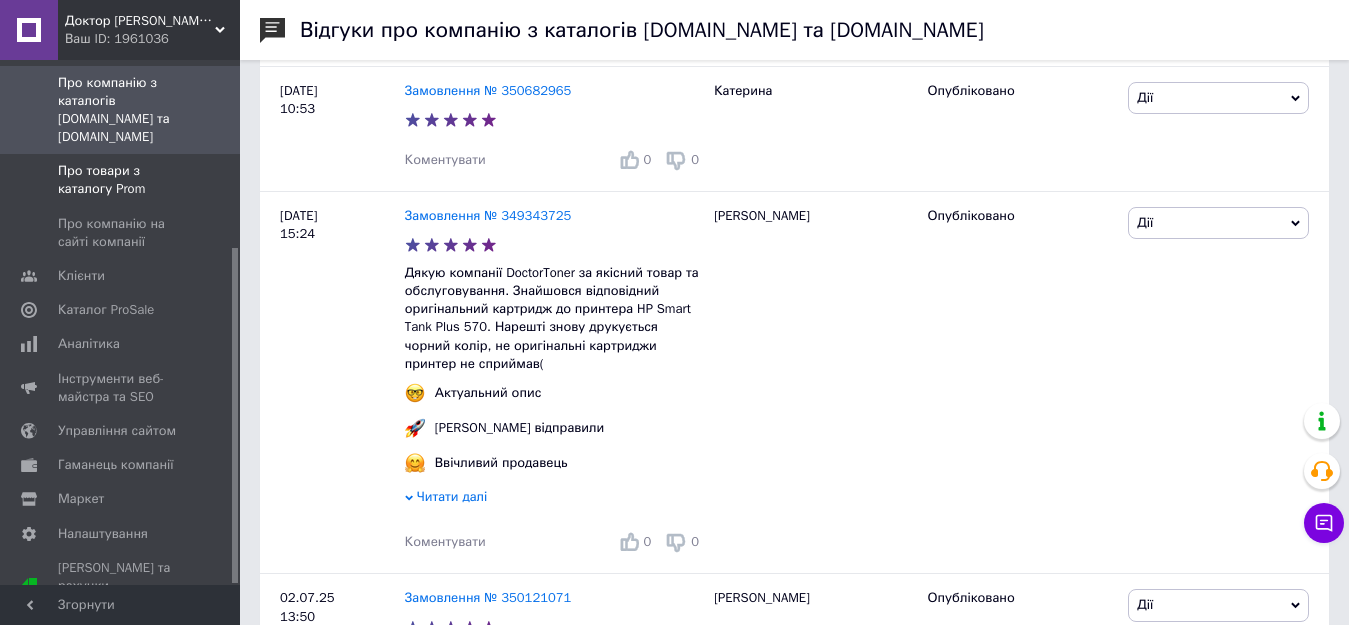 click on "Про товари з каталогу Prom" at bounding box center (121, 180) 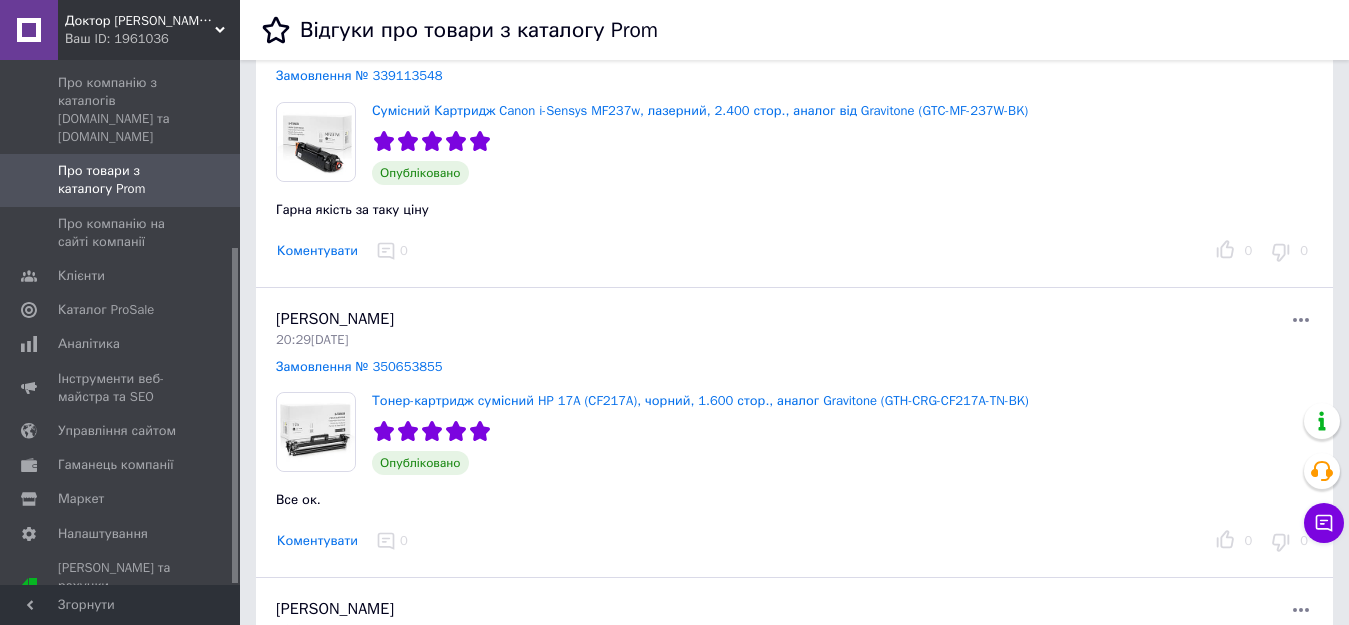 scroll, scrollTop: 333, scrollLeft: 0, axis: vertical 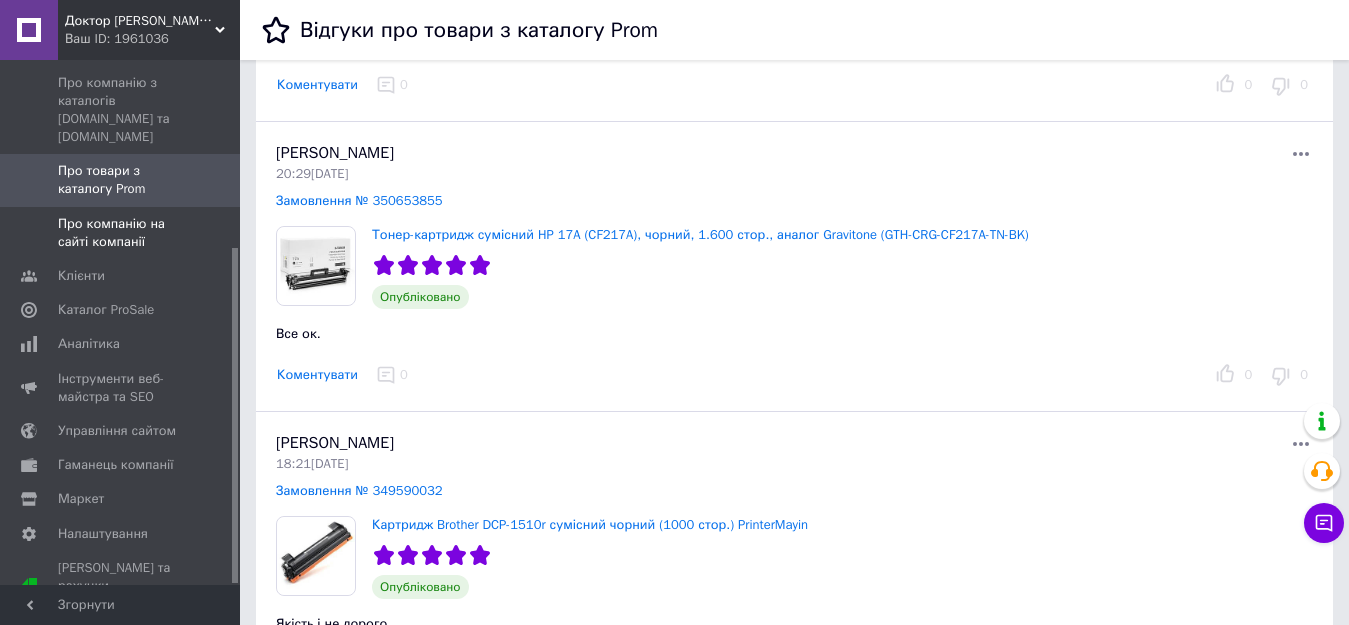 click on "Про компанію на сайті компанії" at bounding box center [121, 233] 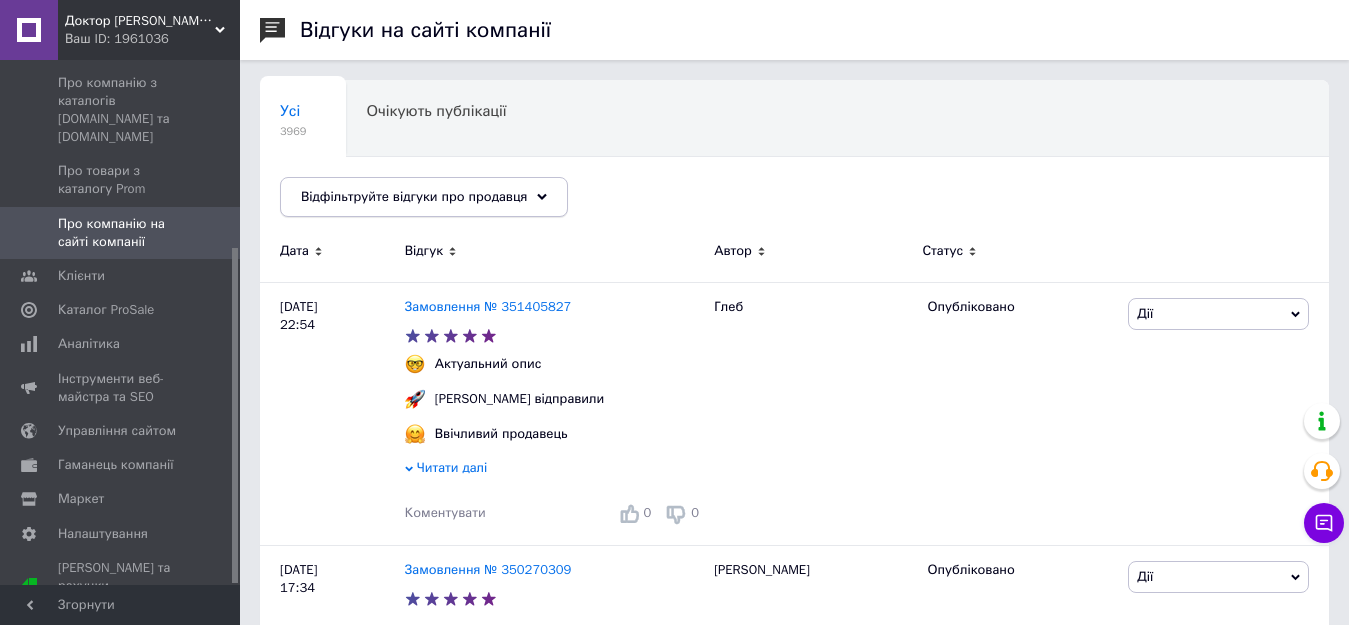scroll, scrollTop: 500, scrollLeft: 0, axis: vertical 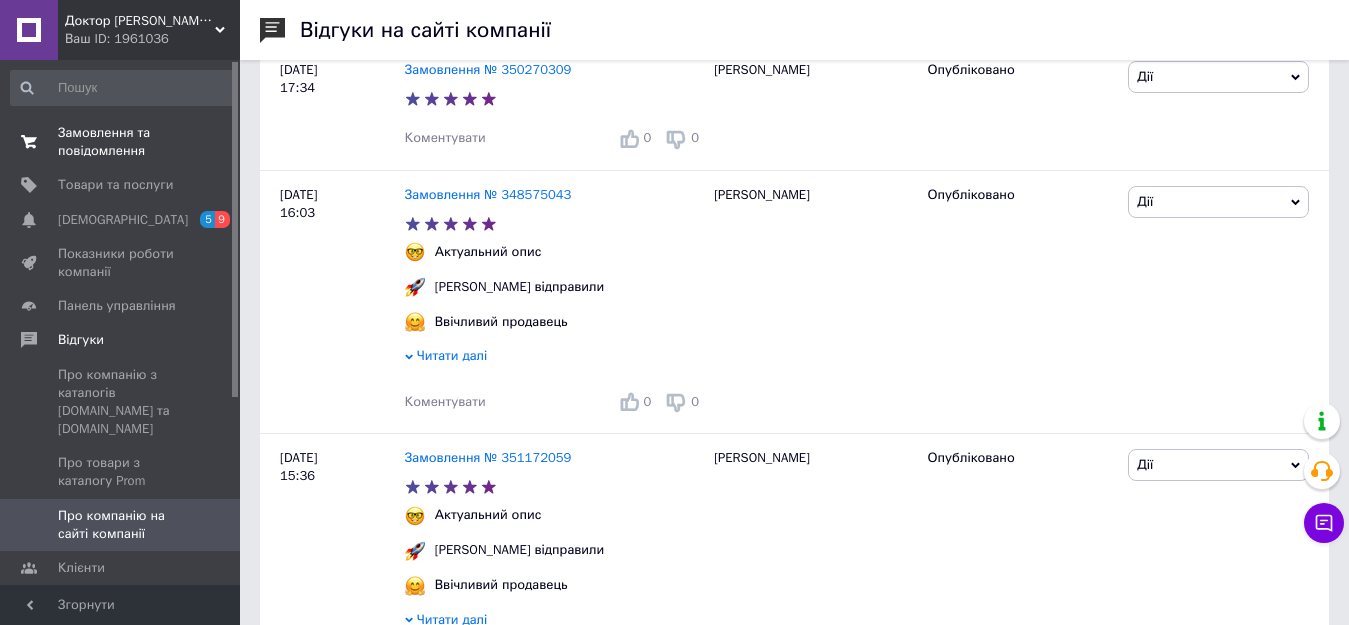 click on "Замовлення та повідомлення" at bounding box center (121, 142) 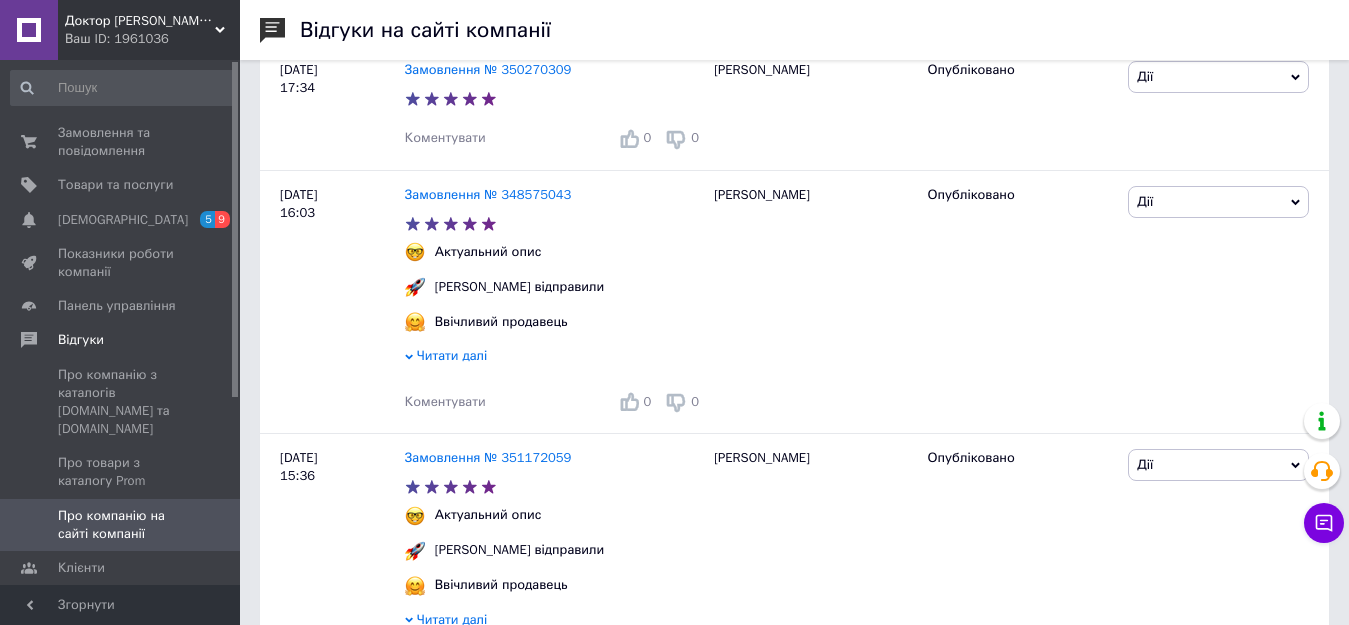 scroll, scrollTop: 0, scrollLeft: 0, axis: both 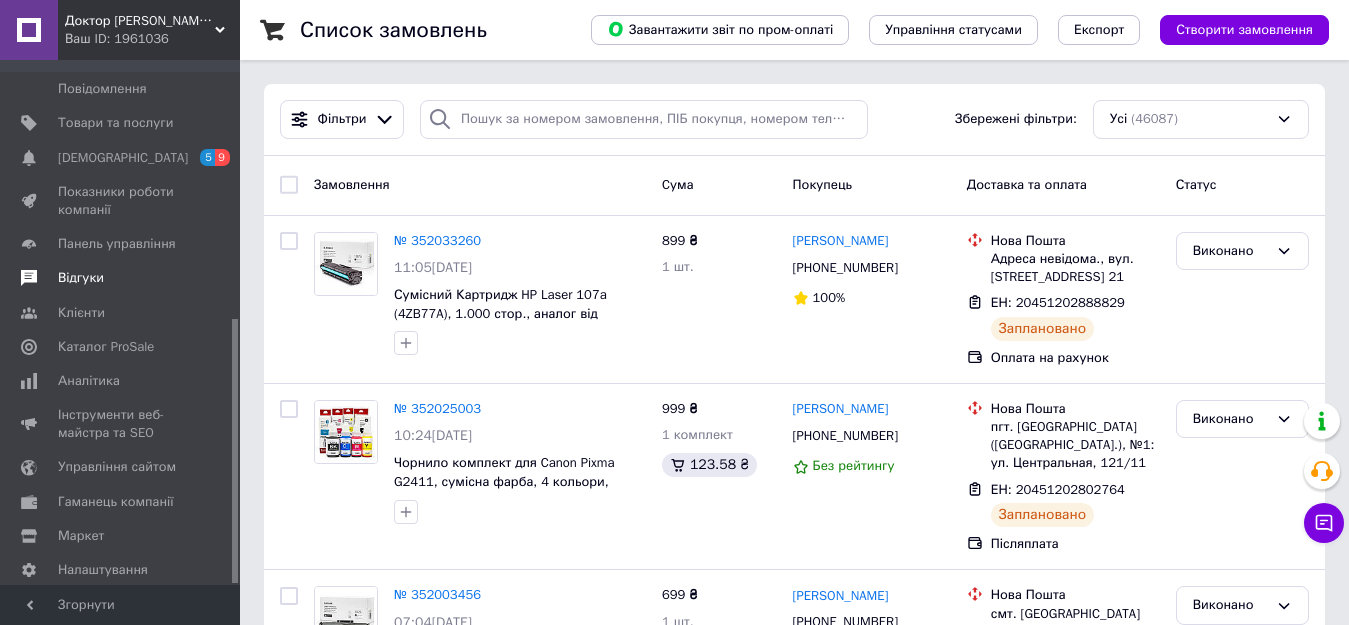 click on "Відгуки" at bounding box center (81, 278) 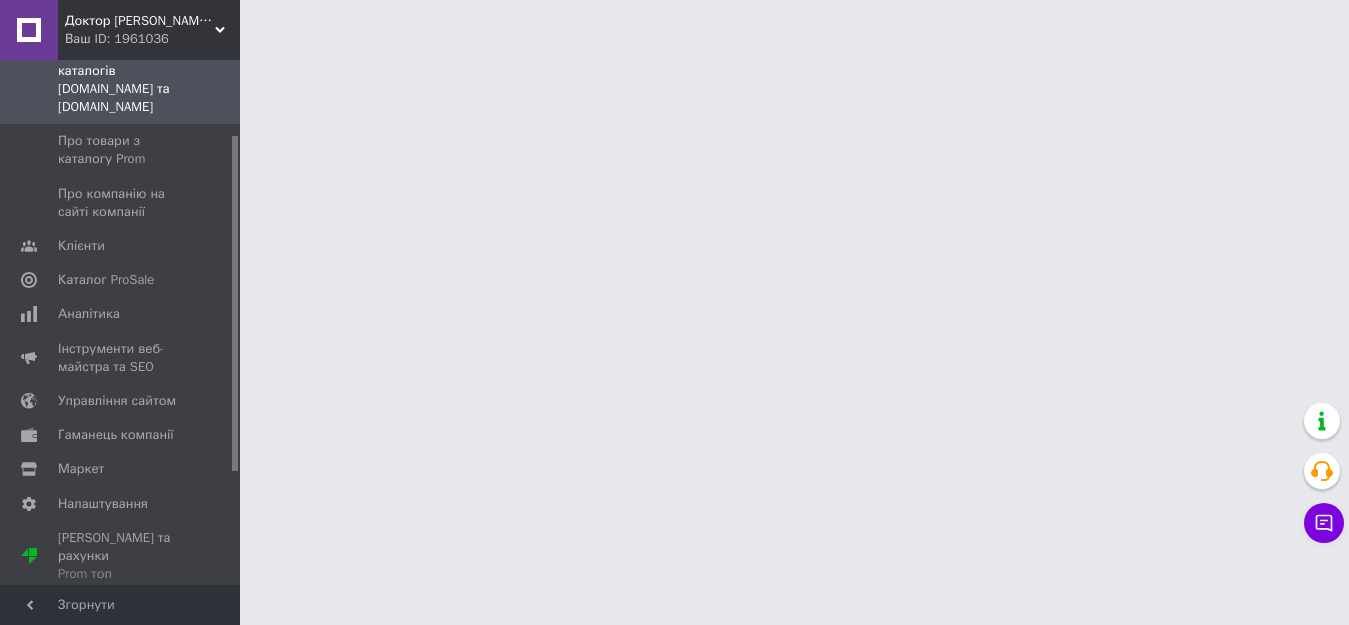 scroll, scrollTop: 116, scrollLeft: 0, axis: vertical 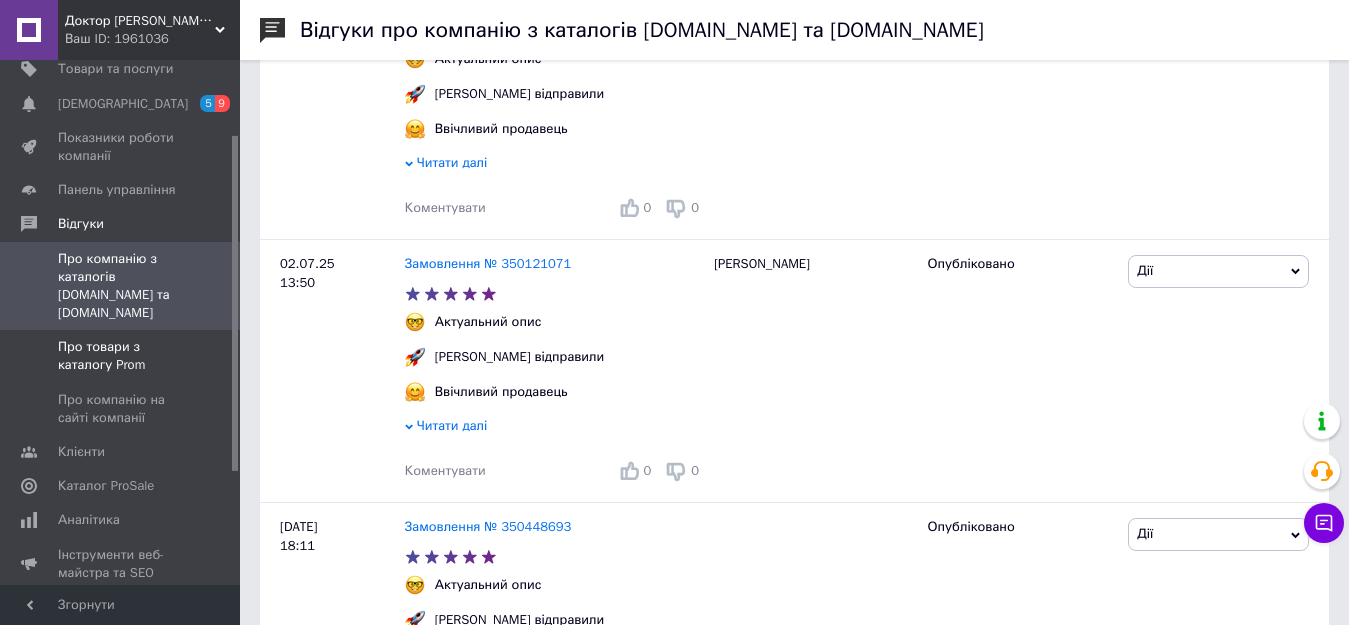 click on "Про товари з каталогу Prom" at bounding box center (121, 356) 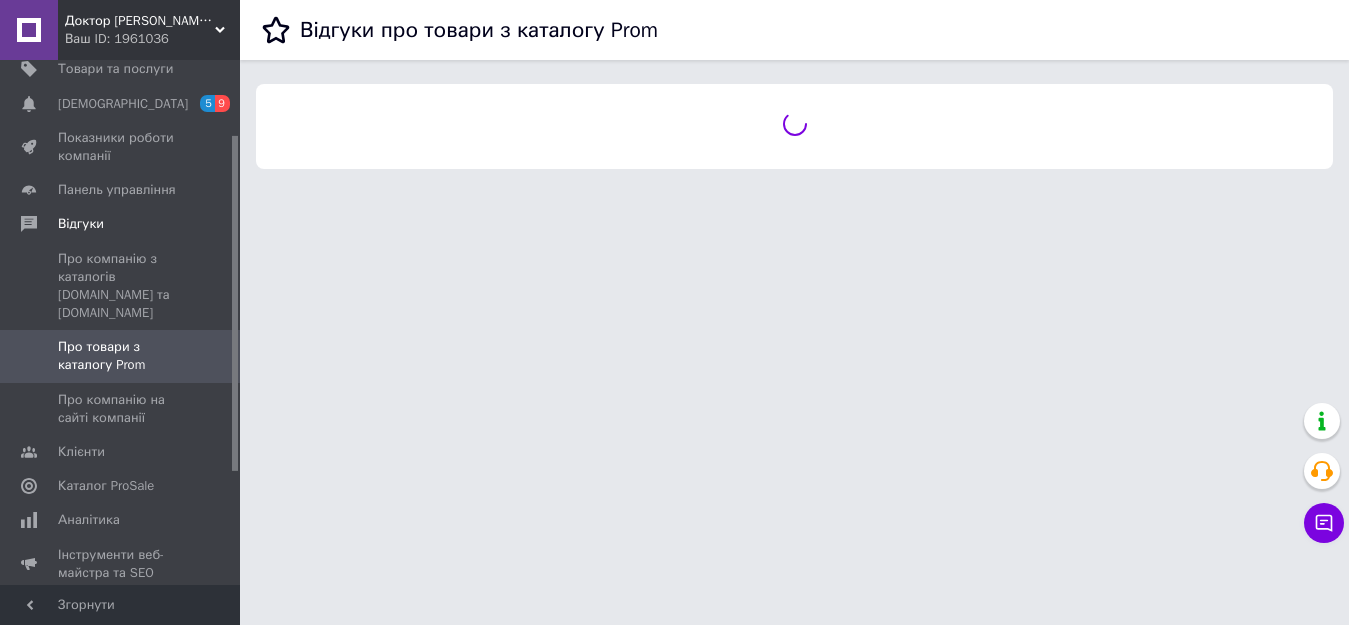 scroll, scrollTop: 0, scrollLeft: 0, axis: both 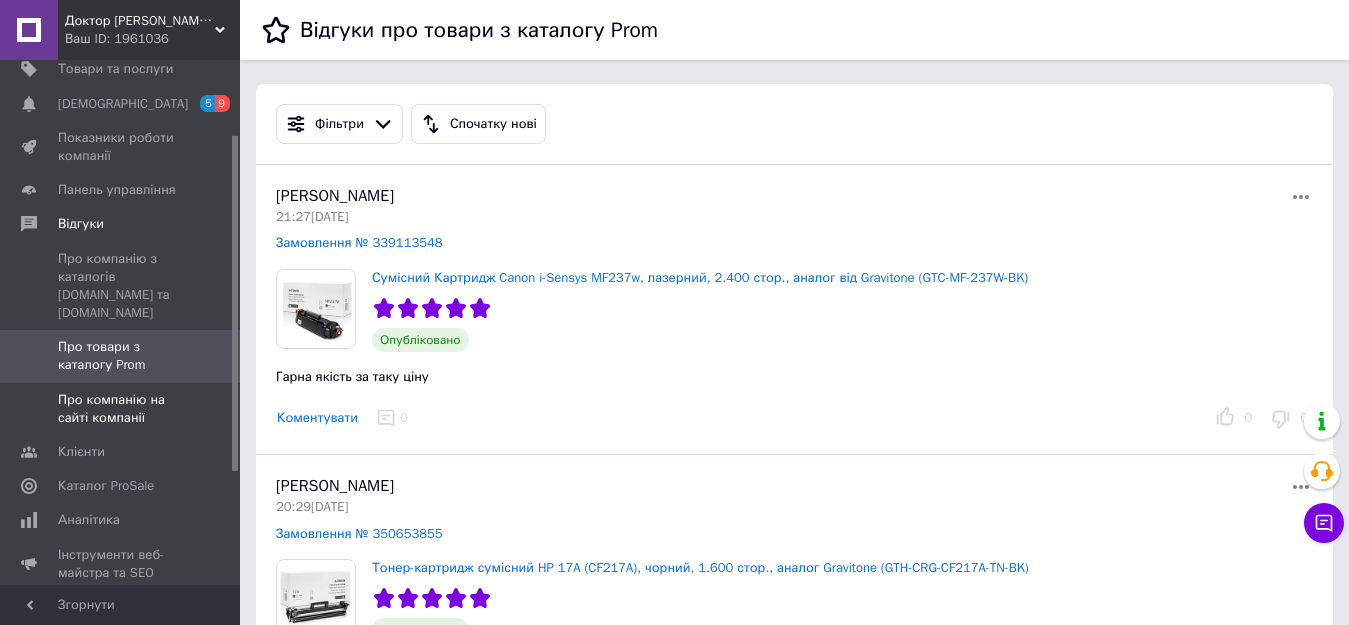 click on "Про компанію на сайті компанії" at bounding box center (121, 409) 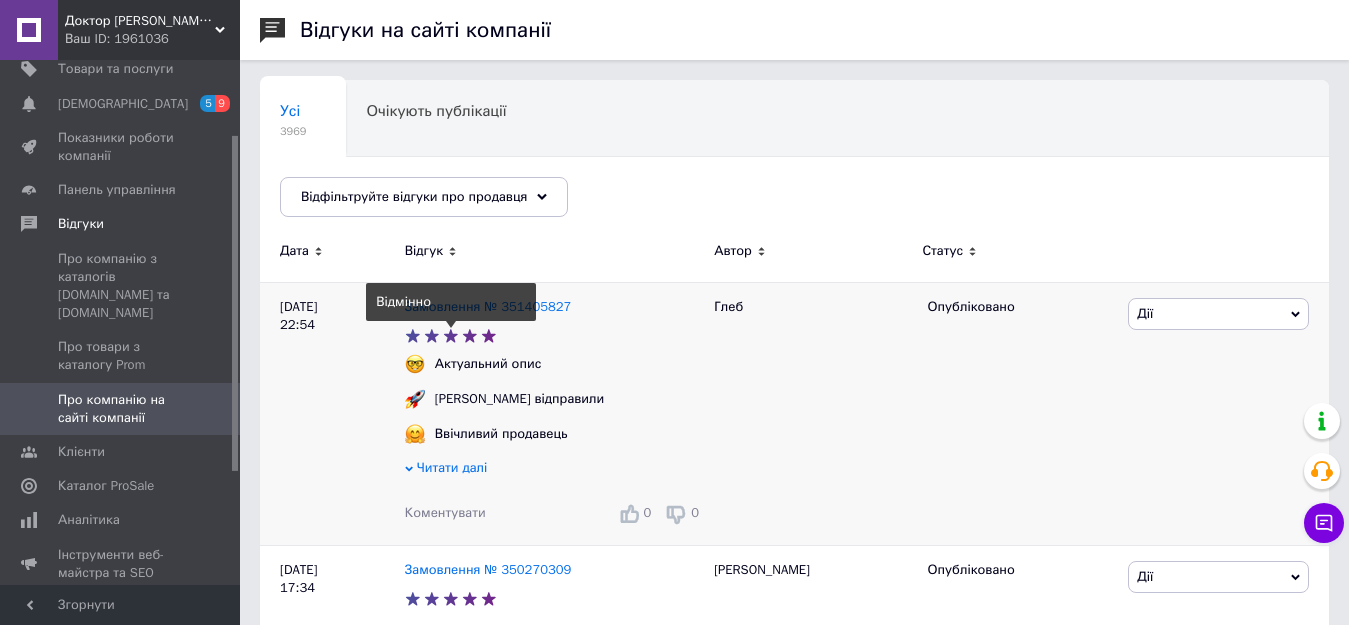 scroll, scrollTop: 500, scrollLeft: 0, axis: vertical 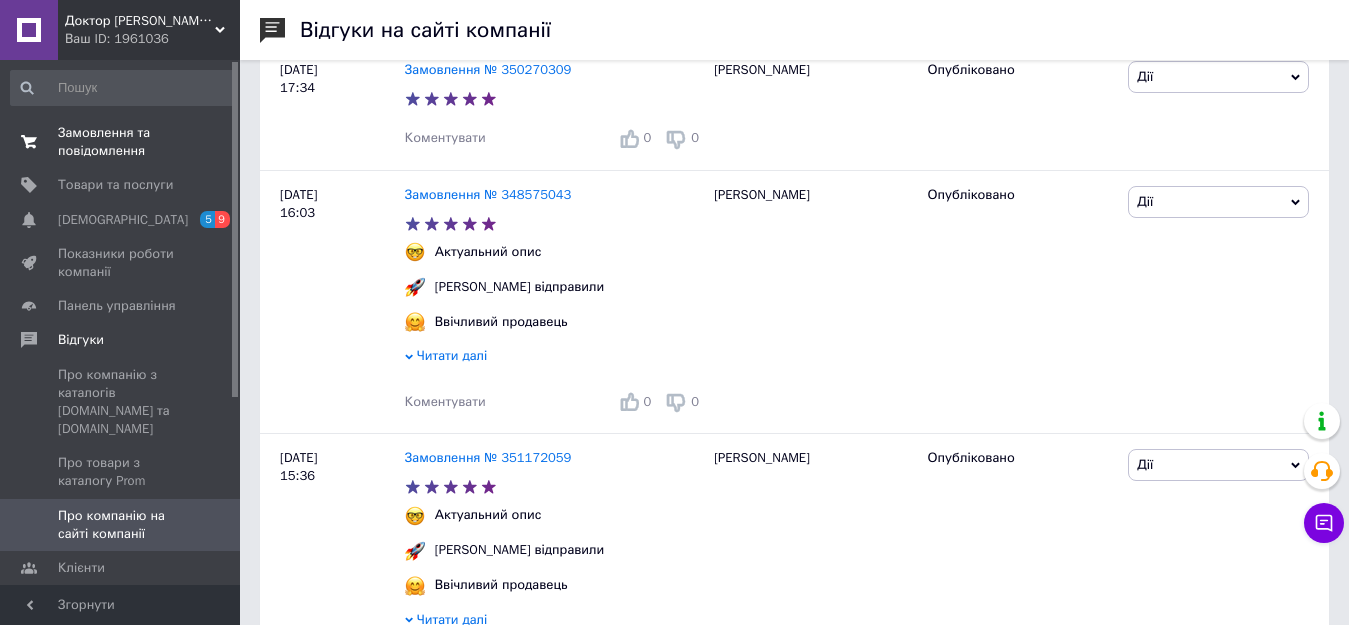 click on "Замовлення та повідомлення" at bounding box center [121, 142] 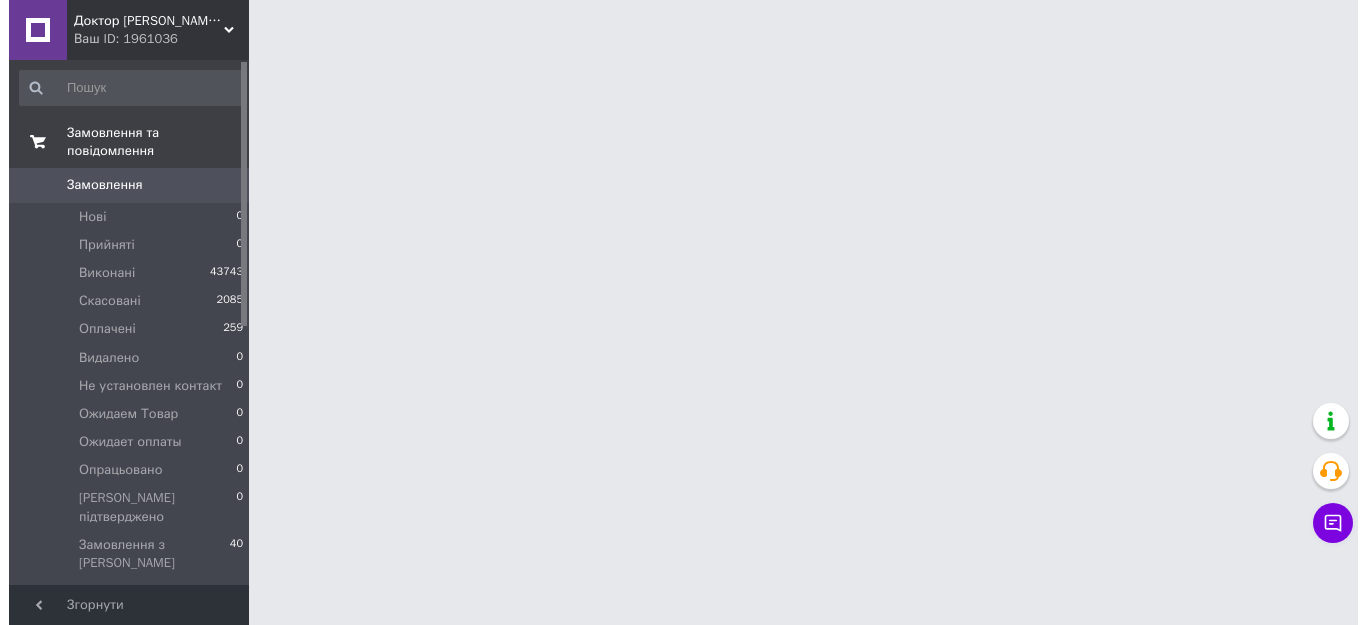 scroll, scrollTop: 0, scrollLeft: 0, axis: both 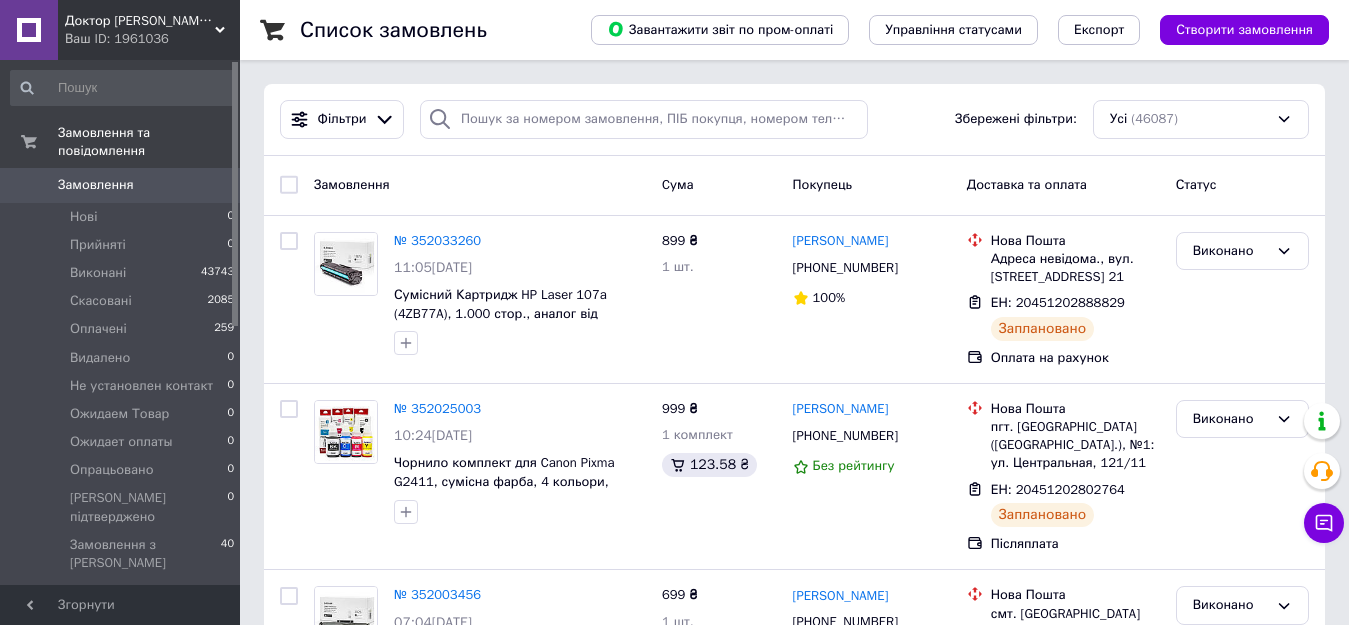 click on "Створити замовлення" at bounding box center (1244, 30) 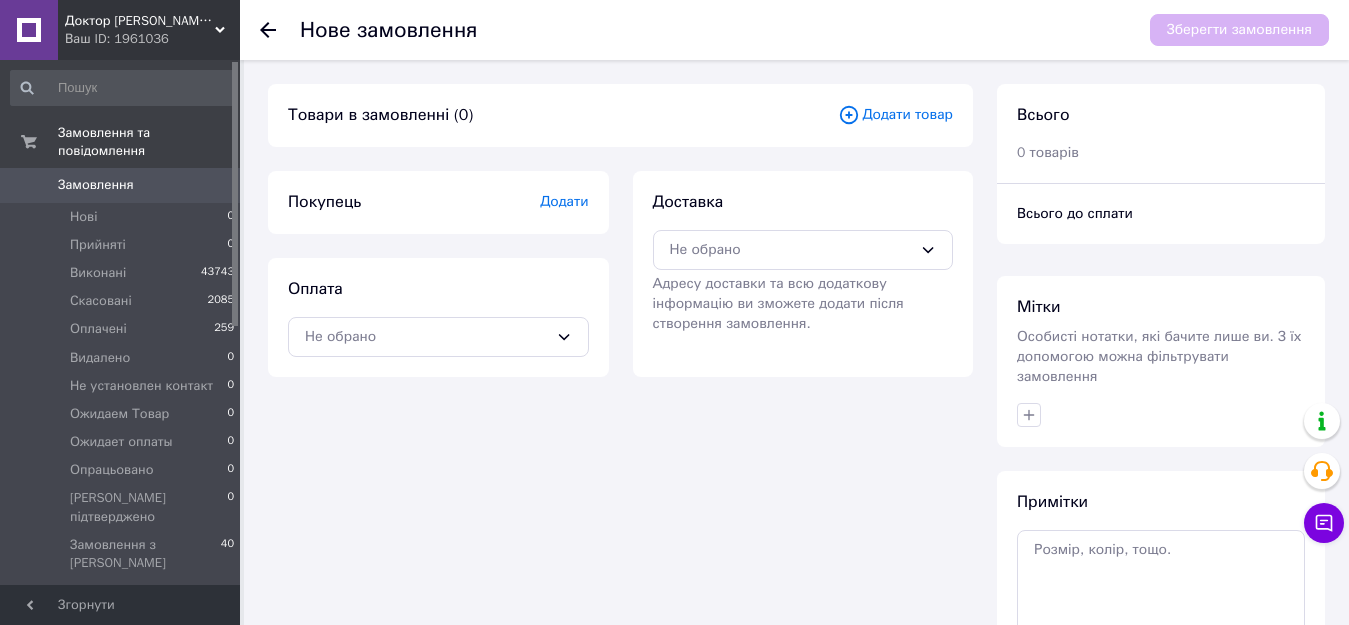 click on "Додати товар" at bounding box center [895, 115] 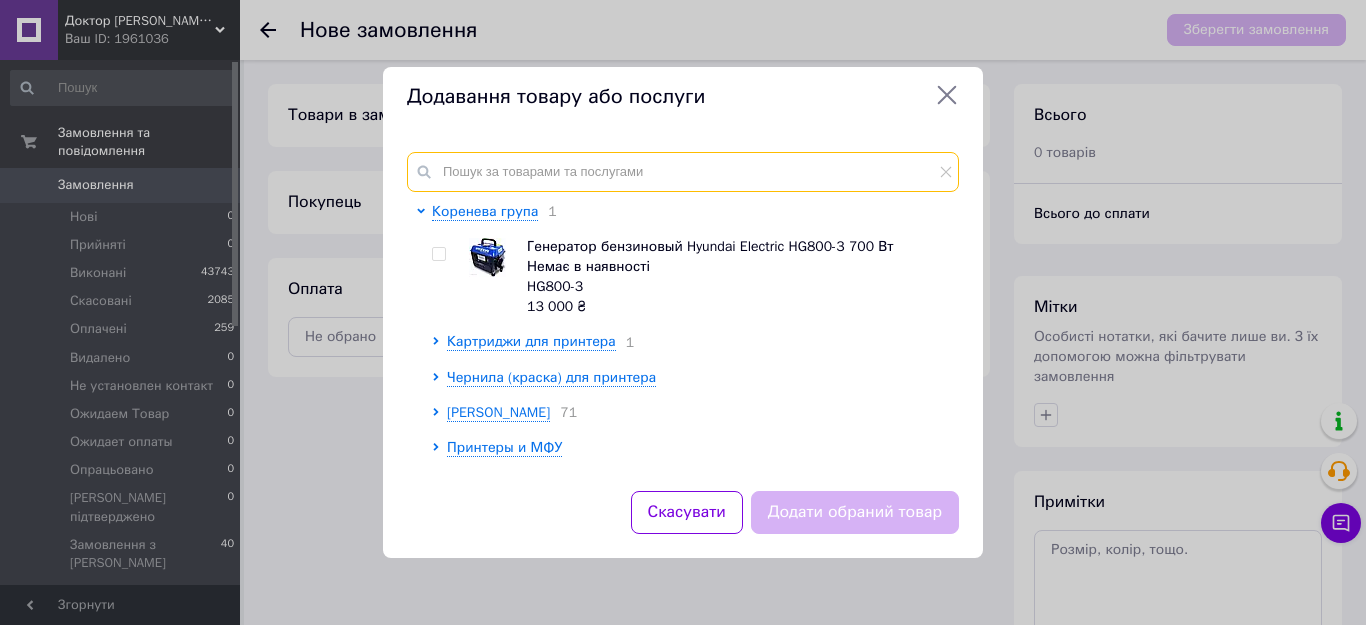 click at bounding box center (683, 172) 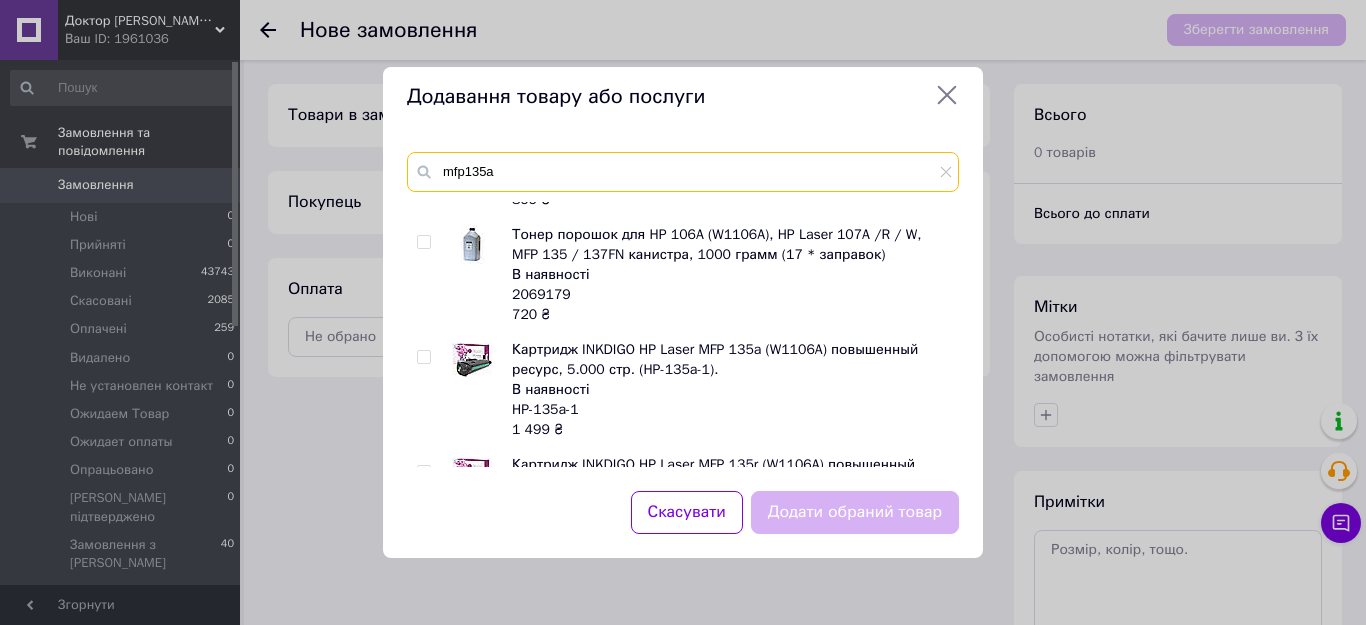 scroll, scrollTop: 755, scrollLeft: 0, axis: vertical 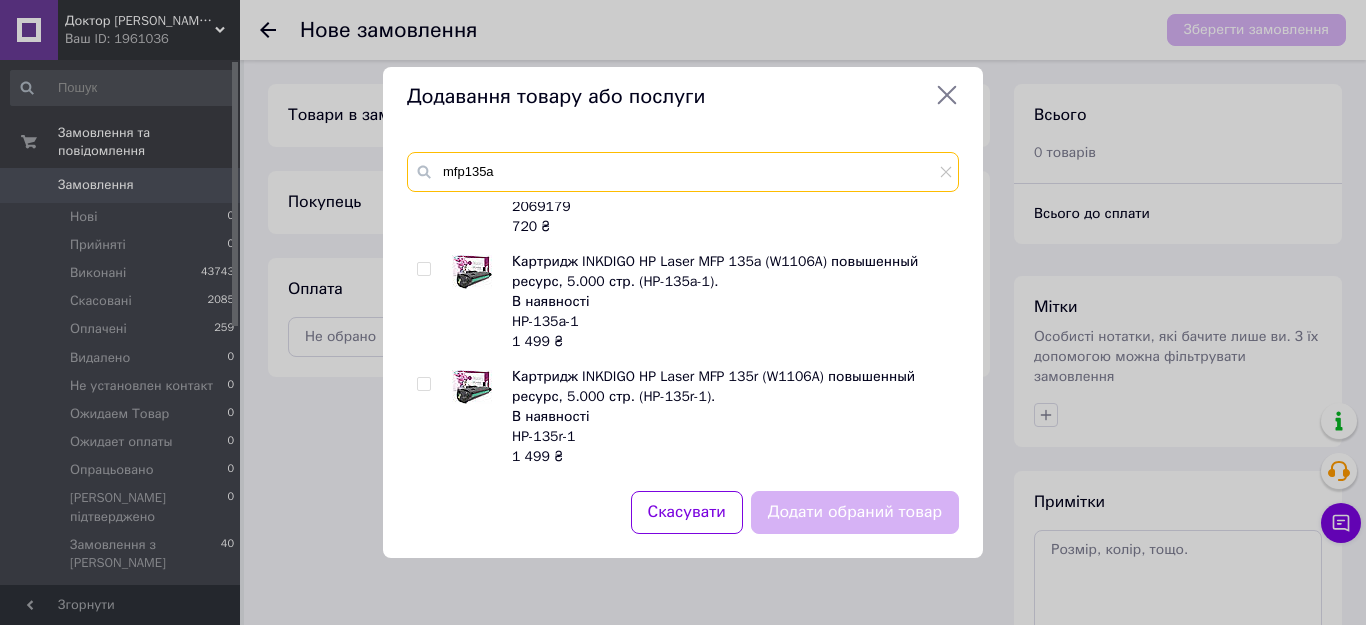 drag, startPoint x: 533, startPoint y: 166, endPoint x: 416, endPoint y: 175, distance: 117.34564 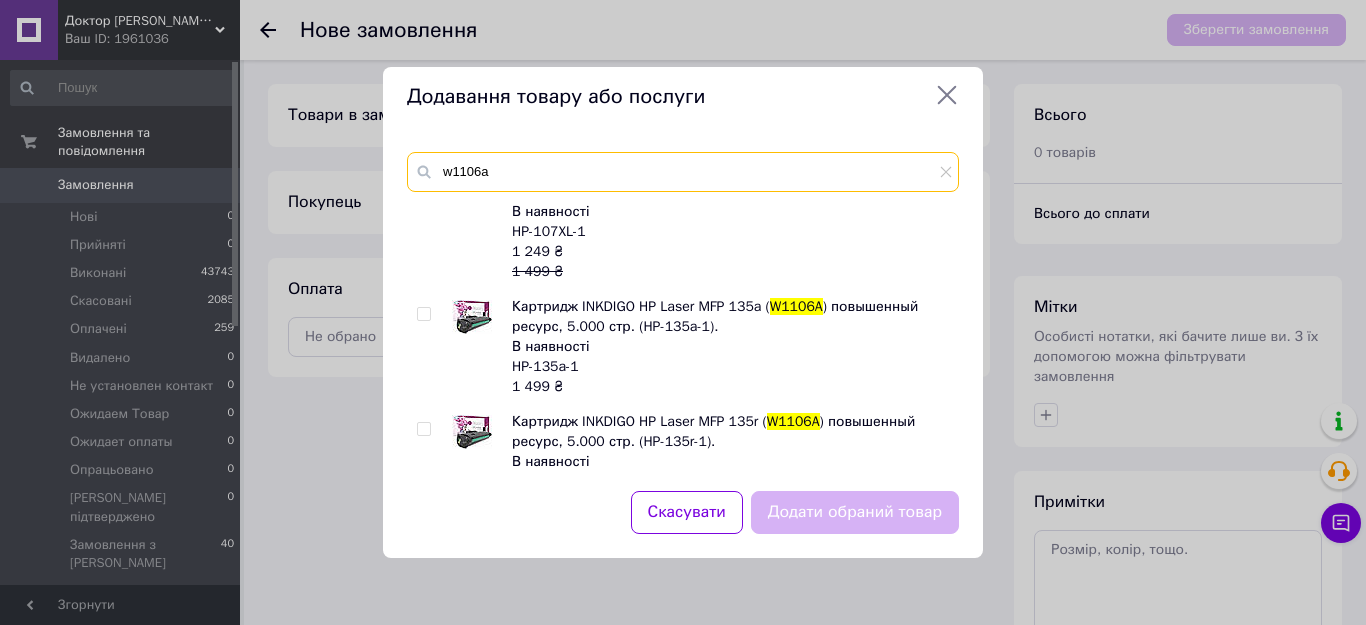 scroll, scrollTop: 1167, scrollLeft: 0, axis: vertical 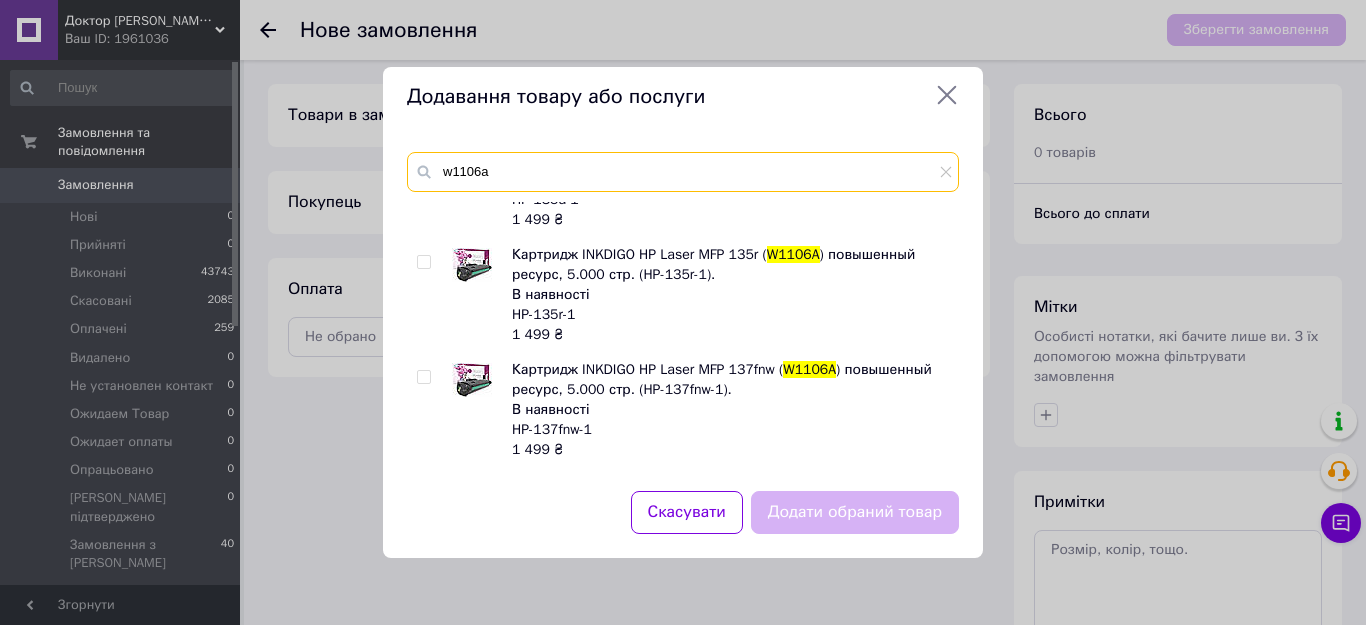 type on "w1106a" 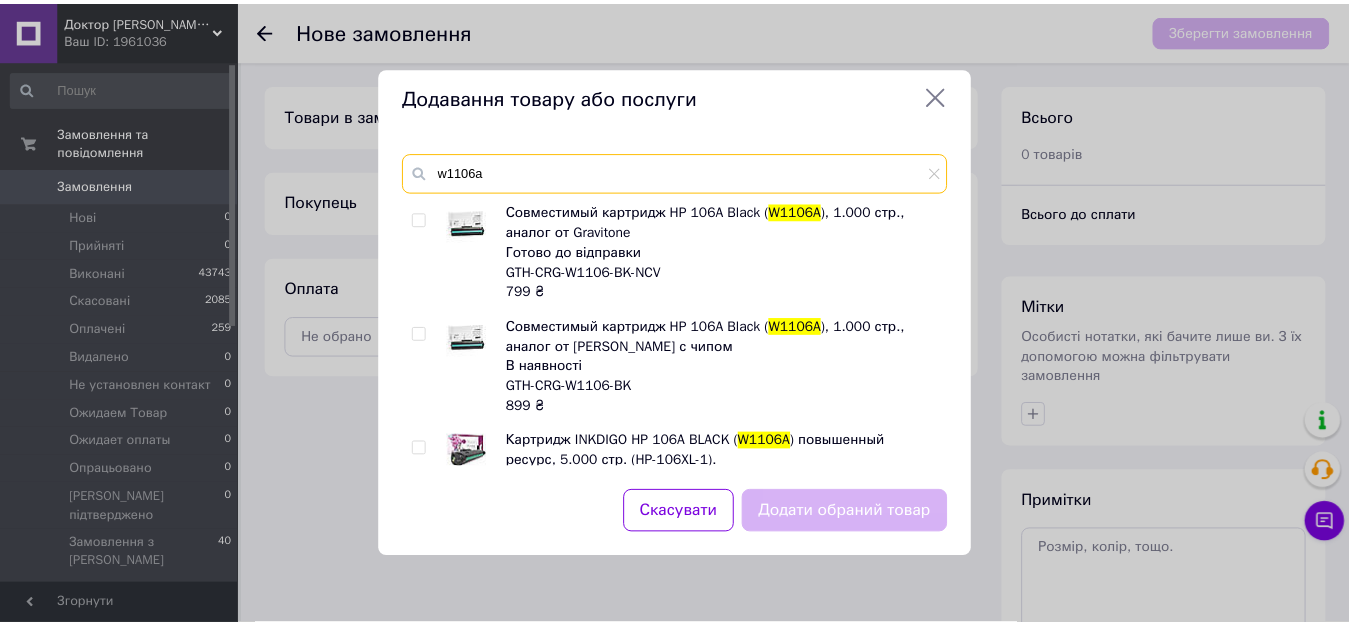 scroll, scrollTop: 167, scrollLeft: 0, axis: vertical 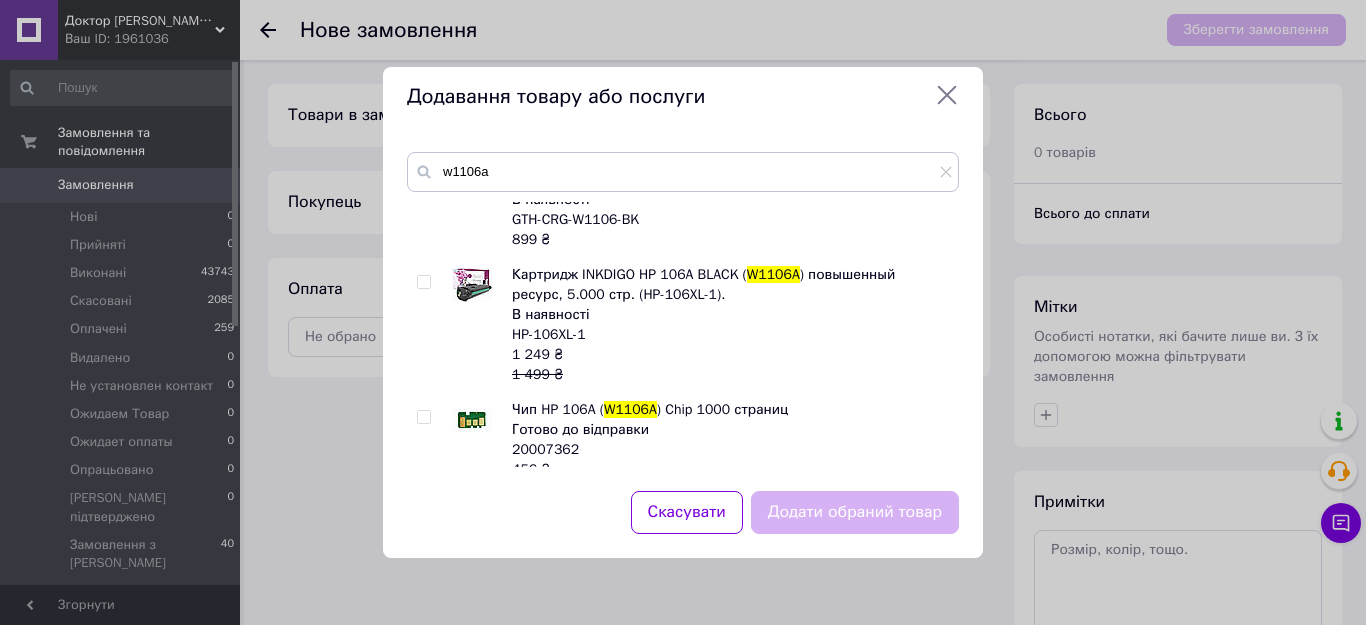 click on "Додавання товару або послуги w1106a Совместимый картридж HP 106A Black ( W1106A ), 1.000 стр., аналог от Gravitone Готово до відправки GTH-CRG-W1106-BK-NCV 799   ₴ Совместимый картридж HP 106A Black ( W1106A ), 1.000 стр., аналог от Gravitone с чипом В наявності GTH-CRG-W1106-BK 899   ₴ Картридж INKDIGO HP 106A BLACK ( W1106A ) повышенный ресурс, 5.000 стр. (HP-106XL-1). В наявності HP-106XL-1 1 249   ₴ 1 499   ₴ Чип HP 106A ( W1106A ) Chip 1000 страниц Готово до відправки 20007362 456   ₴ Тонер порошок для HP 106A ( W1106A ), HP Laser 107A /R / W, MFP 135 / 137FN канистра, 1000 грамм (17 * заправок) В наявності 2069179 720   ₴ Картридж INKDIGO HP Laser 107w ( W1106A ) повышенный ресурс, 5.000 стр. (HP-107XL-1). В наявності HP-107XL-1" at bounding box center [683, 312] 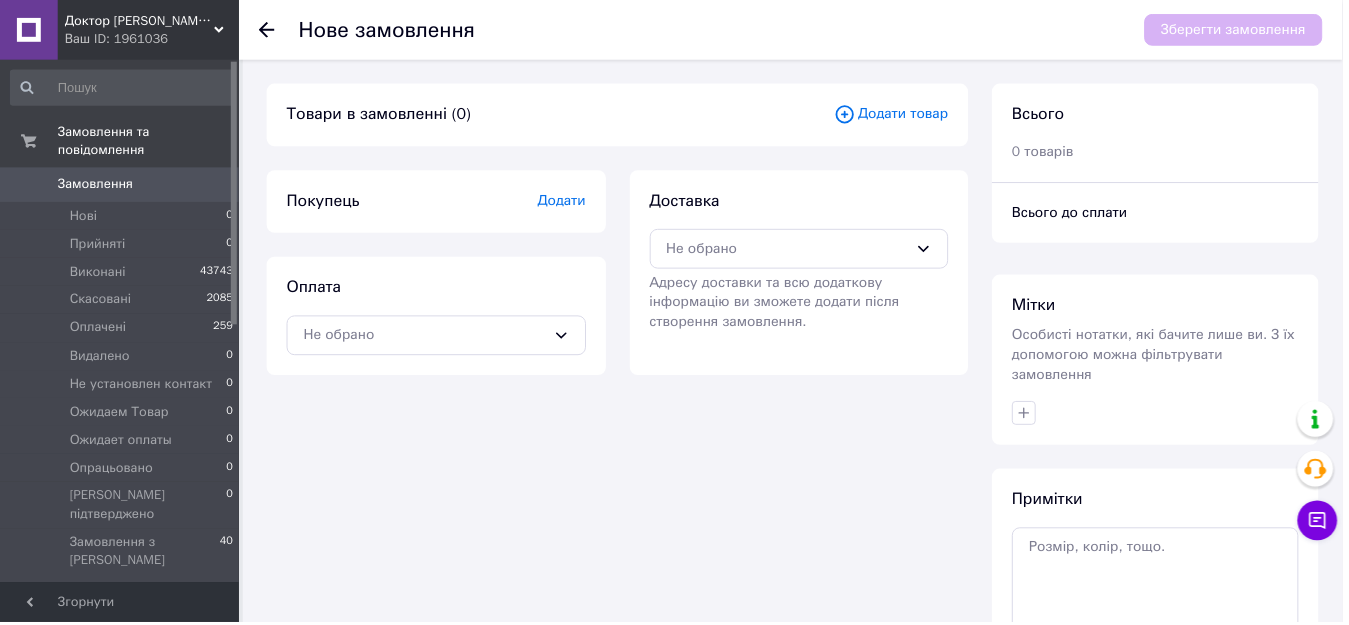 click on "Замовлення" at bounding box center [121, 185] 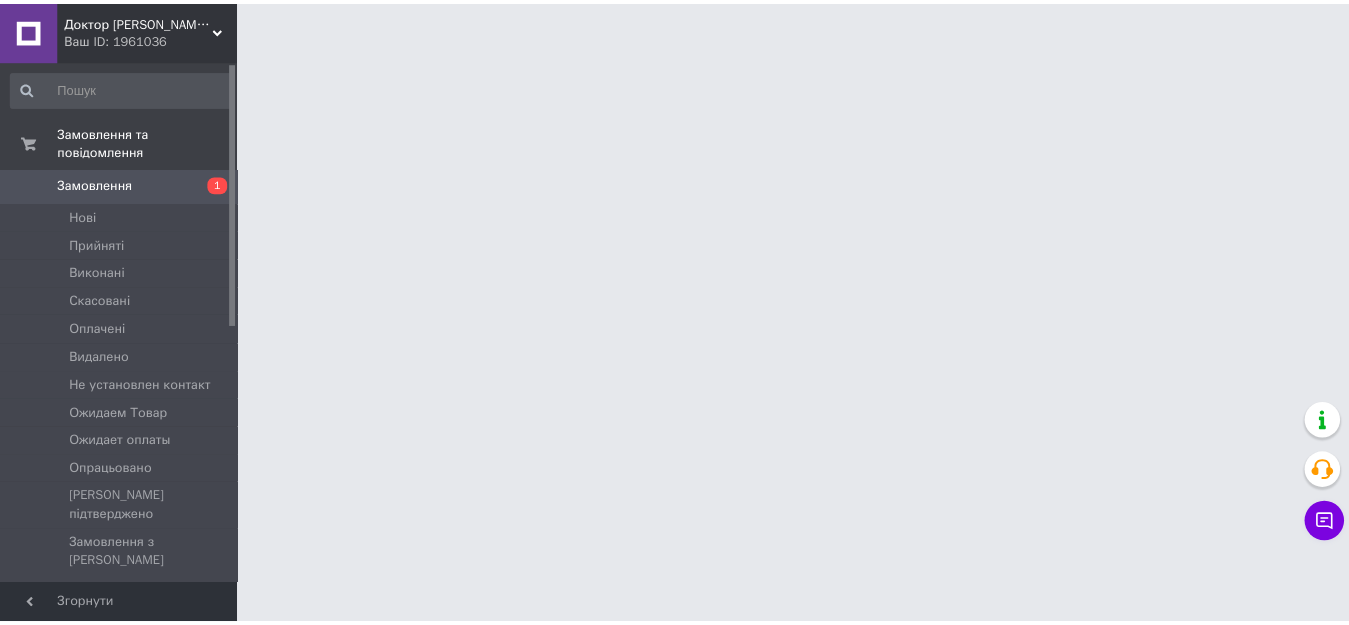 scroll, scrollTop: 0, scrollLeft: 0, axis: both 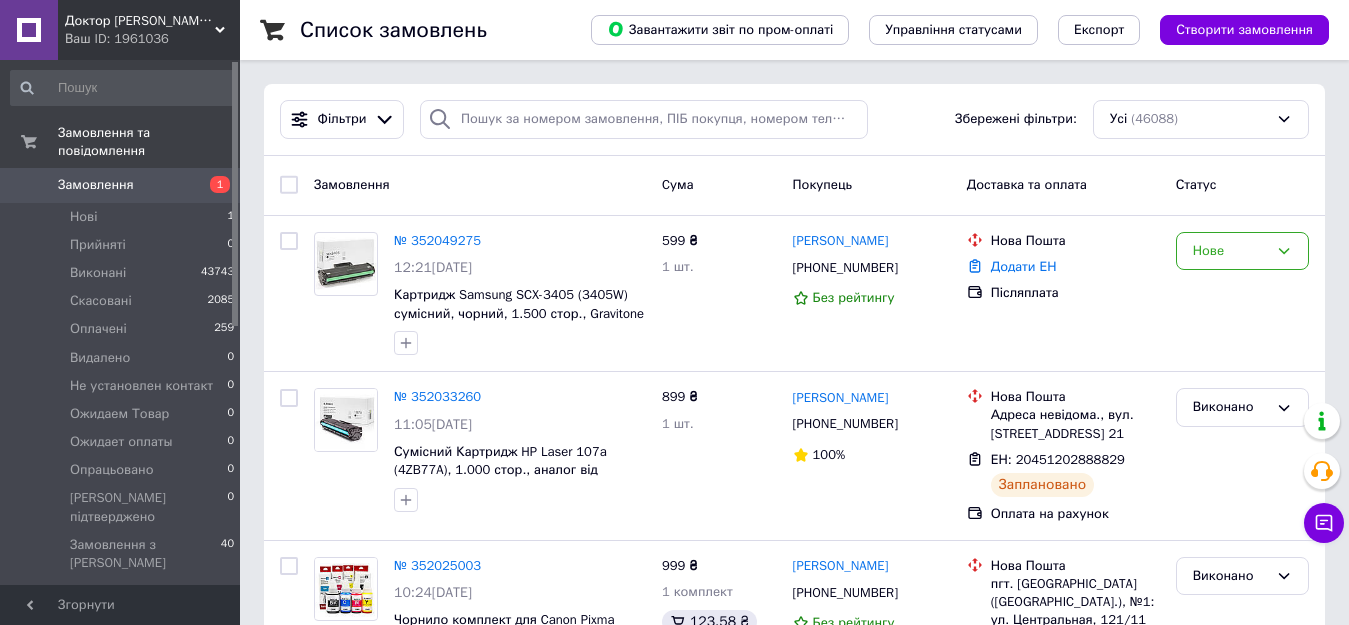 click on "№ 352049275" at bounding box center [437, 240] 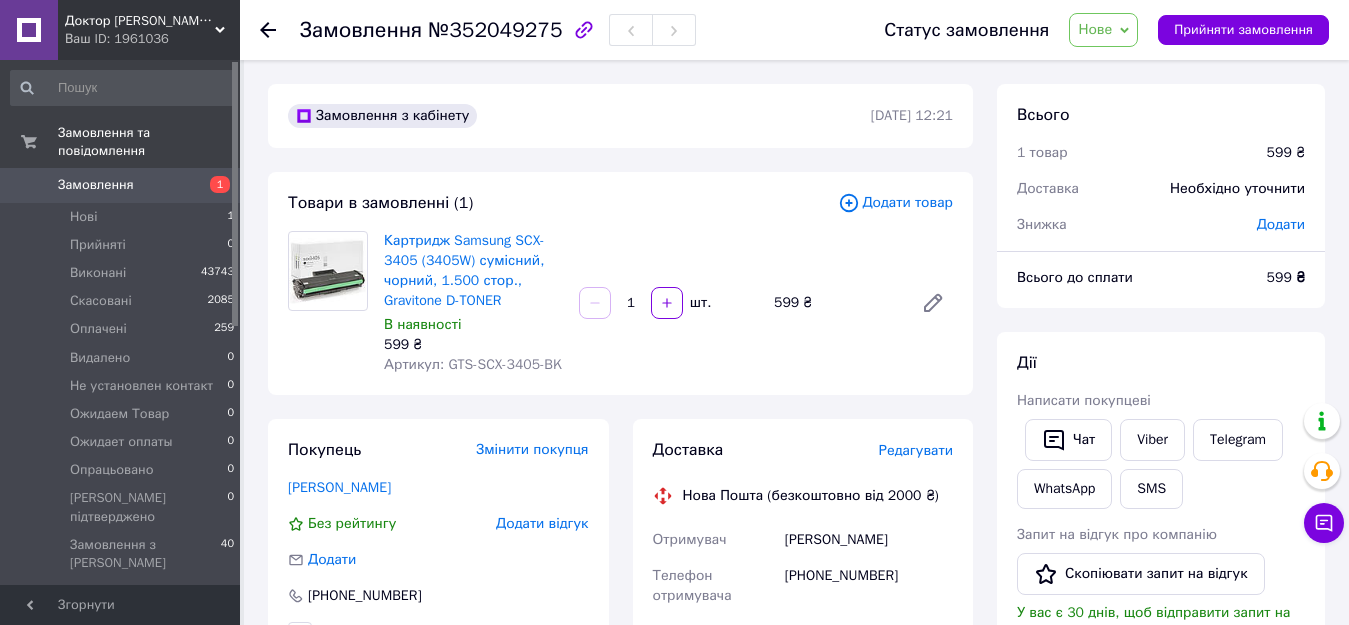 click on "Замовлення" at bounding box center (96, 185) 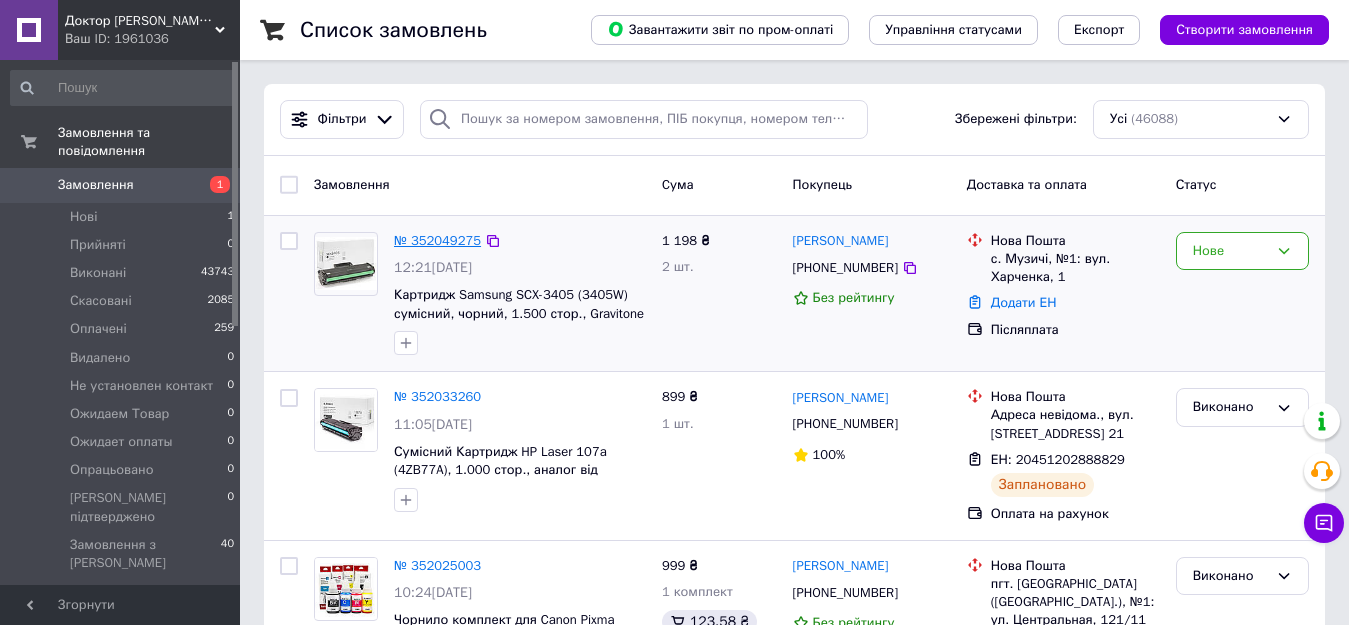 click on "№ 352049275" at bounding box center (437, 240) 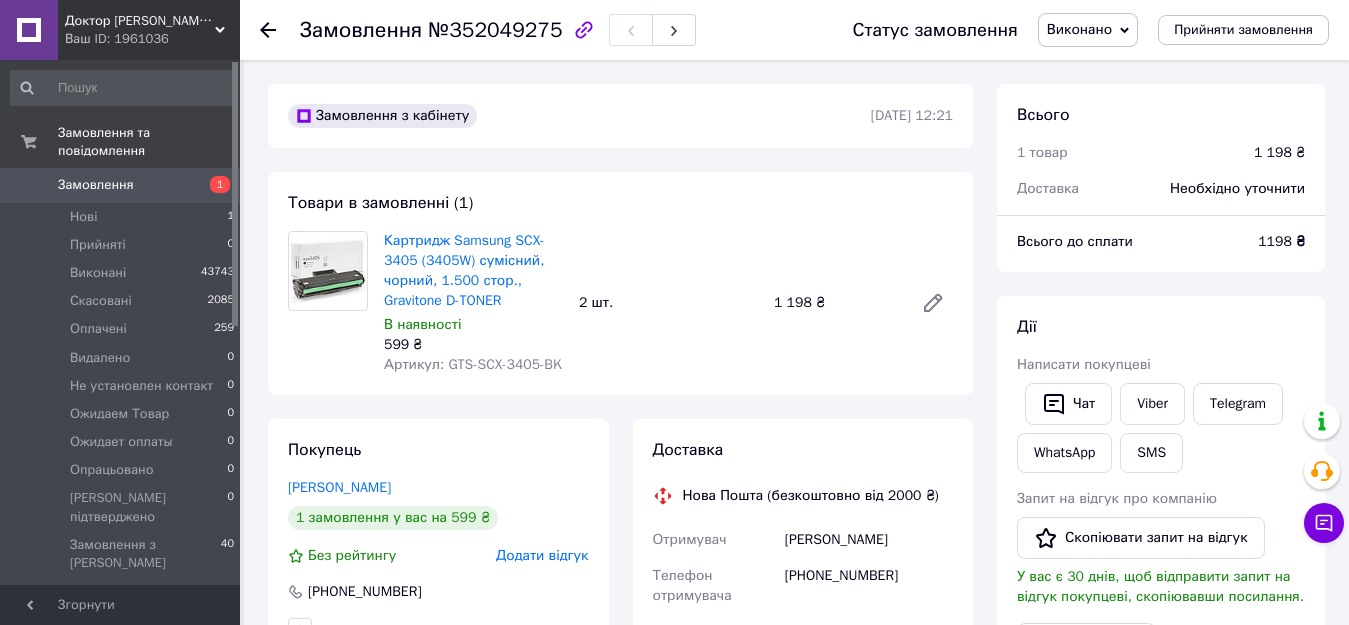 scroll, scrollTop: 500, scrollLeft: 0, axis: vertical 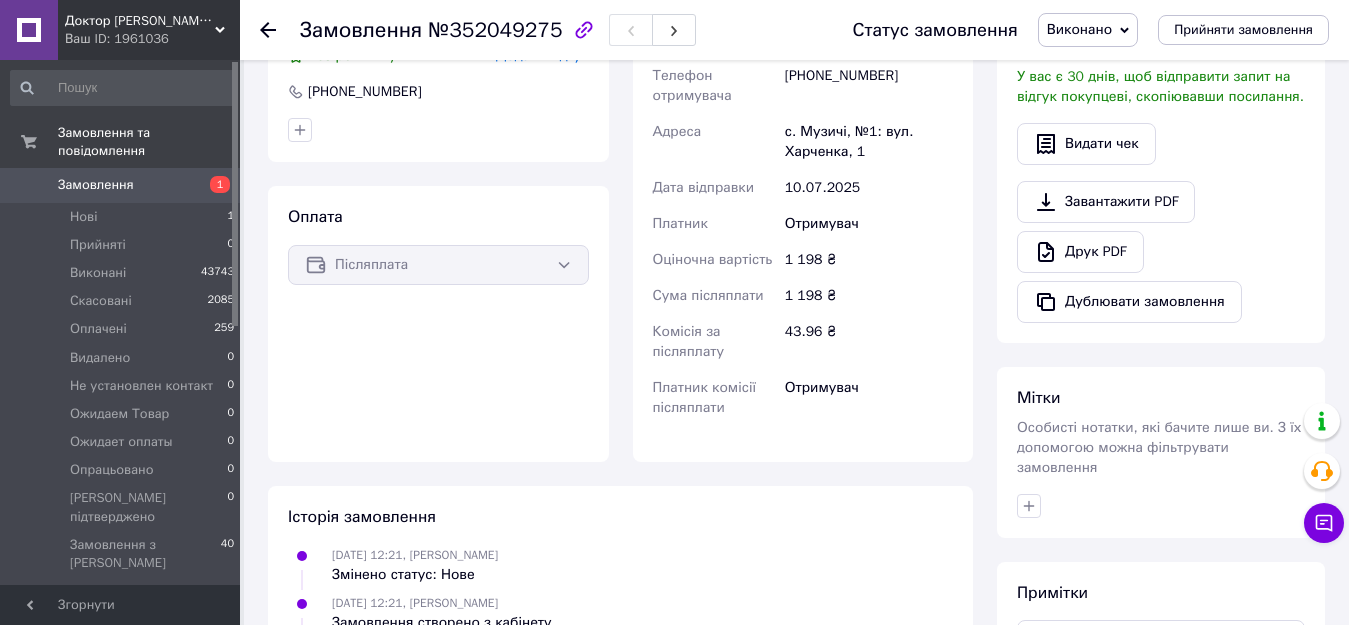 click on "Замовлення" at bounding box center (121, 185) 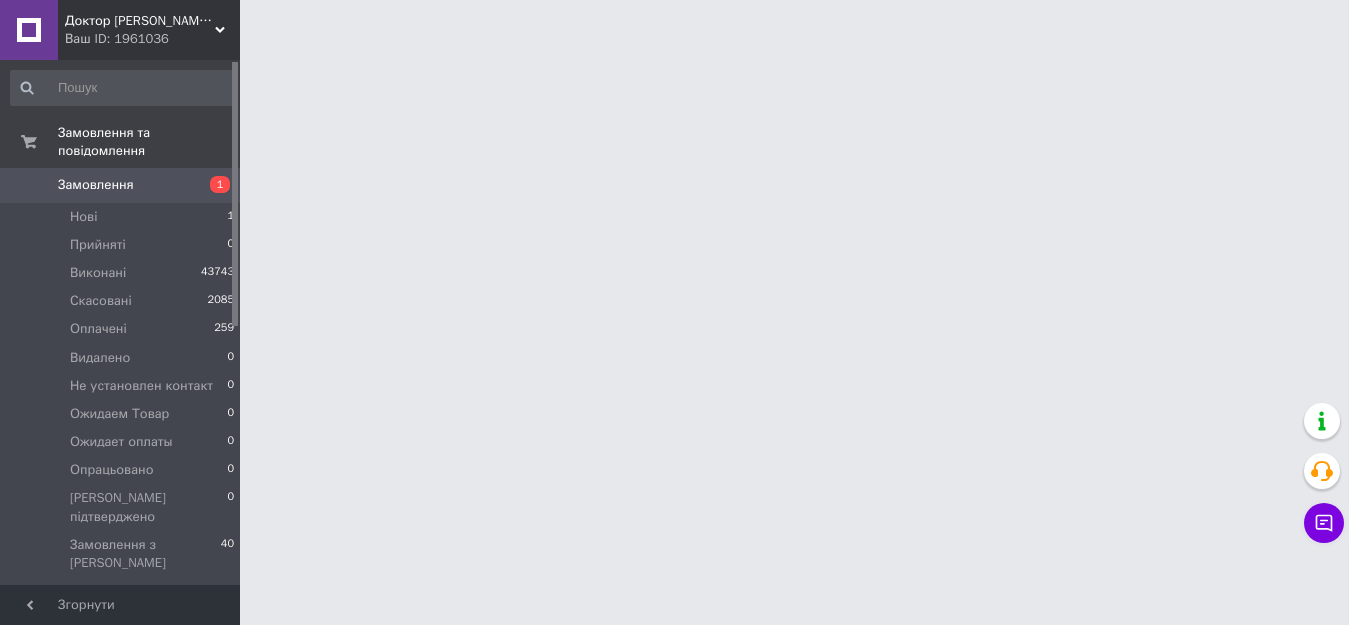 scroll, scrollTop: 0, scrollLeft: 0, axis: both 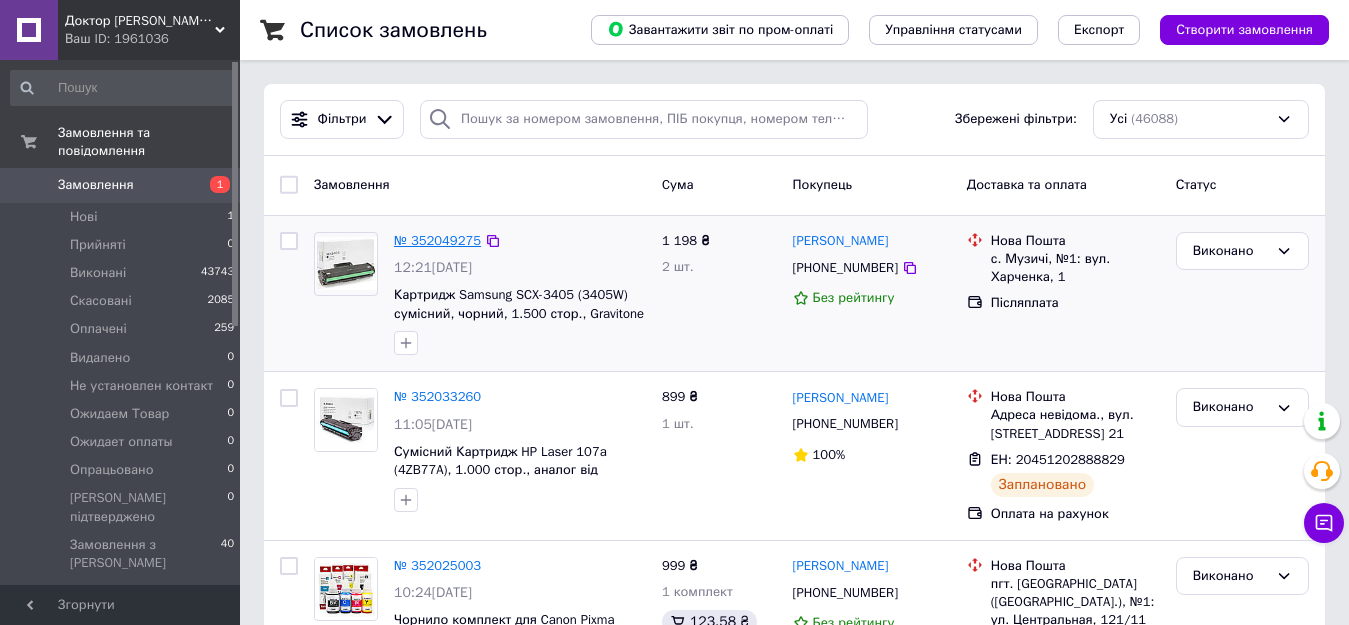 click on "№ 352049275" at bounding box center (437, 240) 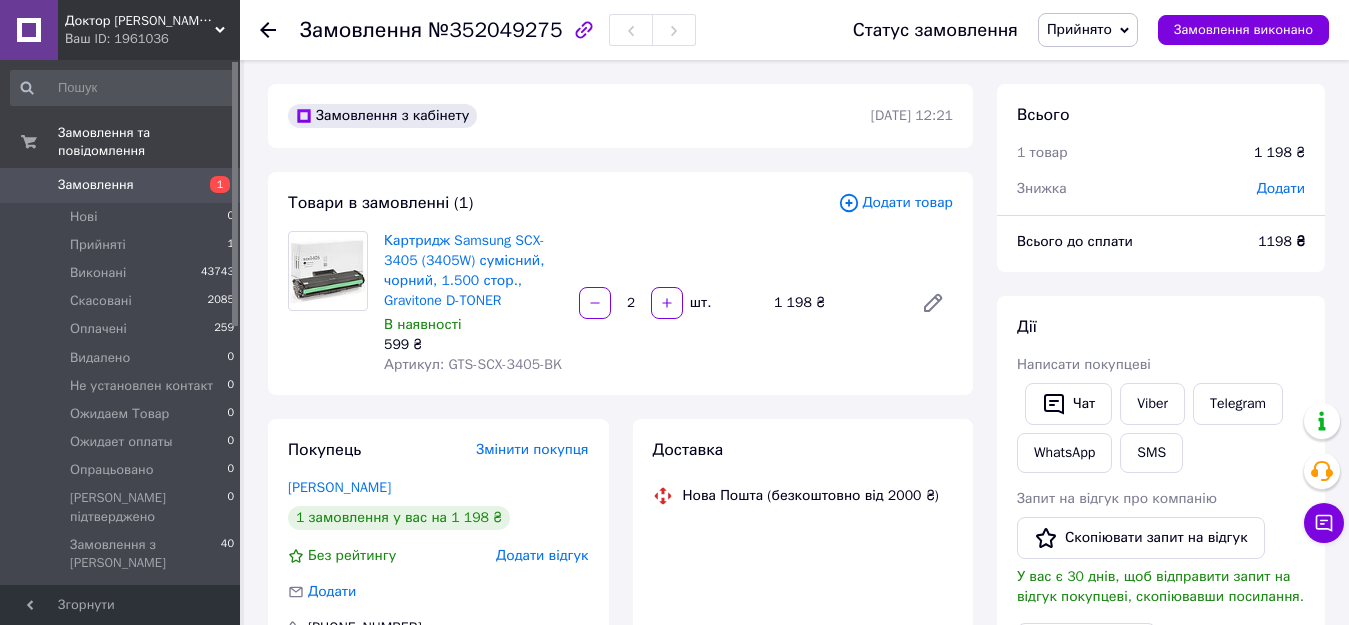 scroll, scrollTop: 24, scrollLeft: 0, axis: vertical 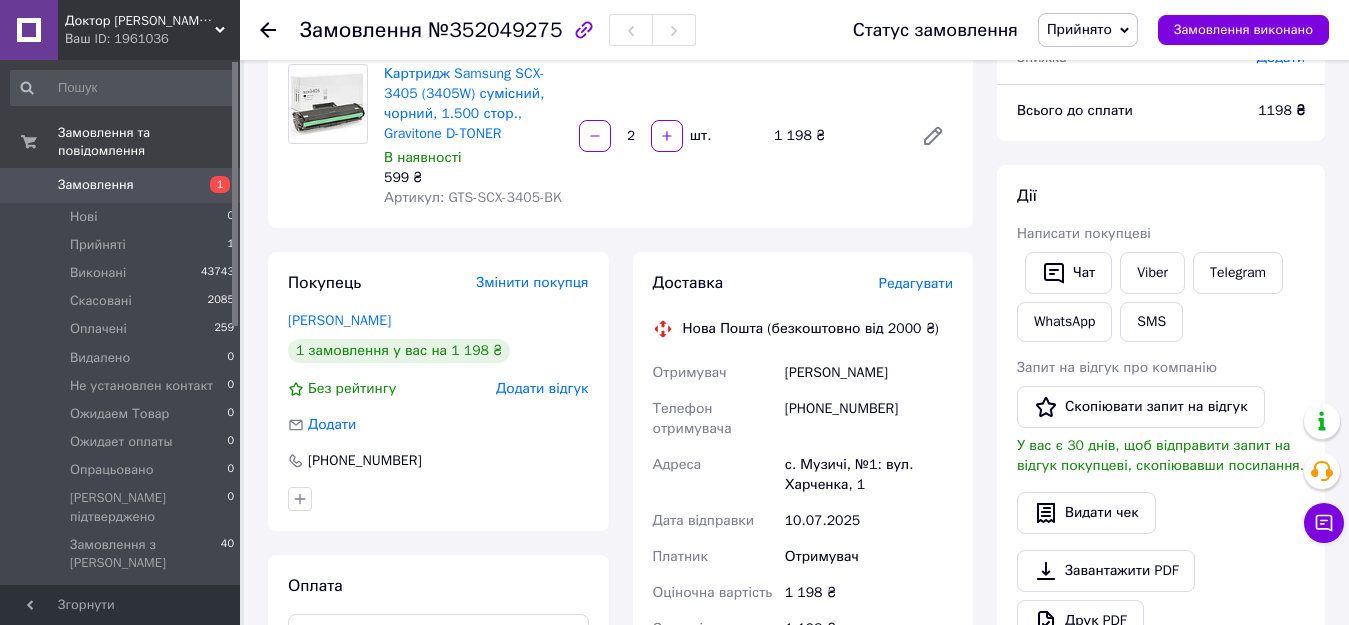 click on "Редагувати" at bounding box center [916, 283] 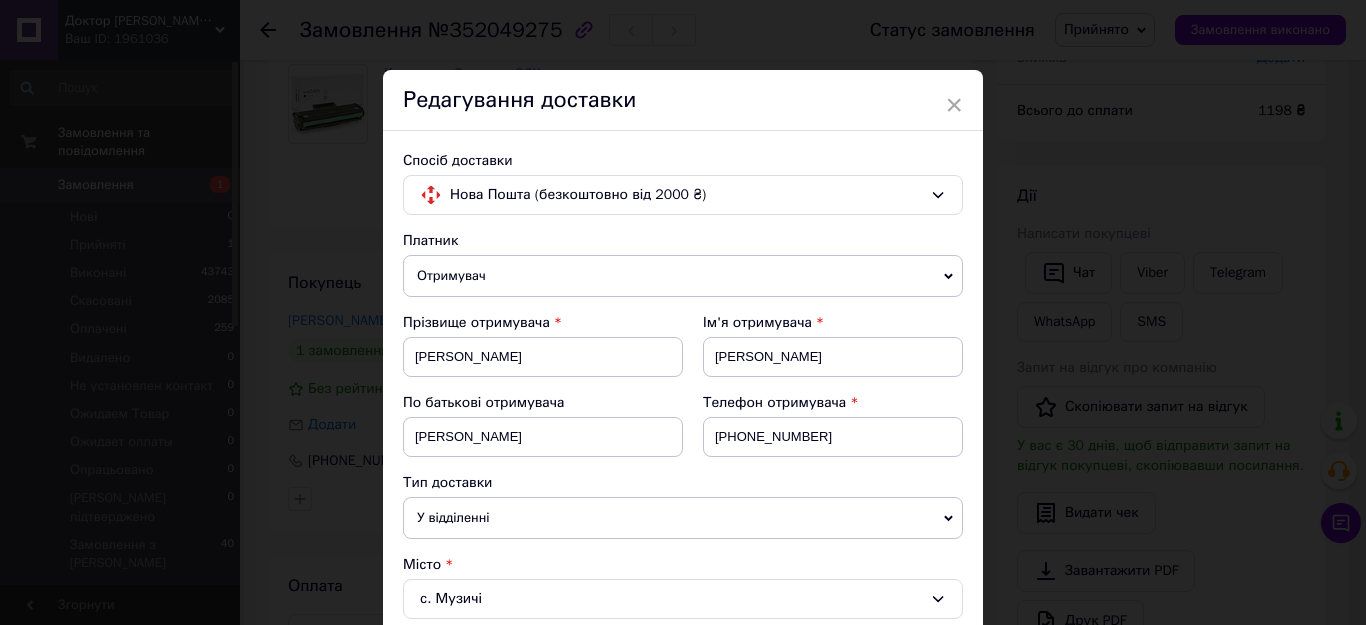 scroll, scrollTop: 333, scrollLeft: 0, axis: vertical 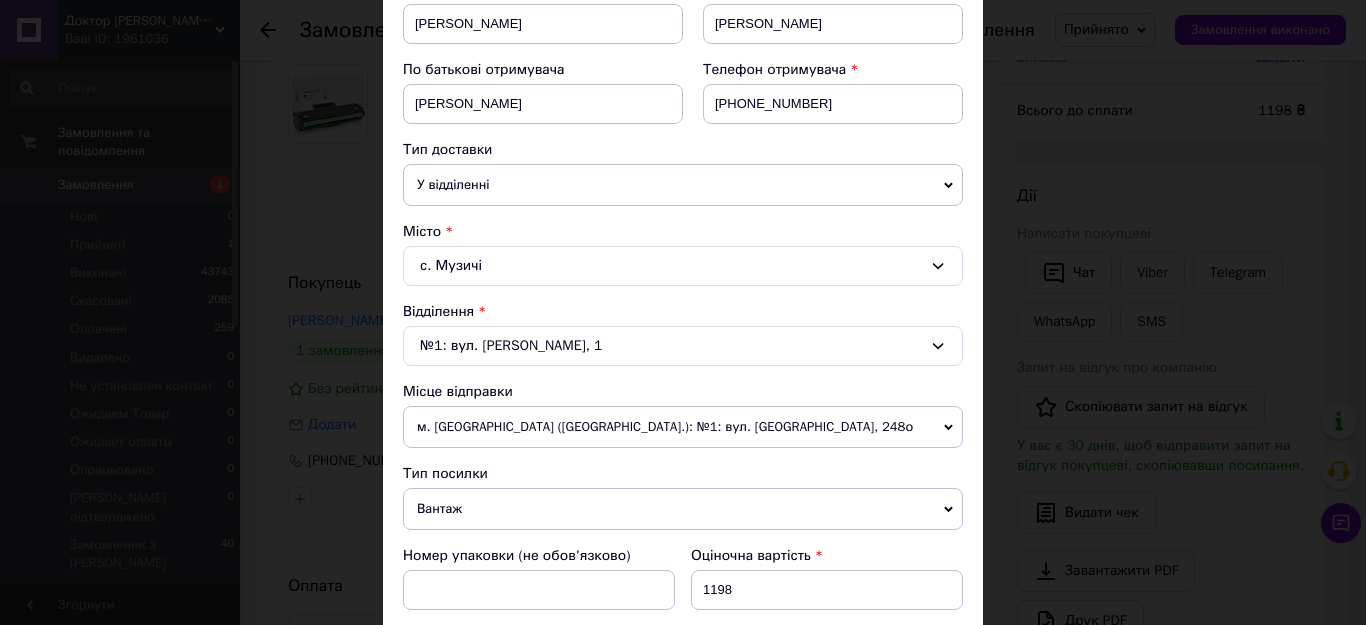 click on "с. Музичі" at bounding box center [683, 266] 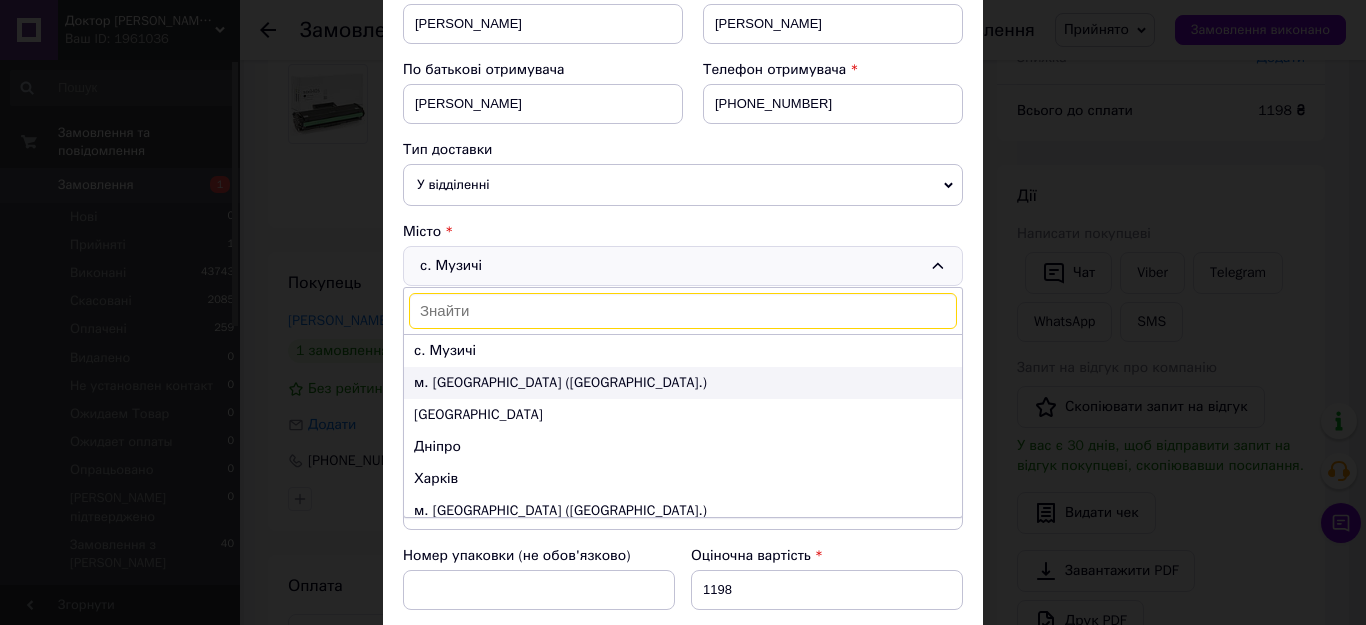 click on "м. [GEOGRAPHIC_DATA] ([GEOGRAPHIC_DATA].)" at bounding box center [683, 383] 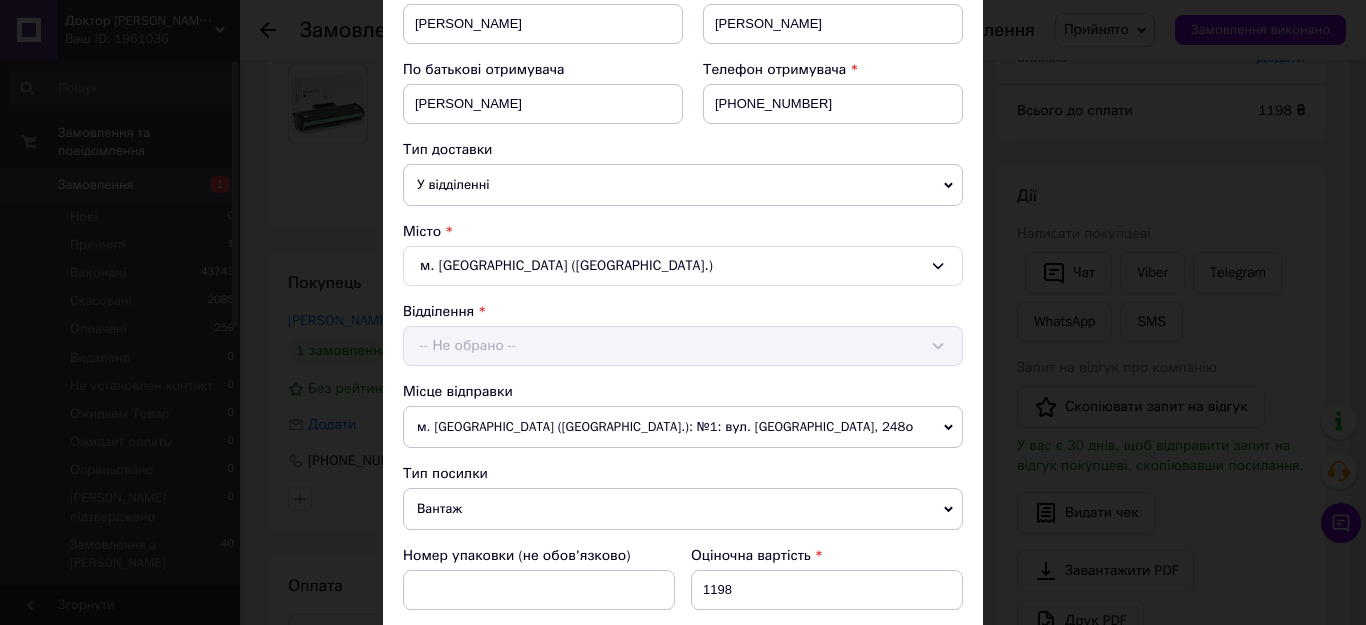 click on "Відділення -- Не обрано --" at bounding box center [683, 334] 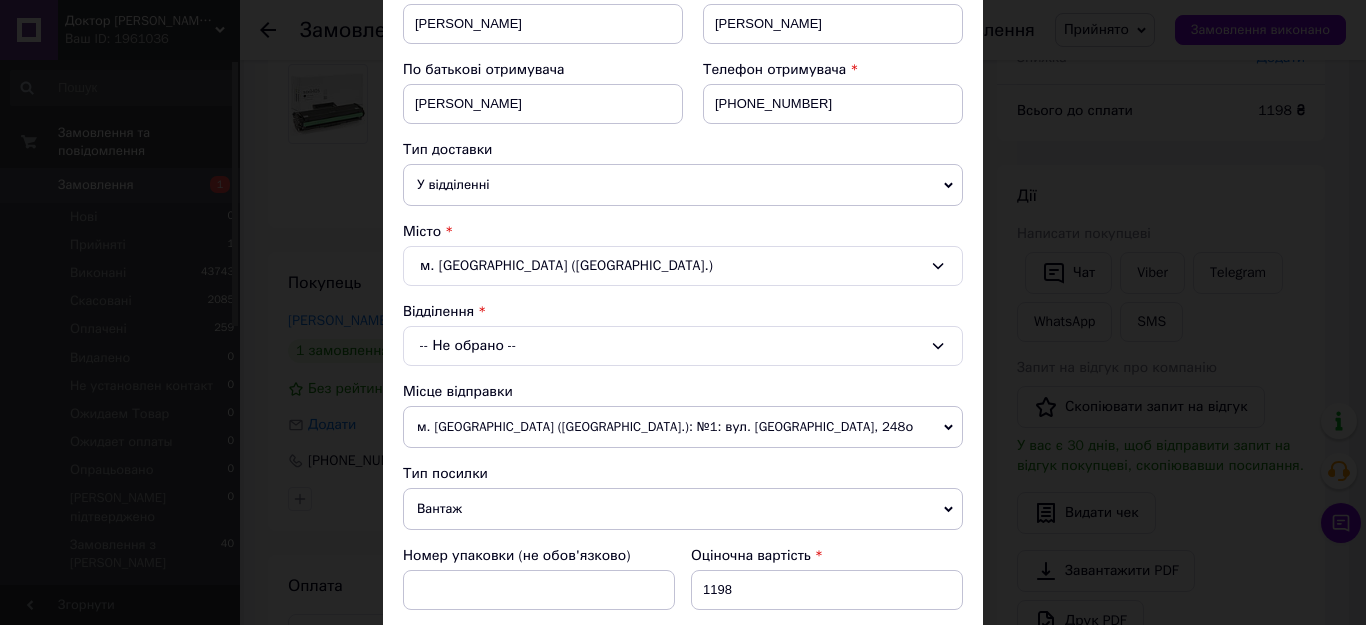click on "-- Не обрано --" at bounding box center (683, 346) 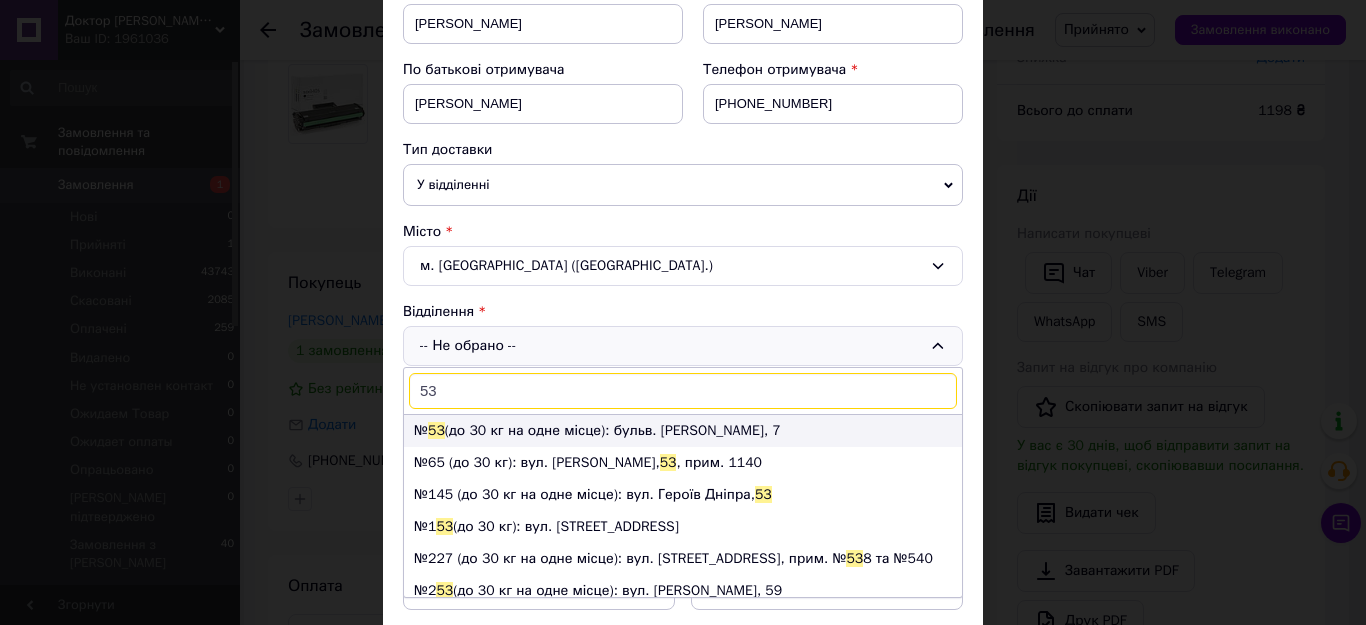 type on "53" 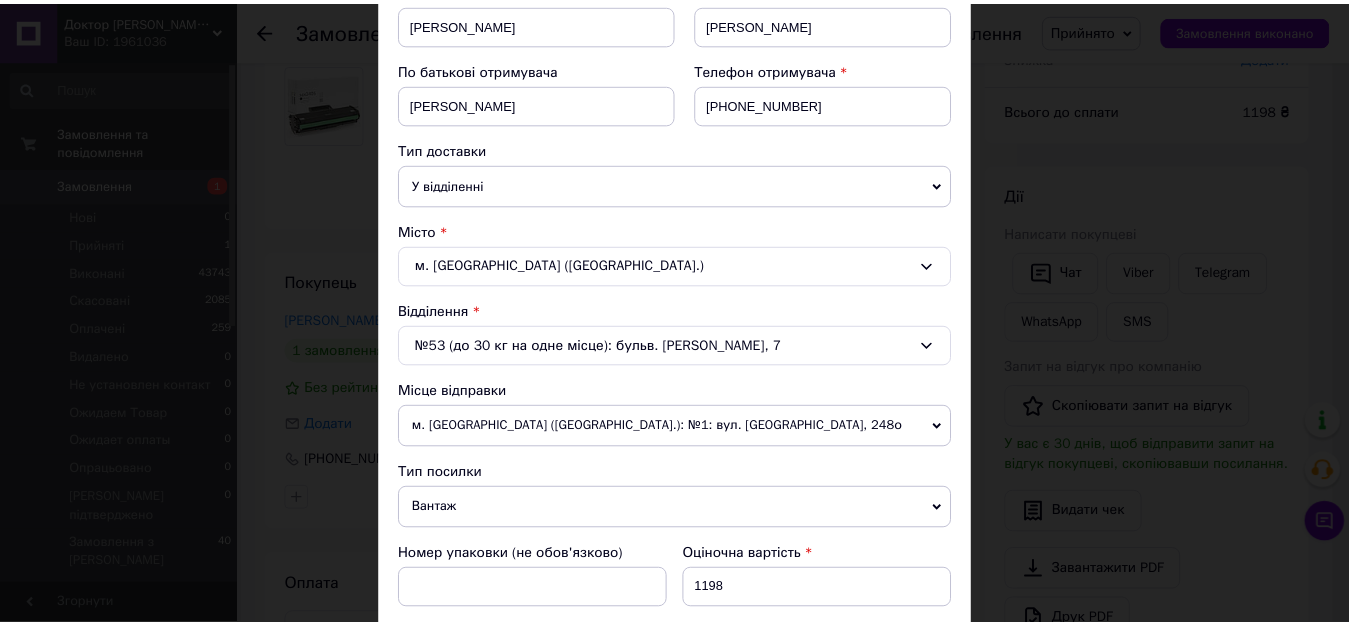 scroll, scrollTop: 901, scrollLeft: 0, axis: vertical 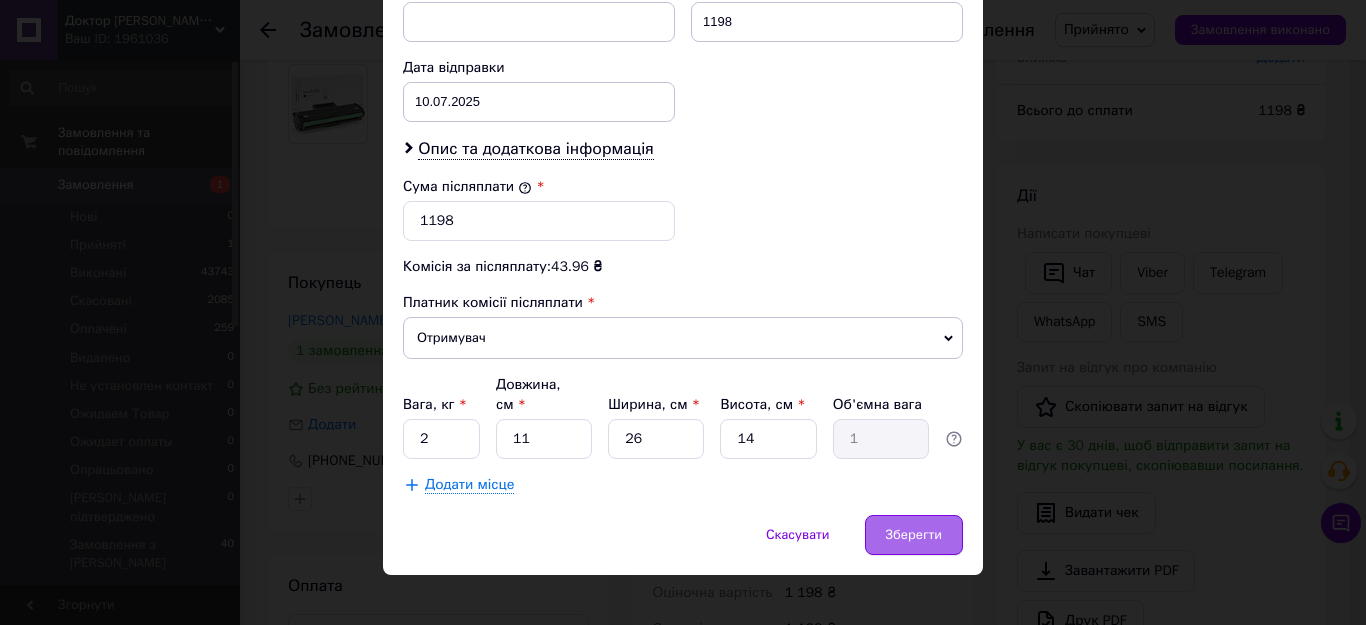 click on "Зберегти" at bounding box center (914, 535) 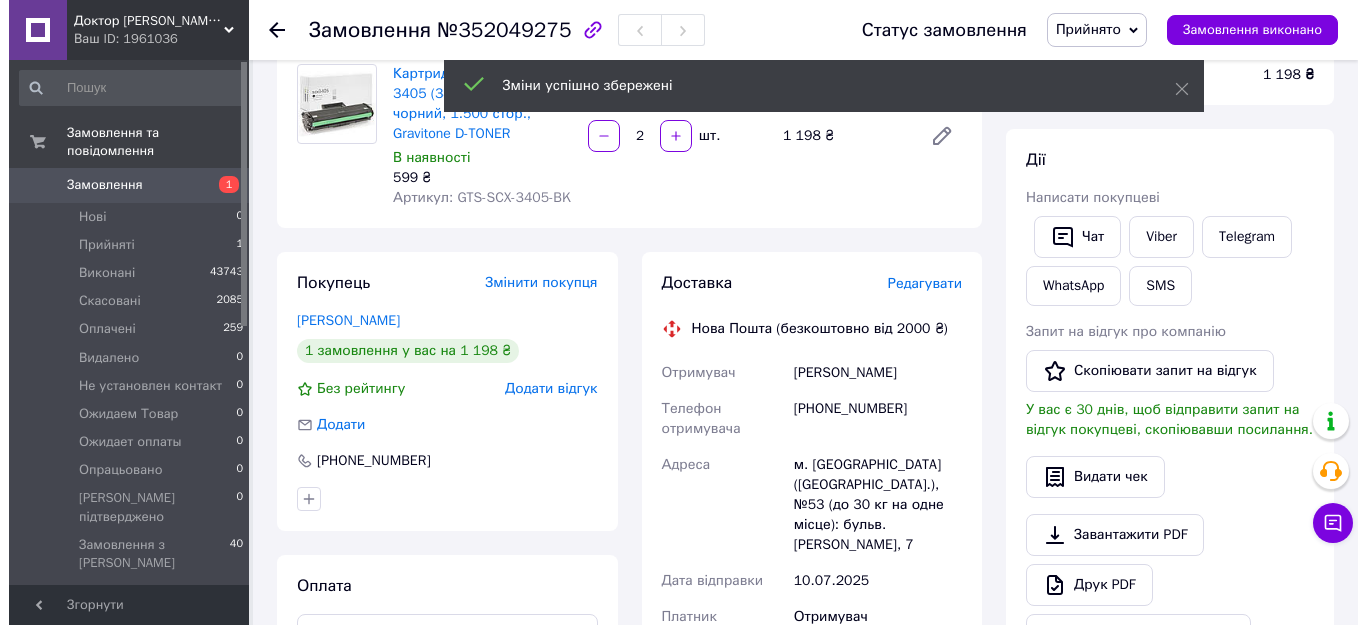 scroll, scrollTop: 92, scrollLeft: 0, axis: vertical 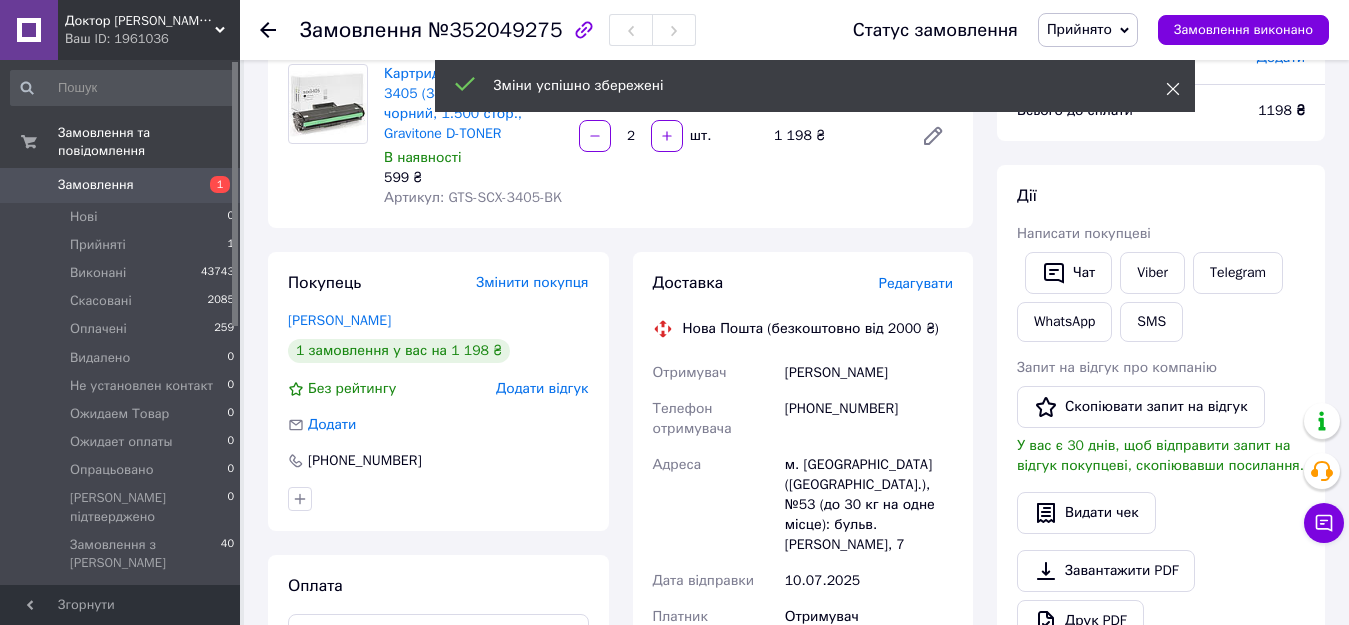 click 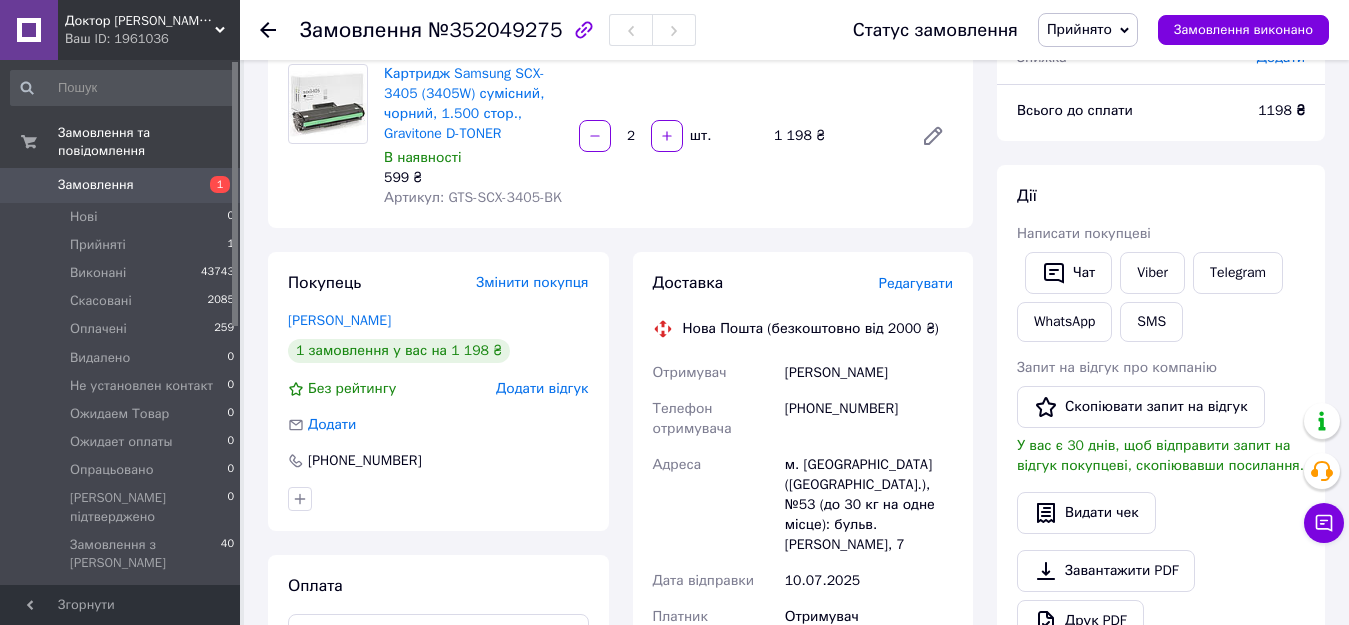 click on "Редагувати" at bounding box center (916, 283) 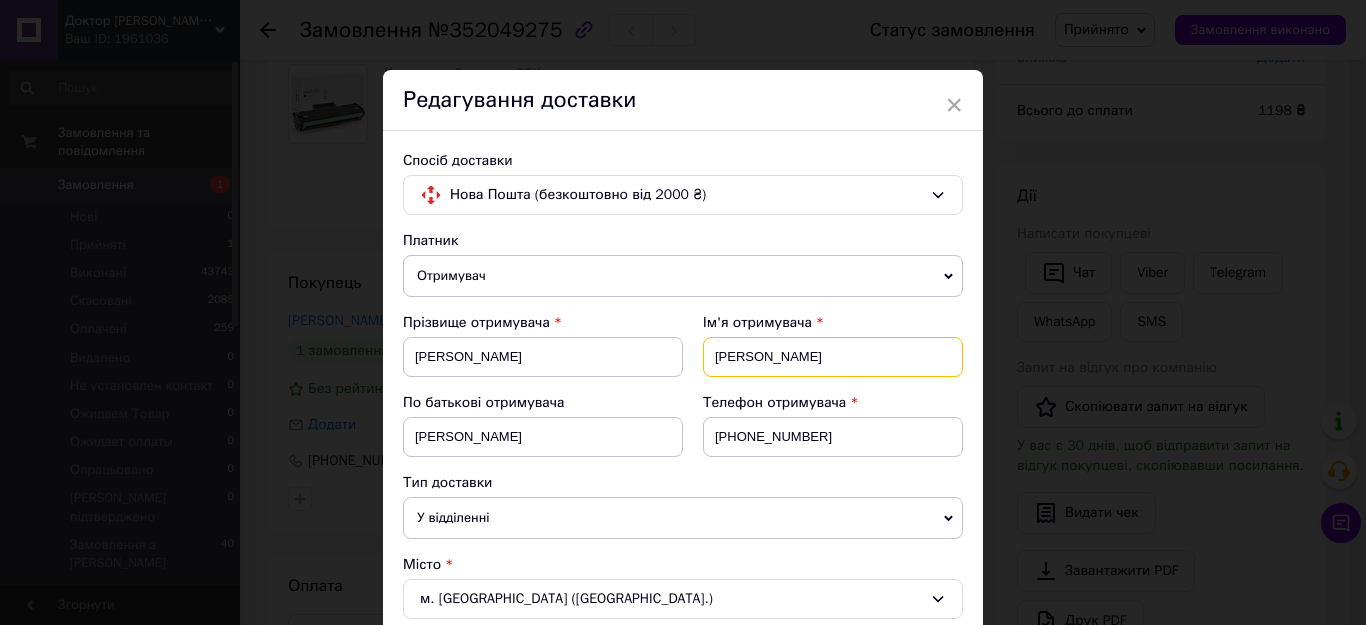 click on "[PERSON_NAME]" at bounding box center (833, 357) 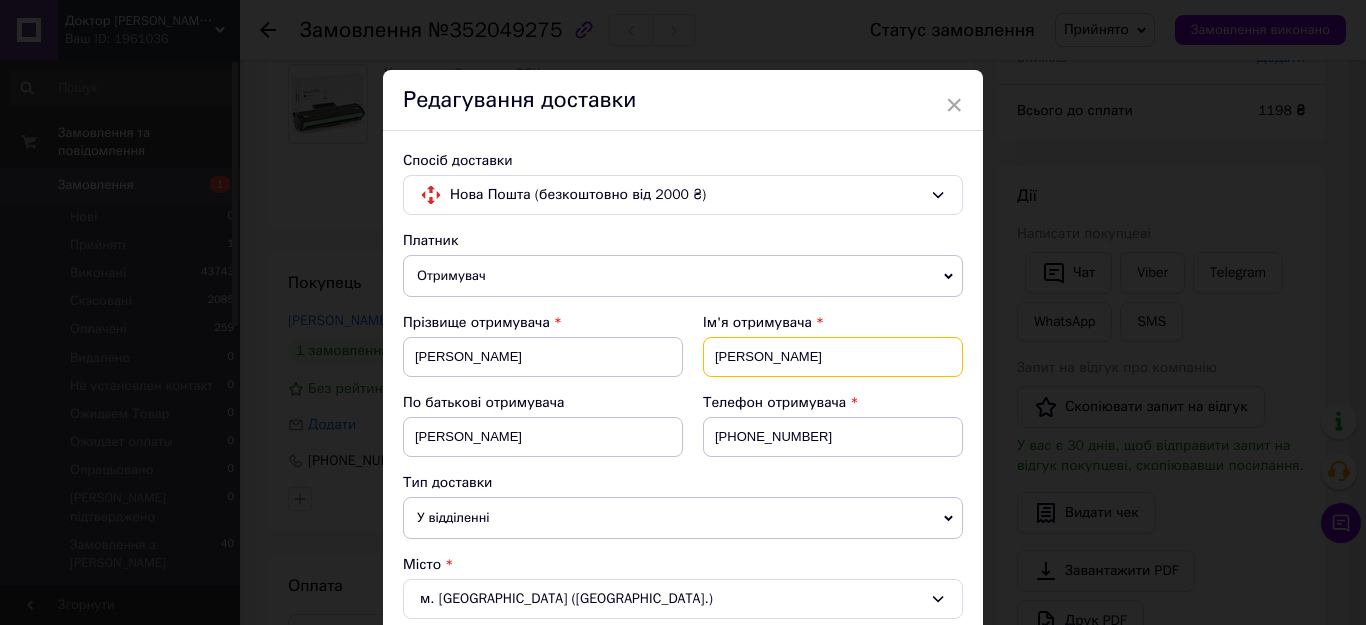 type on "М" 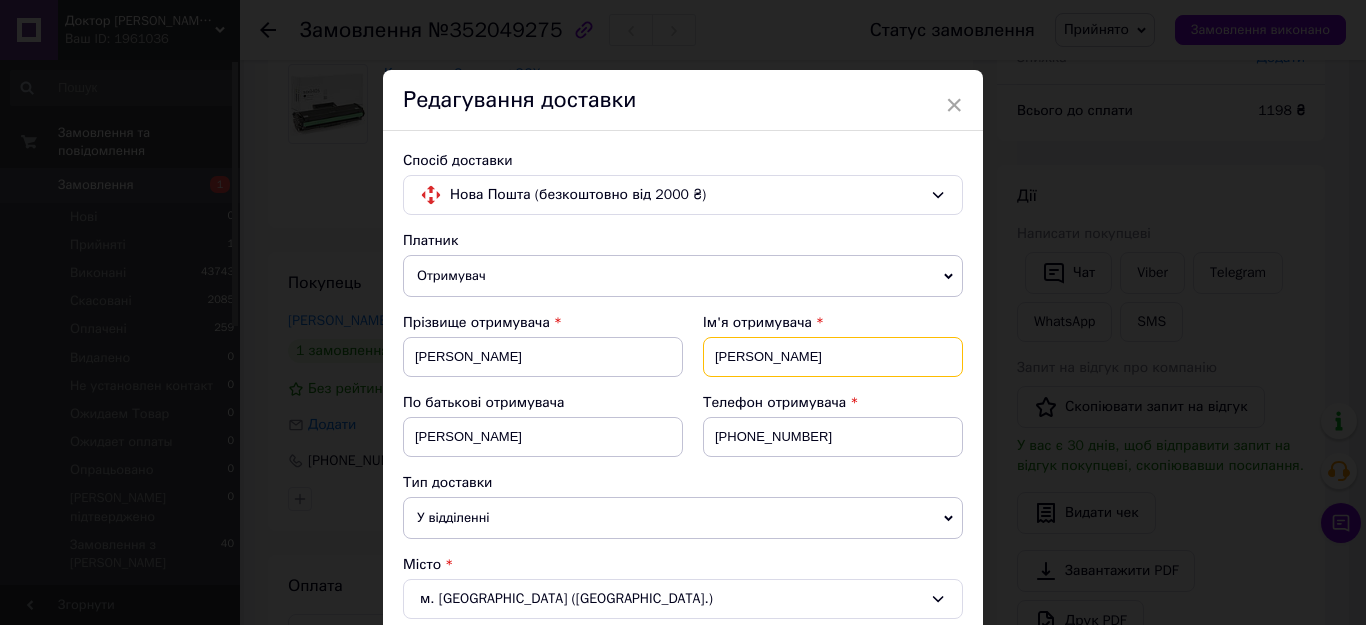 type on "[PERSON_NAME]" 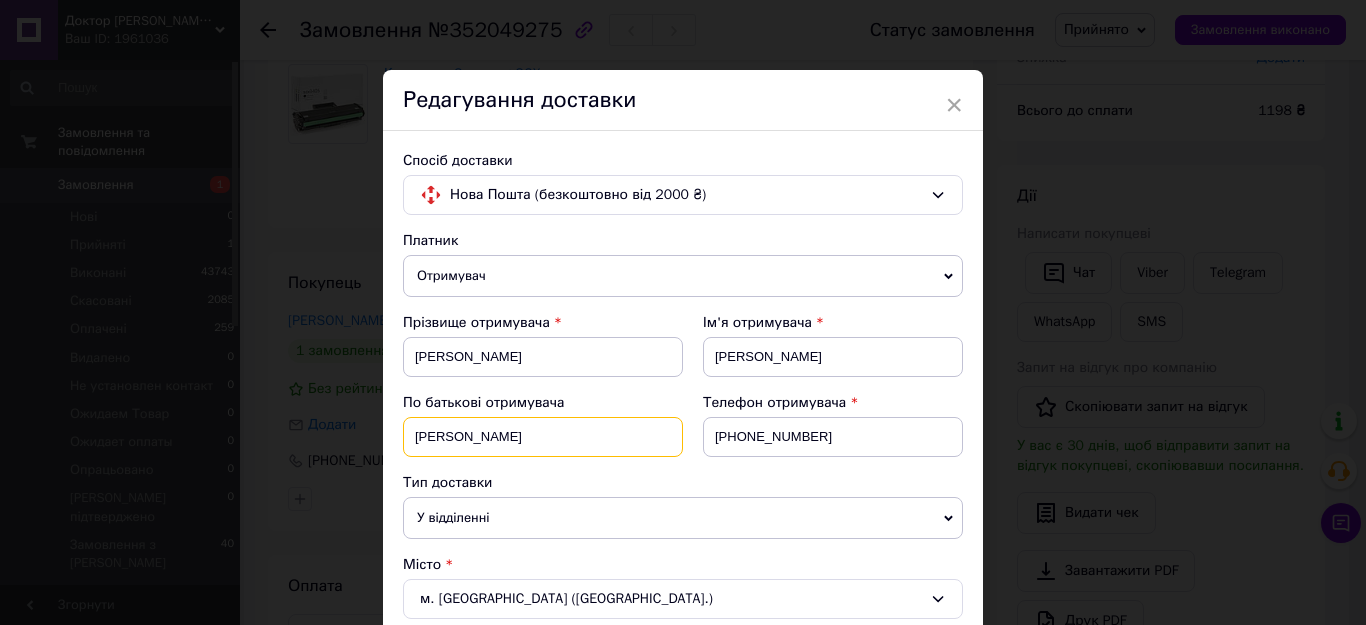 click on "[PERSON_NAME]" at bounding box center [543, 437] 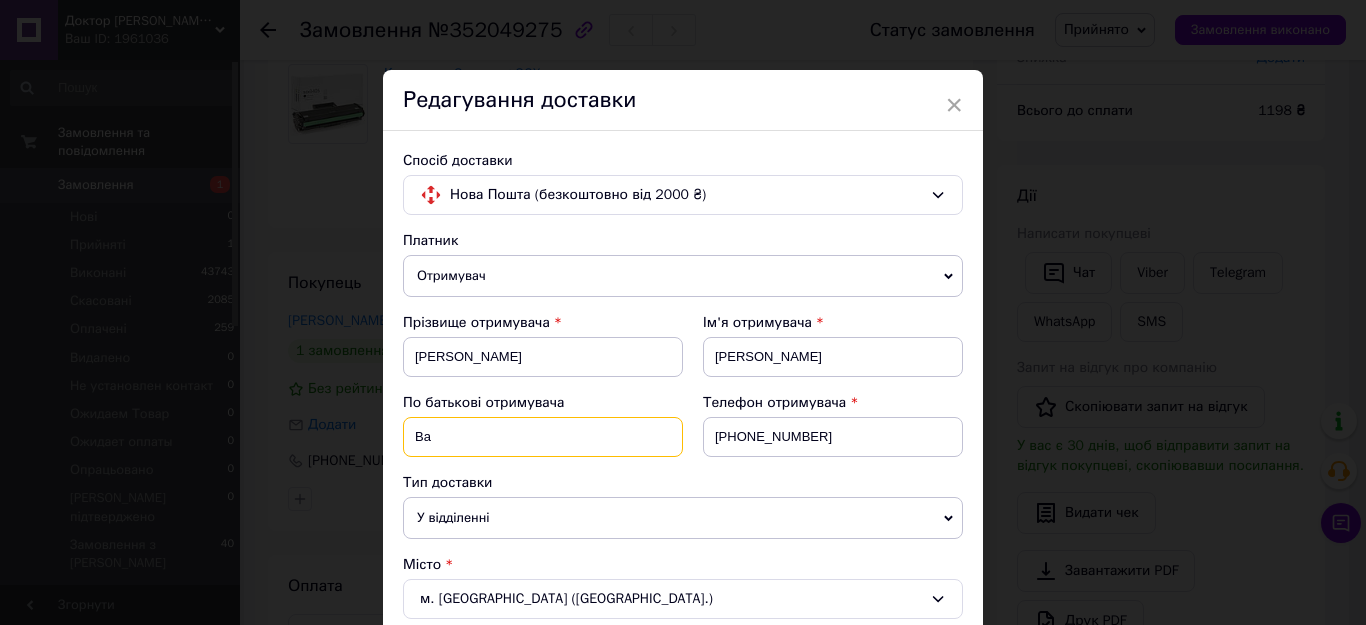 type on "В" 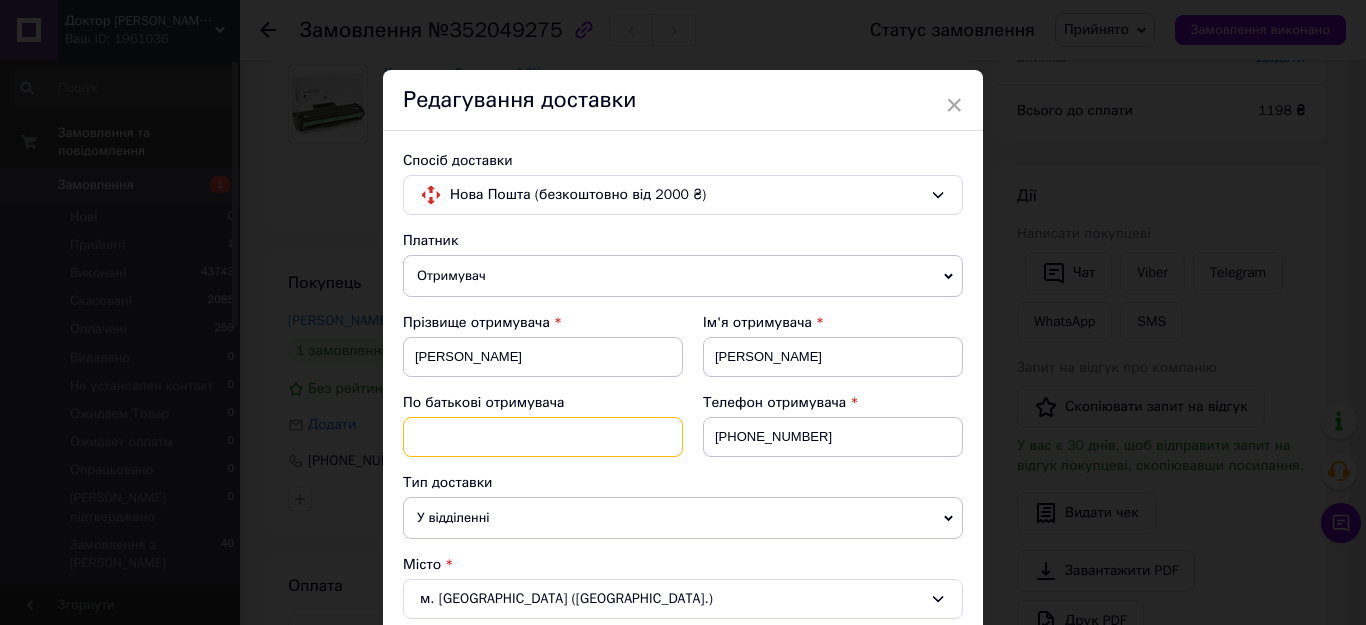 type 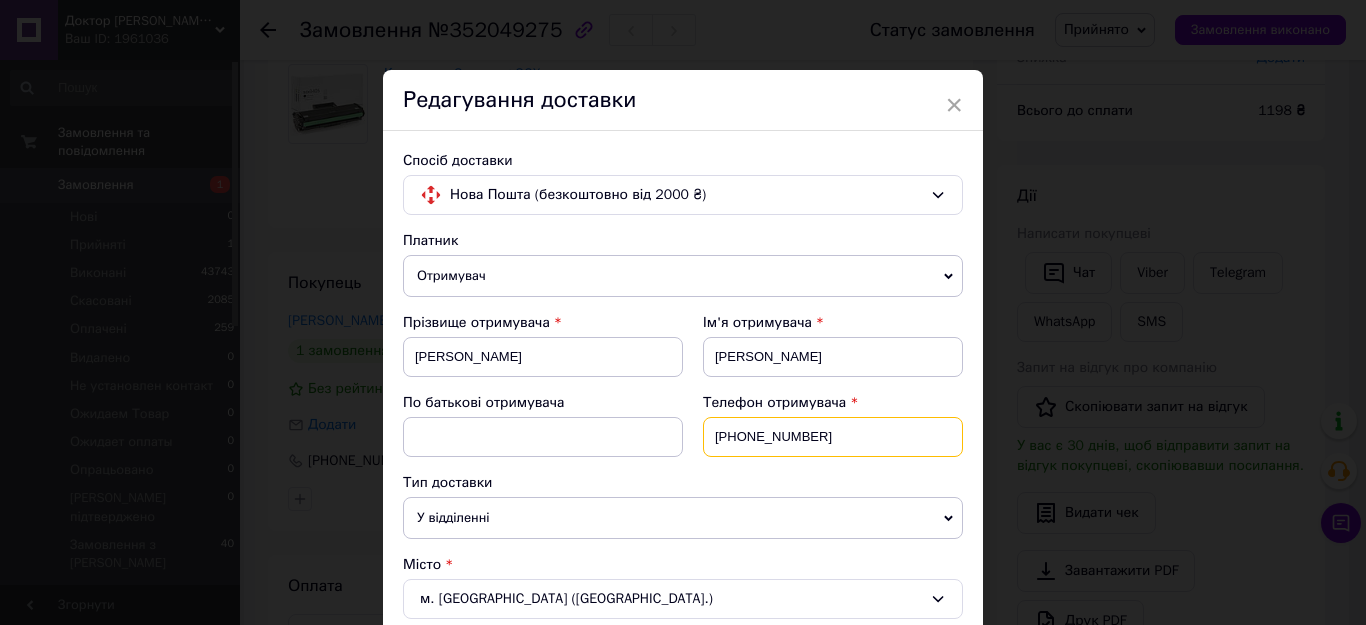 click on "[PHONE_NUMBER]" at bounding box center [833, 437] 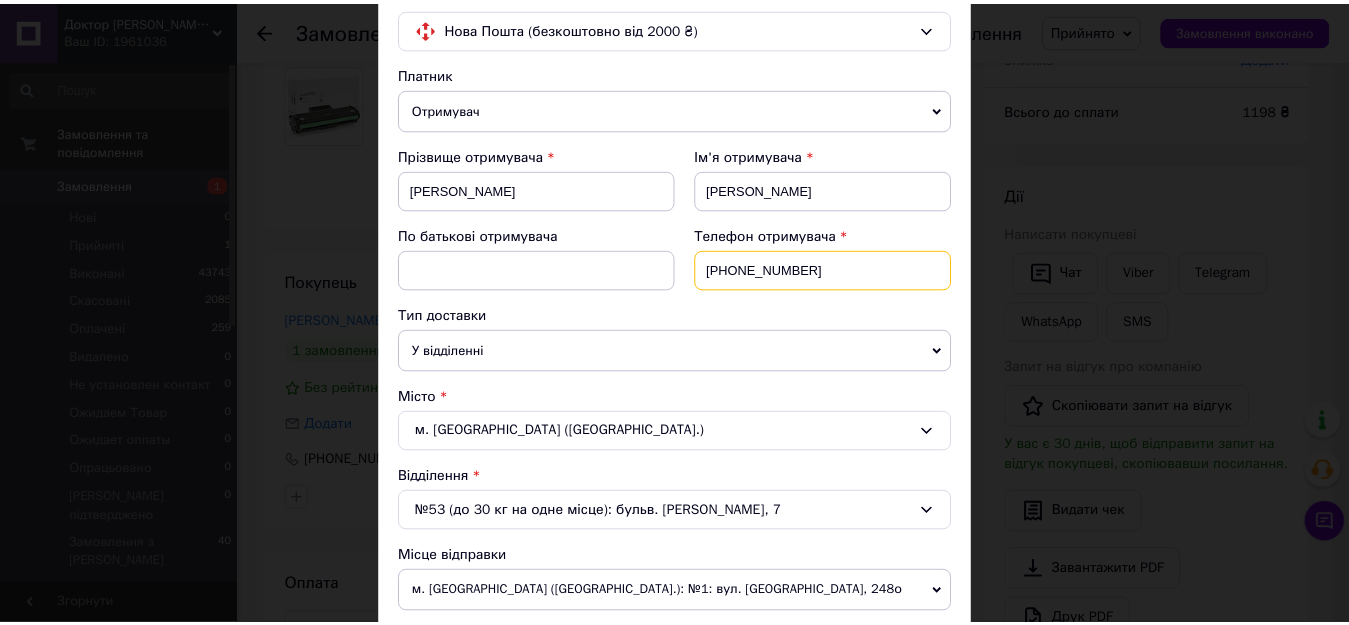 scroll, scrollTop: 833, scrollLeft: 0, axis: vertical 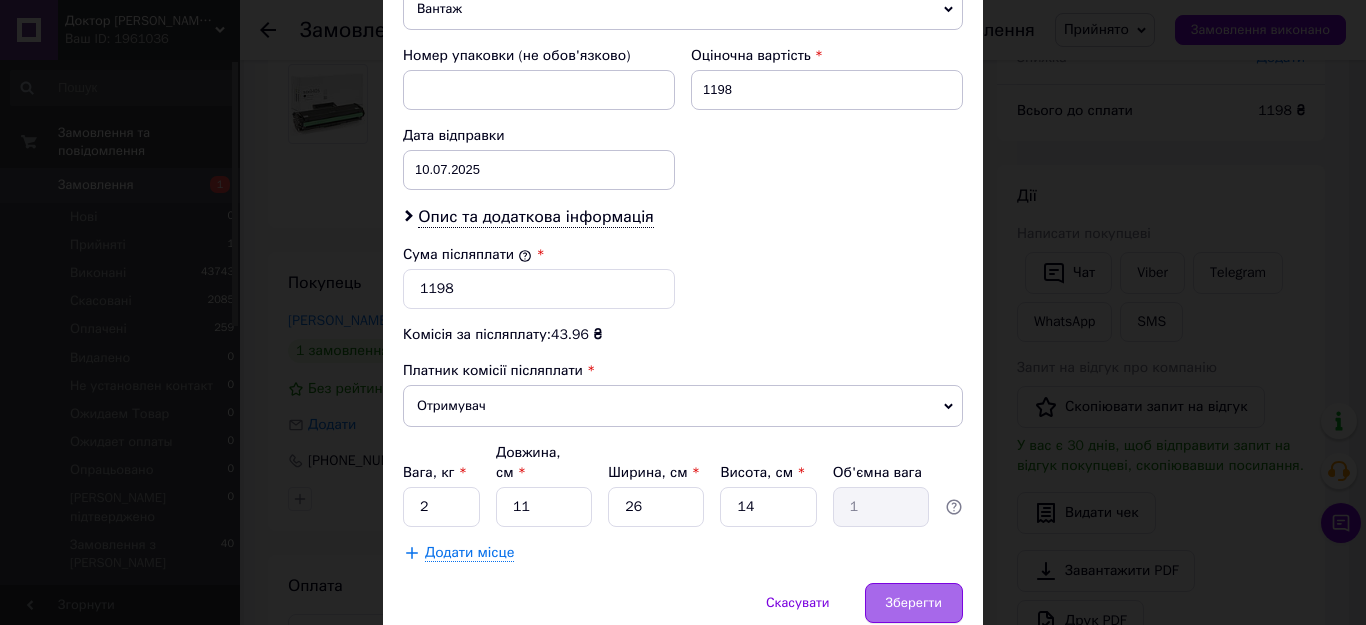 type on "+380974222777" 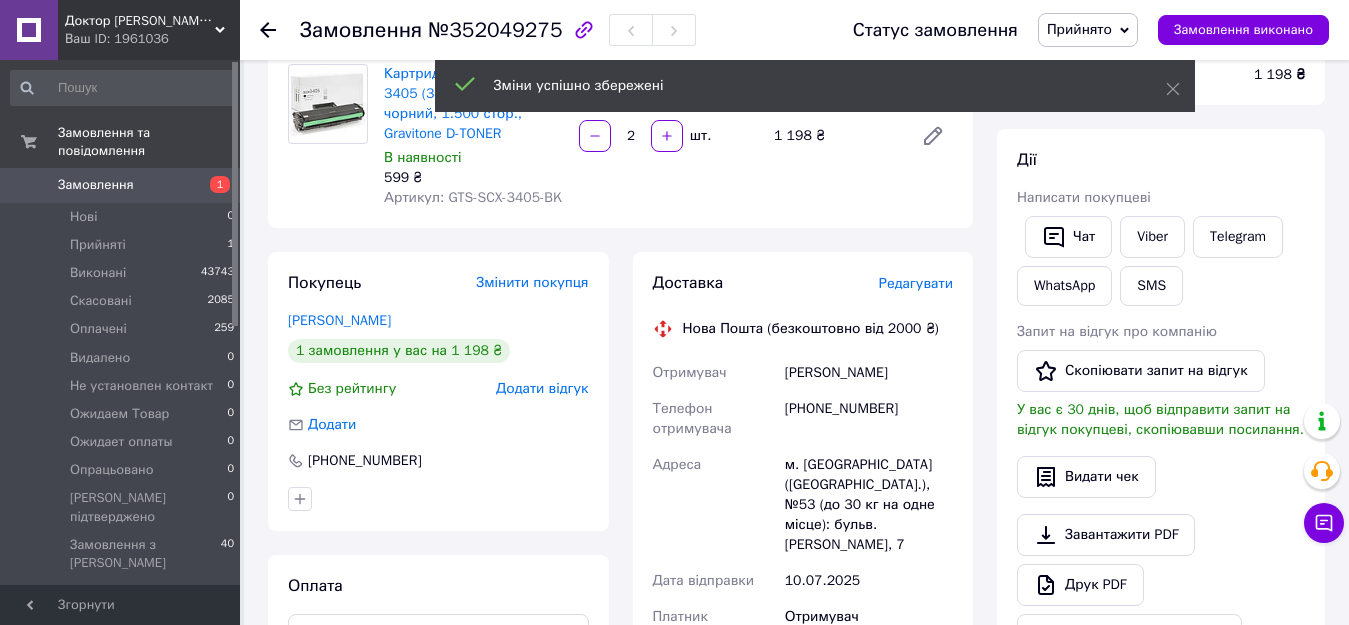 scroll, scrollTop: 160, scrollLeft: 0, axis: vertical 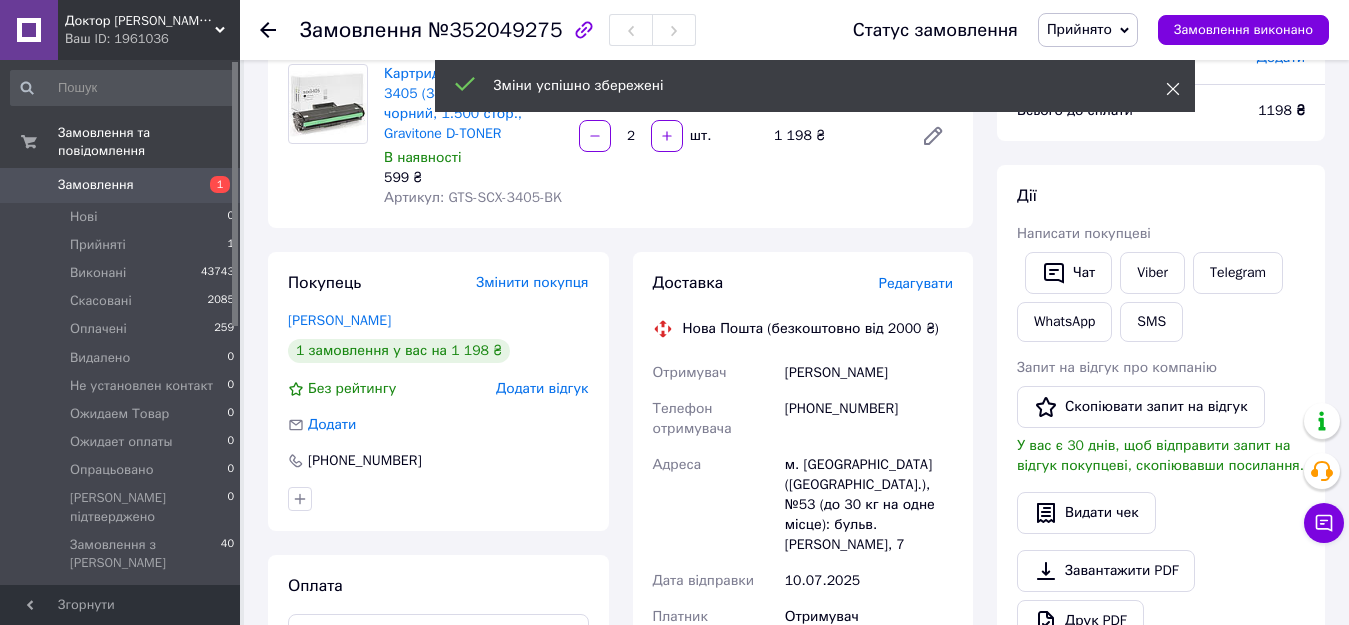 click 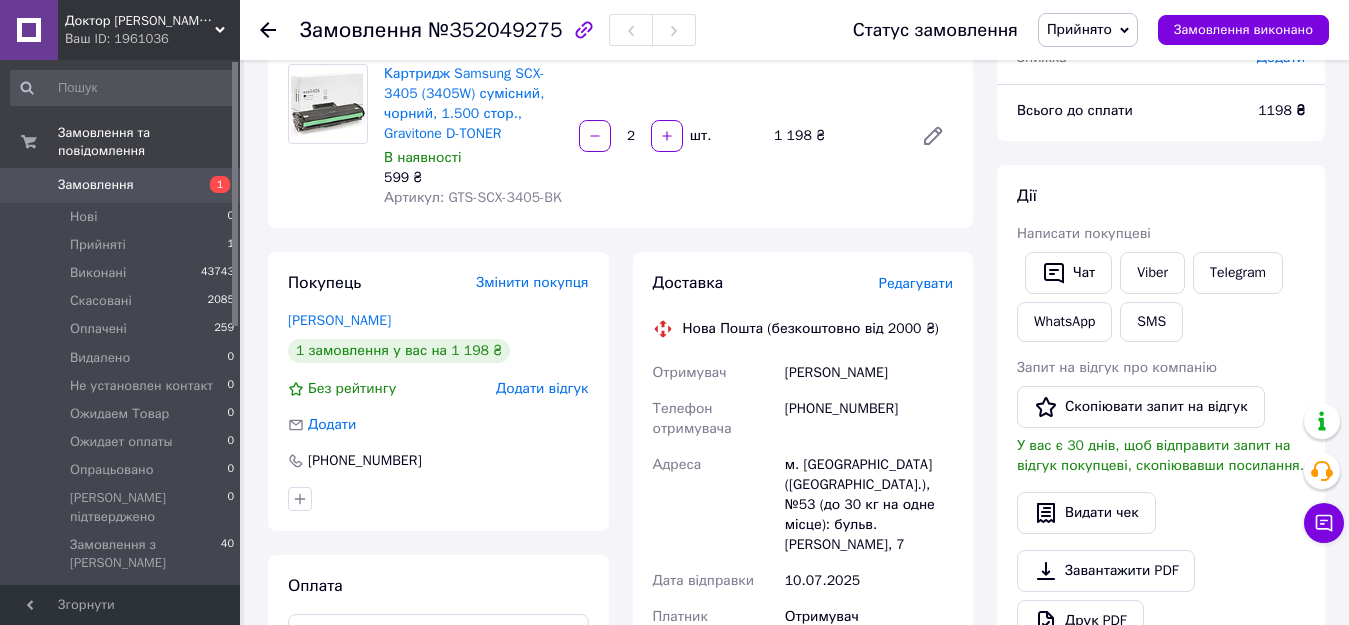 scroll, scrollTop: 667, scrollLeft: 0, axis: vertical 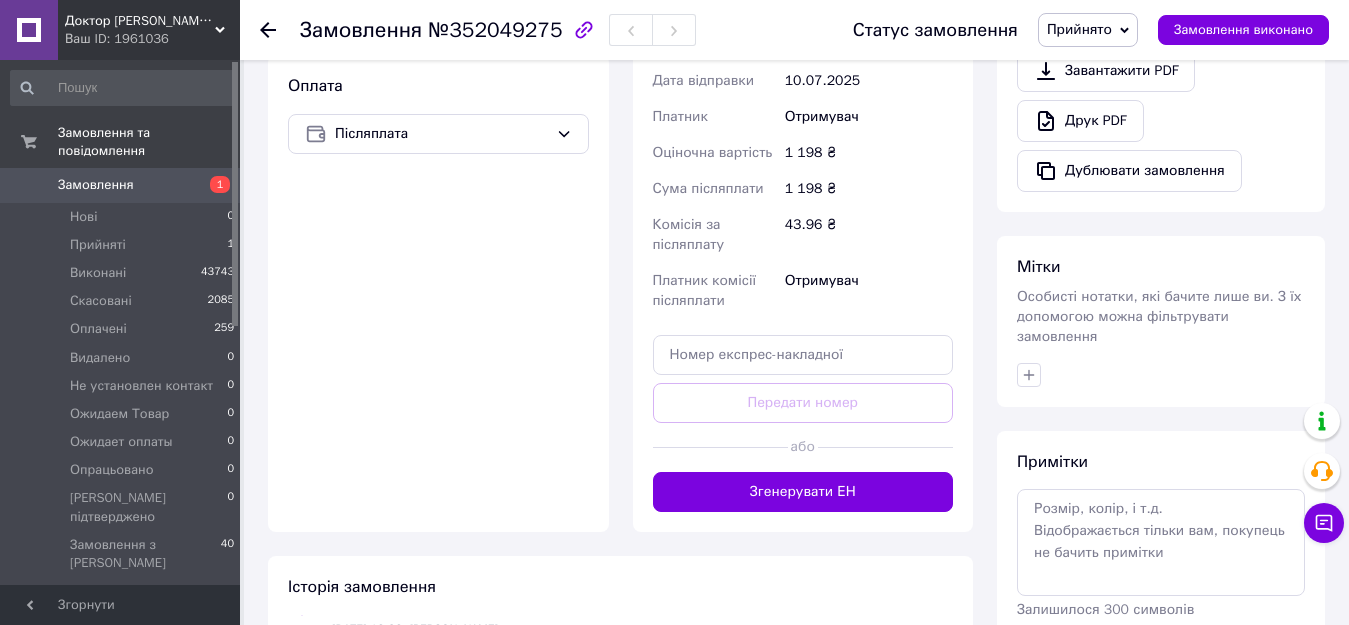click on "Згенерувати ЕН" at bounding box center (803, 492) 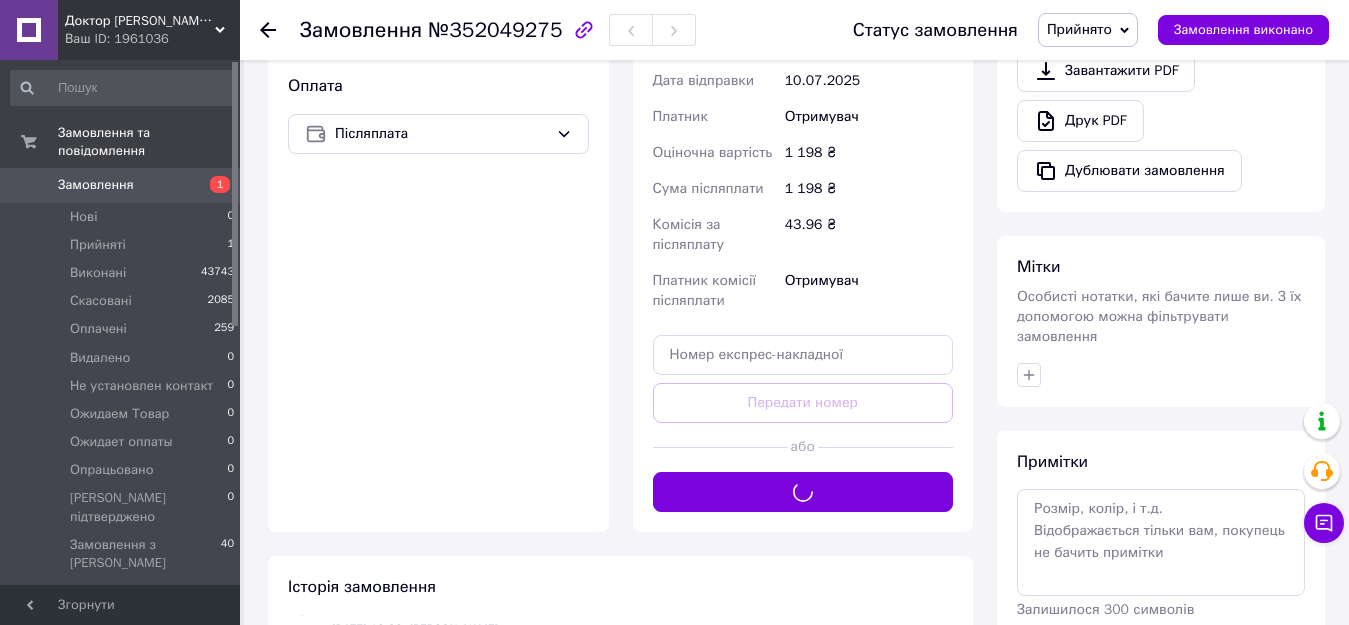 click on "Прийнято" at bounding box center [1079, 29] 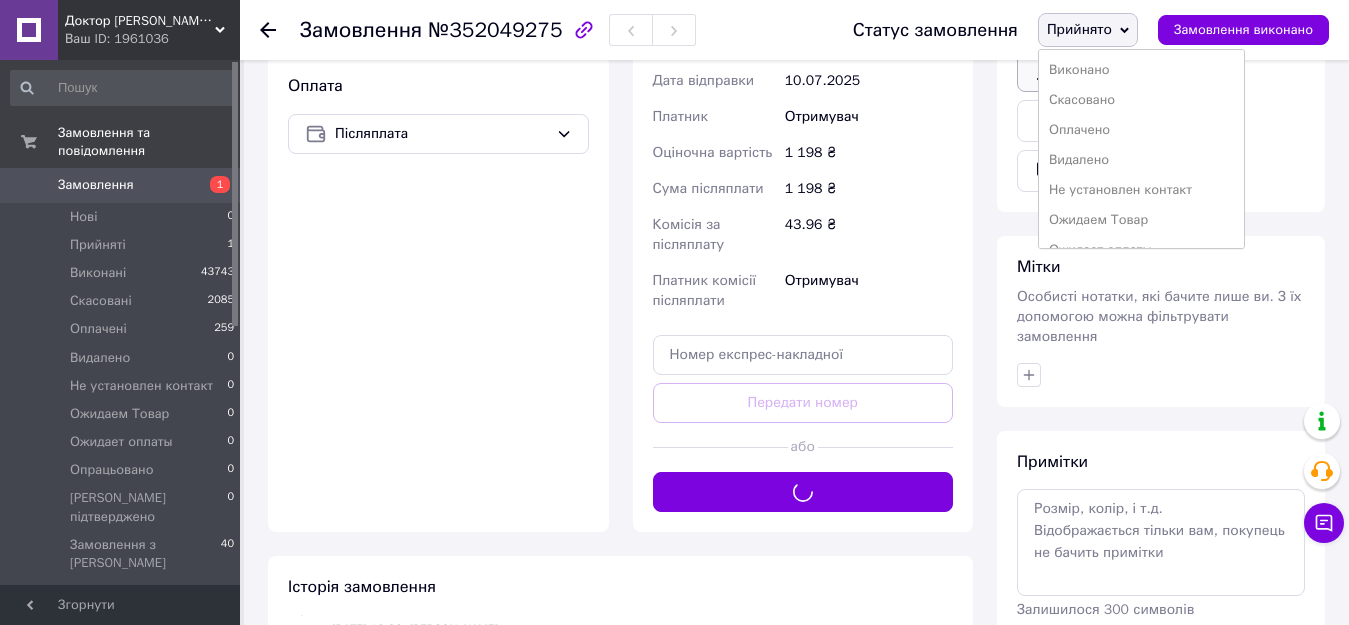 click on "Виконано" at bounding box center (1141, 70) 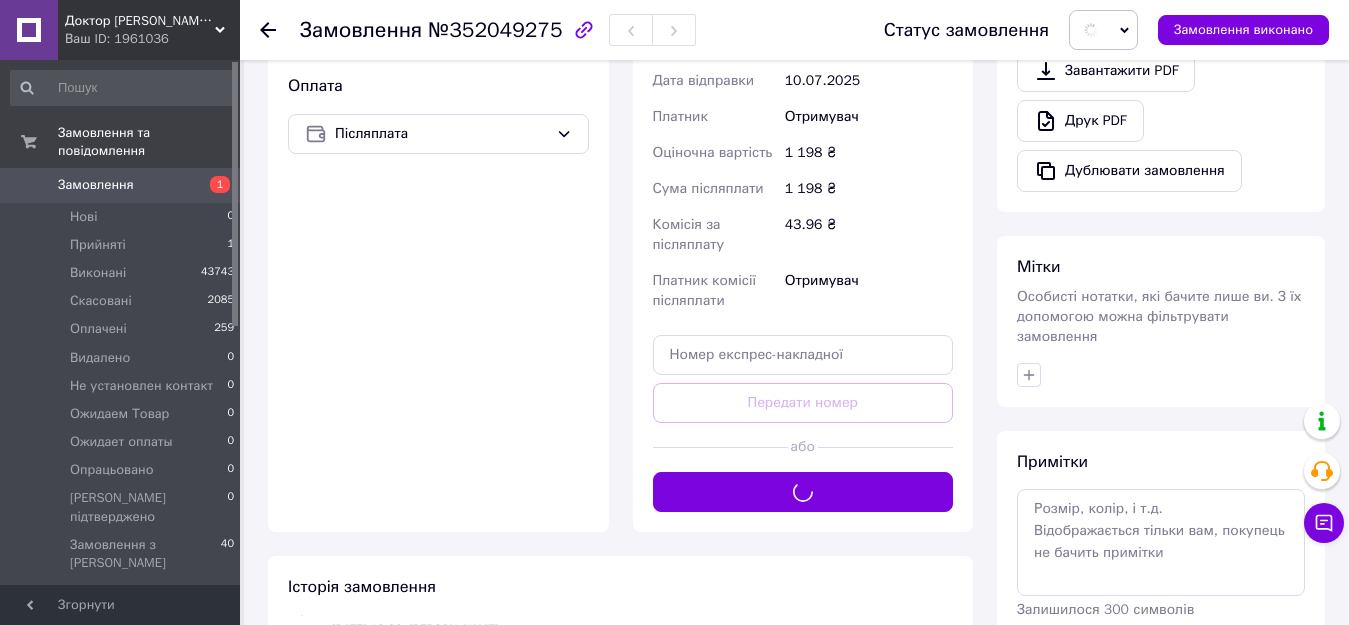 scroll, scrollTop: 333, scrollLeft: 0, axis: vertical 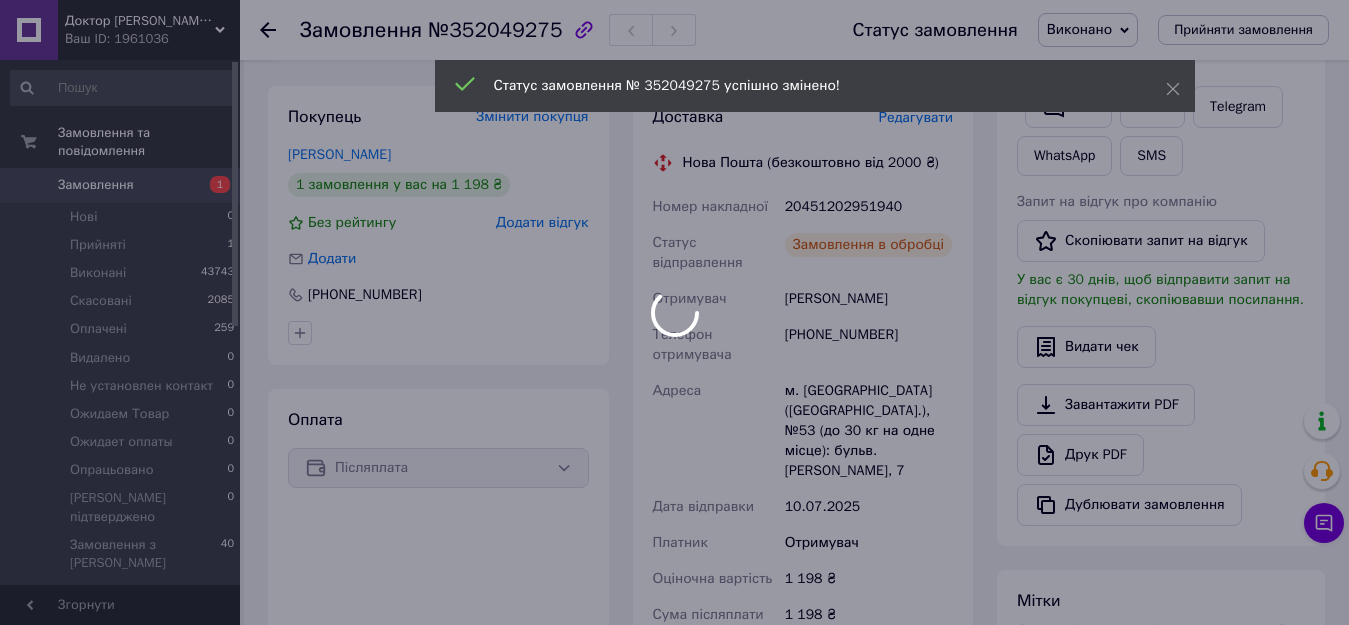 click at bounding box center (674, 312) 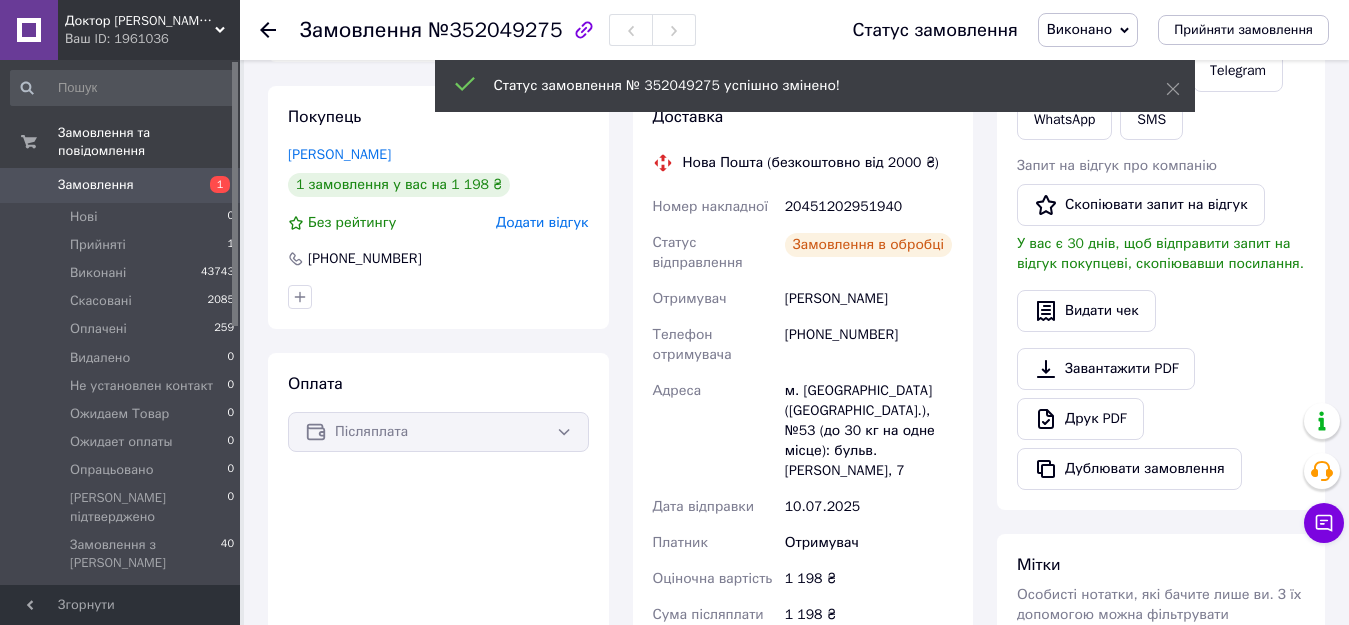 scroll, scrollTop: 208, scrollLeft: 0, axis: vertical 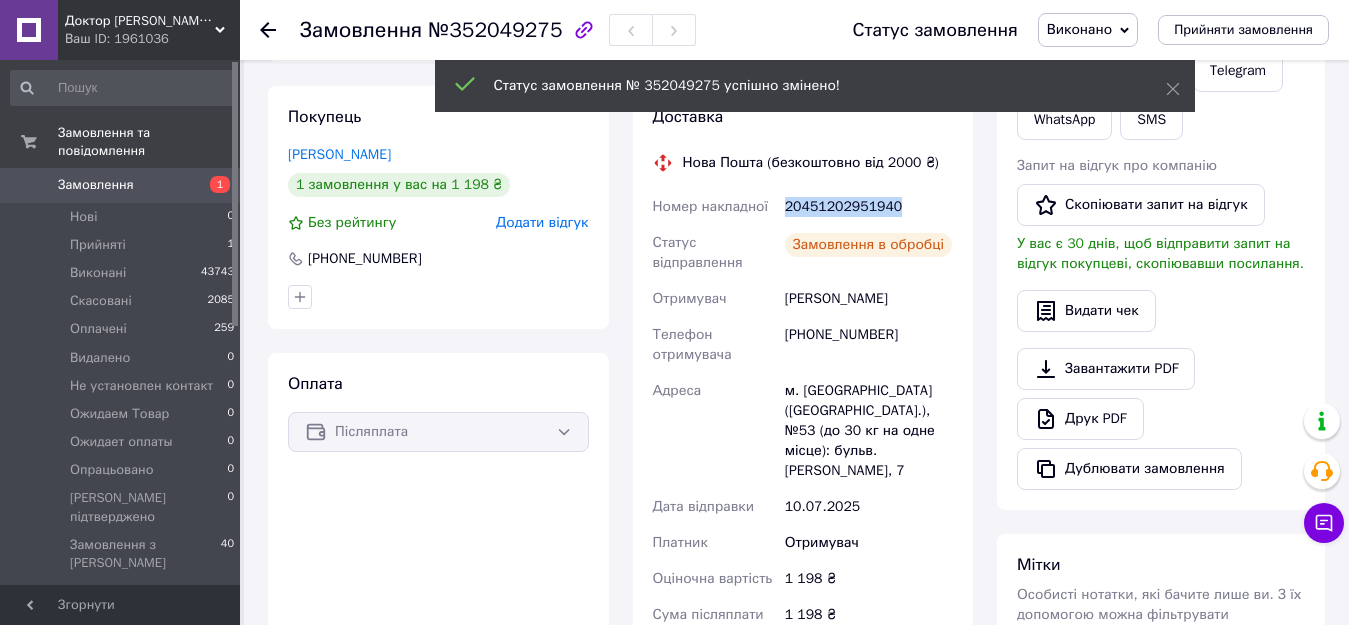 click on "20451202951940" at bounding box center (869, 207) 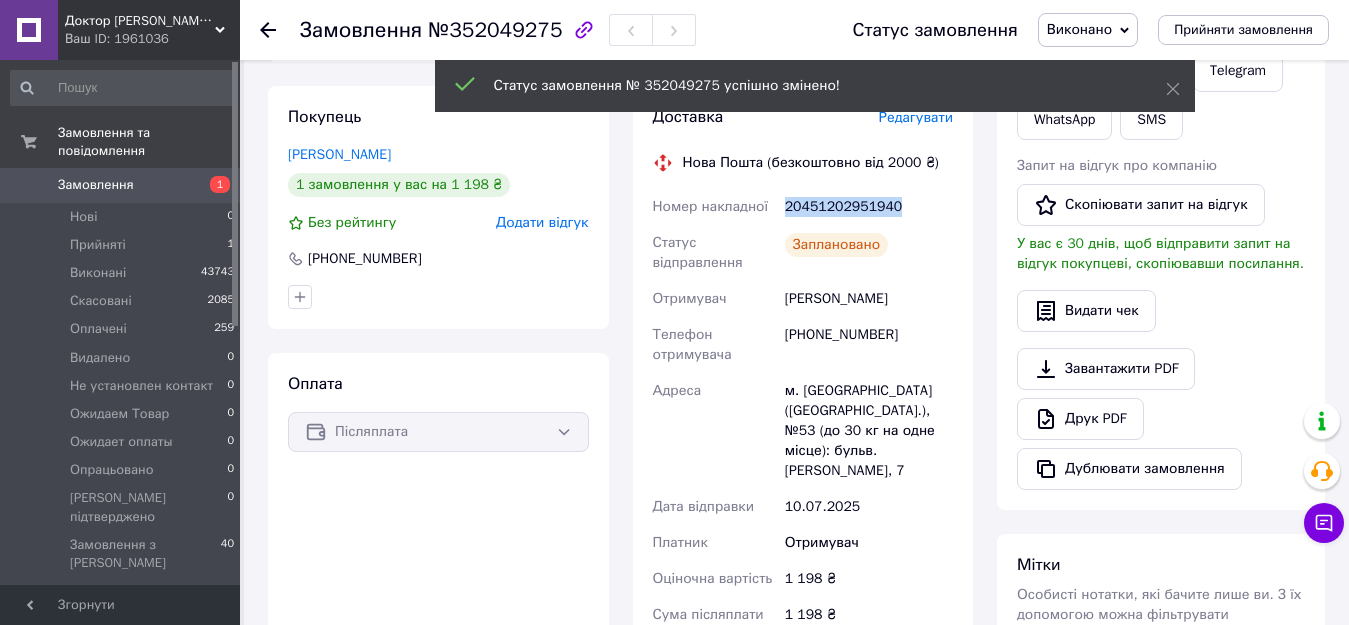 copy on "20451202951940" 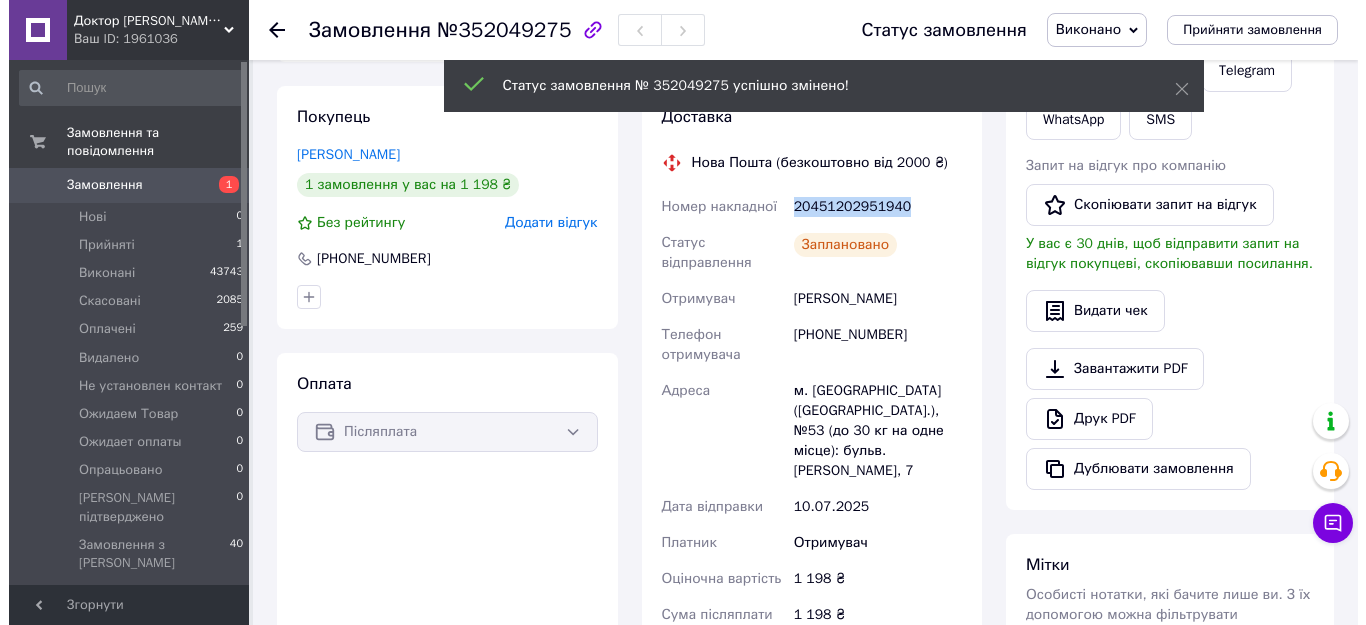 scroll, scrollTop: 167, scrollLeft: 0, axis: vertical 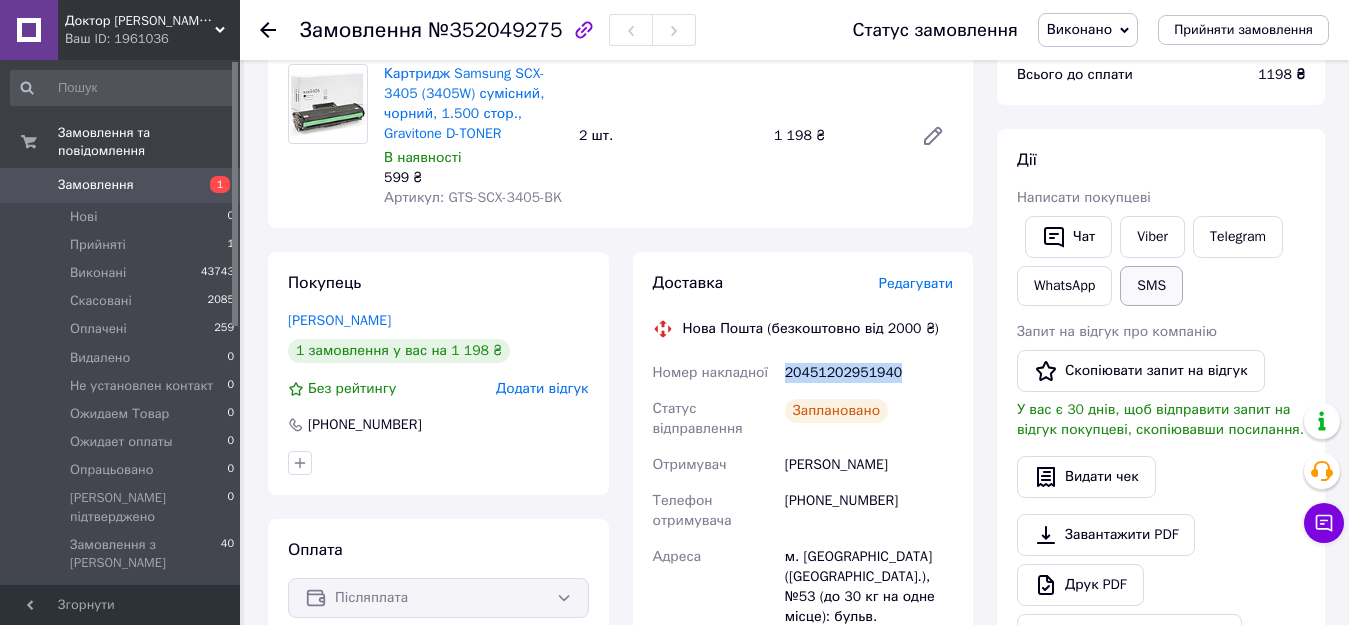 click on "SMS" at bounding box center (1151, 286) 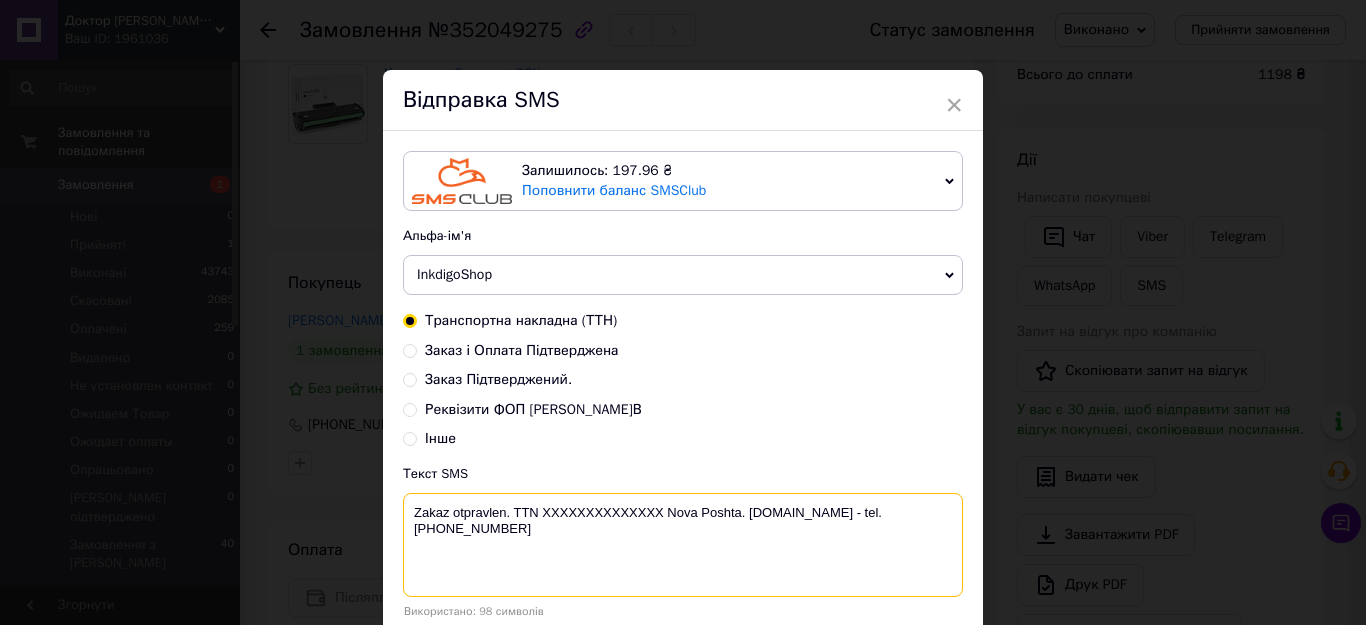 click on "Zakaz otpravlen. TTN XXXXXXXXXXXXXX Nova Poshta. [DOMAIN_NAME] - tel. [PHONE_NUMBER]" at bounding box center (683, 545) 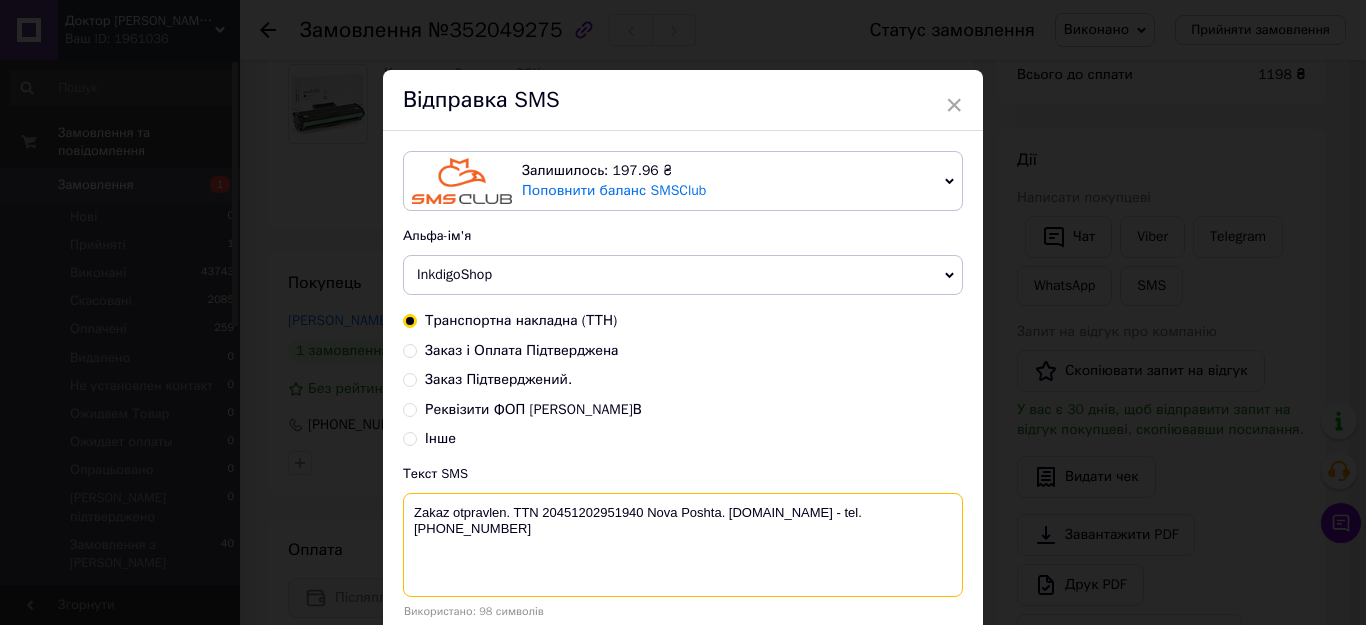 scroll, scrollTop: 142, scrollLeft: 0, axis: vertical 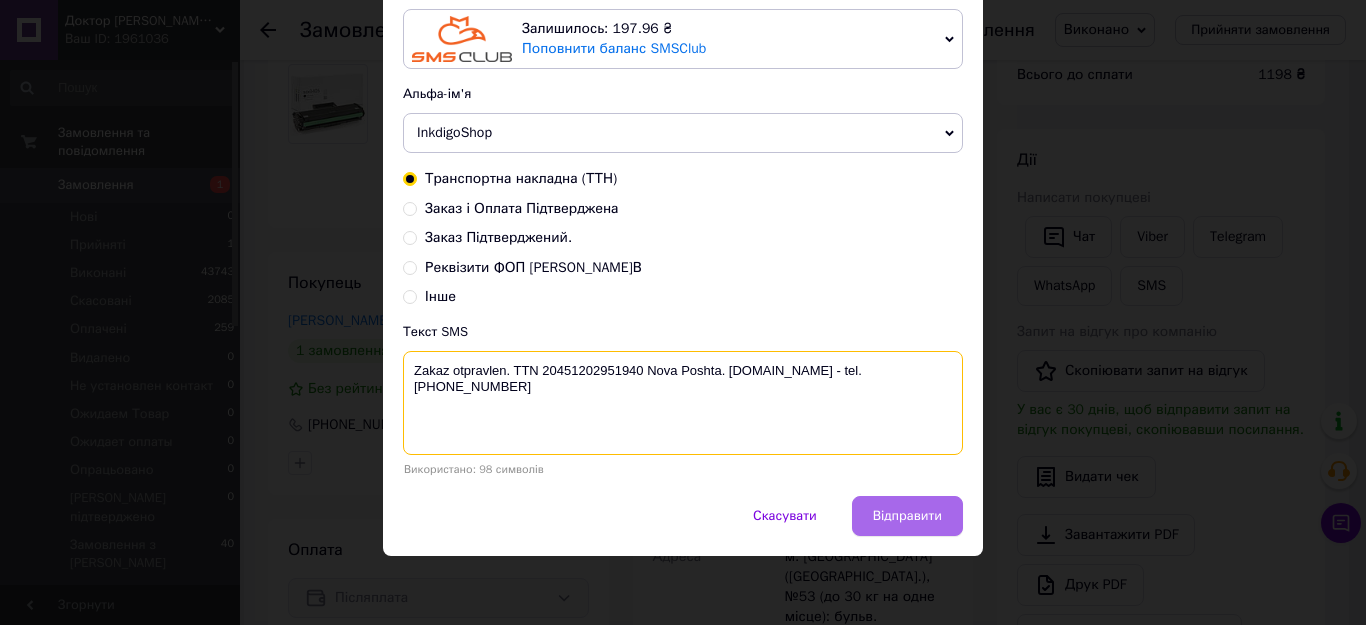 type on "Zakaz otpravlen. TTN 20451202951940 Nova Poshta. www.DoktorToner.com.ua - tel. +38 (096) 069 64 66" 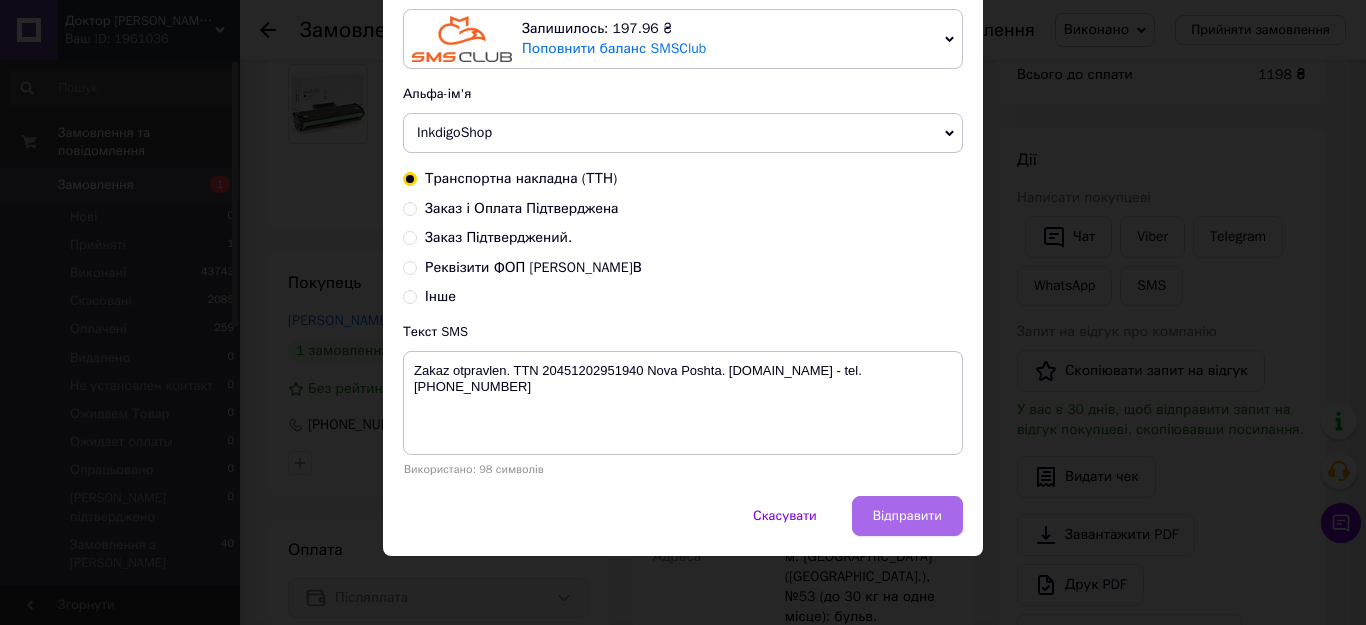 click on "Відправити" at bounding box center [907, 516] 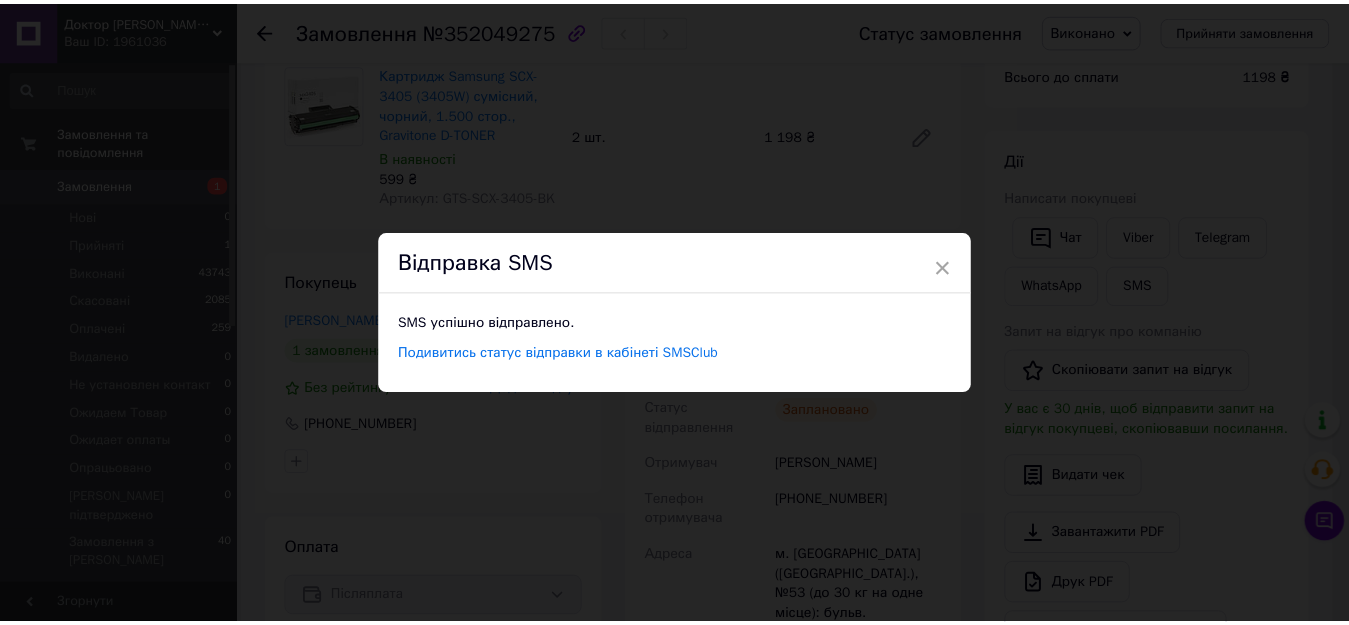 scroll, scrollTop: 0, scrollLeft: 0, axis: both 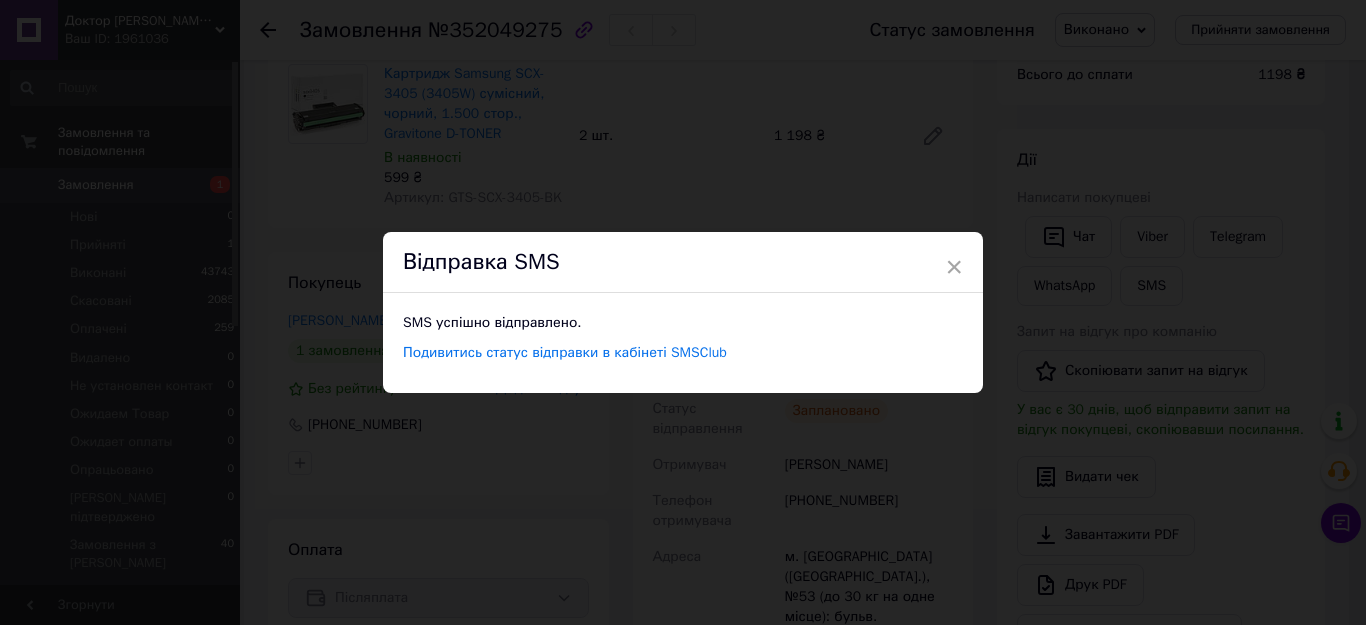 click on "× Відправка SMS SMS успішно відправлено. Подивитись статус відправки в кабінеті SMSClub" at bounding box center [683, 312] 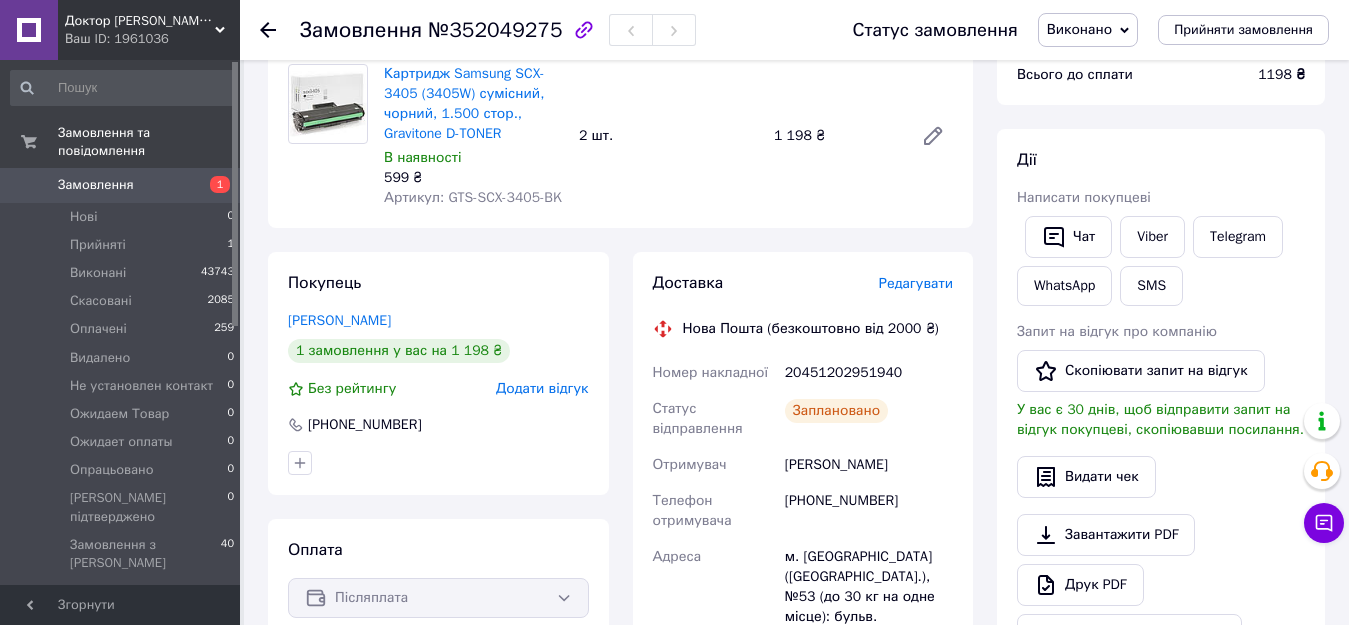 click on "Замовлення" at bounding box center (121, 185) 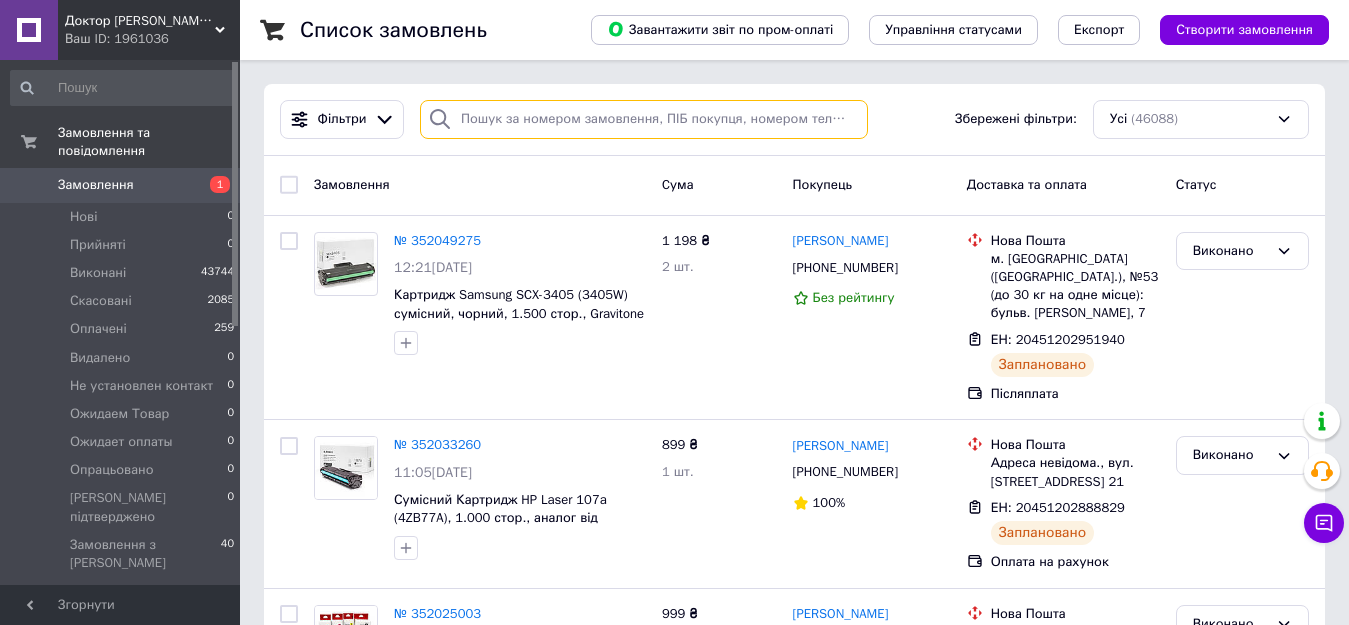 click at bounding box center [644, 119] 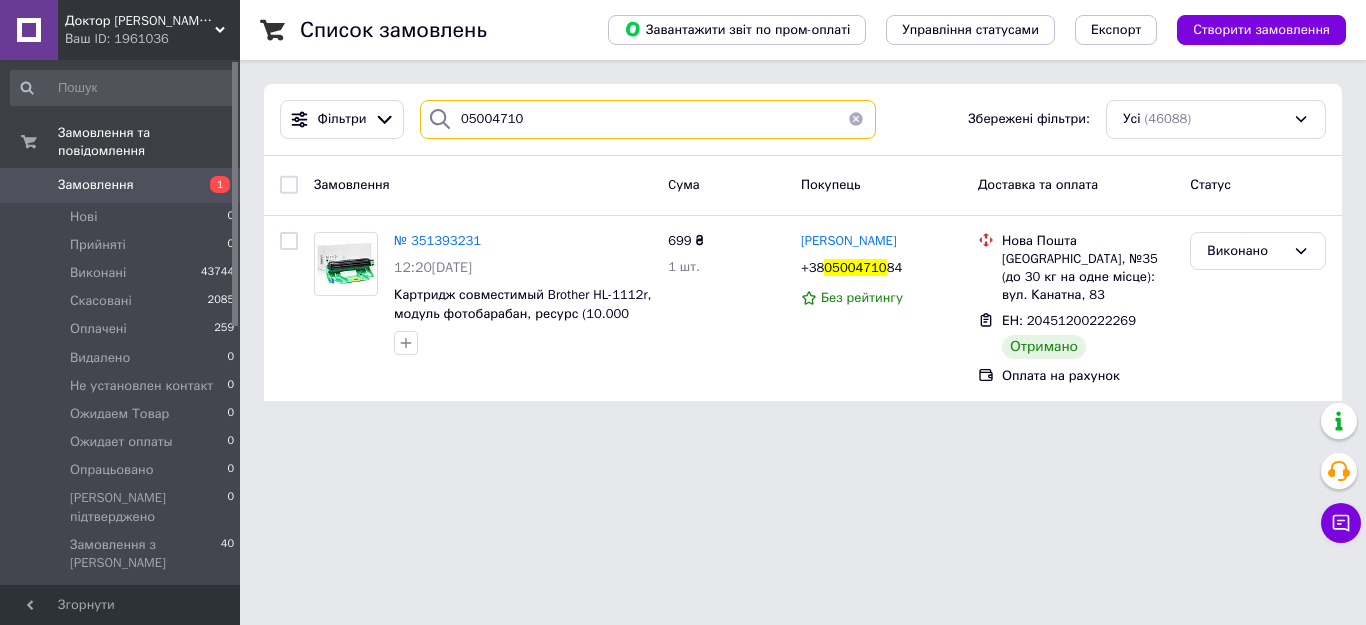 type on "05004710" 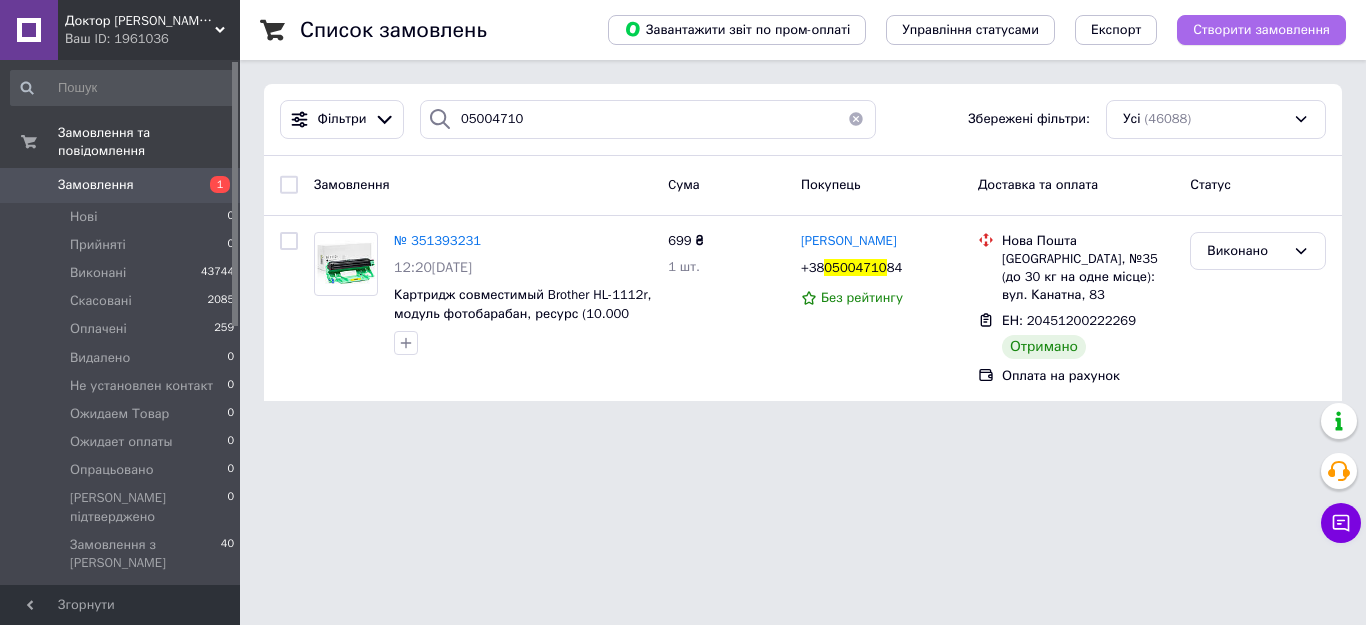 click on "Створити замовлення" at bounding box center (1261, 30) 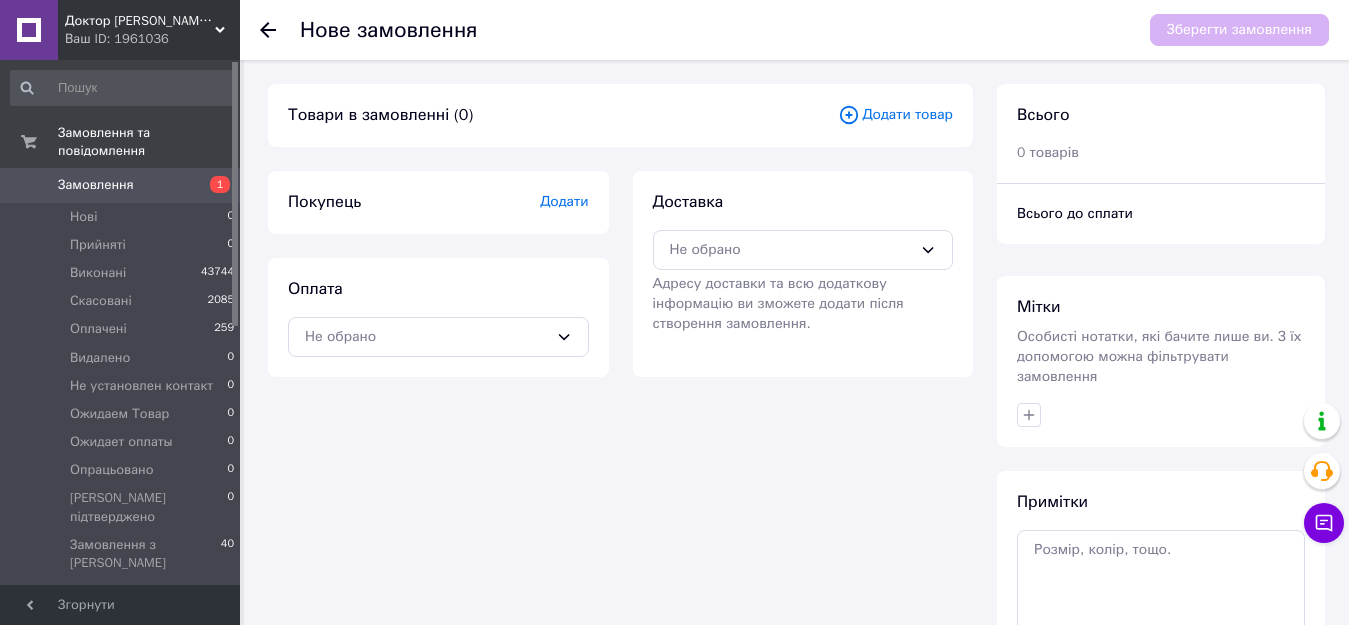 click on "Додати товар" at bounding box center (895, 115) 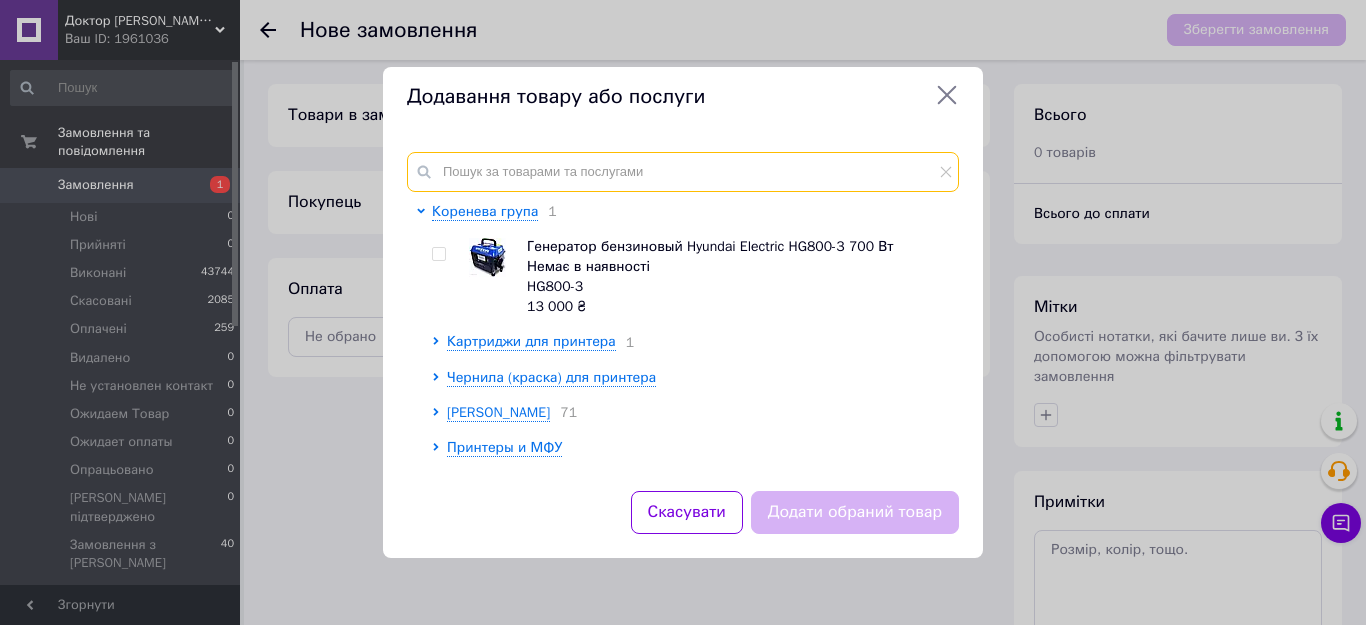 click at bounding box center [683, 172] 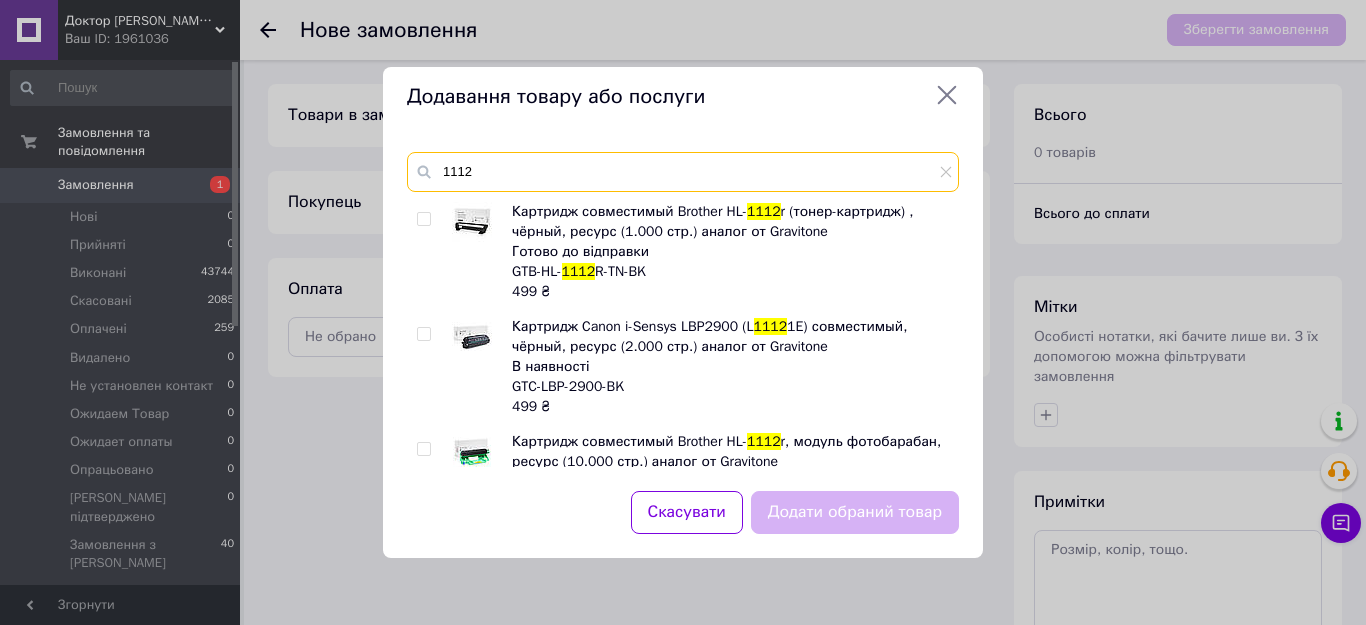 type on "1112" 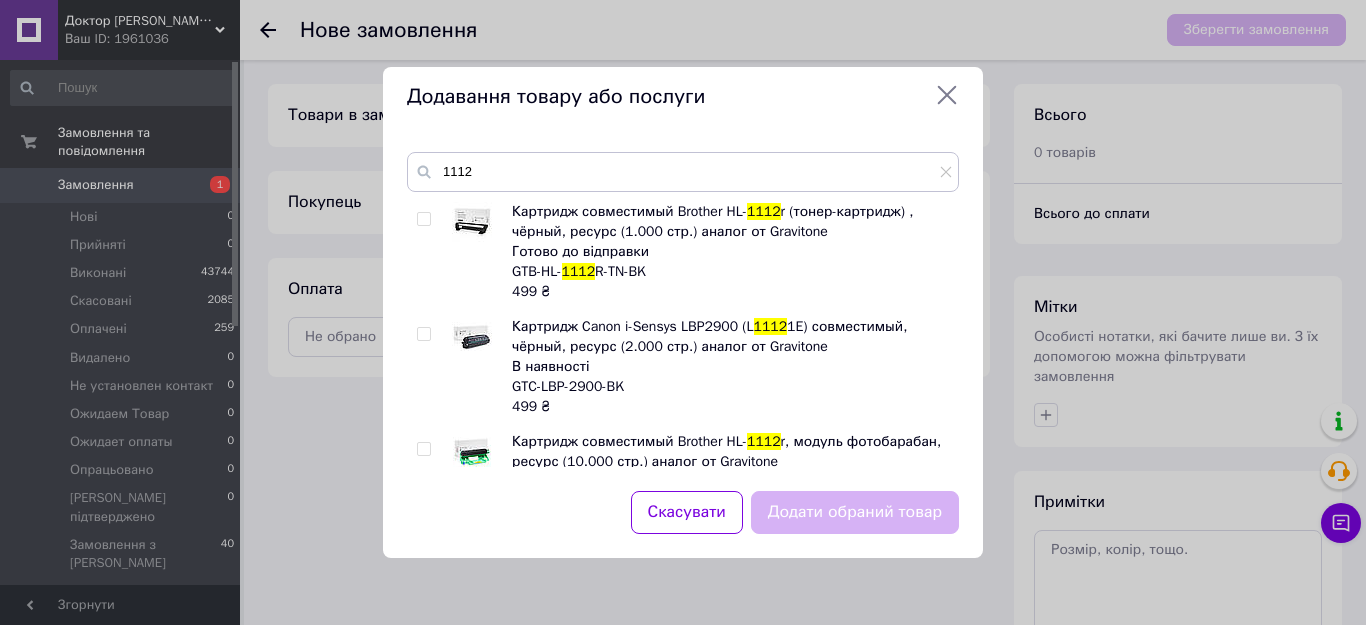 click at bounding box center (423, 219) 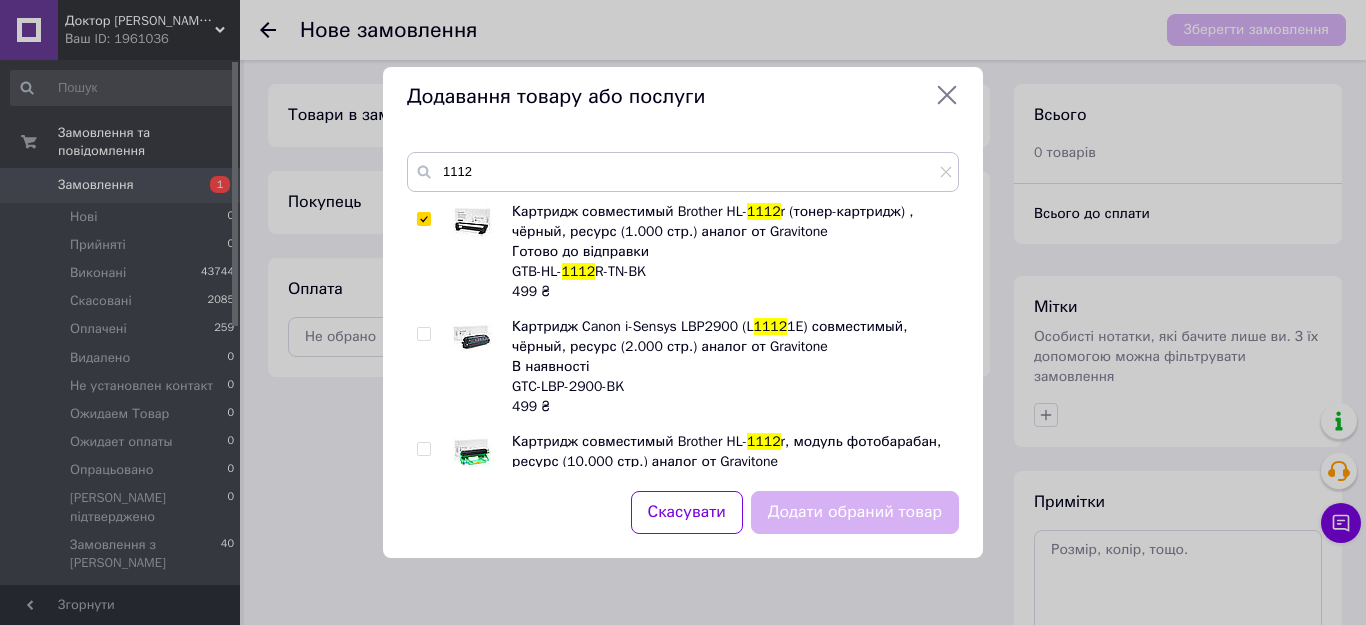 checkbox on "true" 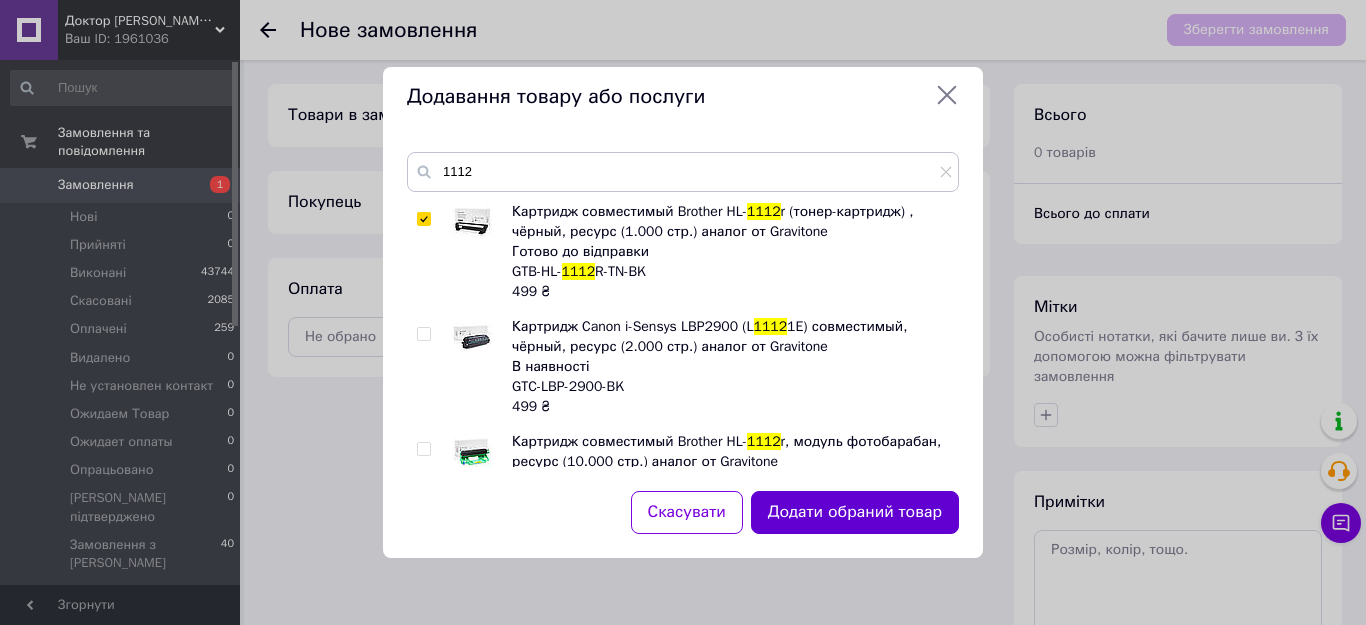 click on "Додати обраний товар" at bounding box center [855, 512] 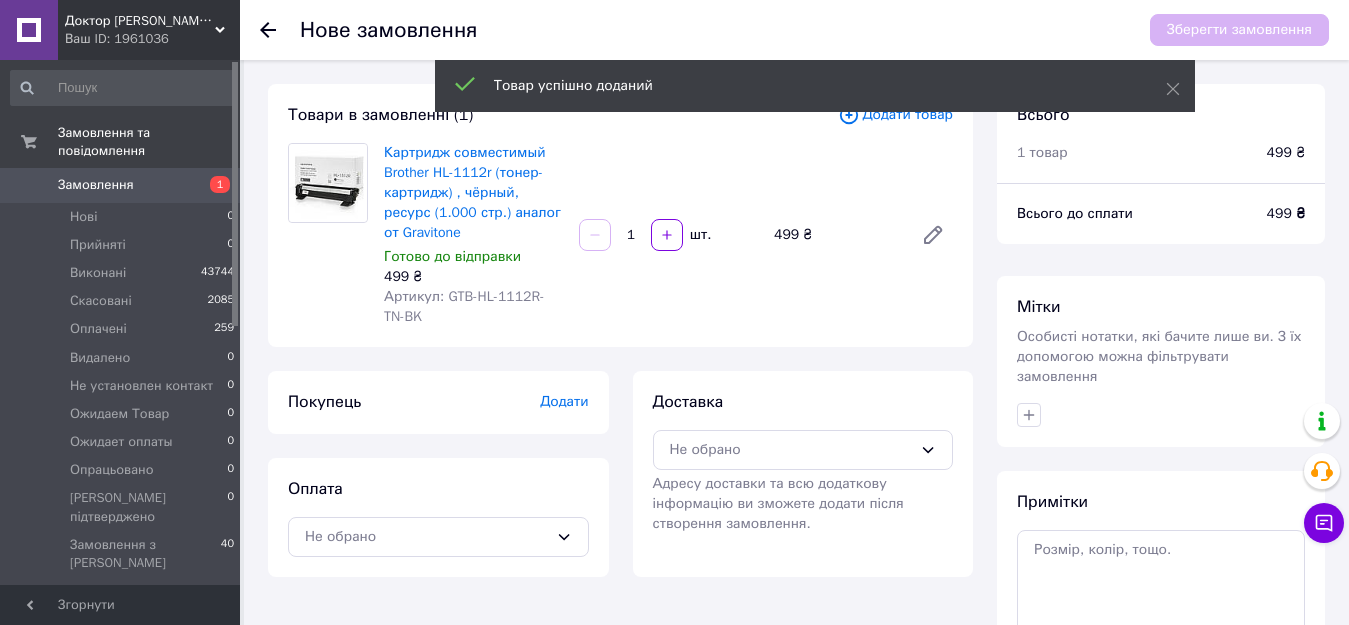 click on "Додати" at bounding box center [564, 401] 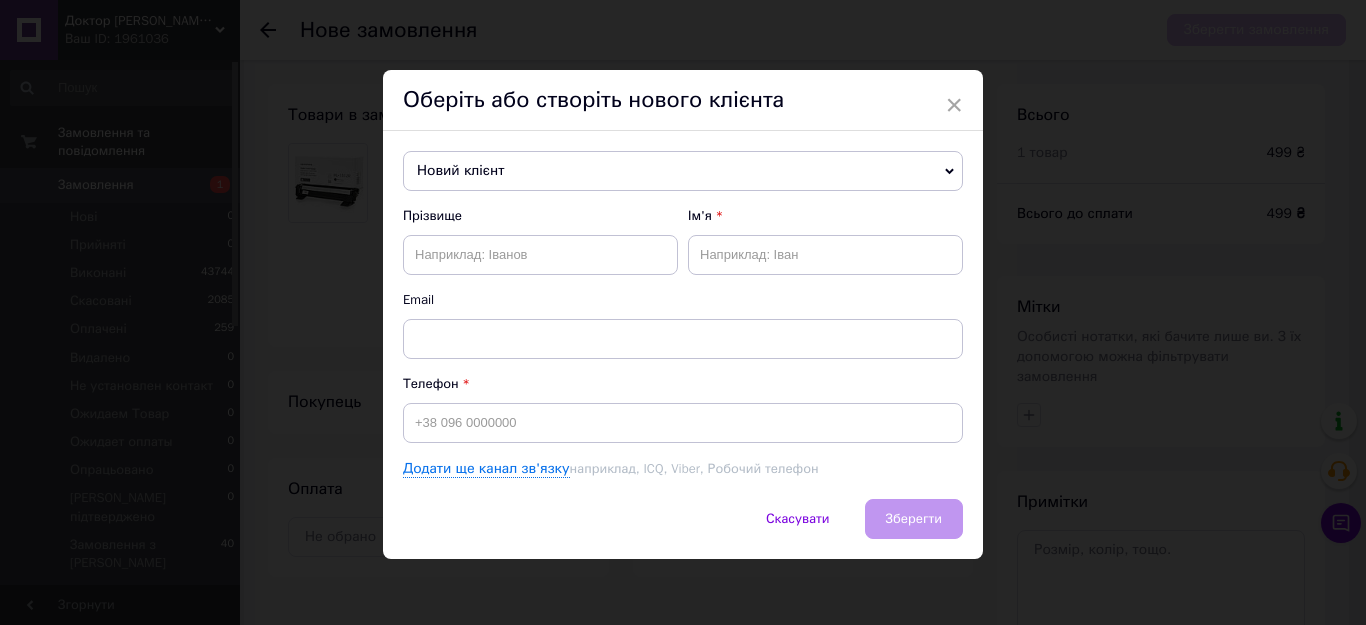 click on "Новий клієнт" at bounding box center [683, 171] 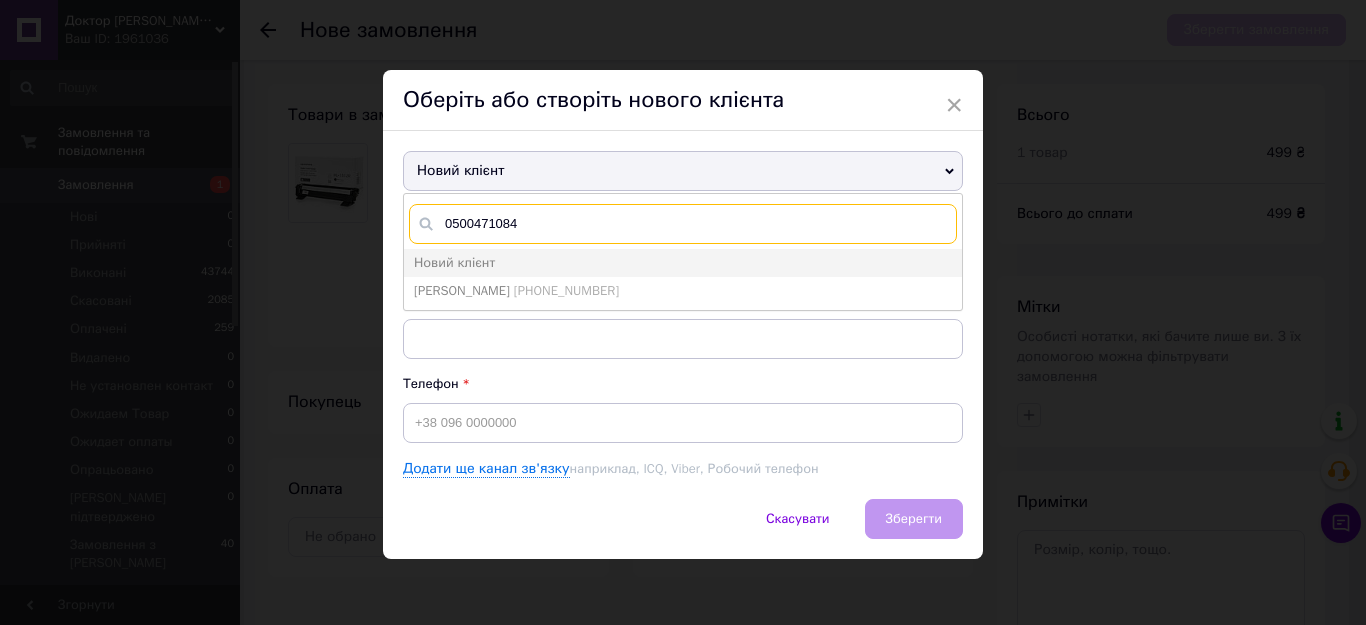 type on "0500471084" 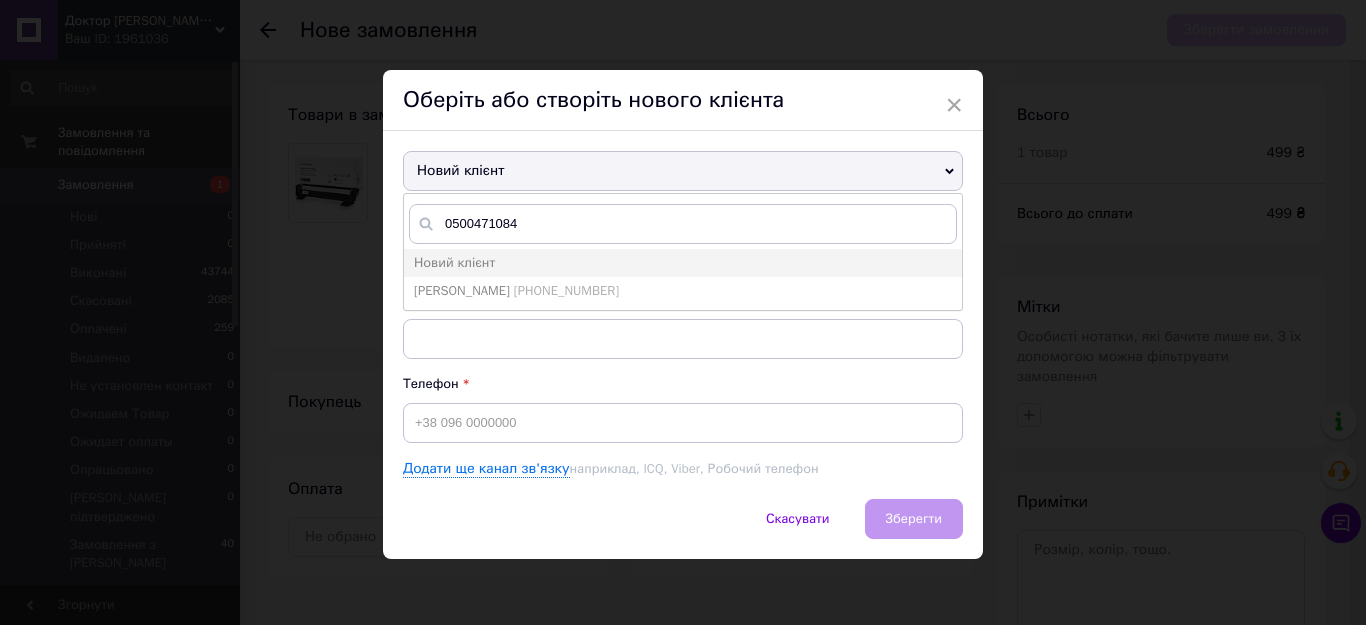 click on "Бодня Татьяна   +380500471084" at bounding box center (683, 291) 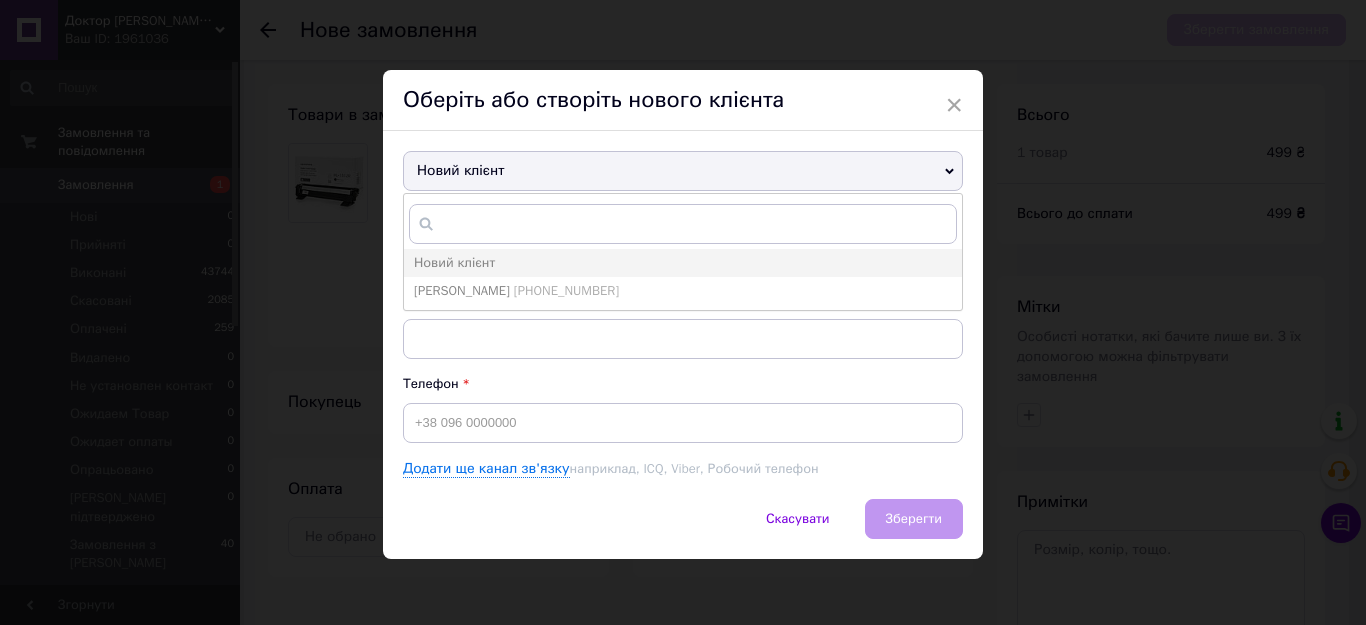 type on "Бодня Татьяна" 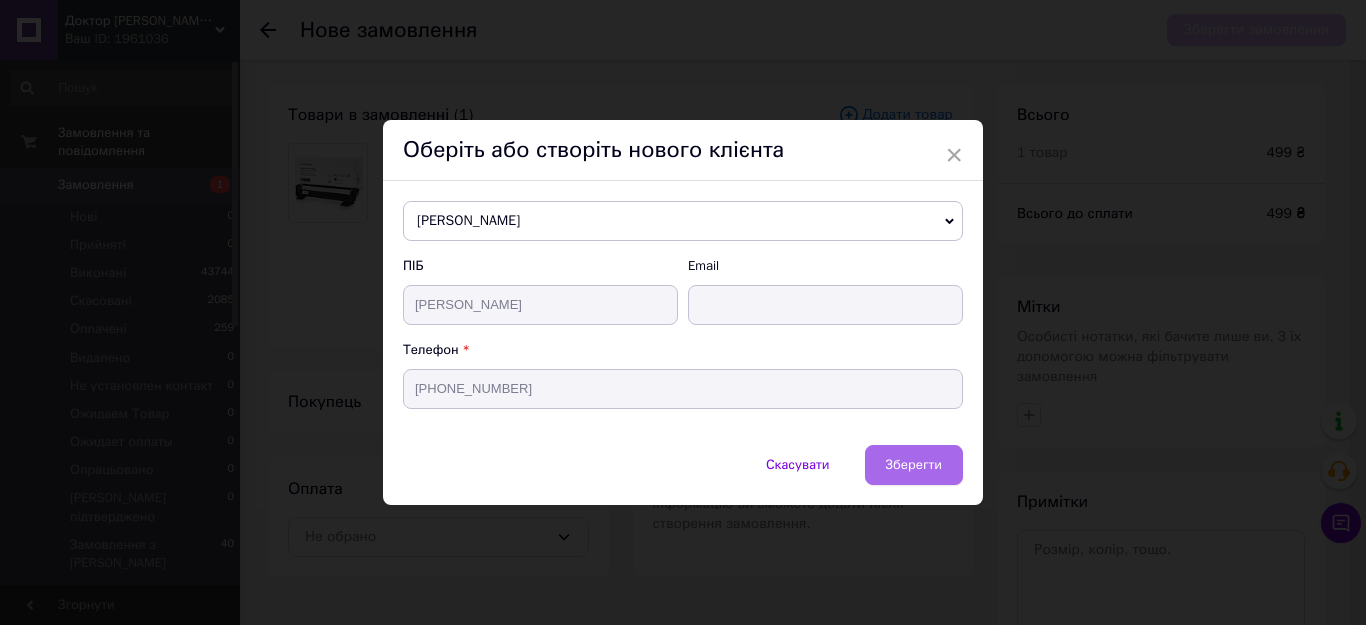 click on "Зберегти" at bounding box center [914, 464] 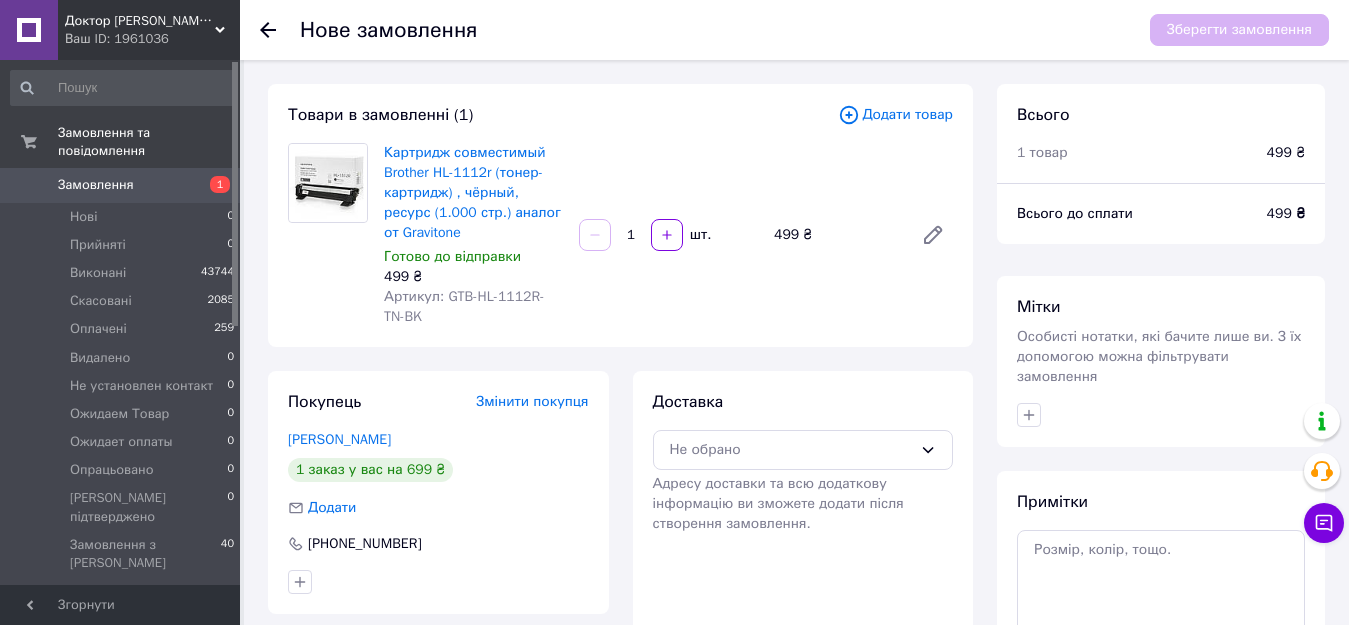 scroll, scrollTop: 199, scrollLeft: 0, axis: vertical 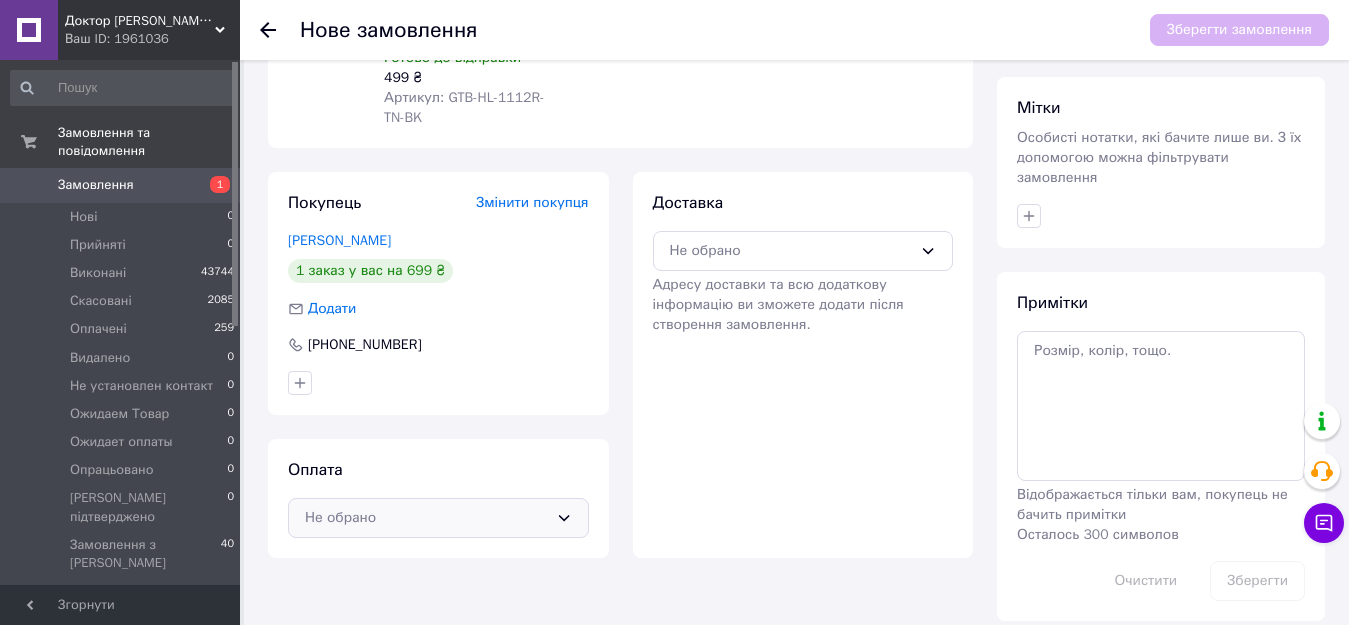 click on "Не обрано" at bounding box center [426, 518] 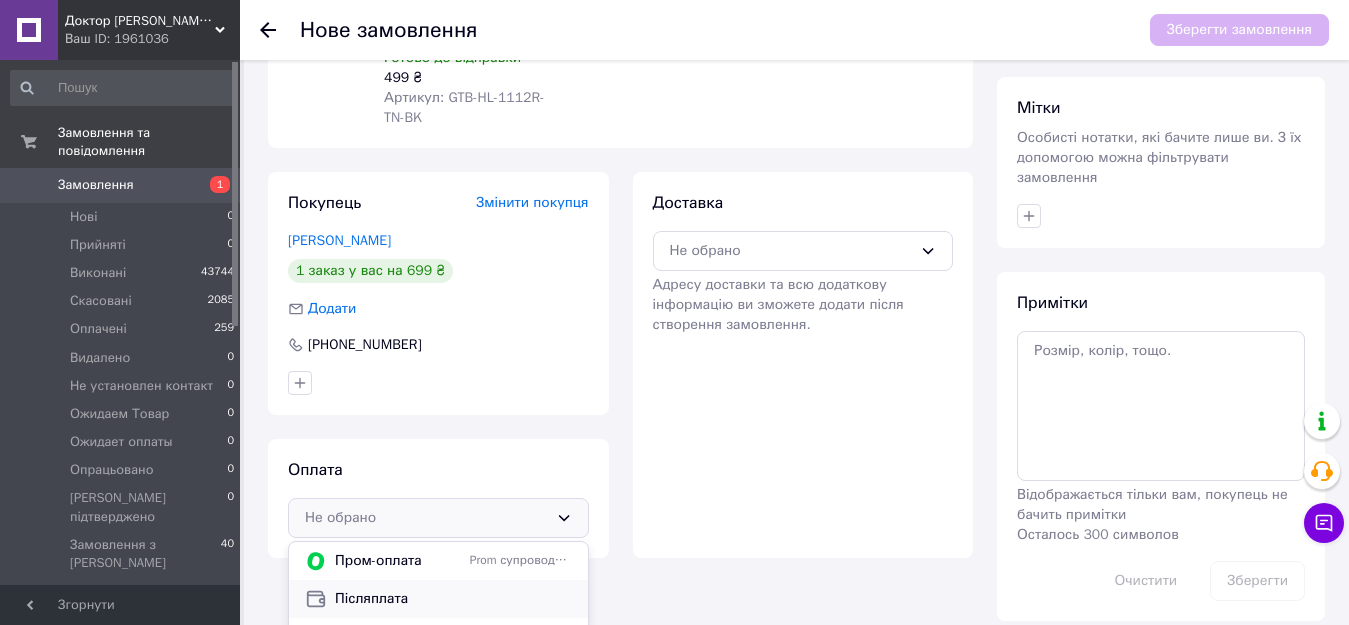 click on "Післяплата" at bounding box center (453, 599) 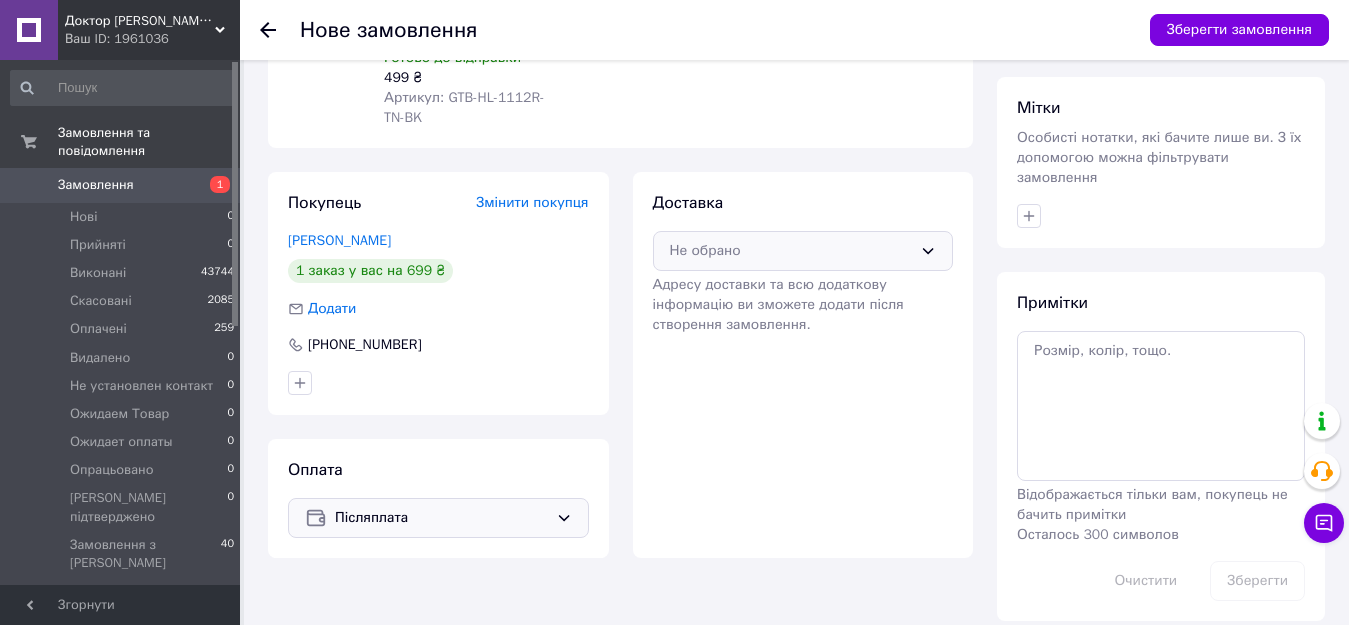 click on "Не обрано" at bounding box center [803, 251] 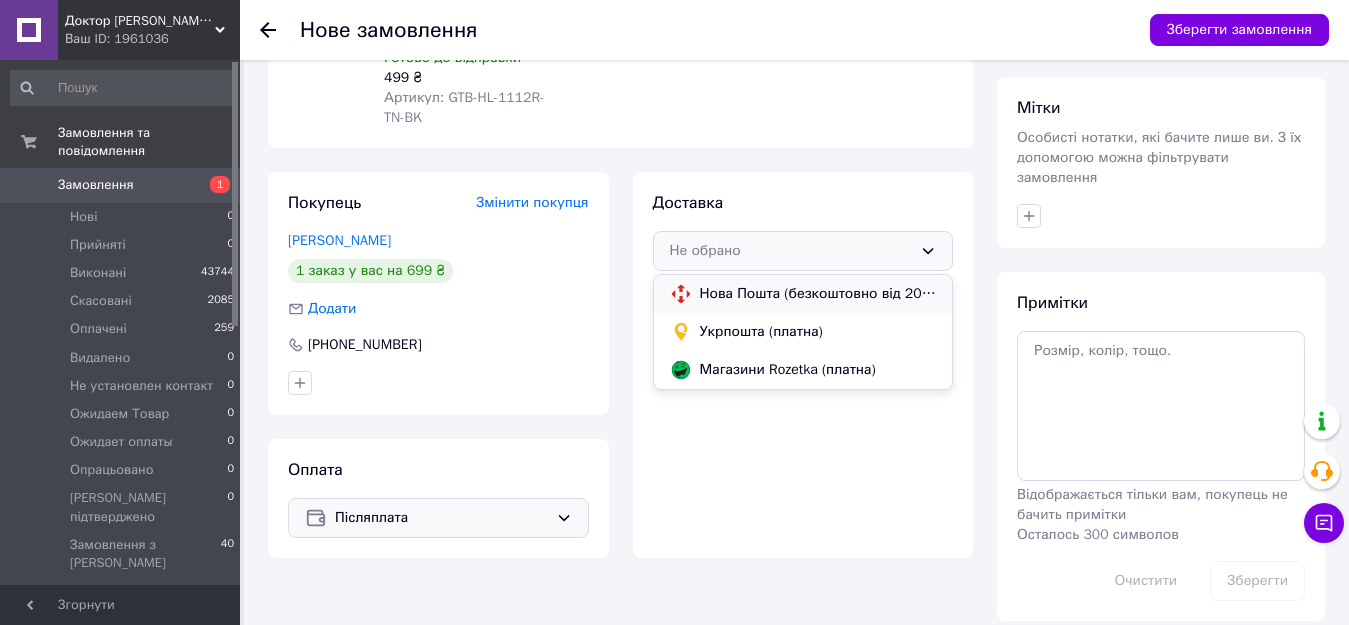 click on "Нова Пошта (безкоштовно від 2000 ₴)" at bounding box center (818, 294) 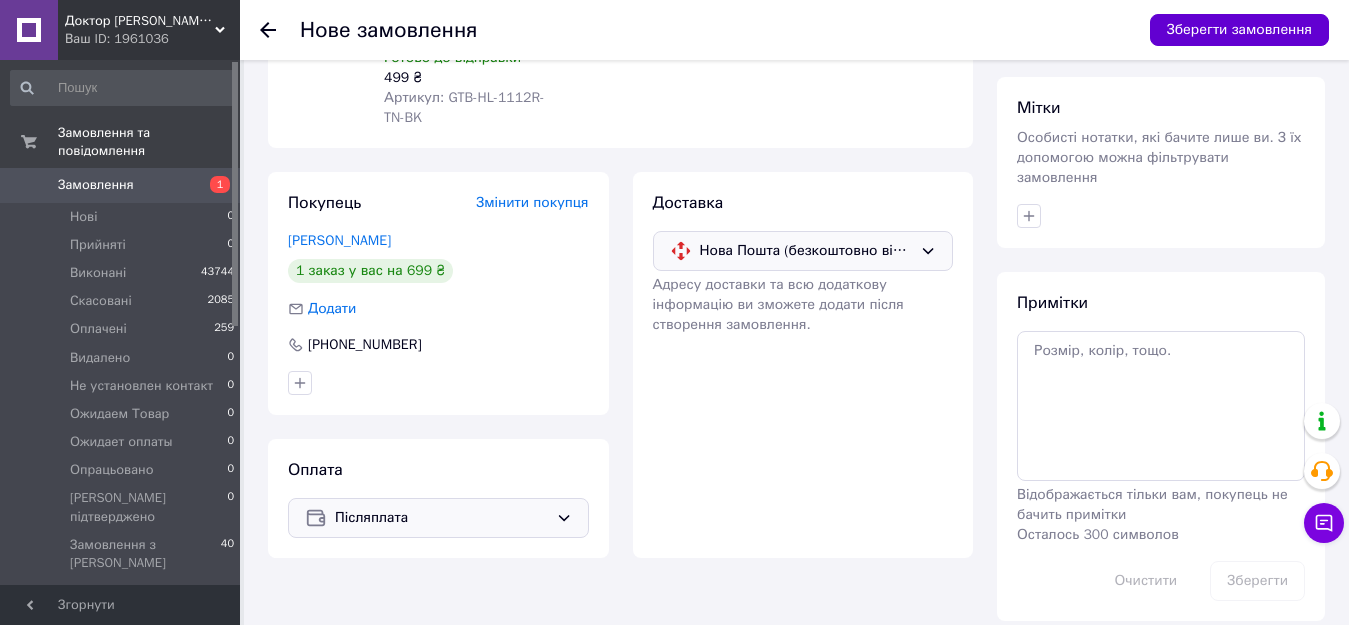 click on "Зберегти замовлення" at bounding box center [1239, 30] 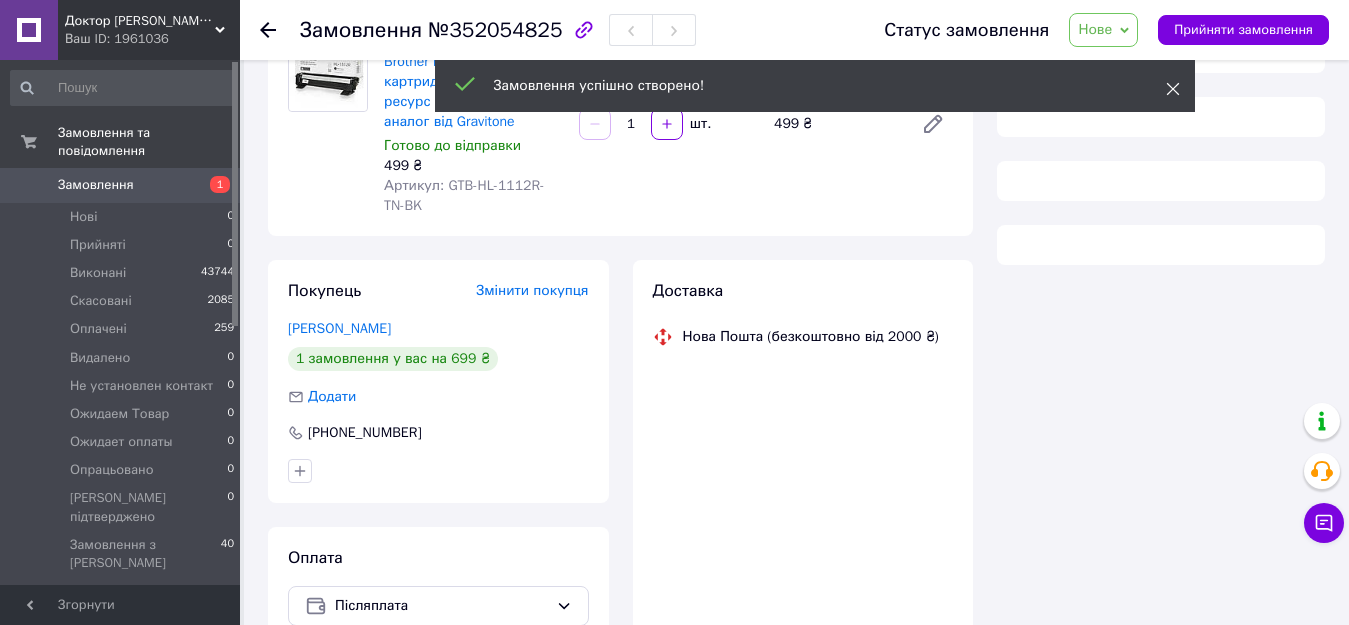 click 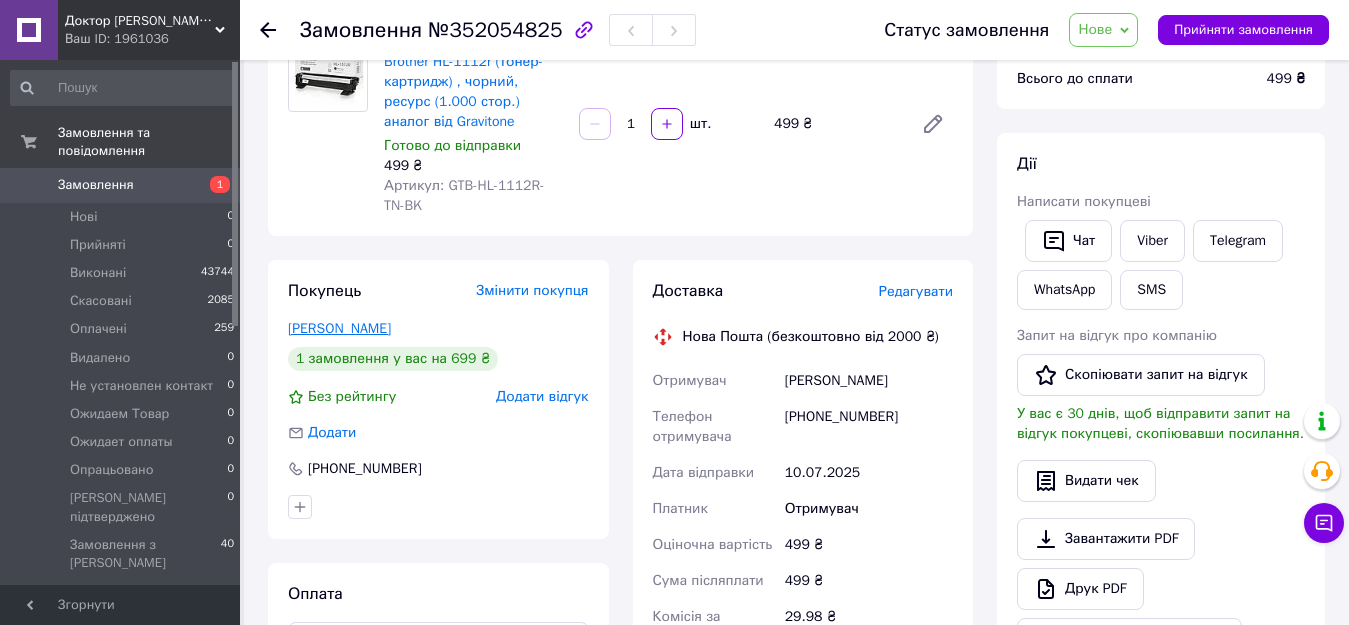 click on "Бодня Татьяна" at bounding box center [339, 328] 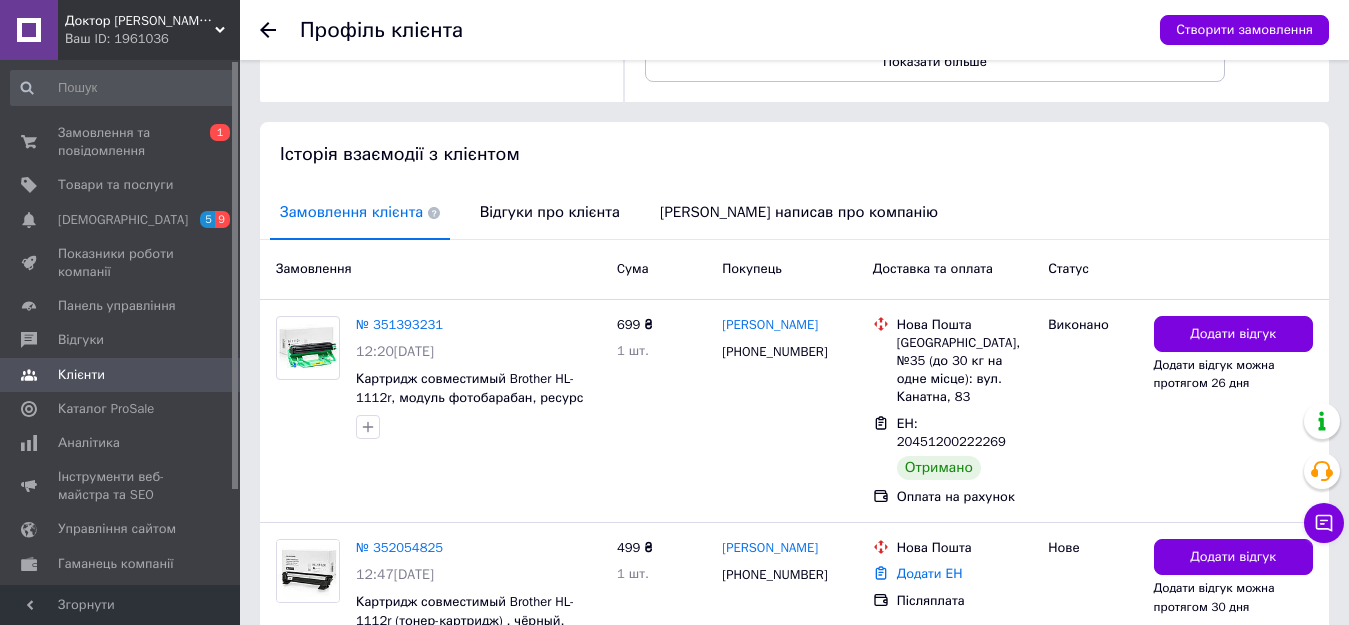 scroll, scrollTop: 448, scrollLeft: 0, axis: vertical 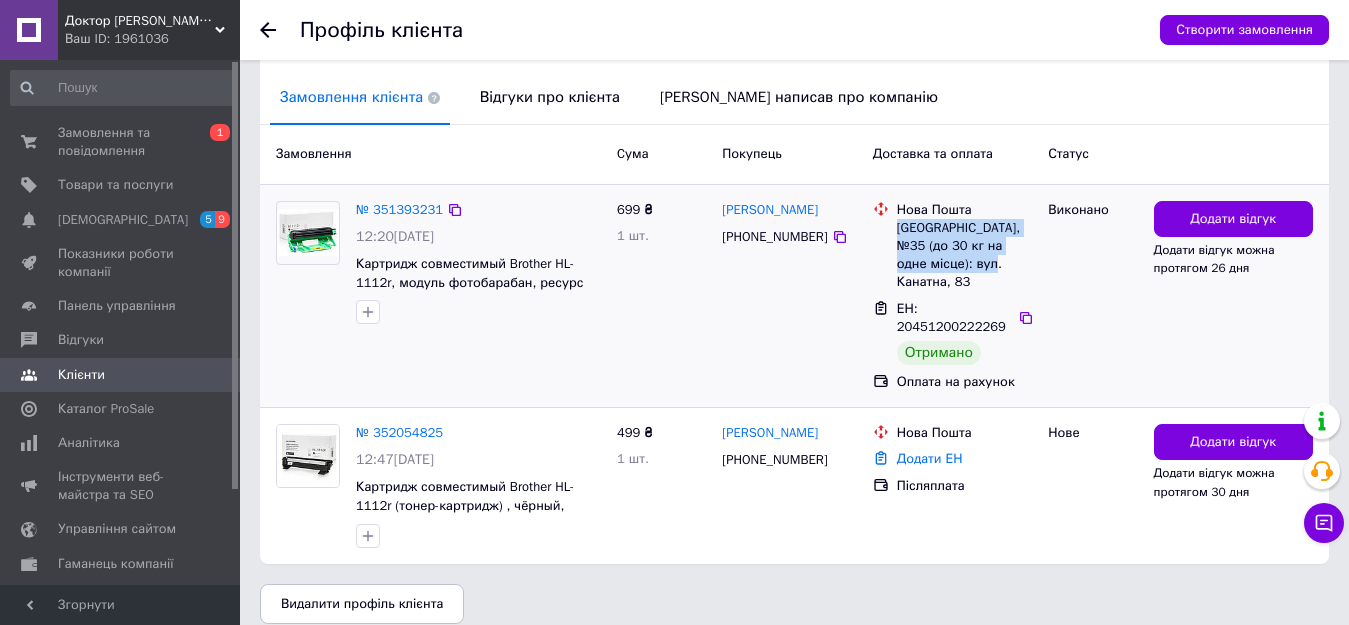 drag, startPoint x: 951, startPoint y: 263, endPoint x: 898, endPoint y: 232, distance: 61.400326 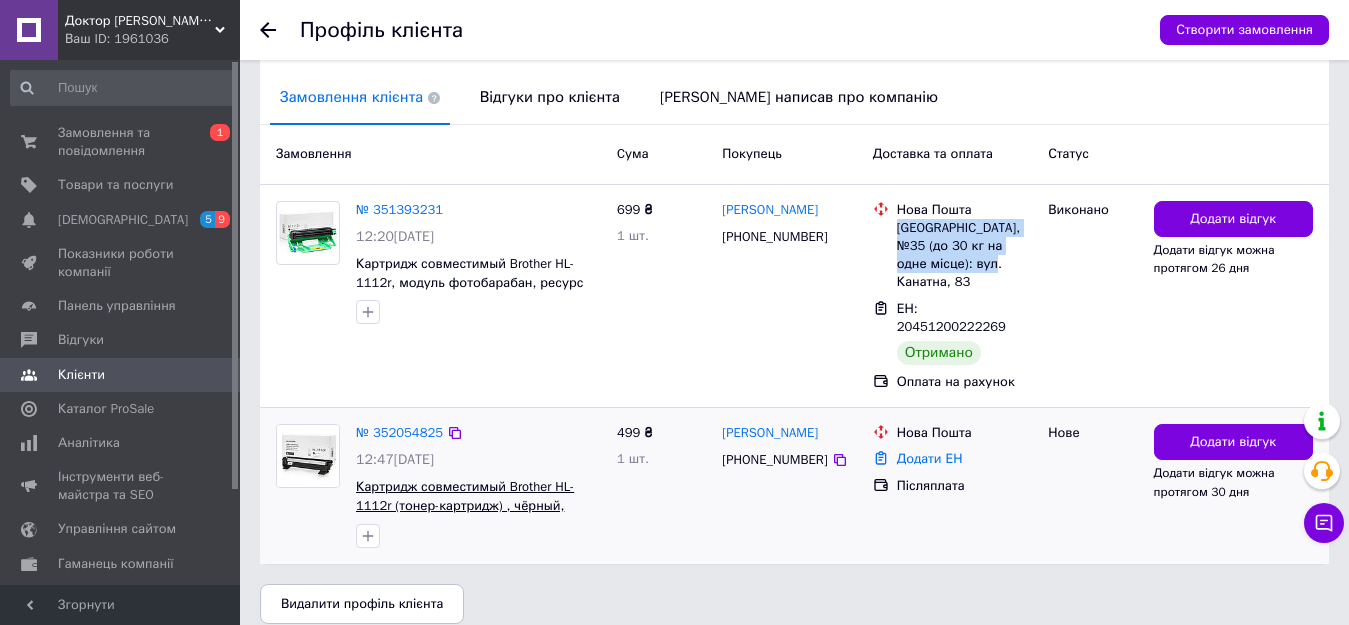 copy on "Одеса, №35 (до 30 кг на одне місце): вул. Канатна, 8" 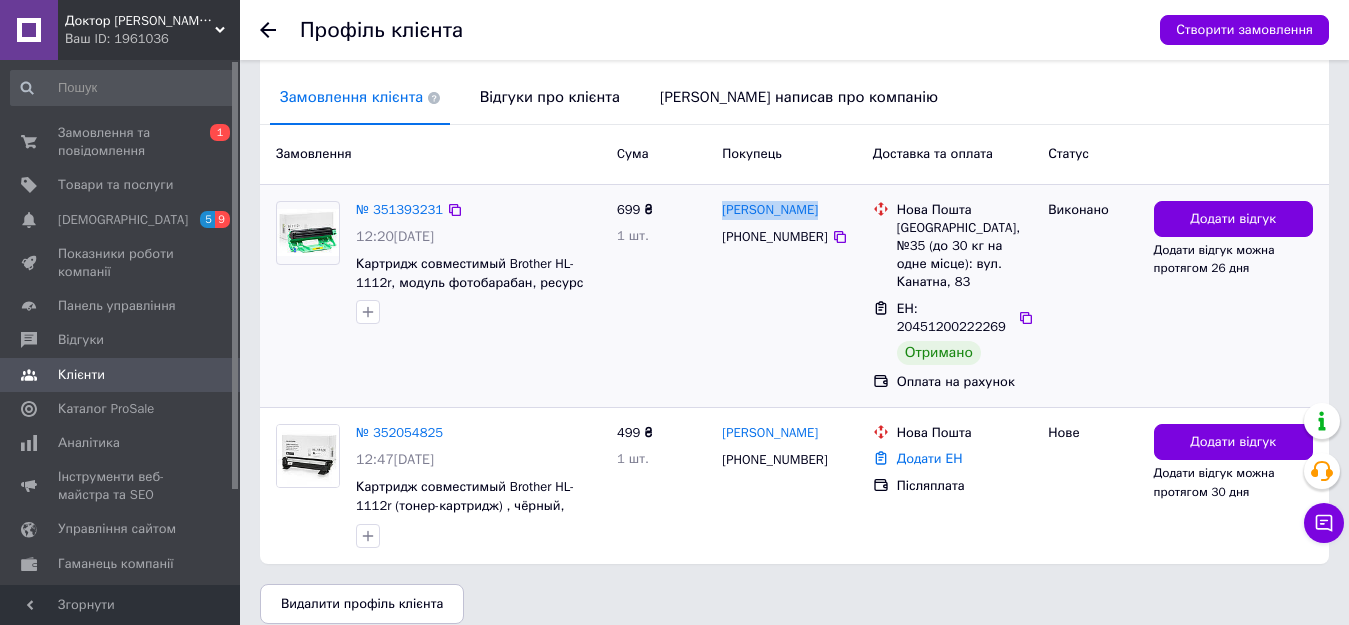 drag, startPoint x: 809, startPoint y: 202, endPoint x: 719, endPoint y: 206, distance: 90.088844 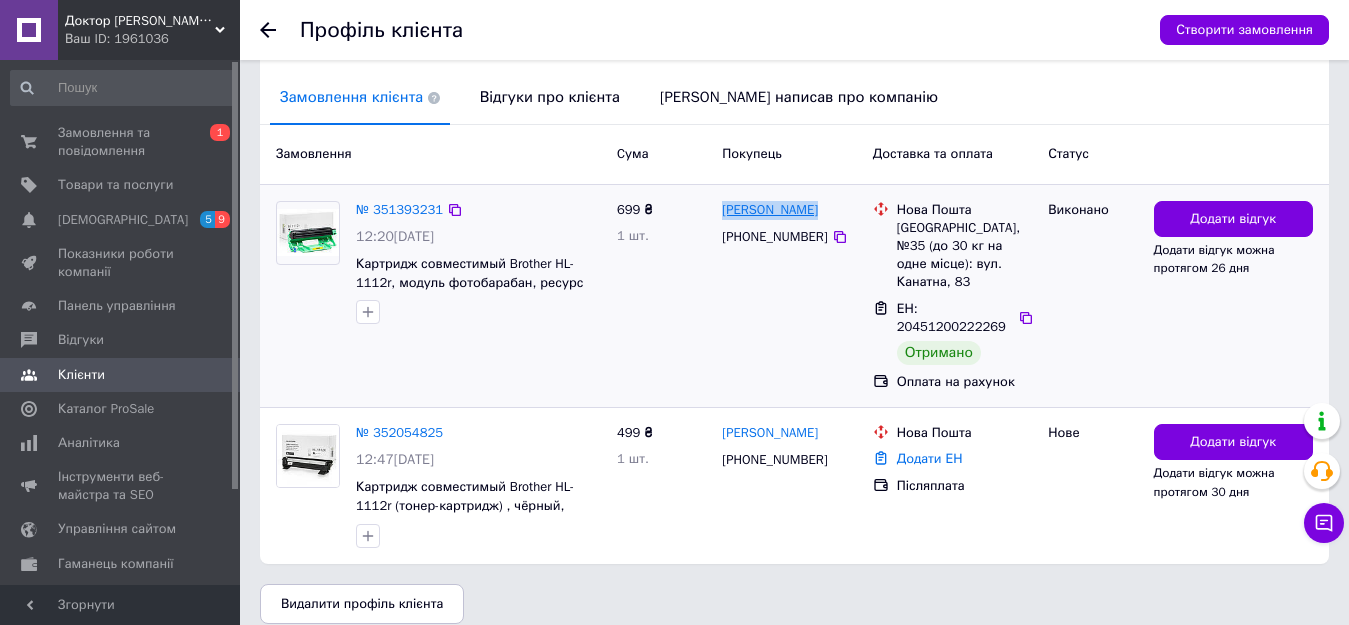 copy on "[PERSON_NAME]" 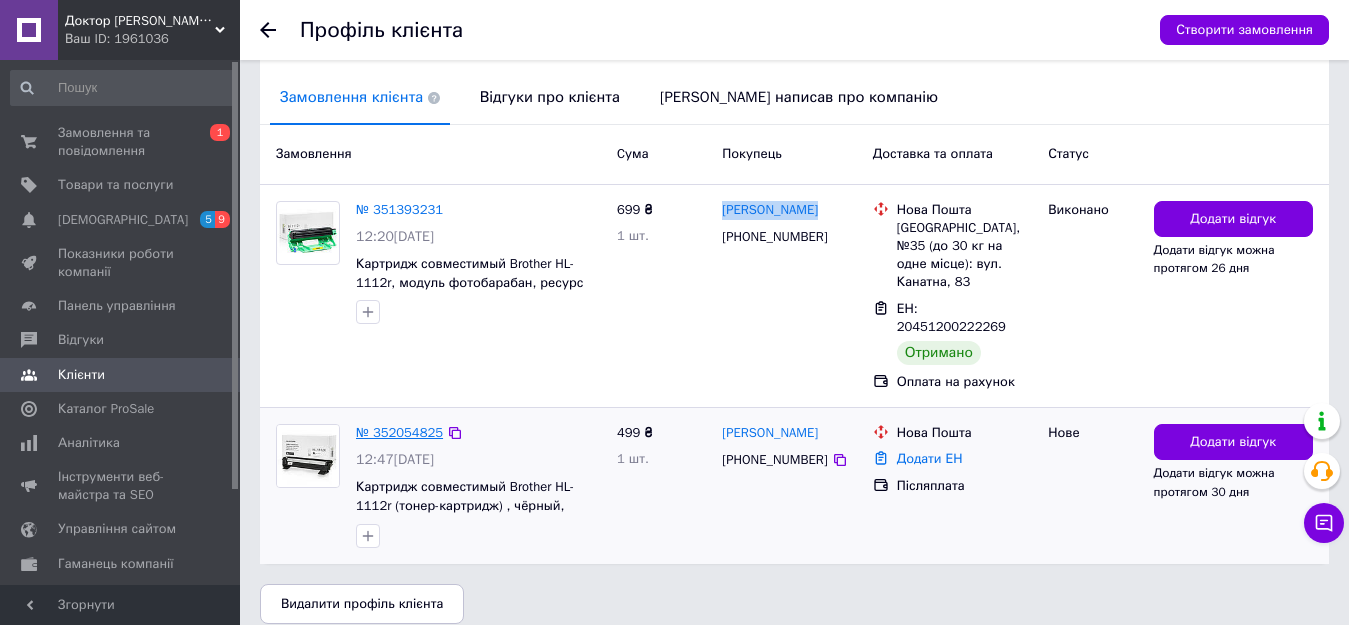 click on "№ 352054825" at bounding box center [399, 432] 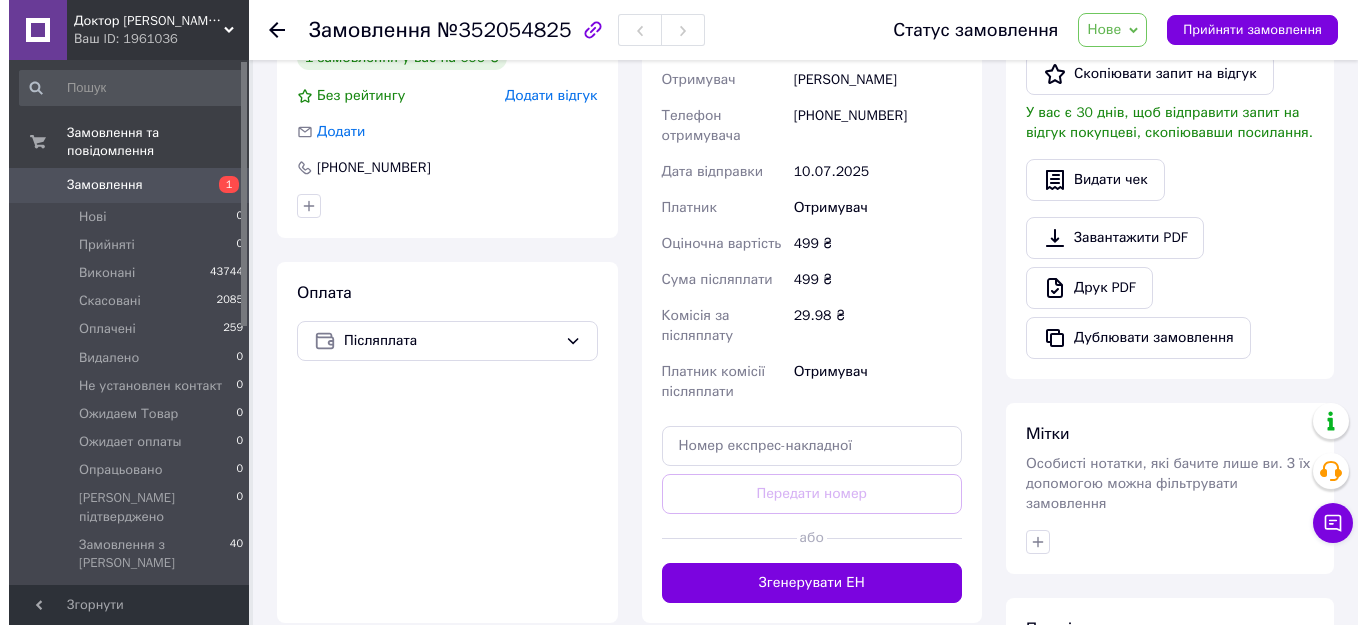 scroll, scrollTop: 333, scrollLeft: 0, axis: vertical 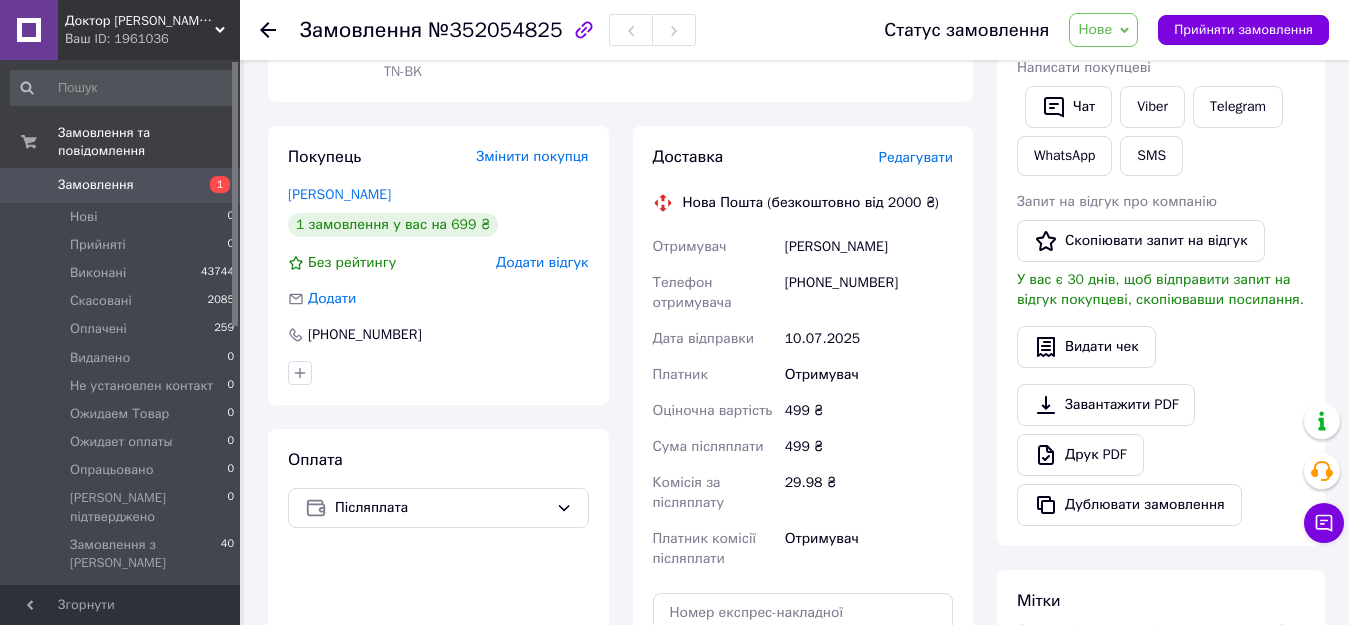 click on "Редагувати" at bounding box center [916, 157] 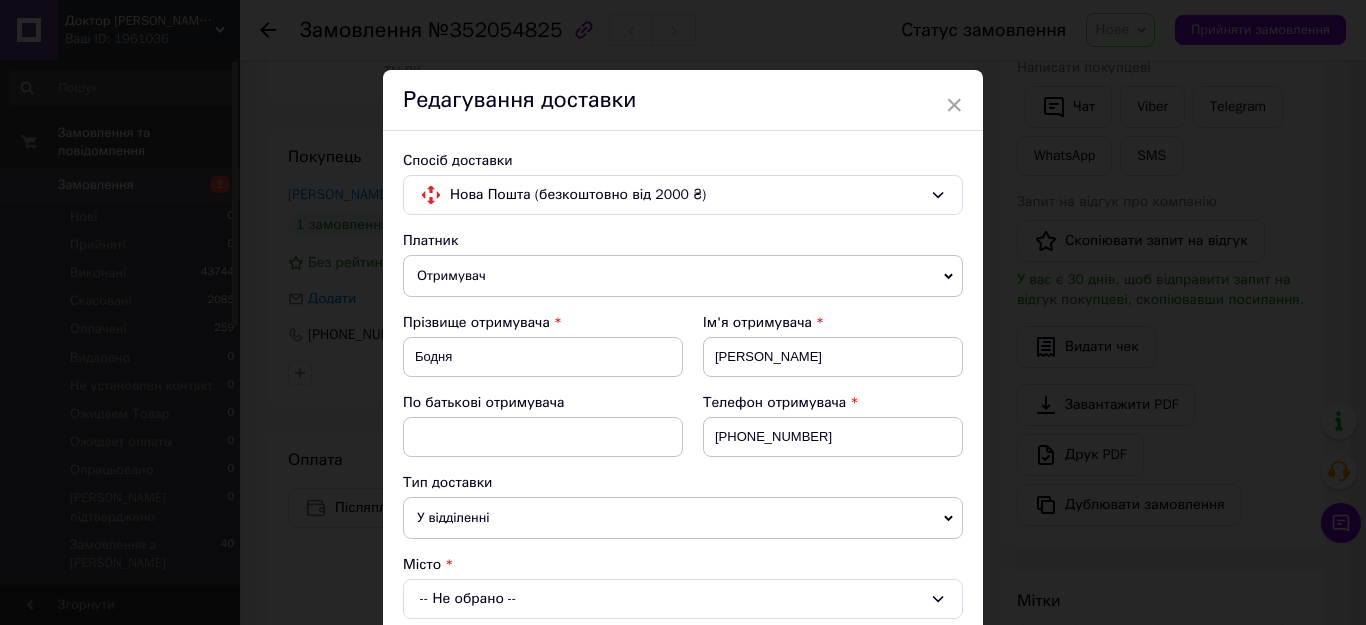 scroll, scrollTop: 333, scrollLeft: 0, axis: vertical 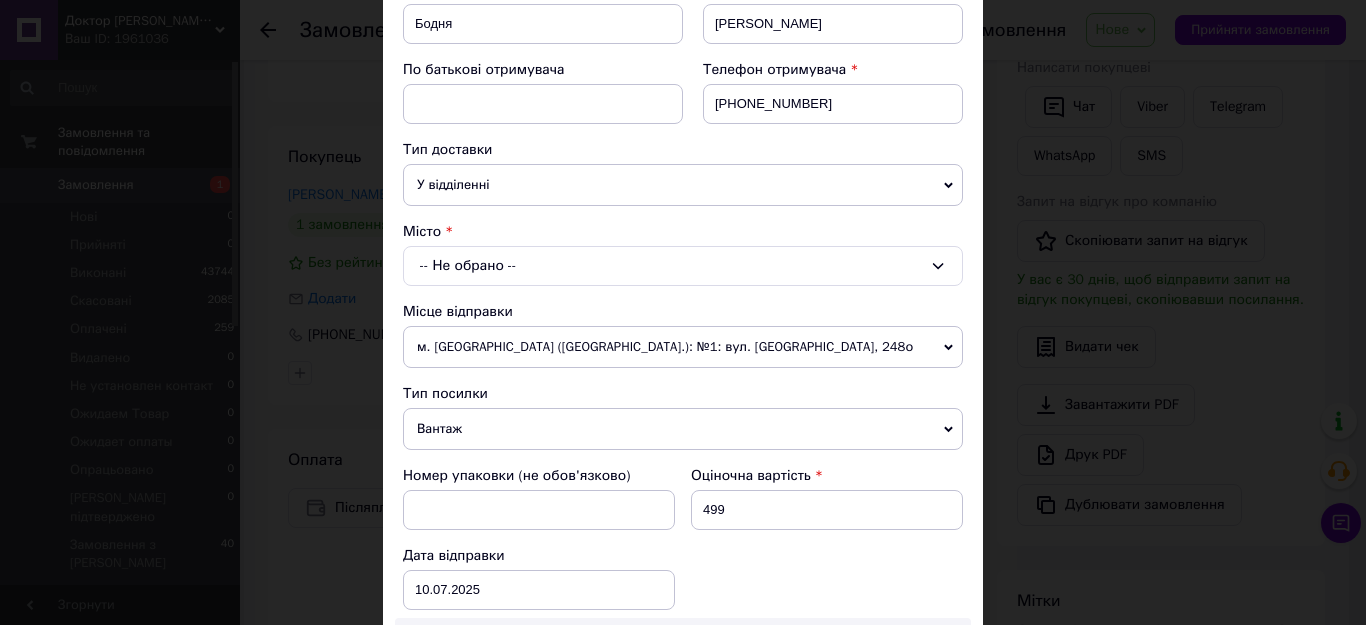 click on "-- Не обрано --" at bounding box center [683, 266] 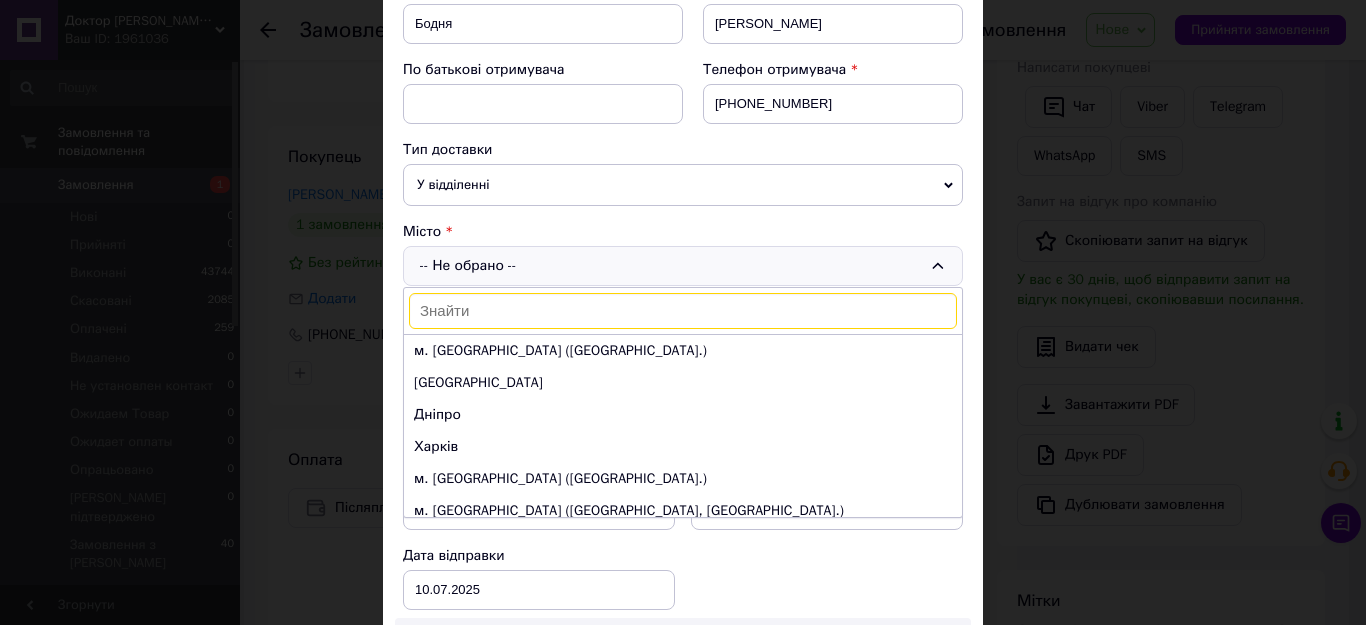 click on "Одеса" at bounding box center (683, 383) 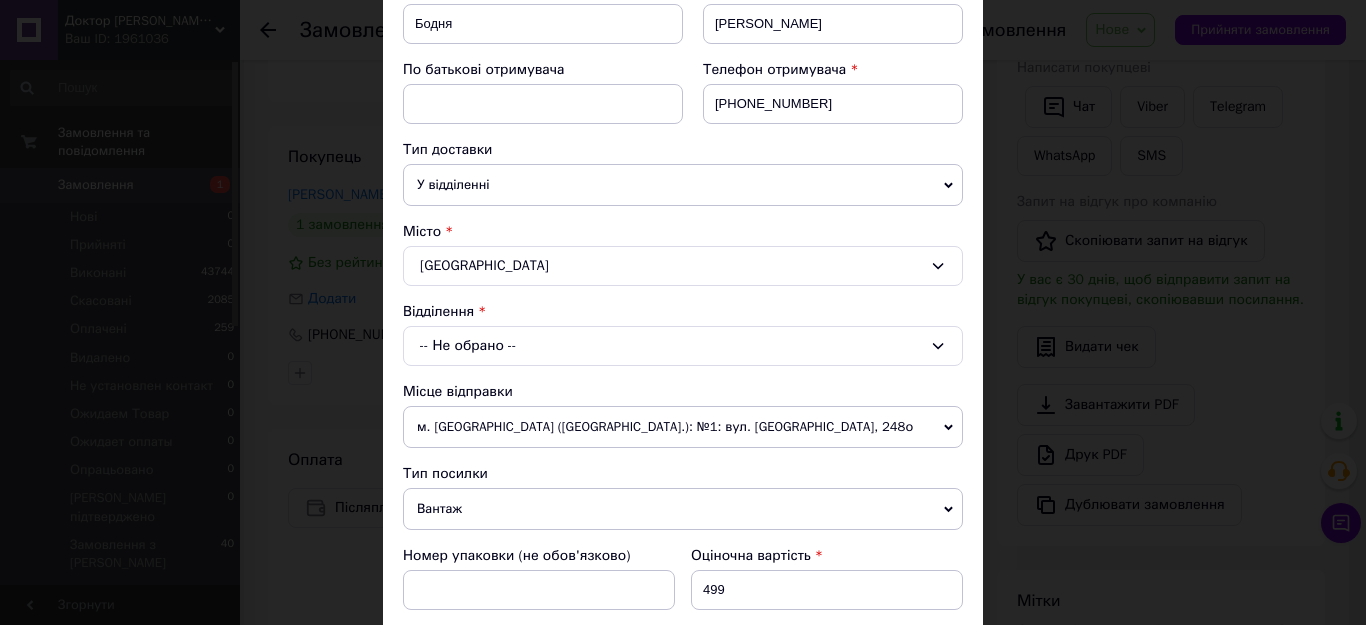 click on "-- Не обрано --" at bounding box center (683, 346) 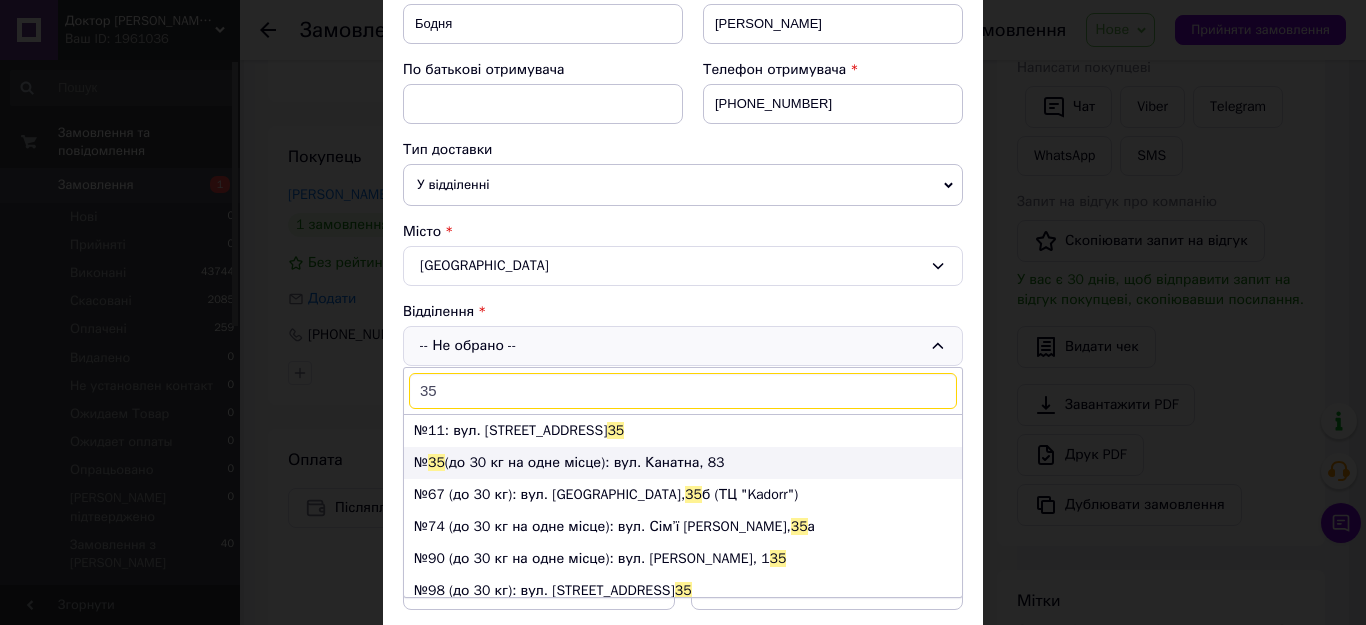type on "35" 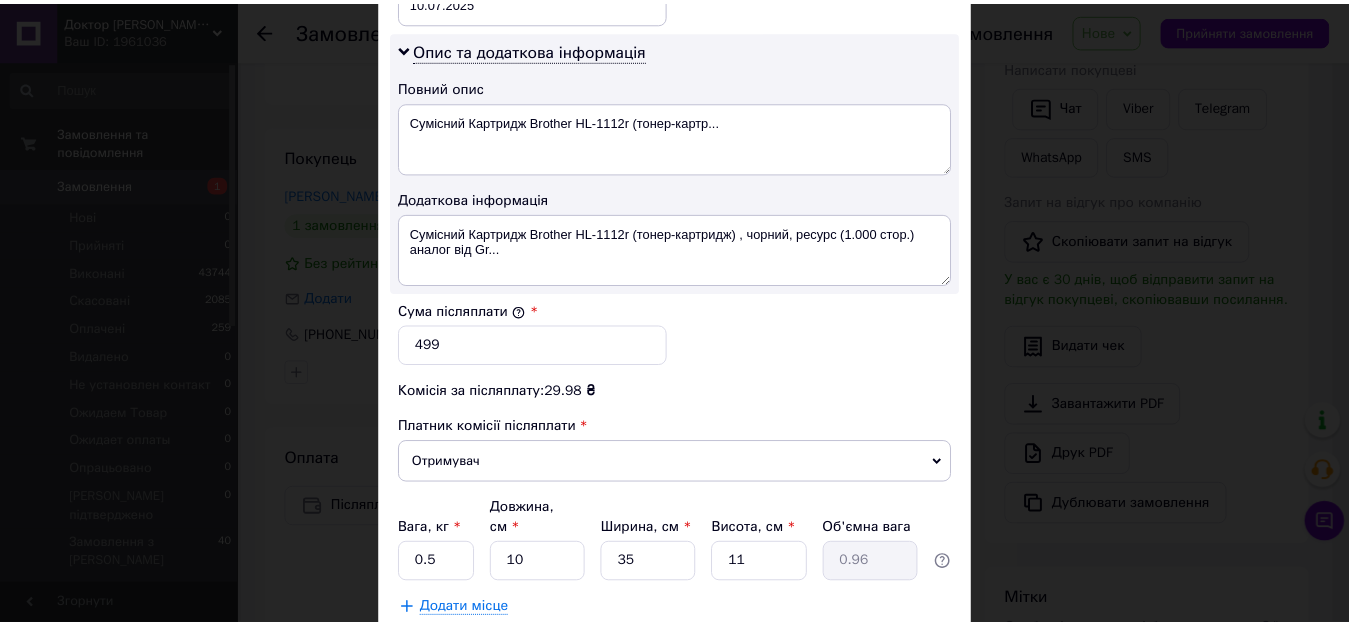 scroll, scrollTop: 1125, scrollLeft: 0, axis: vertical 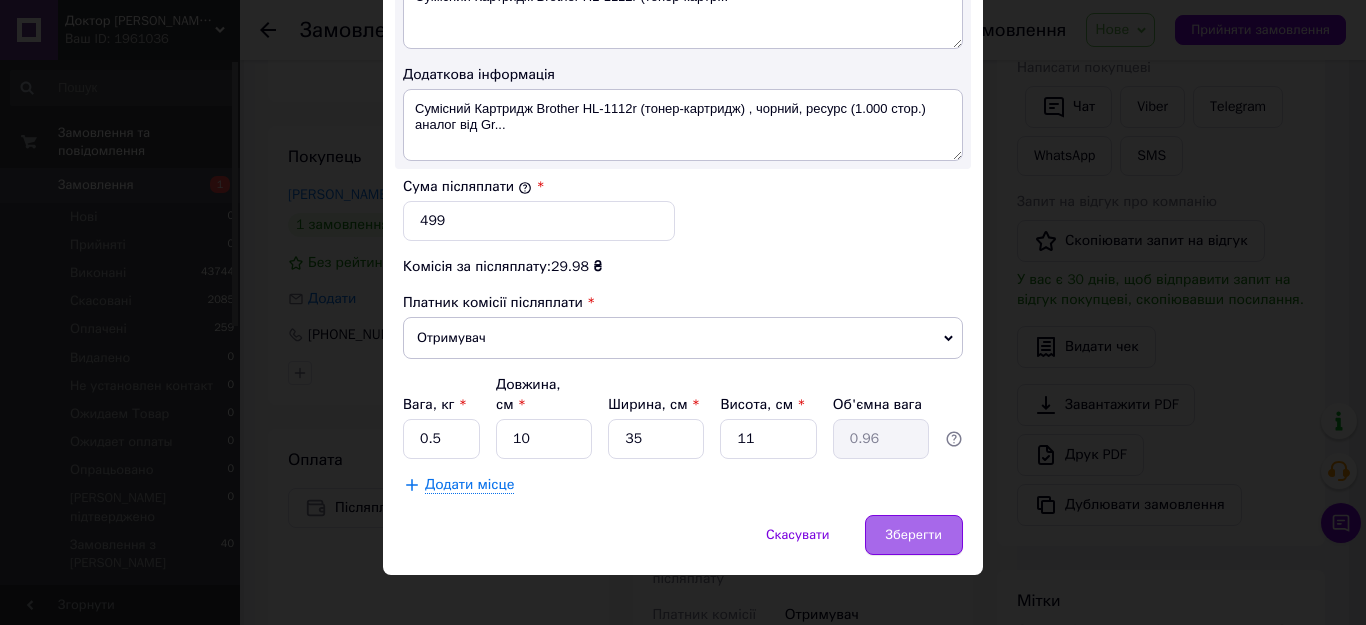 click on "Зберегти" at bounding box center [914, 535] 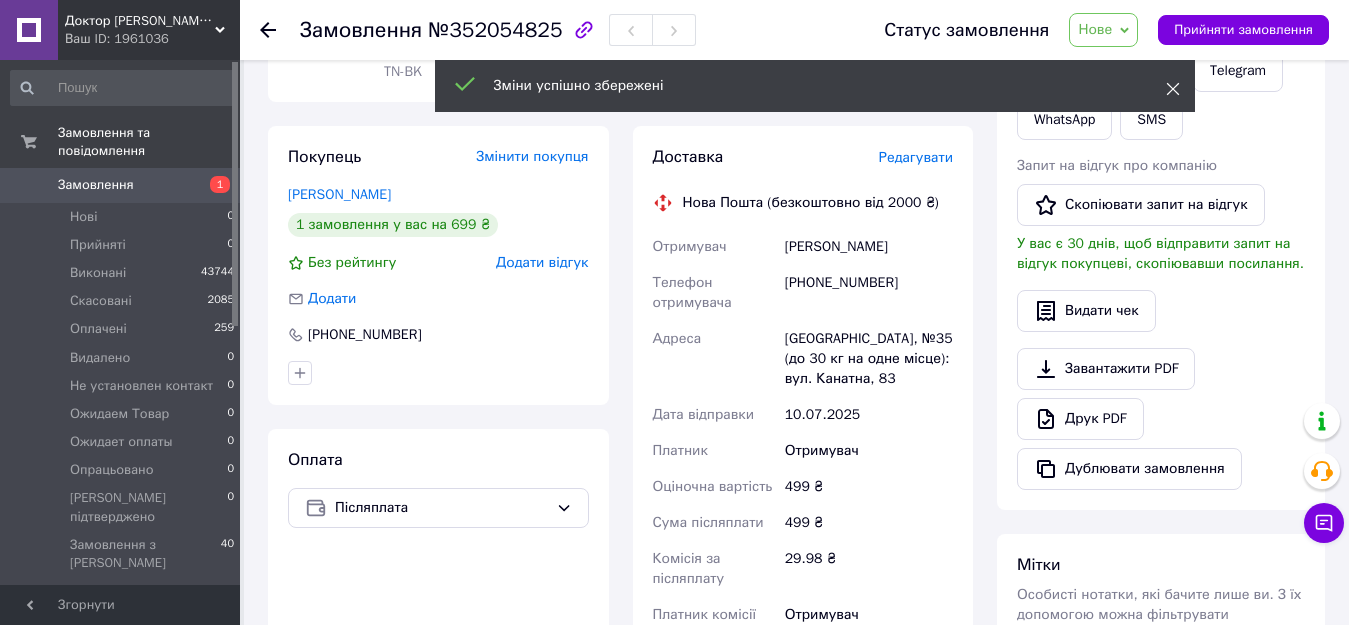 click 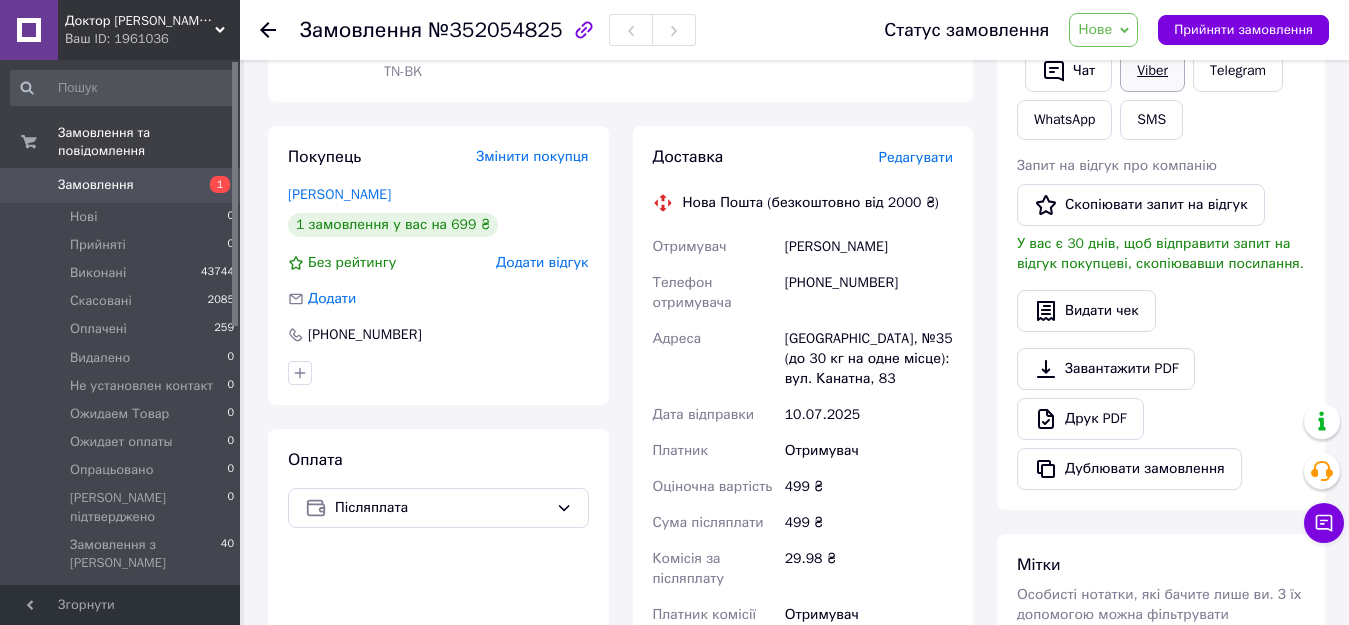 click on "Чат Viber Telegram WhatsApp SMS" at bounding box center [1161, 95] 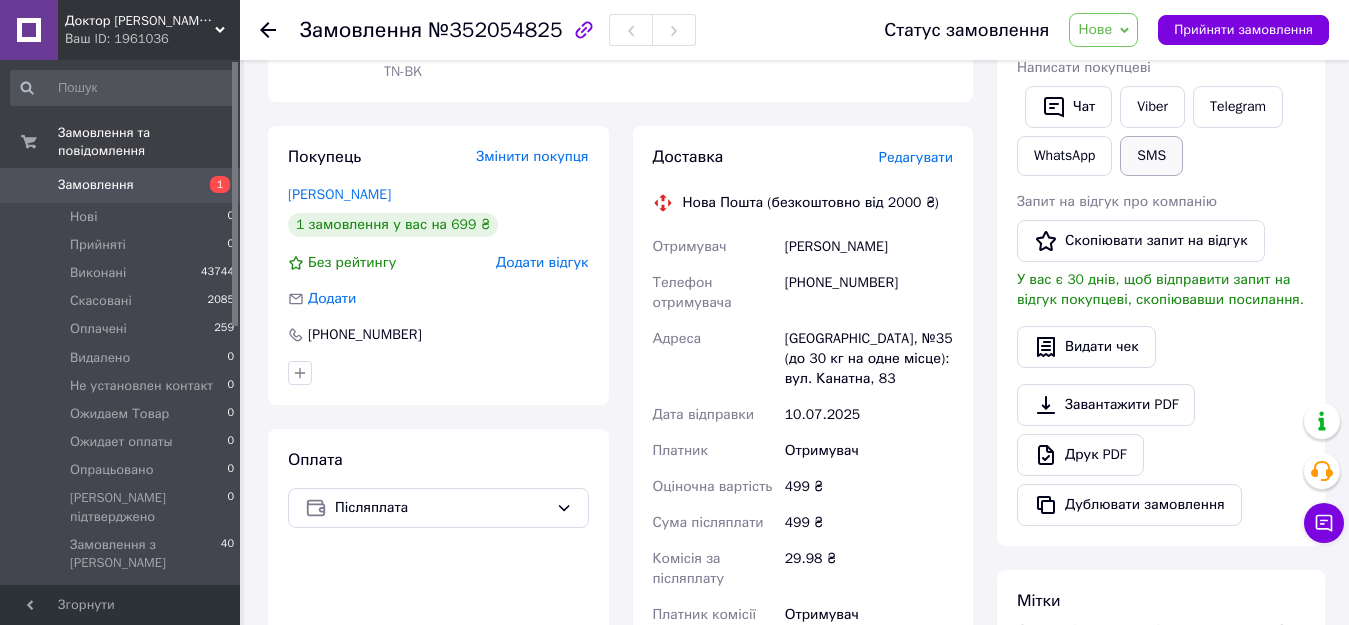 click on "SMS" at bounding box center (1151, 156) 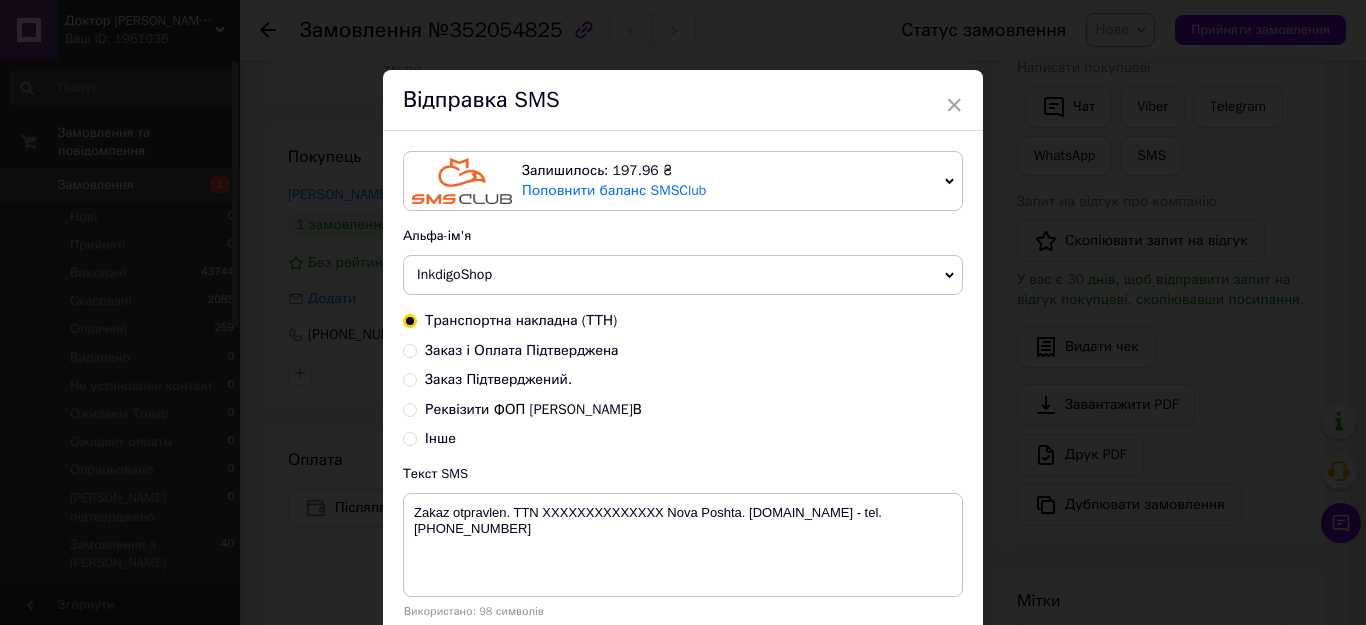 click on "Реквізити ФОП Щербан А.В" at bounding box center [533, 409] 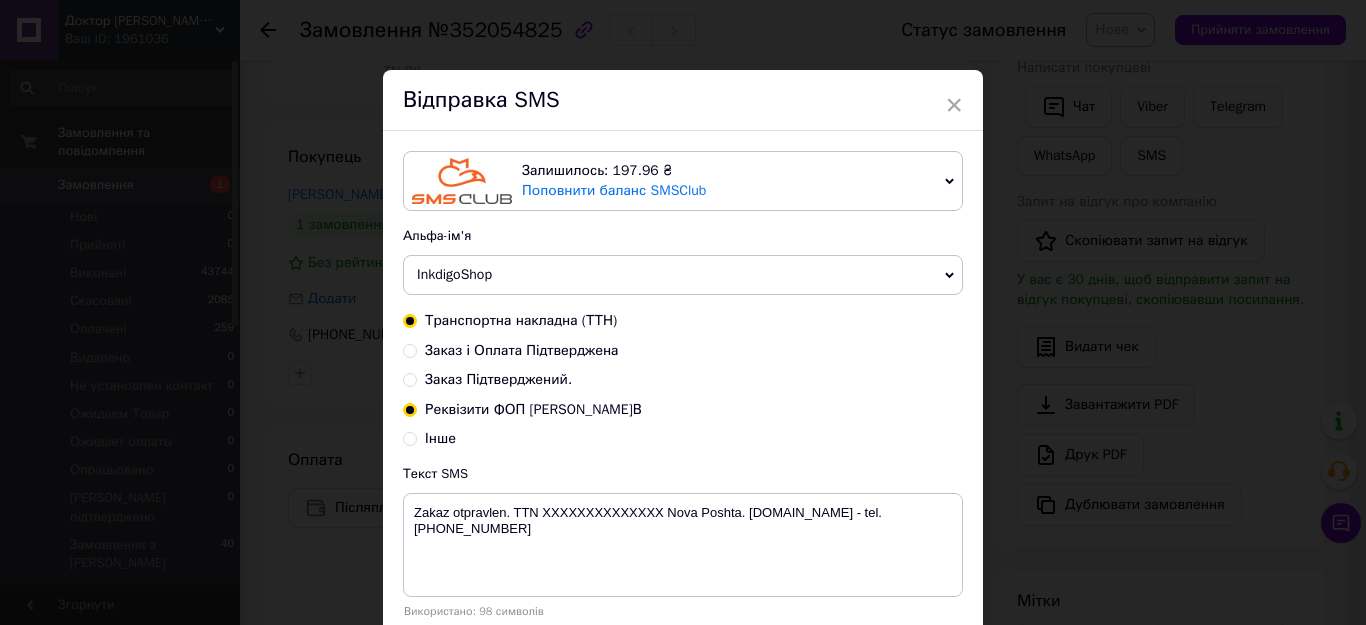 radio on "true" 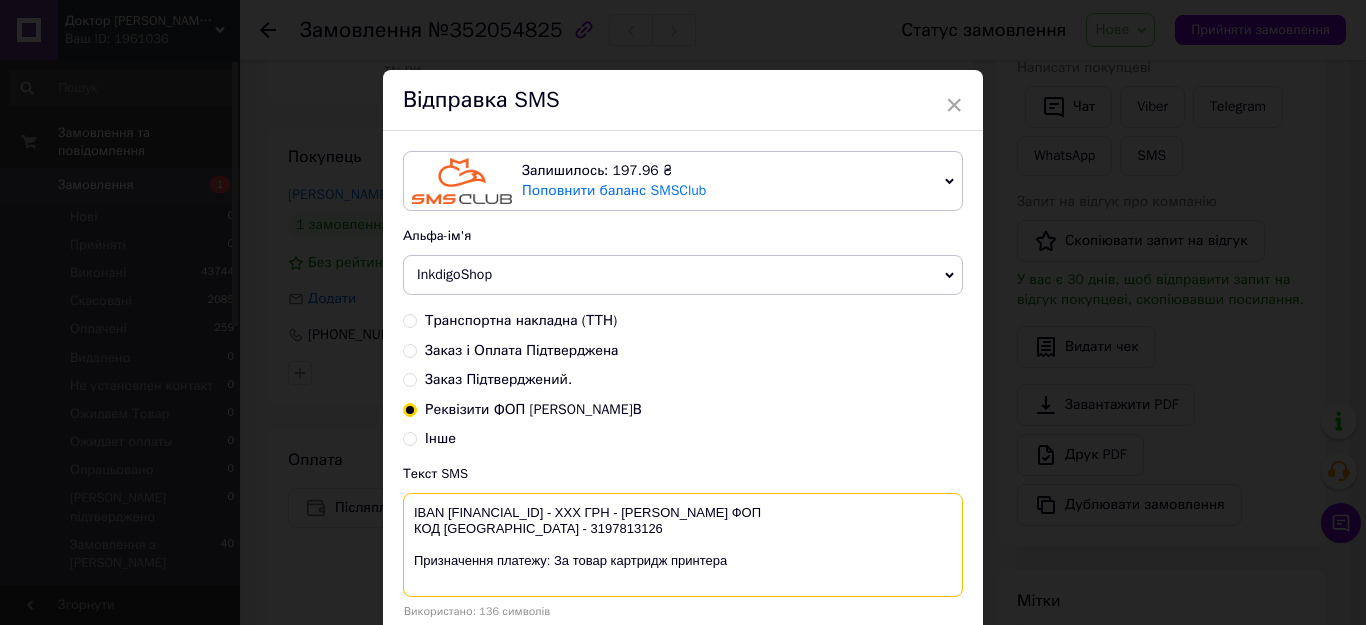 click on "IBAN UA073052990000026003021811881 - ХХХ ГРН - Щербан А.В. ФОП
КОД ЄДРПОУ - 3197813126
Призначення платежу: За товар картридж принтера" at bounding box center (683, 545) 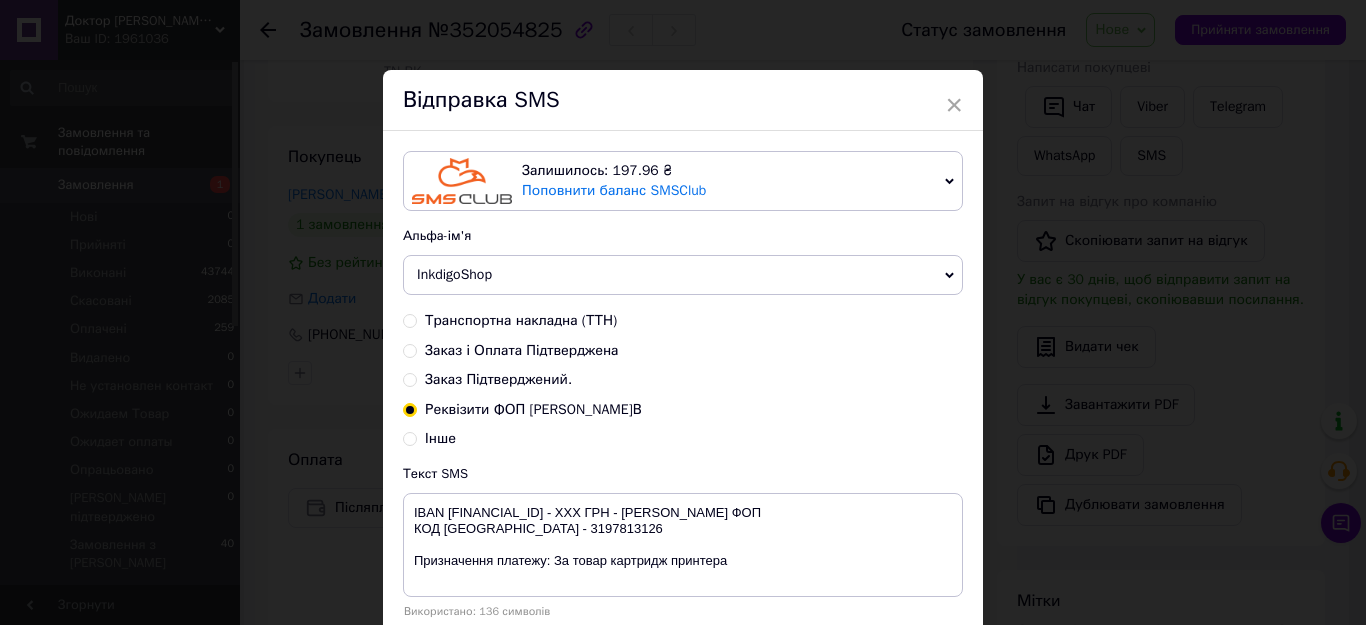 click on "× Відправка SMS Залишилось: 197.96 ₴ Поповнити баланс SMSClub Підключити LetsAds Альфа-ім'я  InkdigoShop VashZakaz DoktorToner Оновити список альфа-імен Транспортна накладна (ТТН) Заказ і Оплата Підтверджена Заказ Підтверджений. Реквізити ФОП Щербан А.В Інше Текст SMS IBAN UA073052990000026003021811881 - ХХХ ГРН - Щербан А.В. ФОП
КОД ЄДРПОУ - 3197813126
Призначення платежу: За товар картридж принтера
Використано: 136 символів Скасувати   Відправити" at bounding box center (683, 312) 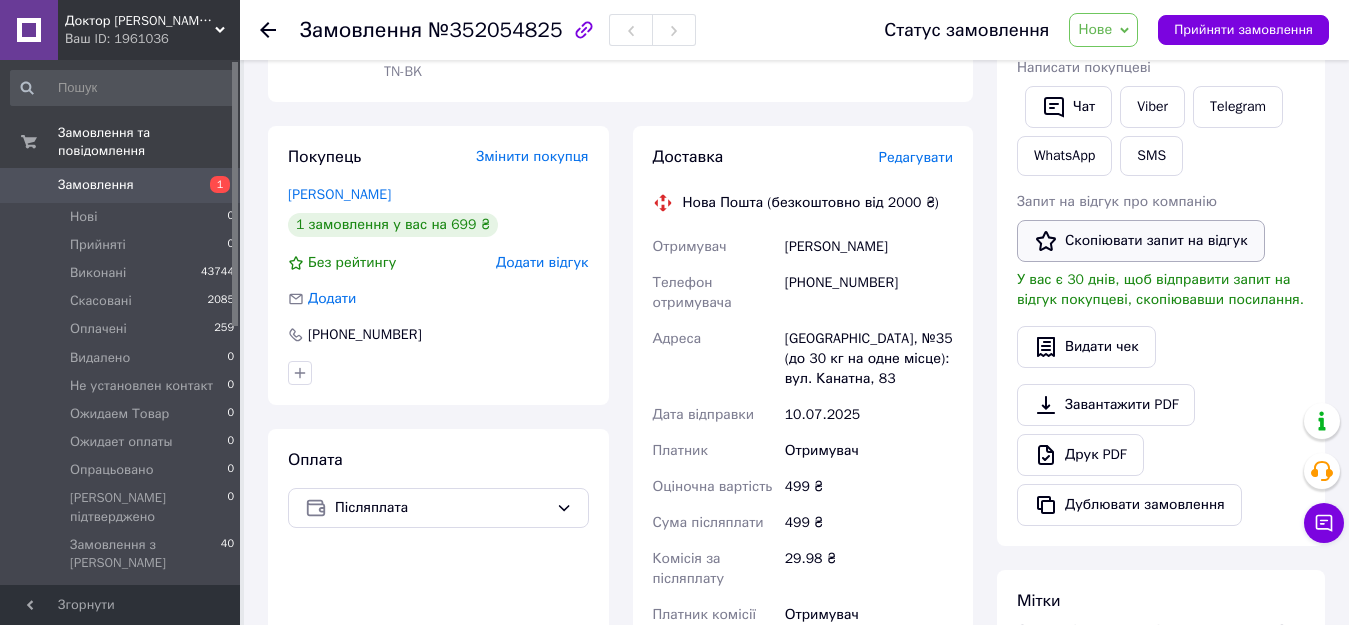 scroll, scrollTop: 167, scrollLeft: 0, axis: vertical 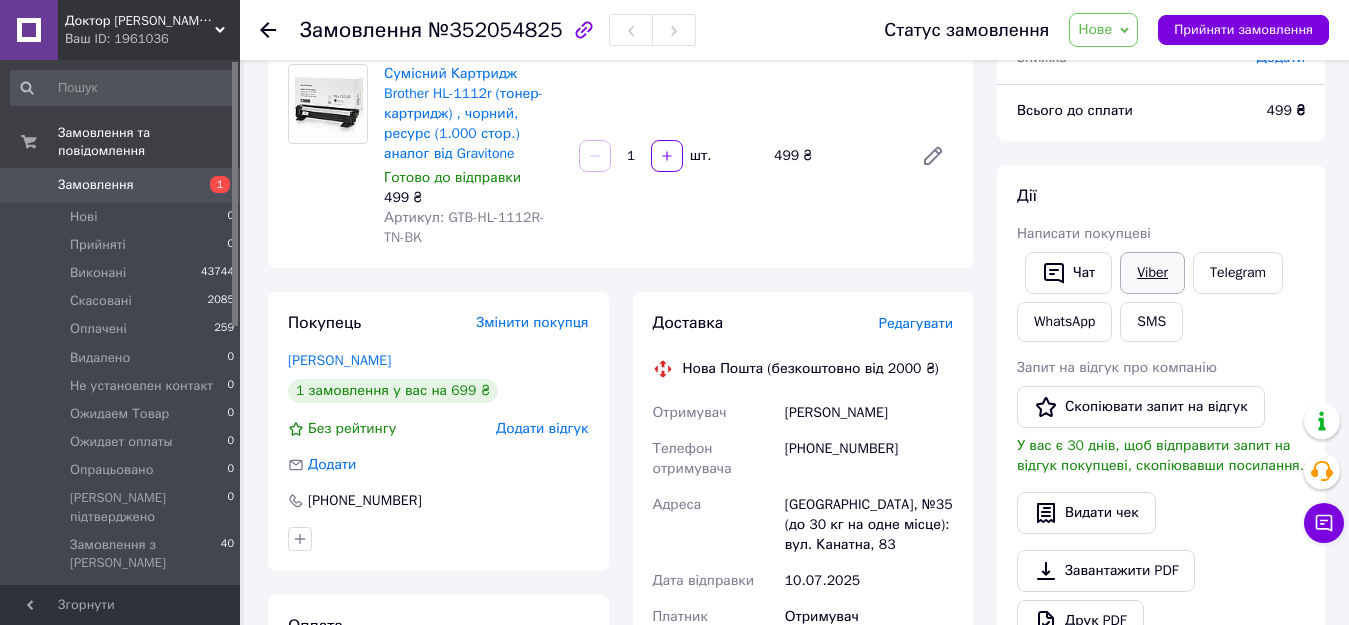 click on "Viber" at bounding box center [1152, 273] 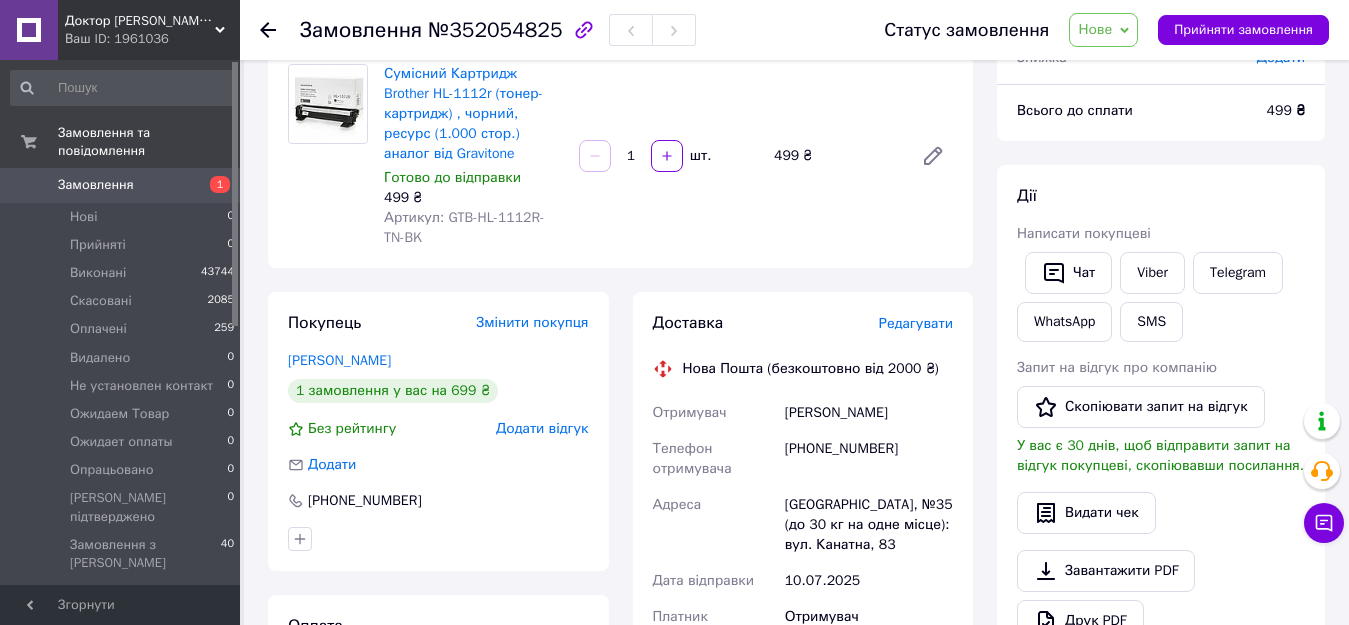 scroll, scrollTop: 667, scrollLeft: 0, axis: vertical 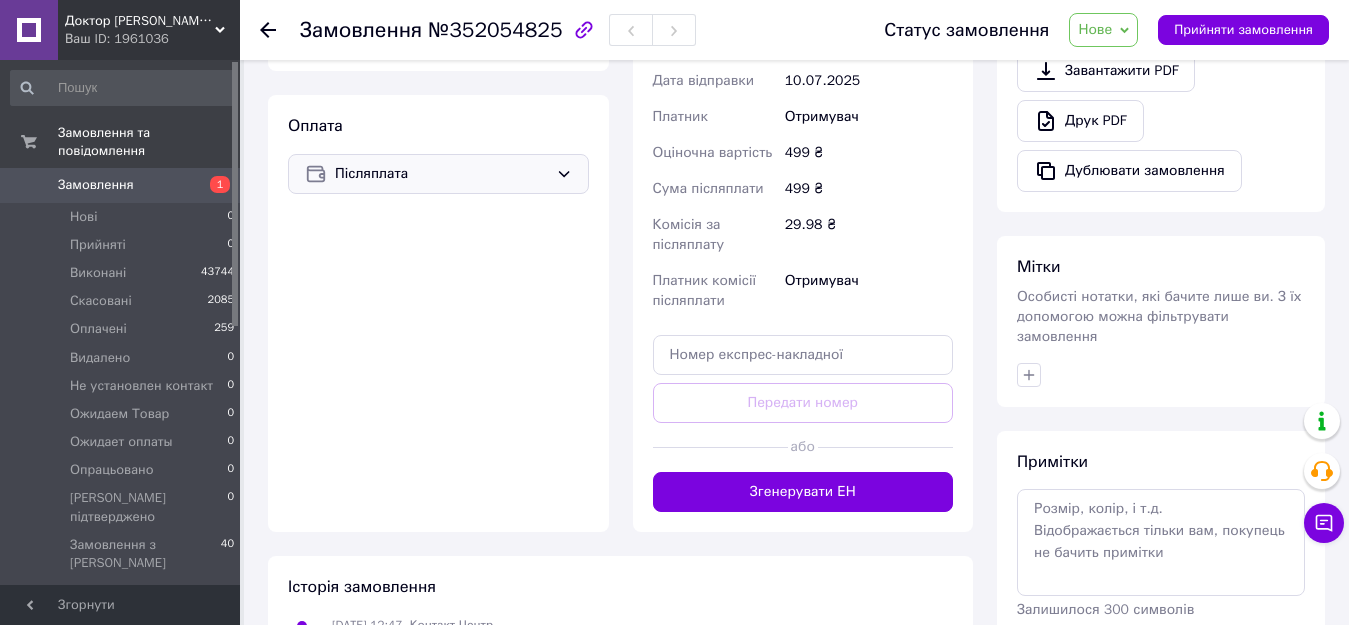 click on "Післяплата" at bounding box center [441, 174] 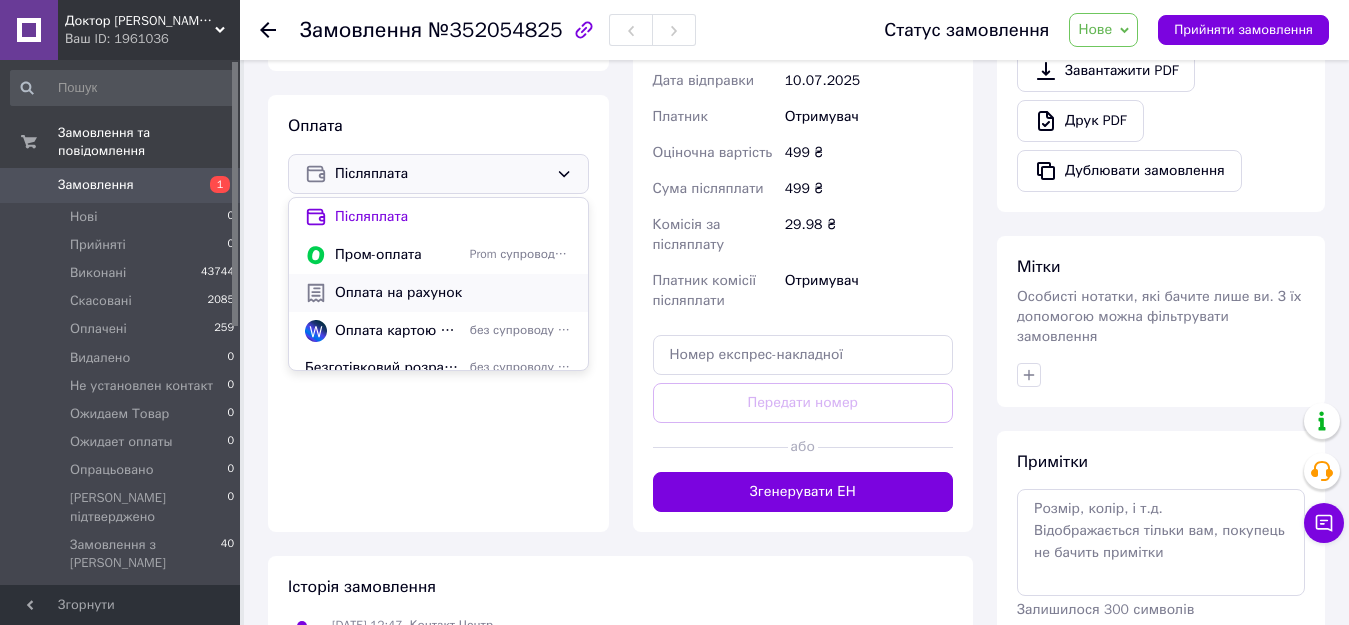 click on "Оплата на рахунок" at bounding box center [453, 293] 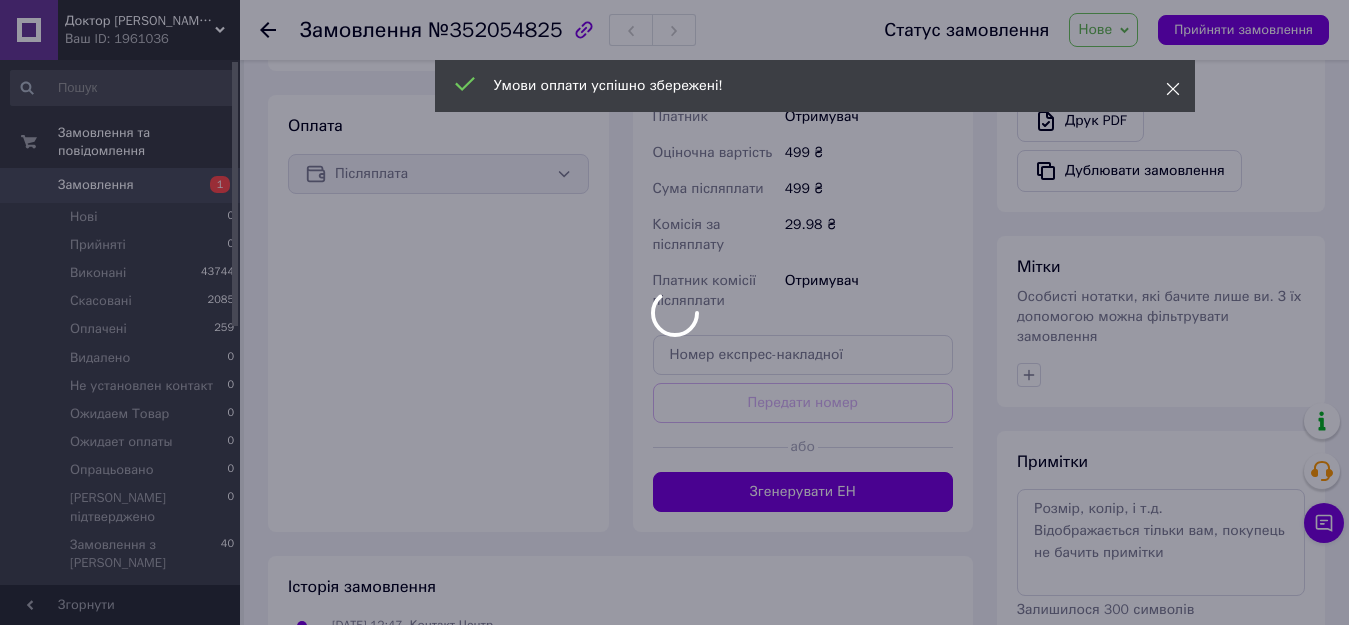click 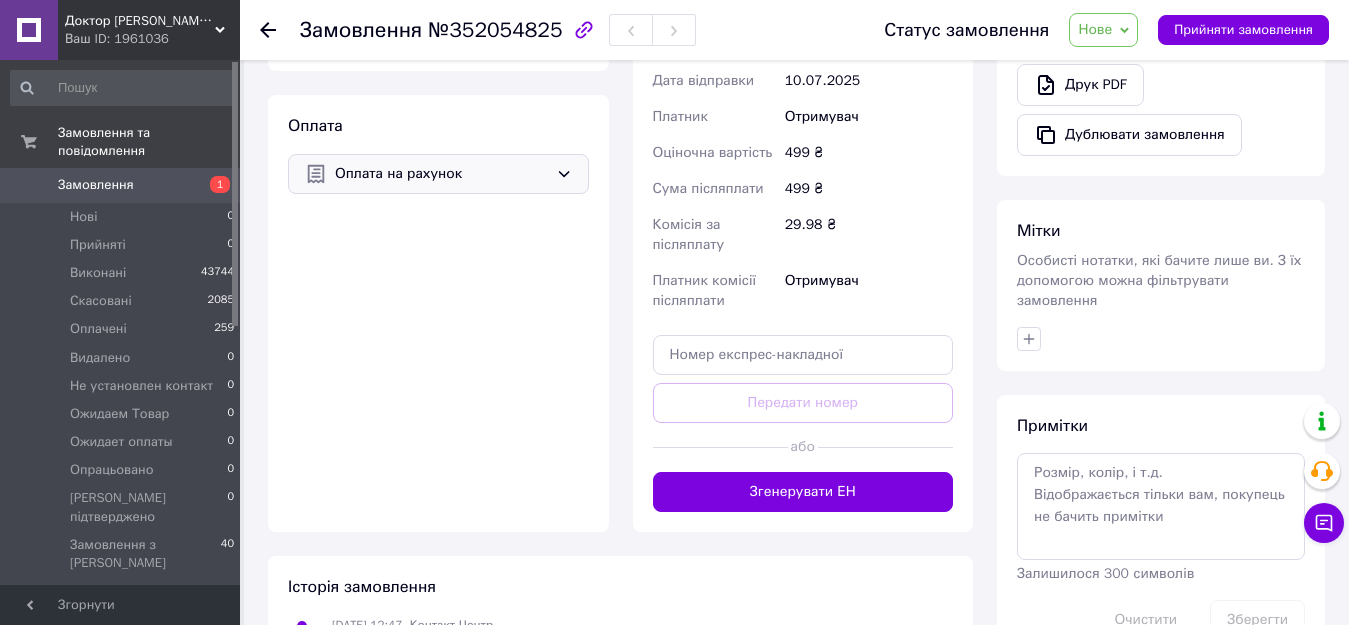 click on "Нове" at bounding box center (1095, 29) 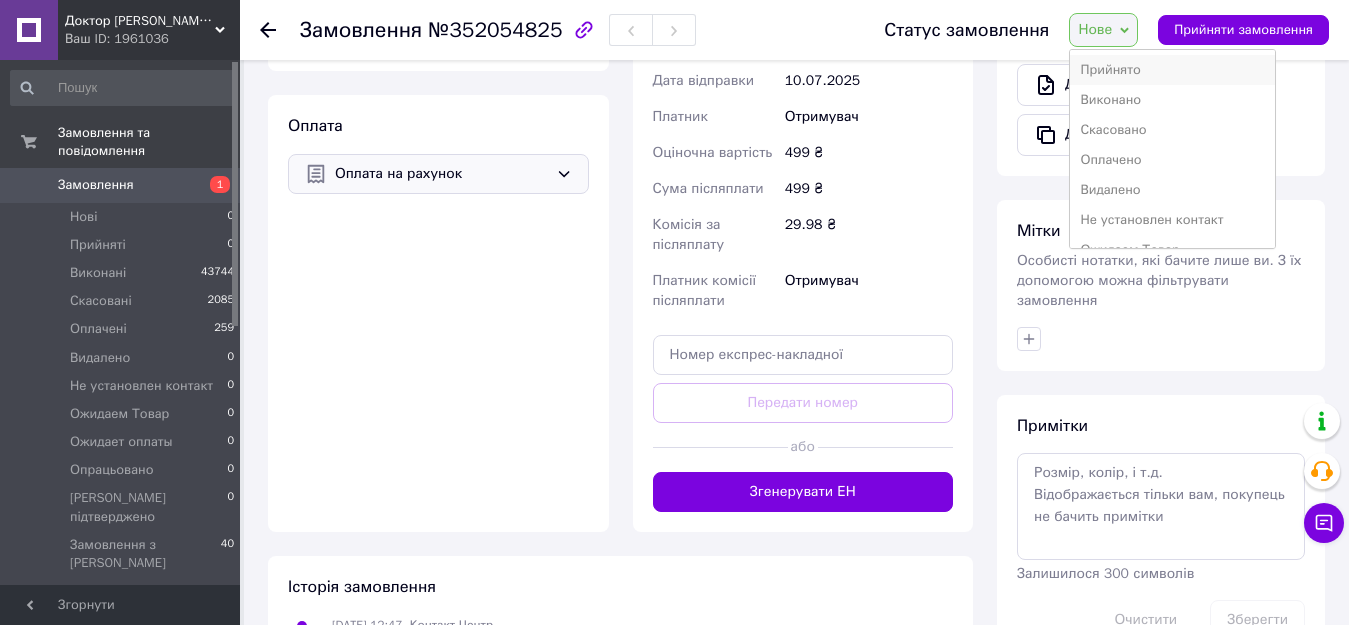 click on "Прийнято" at bounding box center [1172, 70] 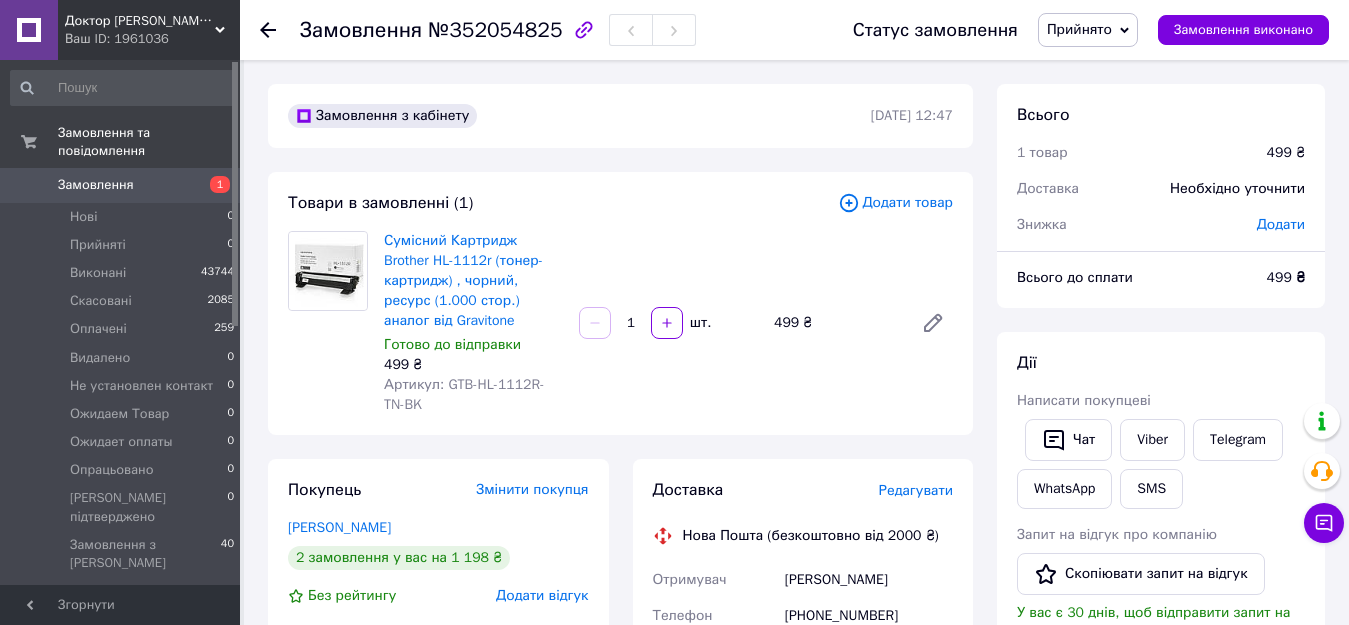 scroll, scrollTop: 500, scrollLeft: 0, axis: vertical 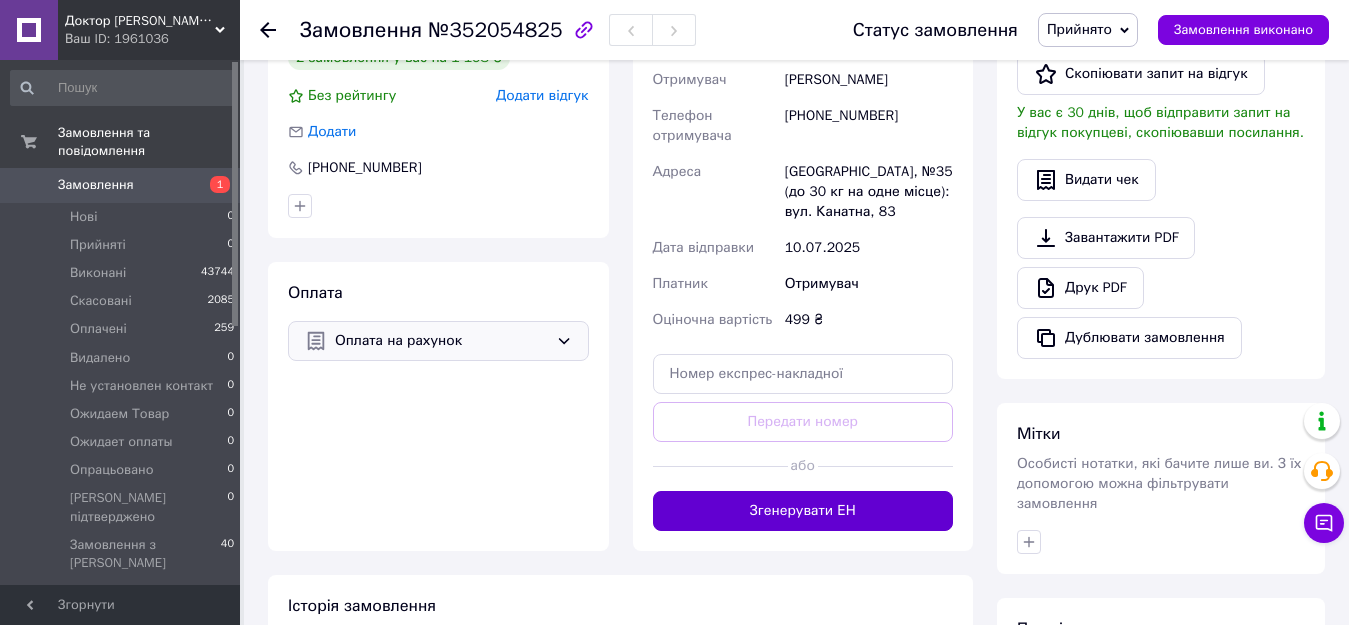 click on "Згенерувати ЕН" at bounding box center [803, 511] 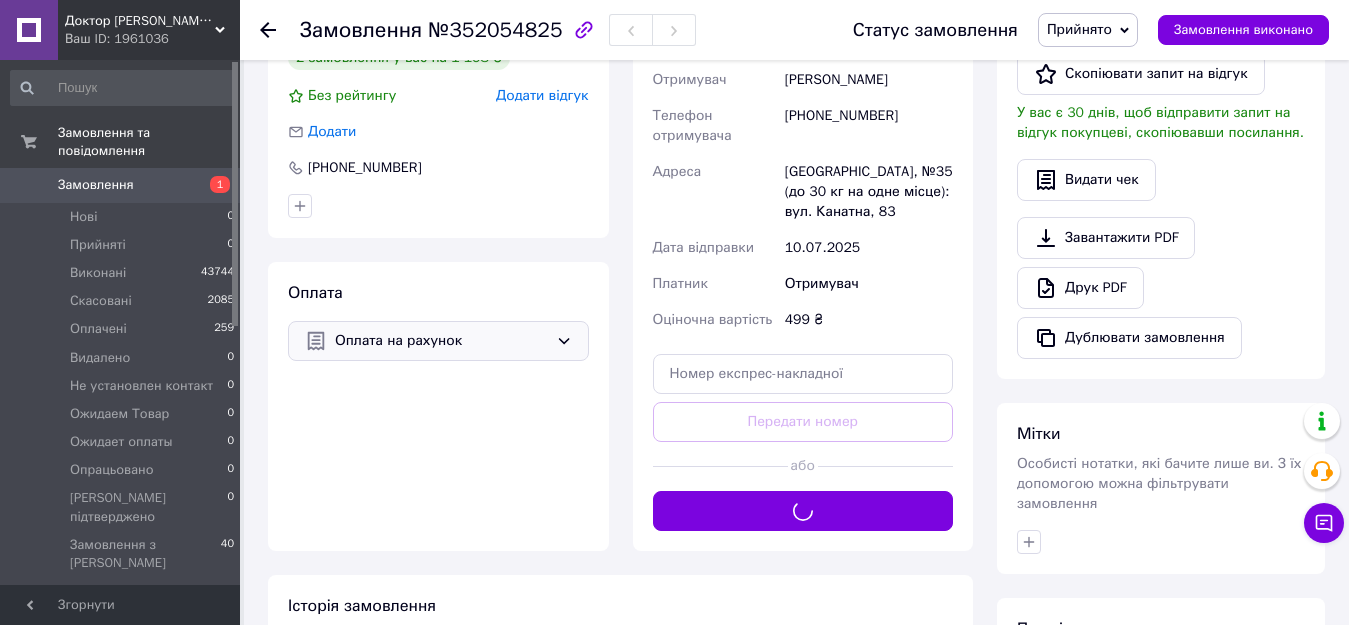 click on "Прийнято" at bounding box center (1079, 29) 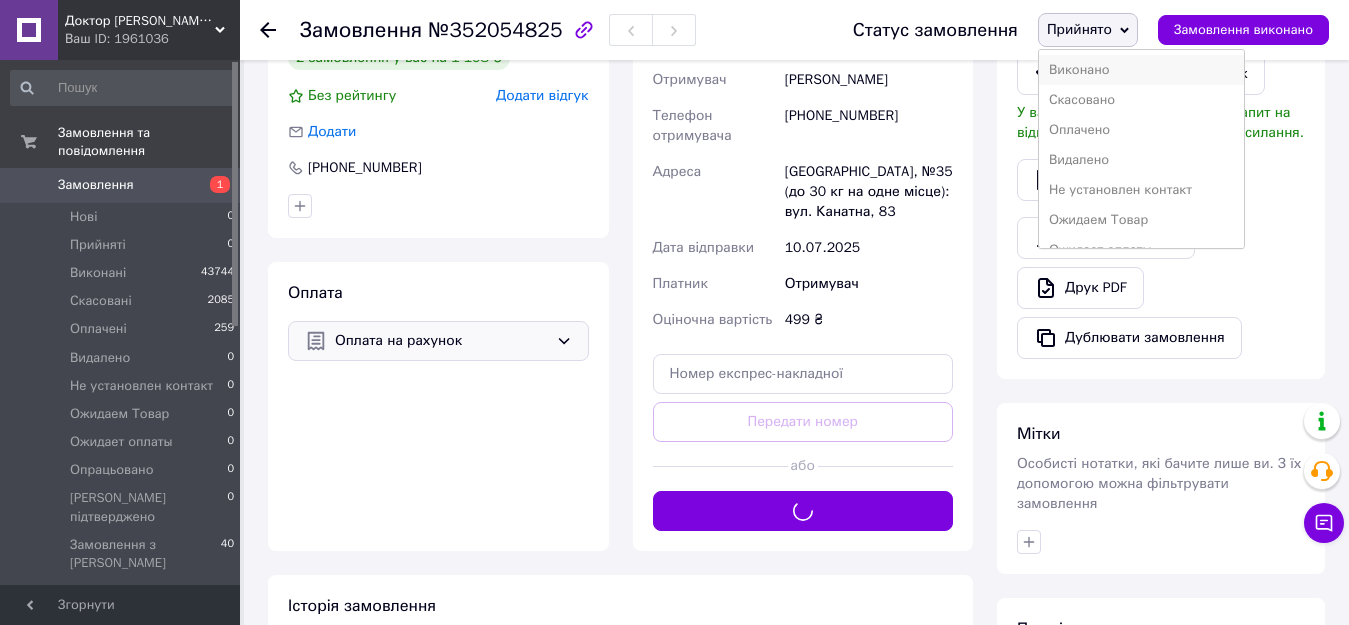 click on "Виконано" at bounding box center (1141, 70) 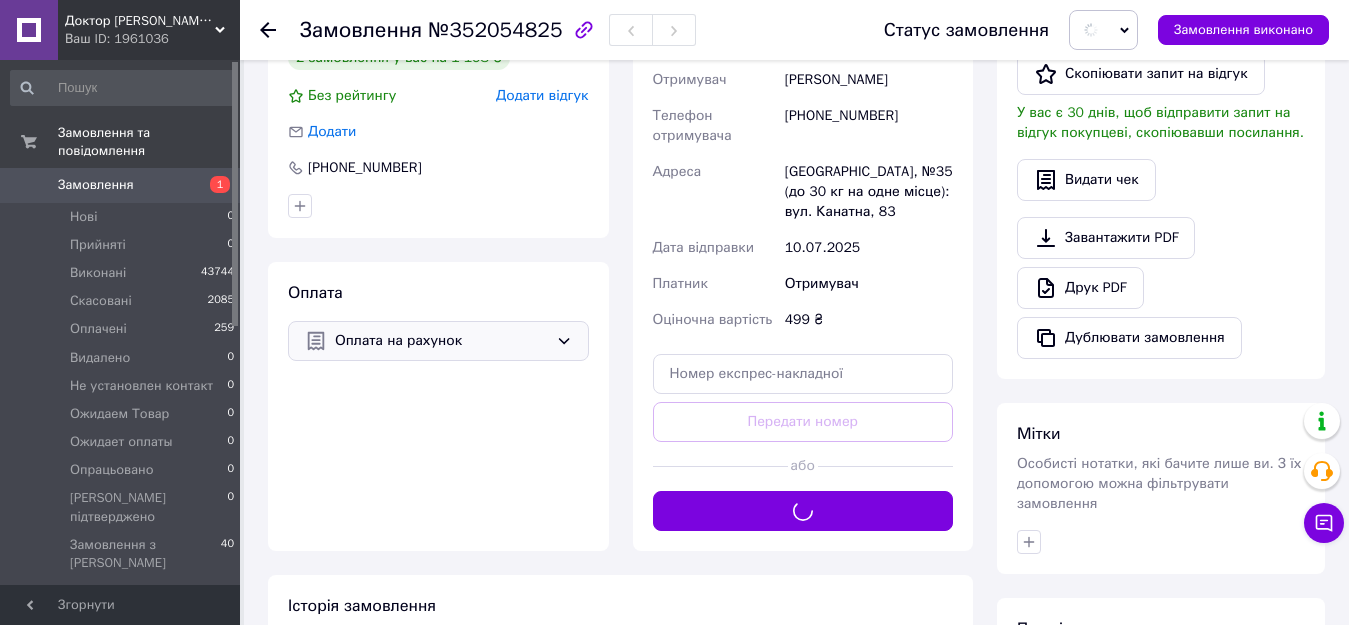 scroll, scrollTop: 333, scrollLeft: 0, axis: vertical 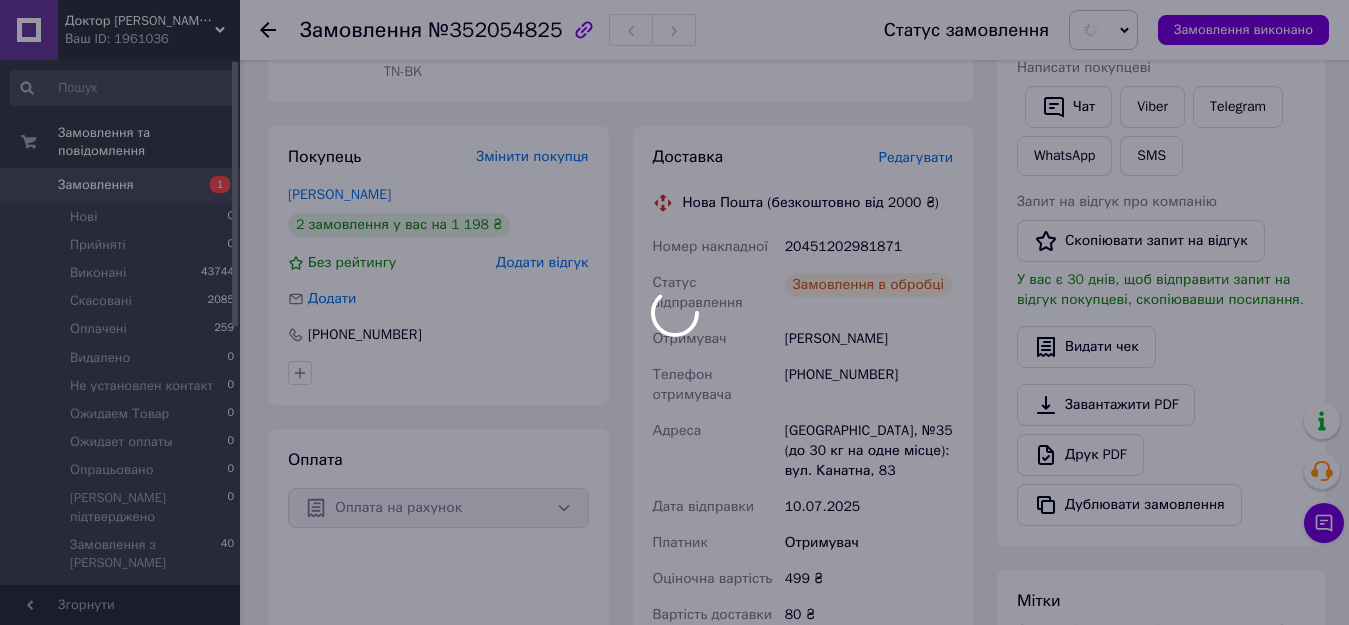 click at bounding box center [674, 312] 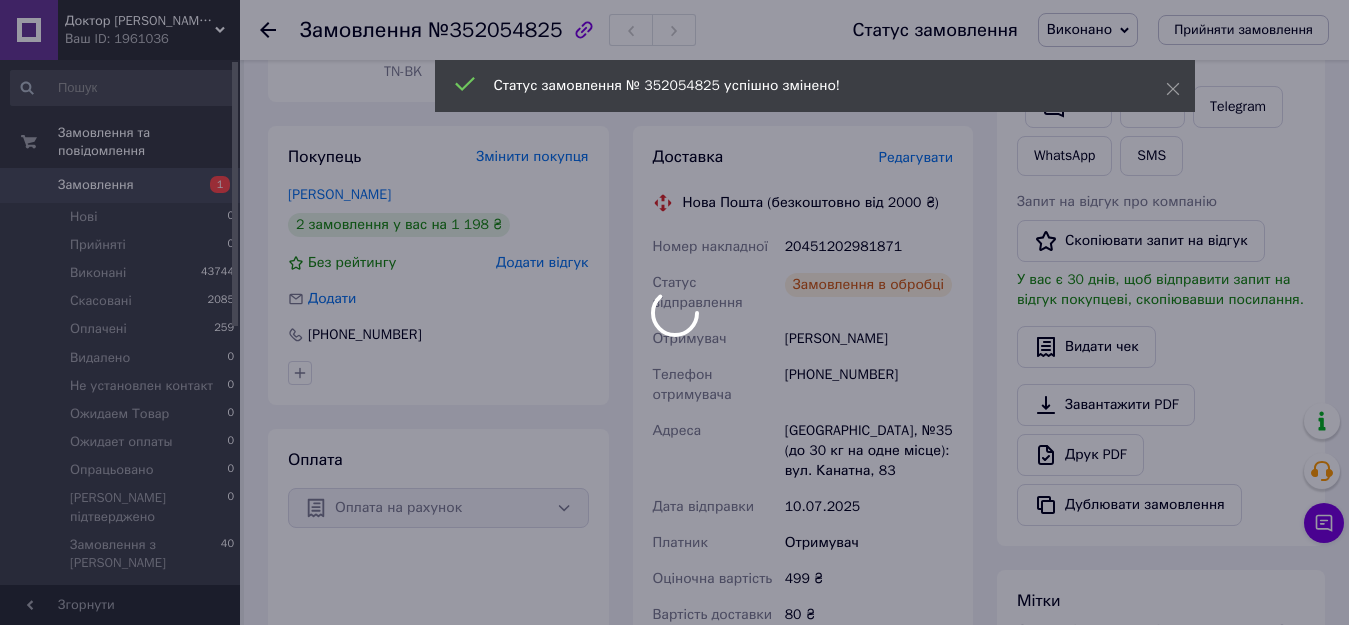 click at bounding box center (674, 312) 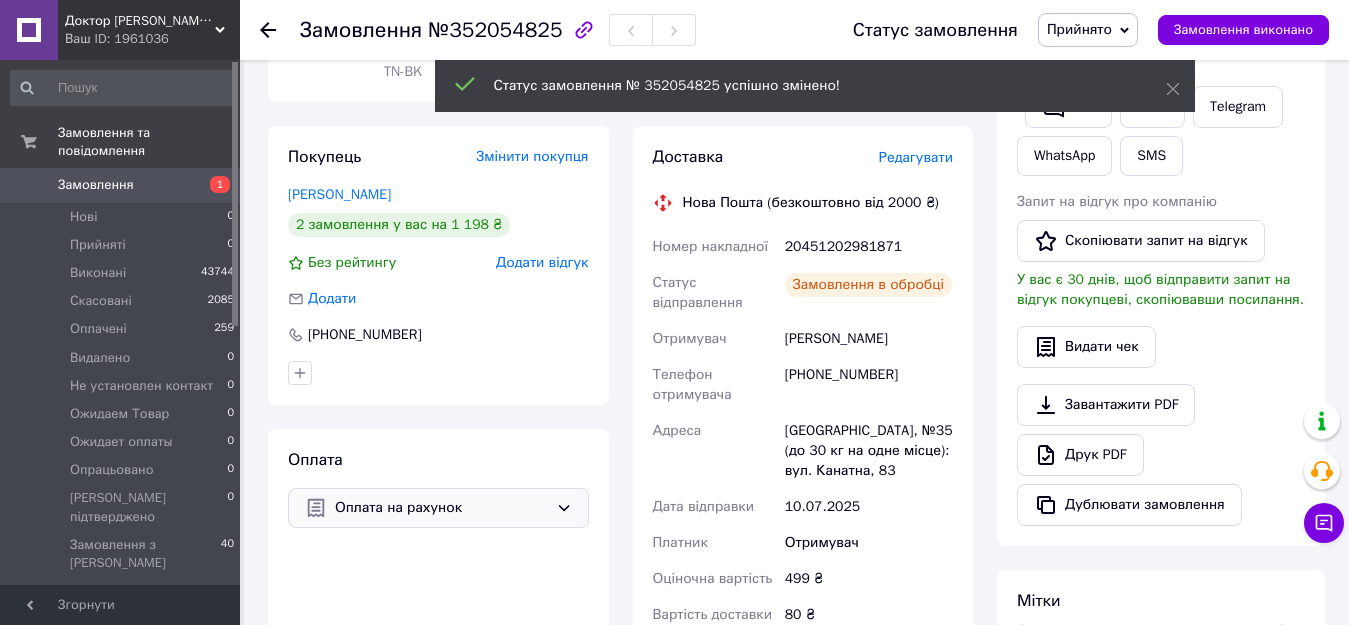click on "20451202981871" at bounding box center [869, 247] 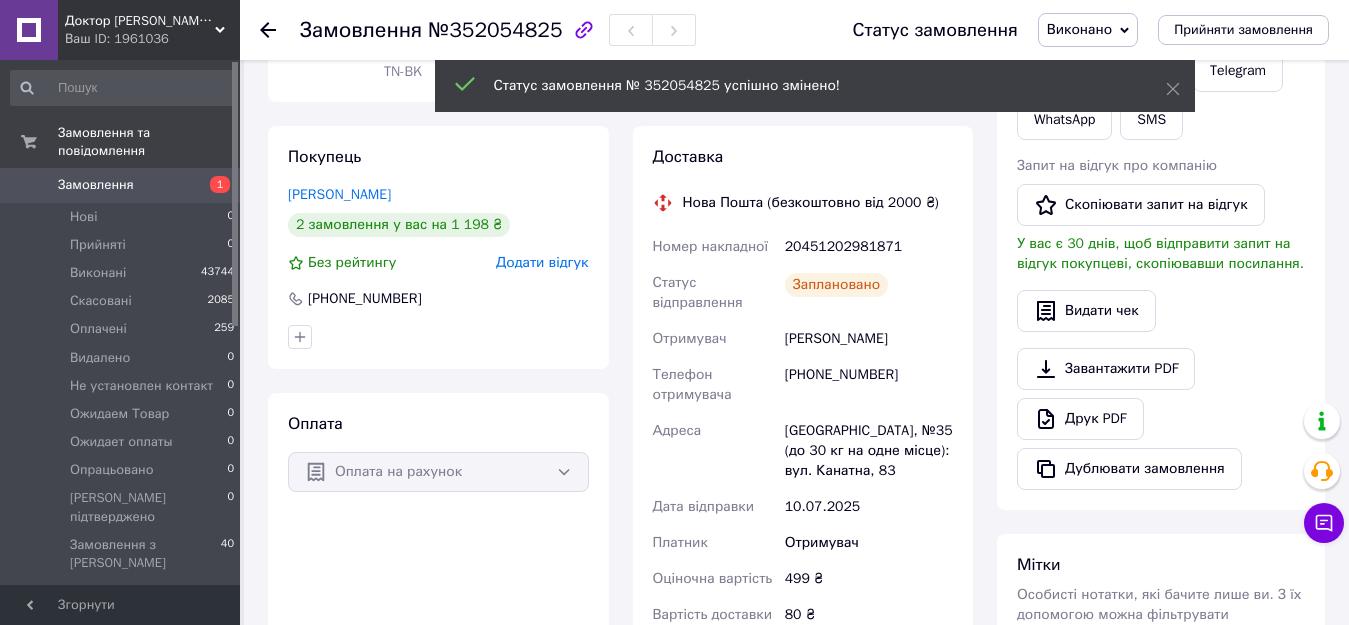 click on "20451202981871" at bounding box center [869, 247] 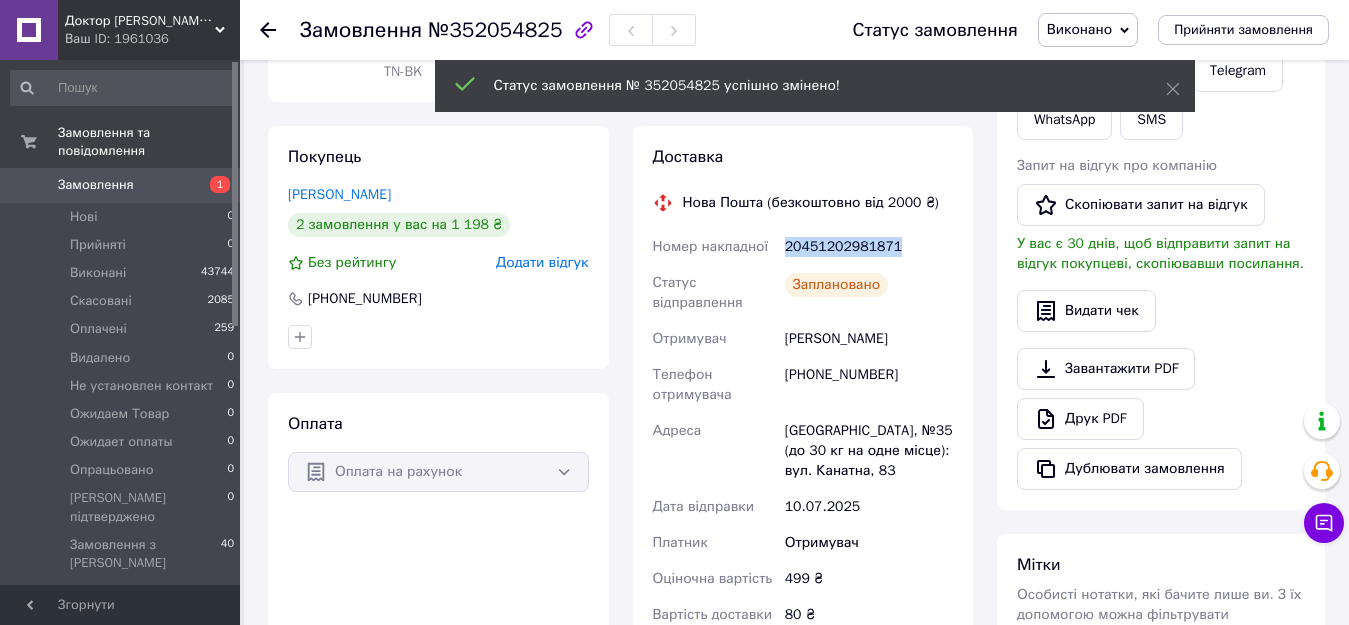 copy on "20451202981871" 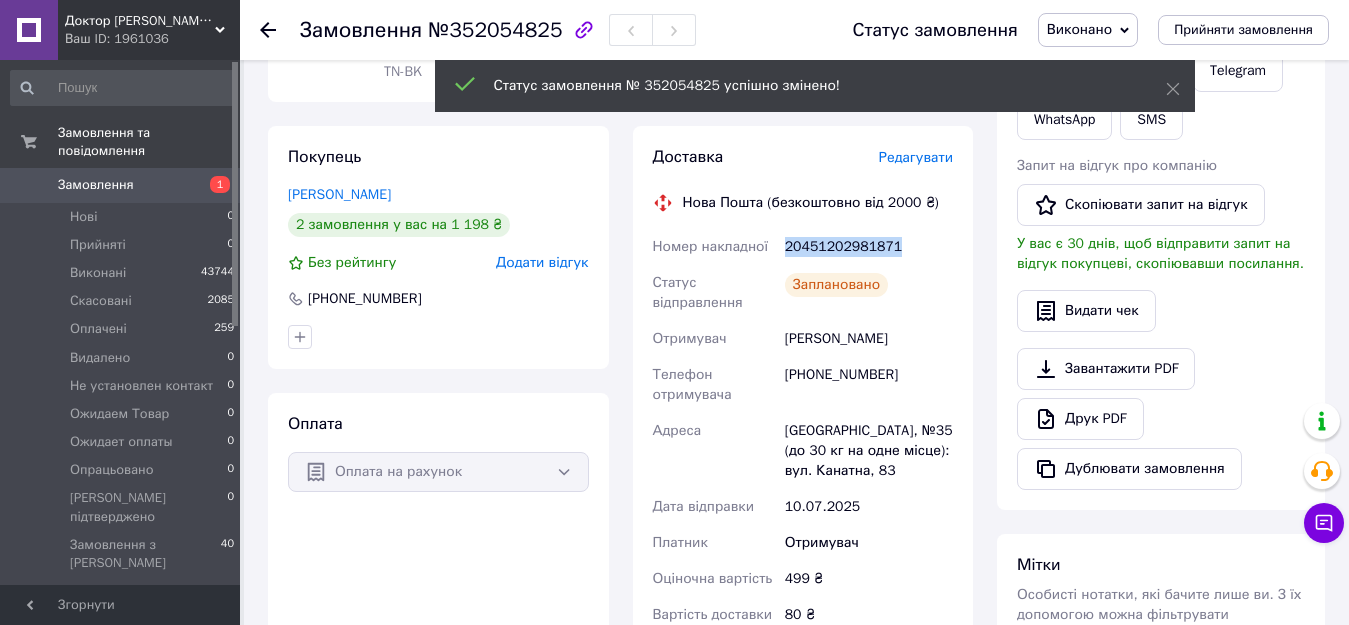 scroll, scrollTop: 167, scrollLeft: 0, axis: vertical 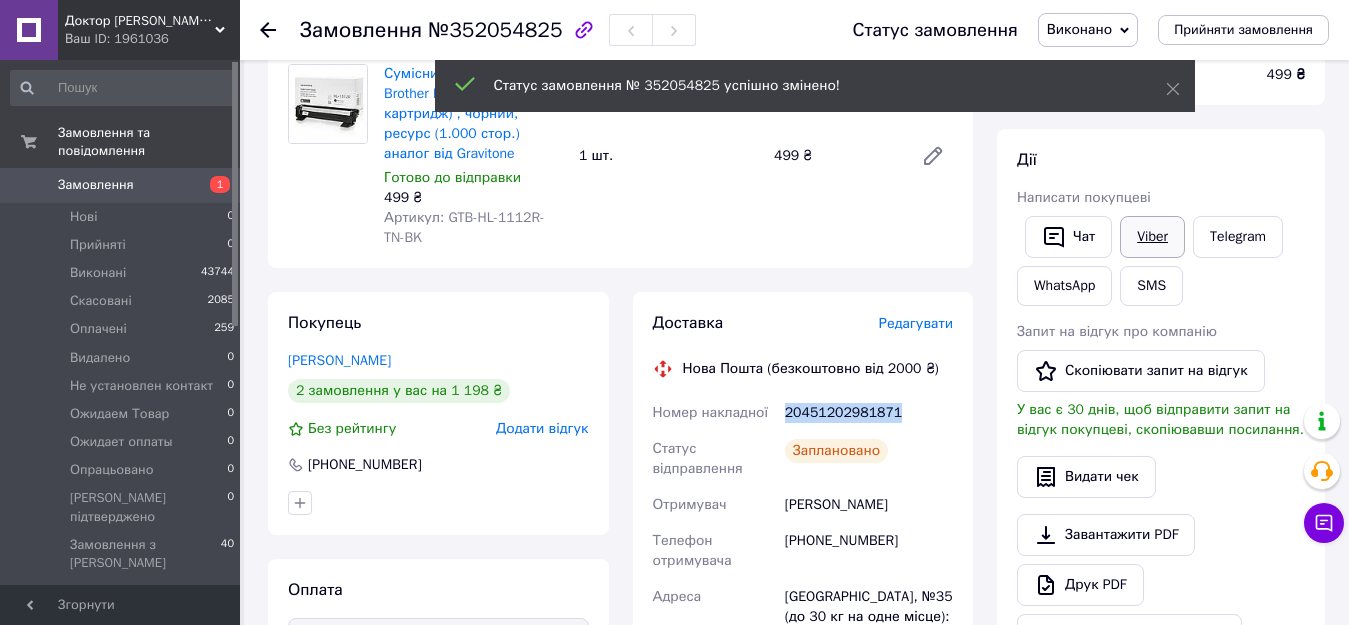 click on "Viber" at bounding box center (1152, 237) 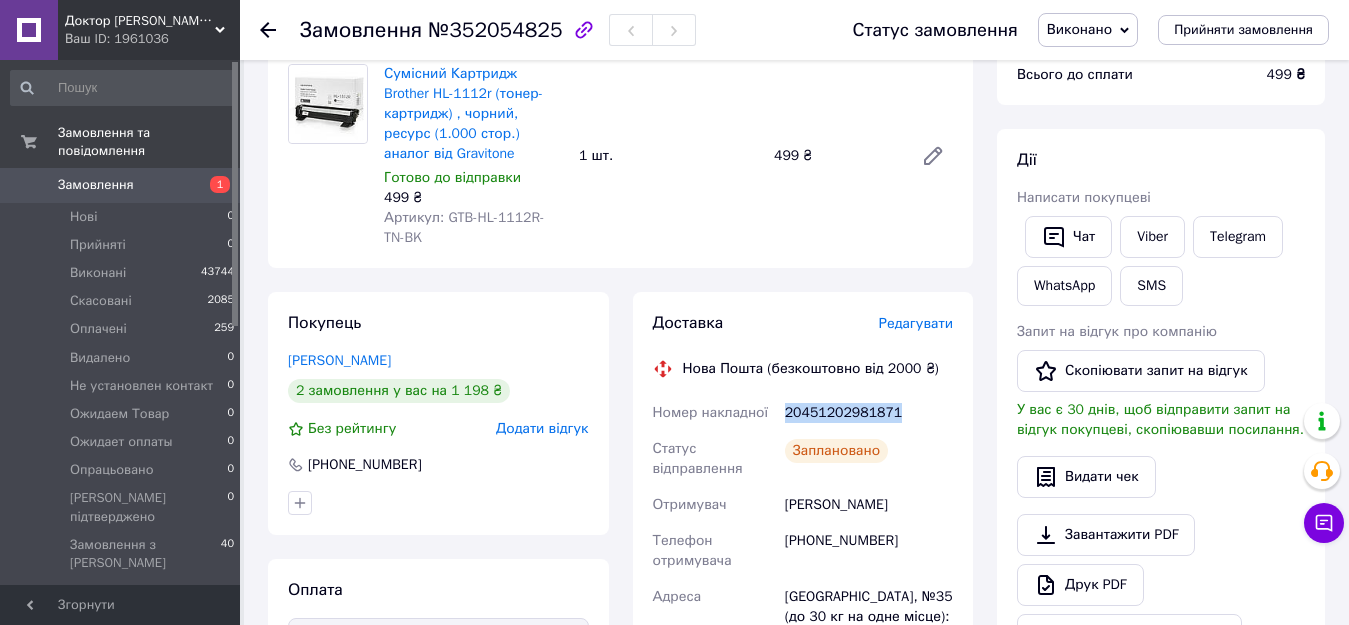 click on "Замовлення" at bounding box center [121, 185] 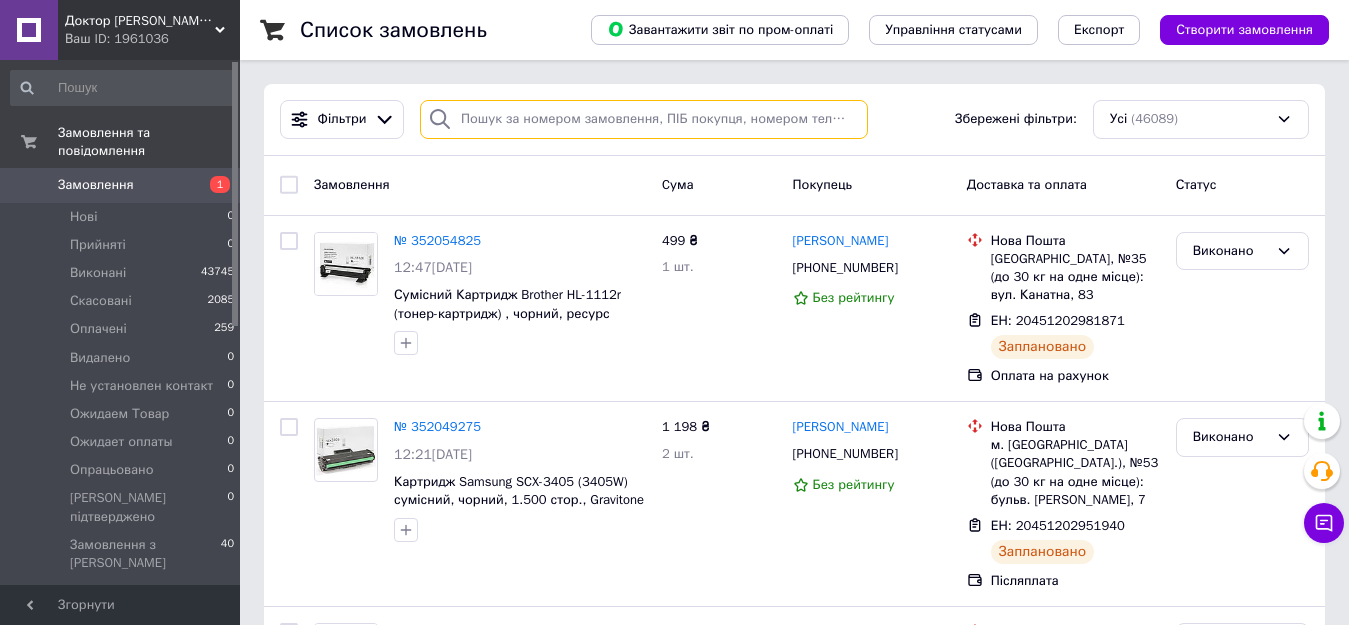 click at bounding box center [644, 119] 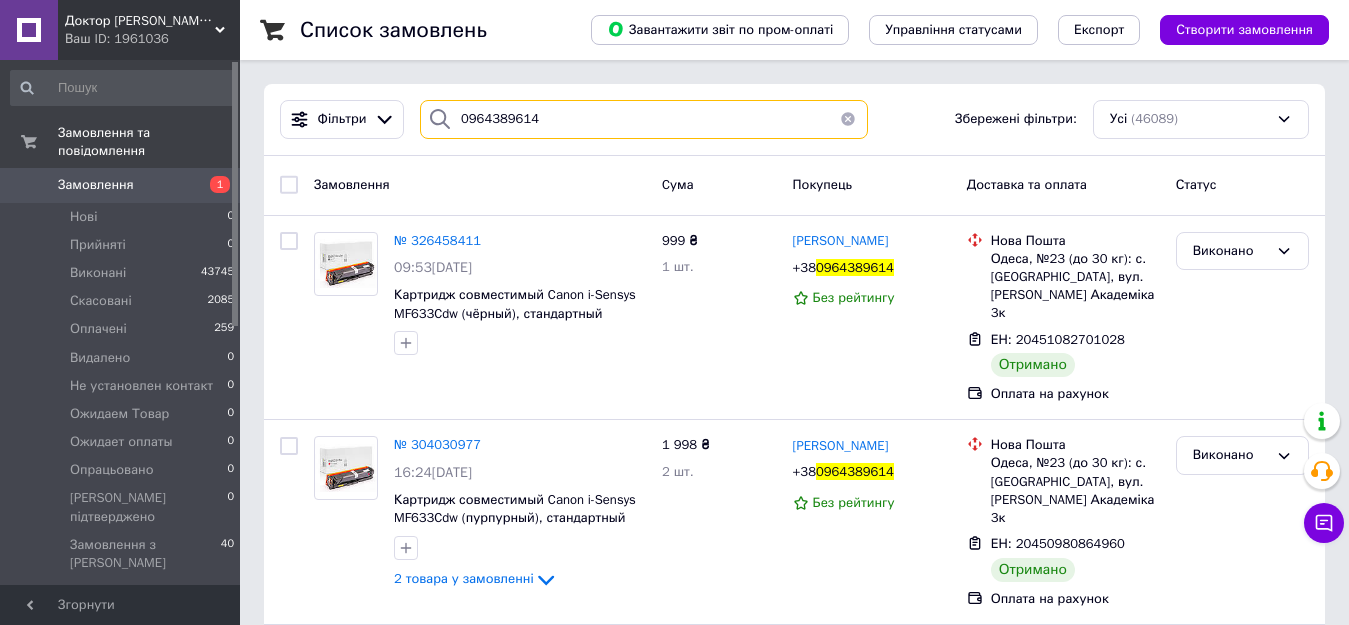 type on "0964389614" 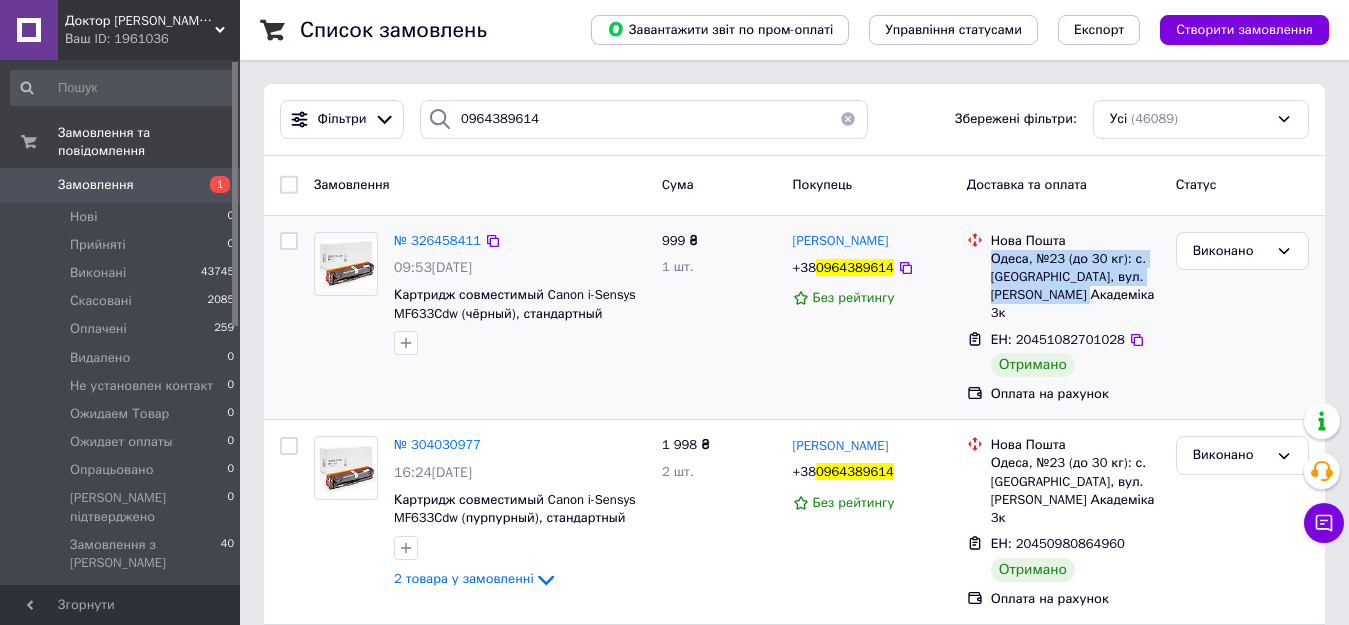 drag, startPoint x: 1055, startPoint y: 286, endPoint x: 991, endPoint y: 263, distance: 68.007355 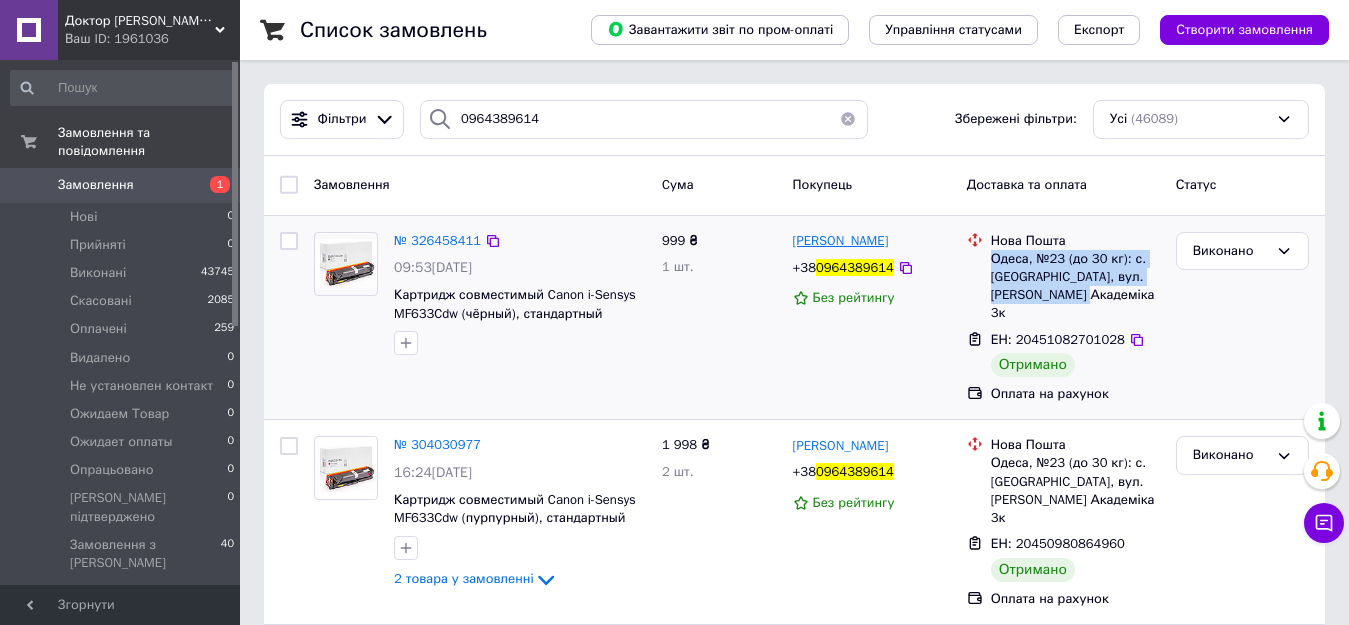 drag, startPoint x: 866, startPoint y: 235, endPoint x: 793, endPoint y: 241, distance: 73.24616 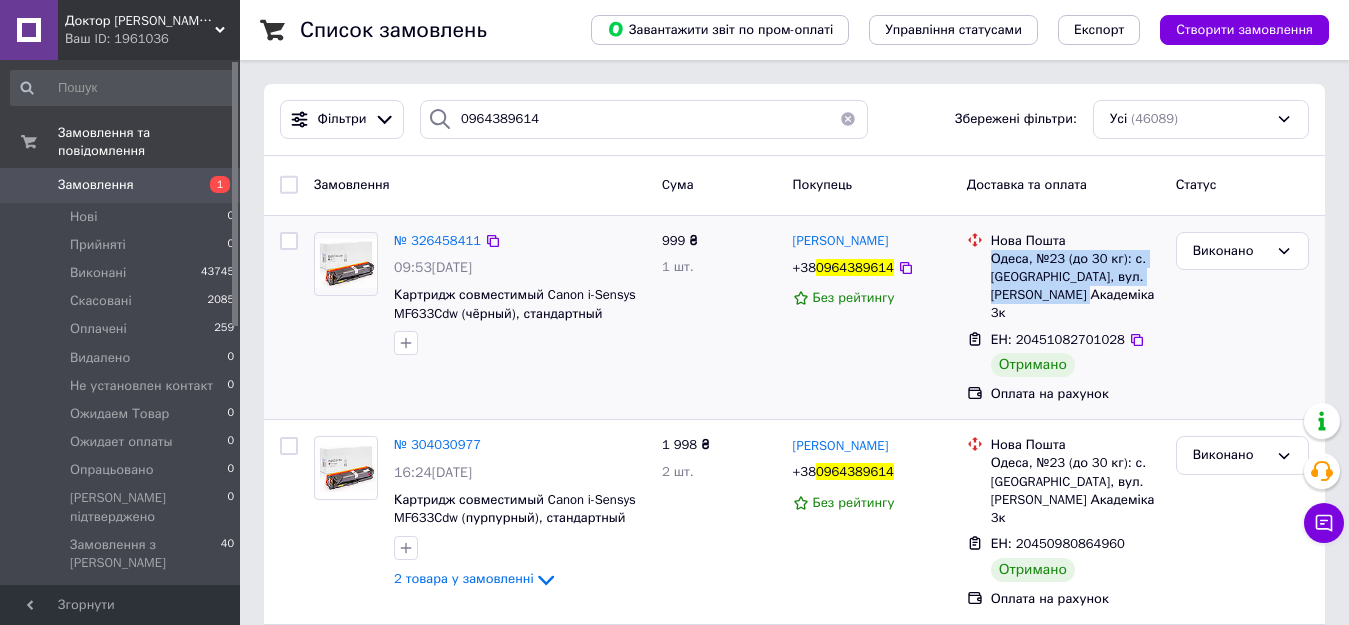 copy on "[PERSON_NAME]" 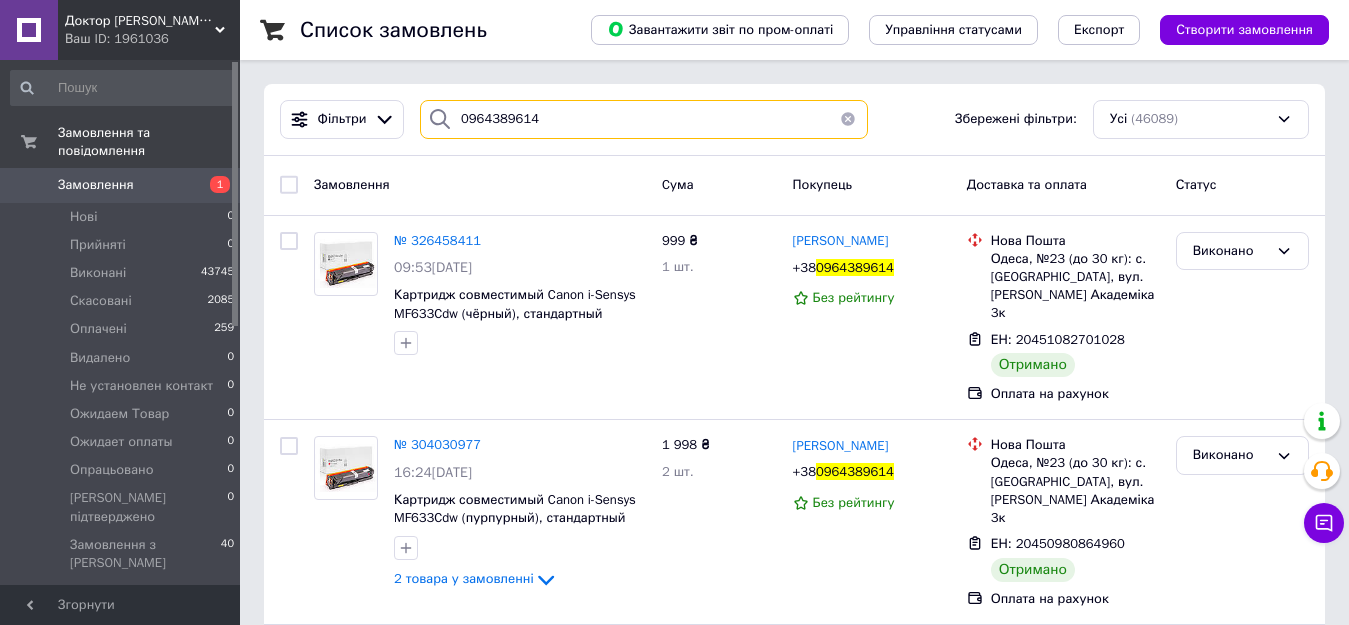 click on "0964389614" at bounding box center [644, 119] 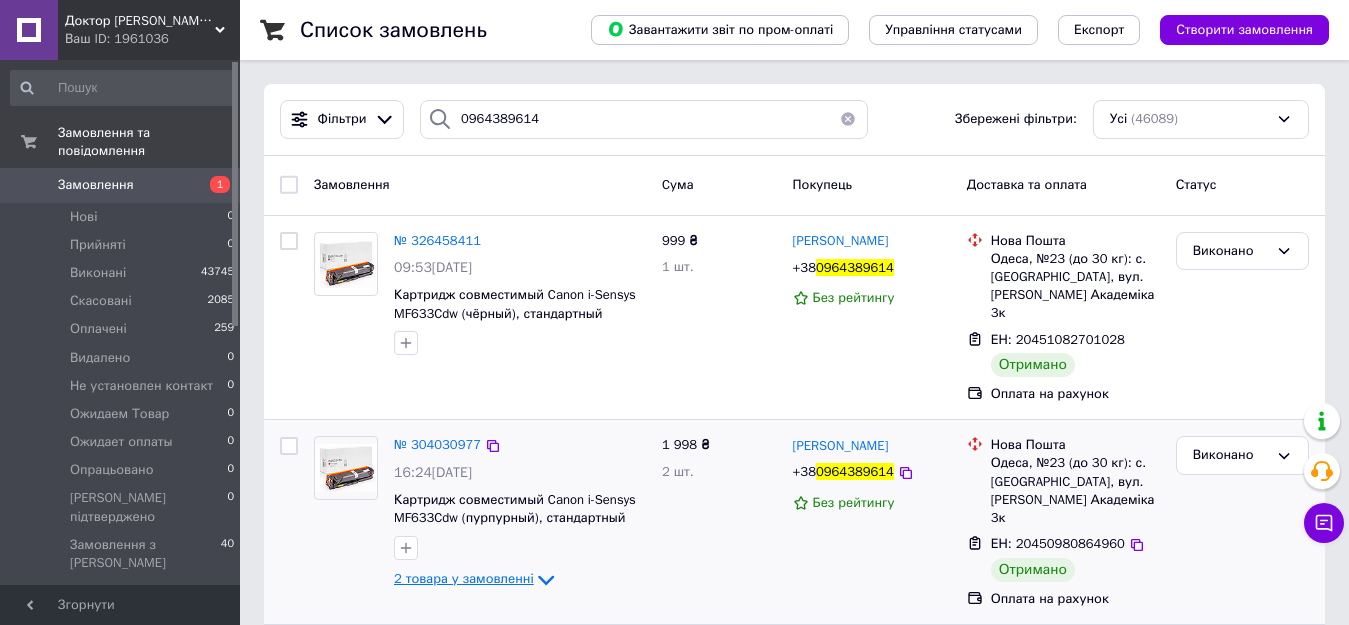 click on "2 товара у замовленні" at bounding box center [464, 579] 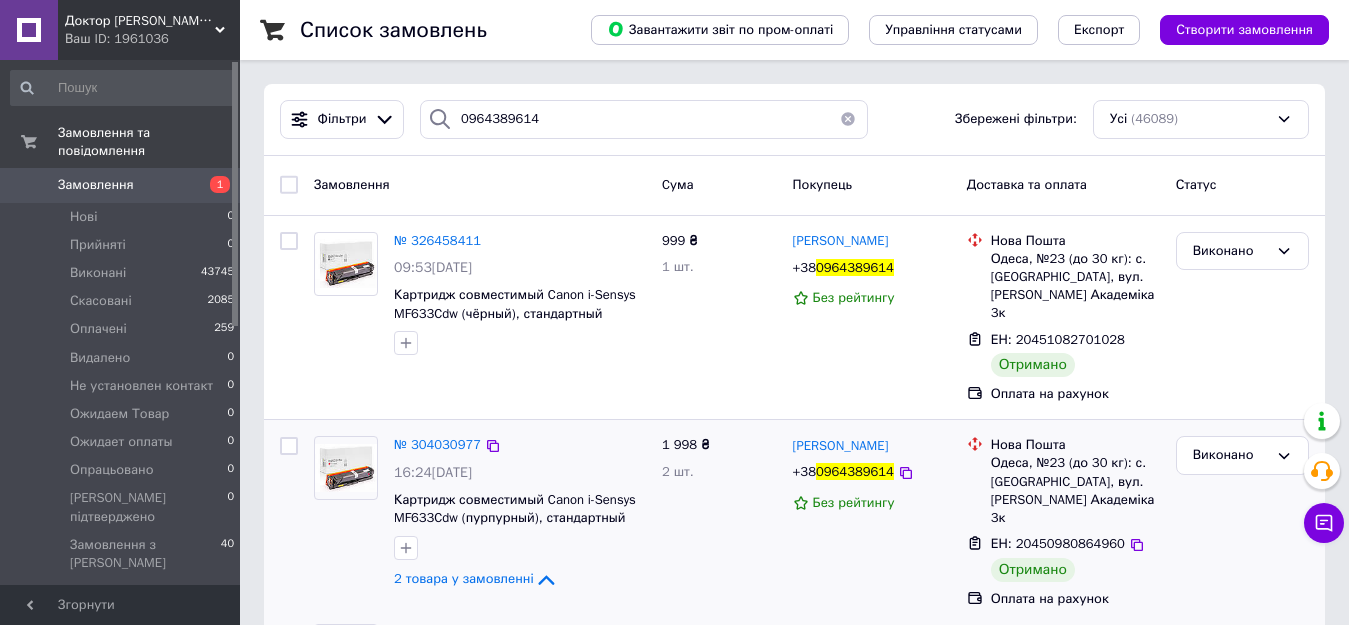 scroll, scrollTop: 167, scrollLeft: 0, axis: vertical 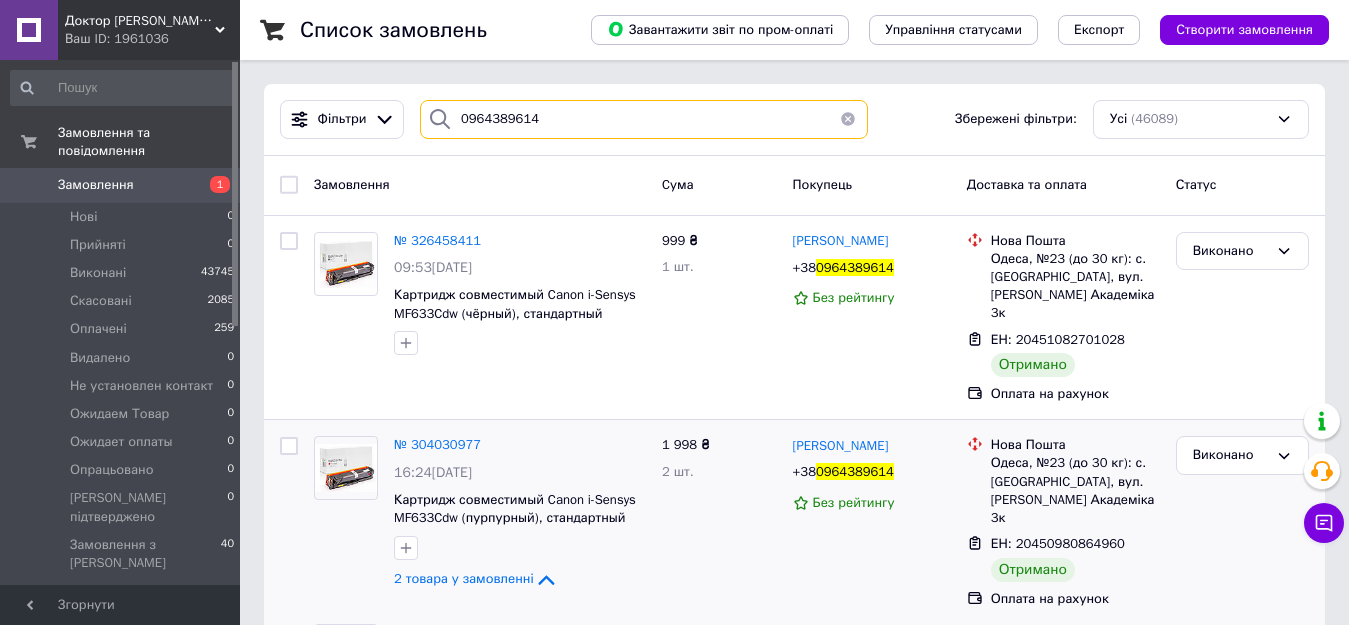 click on "0964389614" at bounding box center (644, 119) 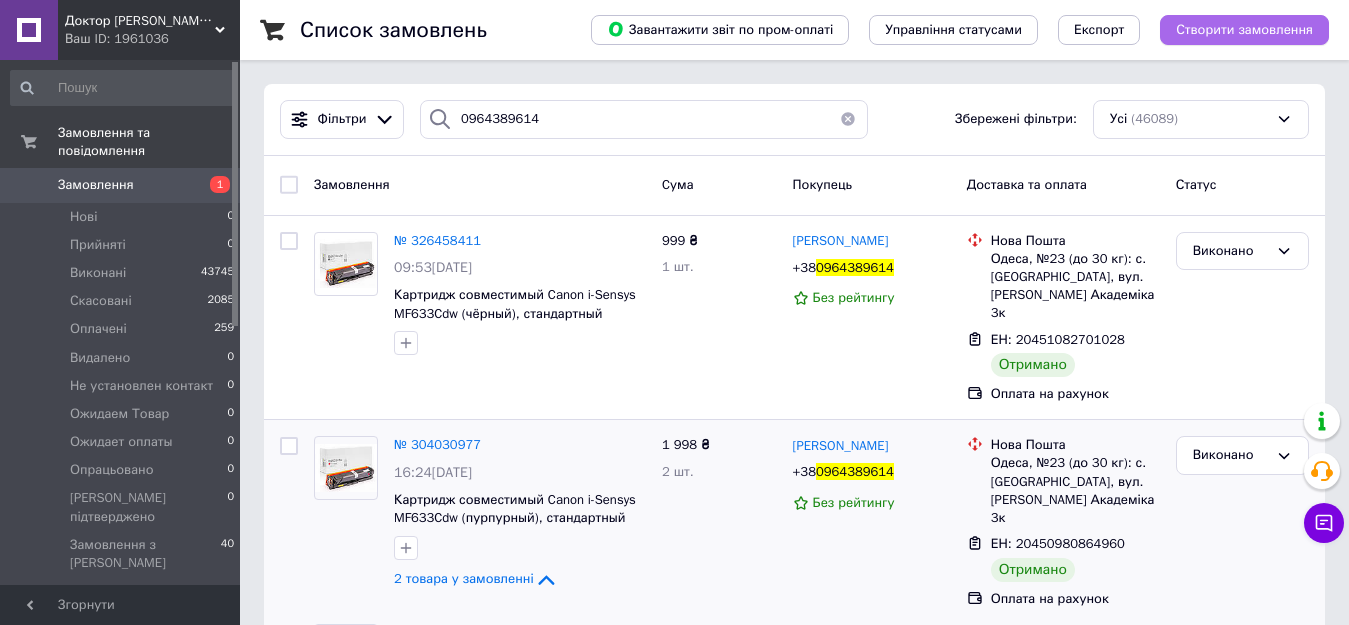 click on "Створити замовлення" at bounding box center [1244, 30] 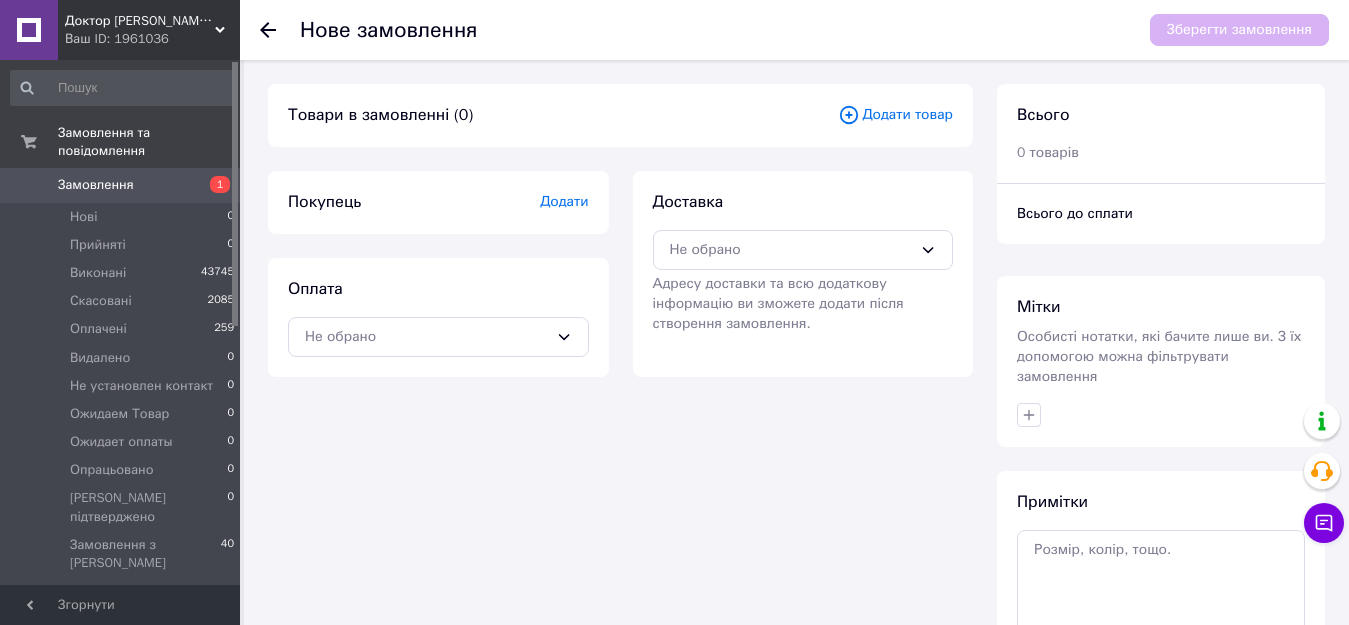 click on "Додати товар" at bounding box center [895, 115] 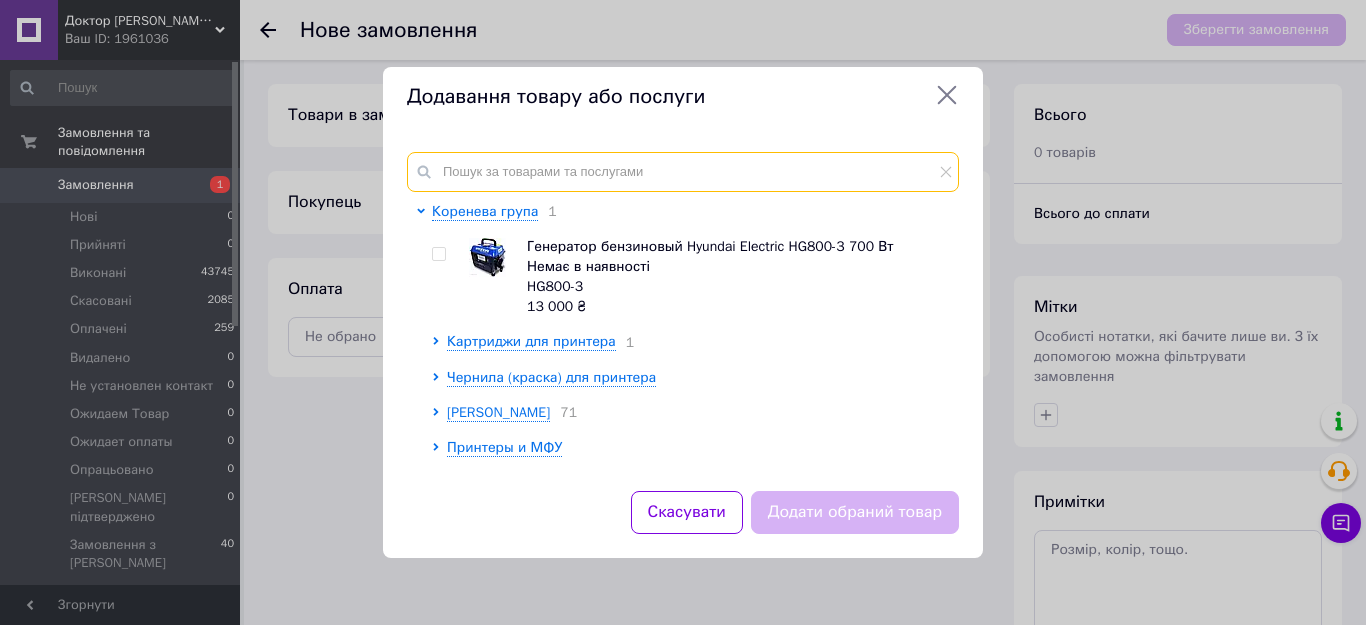 click at bounding box center [683, 172] 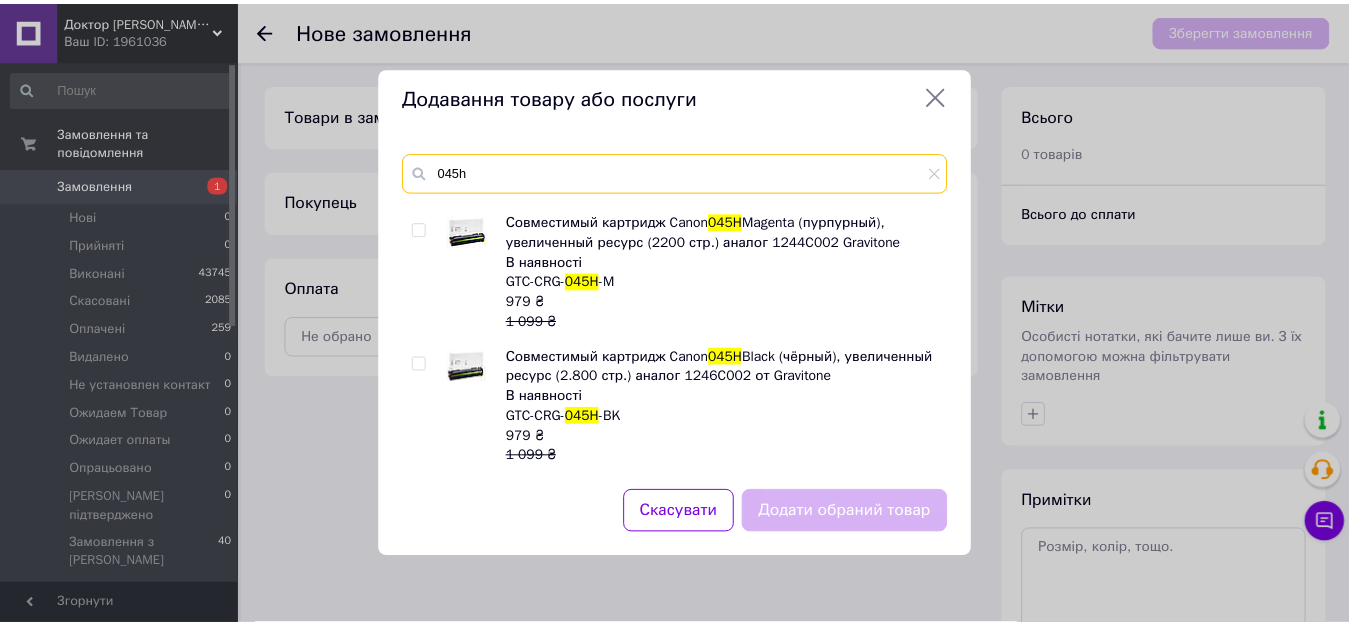 scroll, scrollTop: 375, scrollLeft: 0, axis: vertical 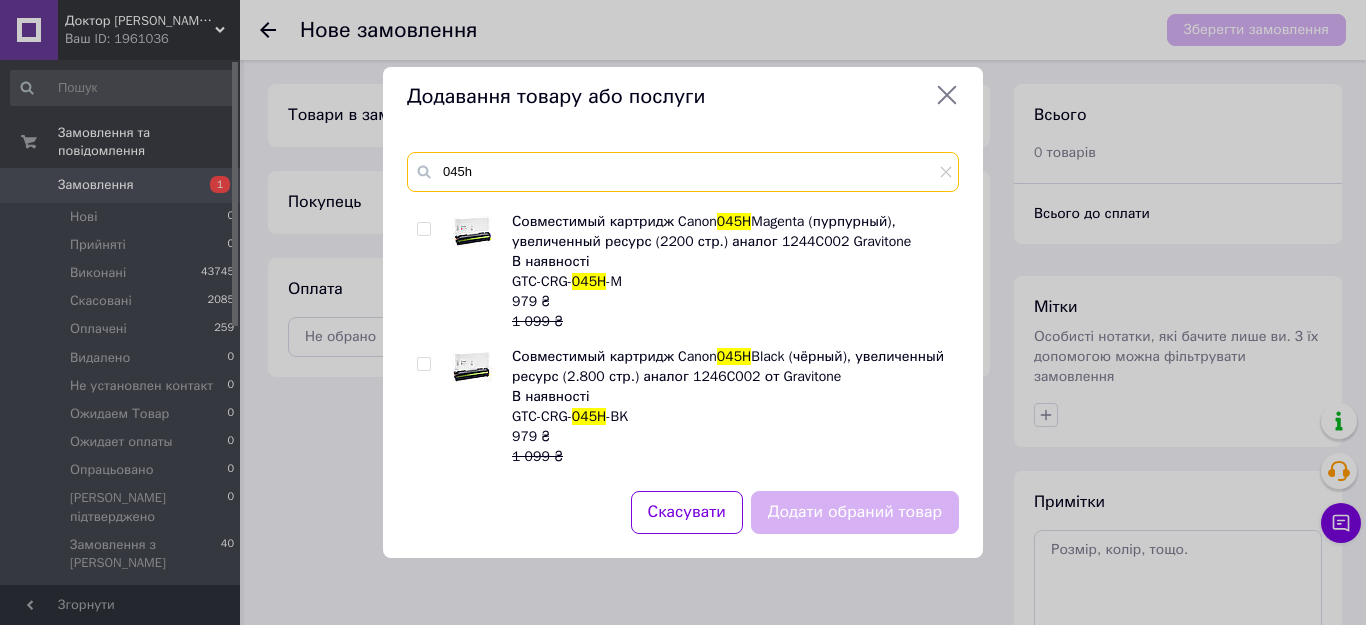 type on "045h" 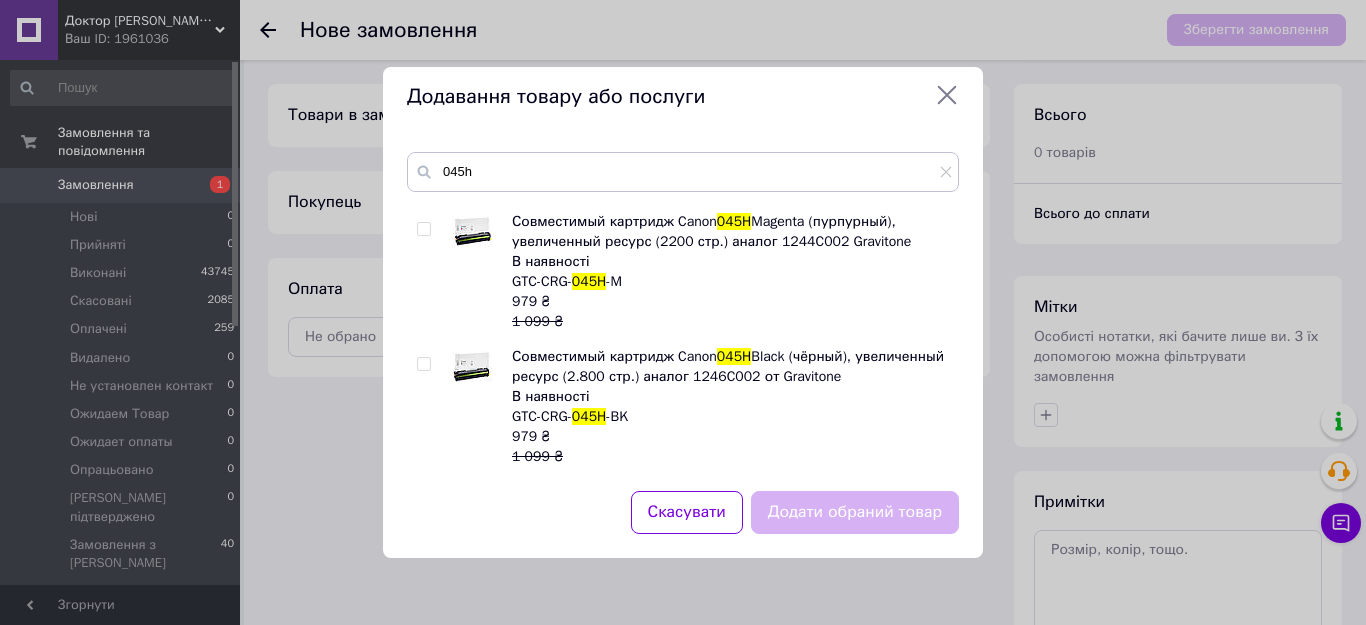 click at bounding box center [423, 364] 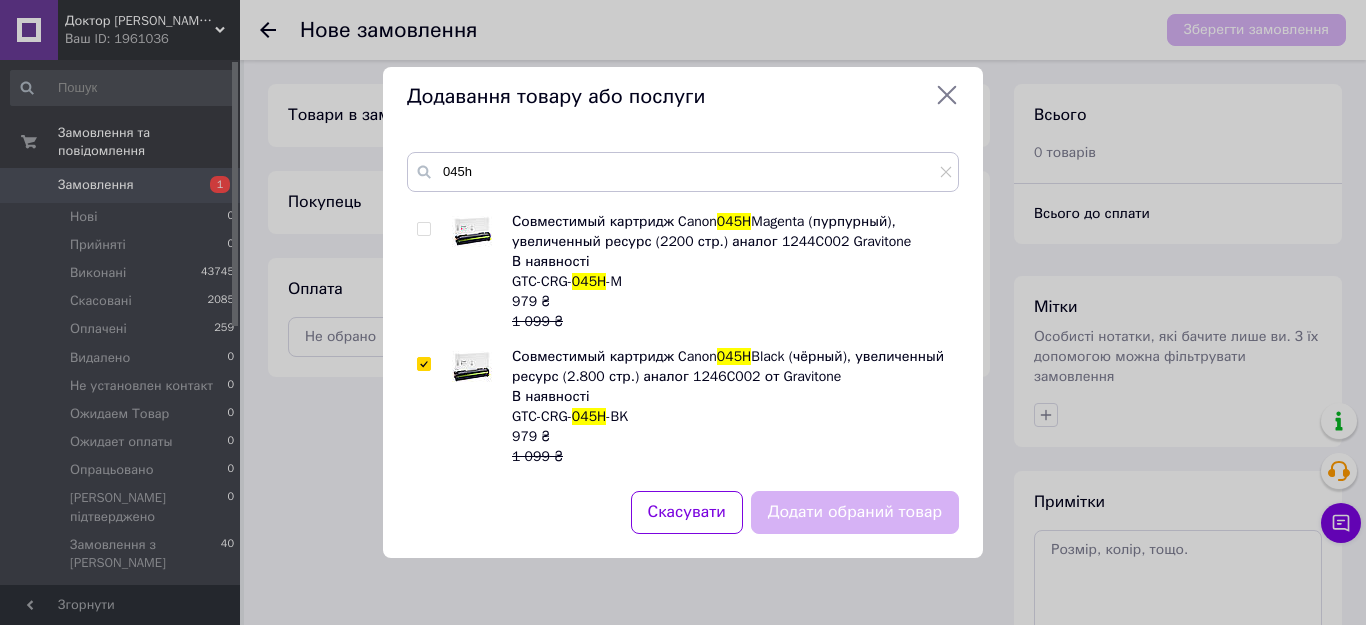 checkbox on "true" 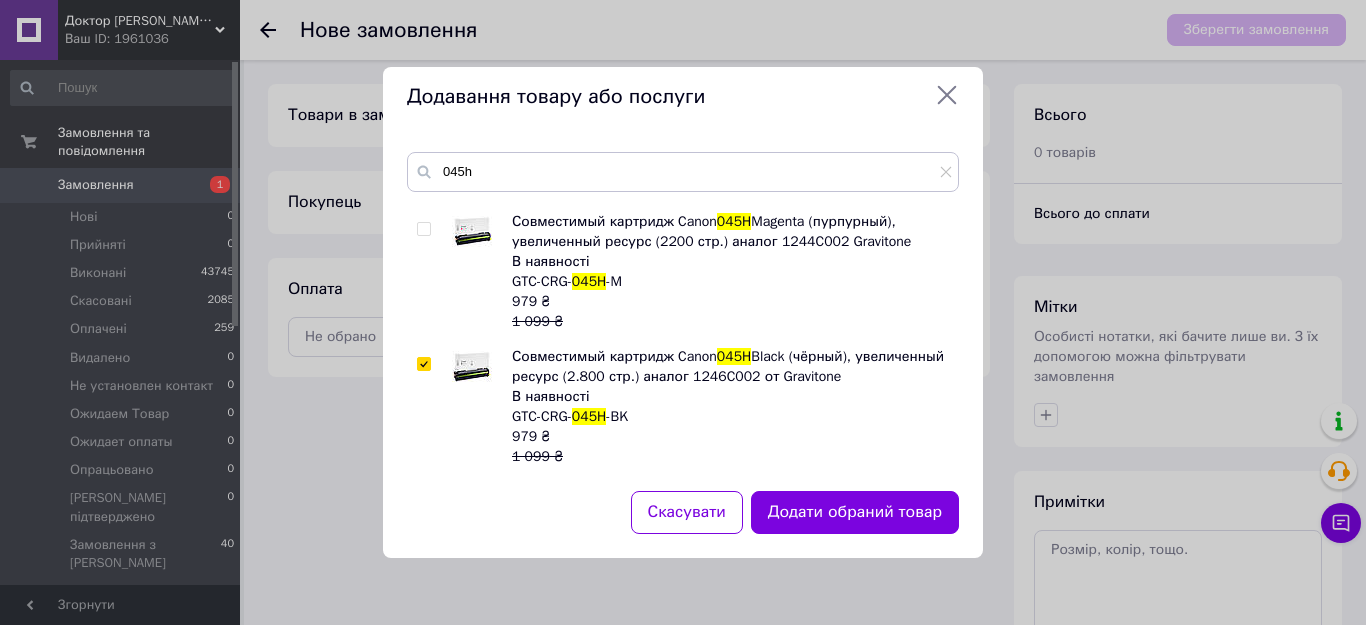 click on "Додати обраний товар" at bounding box center [855, 512] 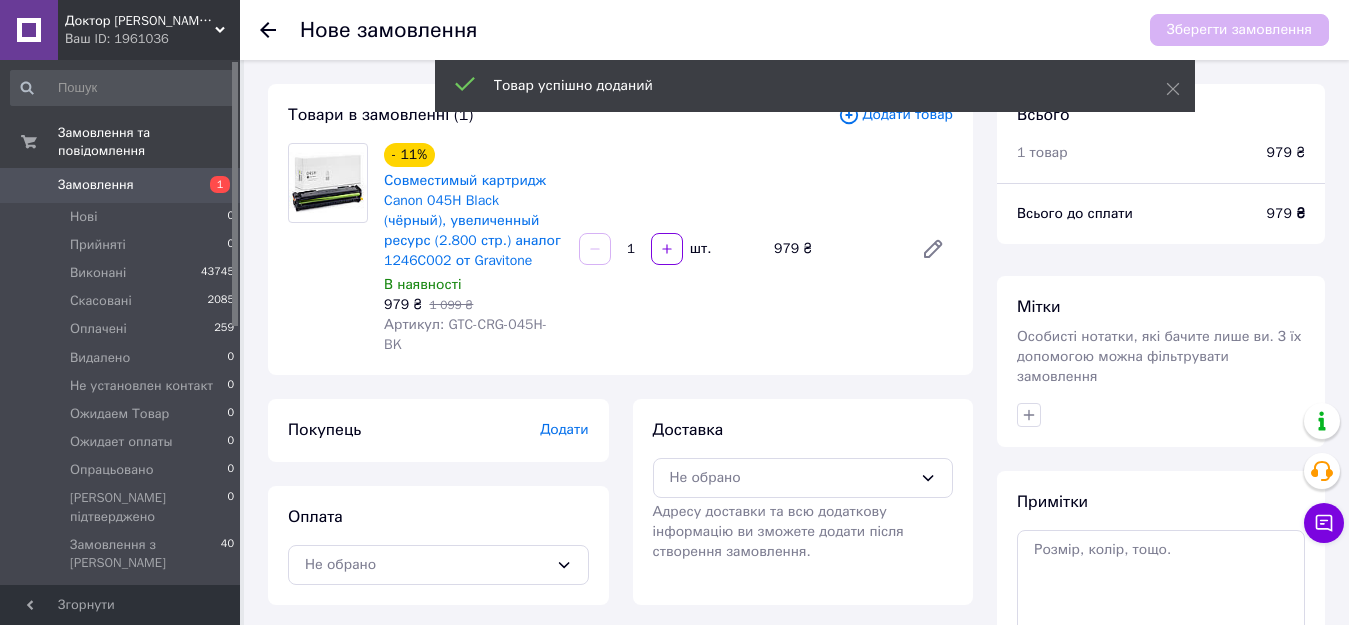 click on "Додати" at bounding box center [564, 429] 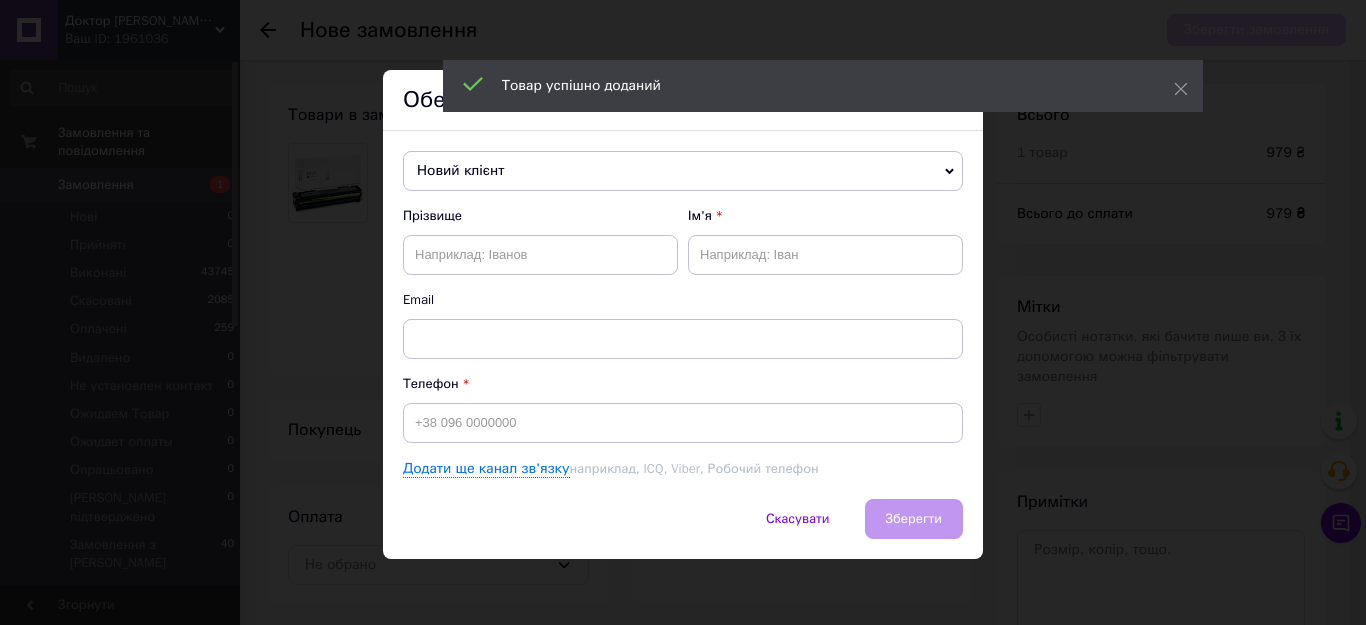 click on "Новий клієнт" at bounding box center (683, 171) 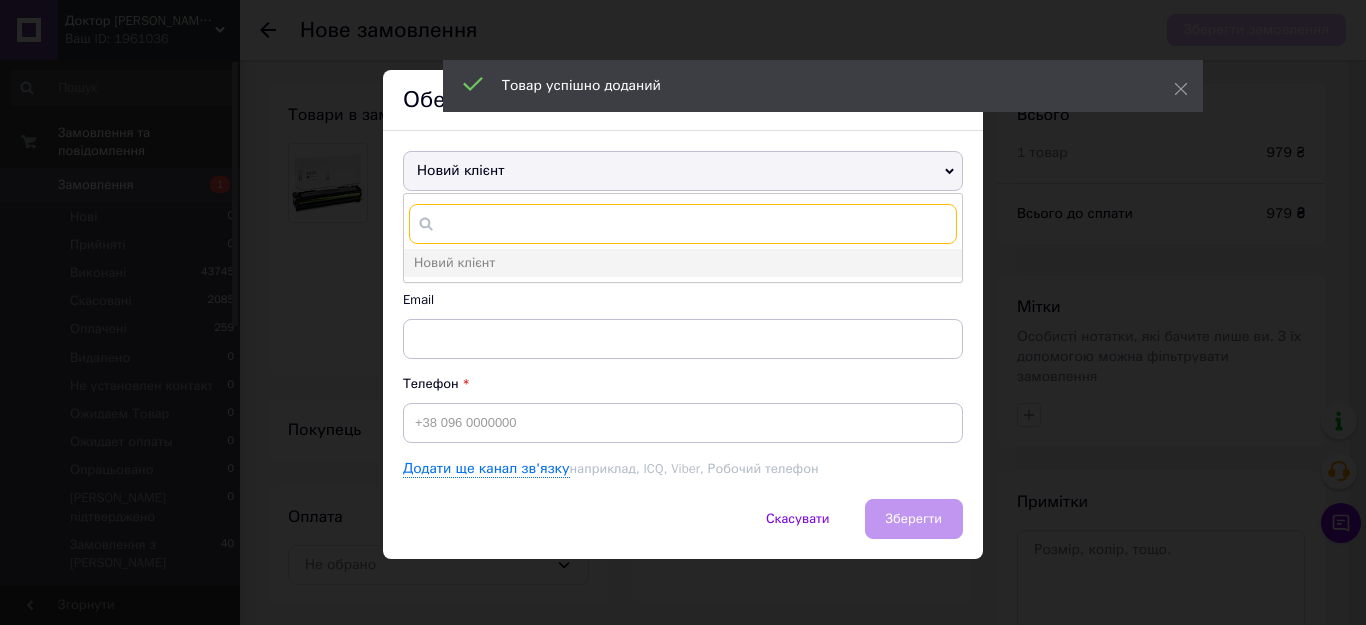 paste on "0964389614" 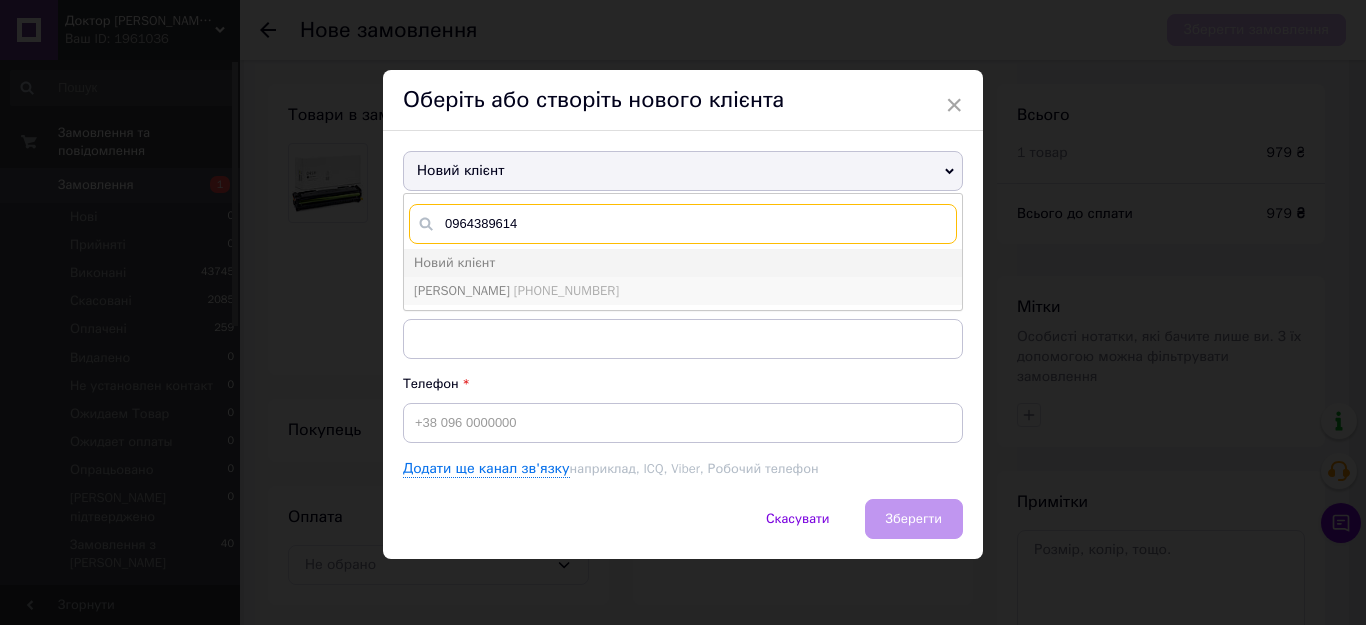type on "0964389614" 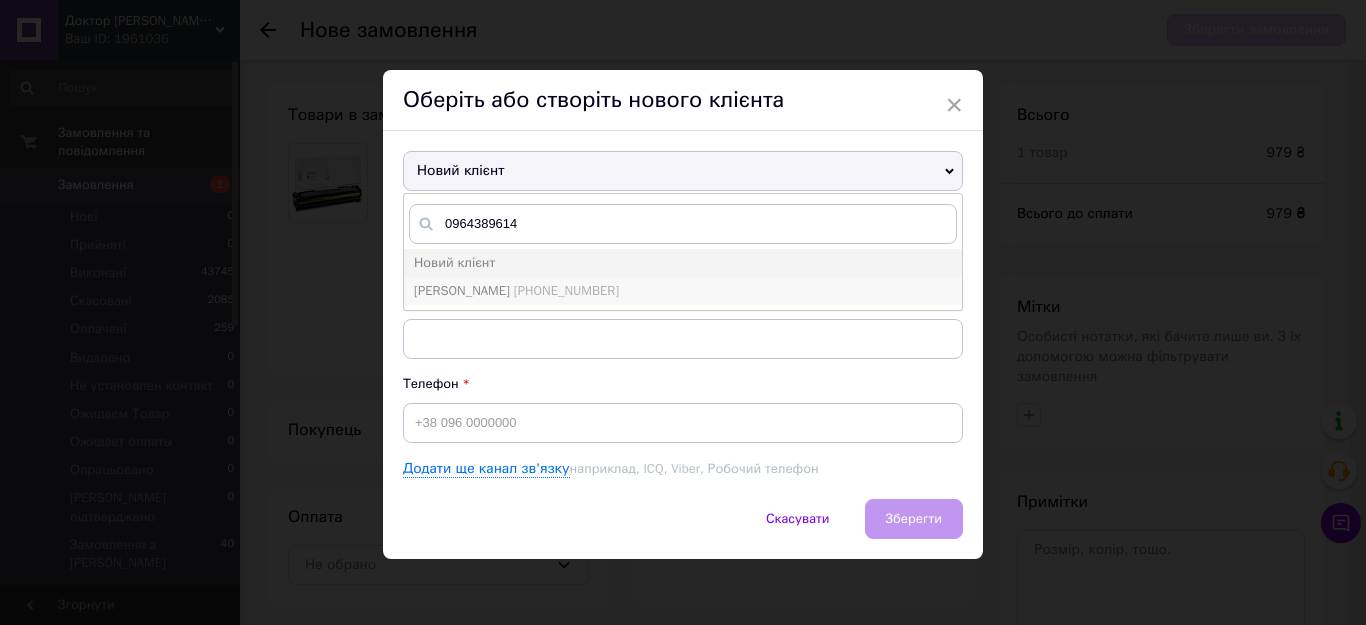 click on "Погосян Григор   +380964389614" at bounding box center [683, 291] 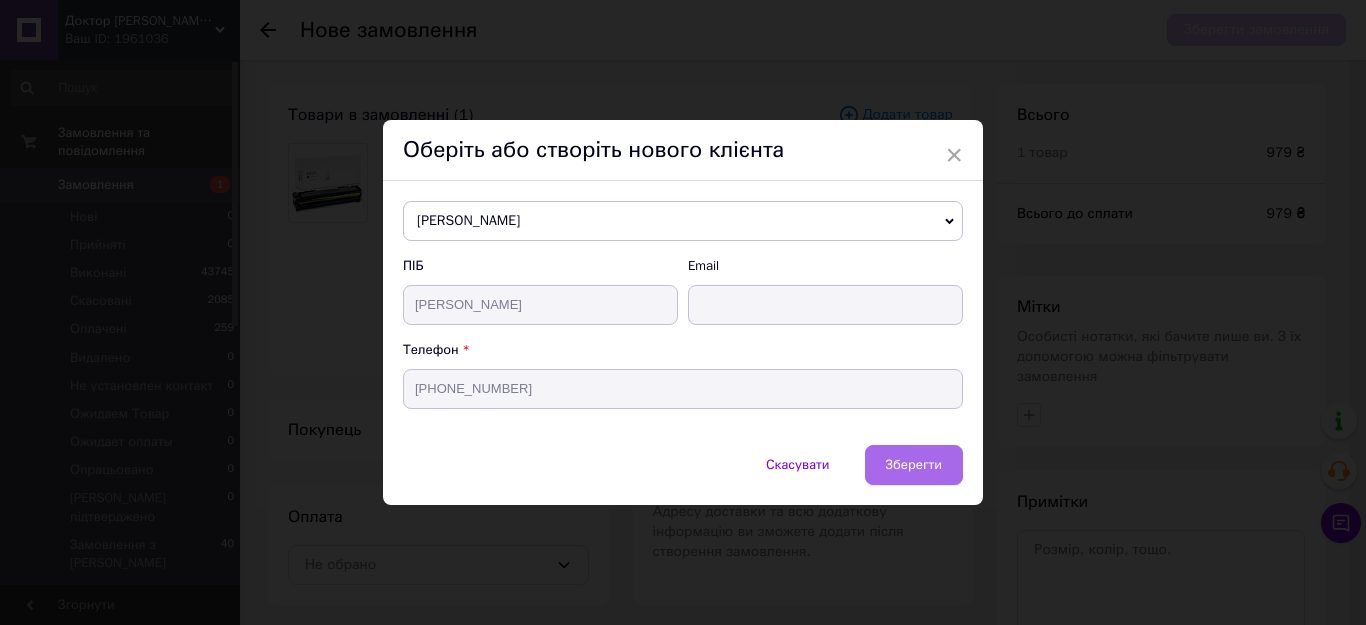 click on "Зберегти" at bounding box center [914, 464] 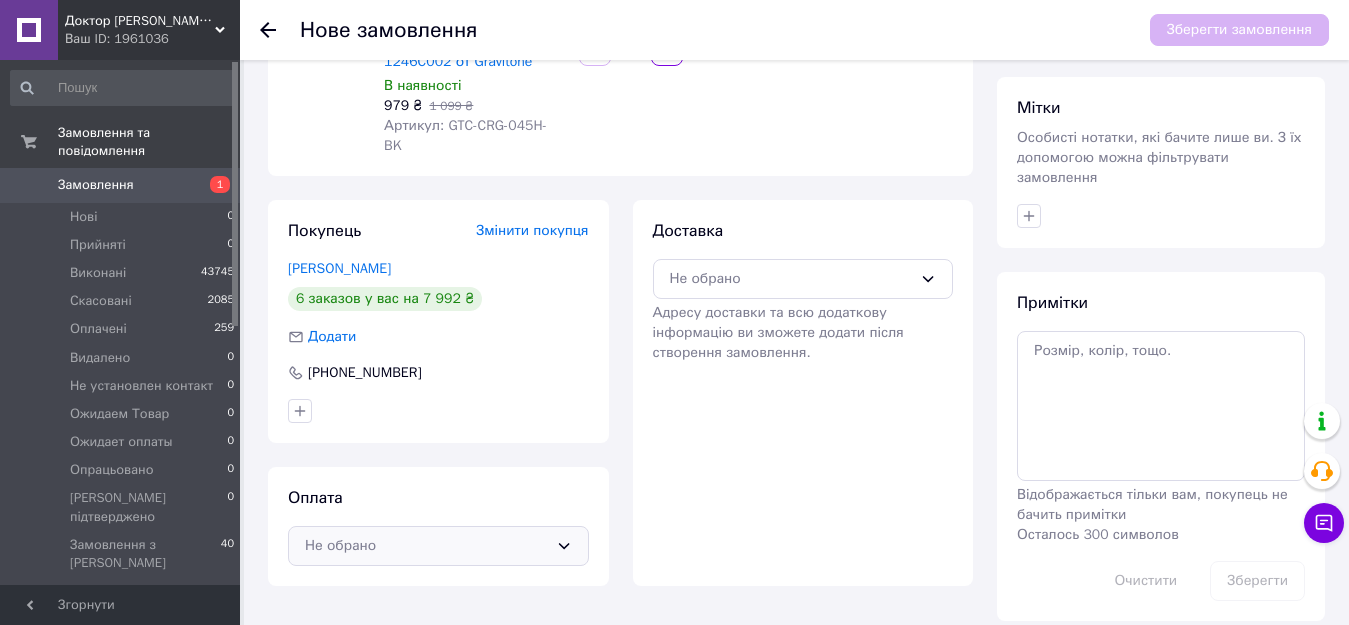 click on "Не обрано" at bounding box center (438, 546) 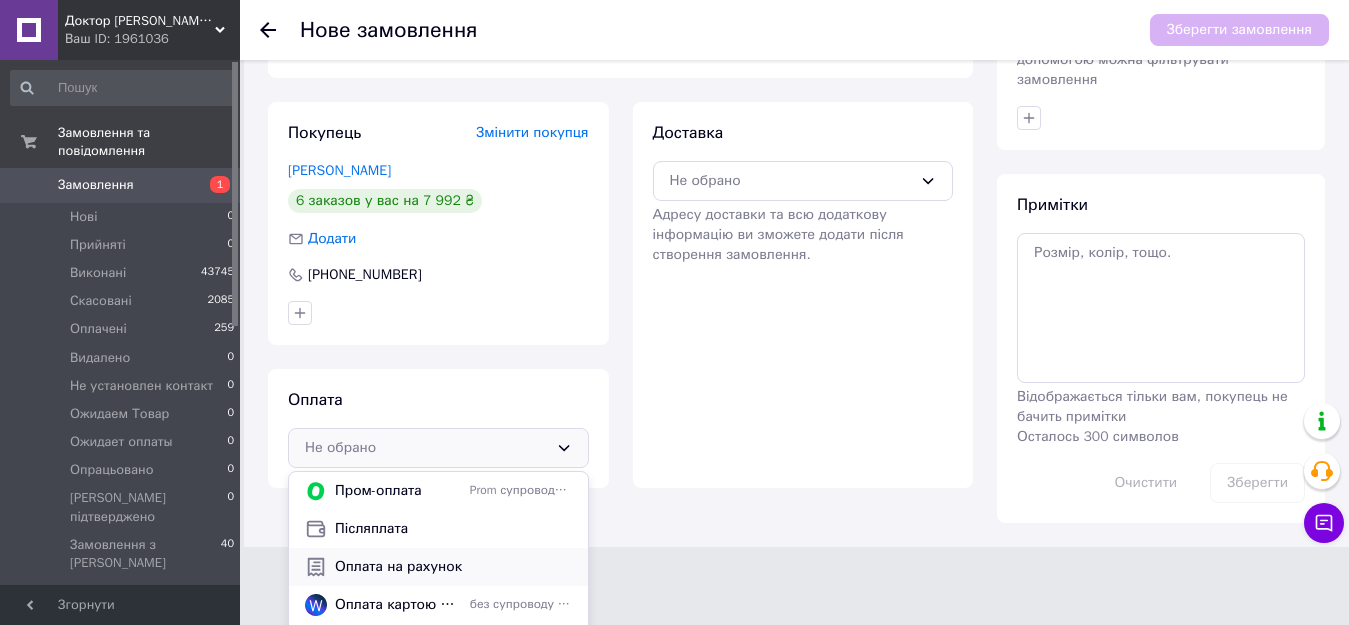 click on "Оплата на рахунок" at bounding box center [453, 567] 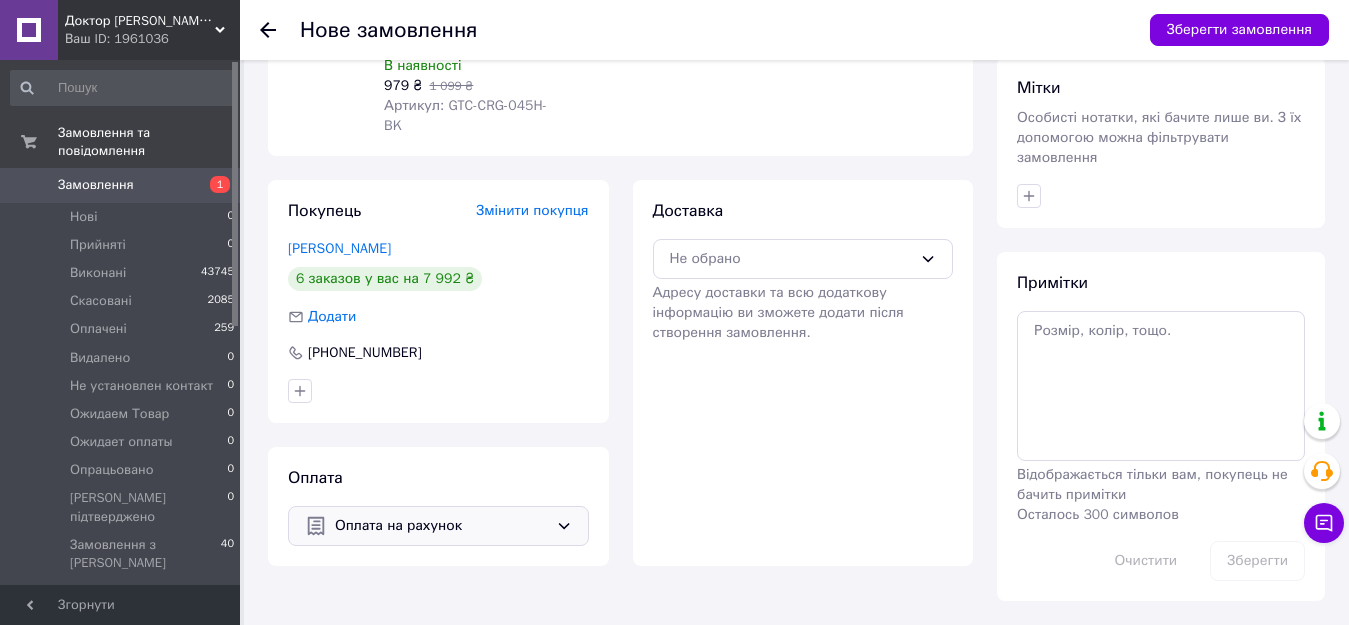 scroll, scrollTop: 199, scrollLeft: 0, axis: vertical 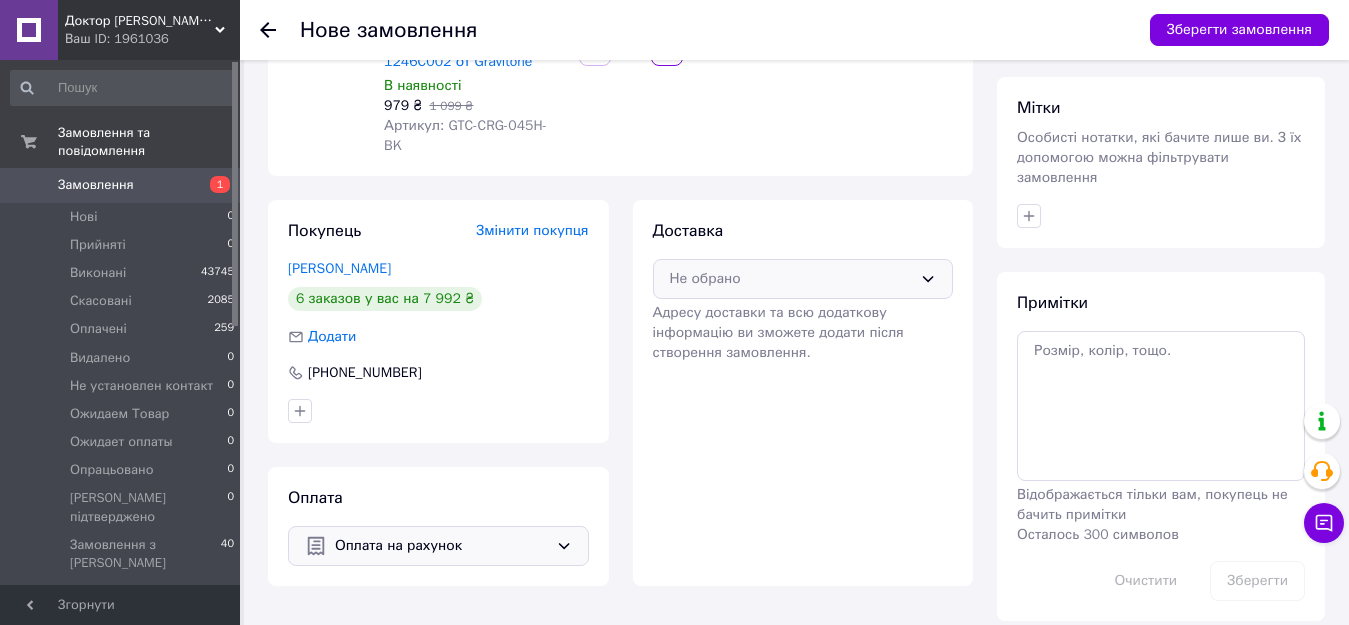 click on "Не обрано" at bounding box center (791, 279) 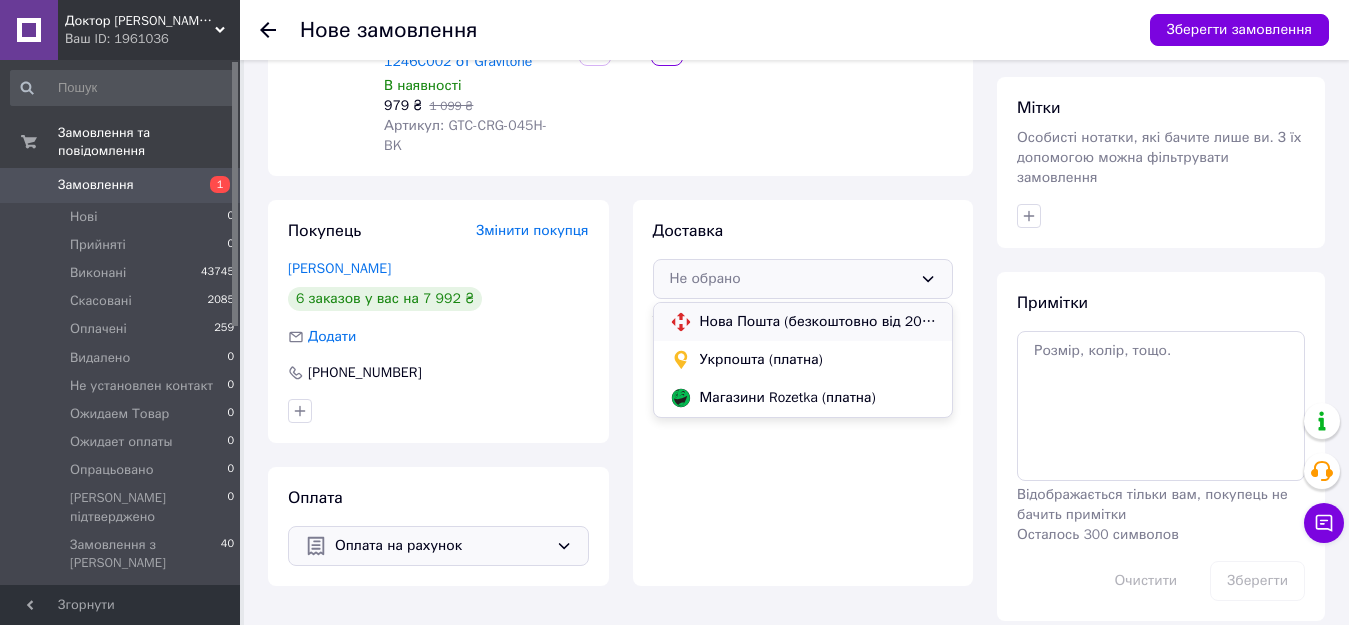 click on "Нова Пошта (безкоштовно від 2000 ₴)" at bounding box center [818, 322] 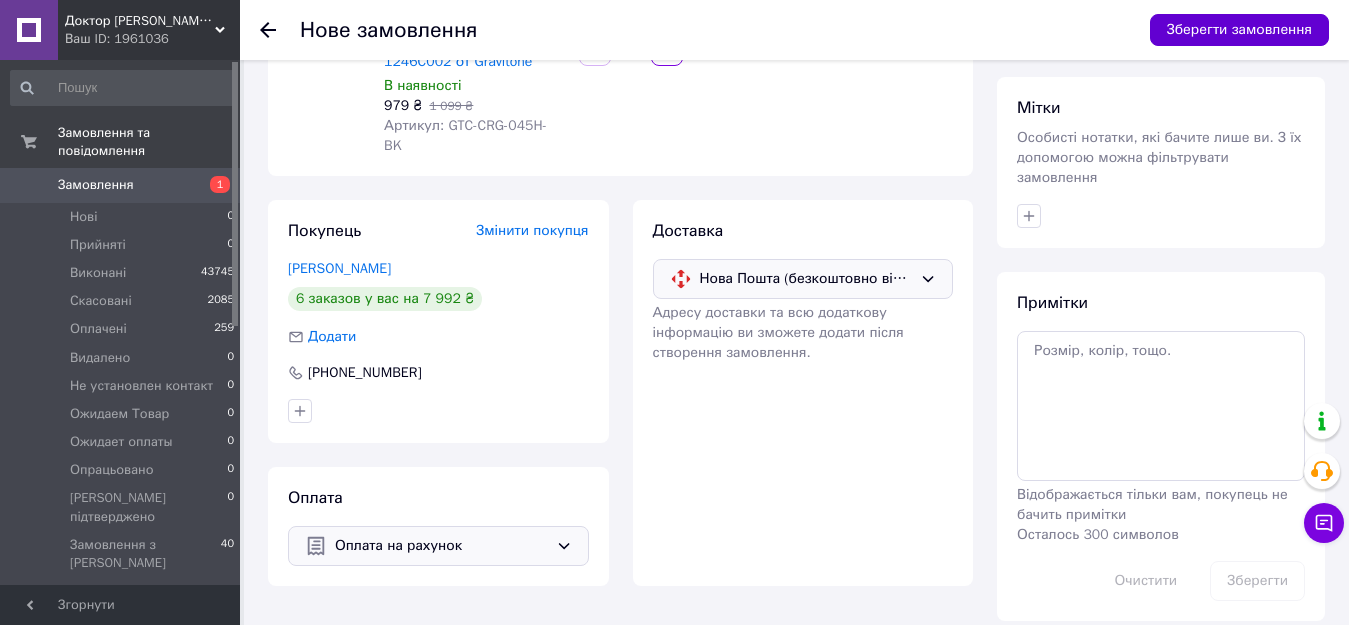 click on "Зберегти замовлення" at bounding box center [1239, 30] 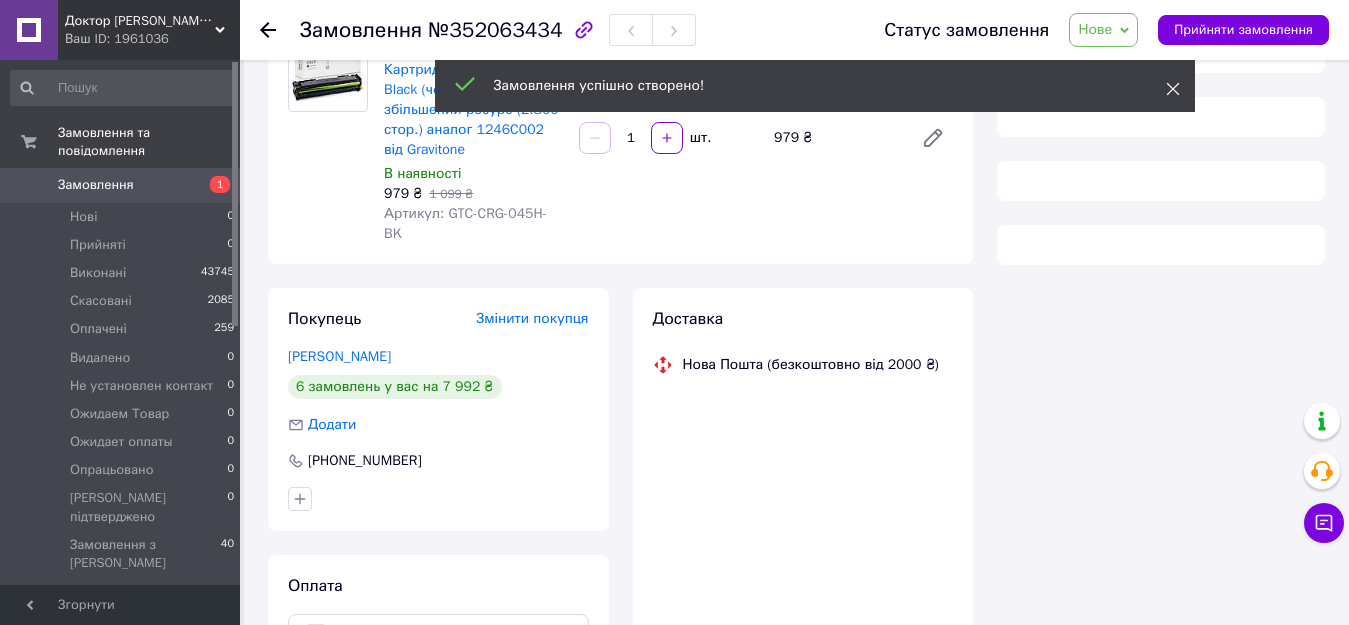 click 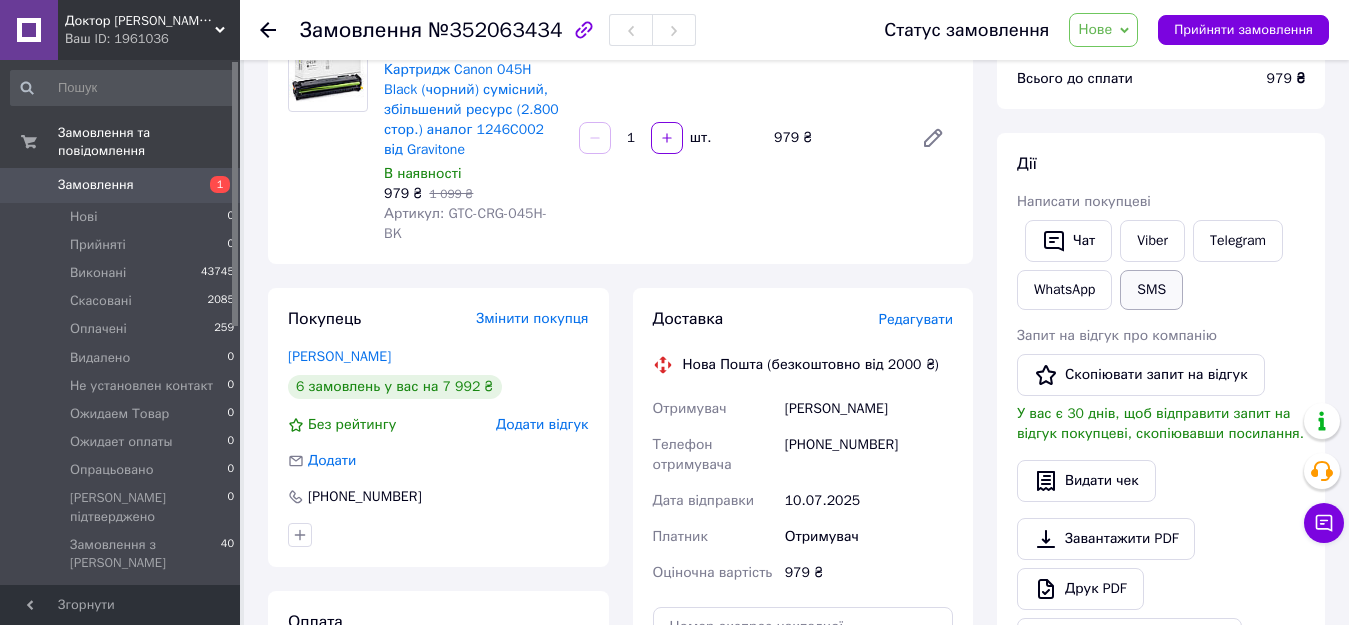 click on "SMS" at bounding box center [1151, 290] 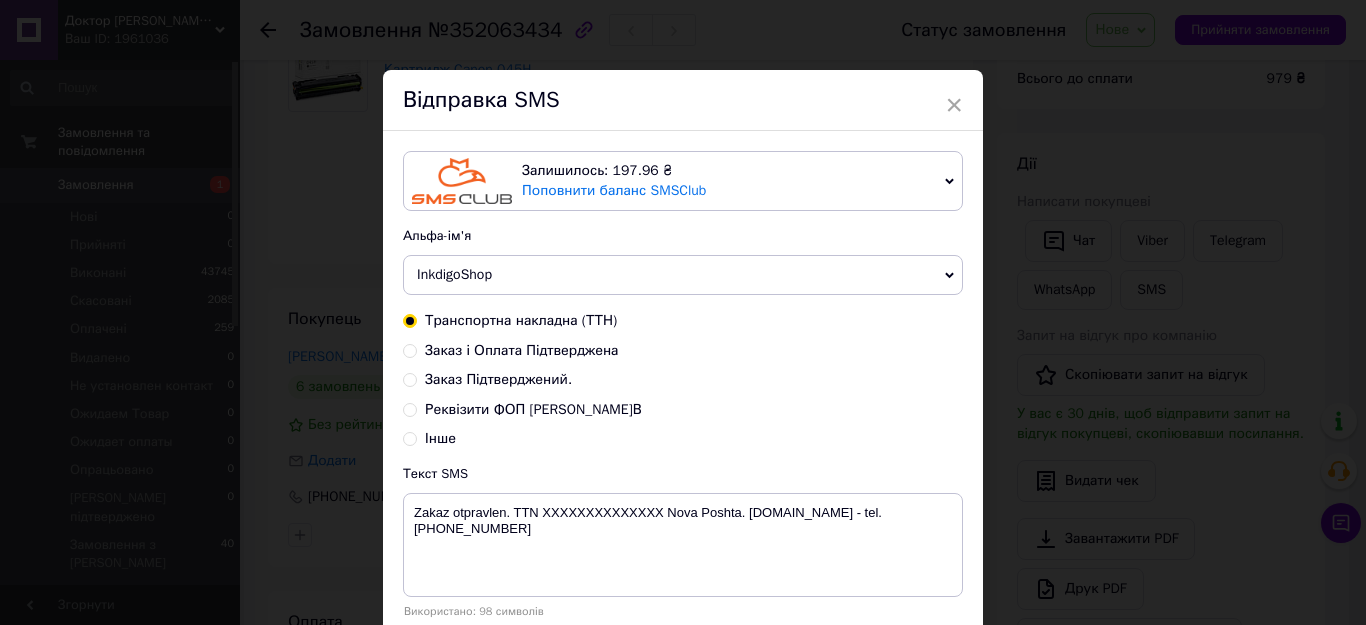 click on "Реквізити ФОП Щербан А.В" at bounding box center [533, 409] 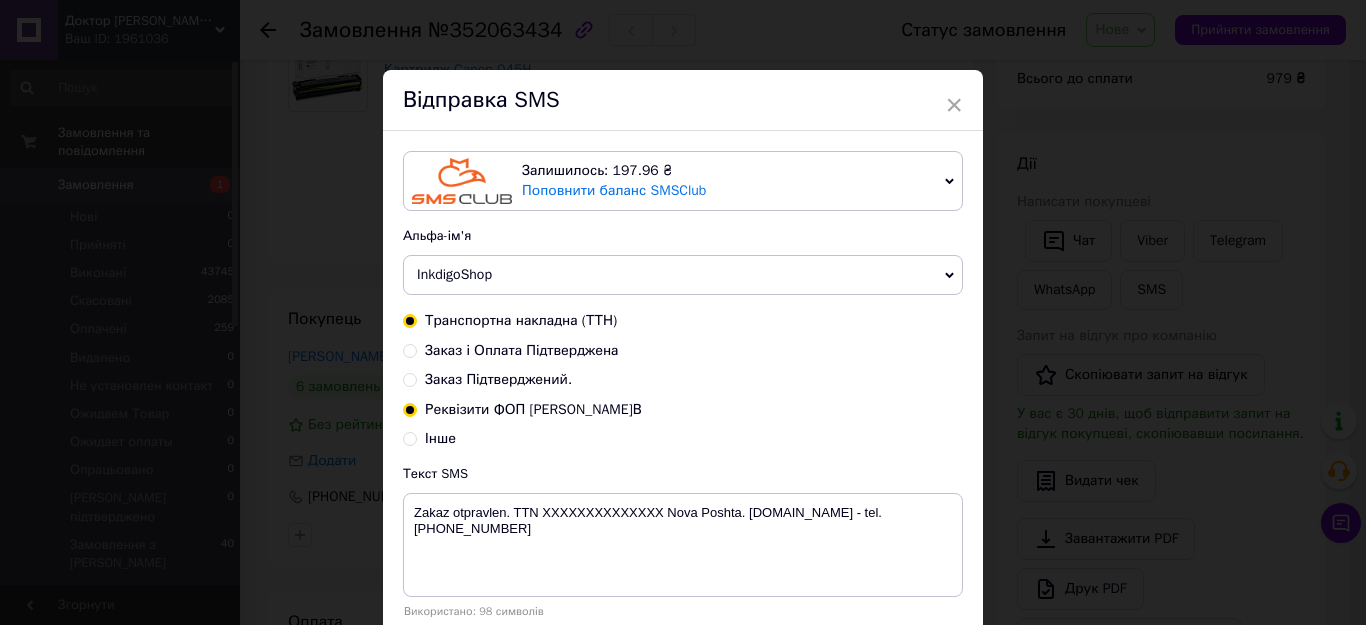 radio on "true" 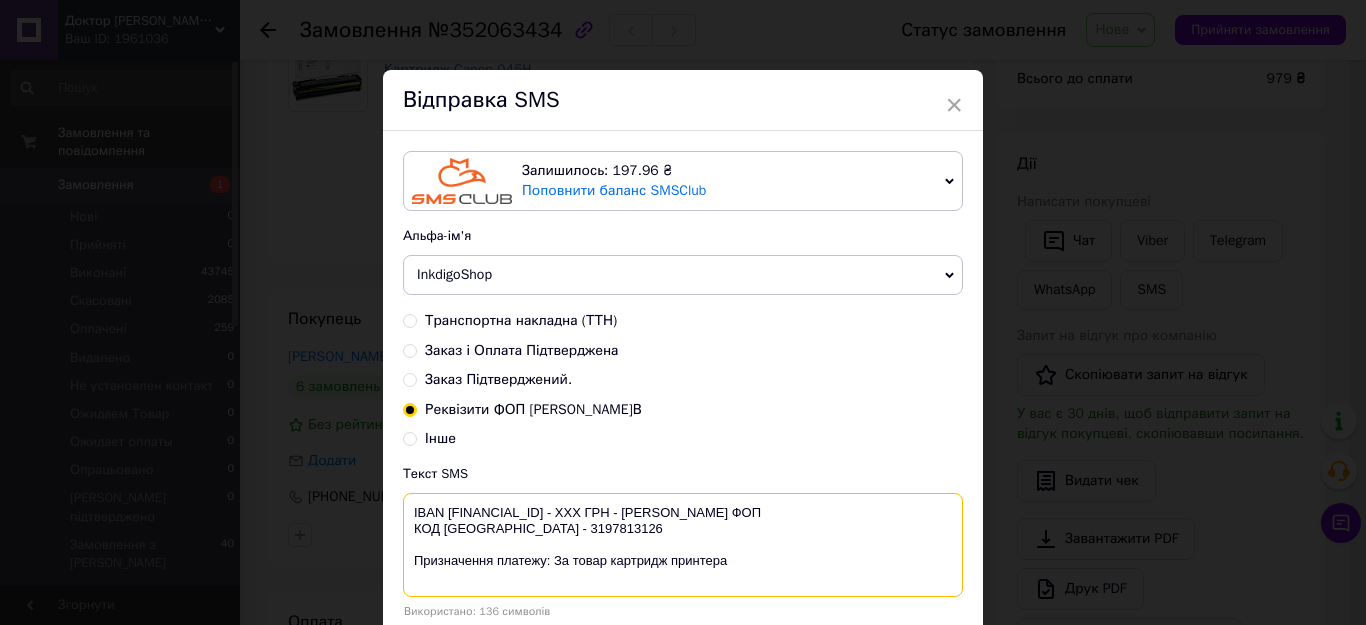 click on "IBAN UA073052990000026003021811881 - ХХХ ГРН - Щербан А.В. ФОП
КОД ЄДРПОУ - 3197813126
Призначення платежу: За товар картридж принтера" at bounding box center (683, 545) 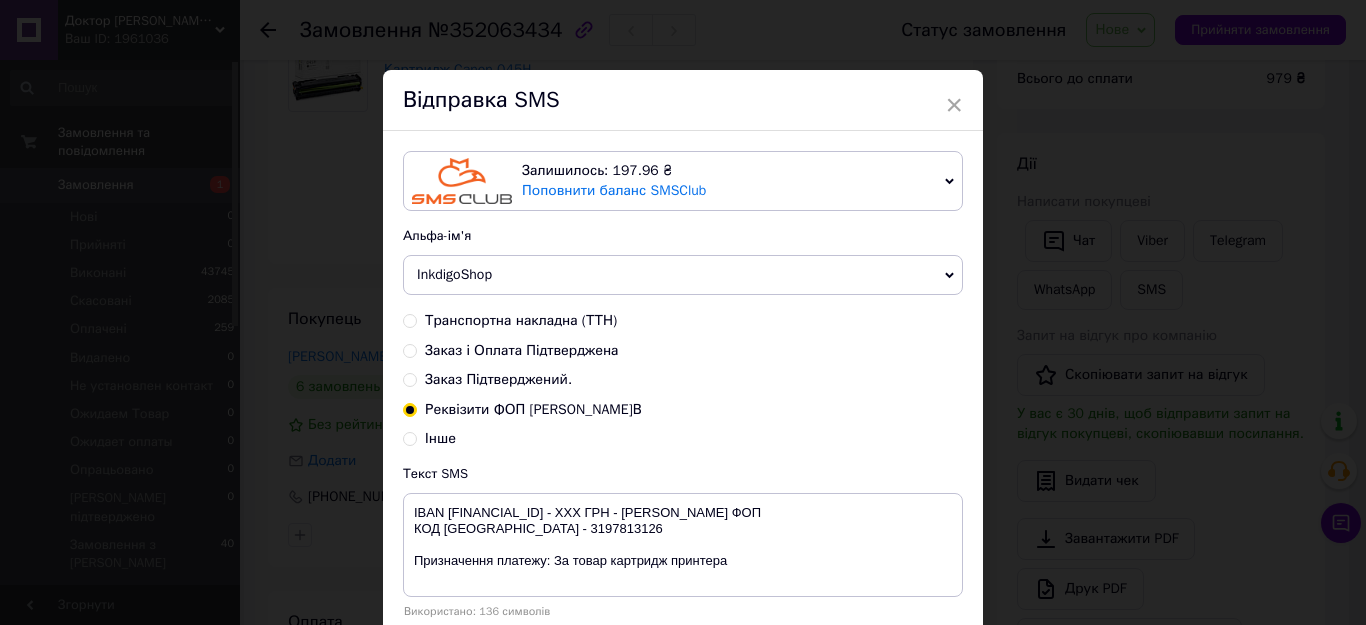 click on "× Відправка SMS Залишилось: 197.96 ₴ Поповнити баланс SMSClub Підключити LetsAds Альфа-ім'я  InkdigoShop VashZakaz DoktorToner Оновити список альфа-імен Транспортна накладна (ТТН) Заказ і Оплата Підтверджена Заказ Підтверджений. Реквізити ФОП Щербан А.В Інше Текст SMS IBAN UA073052990000026003021811881 - ХХХ ГРН - Щербан А.В. ФОП
КОД ЄДРПОУ - 3197813126
Призначення платежу: За товар картридж принтера
Використано: 136 символів Скасувати   Відправити" at bounding box center (683, 312) 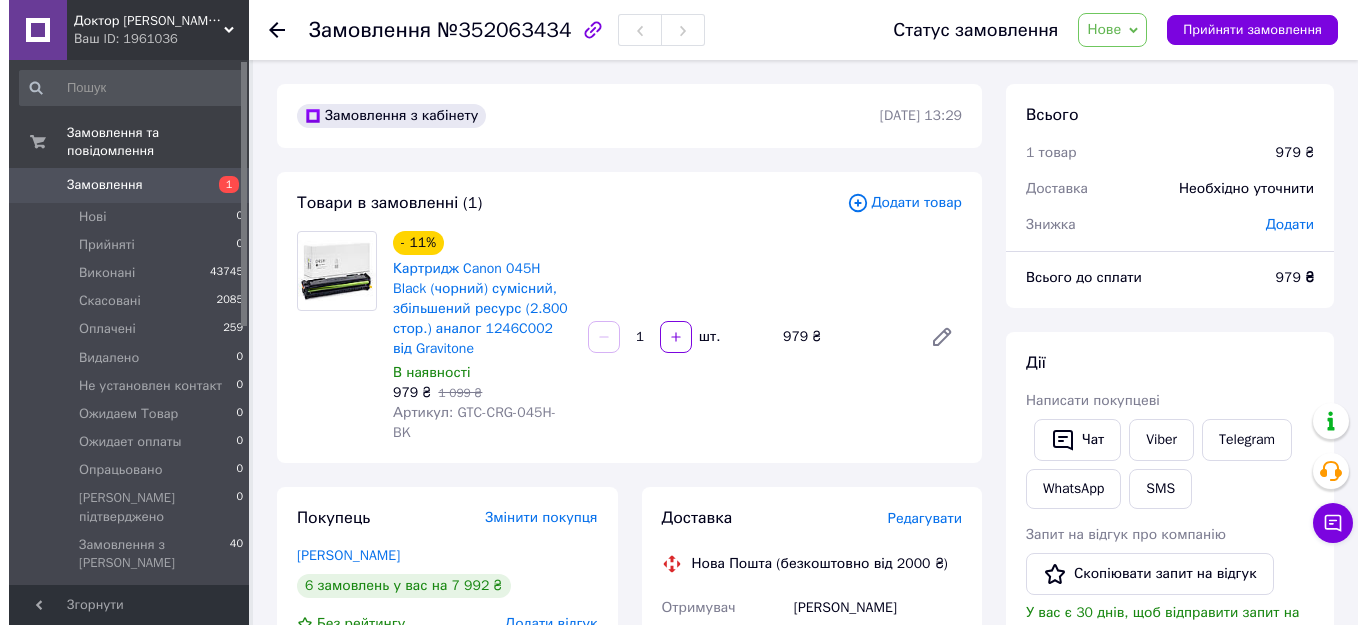 scroll, scrollTop: 167, scrollLeft: 0, axis: vertical 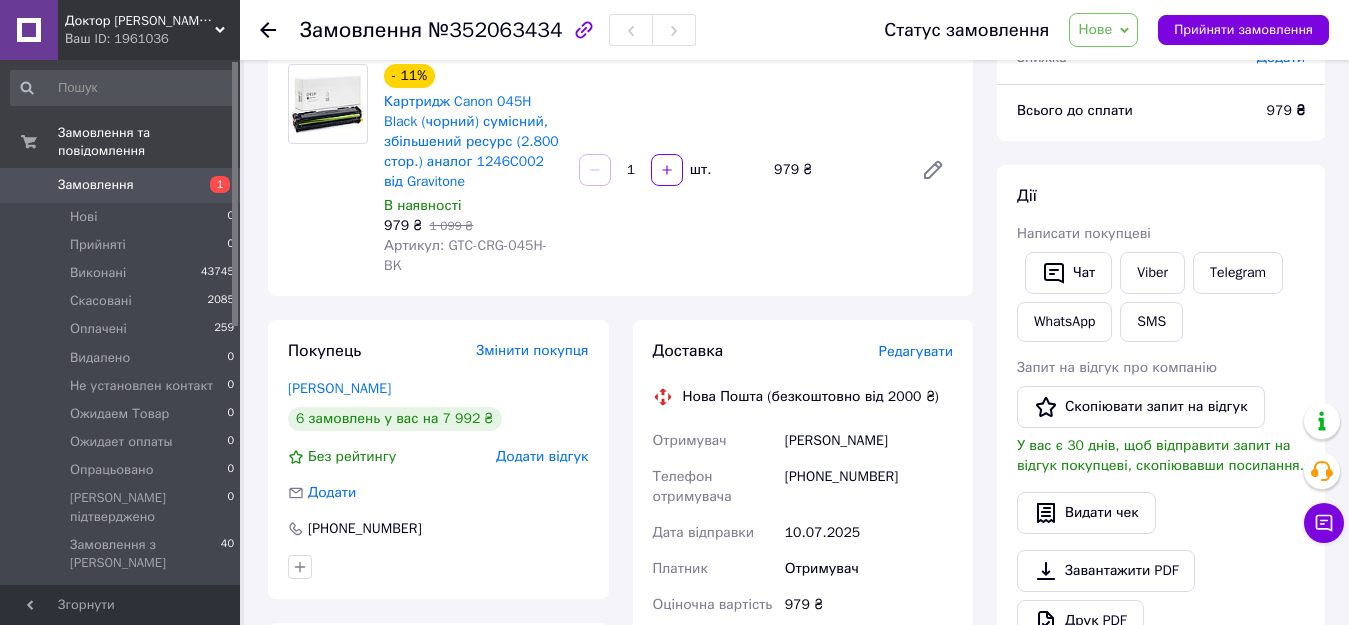 click on "Редагувати" at bounding box center (916, 351) 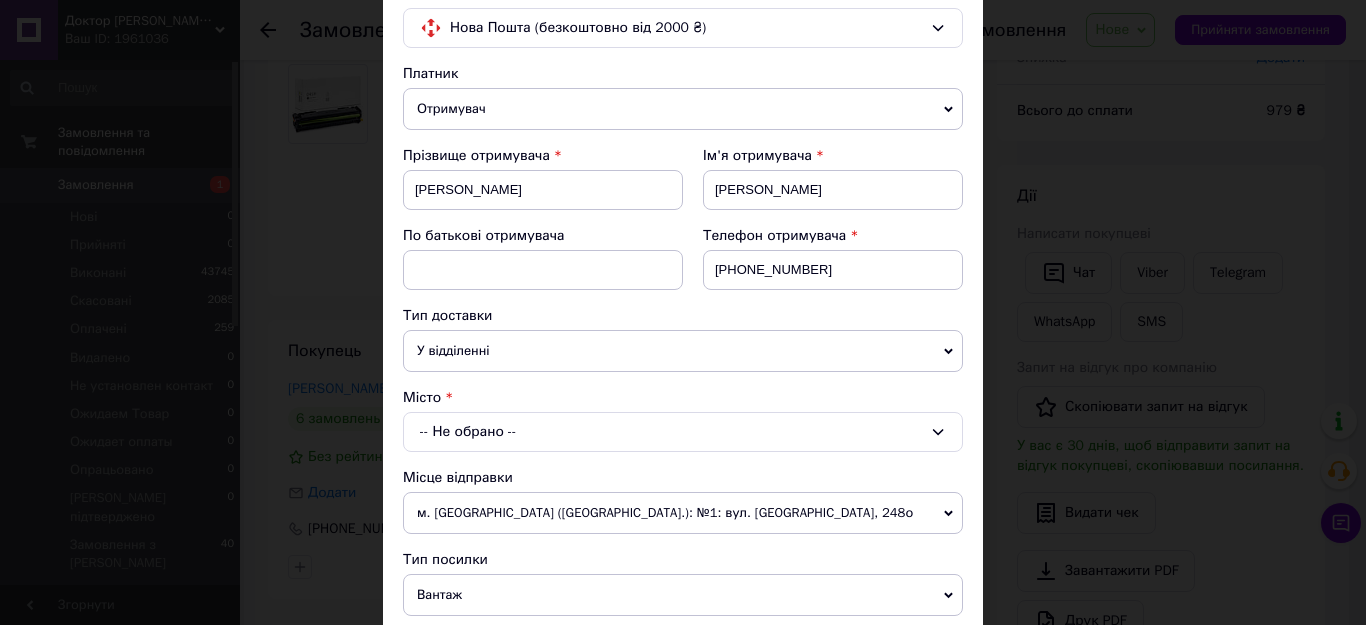 scroll, scrollTop: 333, scrollLeft: 0, axis: vertical 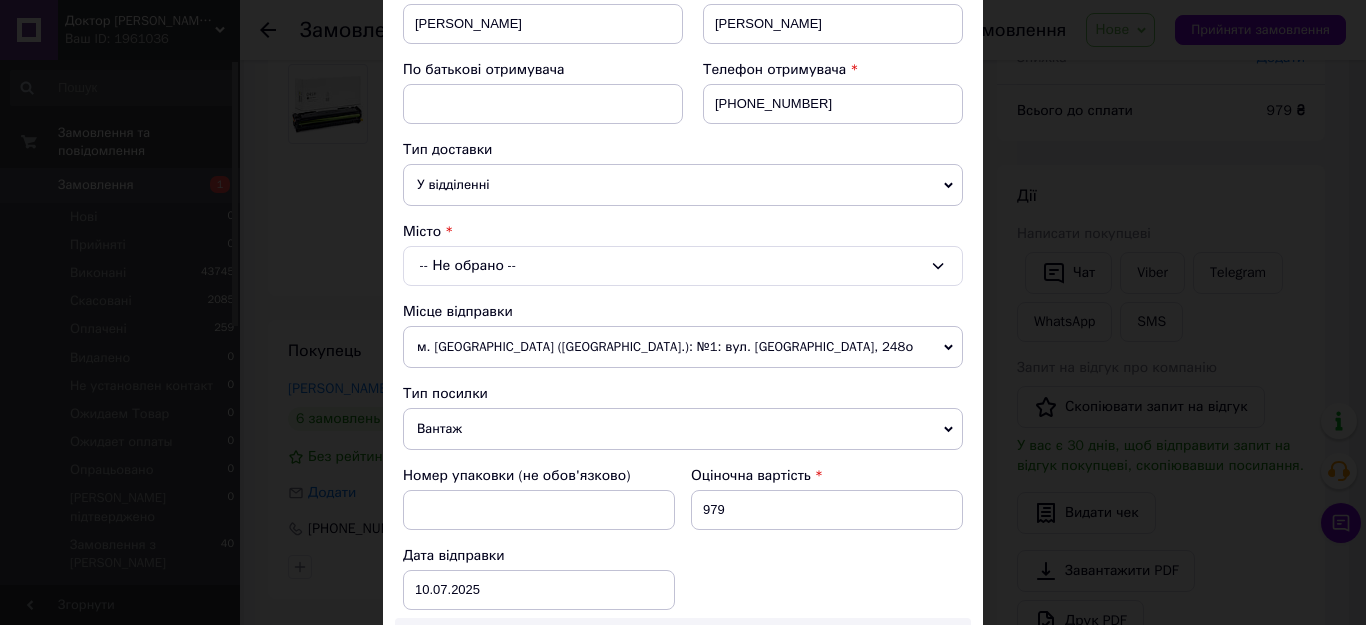 click on "-- Не обрано --" at bounding box center [683, 266] 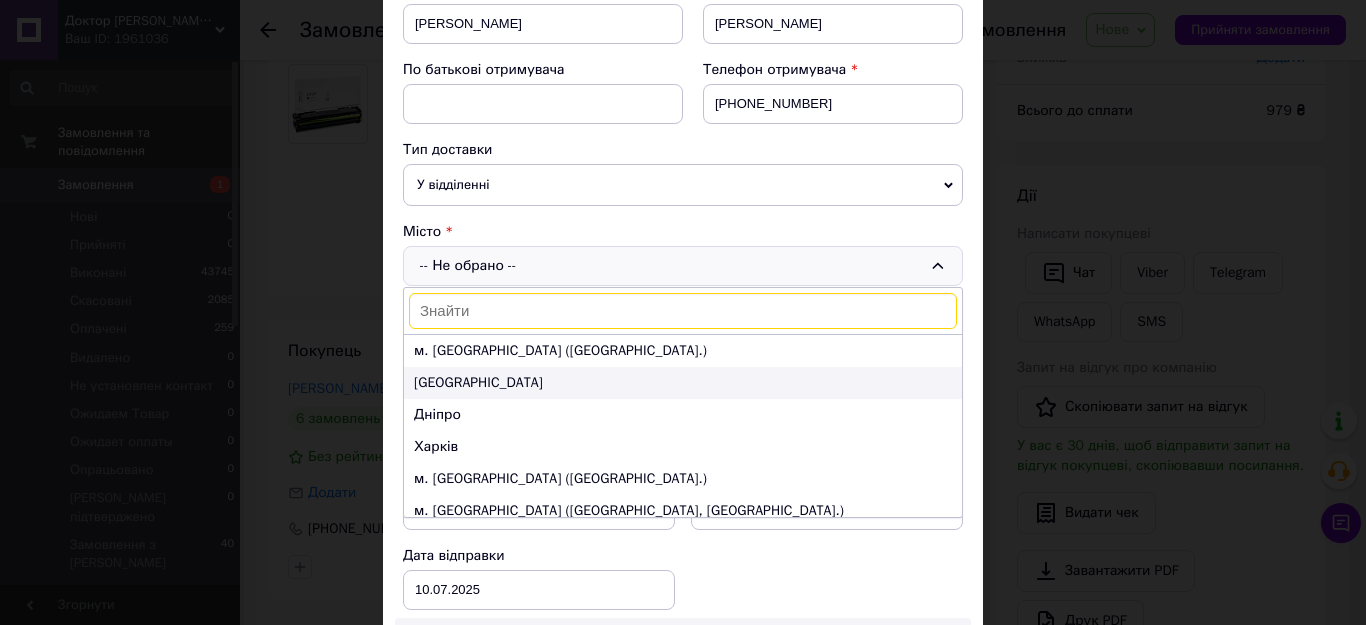 click on "Одеса" at bounding box center [683, 383] 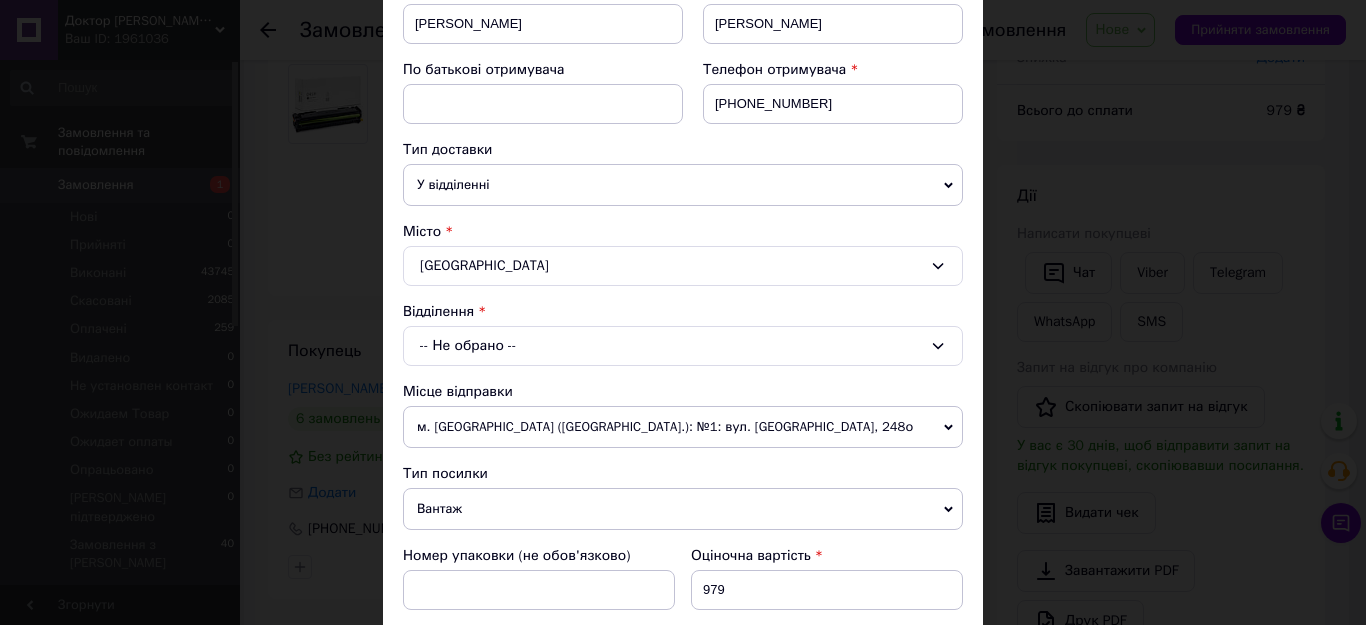 click on "-- Не обрано --" at bounding box center [683, 346] 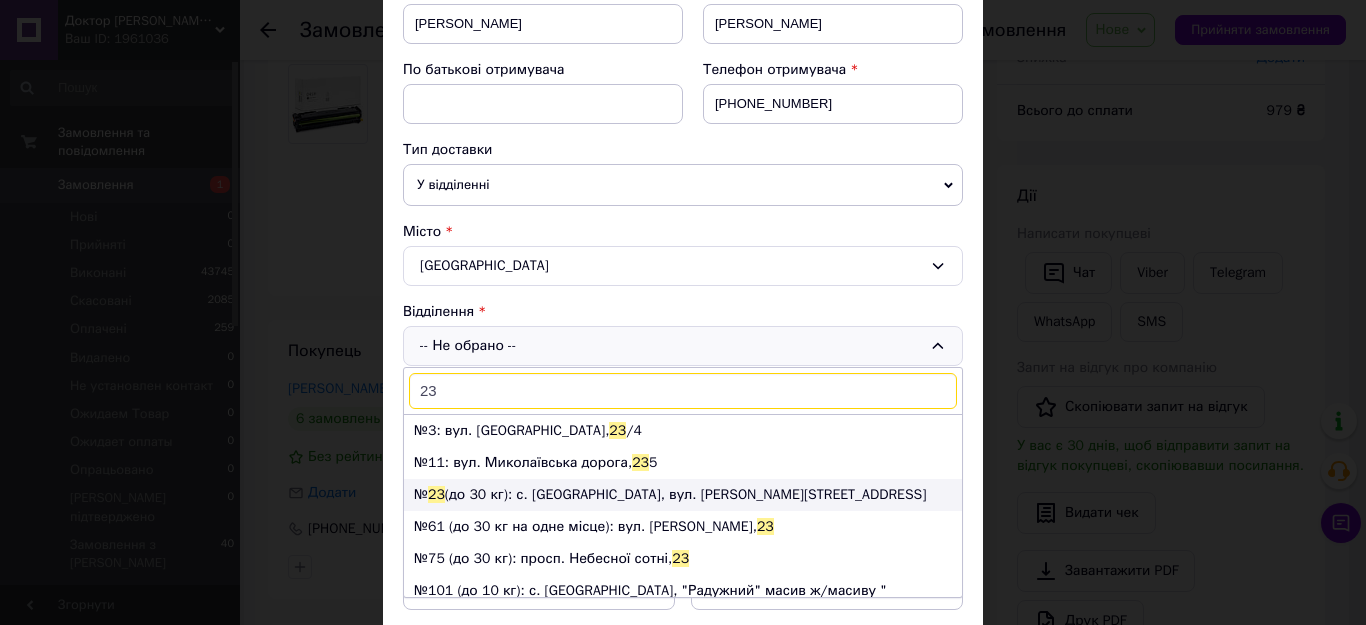 type on "23" 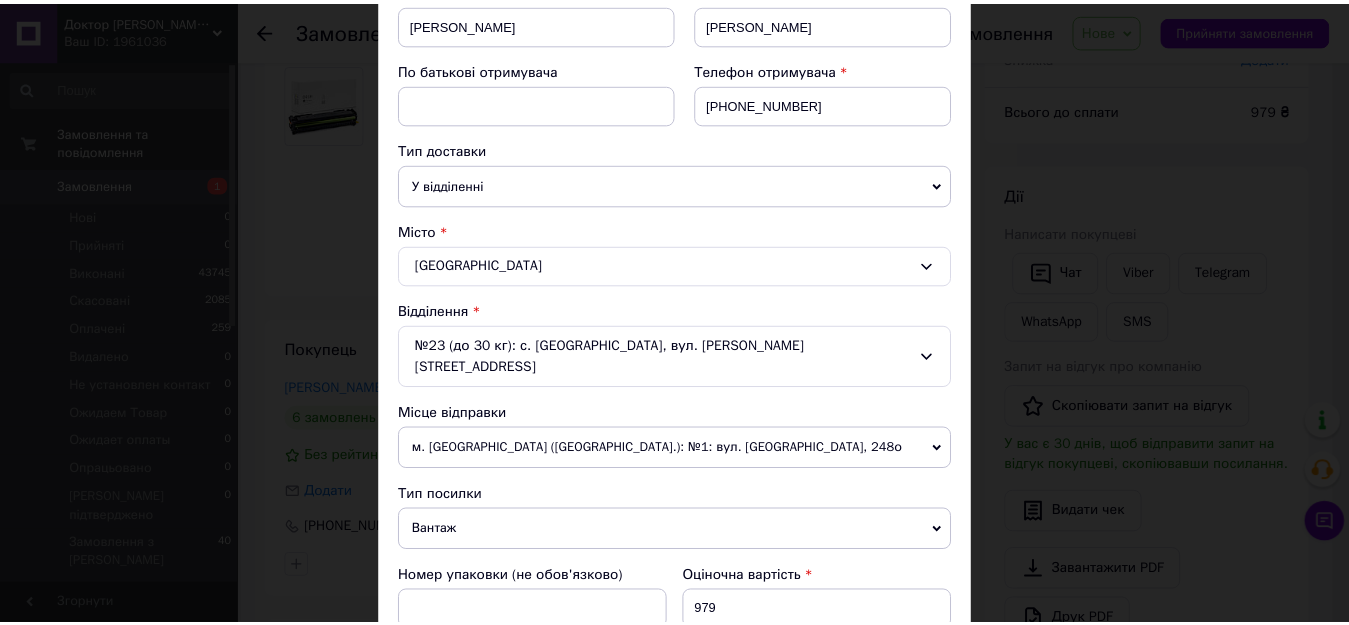 scroll, scrollTop: 963, scrollLeft: 0, axis: vertical 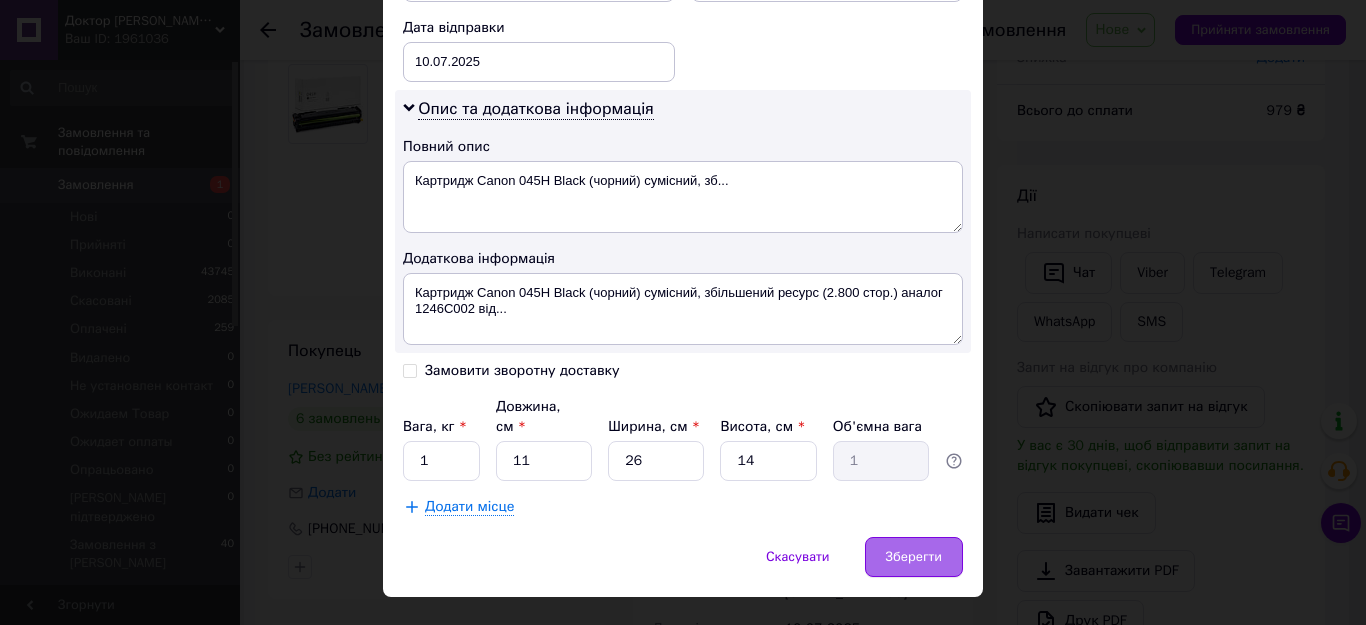 click on "Зберегти" at bounding box center [914, 557] 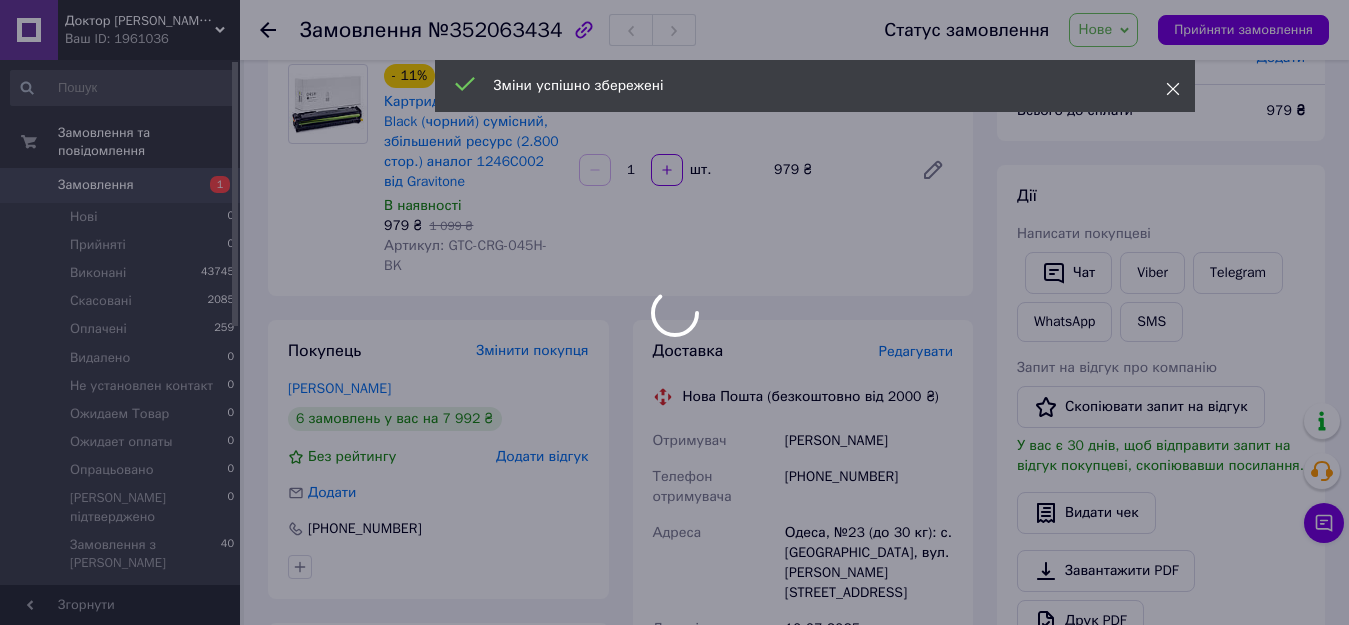 click 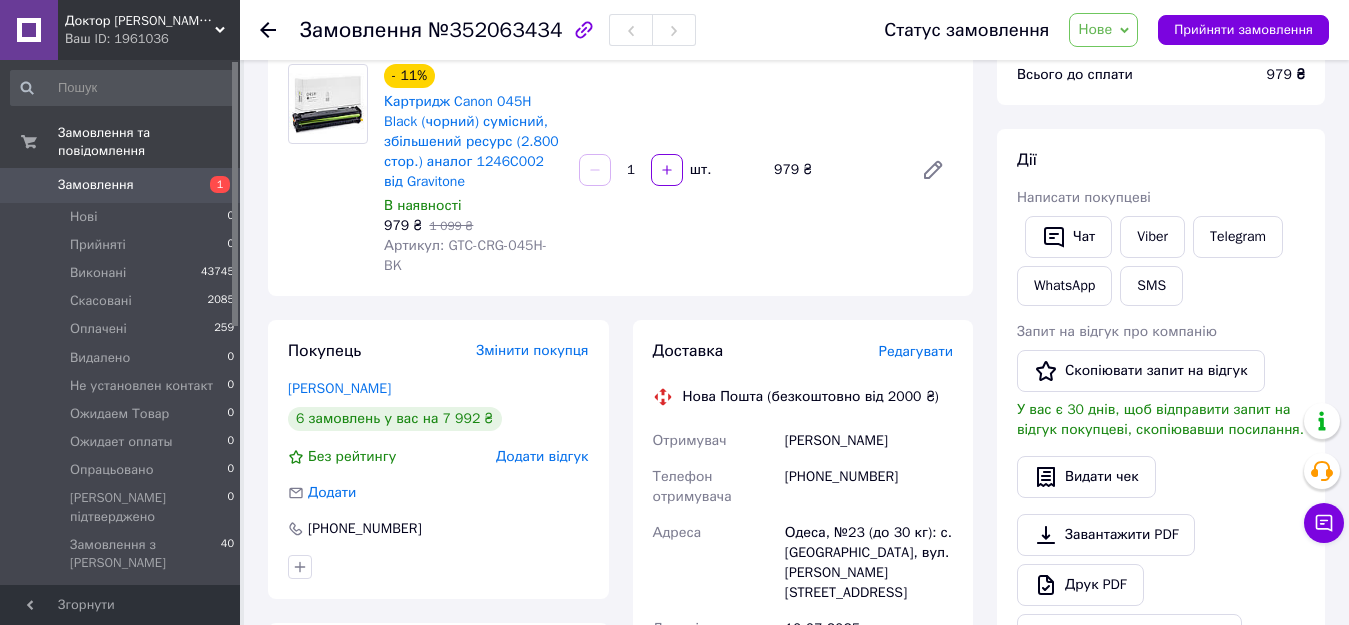 click on "Нове" at bounding box center (1103, 30) 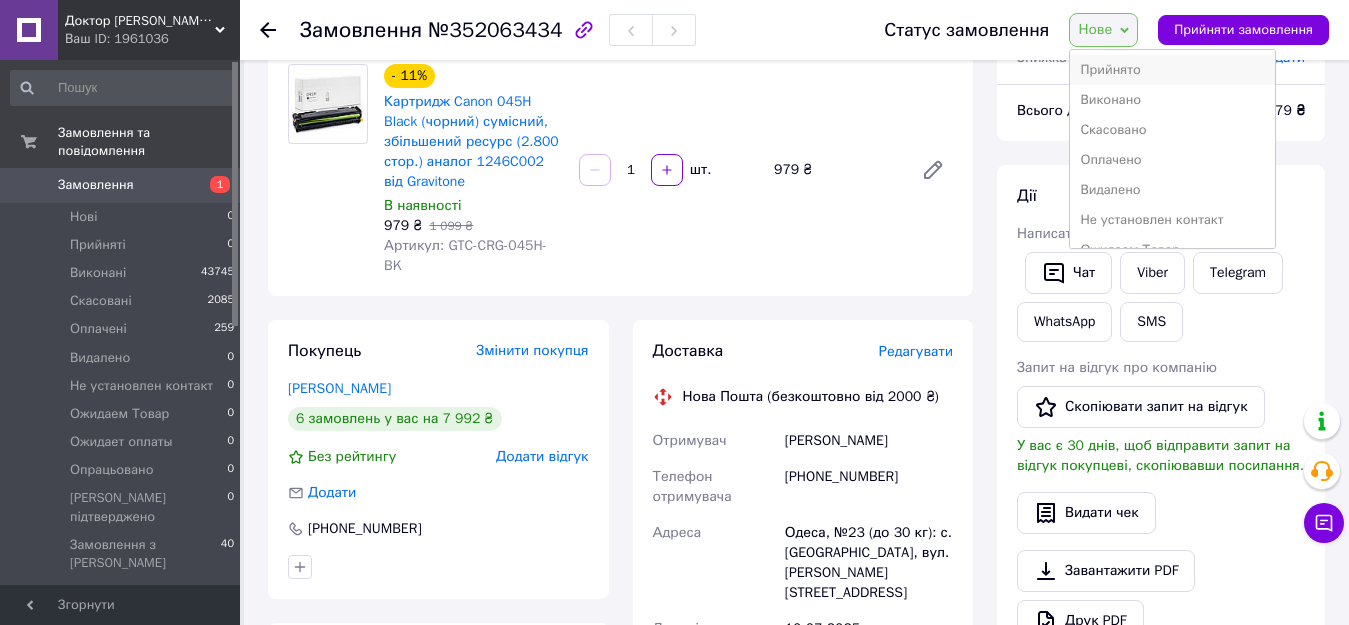click on "Прийнято" at bounding box center [1172, 70] 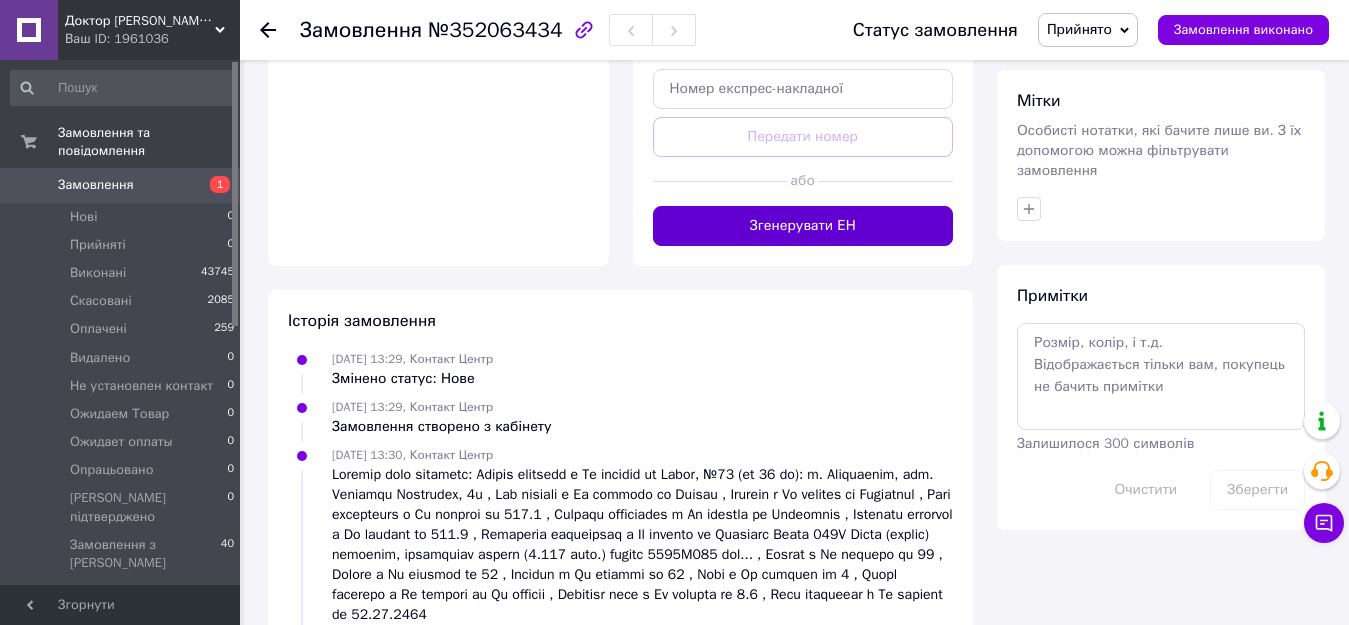 click on "Згенерувати ЕН" at bounding box center [803, 226] 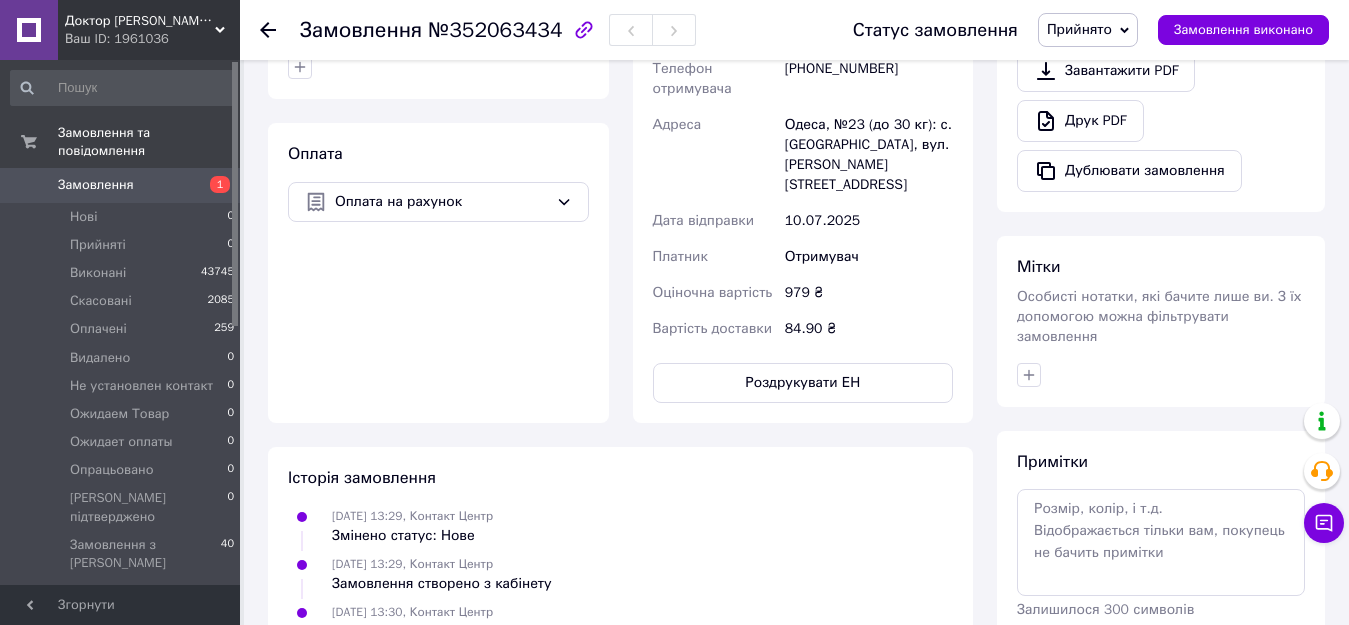 scroll, scrollTop: 333, scrollLeft: 0, axis: vertical 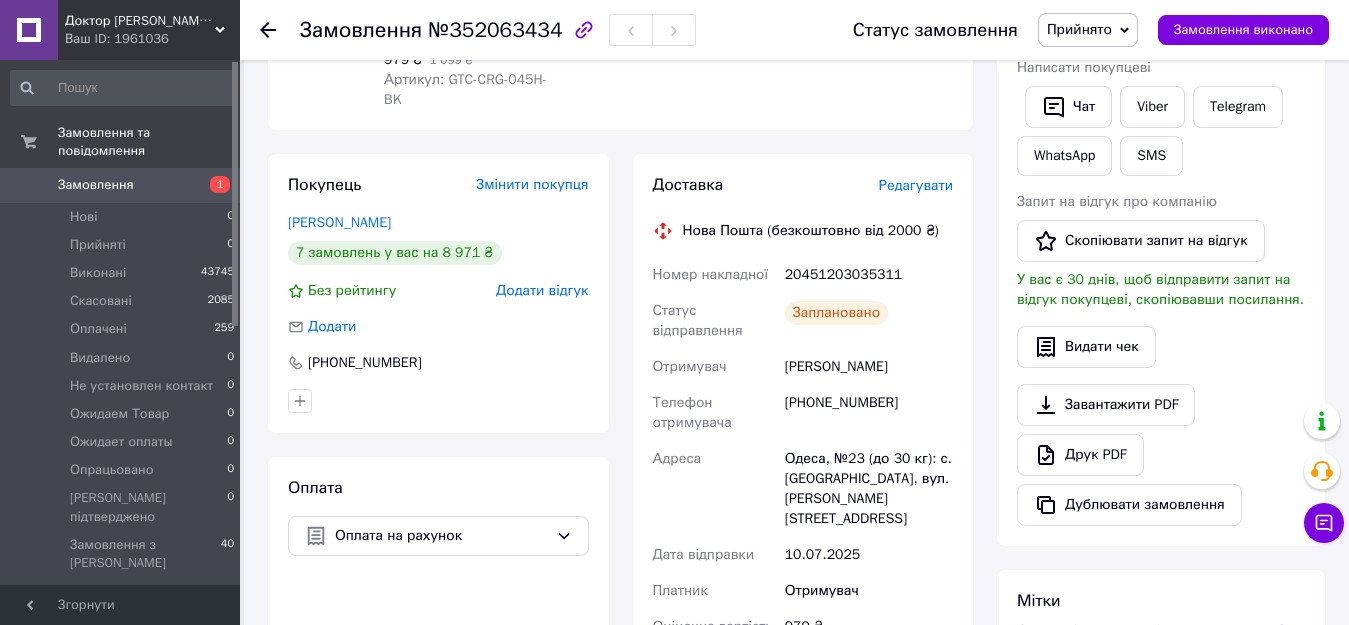 click on "20451203035311" at bounding box center (869, 275) 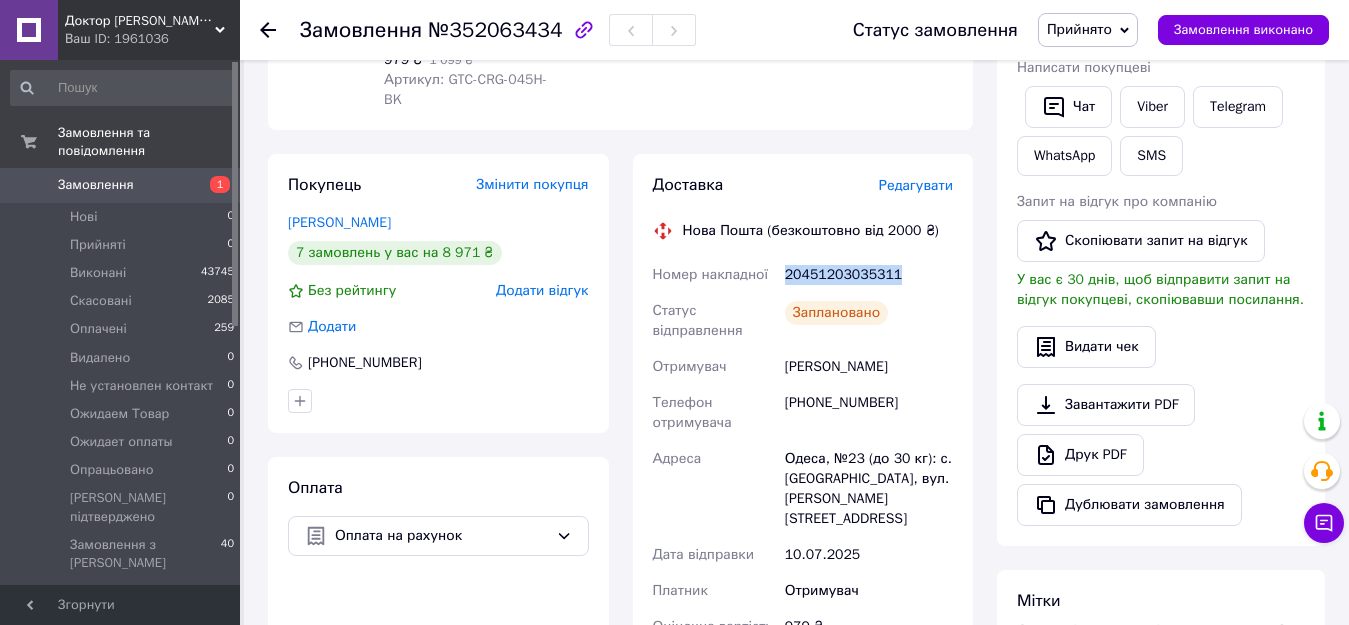 click on "20451203035311" at bounding box center [869, 275] 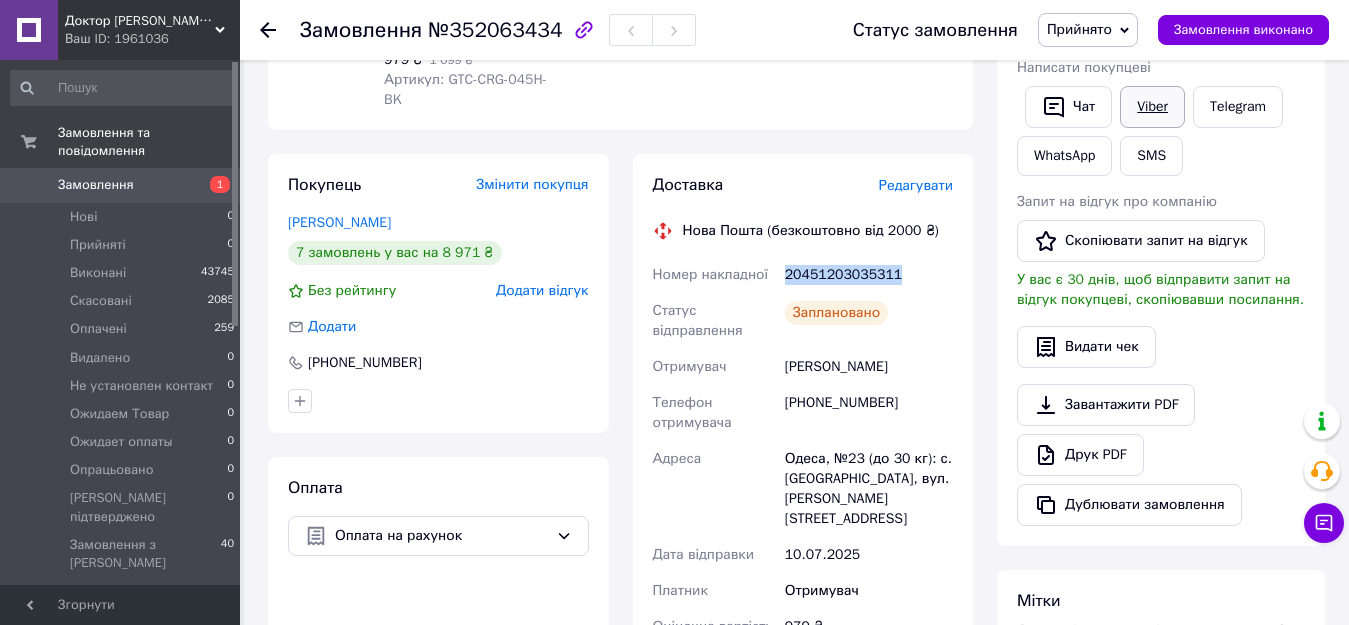 click on "Viber" at bounding box center (1152, 107) 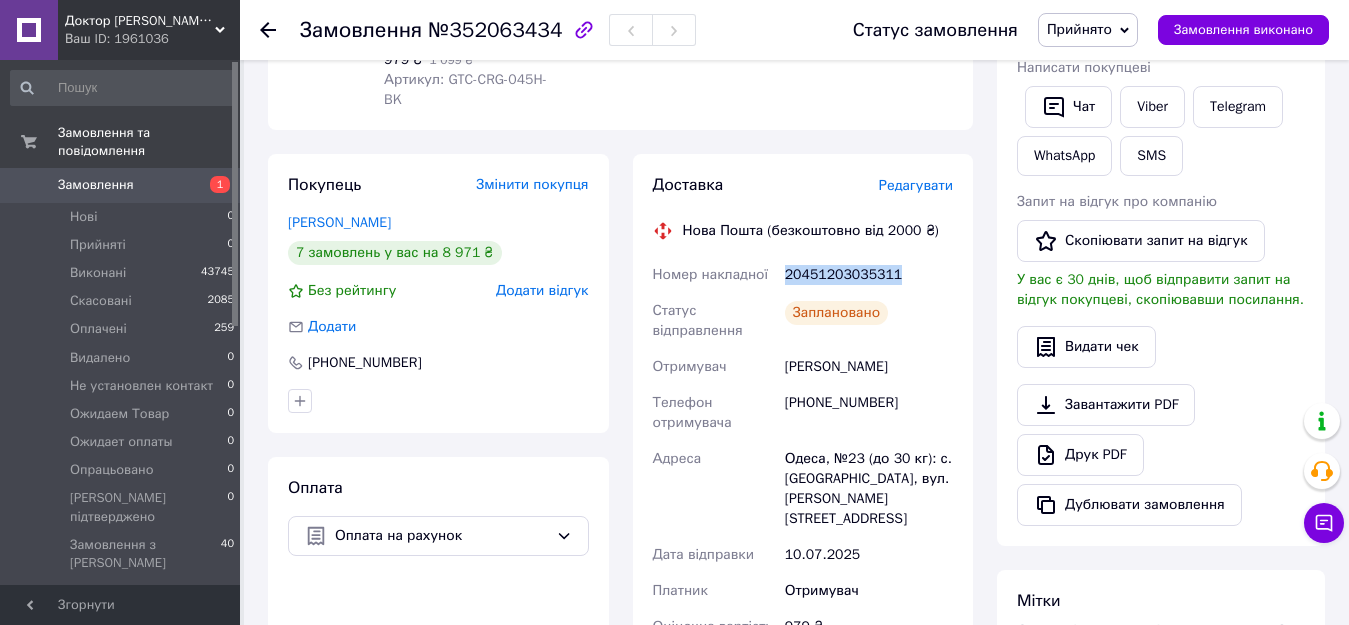 click on "Прийнято" at bounding box center (1079, 29) 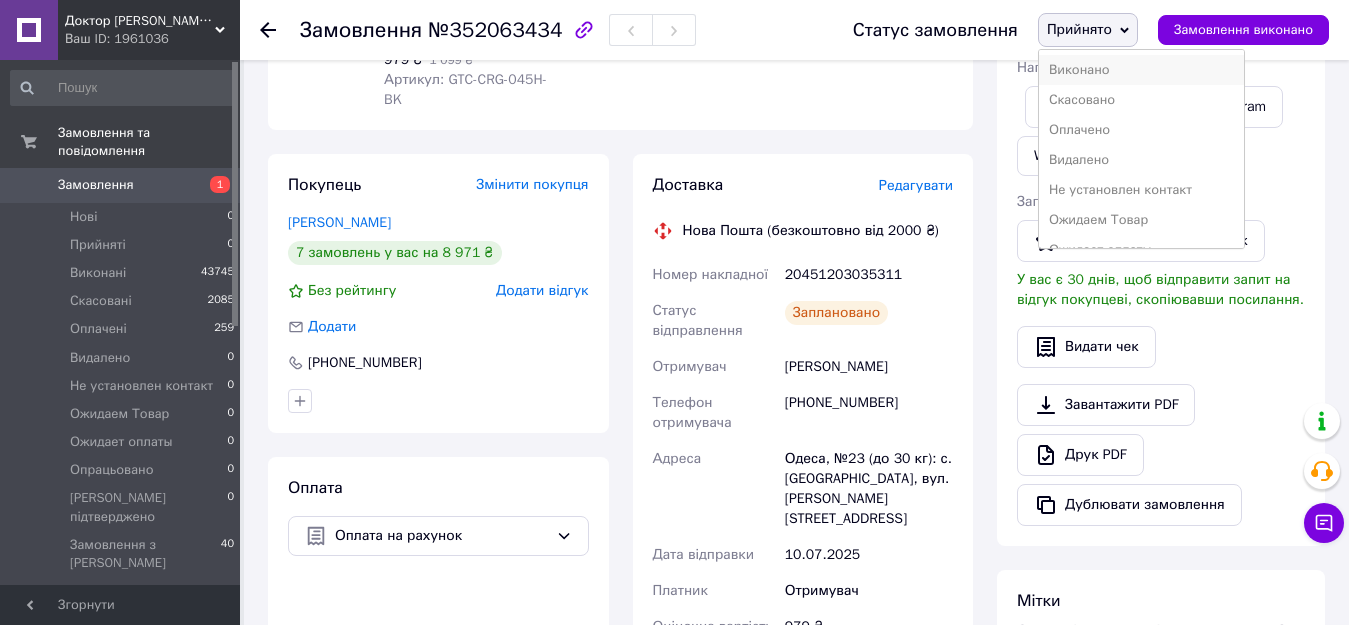 click on "Виконано" at bounding box center (1141, 70) 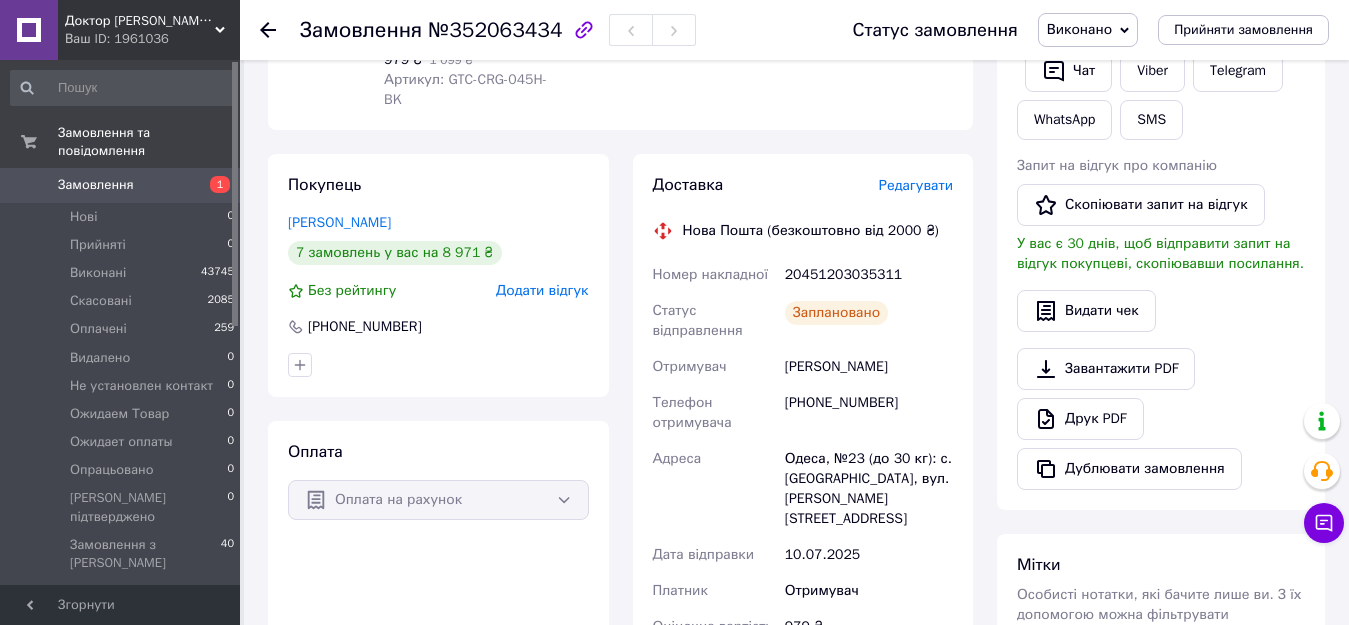 click on "Замовлення" at bounding box center [121, 185] 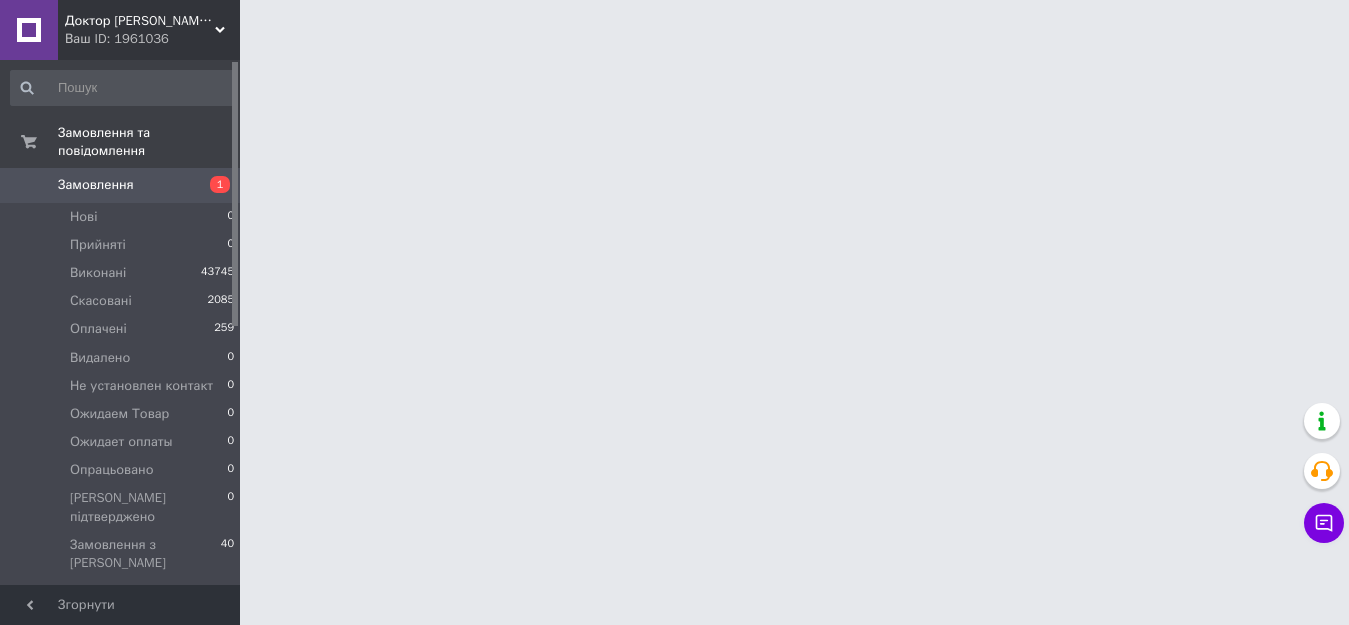 scroll, scrollTop: 0, scrollLeft: 0, axis: both 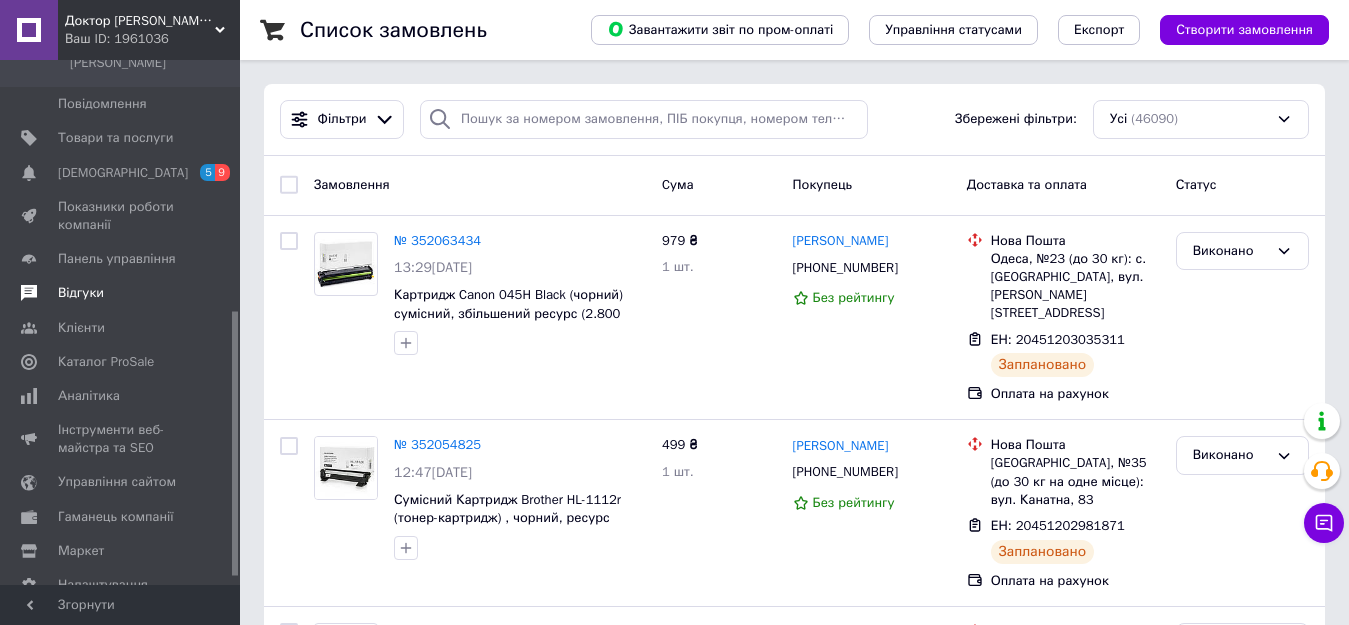 click on "Відгуки" at bounding box center (81, 293) 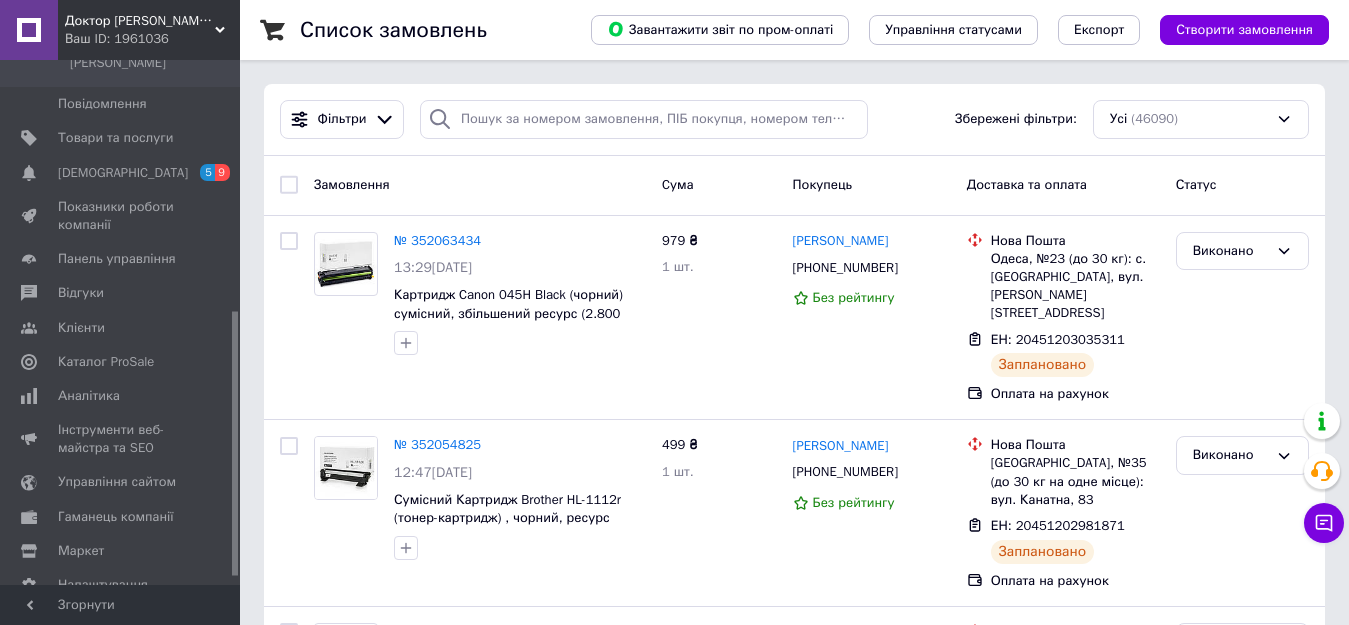 scroll, scrollTop: 292, scrollLeft: 0, axis: vertical 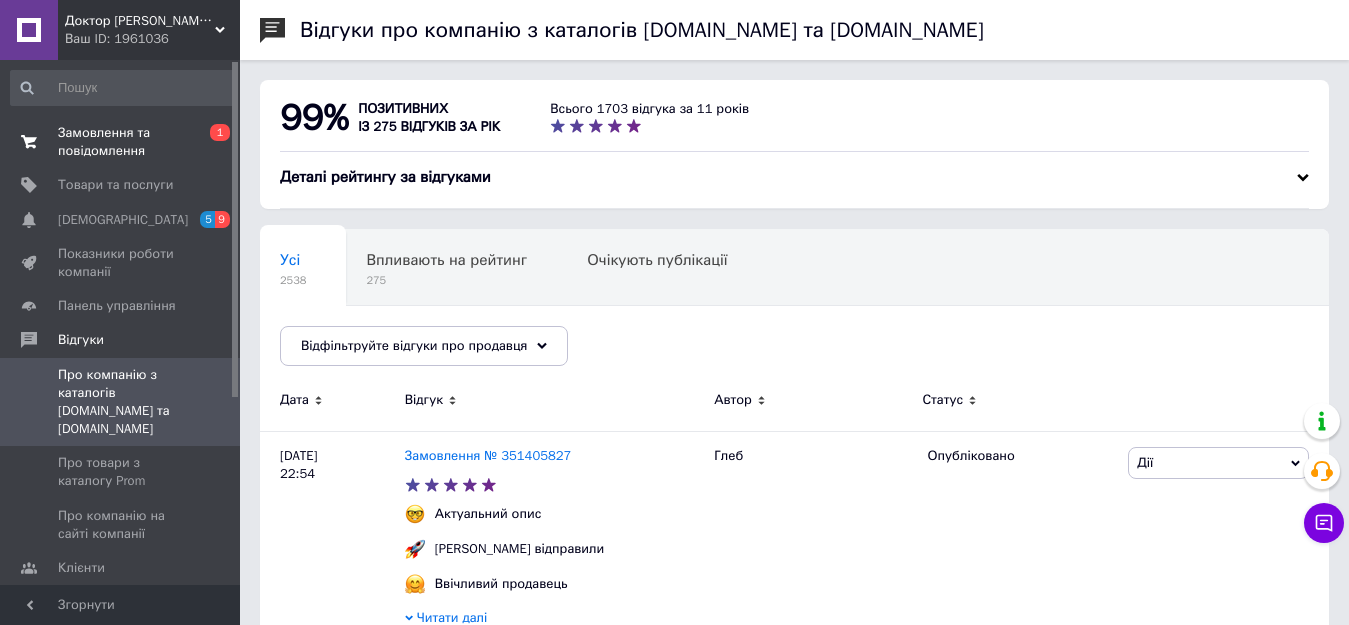 click on "Замовлення та повідомлення" at bounding box center (121, 142) 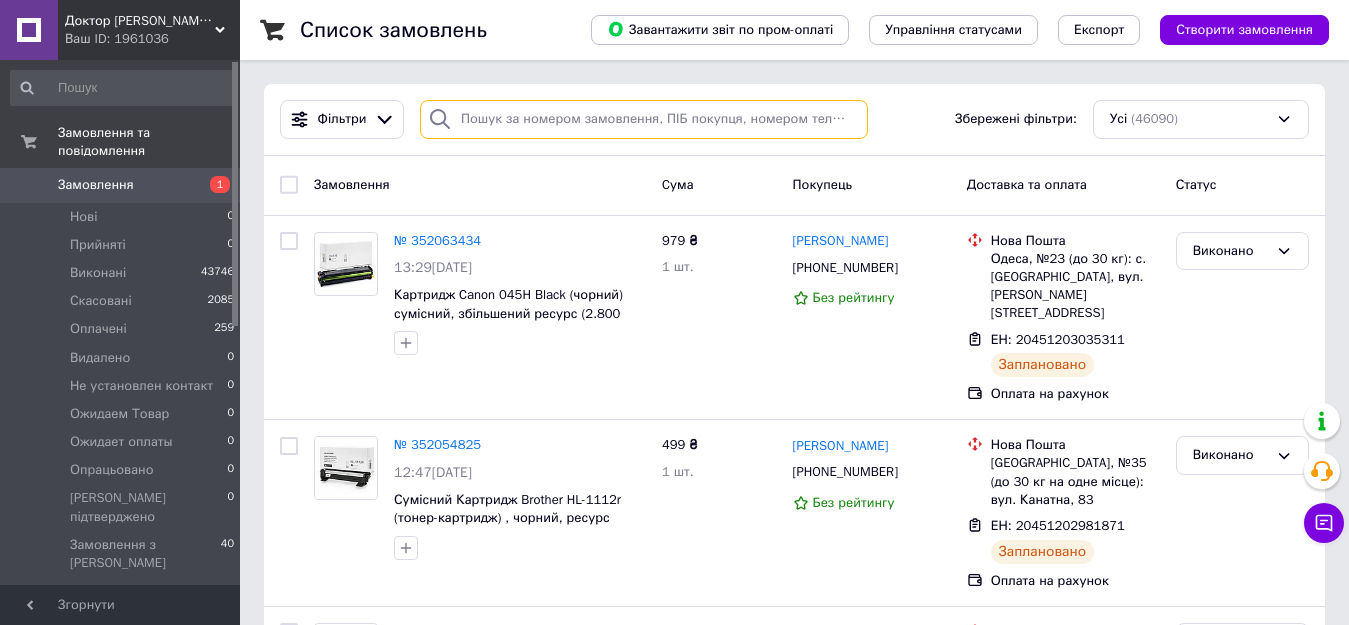 click at bounding box center [644, 119] 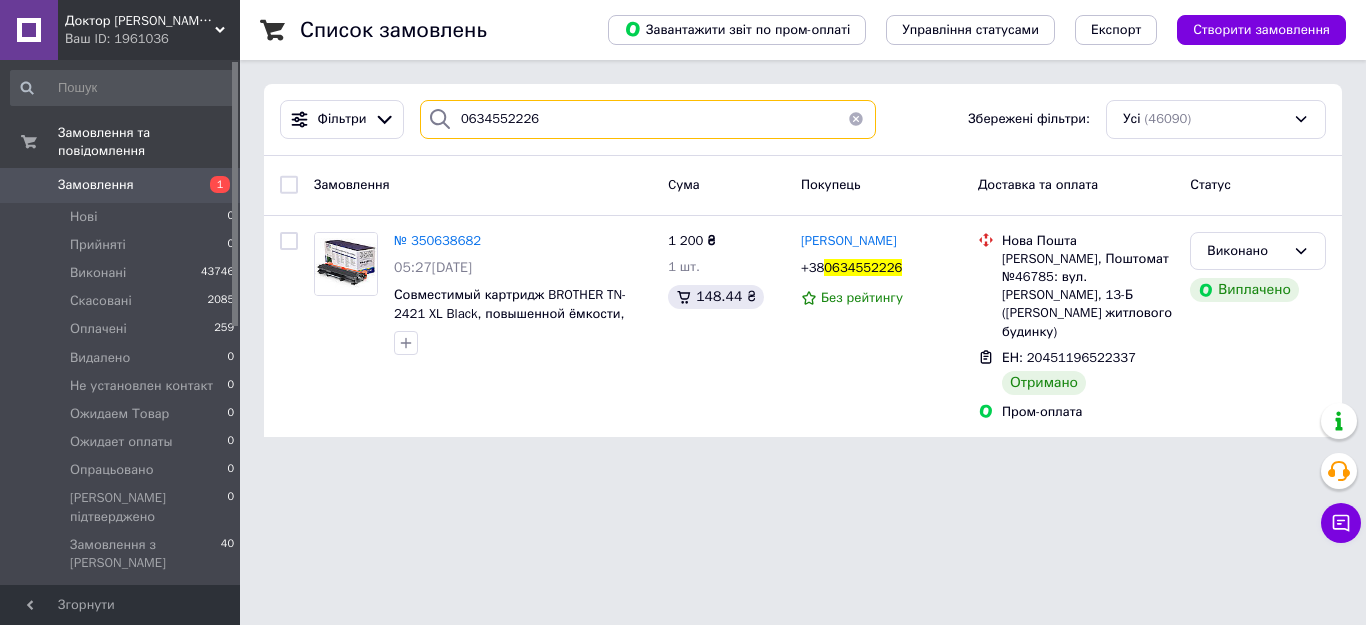 type on "0634552226" 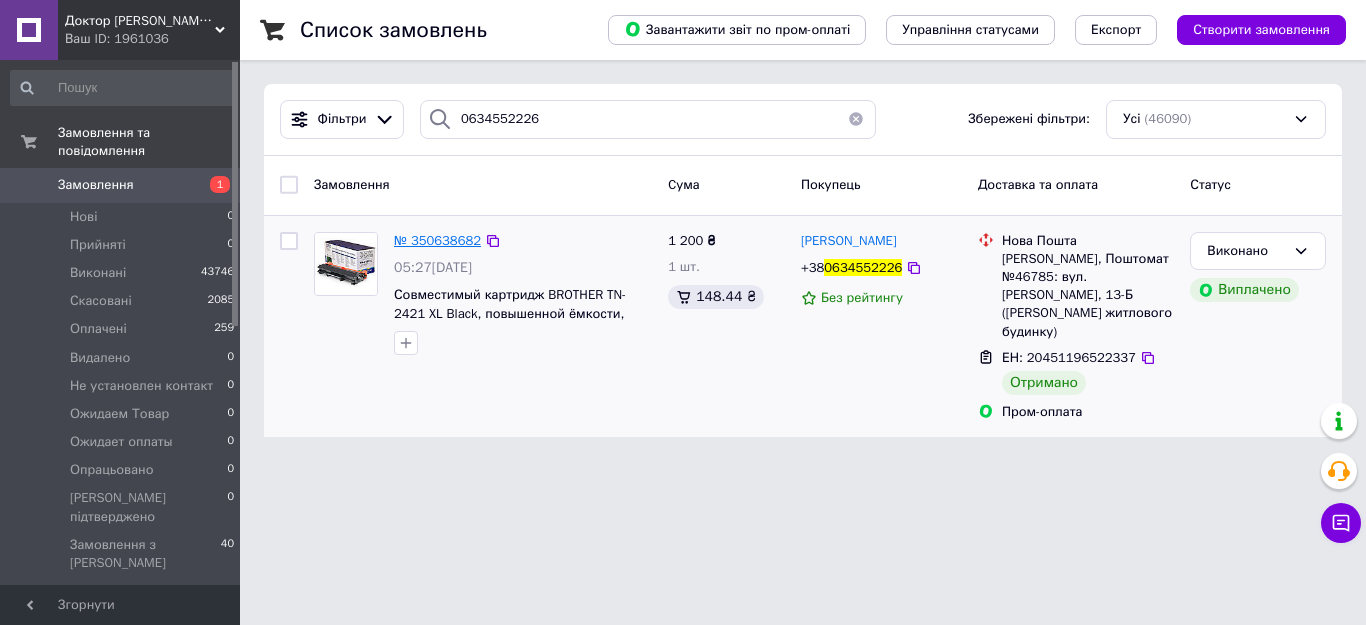 click on "№ 350638682" at bounding box center (437, 240) 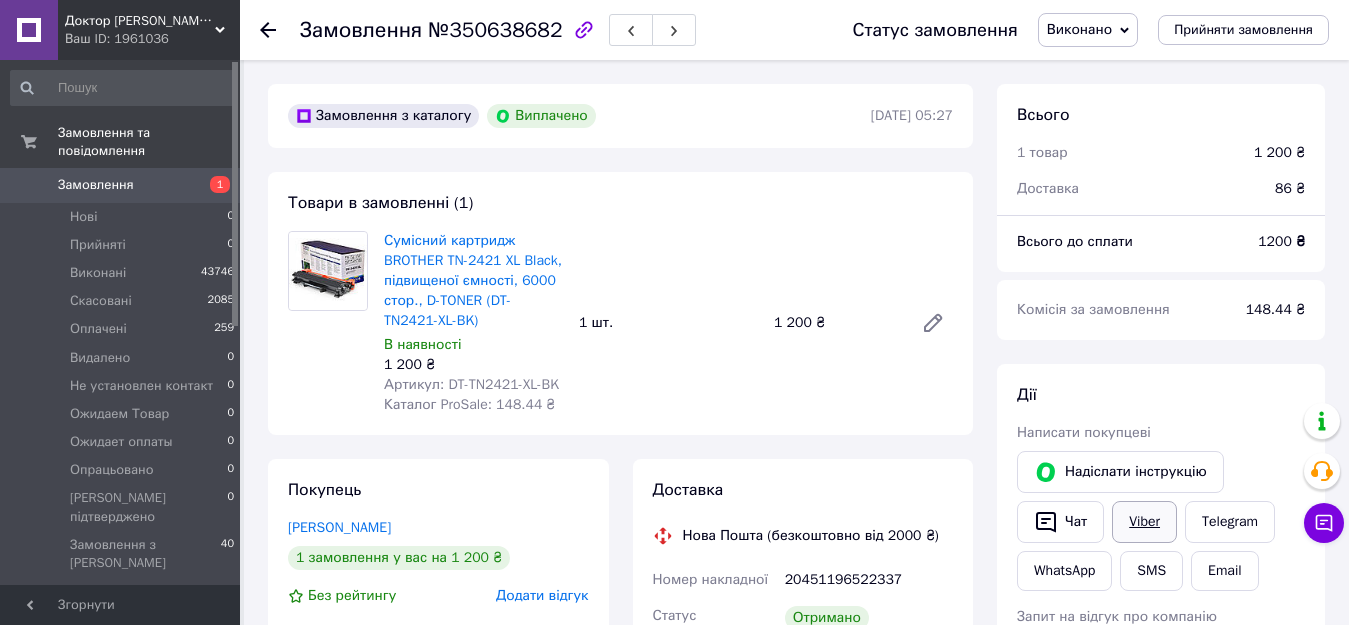 click on "Viber" at bounding box center [1144, 522] 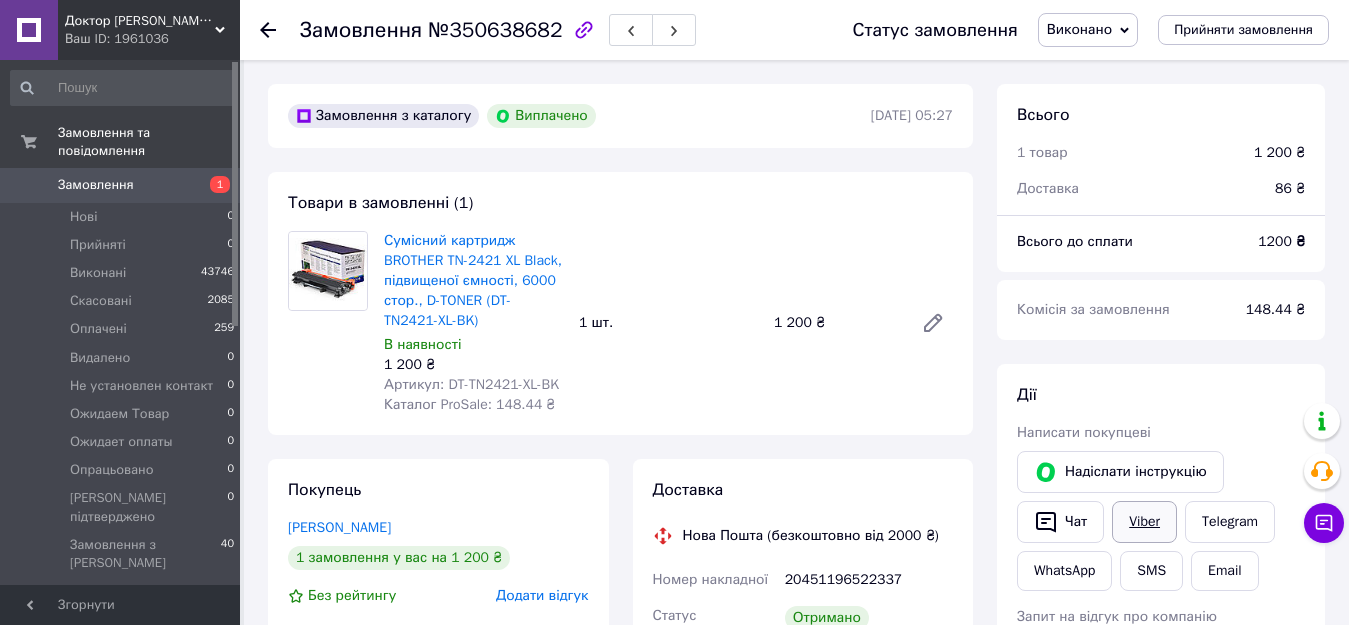 click on "Viber" at bounding box center (1144, 522) 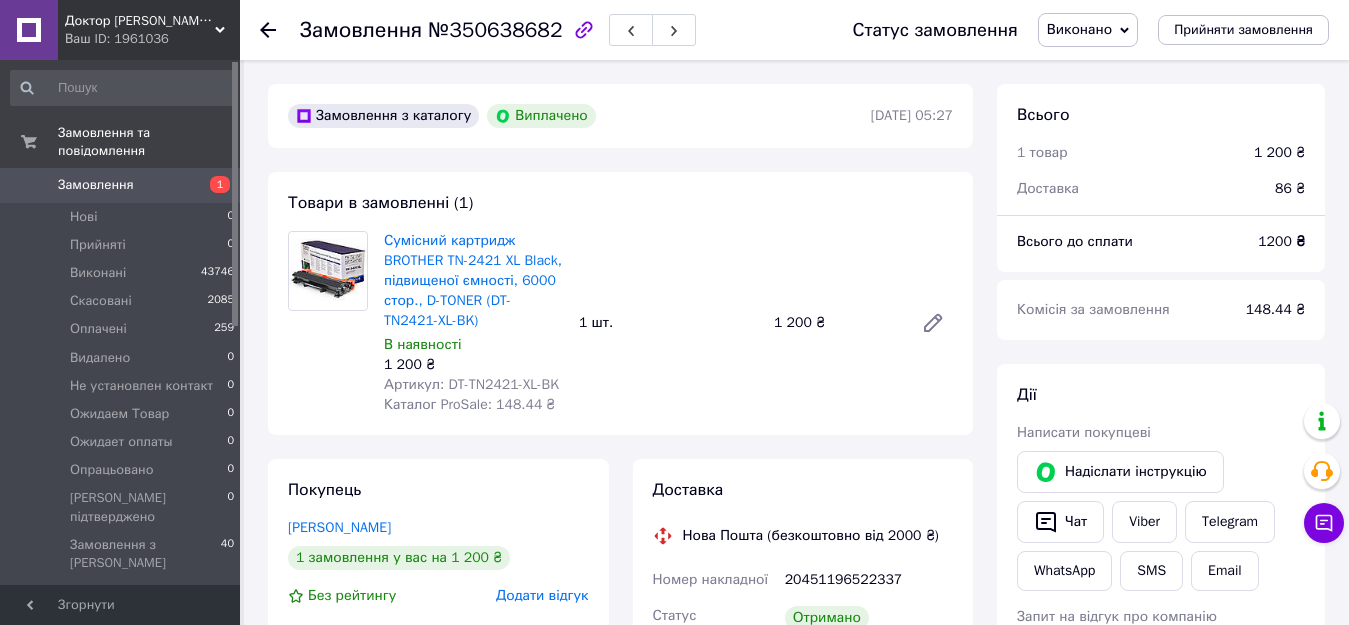 click on "Замовлення" at bounding box center [96, 185] 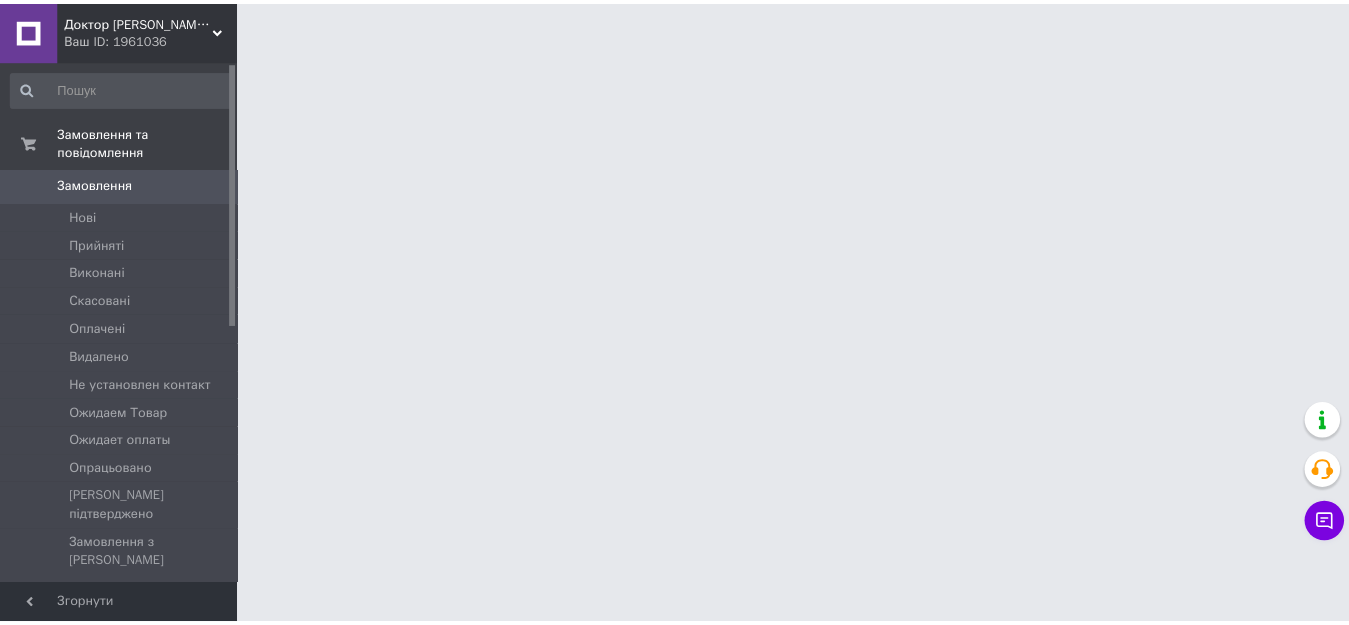 scroll, scrollTop: 0, scrollLeft: 0, axis: both 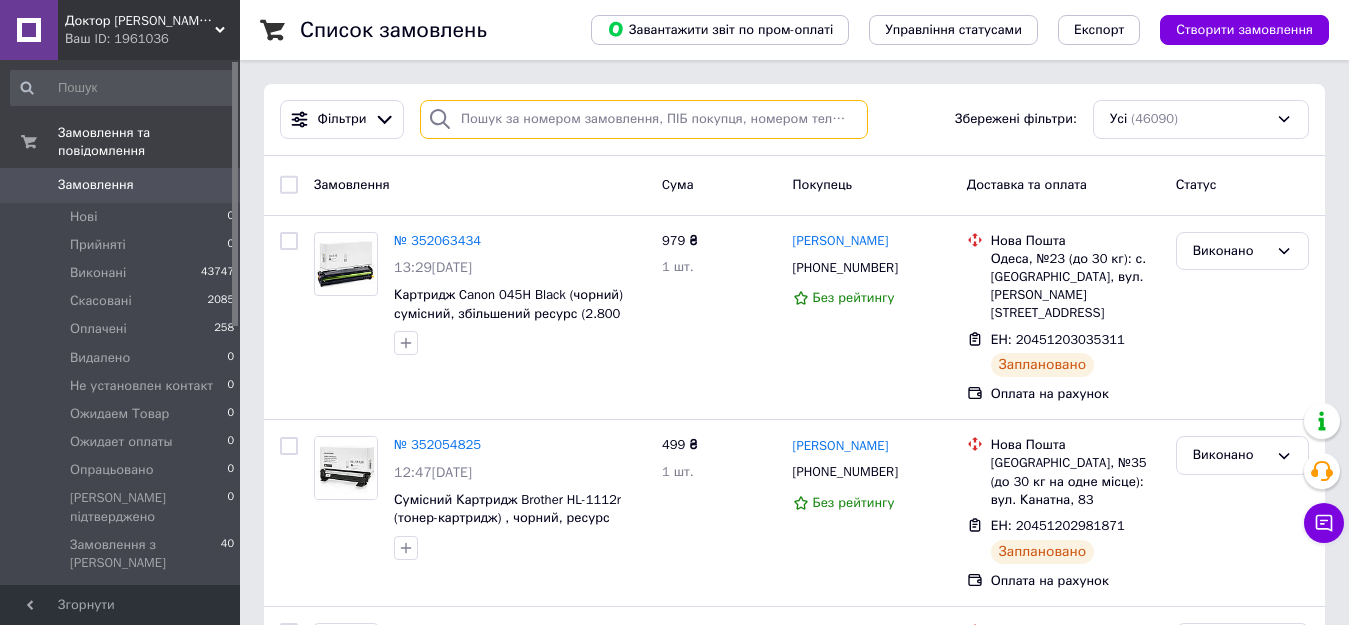 click at bounding box center (644, 119) 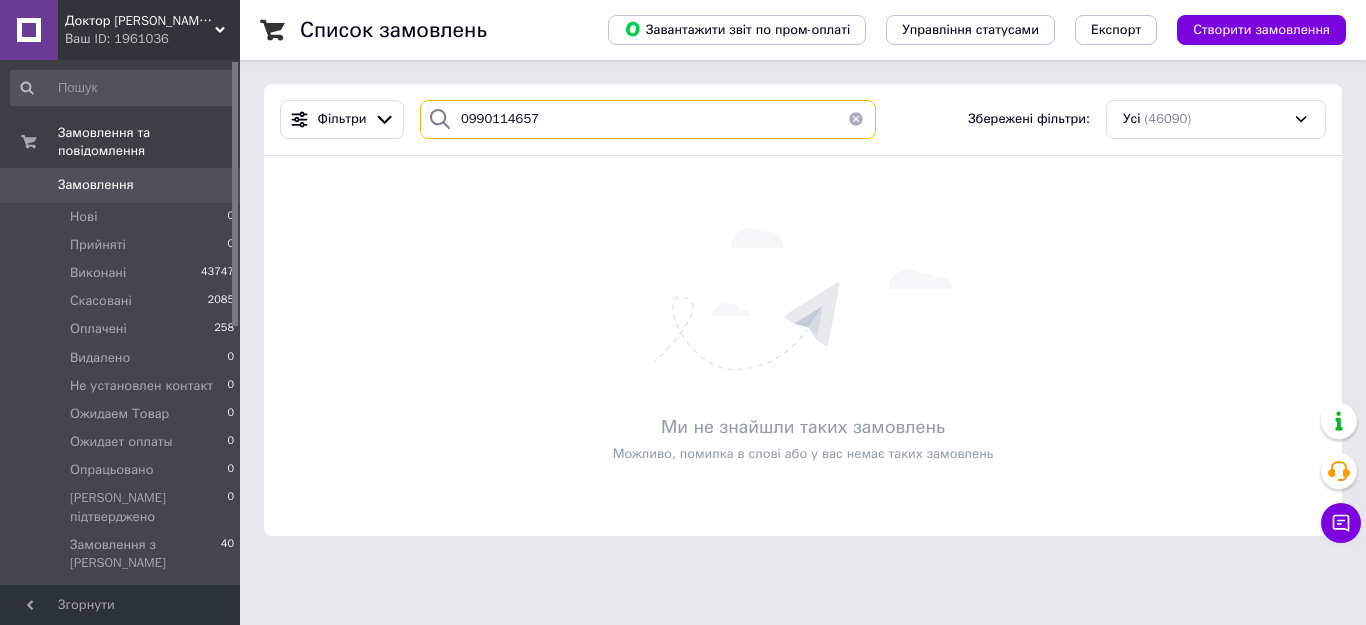 type on "0990114657" 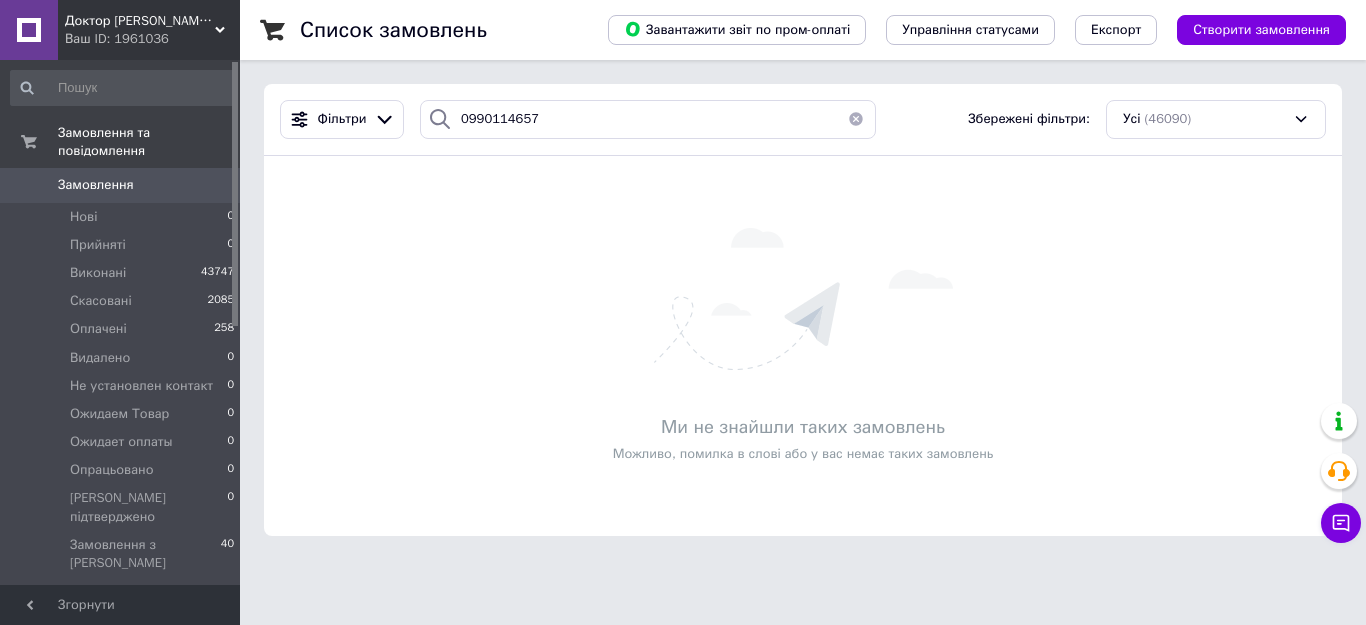 drag, startPoint x: 164, startPoint y: 160, endPoint x: 223, endPoint y: 169, distance: 59.682495 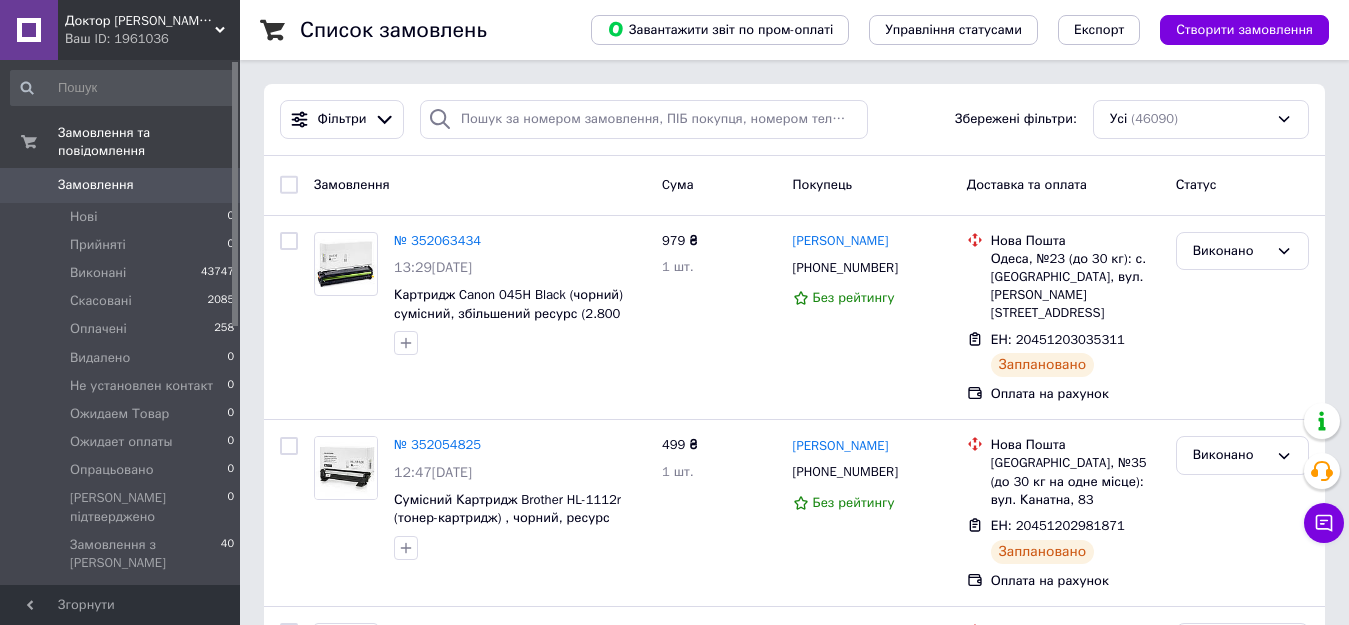 click on "Створити замовлення" at bounding box center (1244, 30) 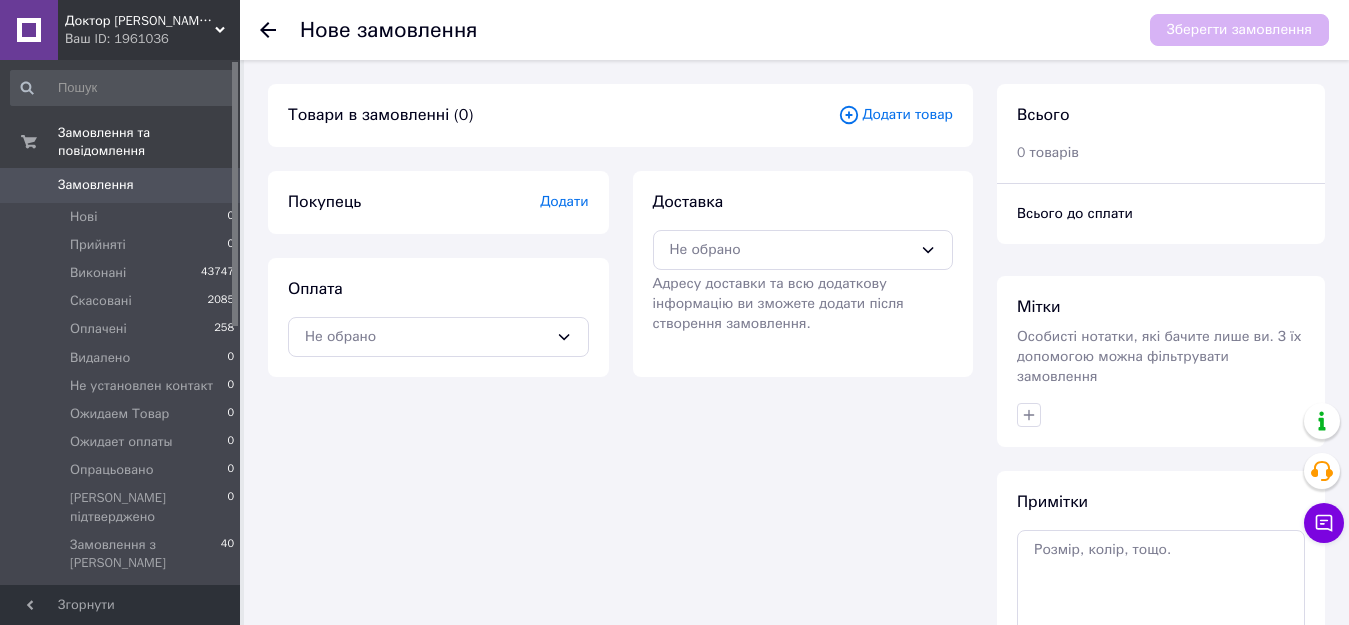 click on "Додати товар" at bounding box center (895, 115) 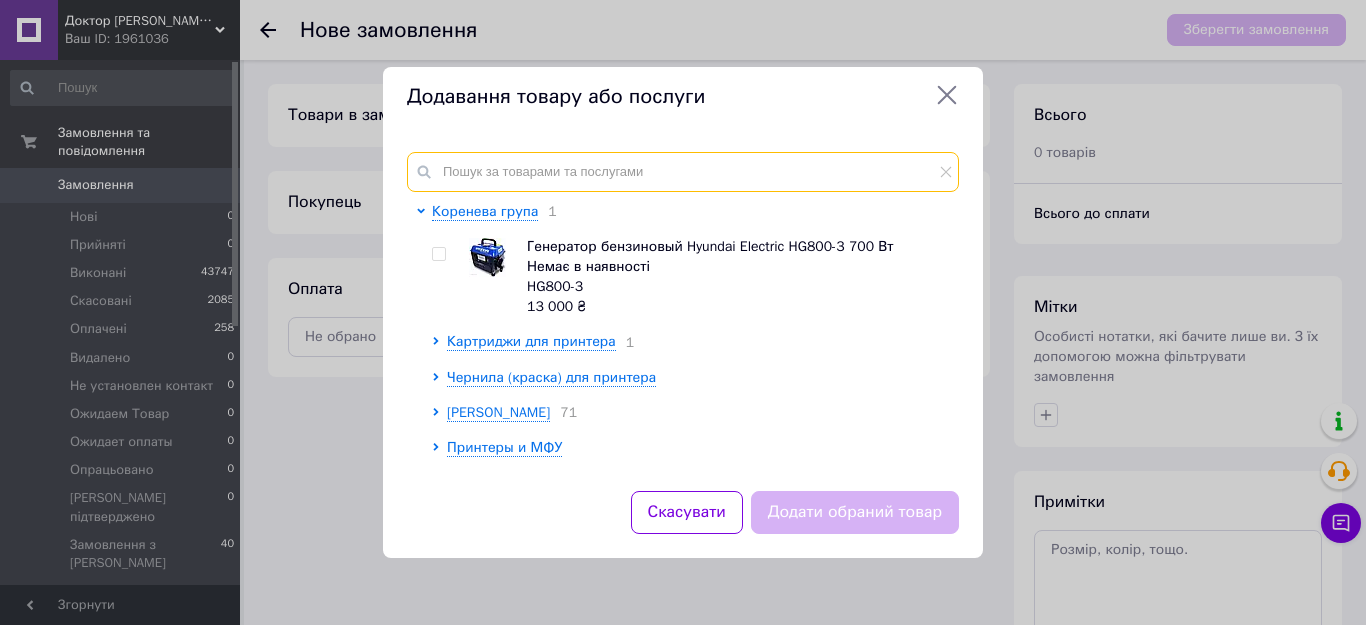 click at bounding box center (683, 172) 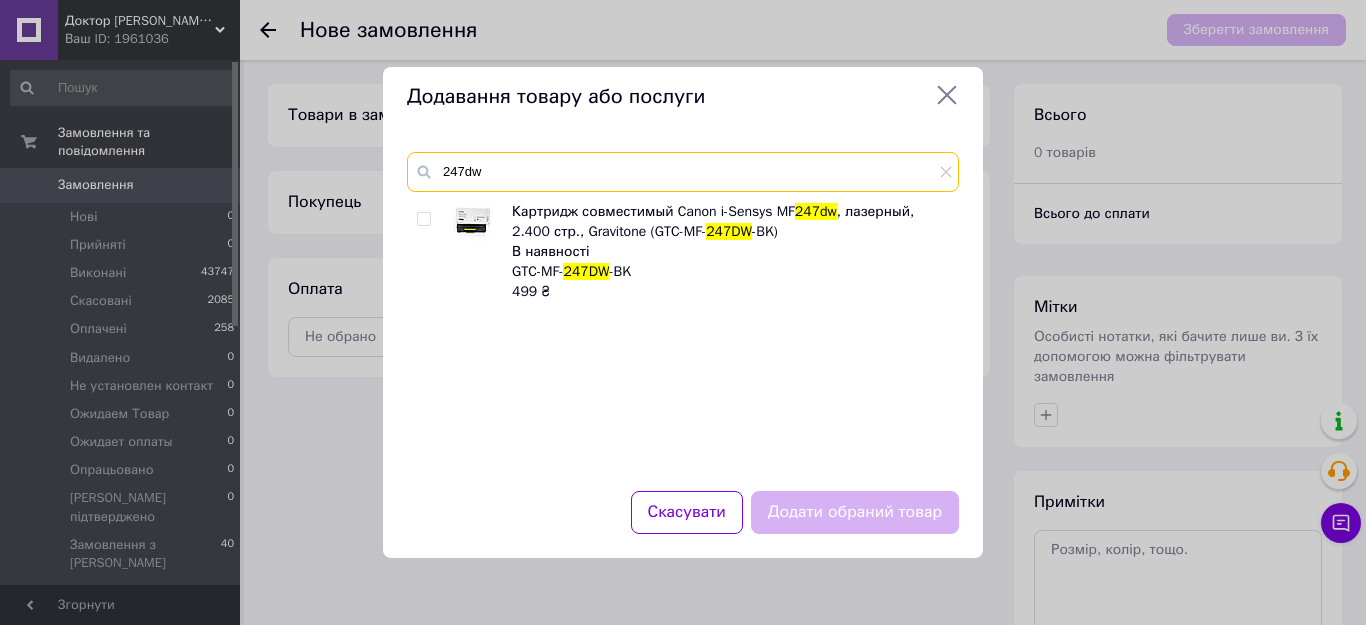 type on "247dw" 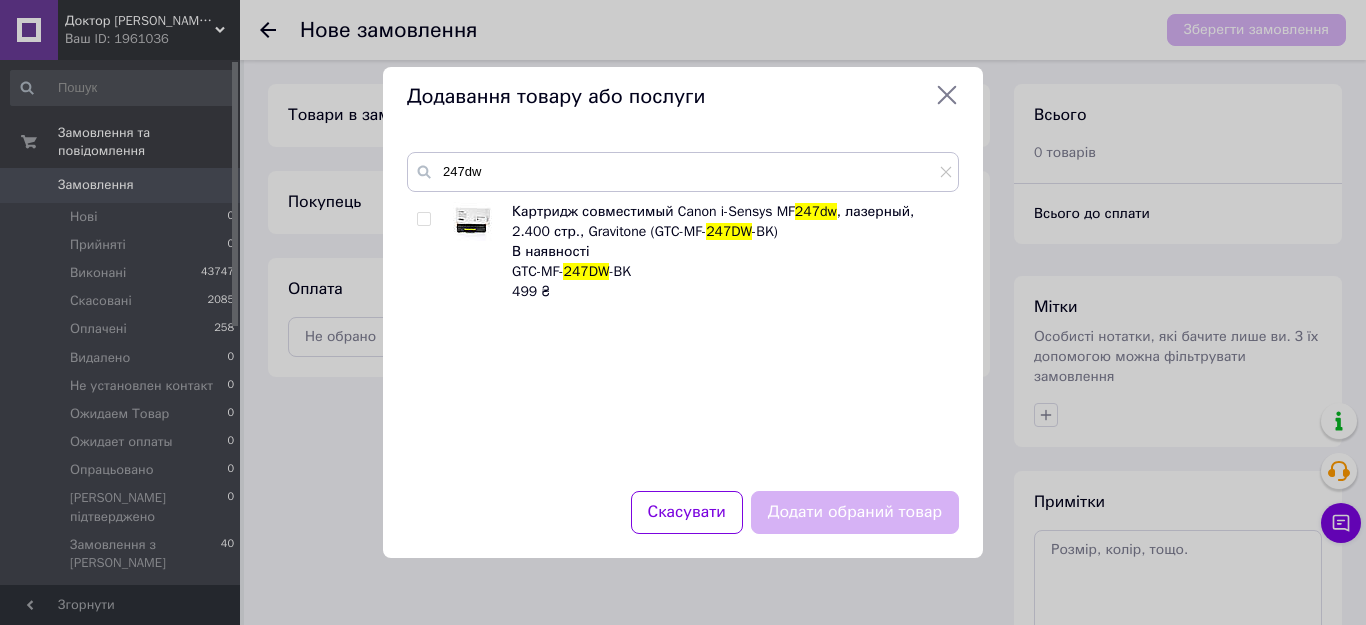 click at bounding box center (423, 219) 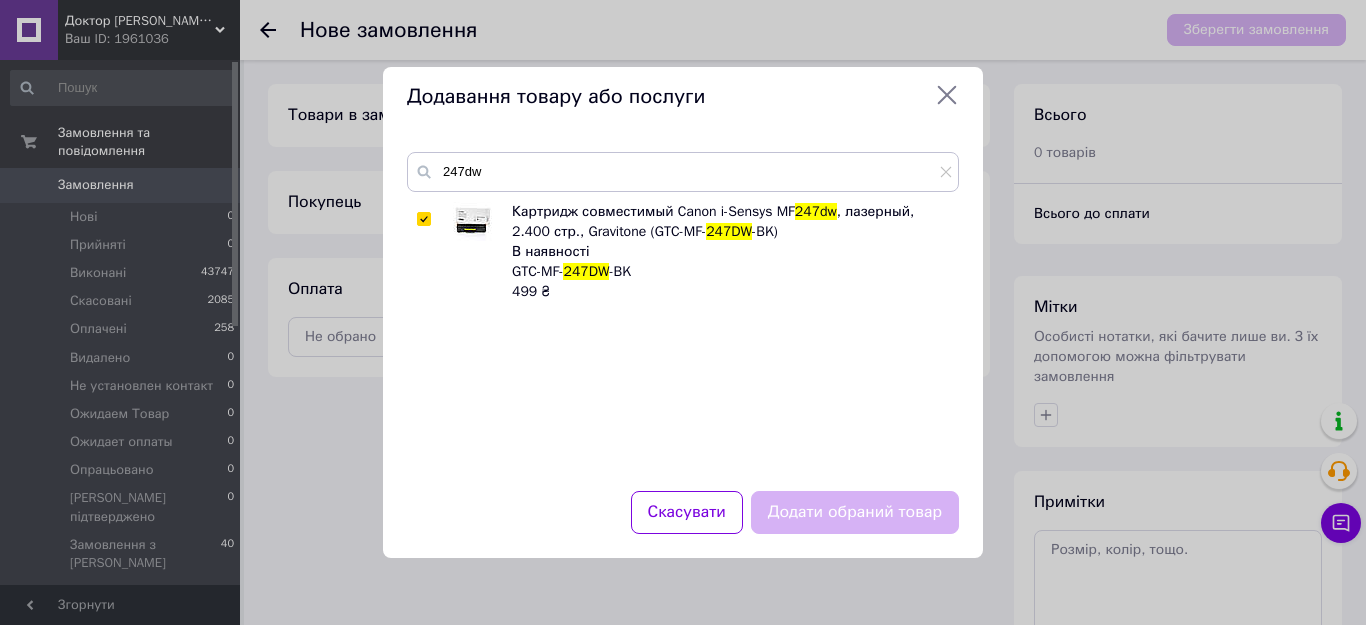 checkbox on "true" 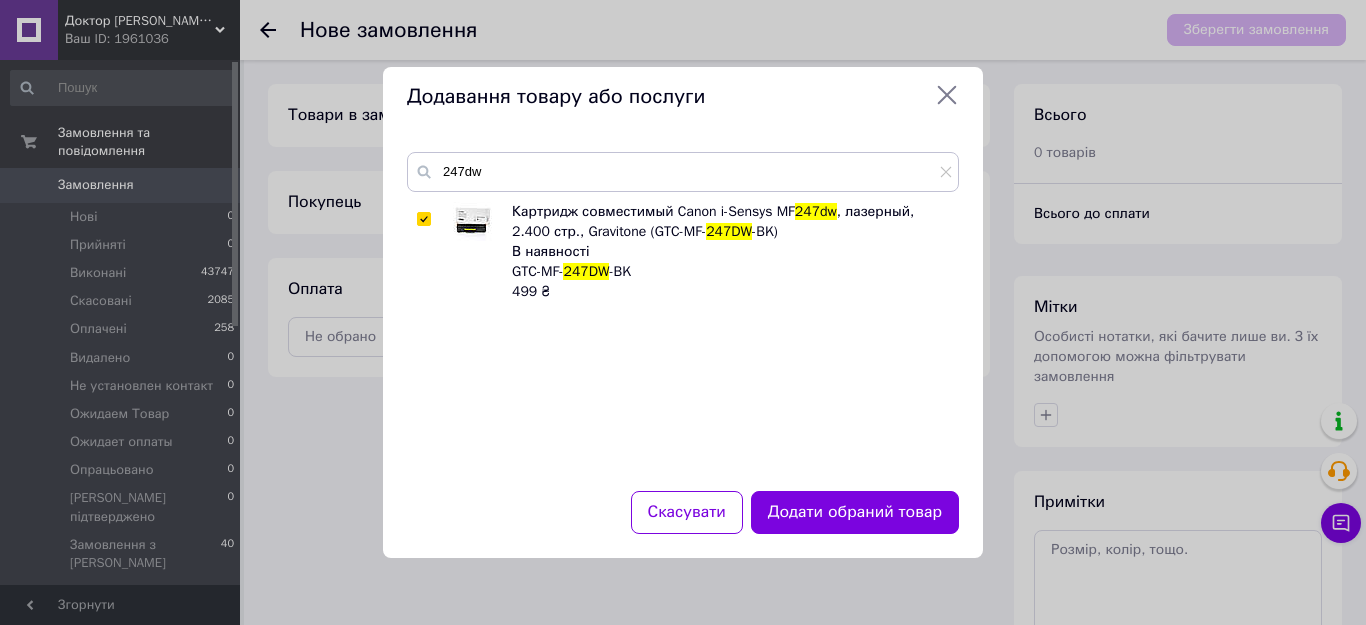 click 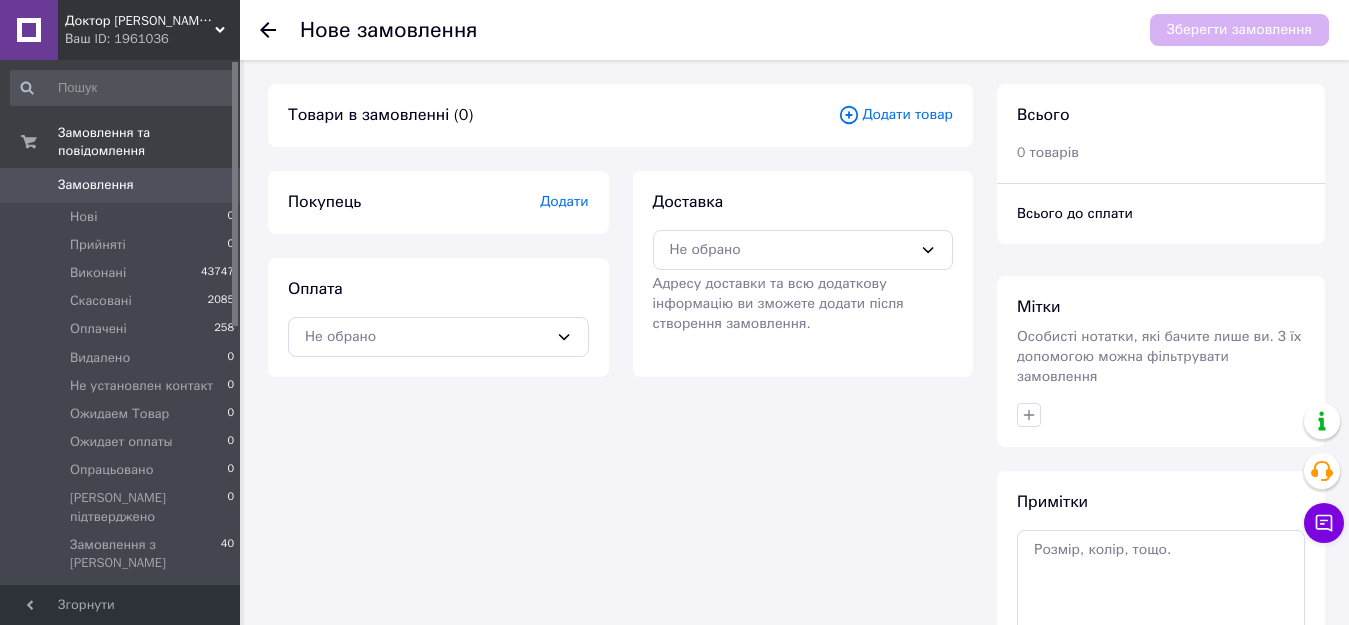 click on "Замовлення" at bounding box center (121, 185) 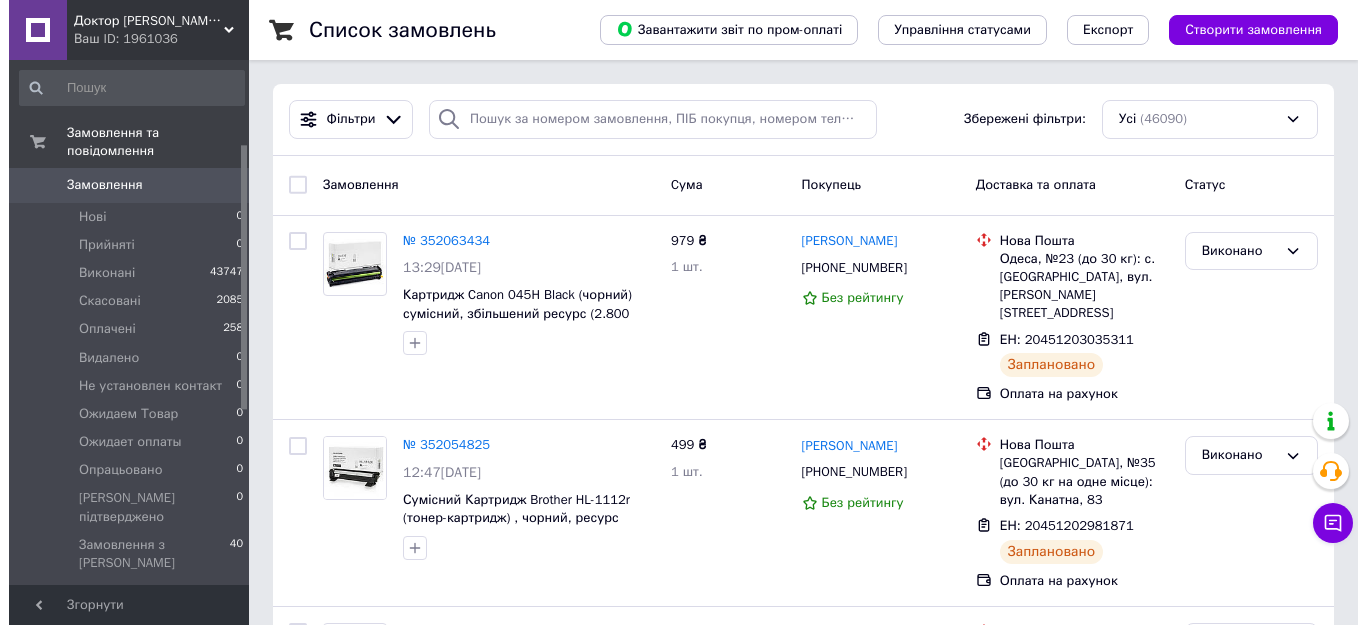 scroll, scrollTop: 500, scrollLeft: 0, axis: vertical 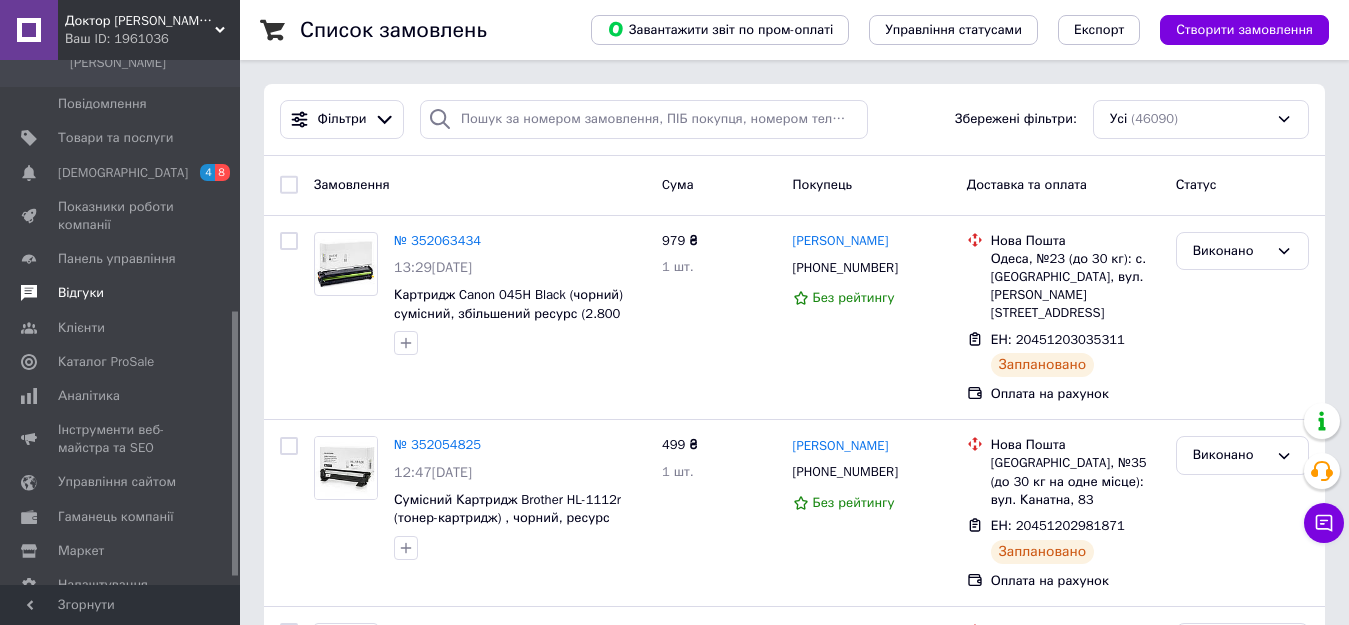 click on "Відгуки" at bounding box center [81, 293] 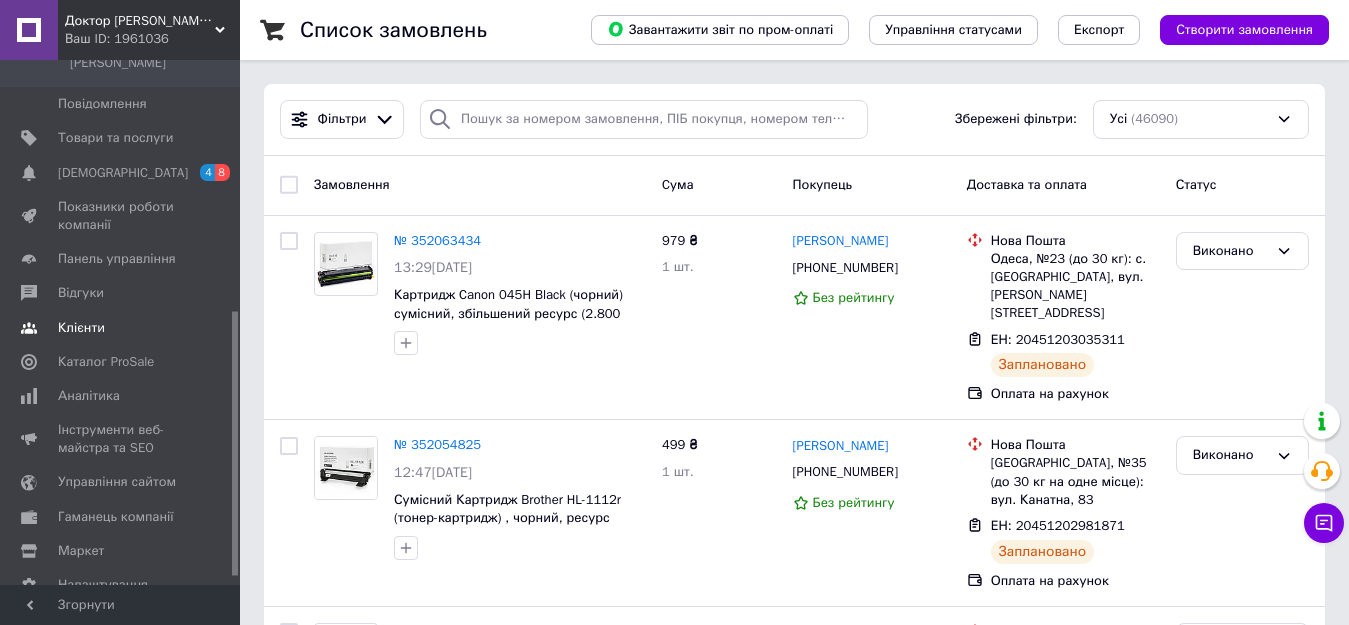 scroll, scrollTop: 292, scrollLeft: 0, axis: vertical 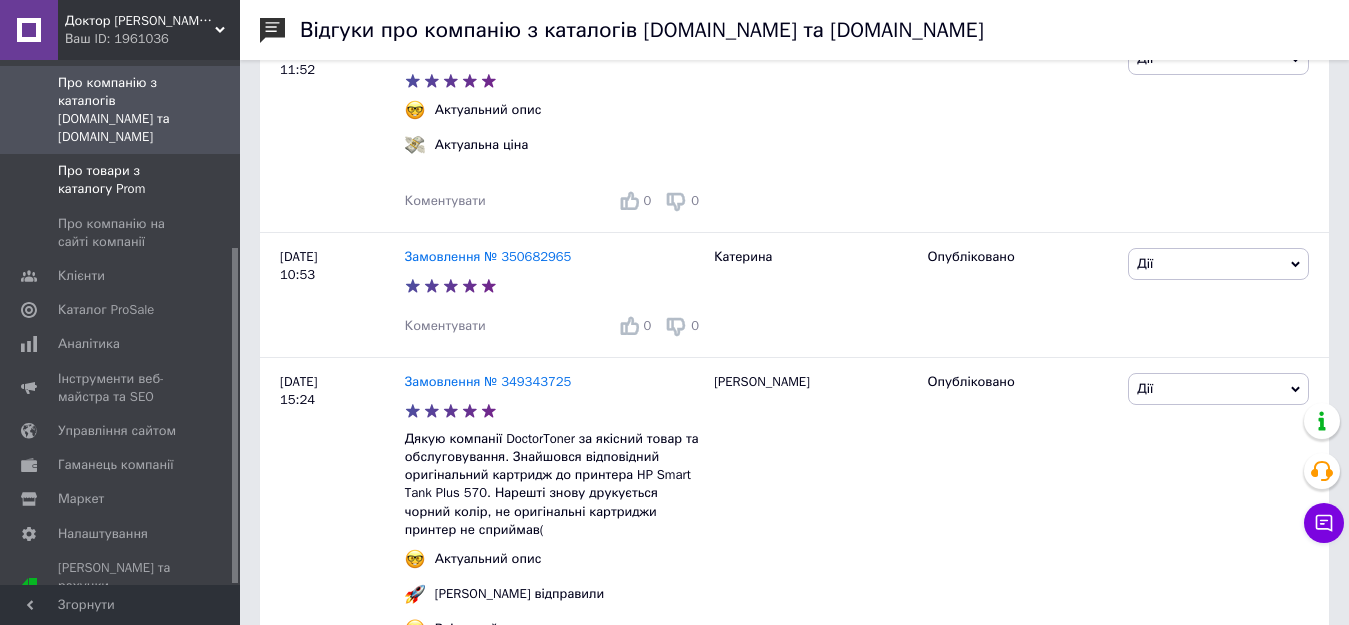 click on "Про товари з каталогу Prom" at bounding box center [121, 180] 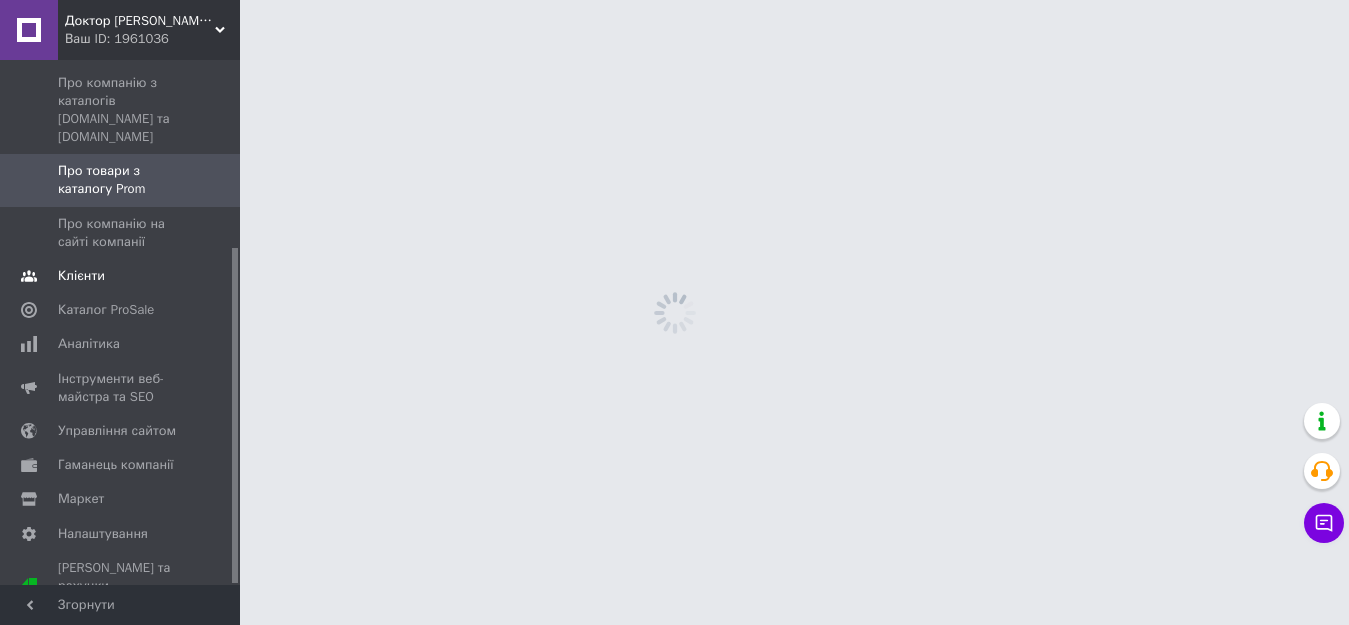 scroll, scrollTop: 0, scrollLeft: 0, axis: both 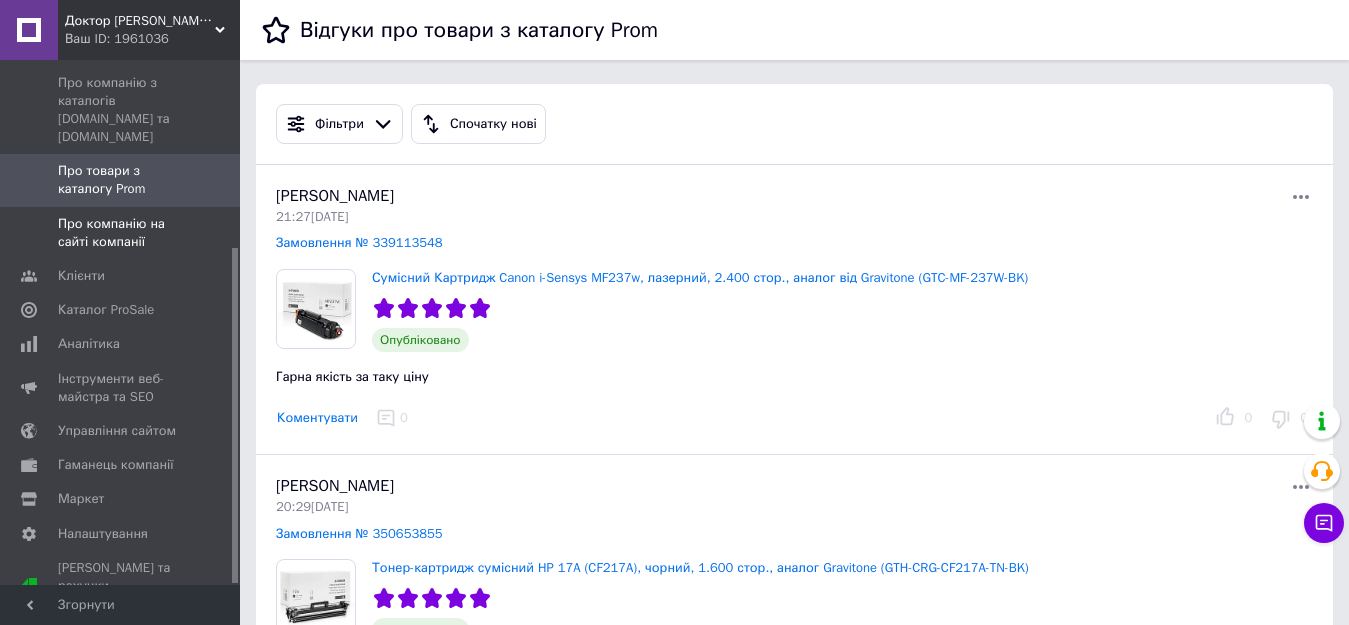 click on "Про компанію на сайті компанії" at bounding box center [121, 233] 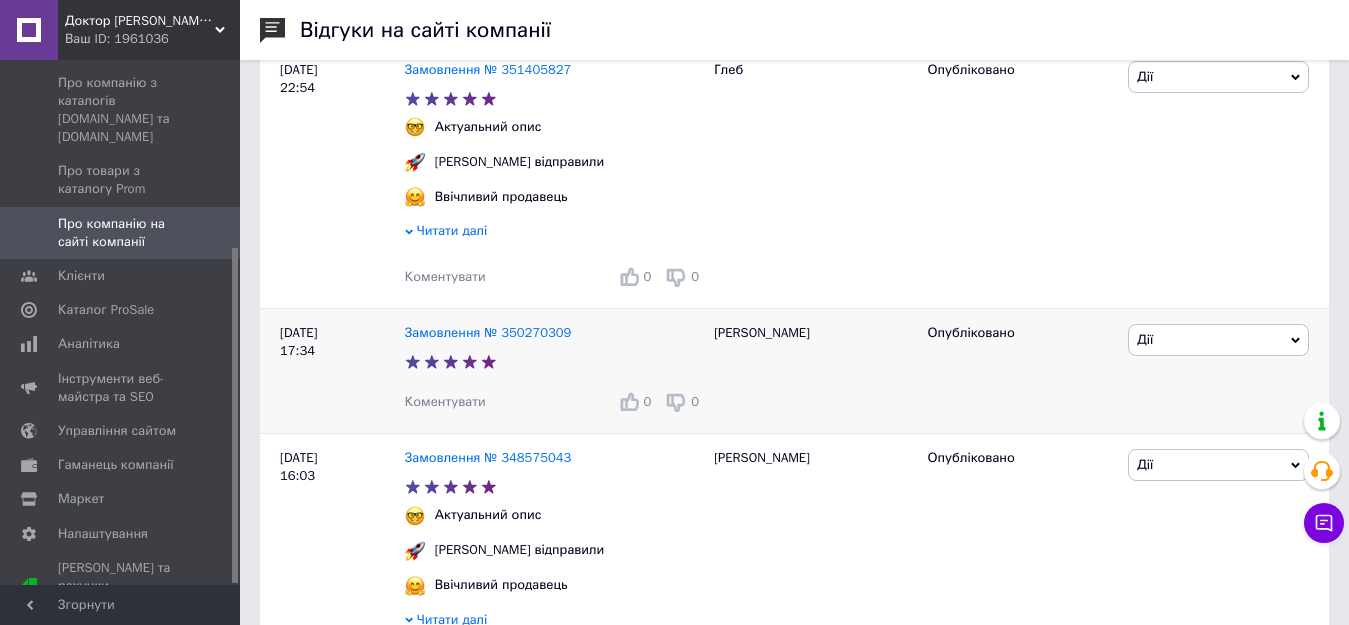 scroll, scrollTop: 667, scrollLeft: 0, axis: vertical 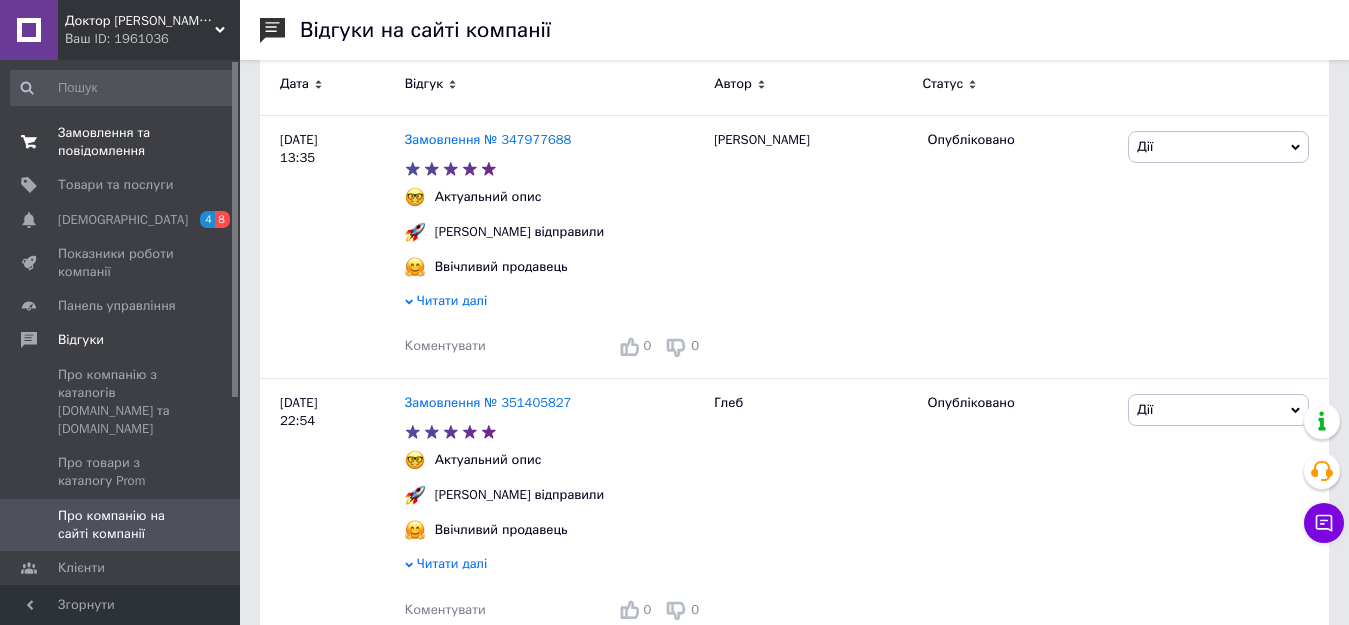 click on "Замовлення та повідомлення" at bounding box center [121, 142] 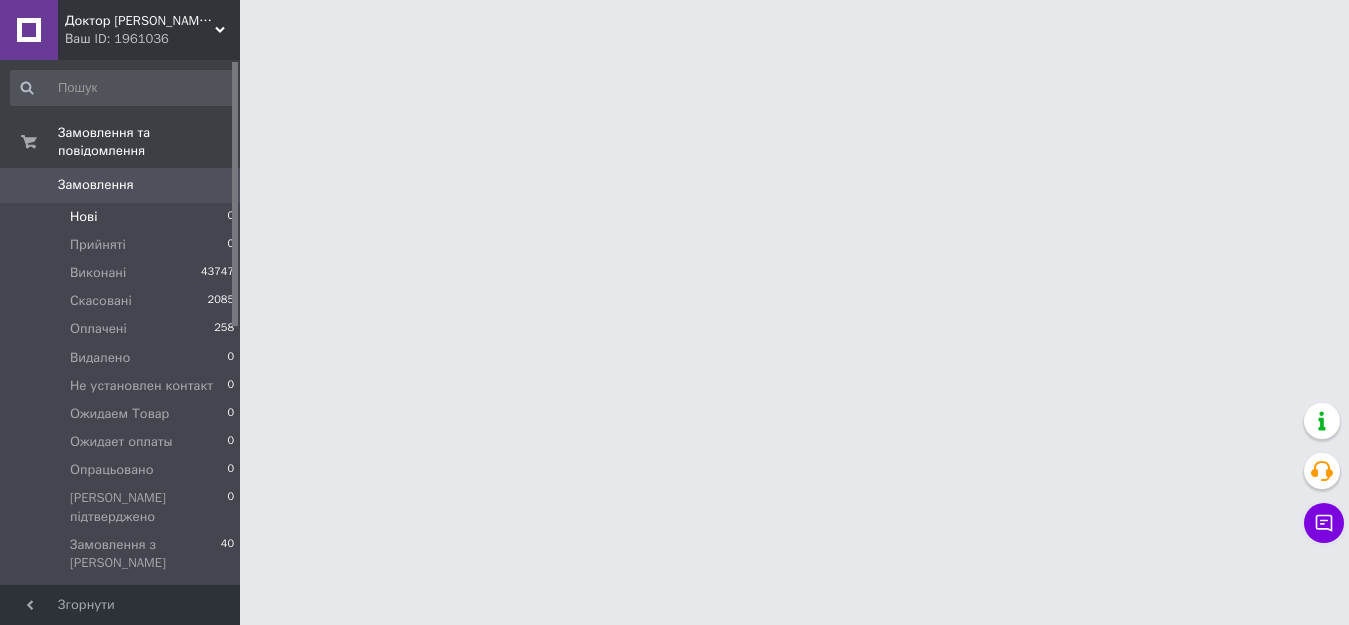 scroll, scrollTop: 0, scrollLeft: 0, axis: both 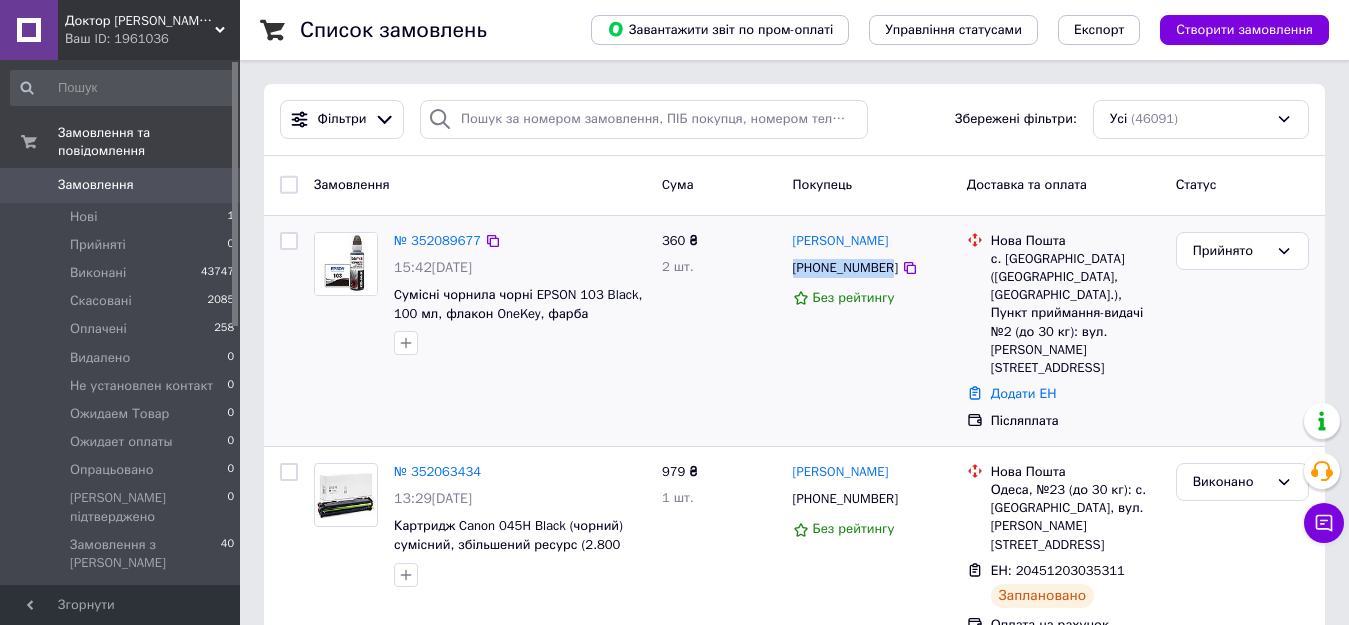 drag, startPoint x: 885, startPoint y: 261, endPoint x: 794, endPoint y: 275, distance: 92.070625 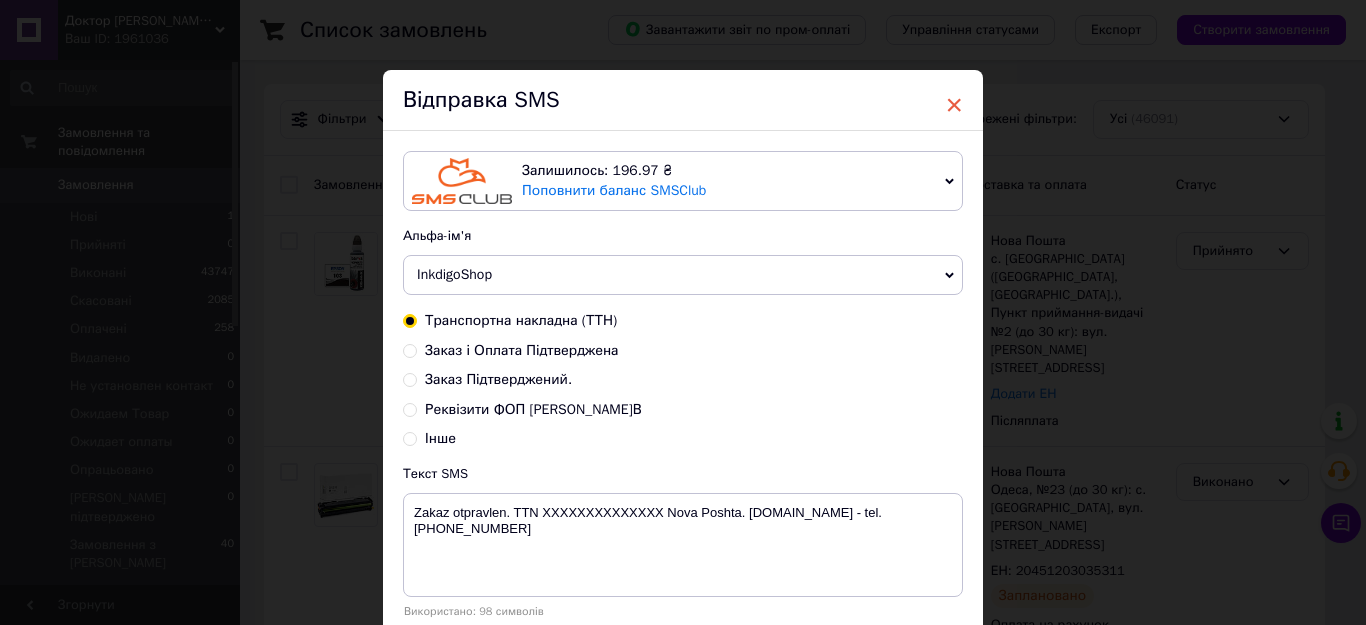 drag, startPoint x: 803, startPoint y: 276, endPoint x: 952, endPoint y: 105, distance: 226.80829 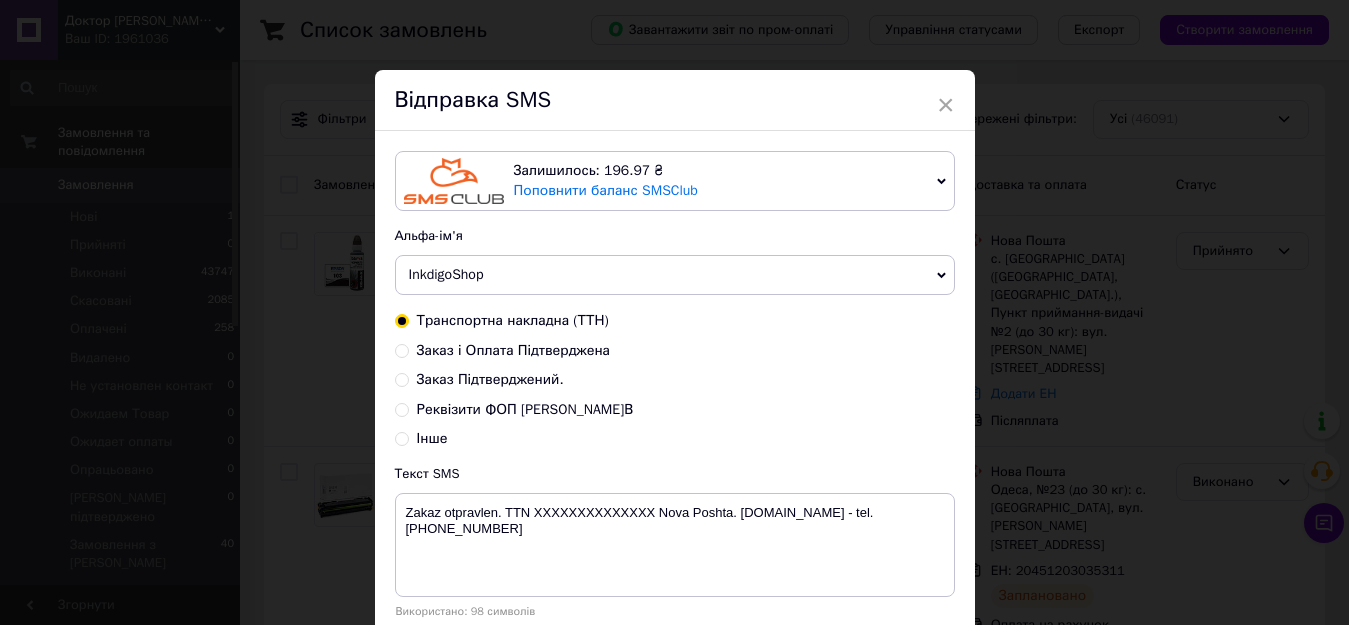 click on "Фільтри Збережені фільтри: Усі (46091)" at bounding box center [794, 119] 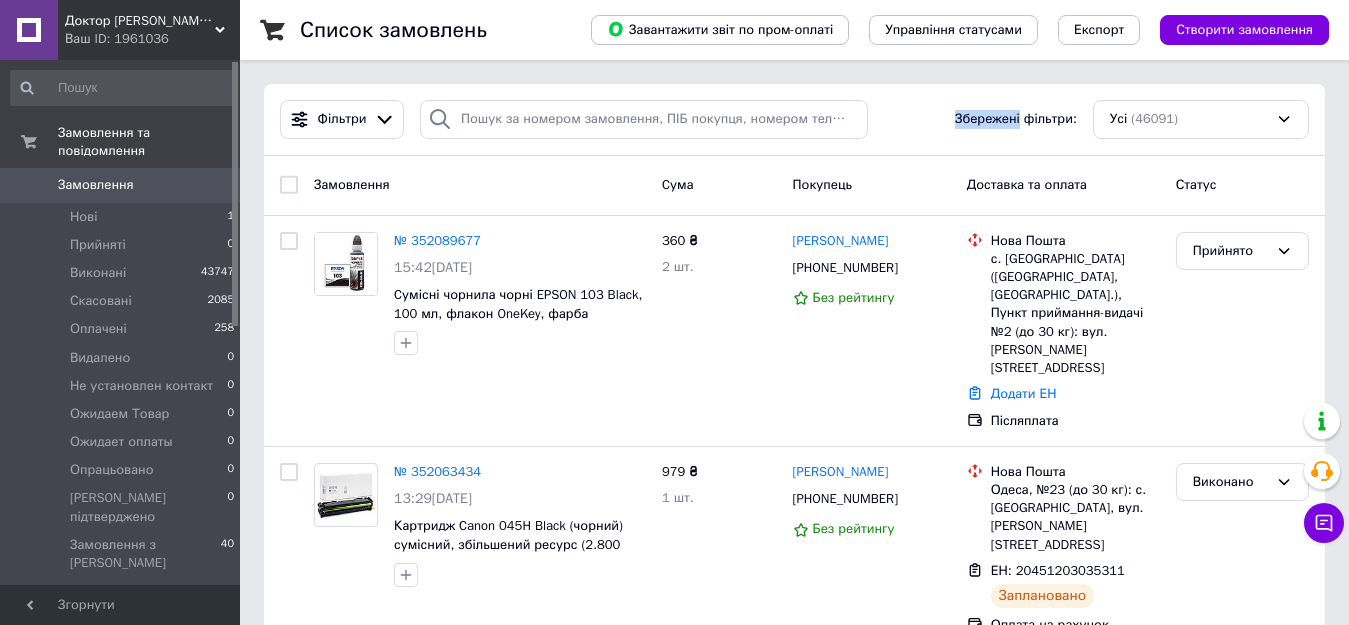 click on "[PERSON_NAME]" at bounding box center [841, 241] 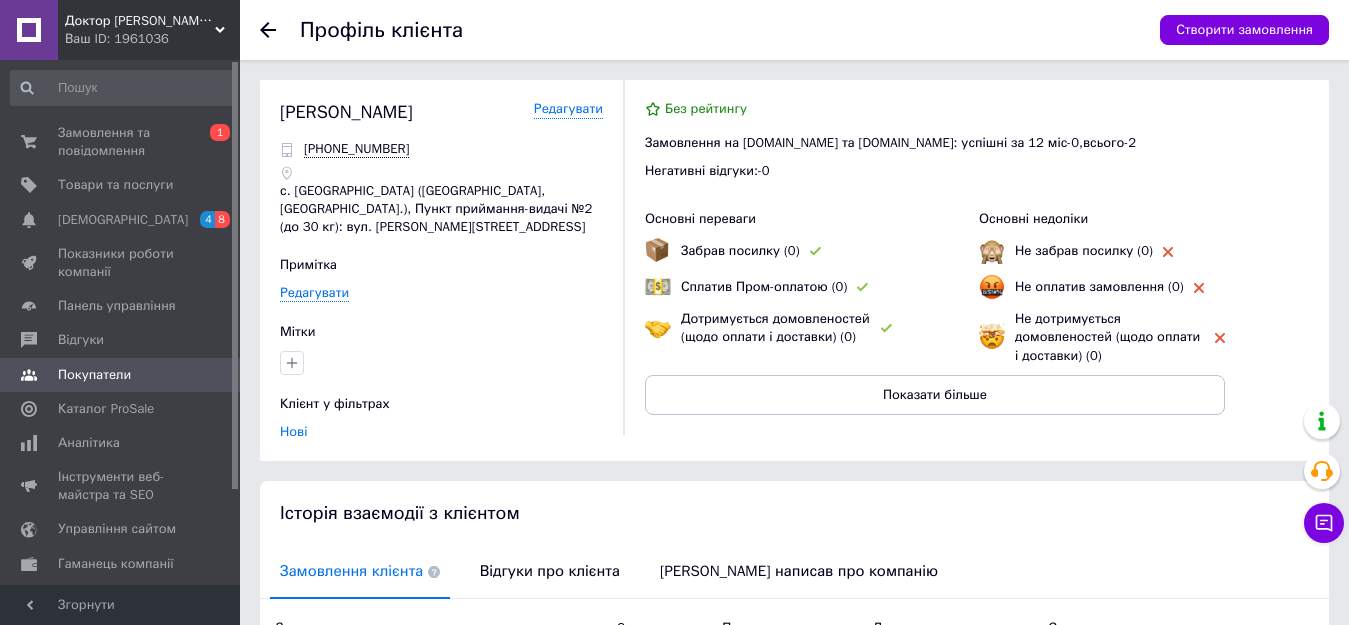 scroll, scrollTop: 344, scrollLeft: 0, axis: vertical 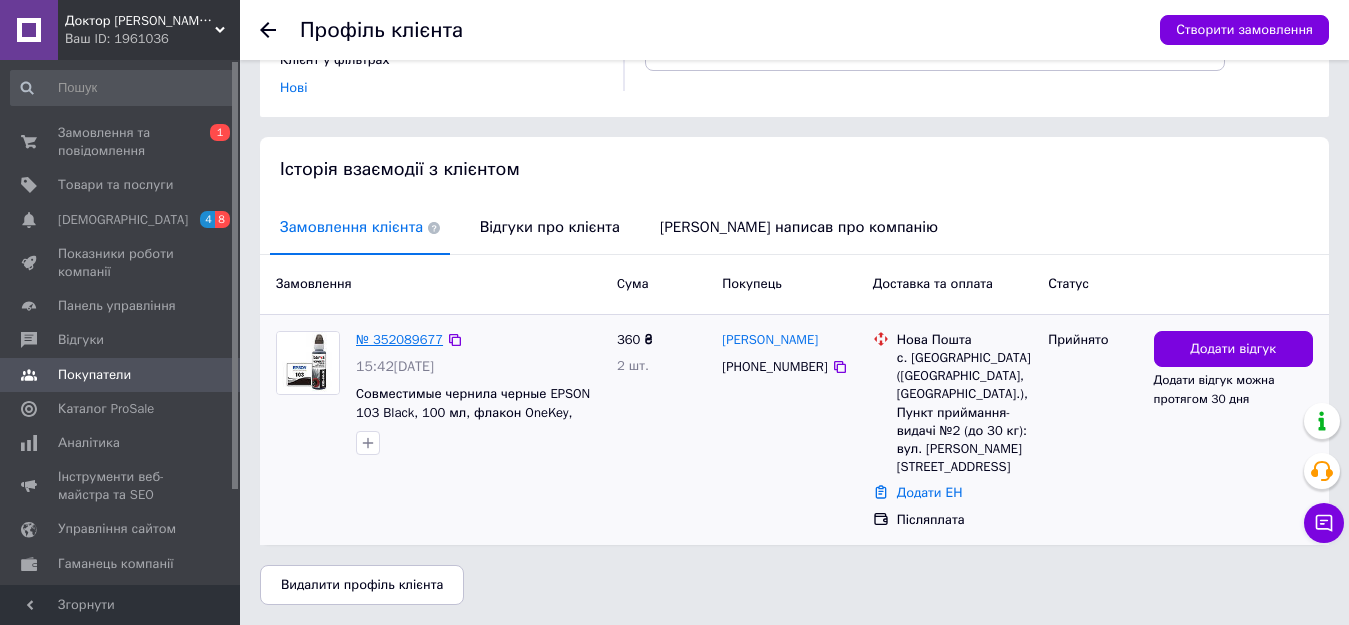 click on "№ 352089677" at bounding box center [399, 339] 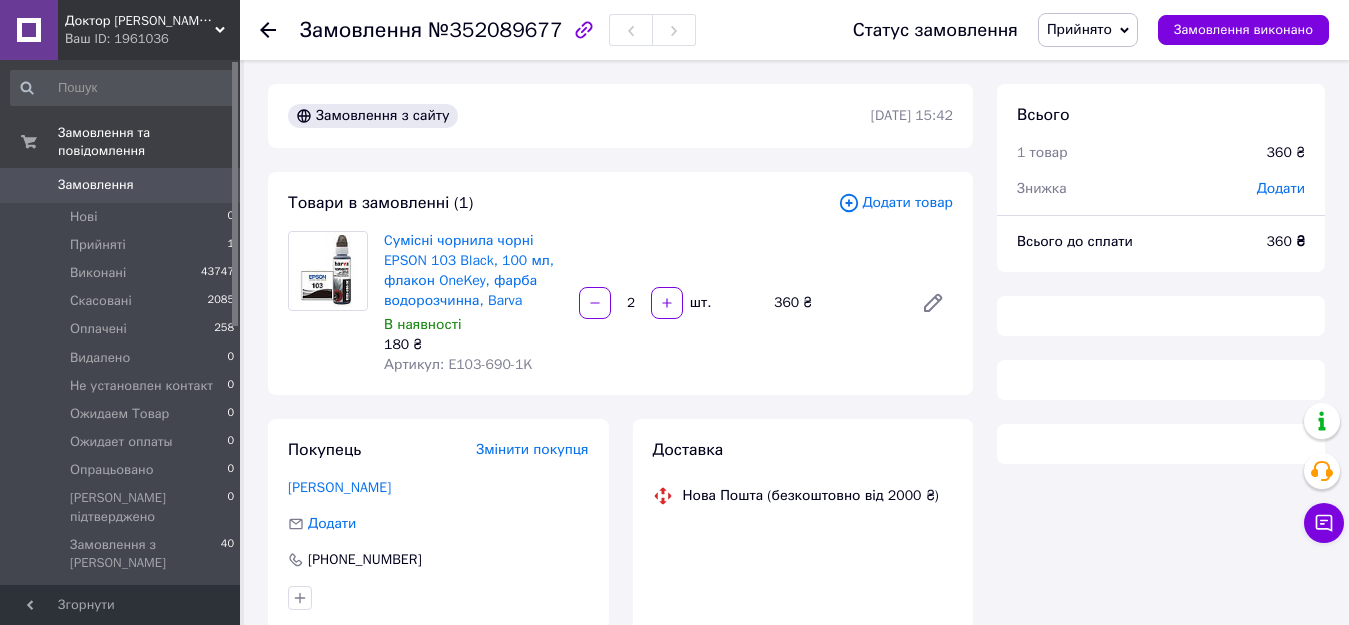 scroll, scrollTop: 236, scrollLeft: 0, axis: vertical 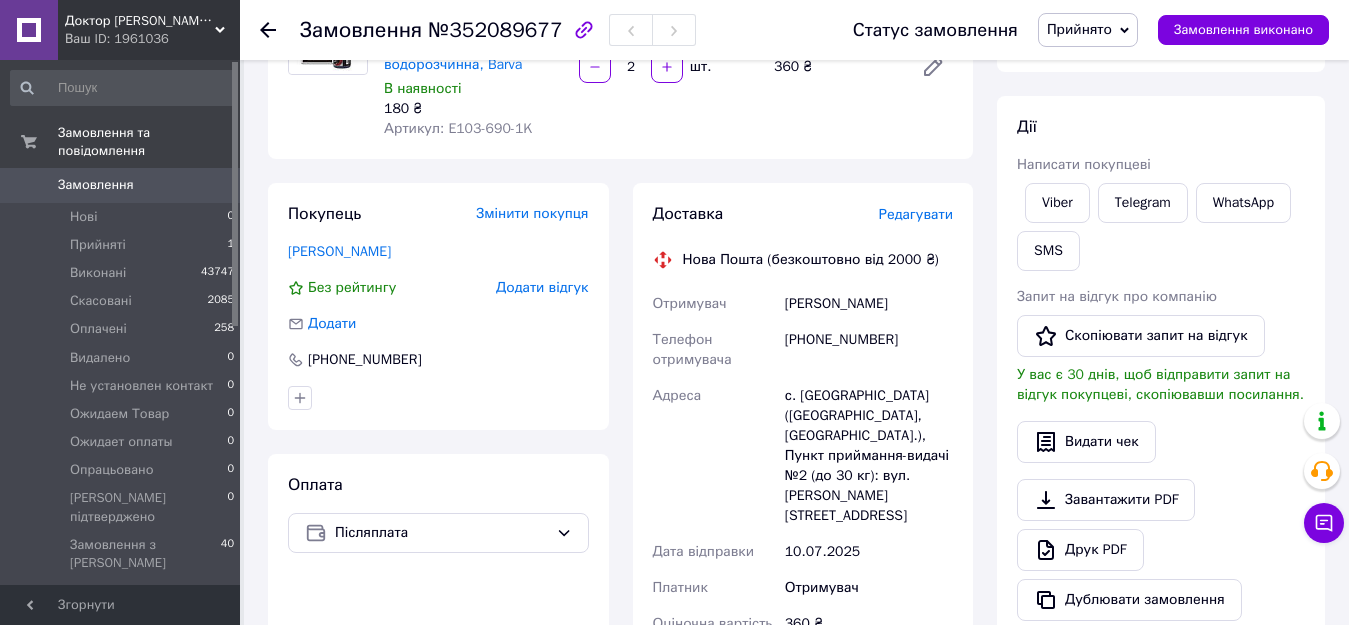 click on "[PHONE_NUMBER]" at bounding box center (869, 350) 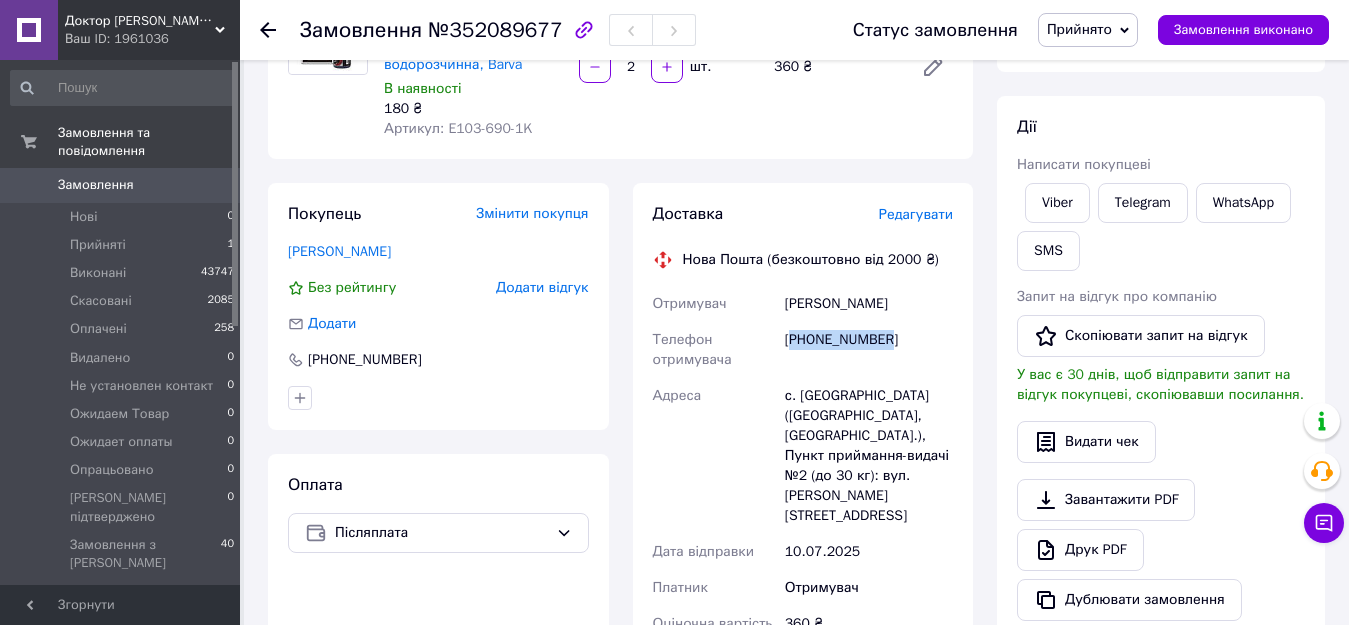 click on "[PHONE_NUMBER]" at bounding box center [869, 350] 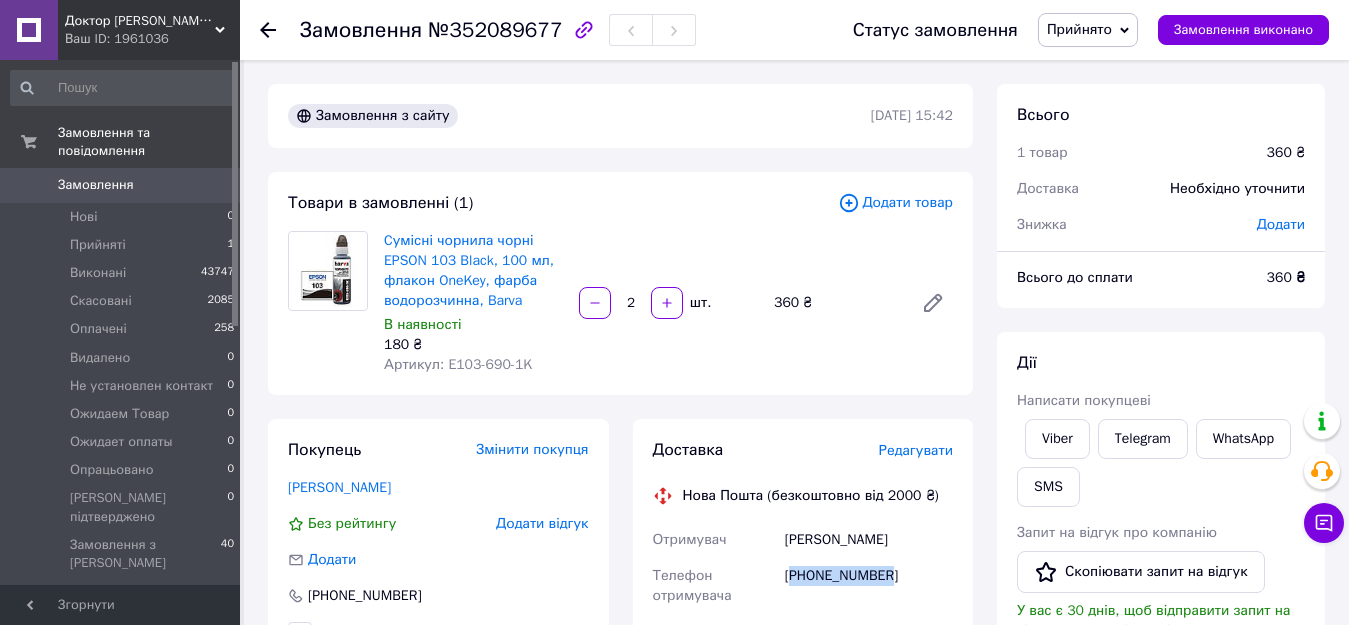 scroll, scrollTop: 167, scrollLeft: 0, axis: vertical 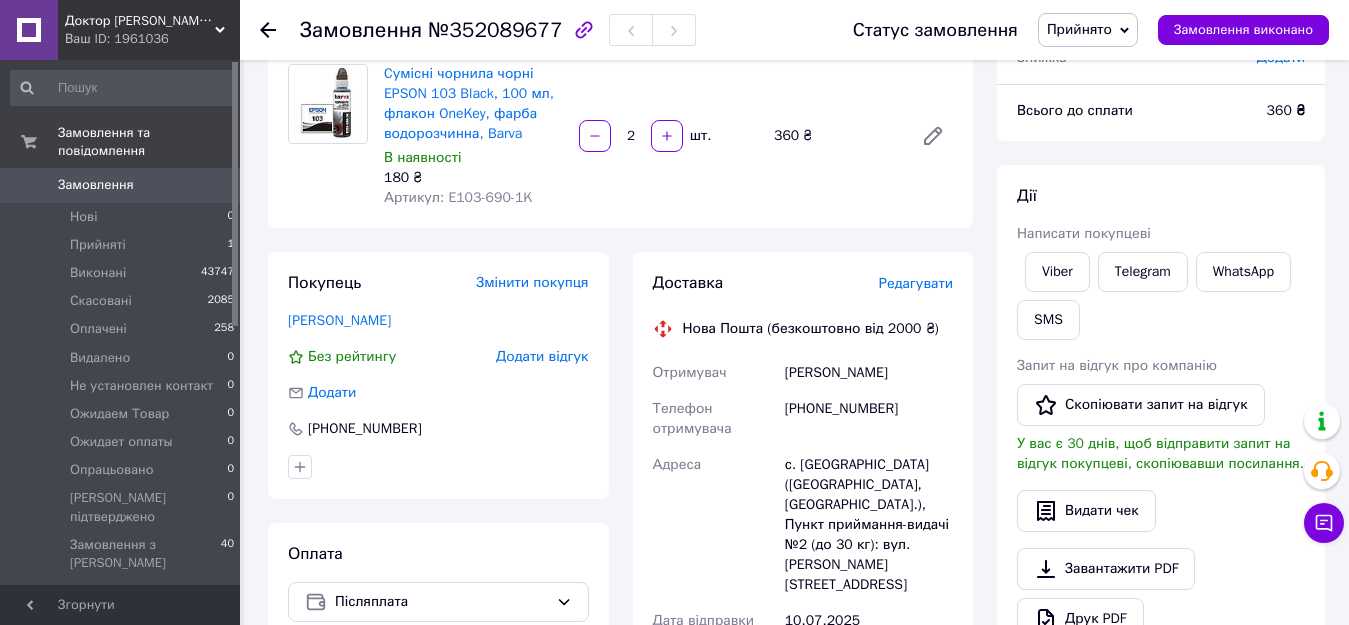 click on "с. [GEOGRAPHIC_DATA] ([GEOGRAPHIC_DATA], [GEOGRAPHIC_DATA].), Пункт приймання-видачі №2 (до 30 кг): вул. [PERSON_NAME][STREET_ADDRESS]" at bounding box center [869, 525] 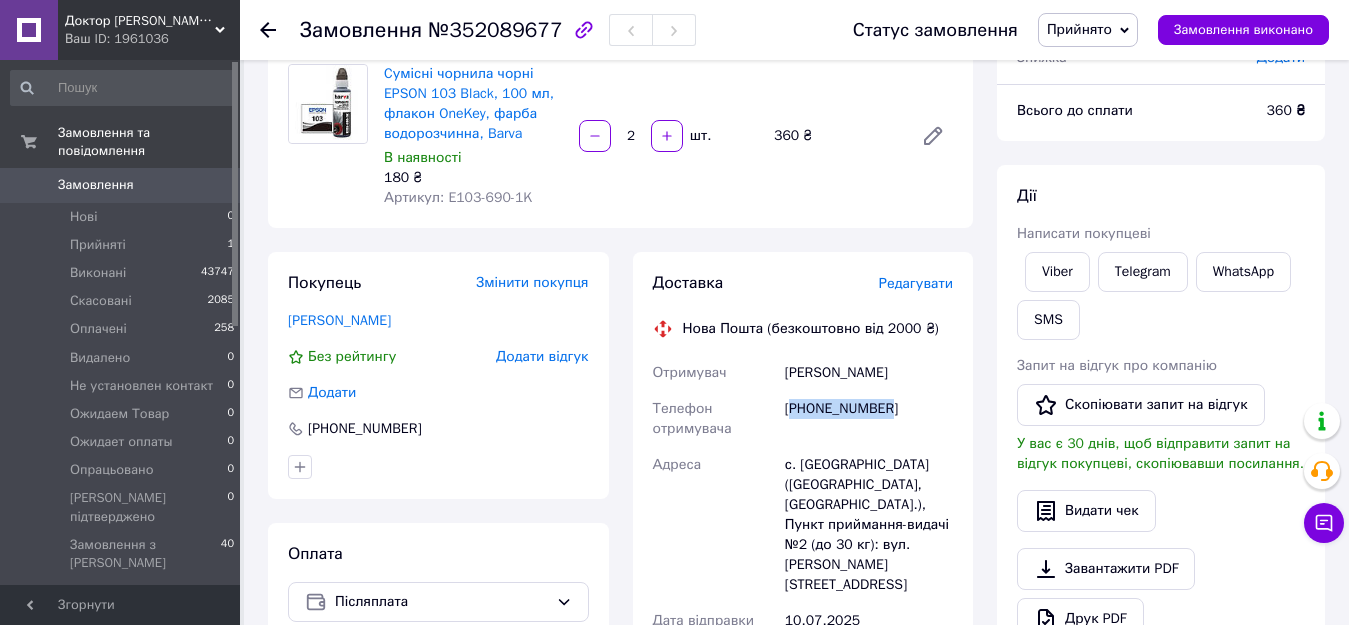 click on "[PHONE_NUMBER]" at bounding box center [869, 419] 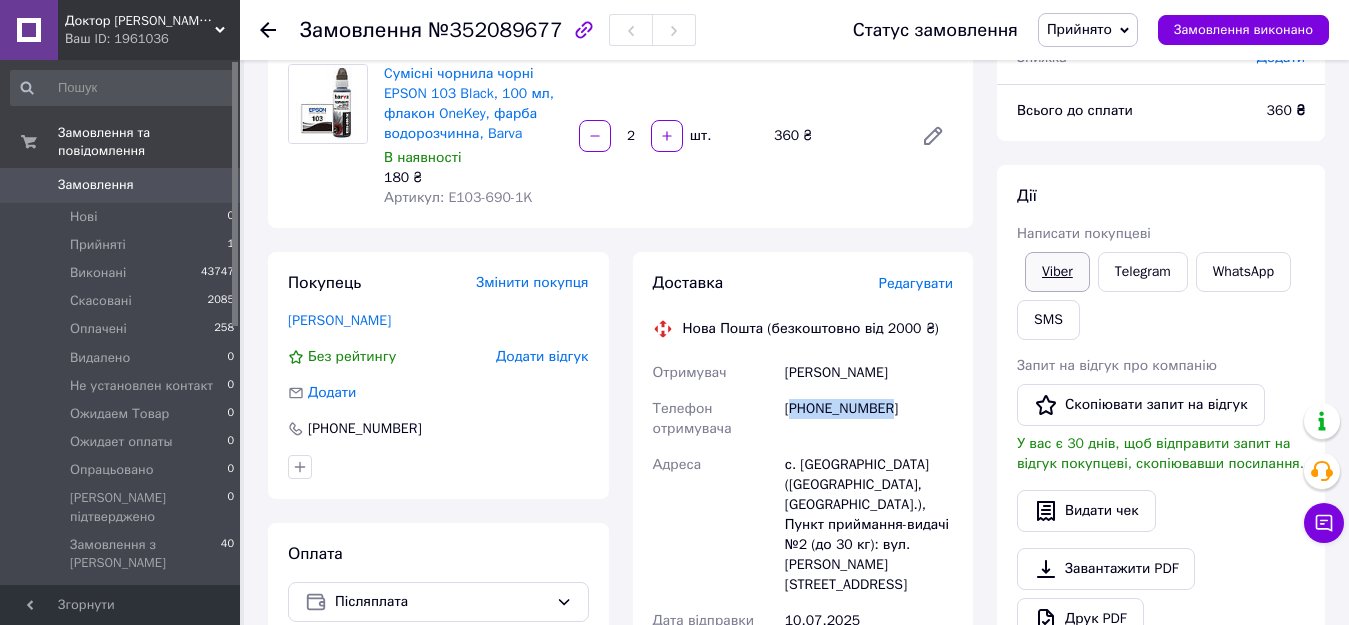 click on "Viber" at bounding box center (1057, 272) 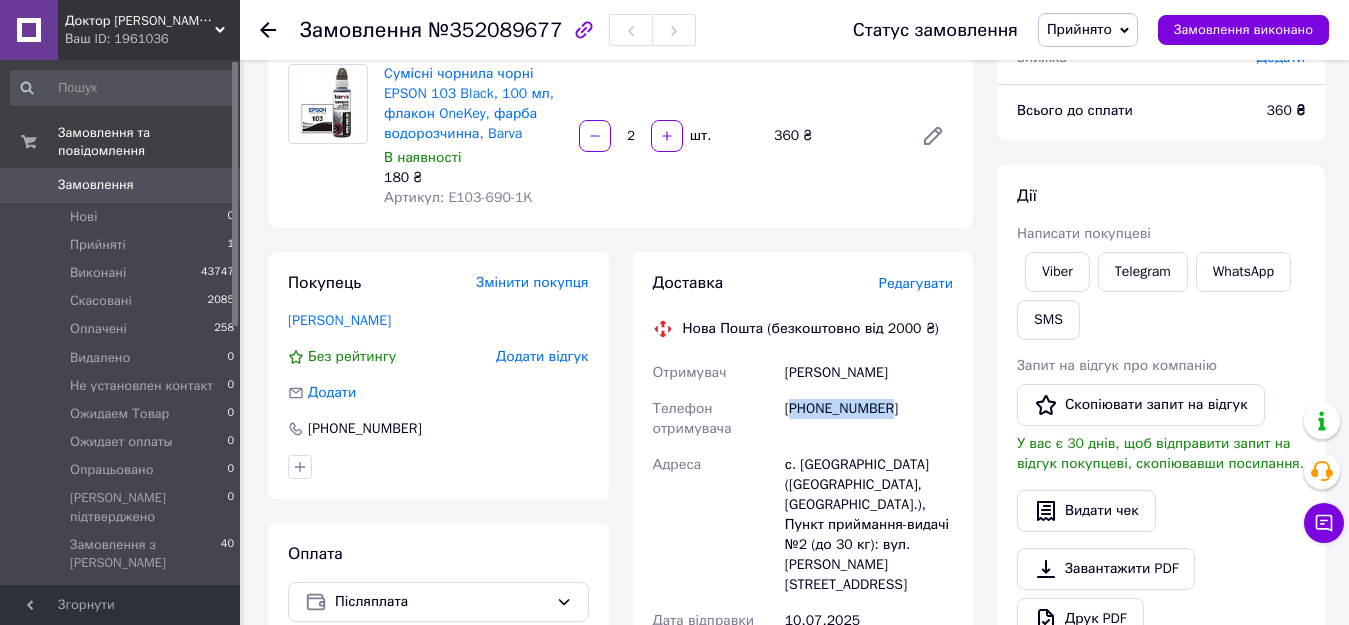 scroll, scrollTop: 0, scrollLeft: 0, axis: both 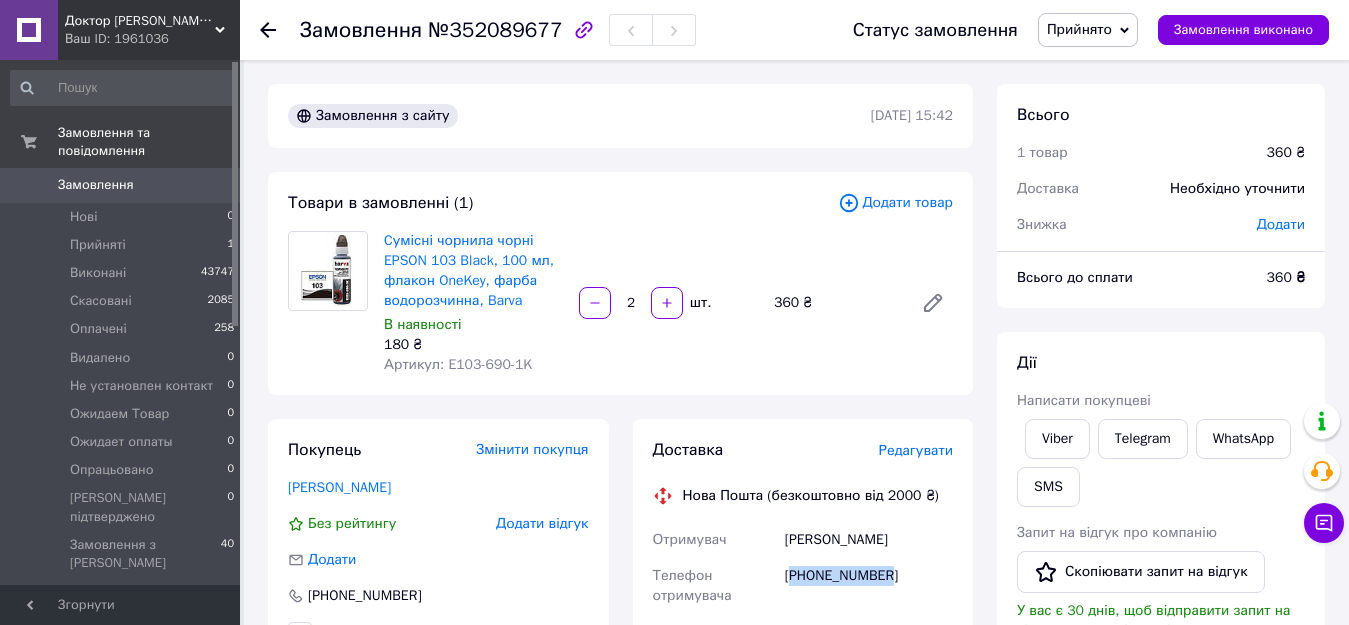 click on "Прийнято" at bounding box center (1079, 29) 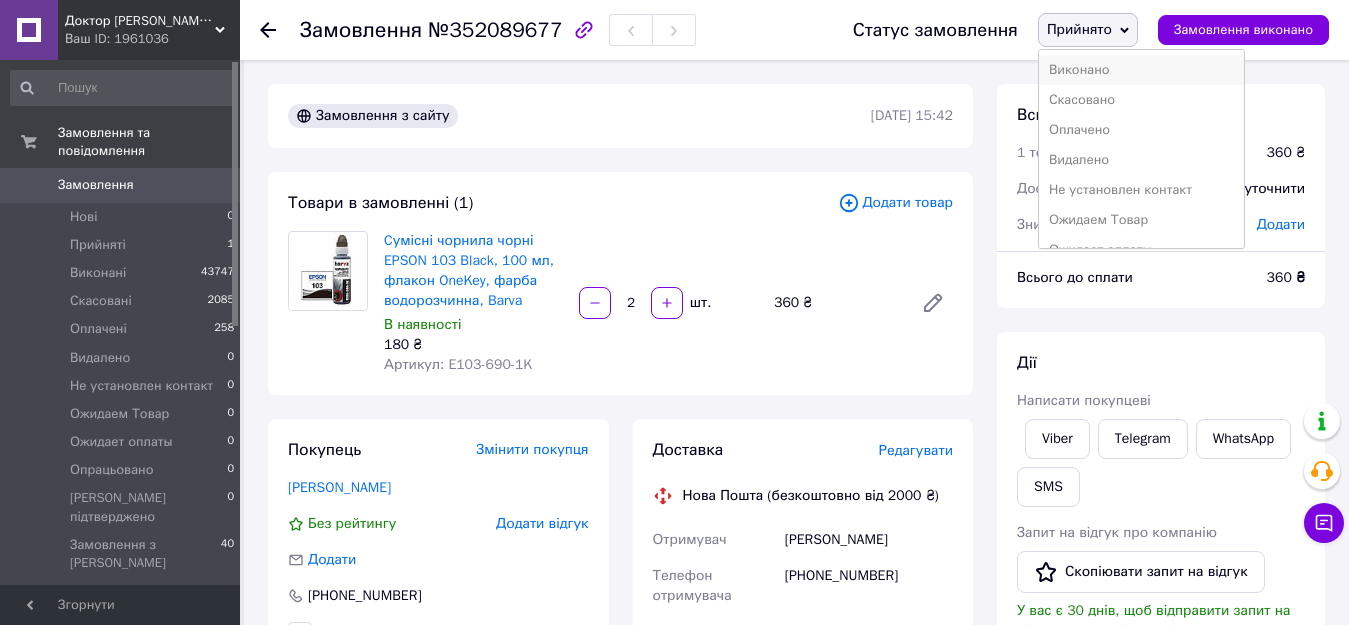 click on "Виконано" at bounding box center (1141, 70) 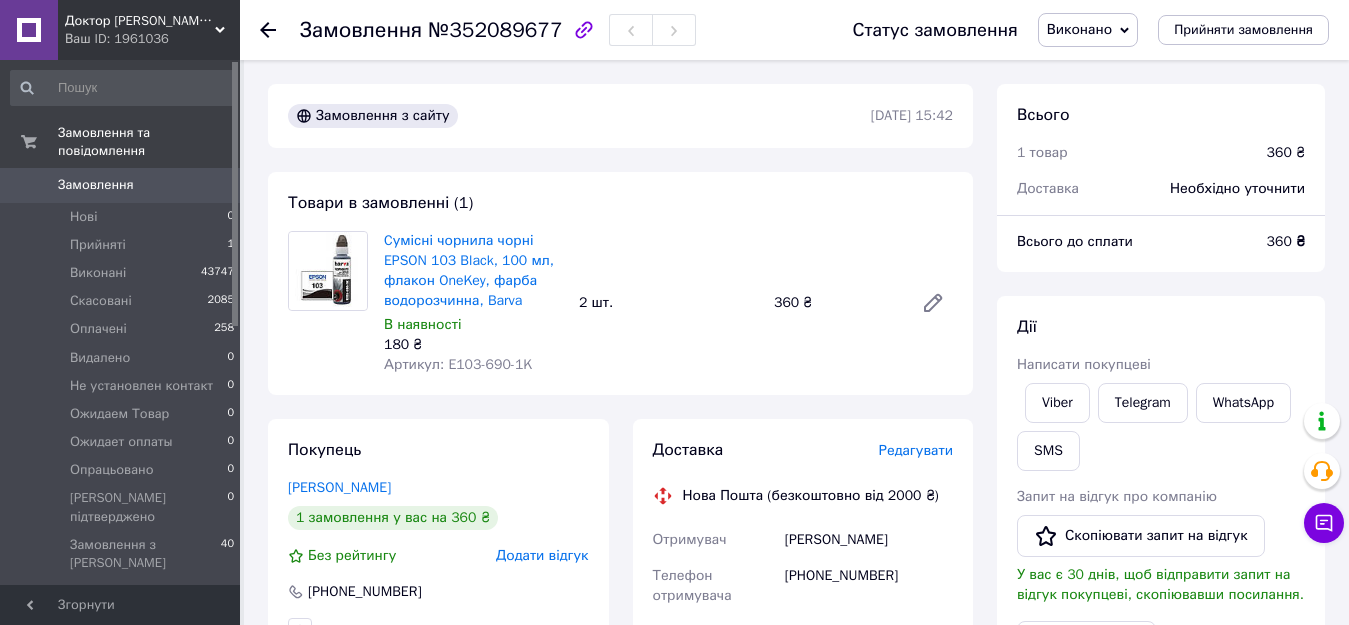 click on "Замовлення" at bounding box center [121, 185] 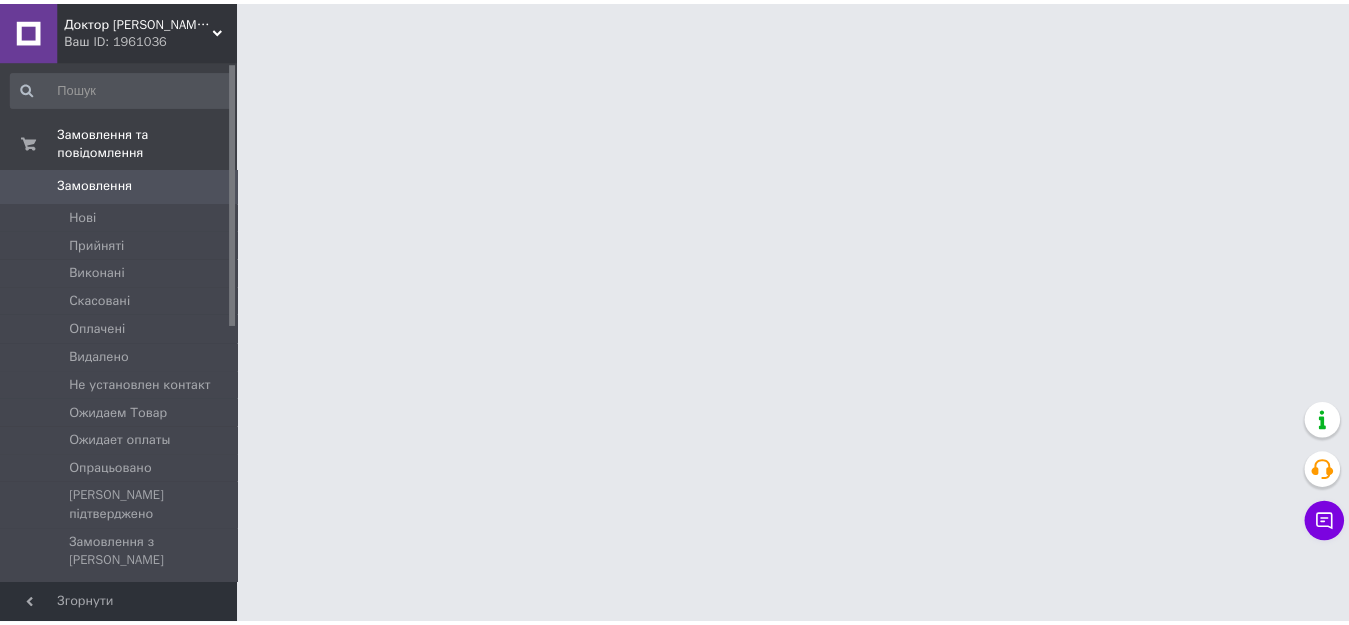 scroll, scrollTop: 0, scrollLeft: 0, axis: both 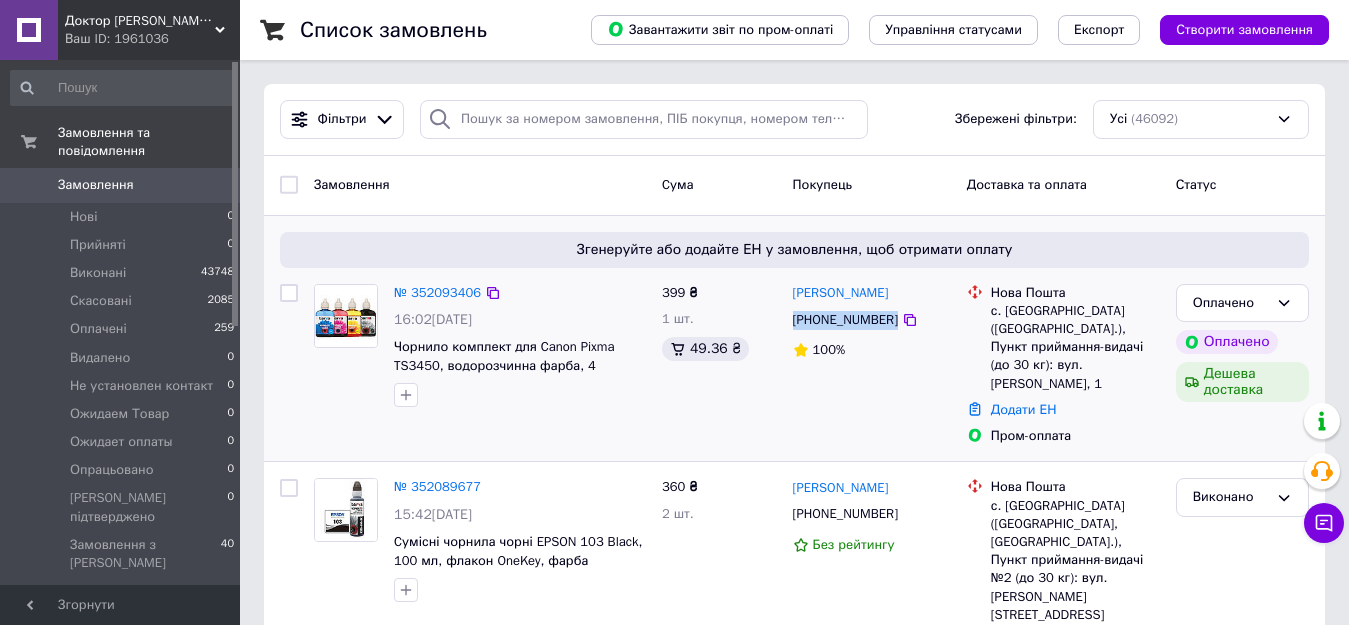 drag, startPoint x: 893, startPoint y: 311, endPoint x: 808, endPoint y: 323, distance: 85.84288 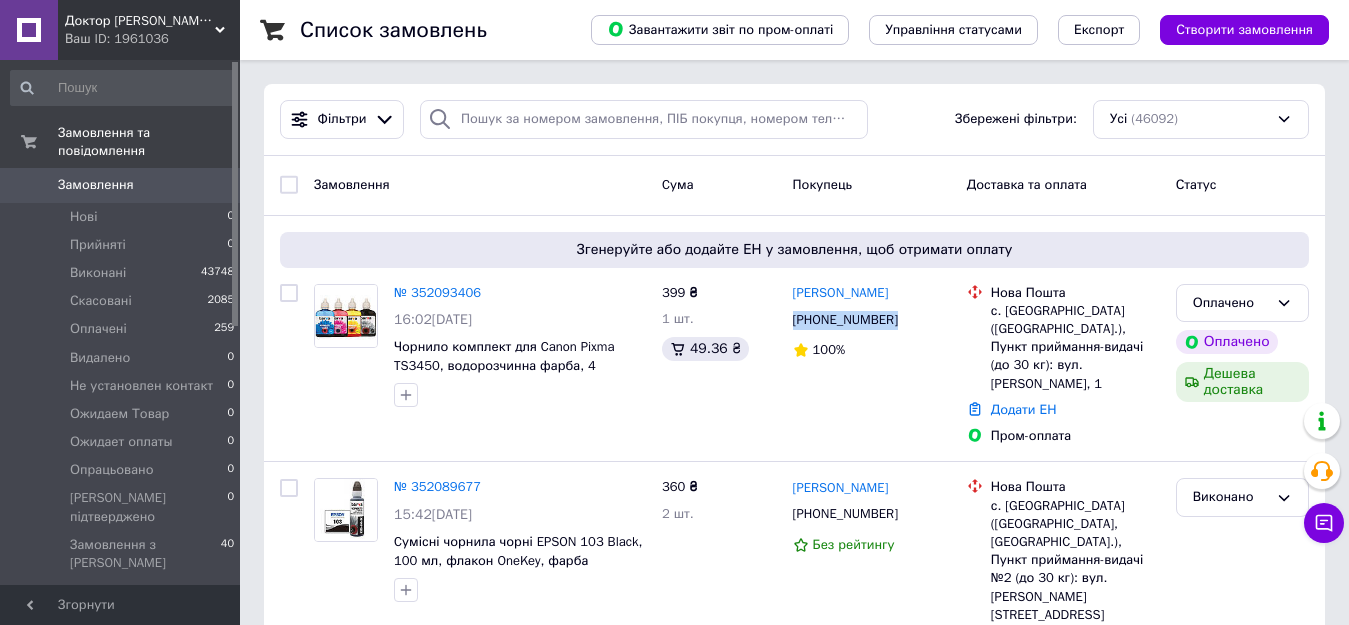 click on "№ 352093406" at bounding box center [437, 292] 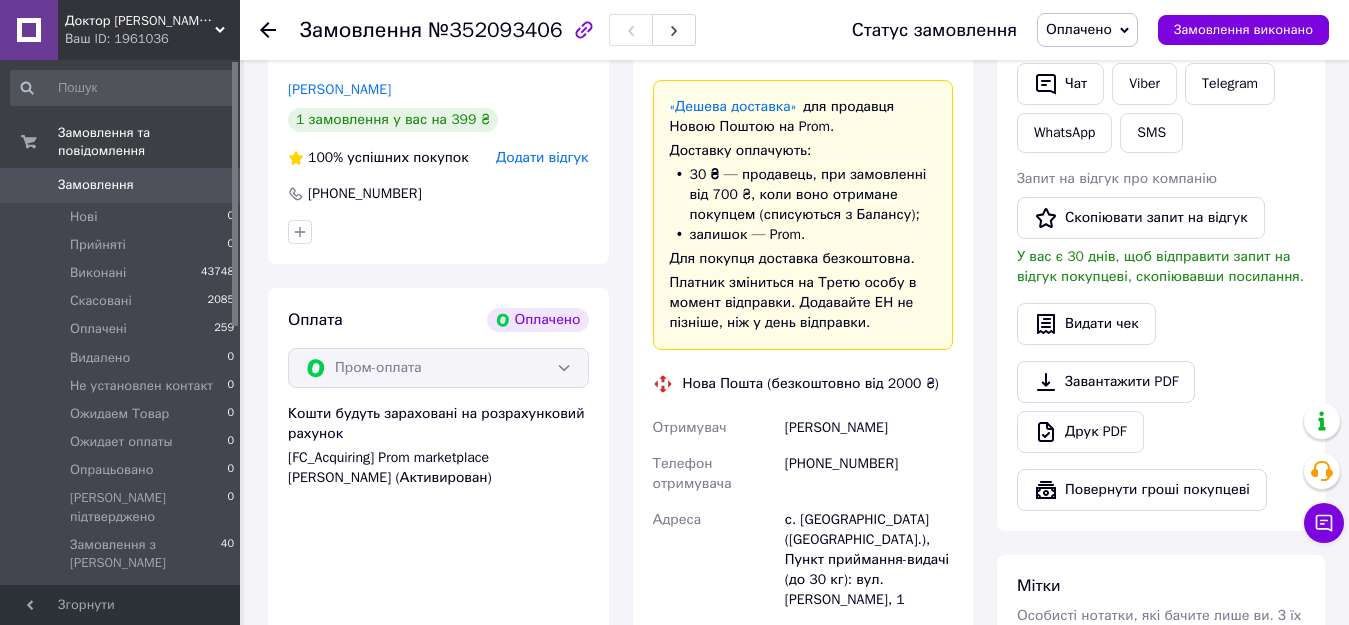 scroll, scrollTop: 1000, scrollLeft: 0, axis: vertical 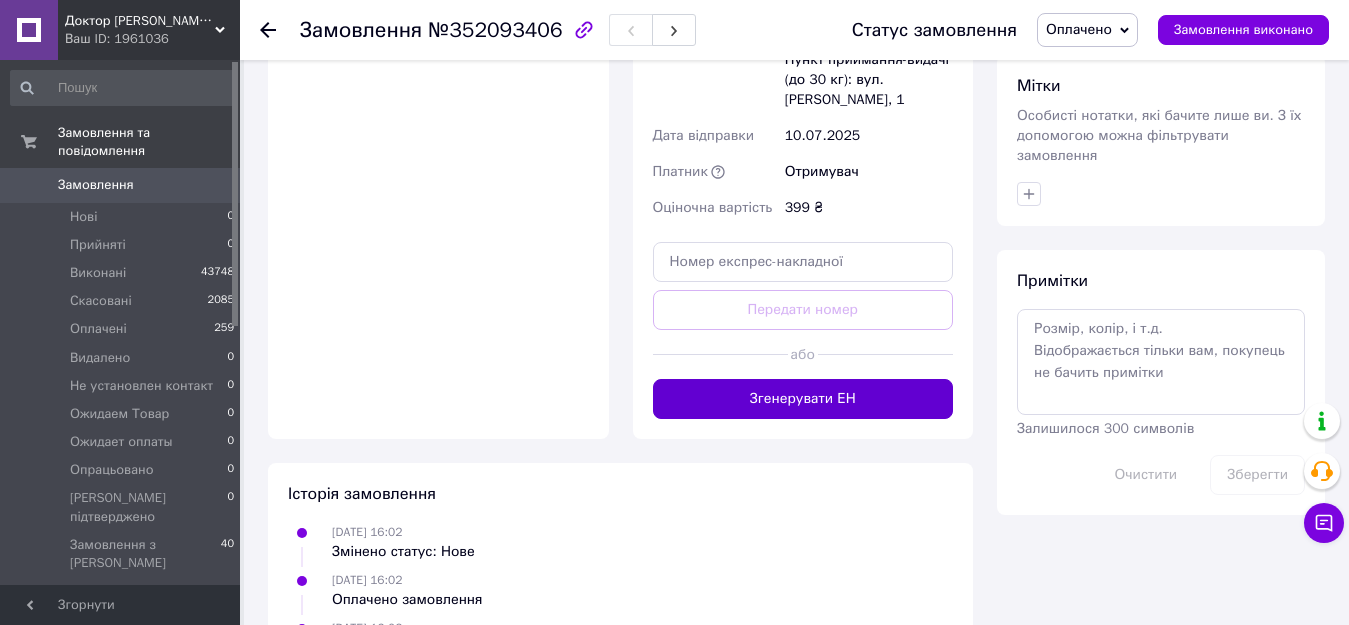click on "Згенерувати ЕН" at bounding box center [803, 399] 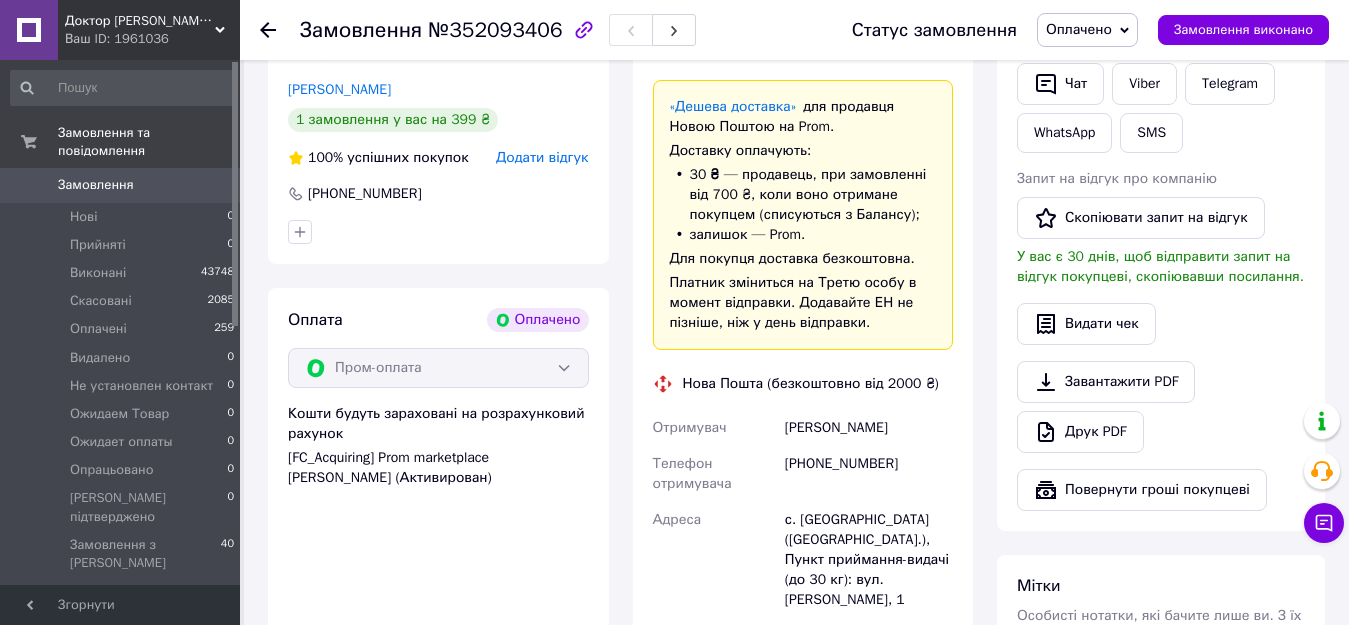scroll, scrollTop: 667, scrollLeft: 0, axis: vertical 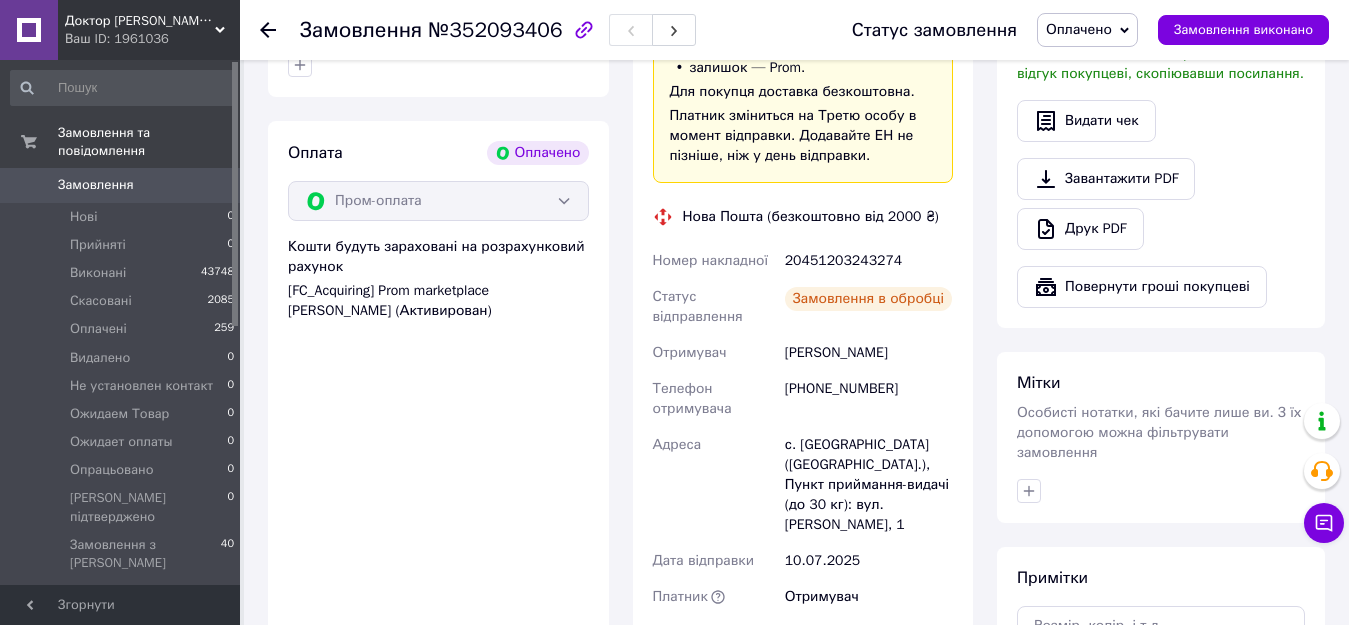 click on "20451203243274" at bounding box center [869, 261] 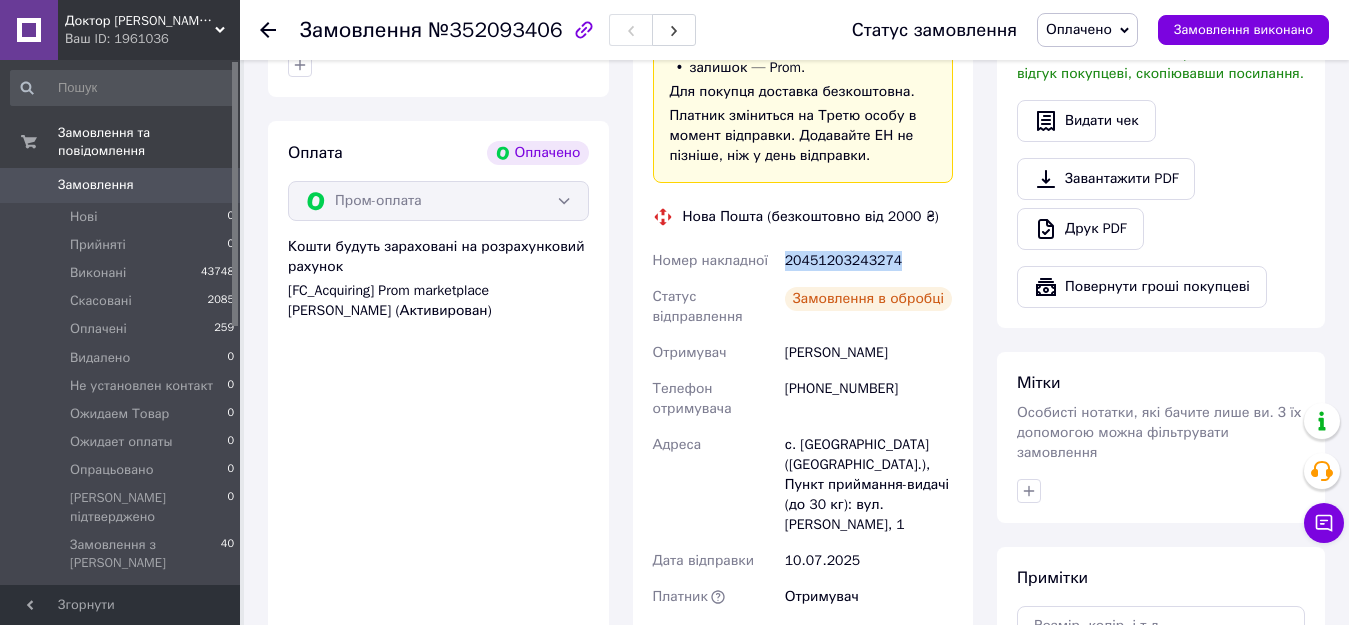click on "20451203243274" at bounding box center [869, 261] 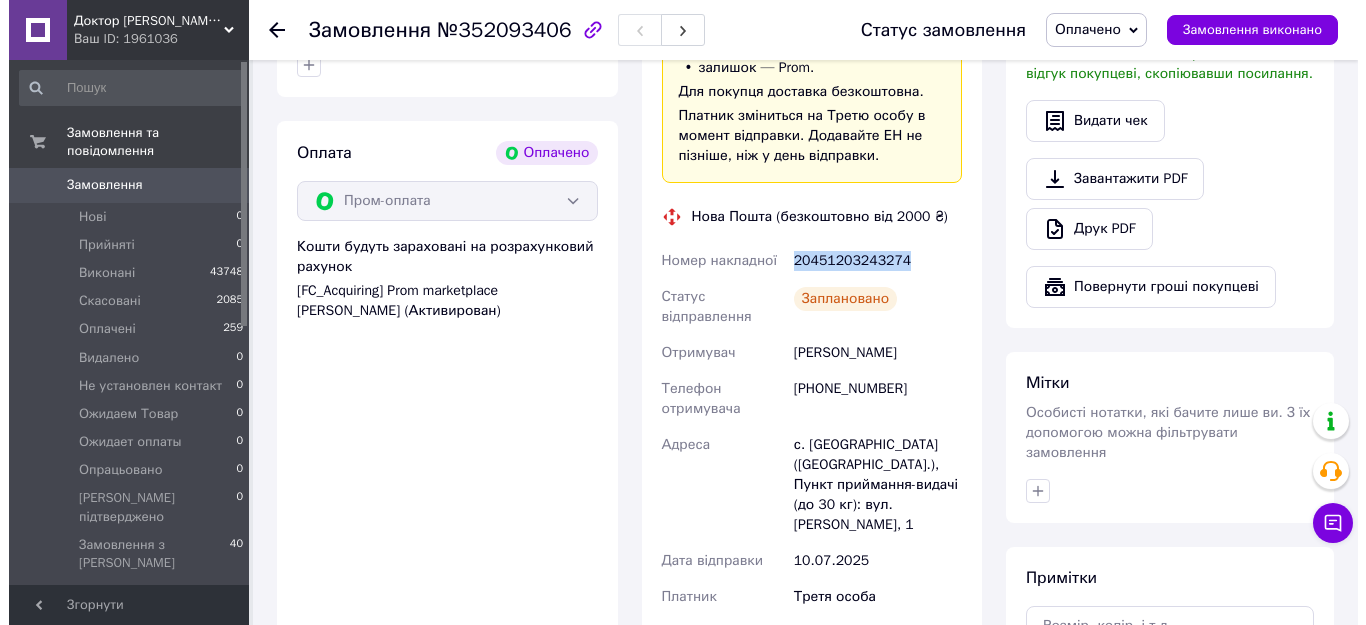 scroll, scrollTop: 333, scrollLeft: 0, axis: vertical 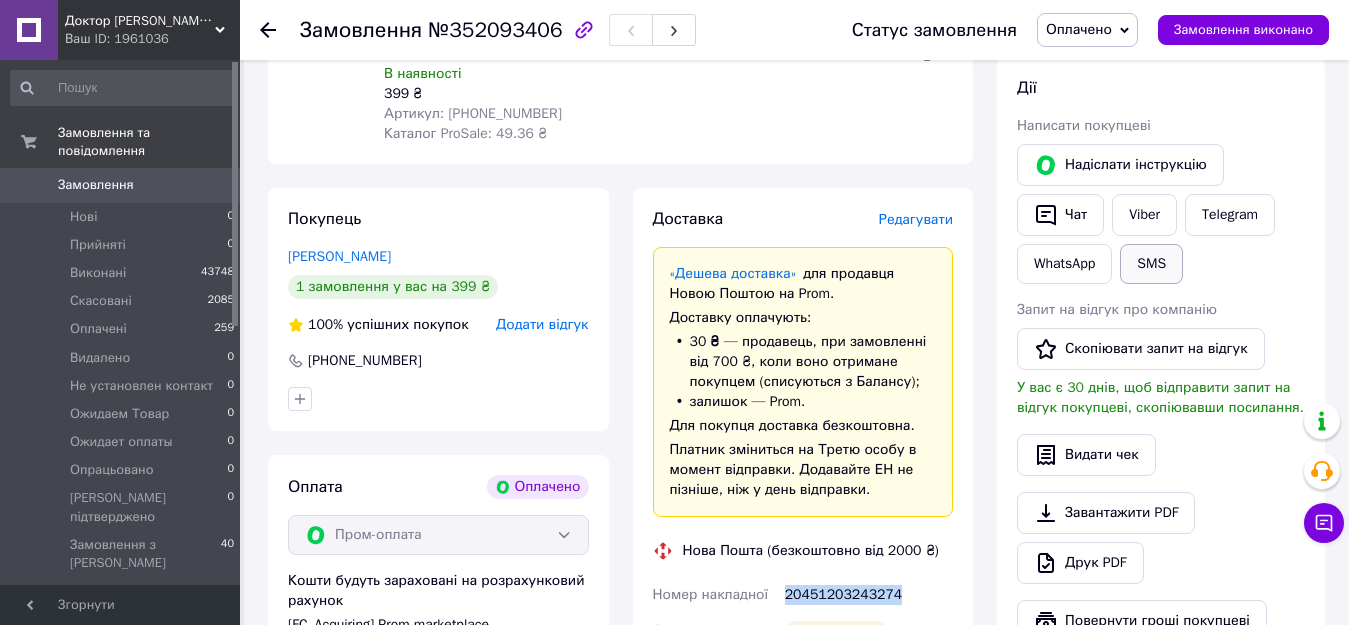 click on "SMS" at bounding box center [1151, 264] 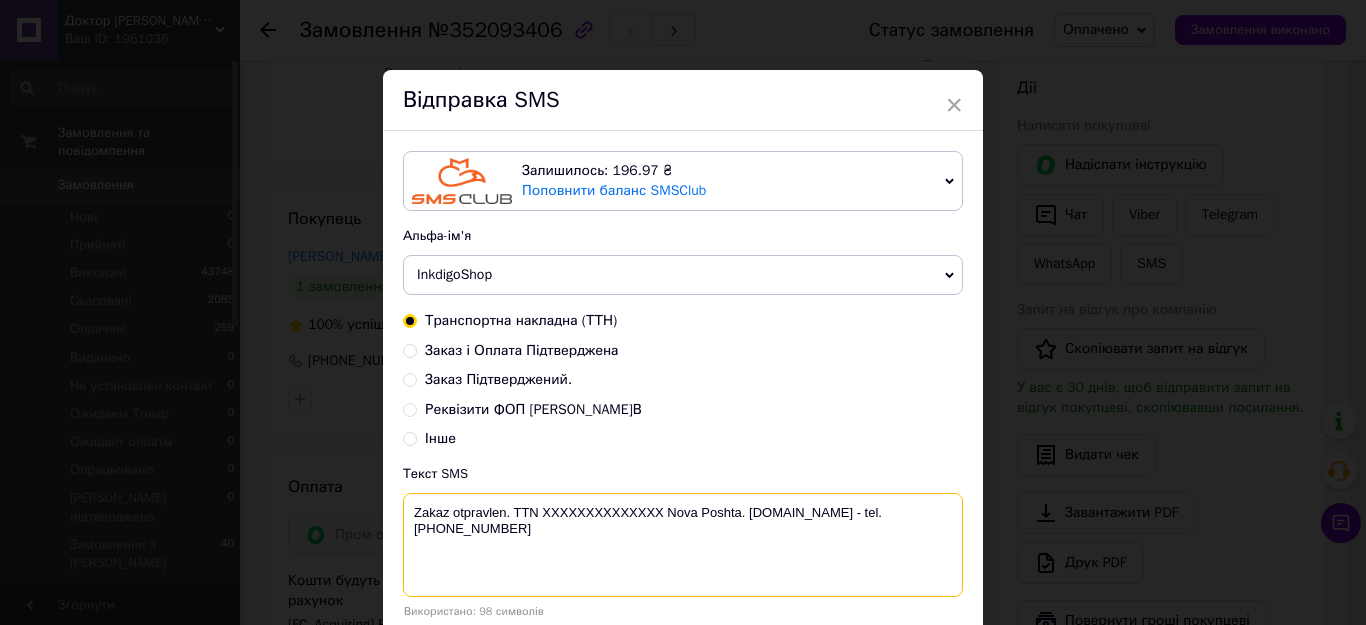 click on "Zakaz otpravlen. TTN XXXXXXXXXXXXXX Nova Poshta. www.DoktorToner.com.ua - tel. +38 (096) 069 64 66" at bounding box center (683, 545) 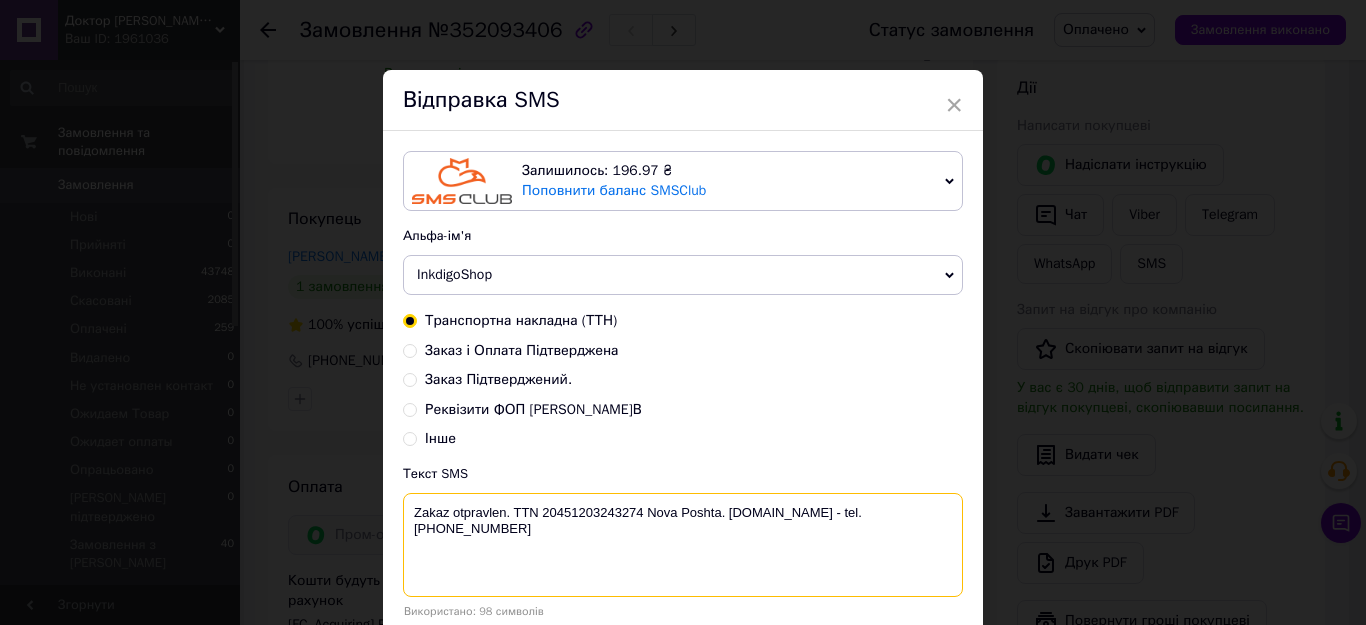 scroll, scrollTop: 142, scrollLeft: 0, axis: vertical 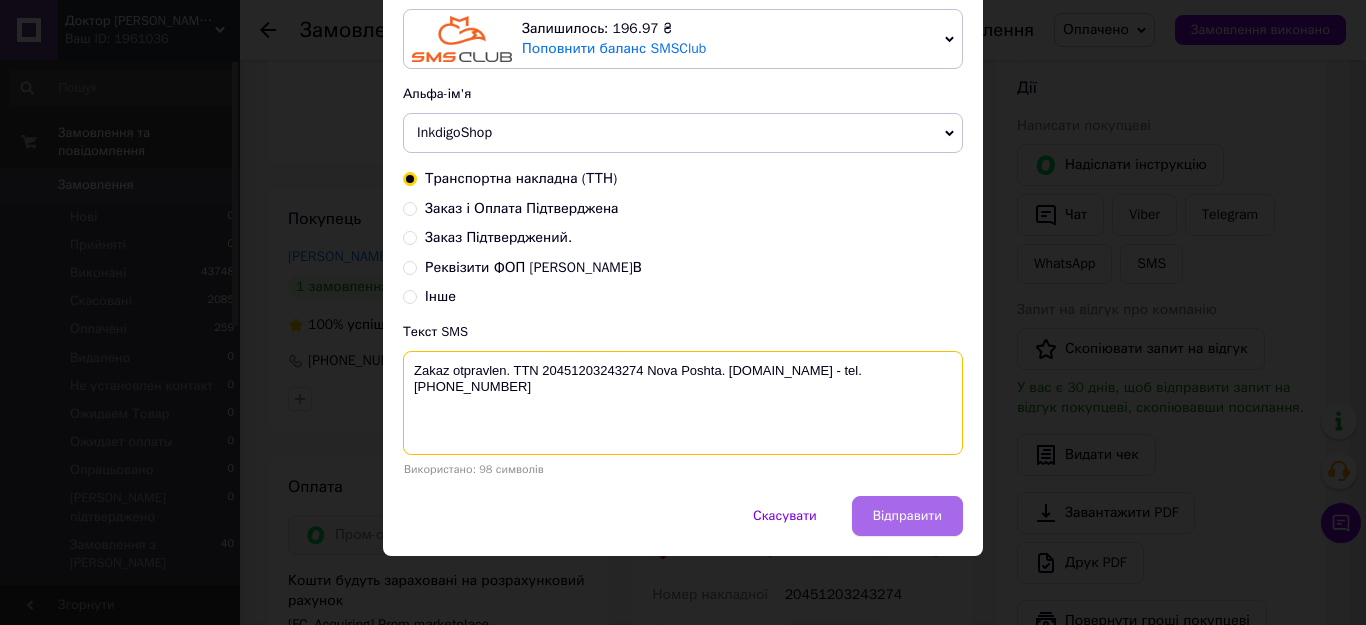 type on "Zakaz otpravlen. TTN 20451203243274 Nova Poshta. www.DoktorToner.com.ua - tel. +38 (096) 069 64 66" 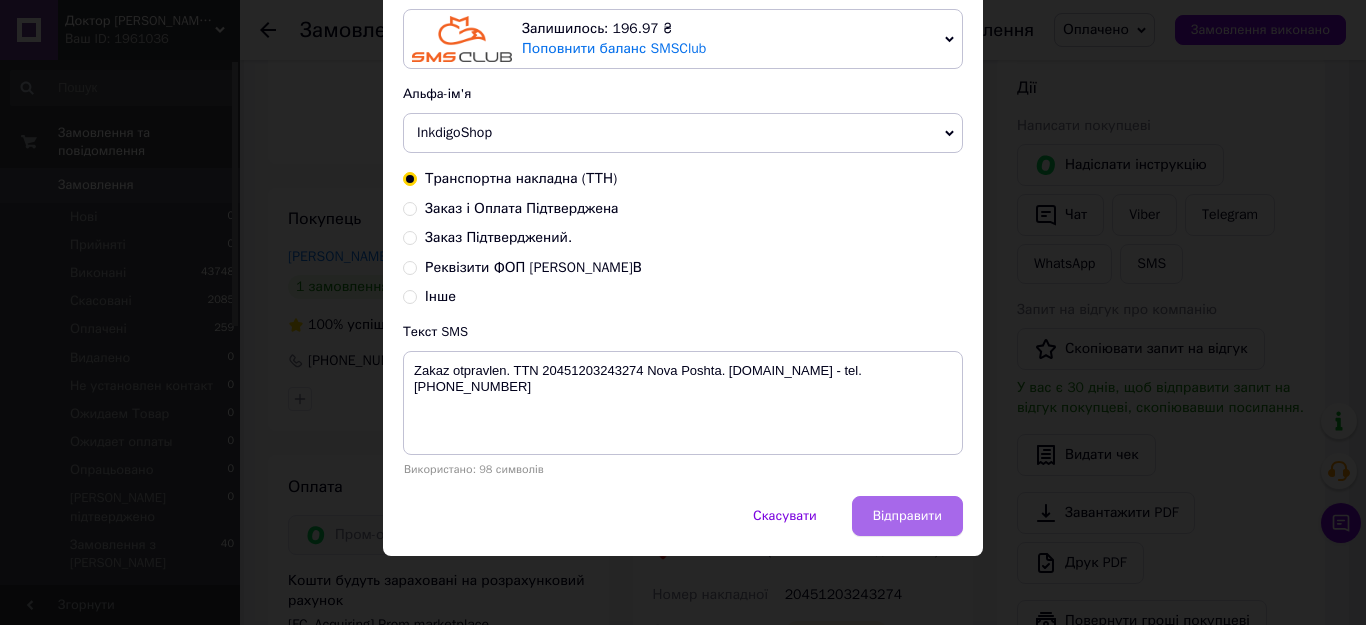 click on "Відправити" at bounding box center [907, 516] 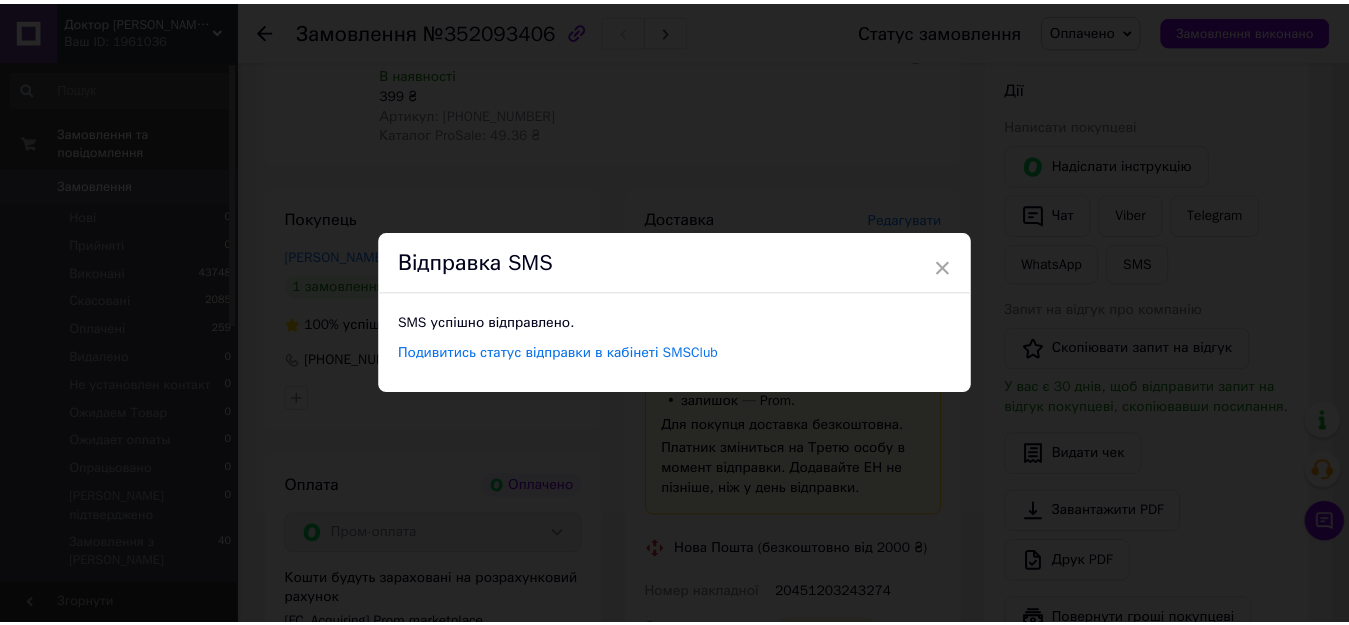 scroll, scrollTop: 0, scrollLeft: 0, axis: both 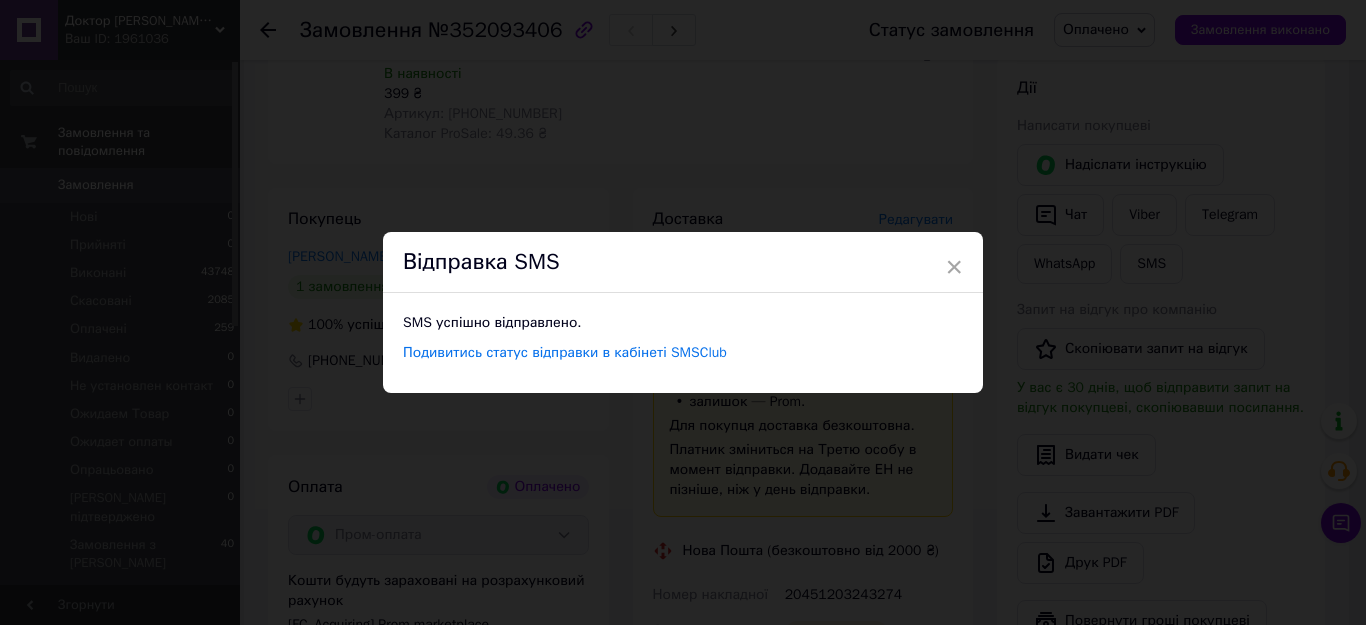 click on "× Відправка SMS SMS успішно відправлено. Подивитись статус відправки в кабінеті SMSClub" at bounding box center (683, 312) 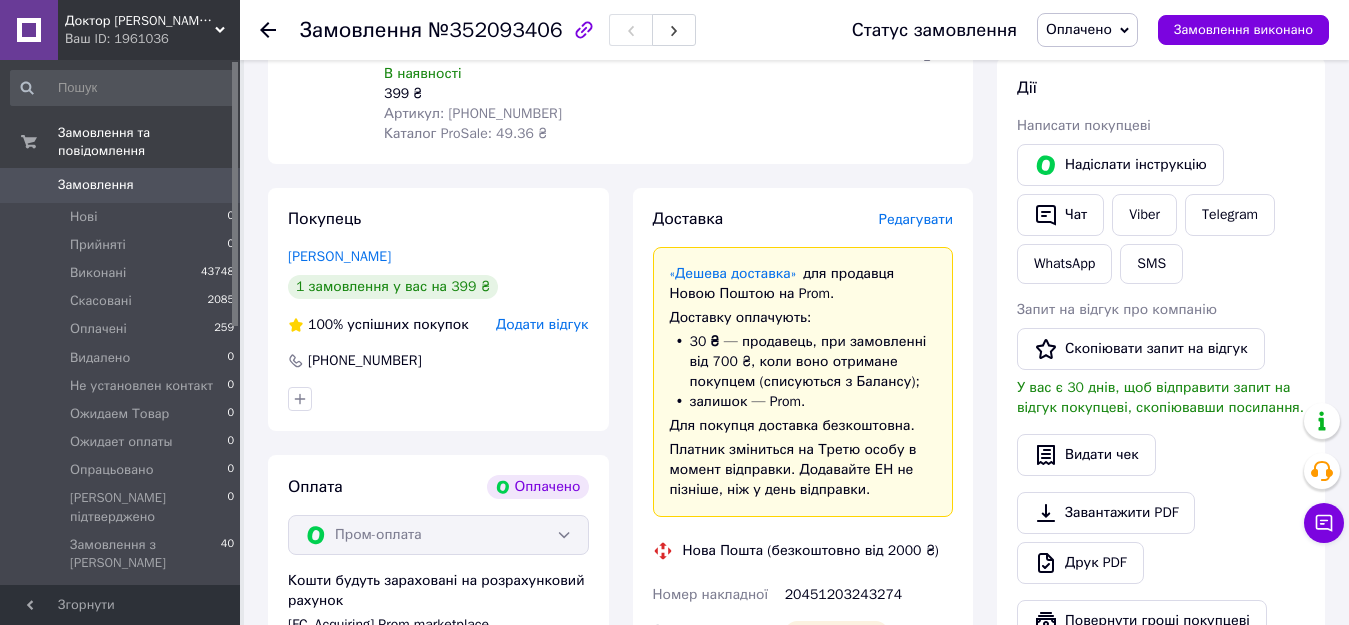 click on "Замовлення" at bounding box center [121, 185] 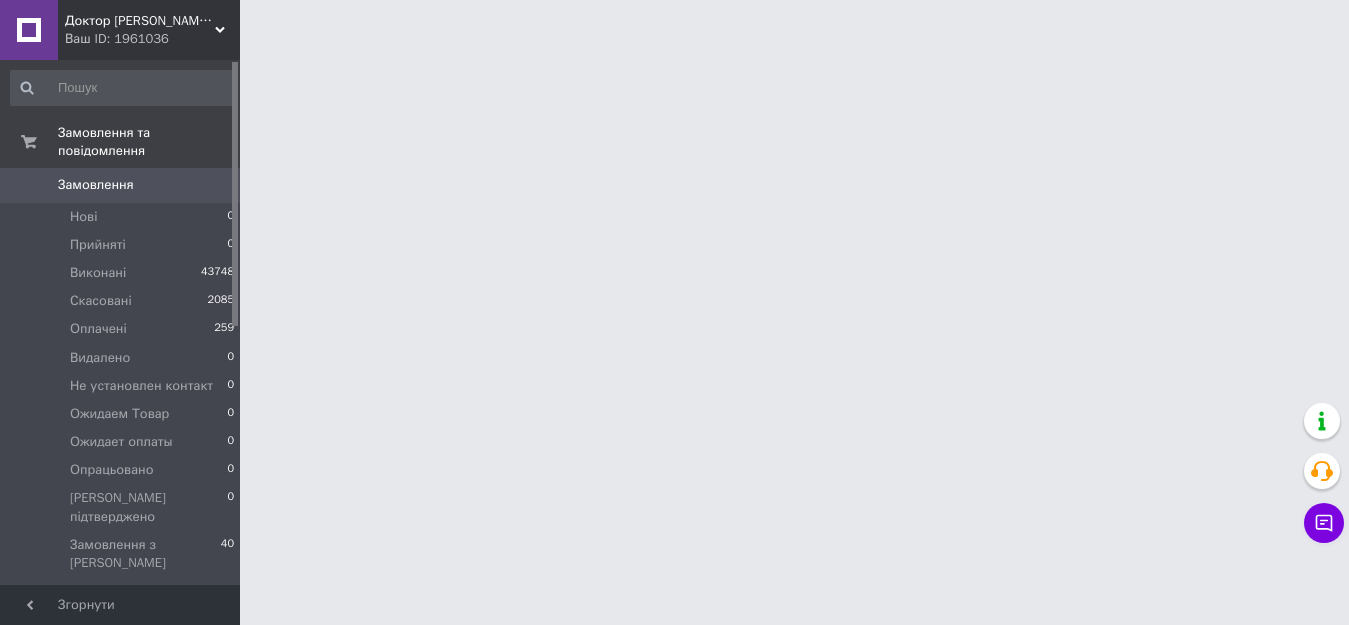 scroll, scrollTop: 0, scrollLeft: 0, axis: both 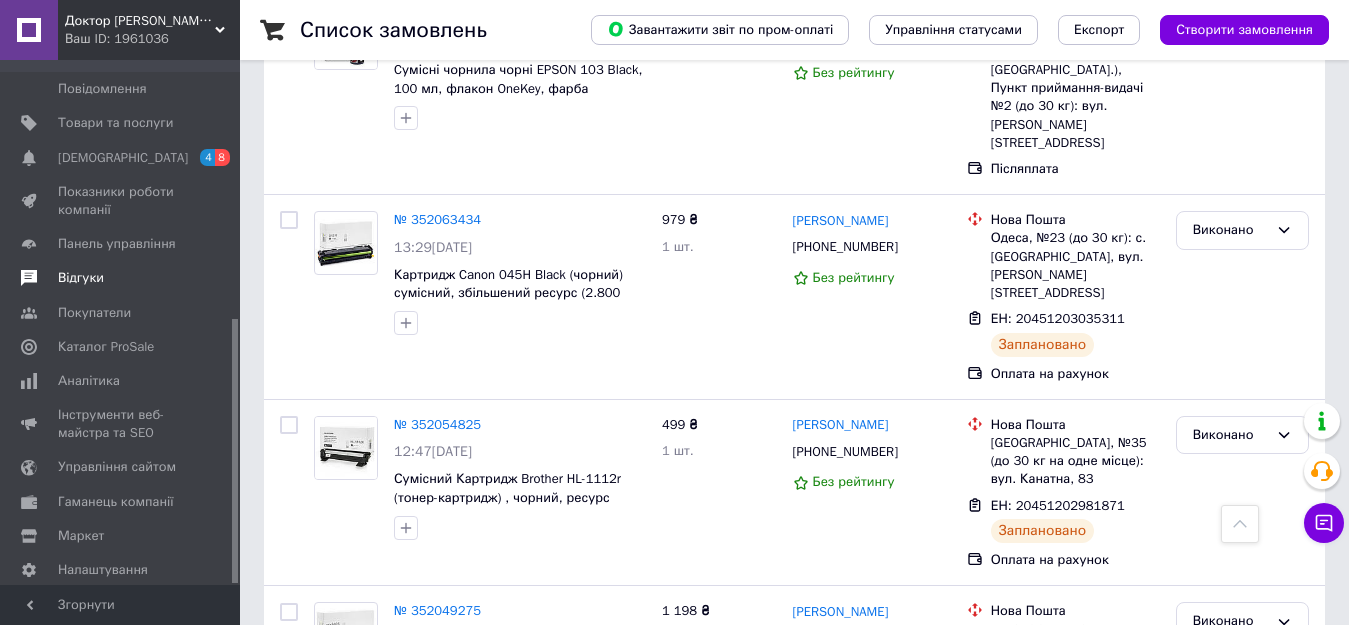 click on "Відгуки" at bounding box center (81, 278) 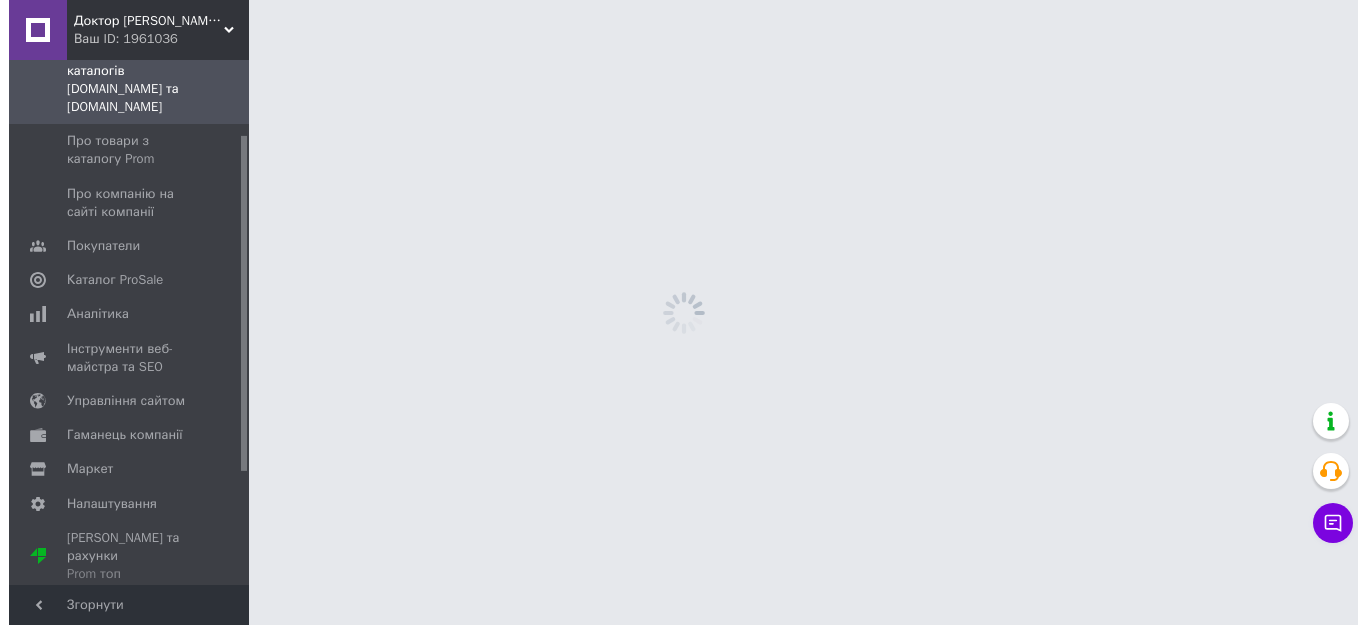 scroll, scrollTop: 0, scrollLeft: 0, axis: both 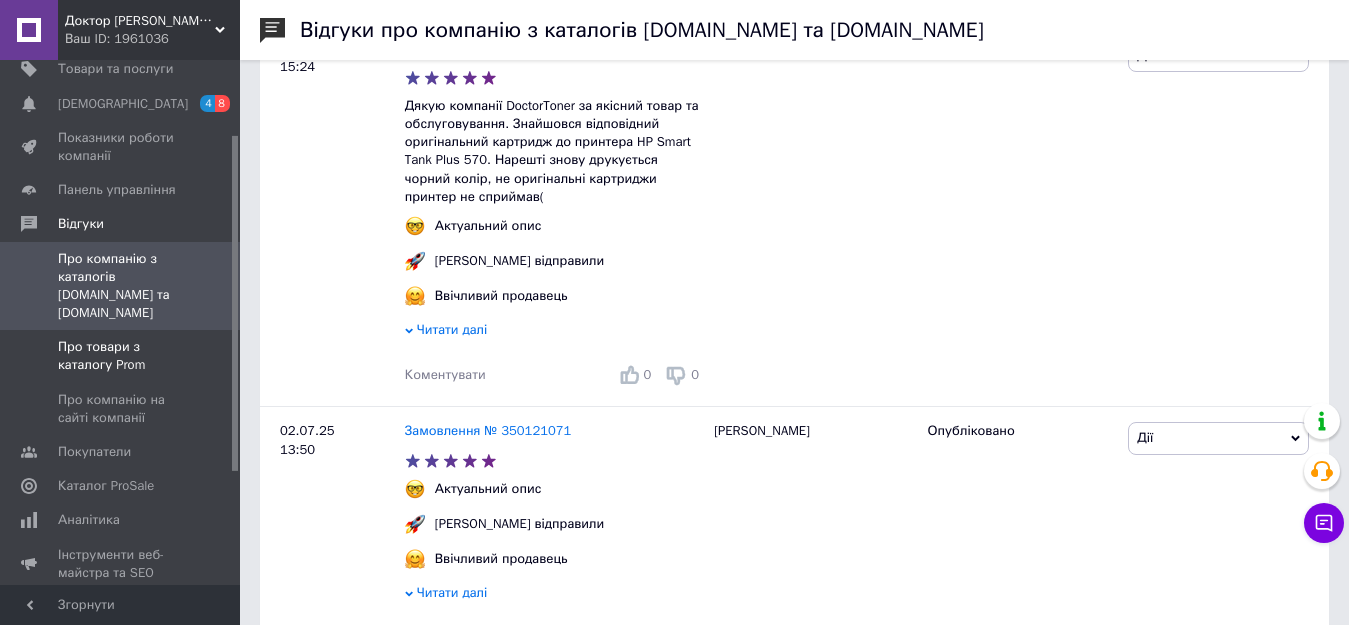 click on "Про товари з каталогу Prom" at bounding box center (121, 356) 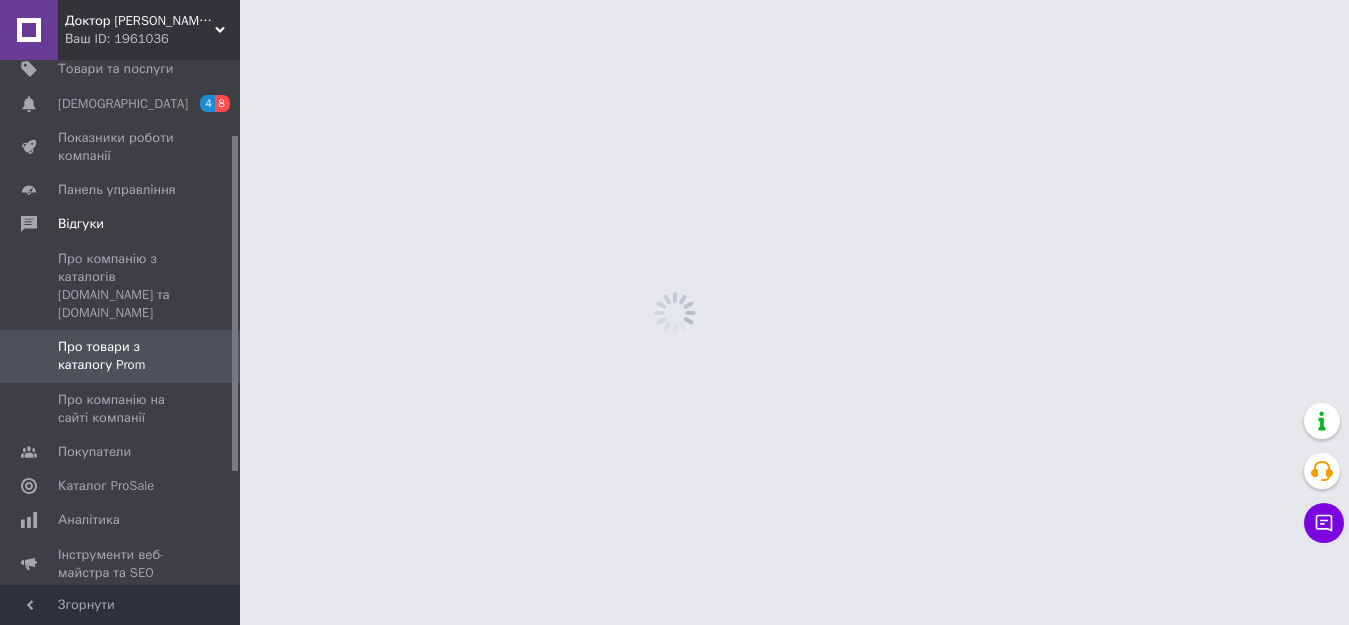 scroll, scrollTop: 0, scrollLeft: 0, axis: both 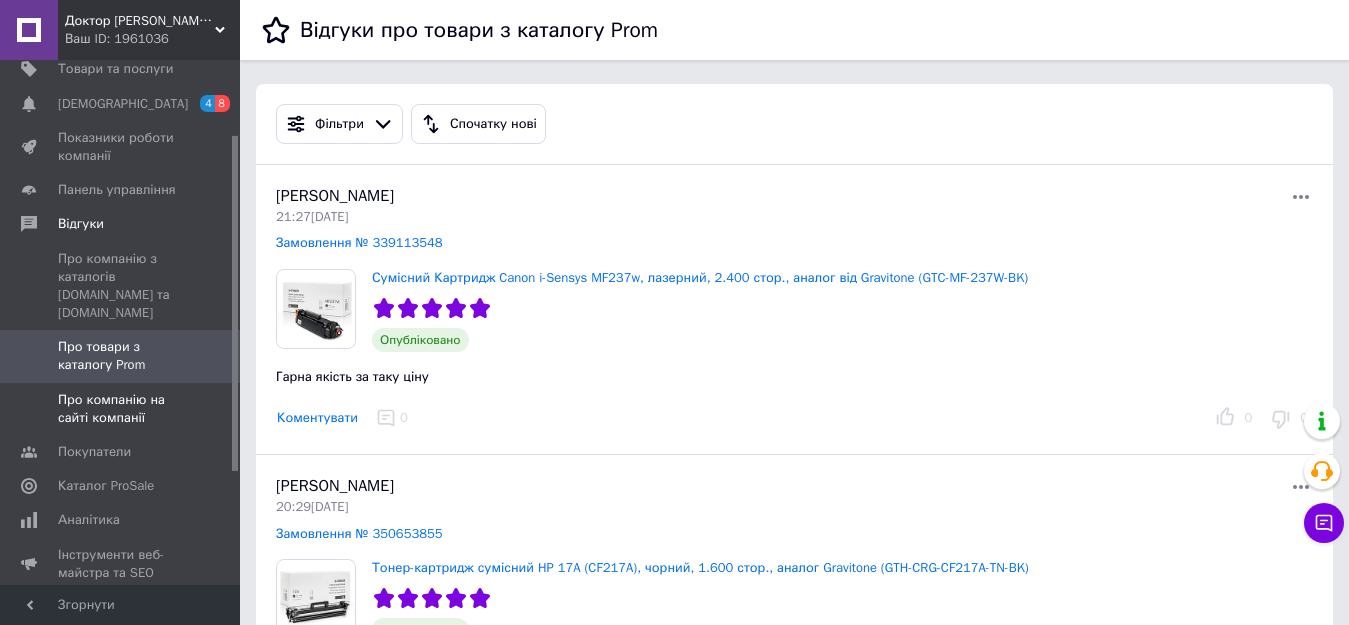 click on "Про компанію на сайті компанії" at bounding box center [121, 409] 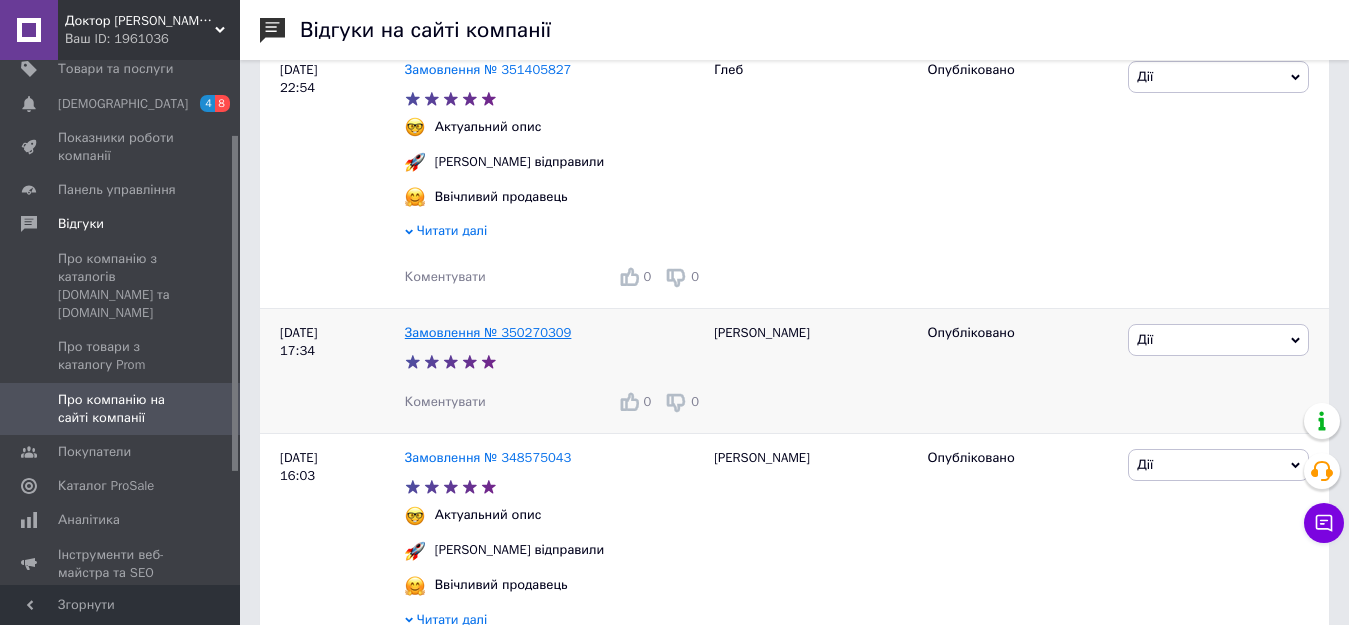 scroll, scrollTop: 1000, scrollLeft: 0, axis: vertical 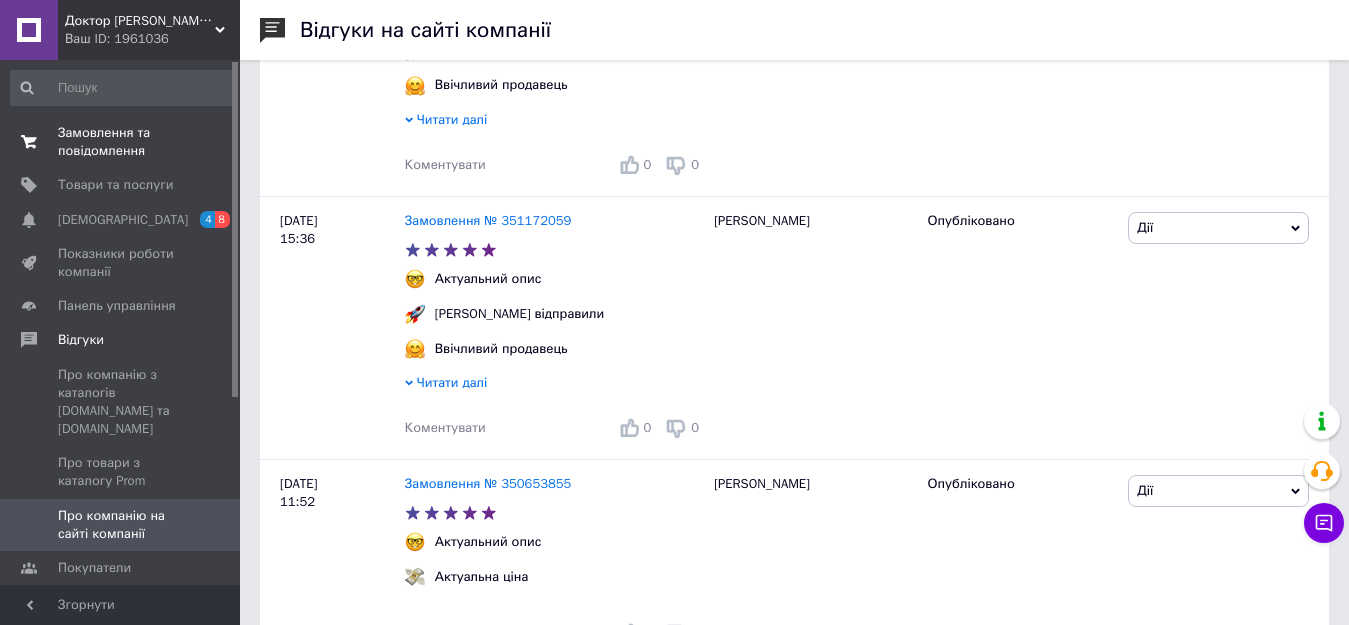 click on "Замовлення та повідомлення" at bounding box center (121, 142) 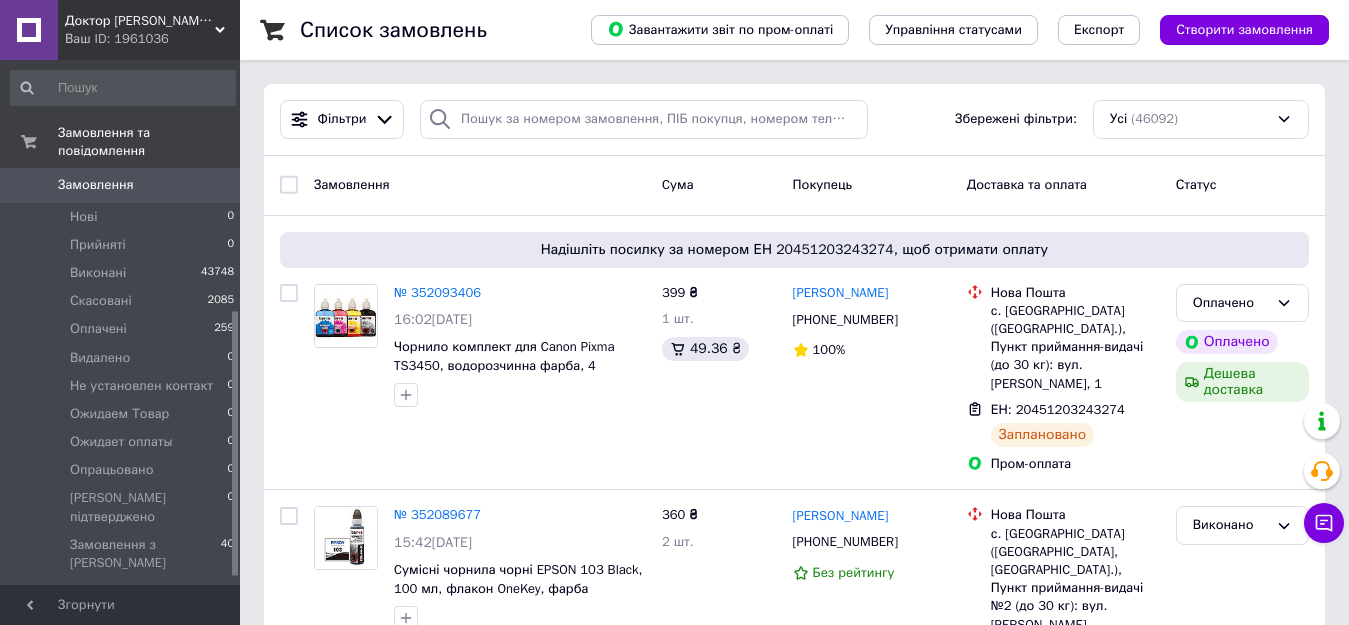 scroll, scrollTop: 500, scrollLeft: 0, axis: vertical 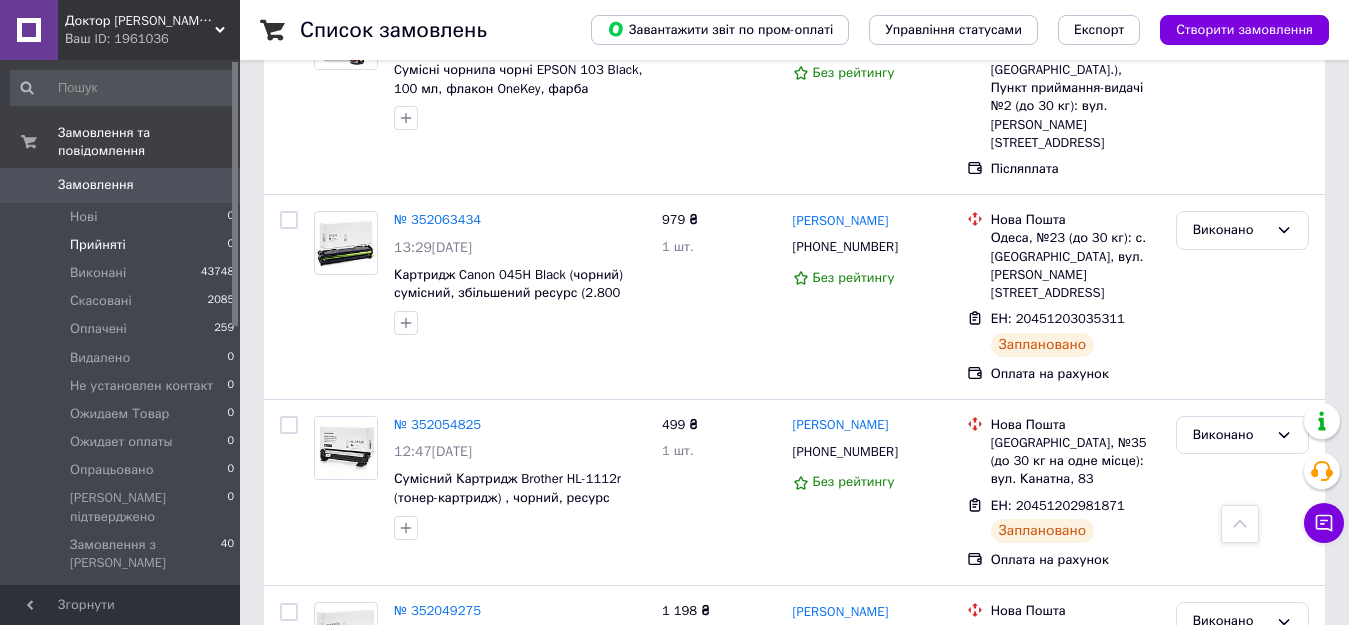 click on "Прийняті" at bounding box center [98, 245] 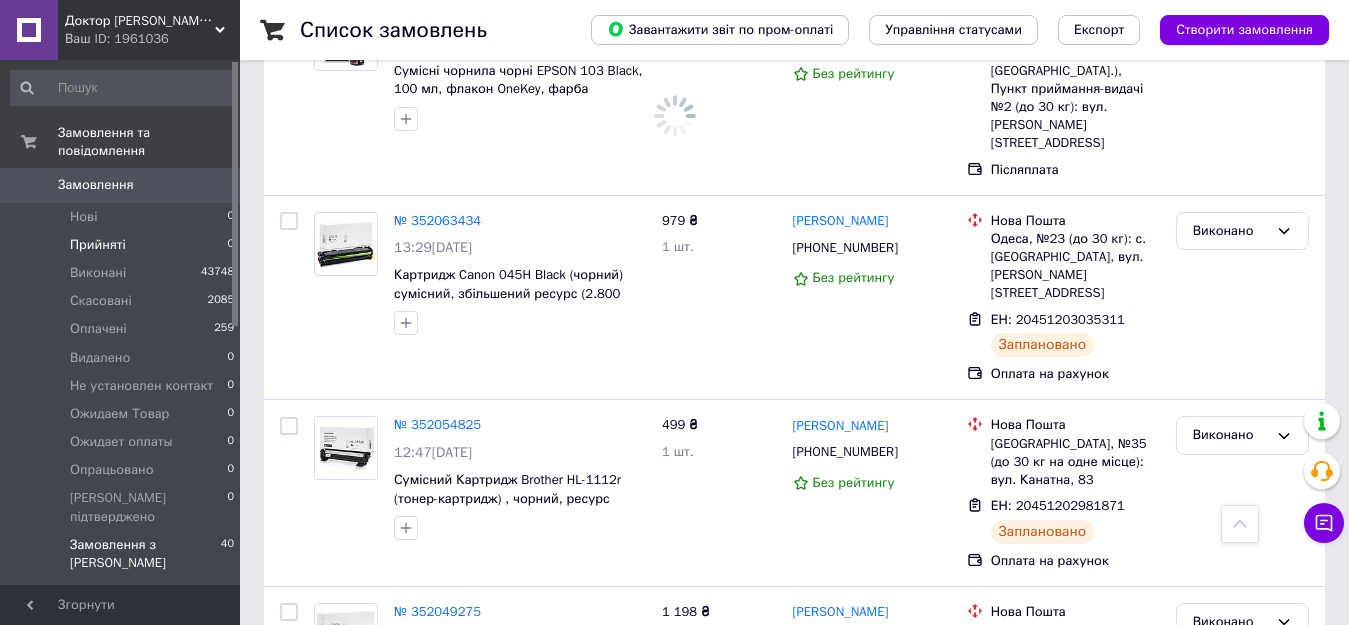 scroll, scrollTop: 0, scrollLeft: 0, axis: both 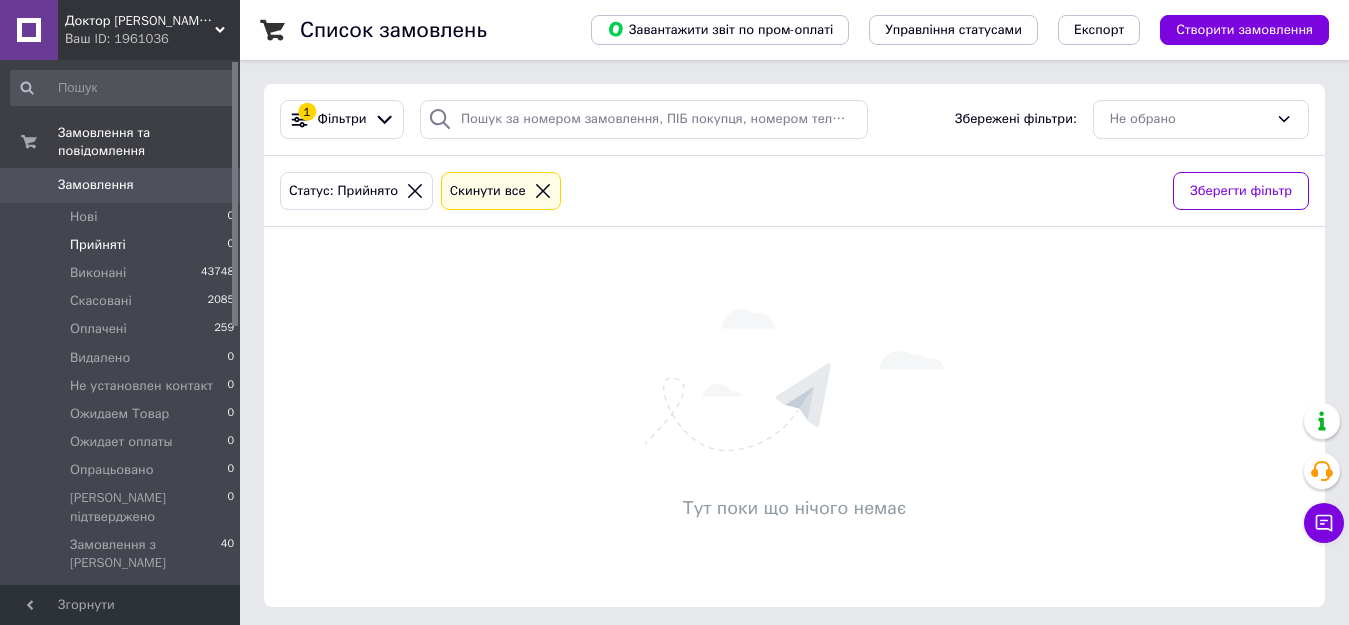 click on "Замовлення" at bounding box center [121, 185] 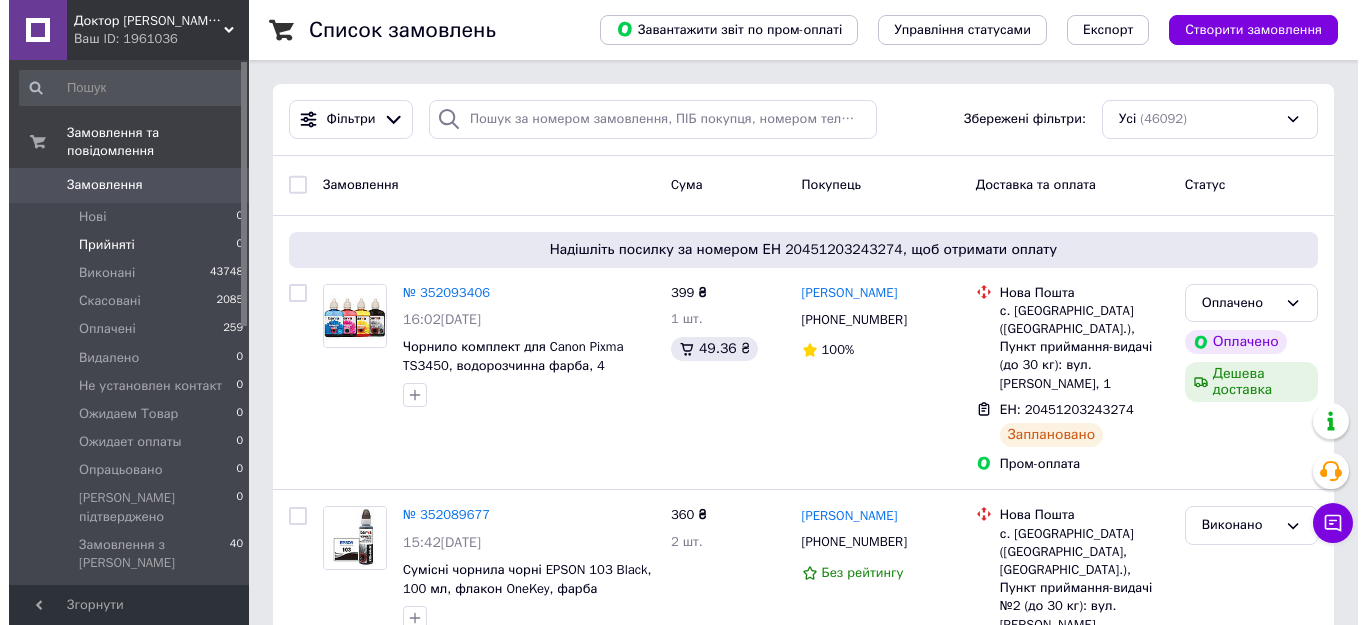 scroll, scrollTop: 500, scrollLeft: 0, axis: vertical 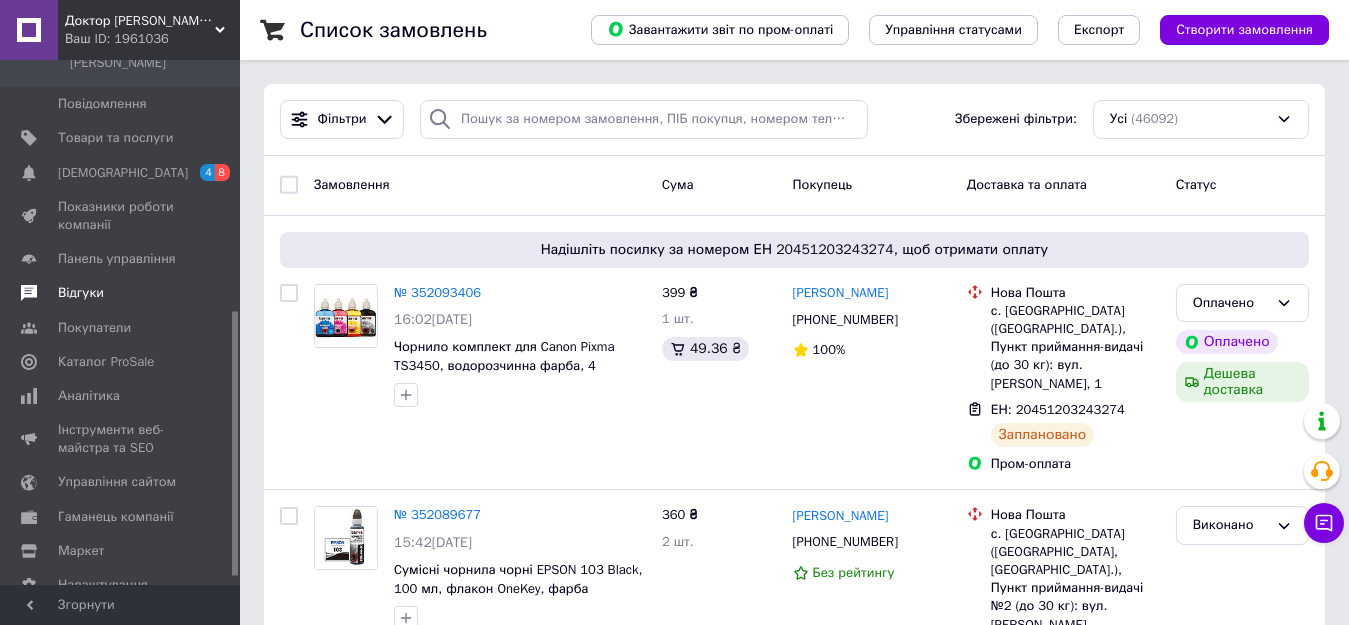 click on "Відгуки" at bounding box center [81, 293] 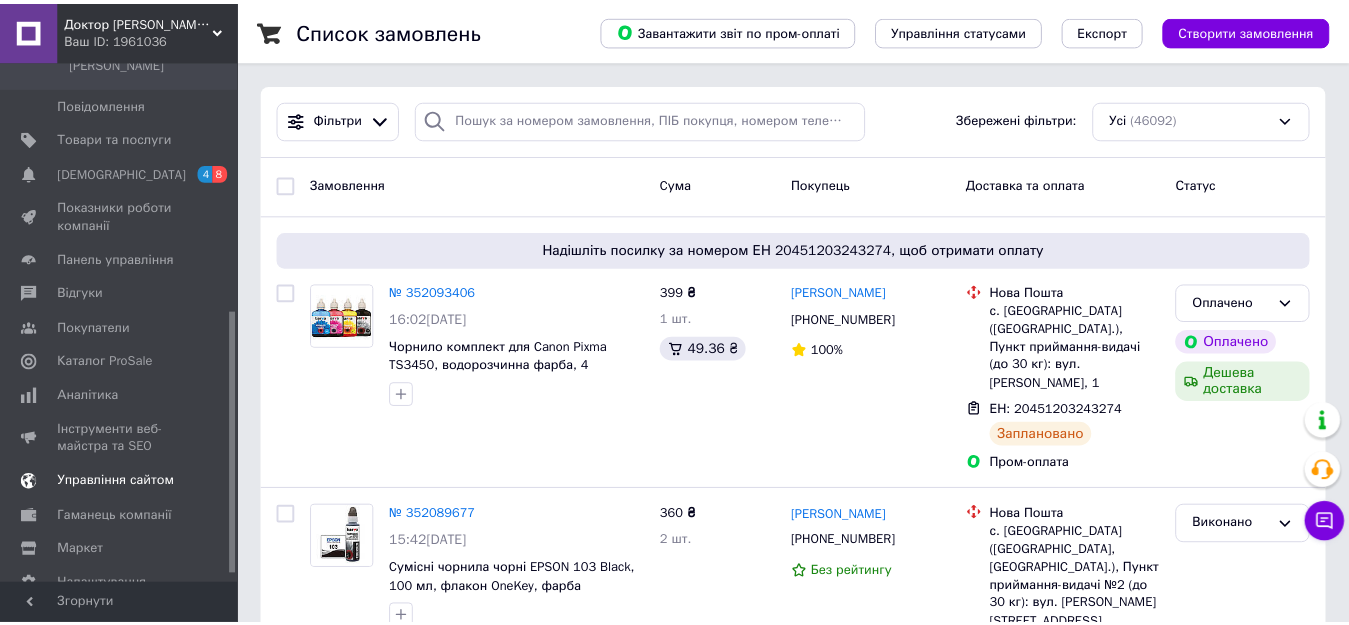 scroll, scrollTop: 292, scrollLeft: 0, axis: vertical 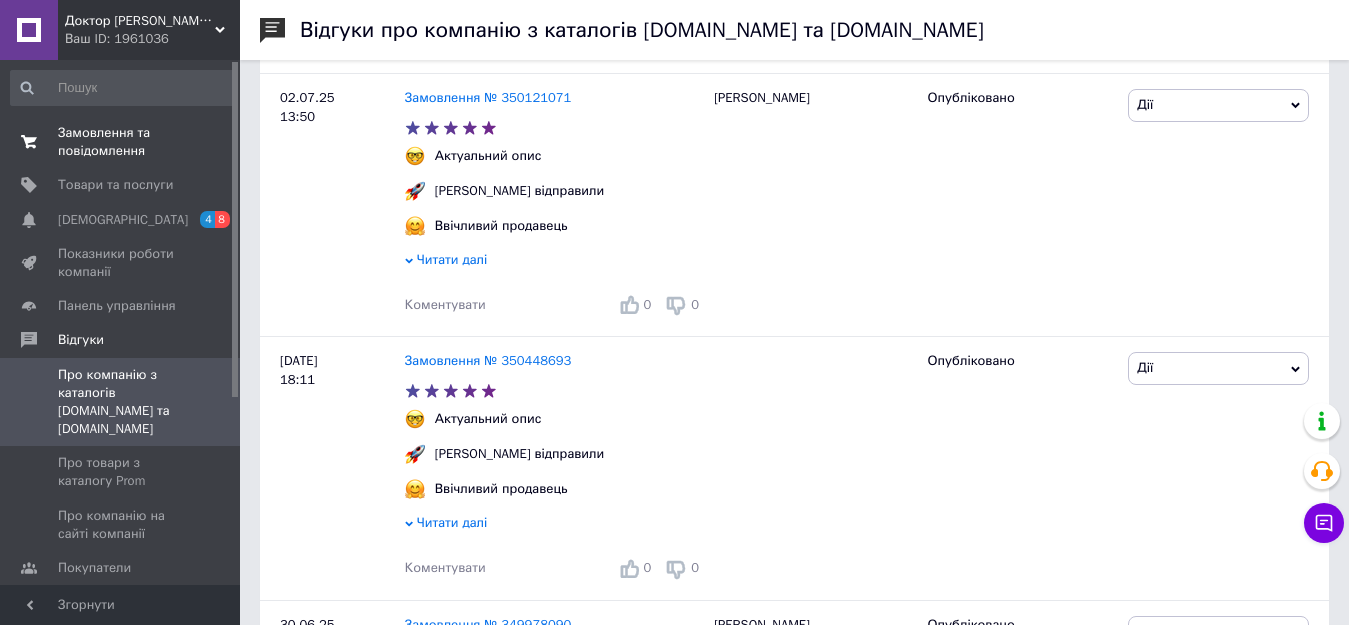 click on "Замовлення та повідомлення" at bounding box center (121, 142) 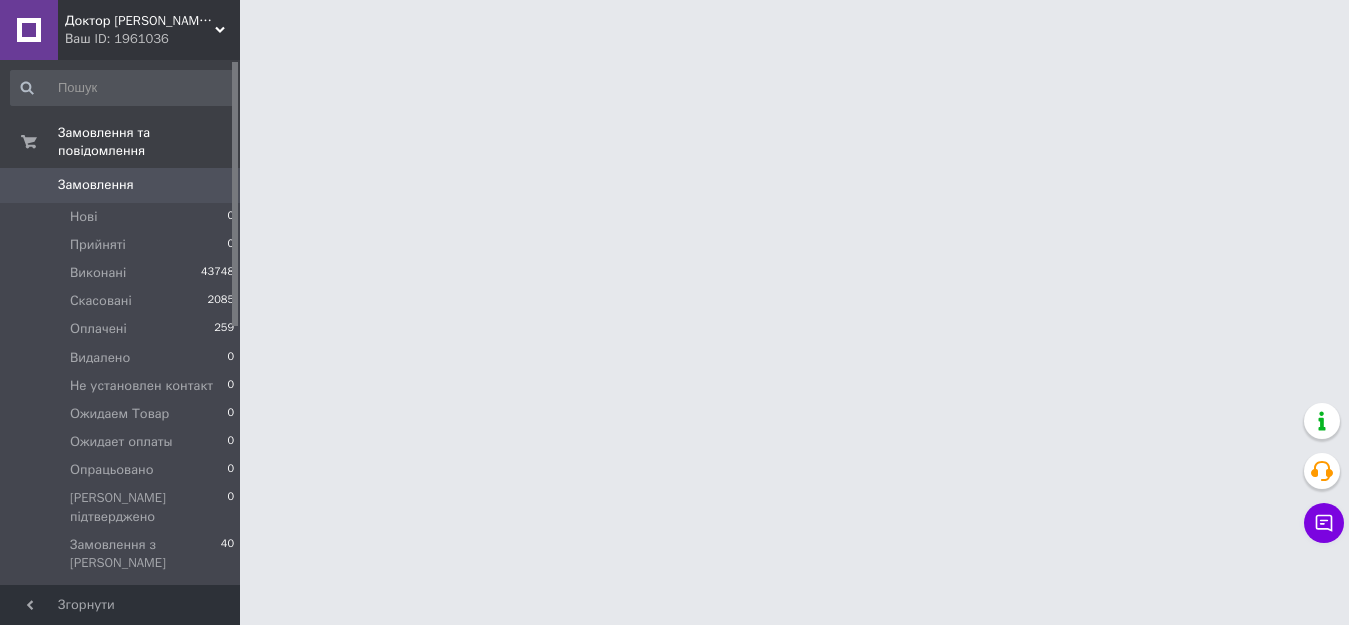 scroll, scrollTop: 0, scrollLeft: 0, axis: both 